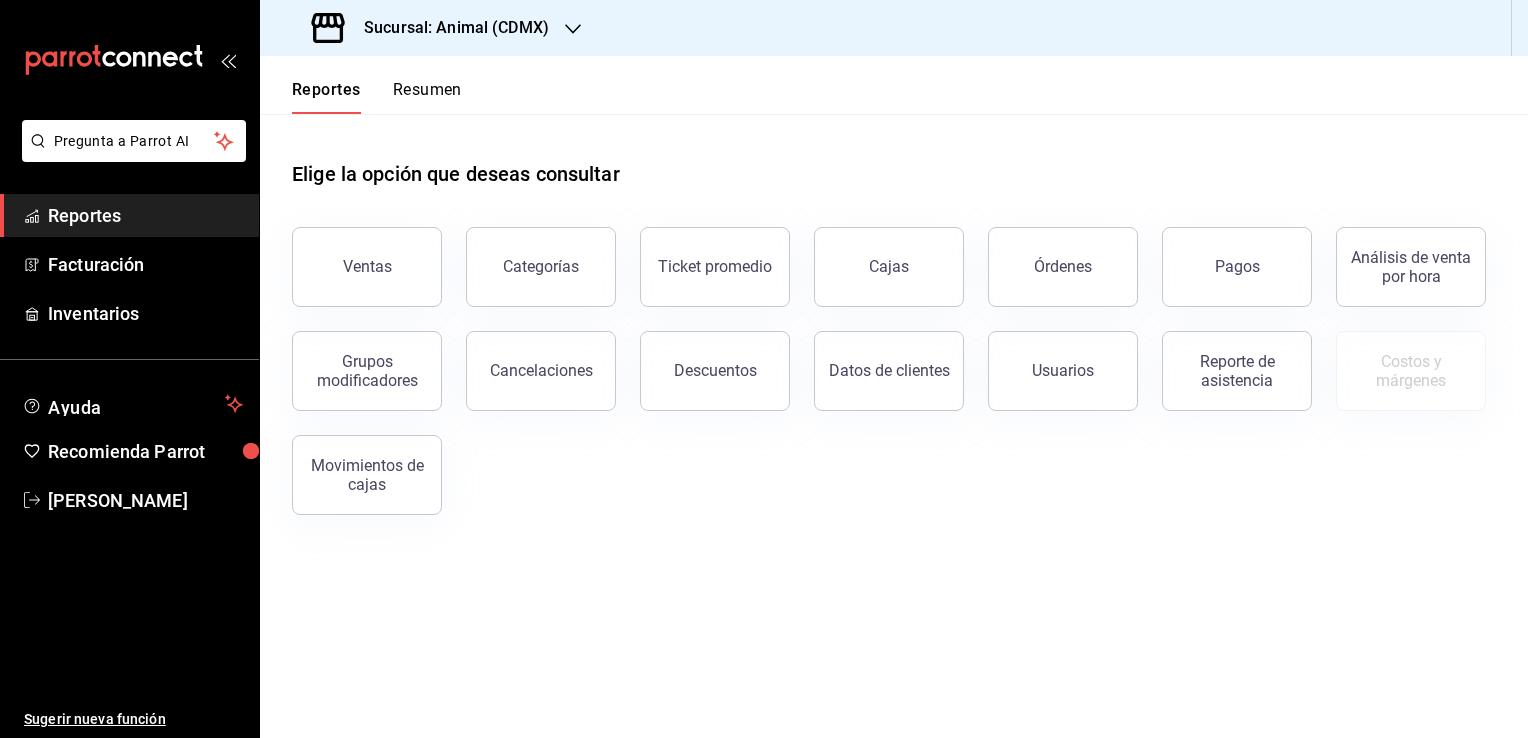 scroll, scrollTop: 0, scrollLeft: 0, axis: both 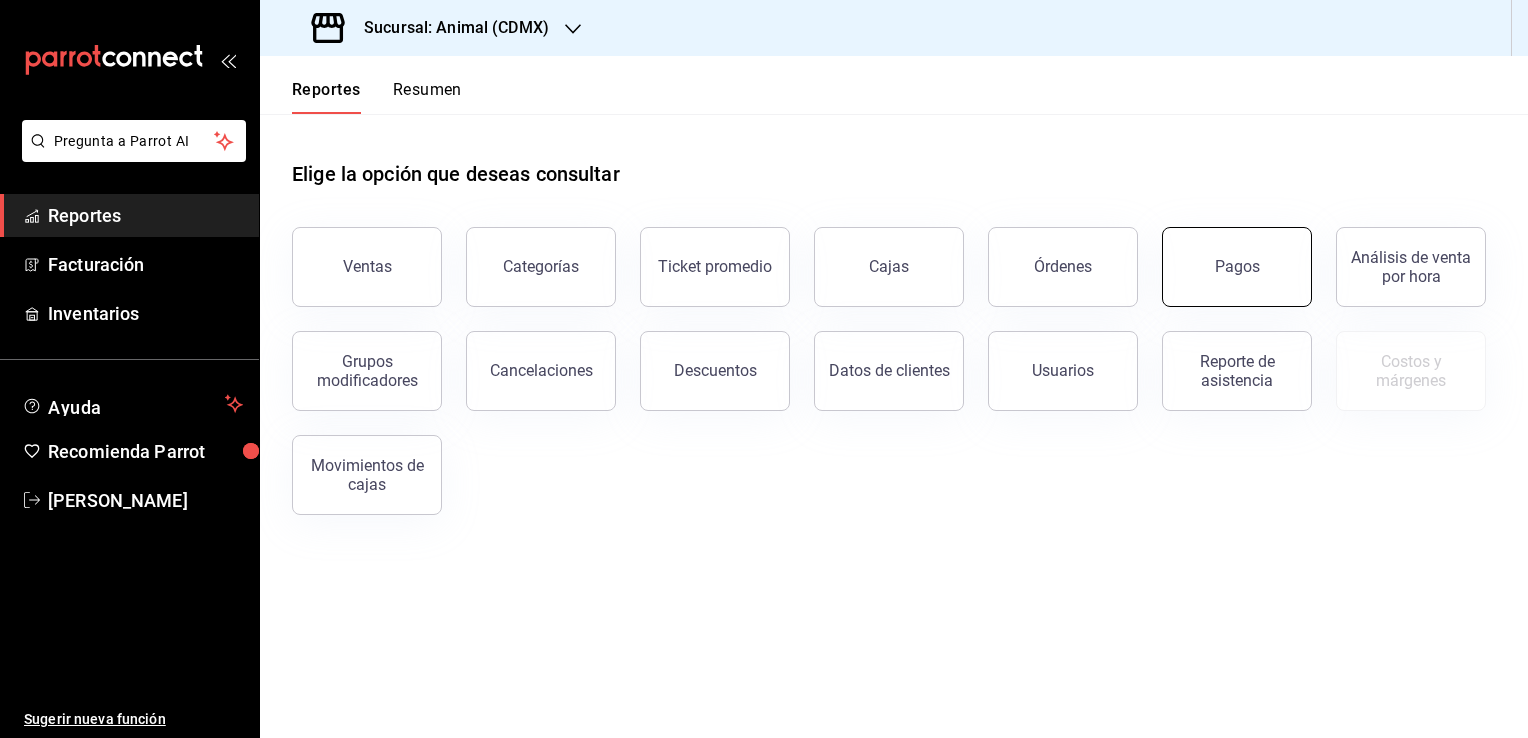 click on "Pagos" at bounding box center [1237, 267] 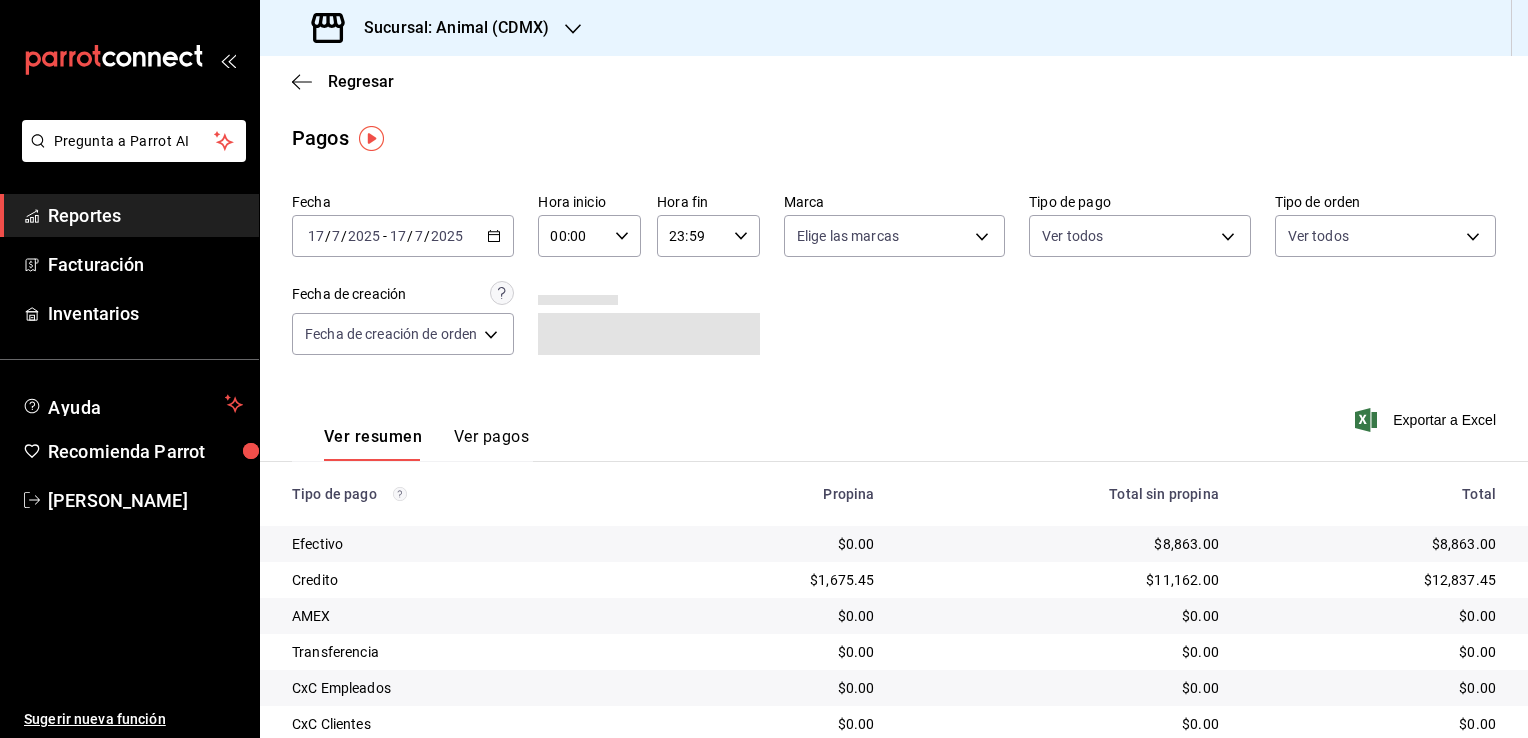 click 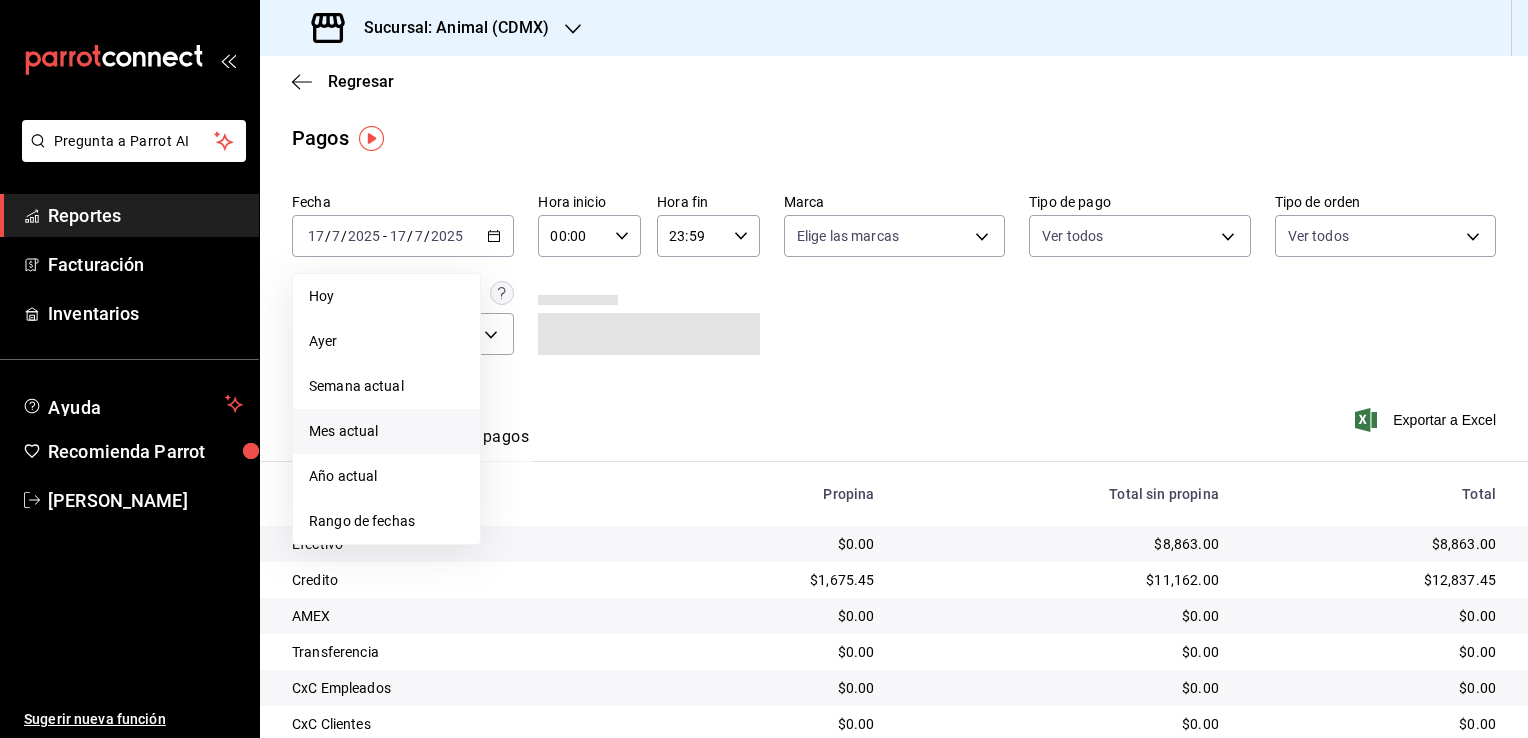 click on "Mes actual" at bounding box center [386, 431] 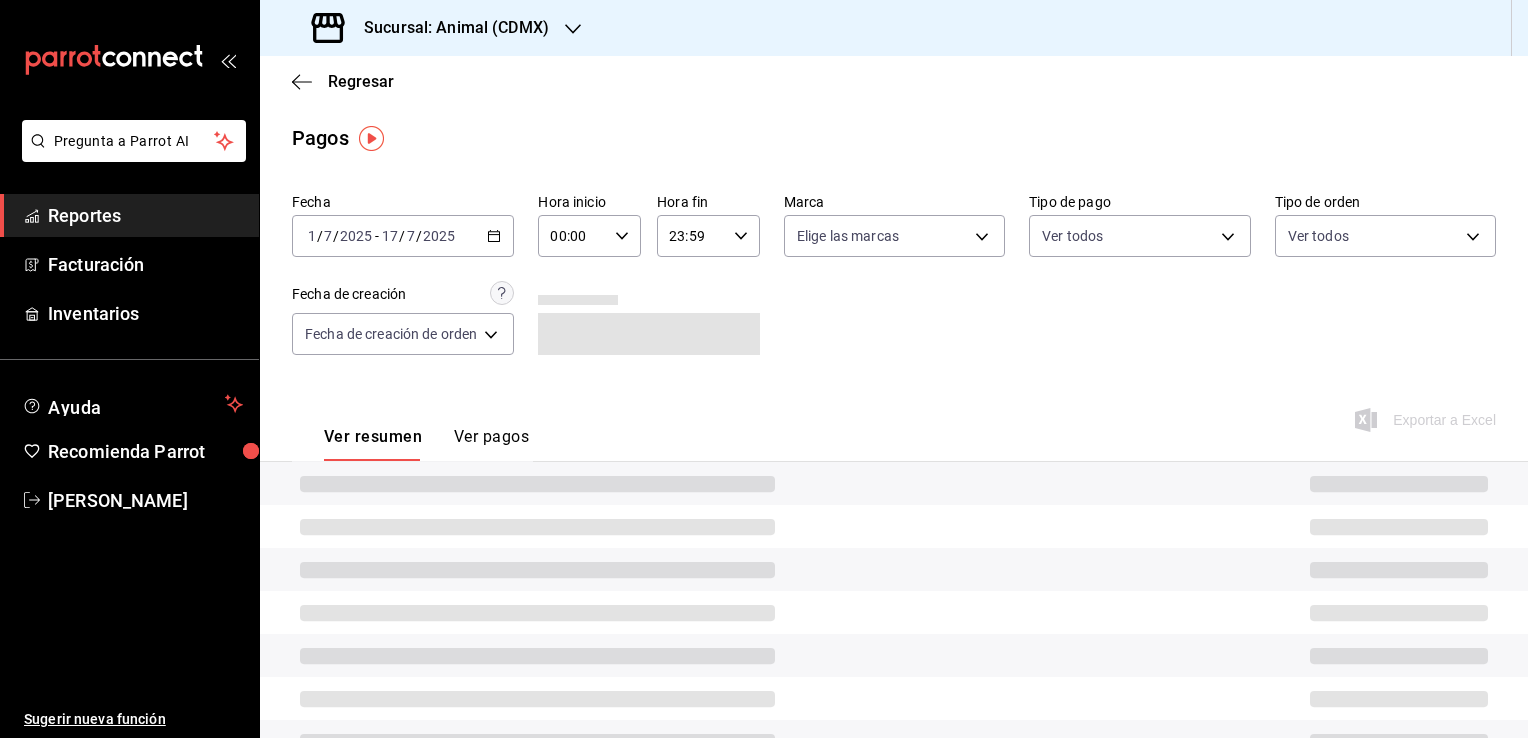 click on "00:00 Hora inicio" at bounding box center [589, 236] 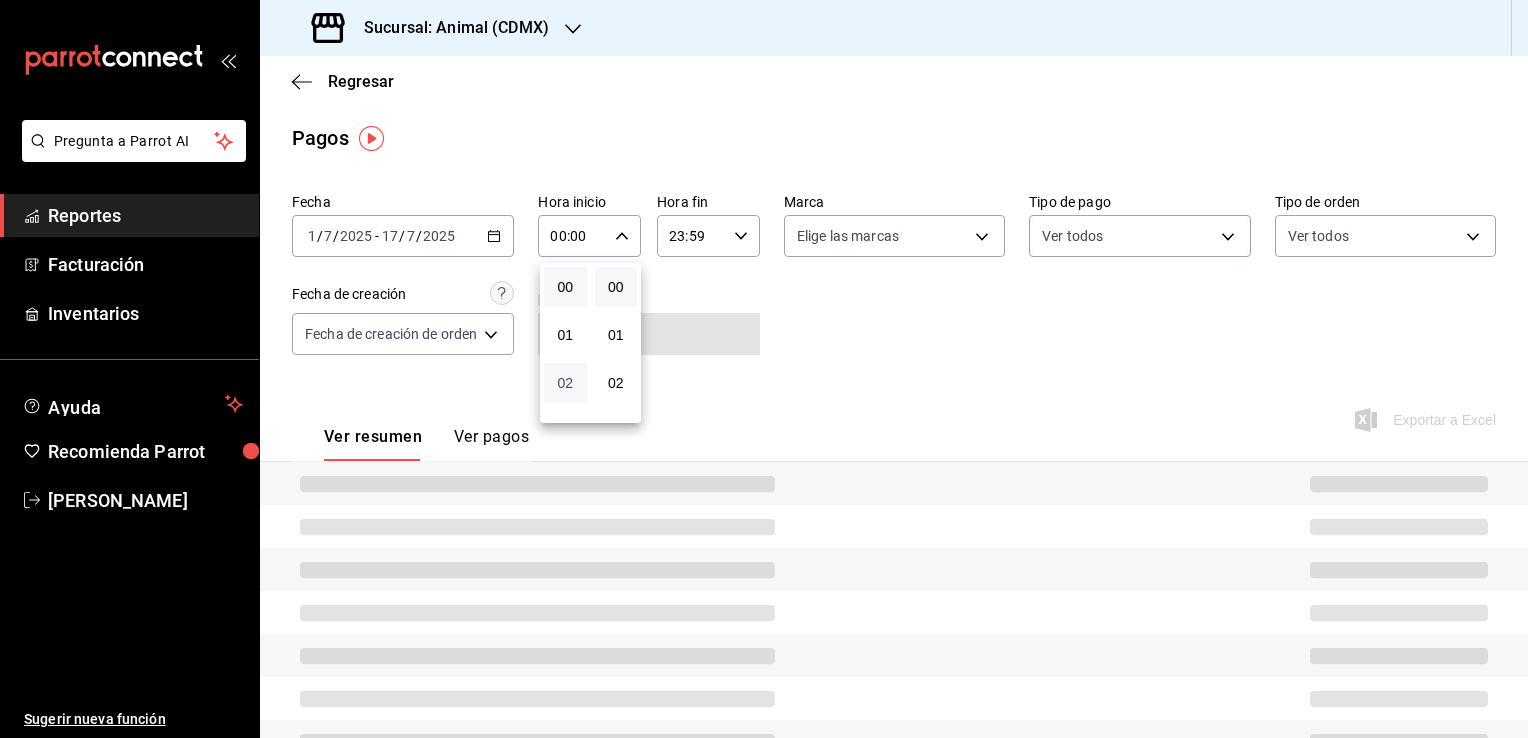 click on "02" at bounding box center [565, 383] 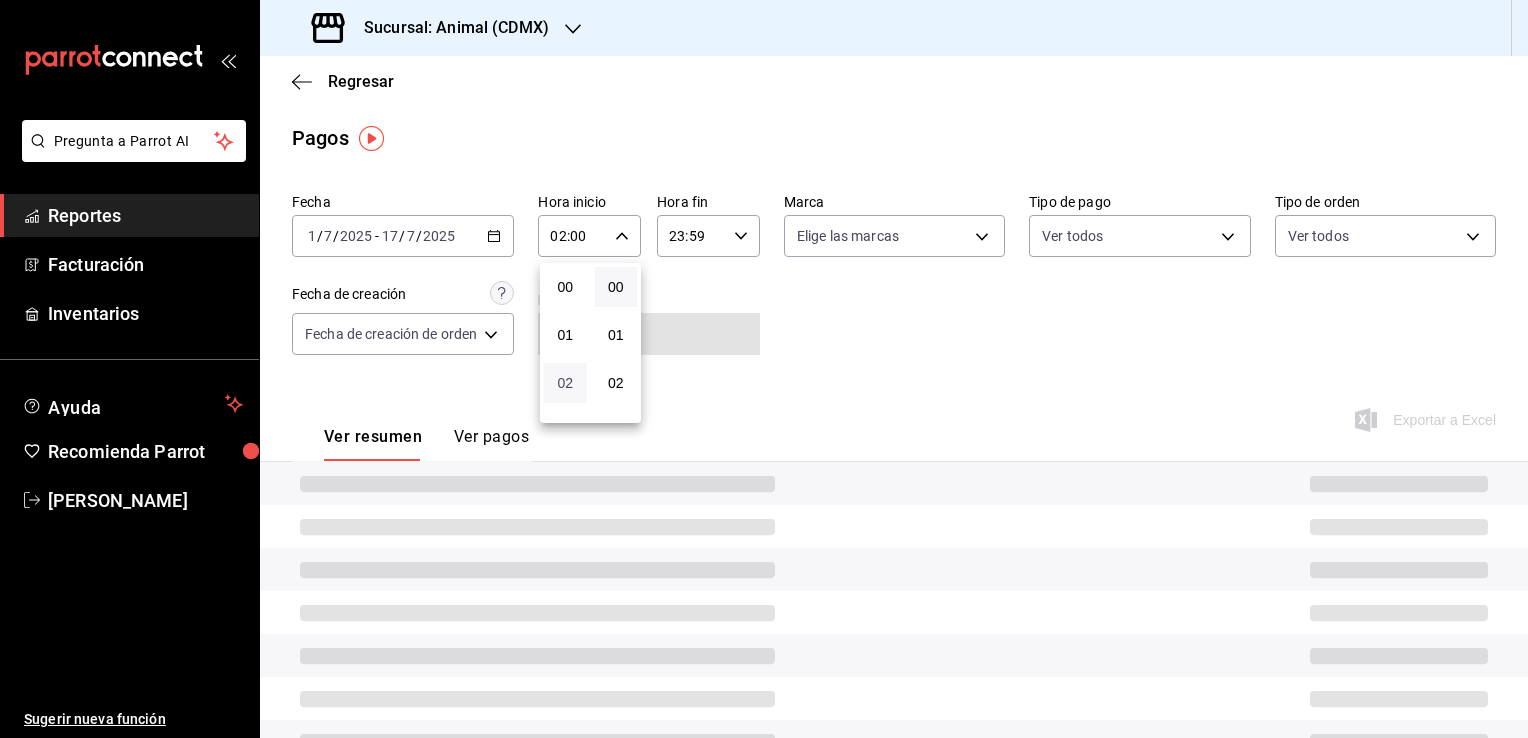 type 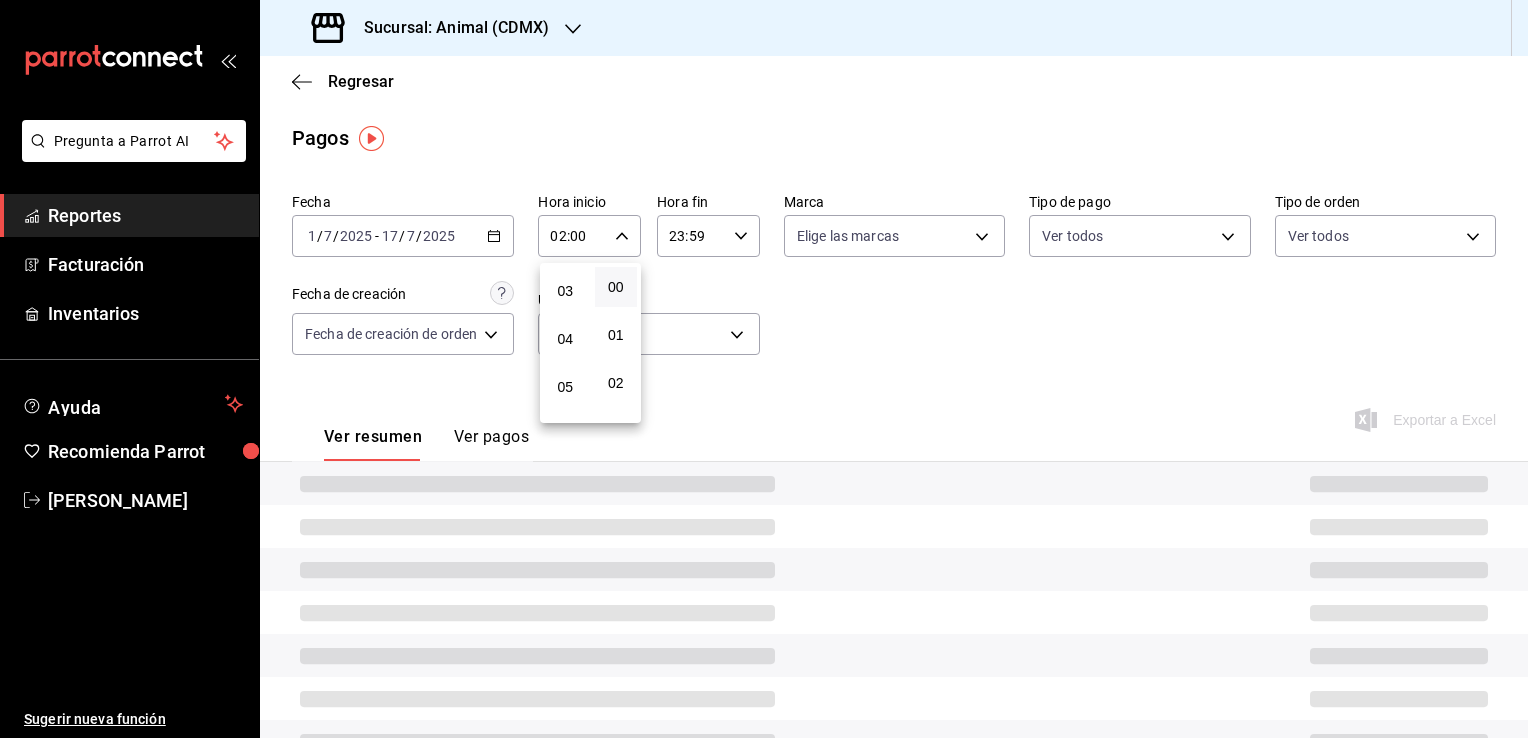 scroll, scrollTop: 280, scrollLeft: 0, axis: vertical 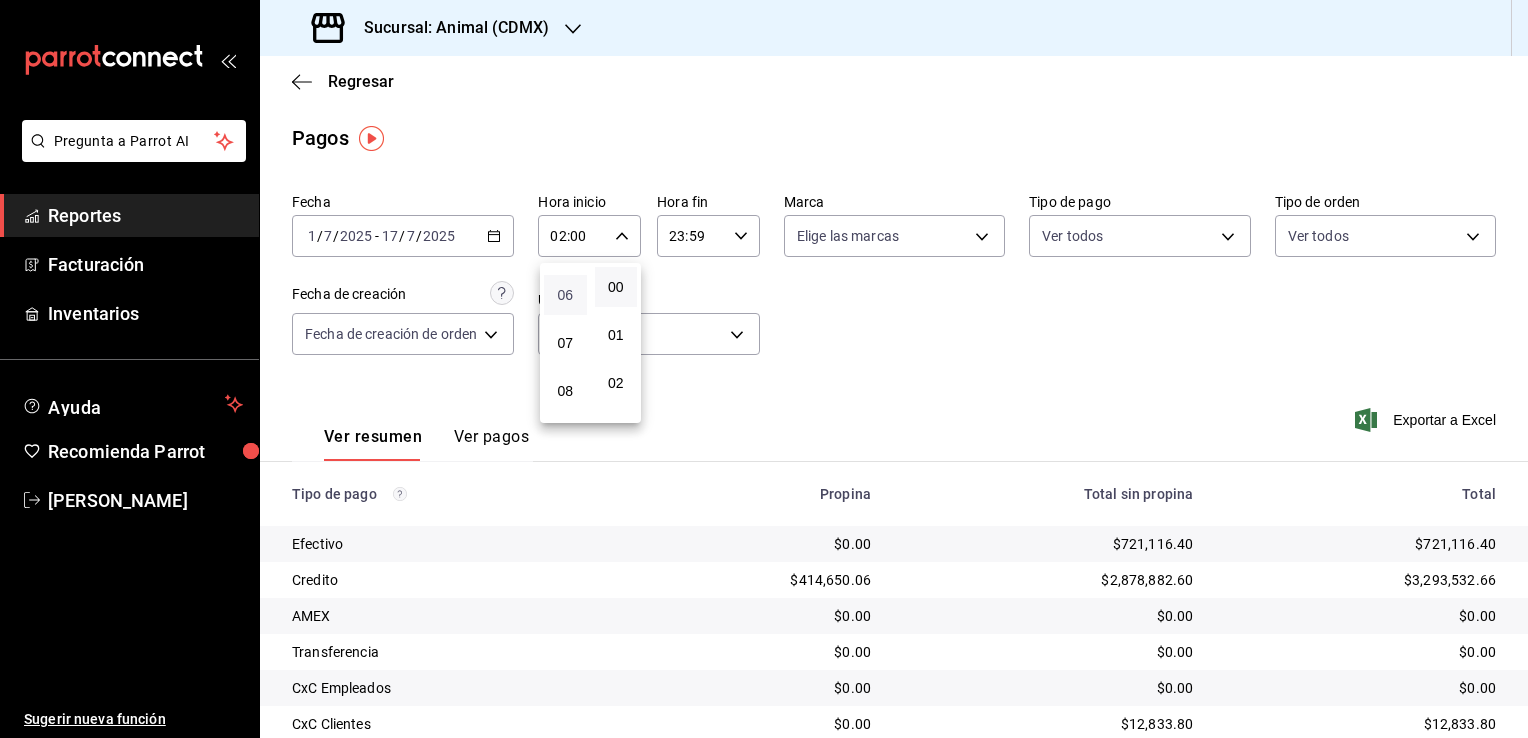 click on "06" at bounding box center [565, 295] 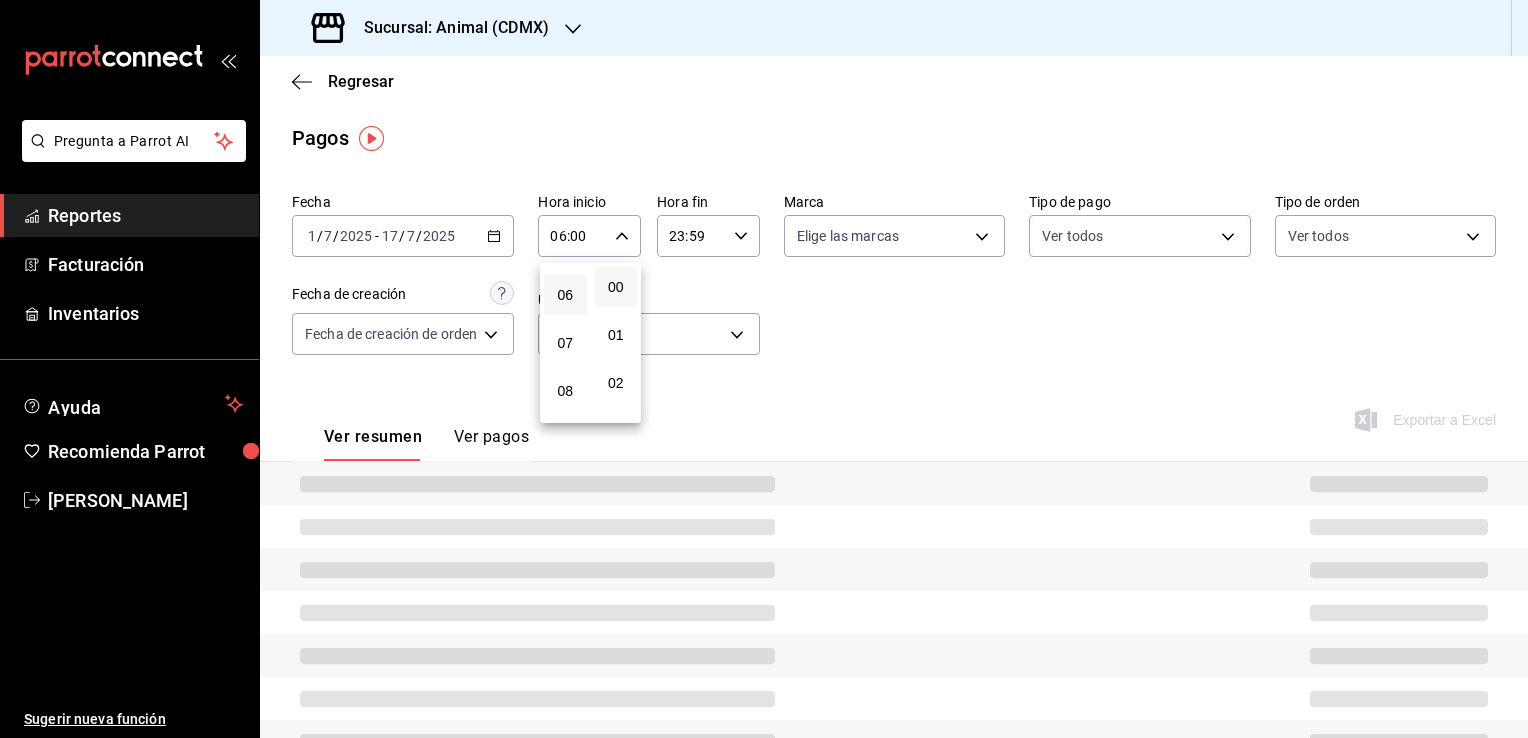 click at bounding box center (764, 369) 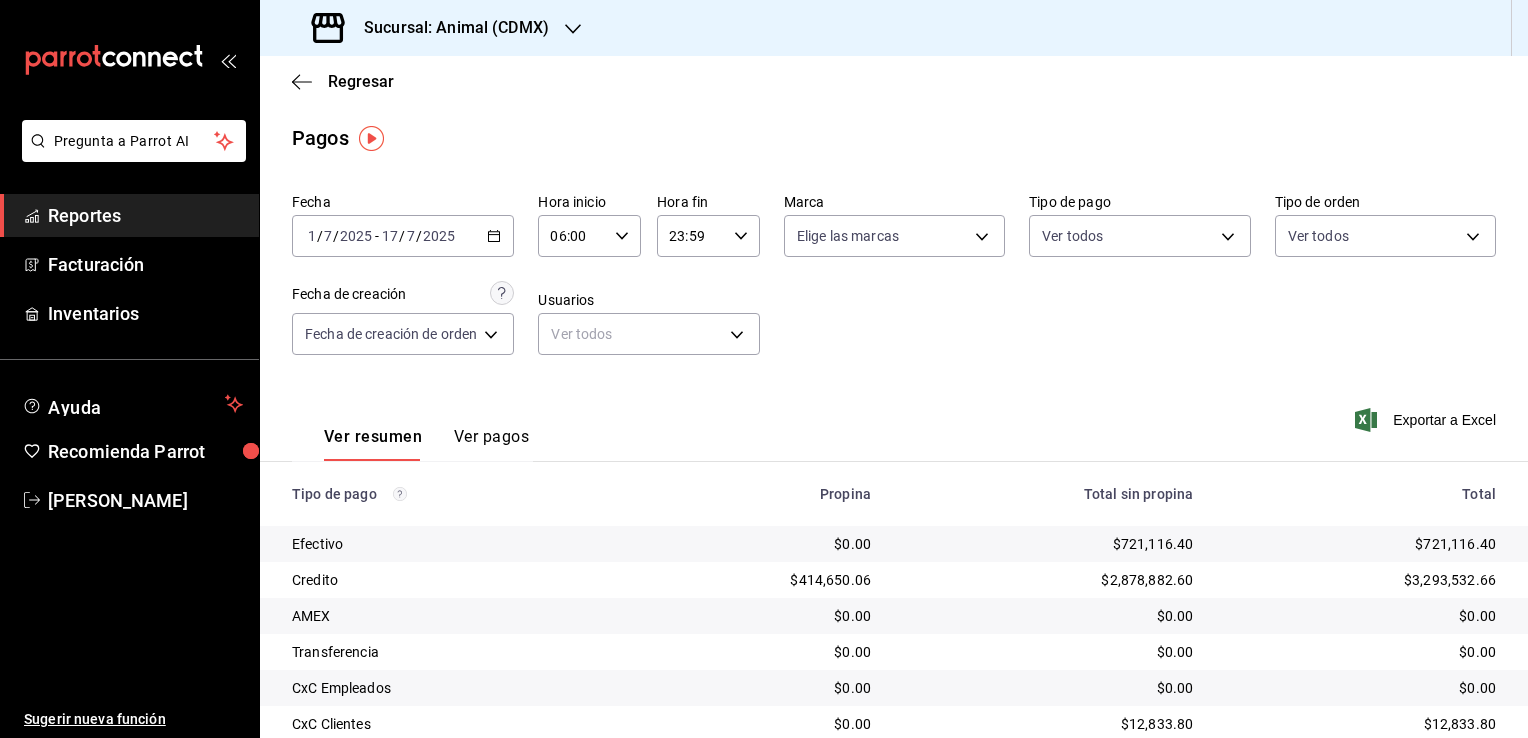 click on "23:59 Hora fin" at bounding box center [708, 236] 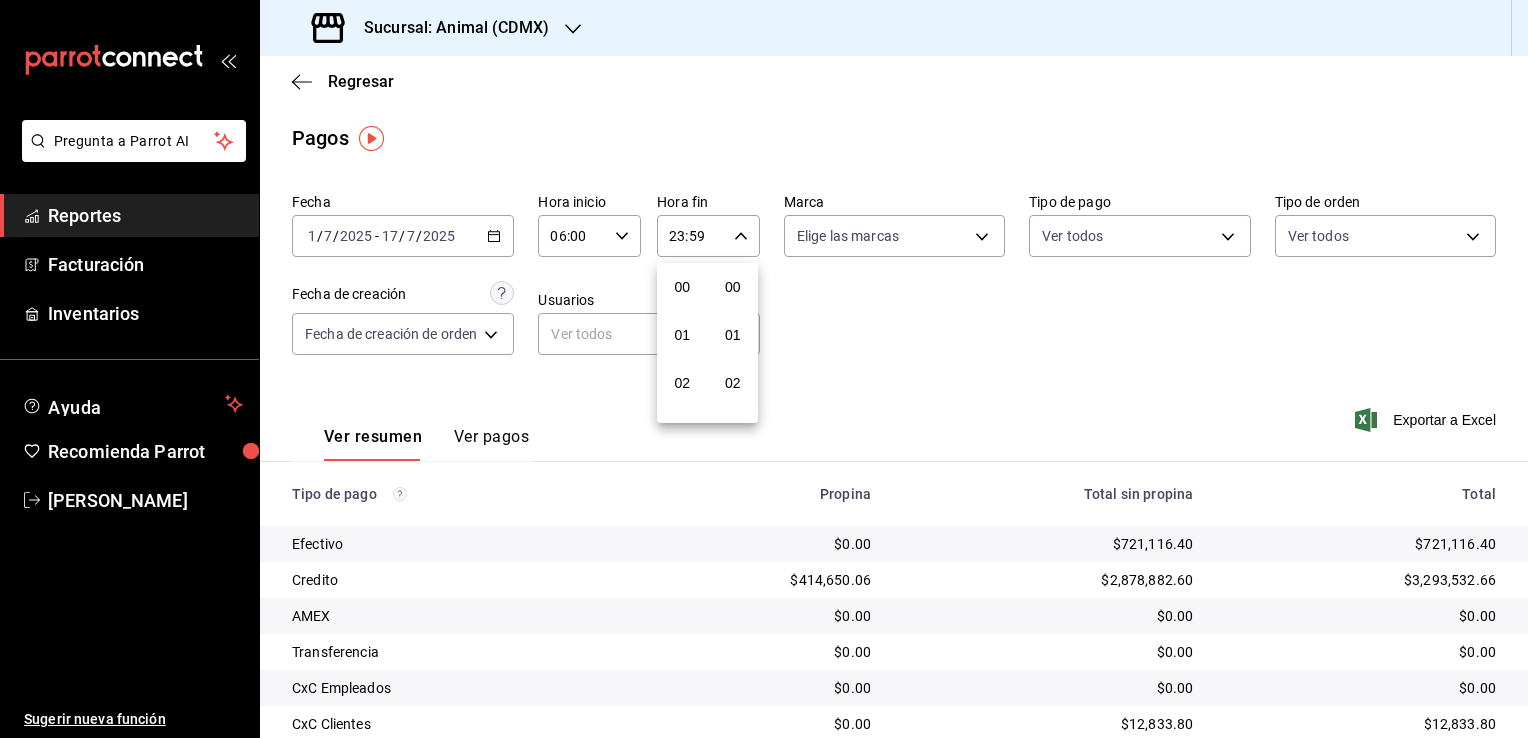 scroll, scrollTop: 1011, scrollLeft: 0, axis: vertical 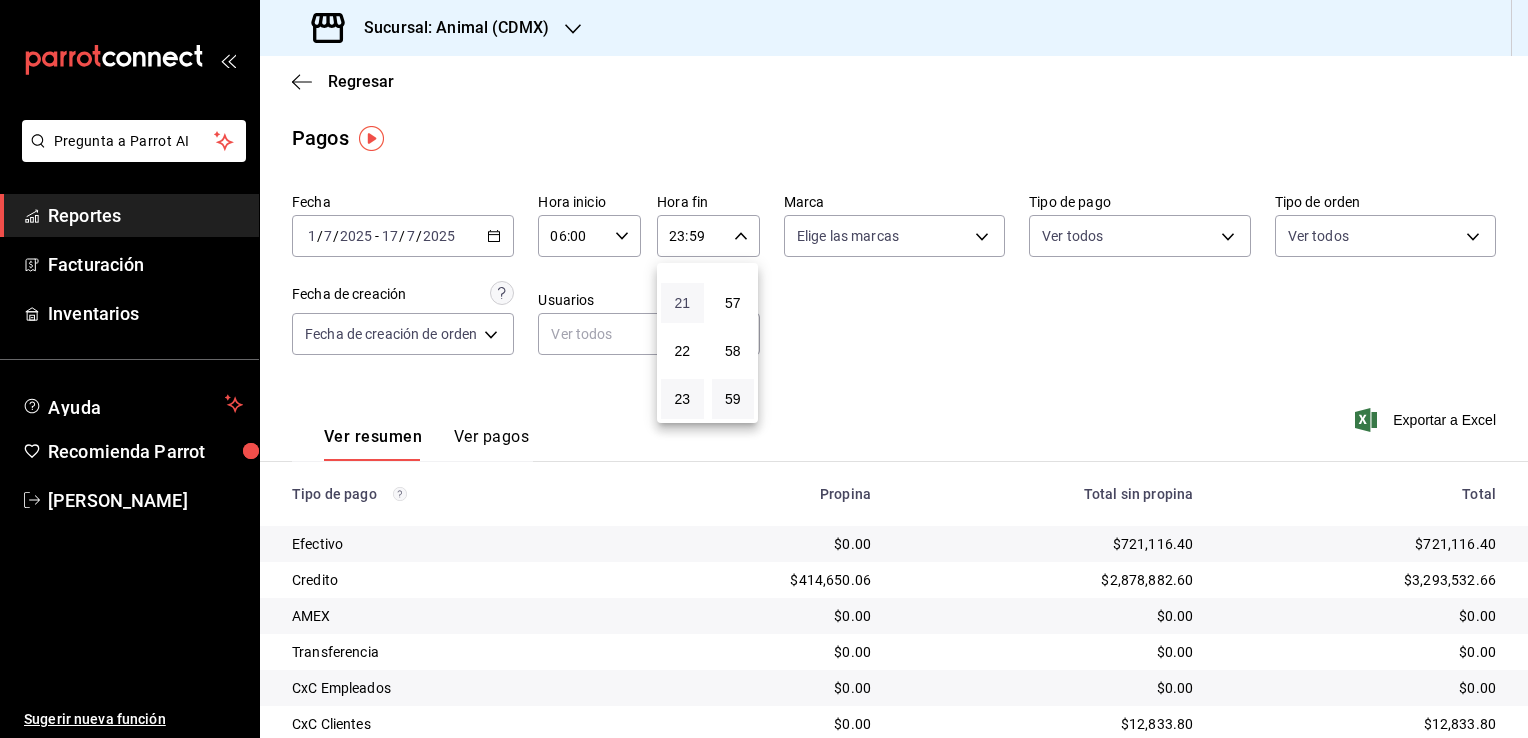 click on "21" at bounding box center (682, 303) 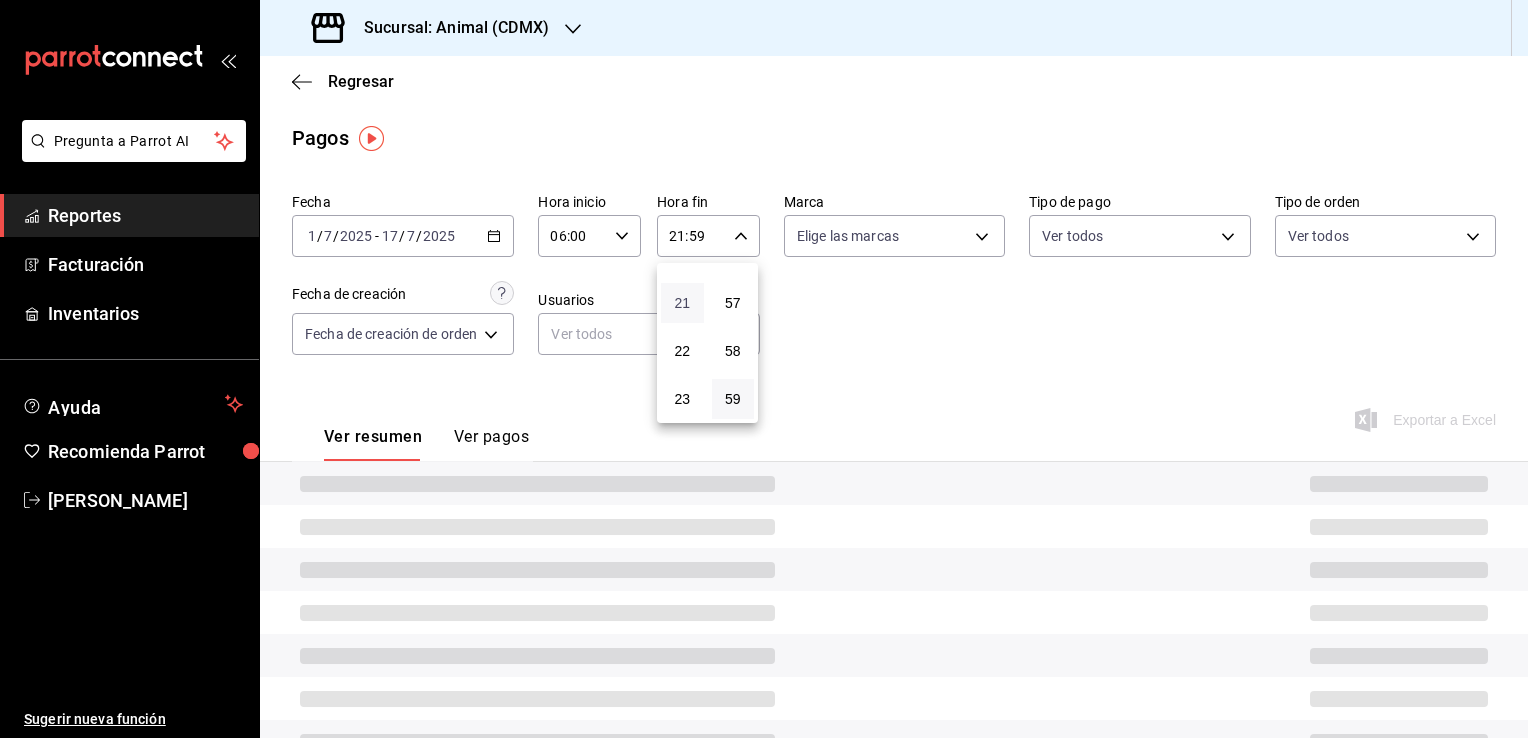 type 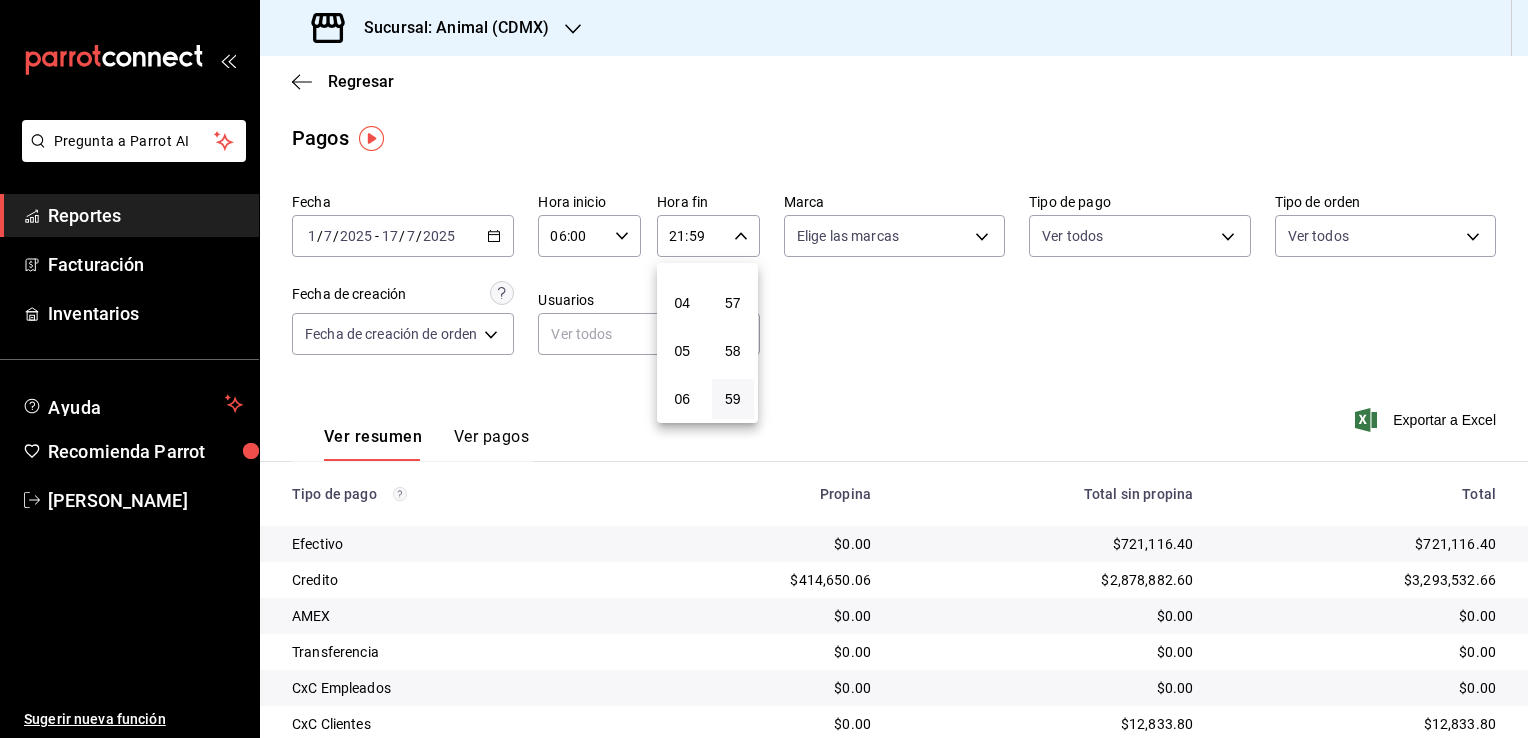 scroll, scrollTop: 171, scrollLeft: 0, axis: vertical 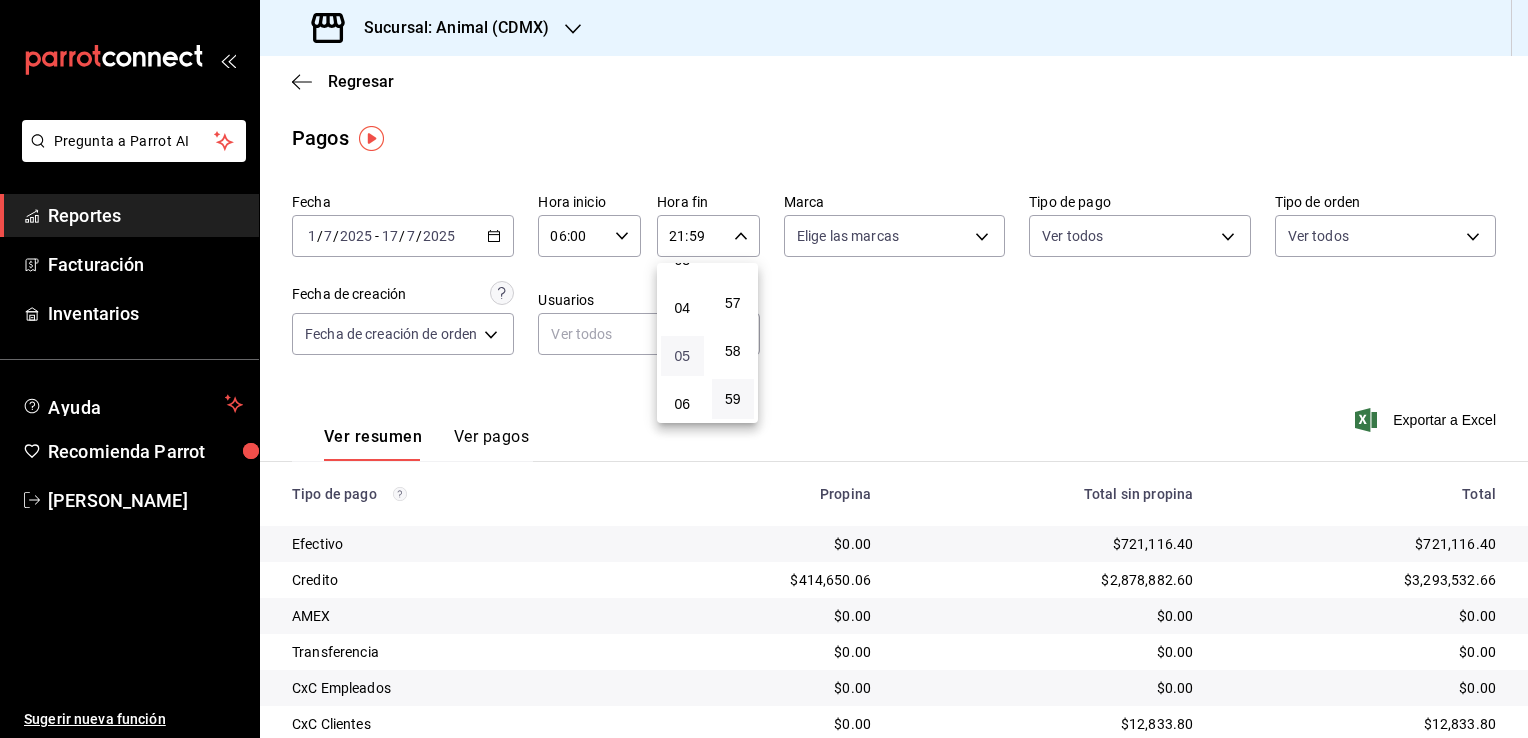 click on "05" at bounding box center [682, 356] 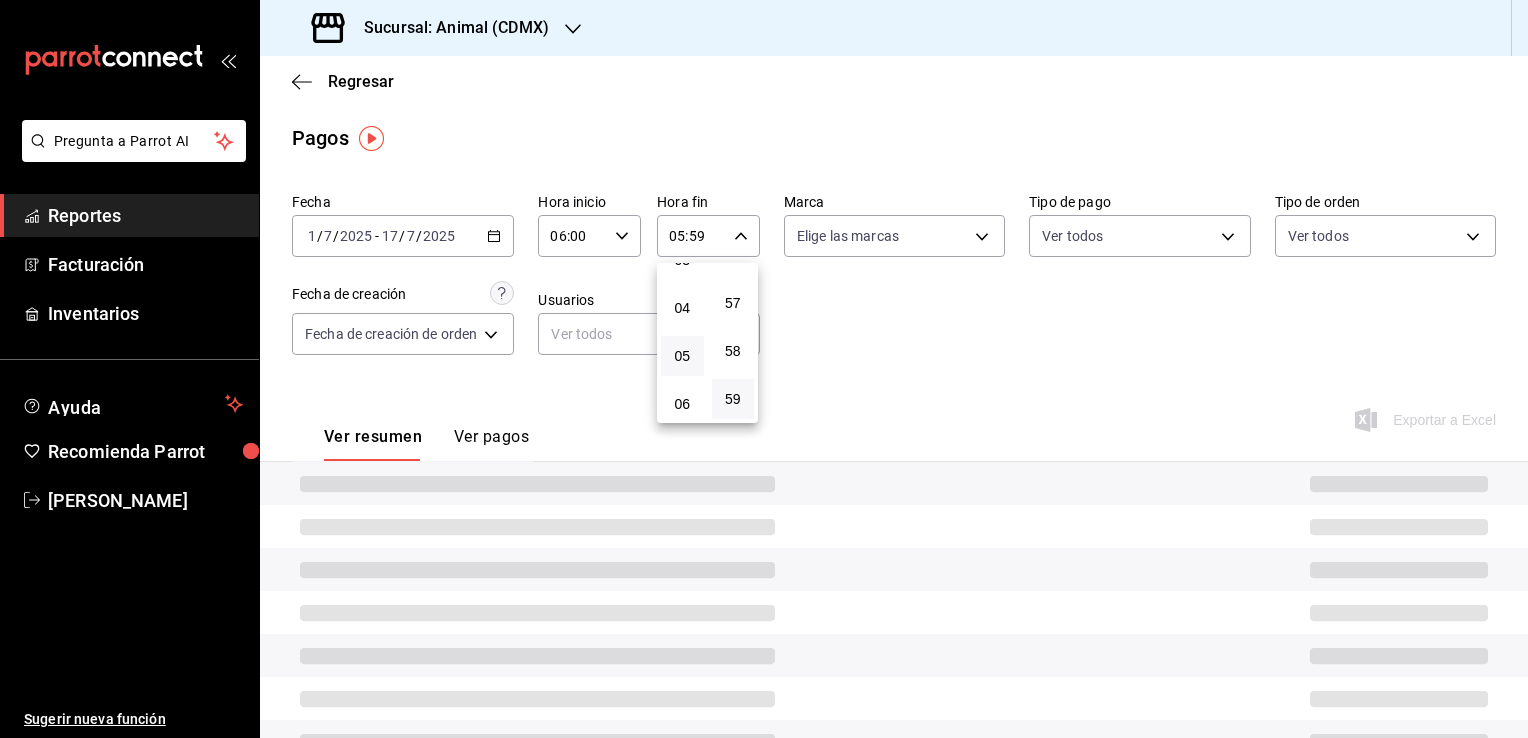 click at bounding box center [764, 369] 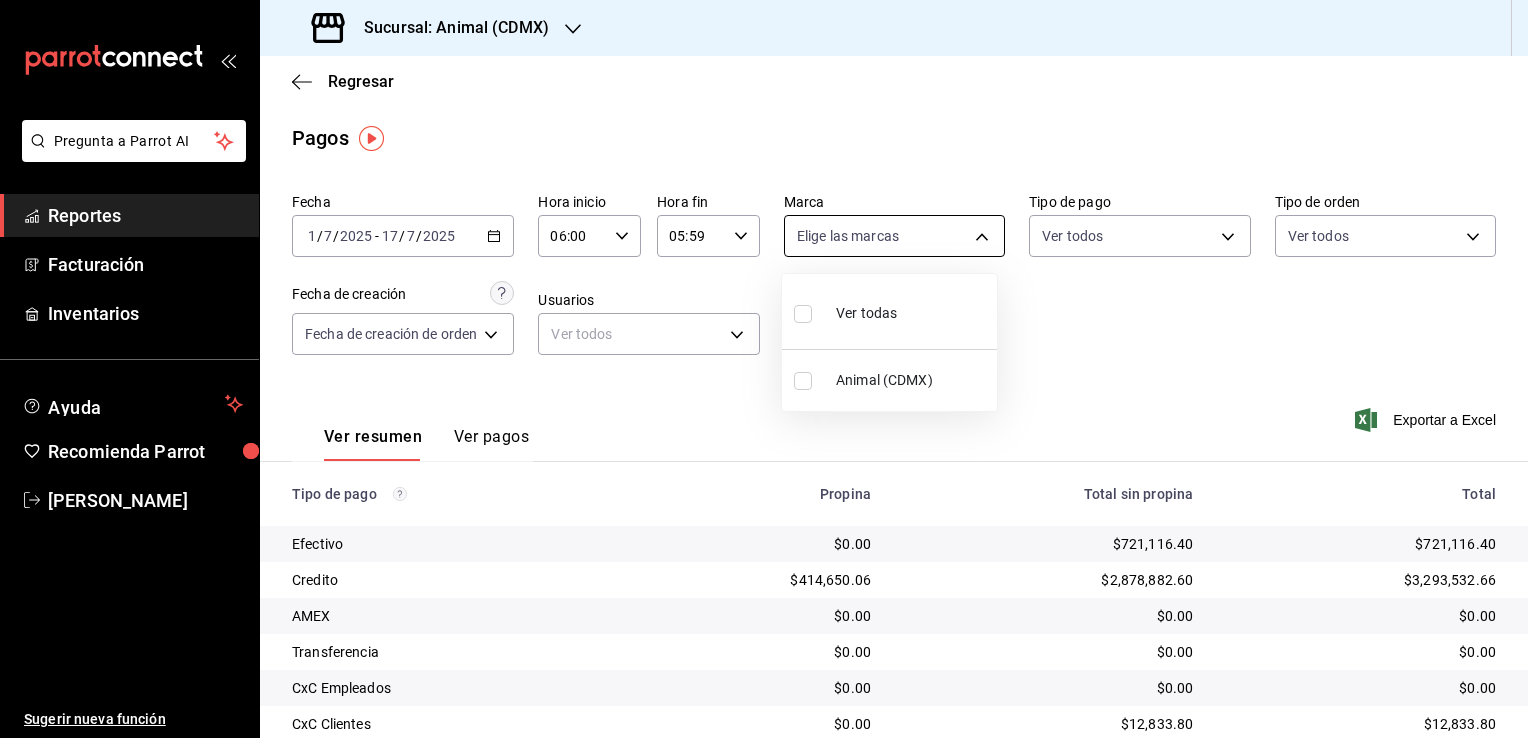 click on "Pregunta a Parrot AI Reportes   Facturación   Inventarios   Ayuda Recomienda Parrot   [PERSON_NAME]   Sugerir nueva función   Sucursal: Animal (CDMX) Regresar Pagos Fecha [DATE] [DATE] - [DATE] [DATE] Hora inicio 06:00 Hora inicio Hora fin 05:59 Hora fin Marca Elige las marcas Tipo de pago Ver todos Tipo de orden Ver todos Fecha de creación   Fecha de creación de orden ORDER Usuarios Ver todos null Ver resumen Ver pagos Exportar a Excel Tipo de pago   Propina Total sin propina Total Efectivo $0.00 $721,116.40 $721,116.40 Credito $414,650.06 $2,878,882.60 $3,293,532.66 AMEX $0.00 $0.00 $0.00 Transferencia $0.00 $0.00 $0.00 CxC Empleados $0.00 $0.00 $0.00 CxC Clientes $0.00 $12,833.80 $12,833.80 UDS $0.00 $0.00 $0.00 Debito $117,293.30 $874,014.00 $991,307.30 Rappi $0.00 $0.00 $0.00 Total $531,943.36 $4,486,846.80 $5,018,790.16 Pregunta a Parrot AI Reportes   Facturación   Inventarios   Ayuda Recomienda Parrot   [PERSON_NAME]   Sugerir nueva función   Ver video tutorial Ir a video" at bounding box center [764, 369] 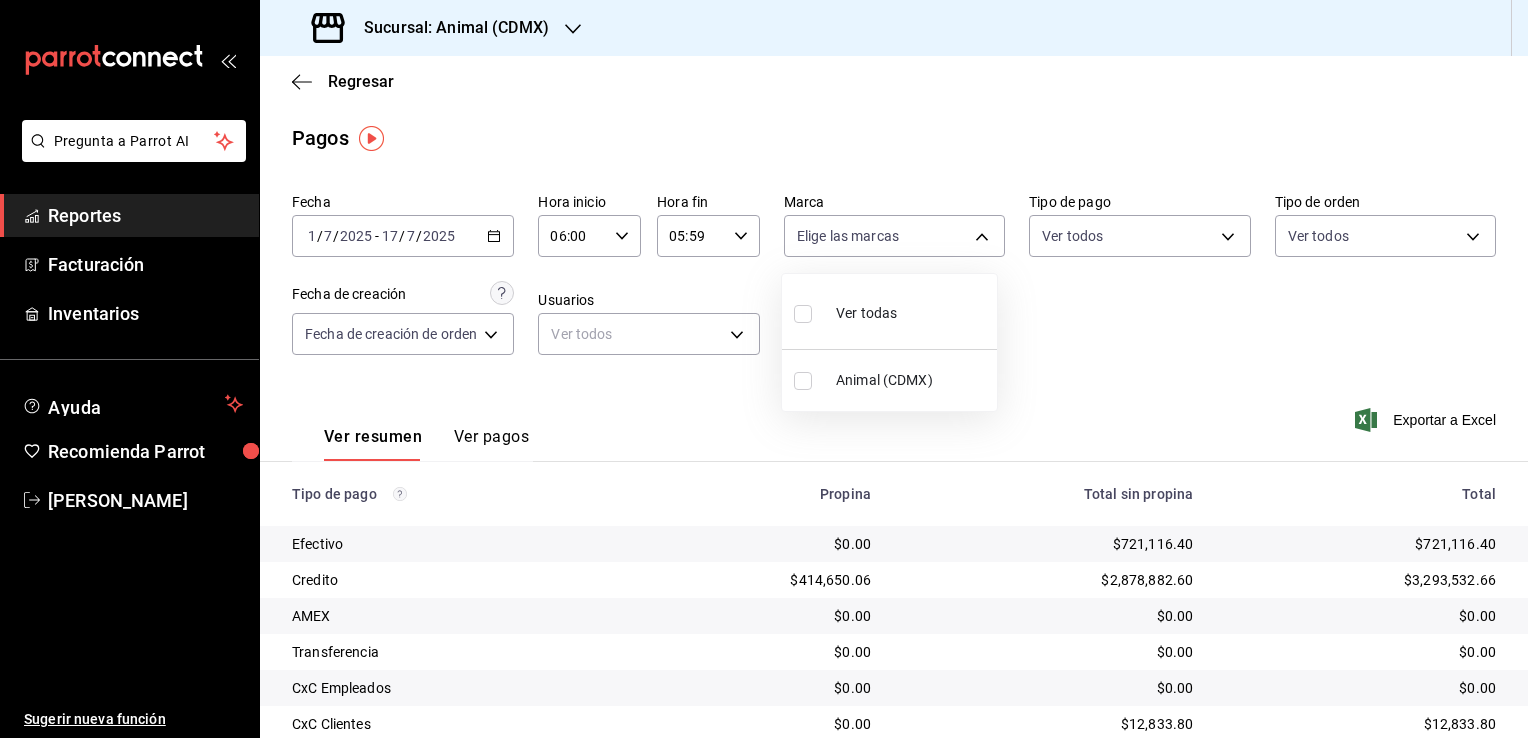 click on "Ver todas" at bounding box center [866, 313] 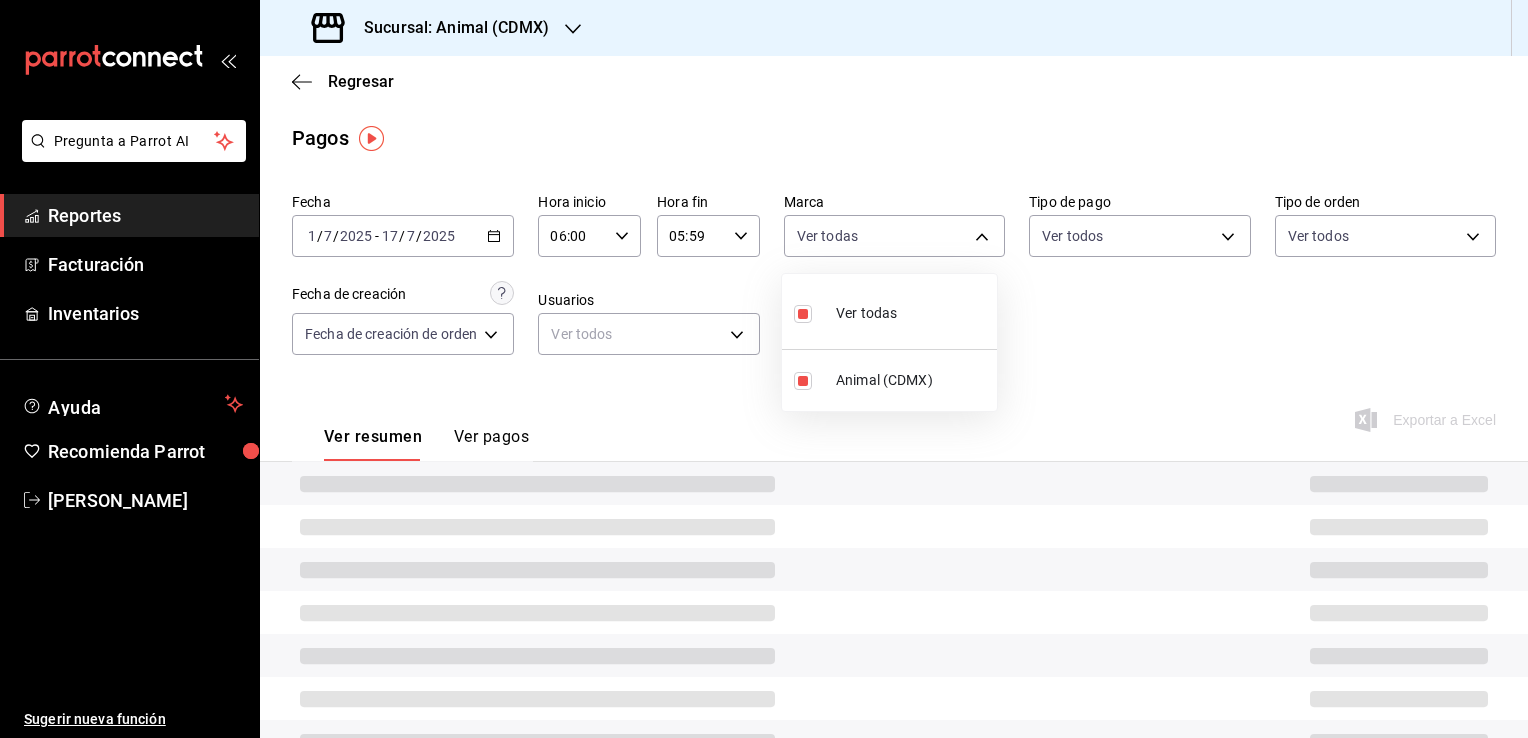 click at bounding box center [764, 369] 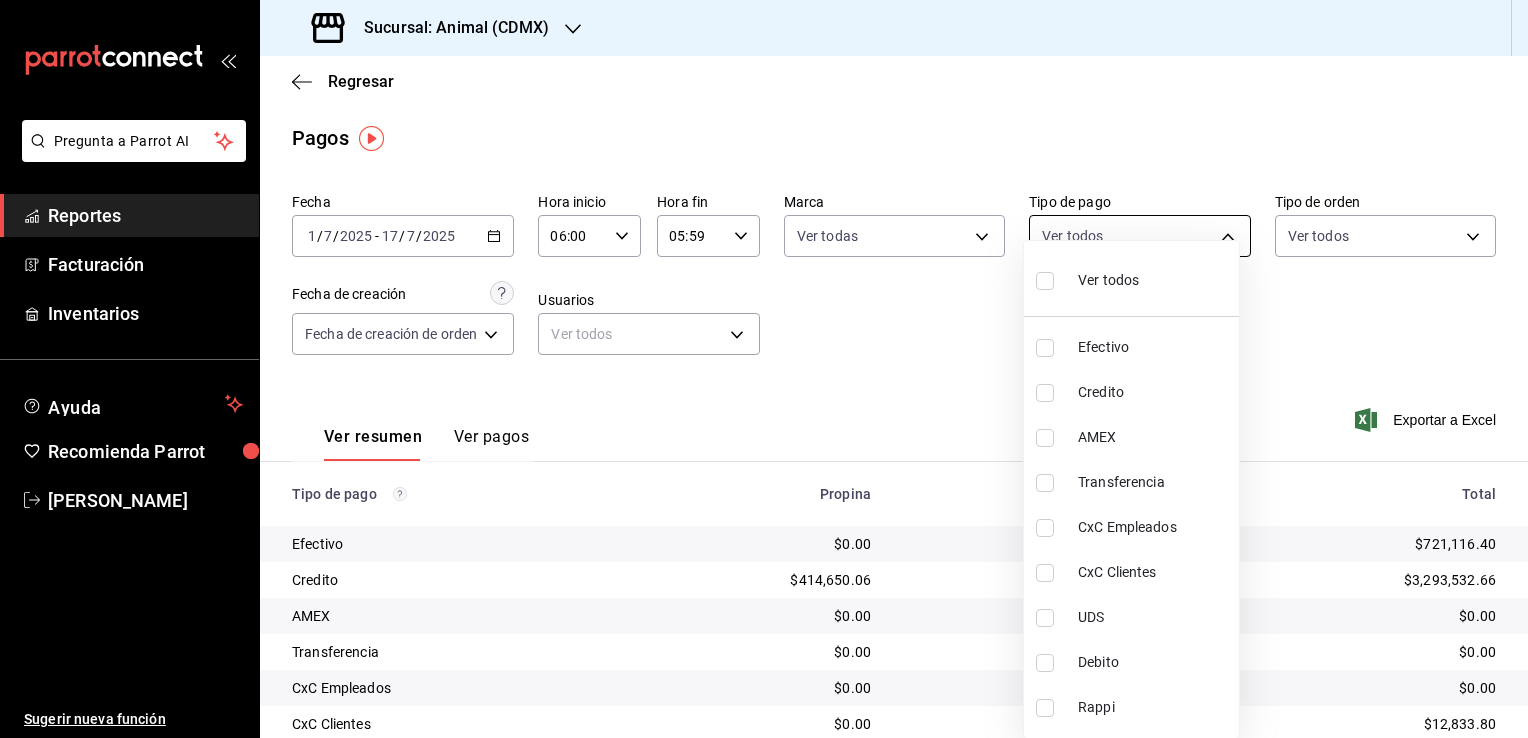 click on "Pregunta a Parrot AI Reportes   Facturación   Inventarios   Ayuda Recomienda Parrot   [PERSON_NAME]   Sugerir nueva función   Sucursal: Animal (CDMX) Regresar Pagos Fecha [DATE] [DATE] - [DATE] [DATE] Hora inicio 06:00 Hora inicio Hora fin 05:59 Hora fin Marca Ver todas cb0f6aec-1481-4e37-861c-bab9b3a65b14 Tipo de pago Ver todos Tipo de orden Ver todos Fecha de creación   Fecha de creación de orden ORDER Usuarios Ver todos null Ver resumen Ver pagos Exportar a Excel Tipo de pago   Propina Total sin propina Total Efectivo $0.00 $721,116.40 $721,116.40 Credito $414,650.06 $2,878,882.60 $3,293,532.66 AMEX $0.00 $0.00 $0.00 Transferencia $0.00 $0.00 $0.00 CxC Empleados $0.00 $0.00 $0.00 CxC Clientes $0.00 $12,833.80 $12,833.80 UDS $0.00 $0.00 $0.00 Debito $117,293.30 $874,014.00 $991,307.30 Rappi $0.00 $0.00 $0.00 Total $531,943.36 $4,486,846.80 $5,018,790.16 Pregunta a Parrot AI Reportes   Facturación   Inventarios   Ayuda Recomienda Parrot   [PERSON_NAME]   Sugerir nueva función" at bounding box center [764, 369] 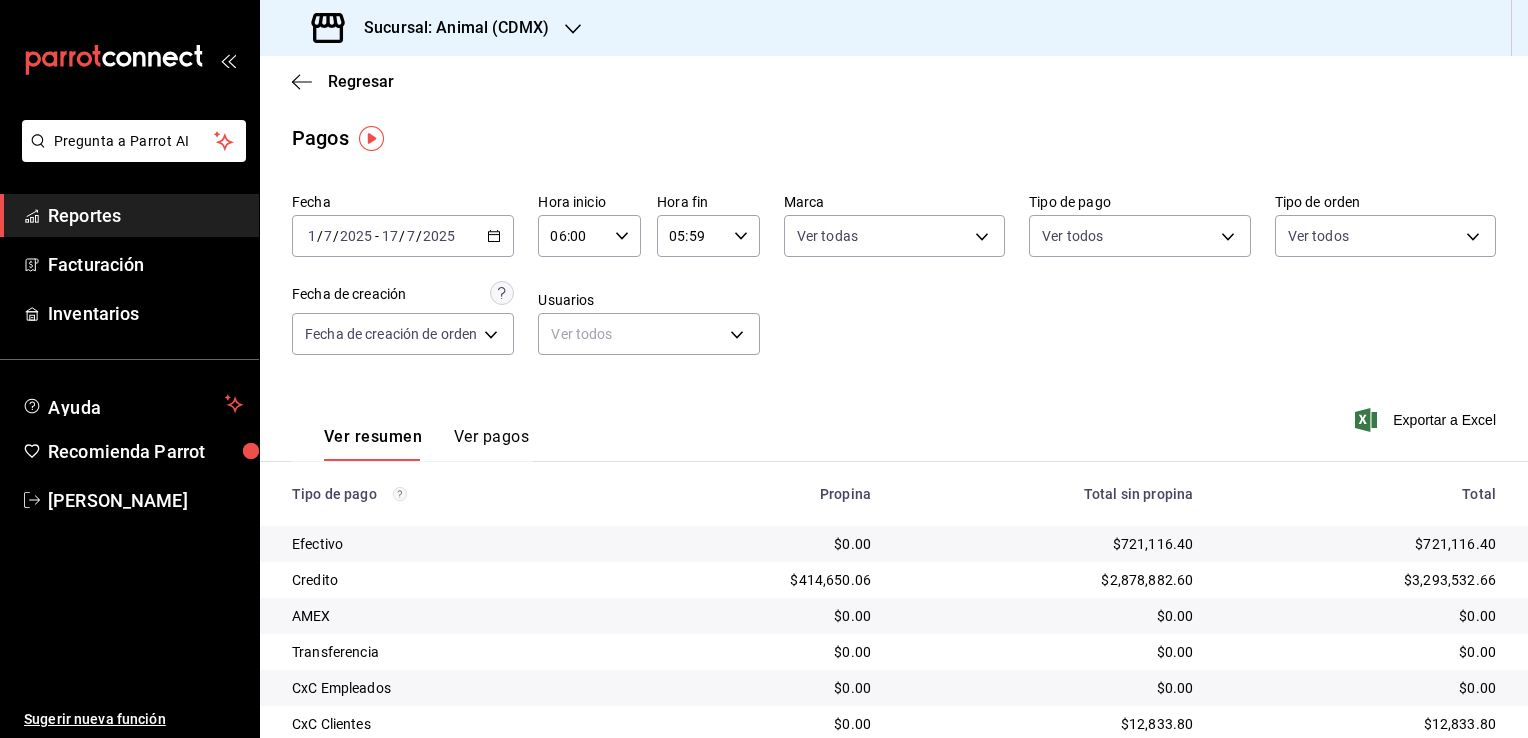click on "Sucursal: Animal (CDMX)" at bounding box center [448, 28] 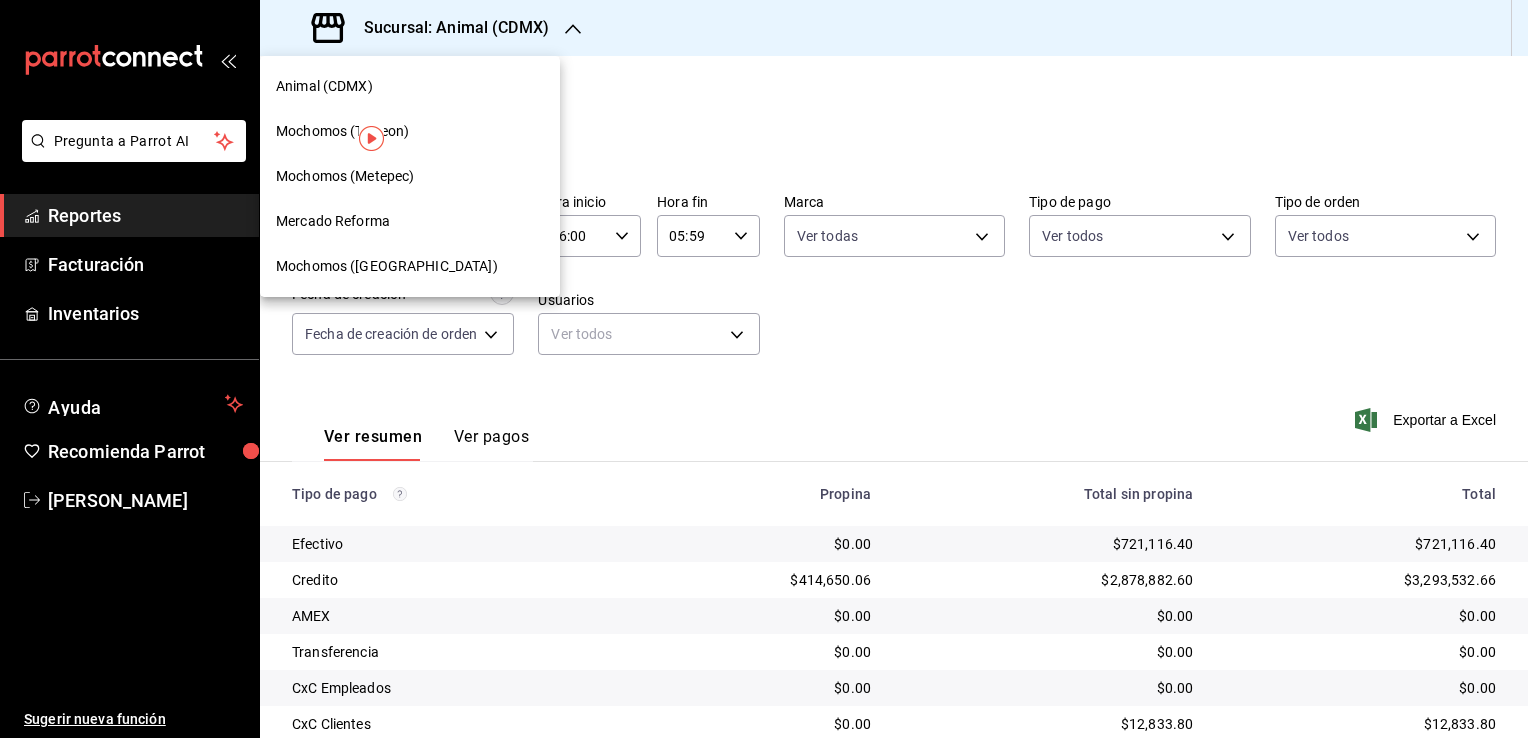 click on "Mochomos ([GEOGRAPHIC_DATA])" at bounding box center (387, 266) 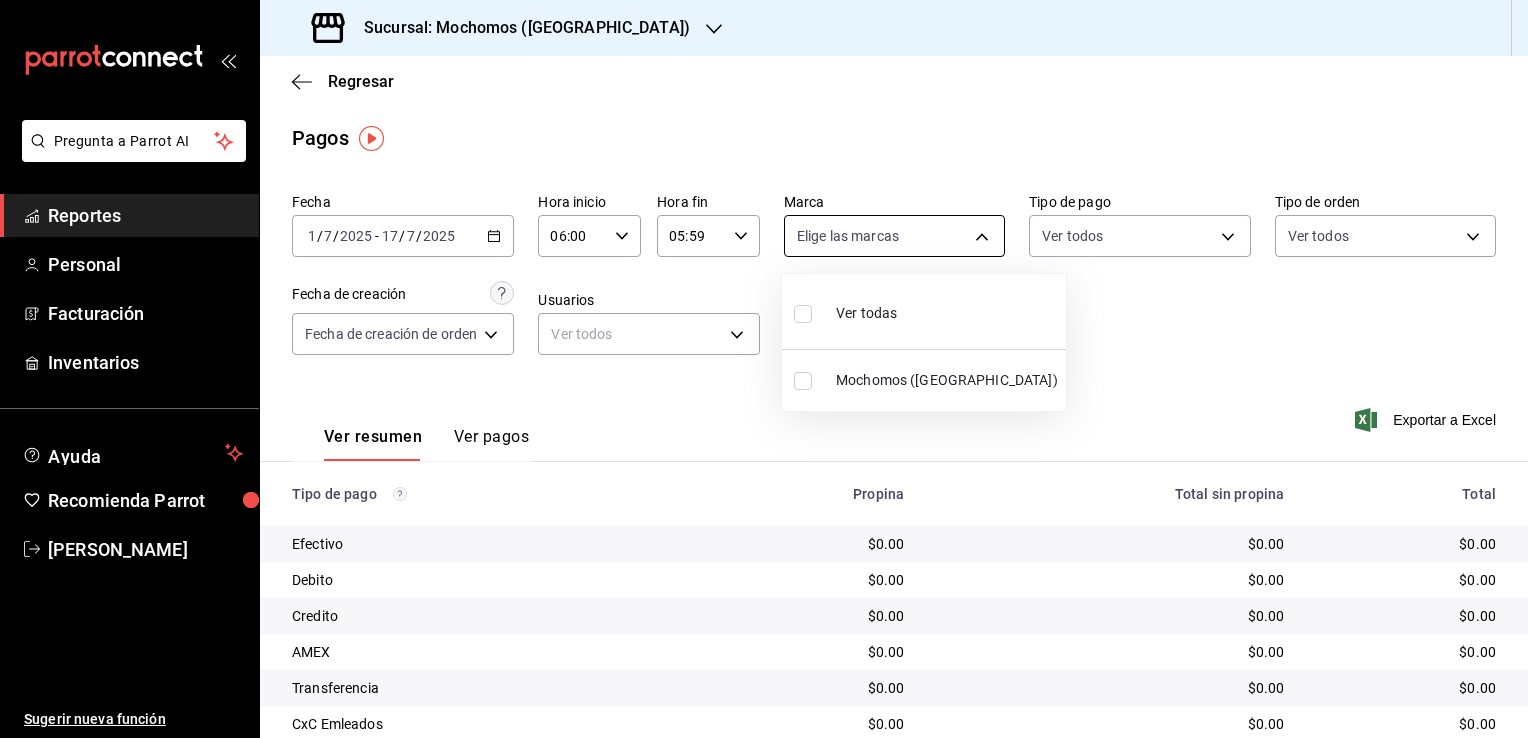 click on "Pregunta a Parrot AI Reportes   Personal   Facturación   Inventarios   Ayuda Recomienda Parrot   [PERSON_NAME]   Sugerir nueva función   Sucursal: Mochomos ([GEOGRAPHIC_DATA]) Regresar Pagos Fecha [DATE] [DATE] - [DATE] [DATE] Hora inicio 06:00 Hora inicio Hora fin 05:59 Hora fin Marca Elige las marcas Tipo de pago Ver todos Tipo de orden Ver todos Fecha de creación   Fecha de creación de orden ORDER Usuarios Ver todos null Ver resumen Ver pagos Exportar a Excel Tipo de pago   Propina Total sin propina Total Efectivo $0.00 $0.00 $0.00 Debito $0.00 $0.00 $0.00 Credito $0.00 $0.00 $0.00 AMEX $0.00 $0.00 $0.00 Transferencia $0.00 $0.00 $0.00 CxC Emleados $0.00 $0.00 $0.00 CxC Clientes $0.00 $0.00 $0.00 Total $0.00 $0.00 $0.00 GANA 1 MES GRATIS EN TU SUSCRIPCIÓN AQUÍ Ver video tutorial Ir a video Pregunta a Parrot AI Reportes   Personal   Facturación   Inventarios   Ayuda Recomienda Parrot   [PERSON_NAME]   Sugerir nueva función   Visitar centro de ayuda [PHONE_NUMBER] [PHONE_NUMBER]" at bounding box center (764, 369) 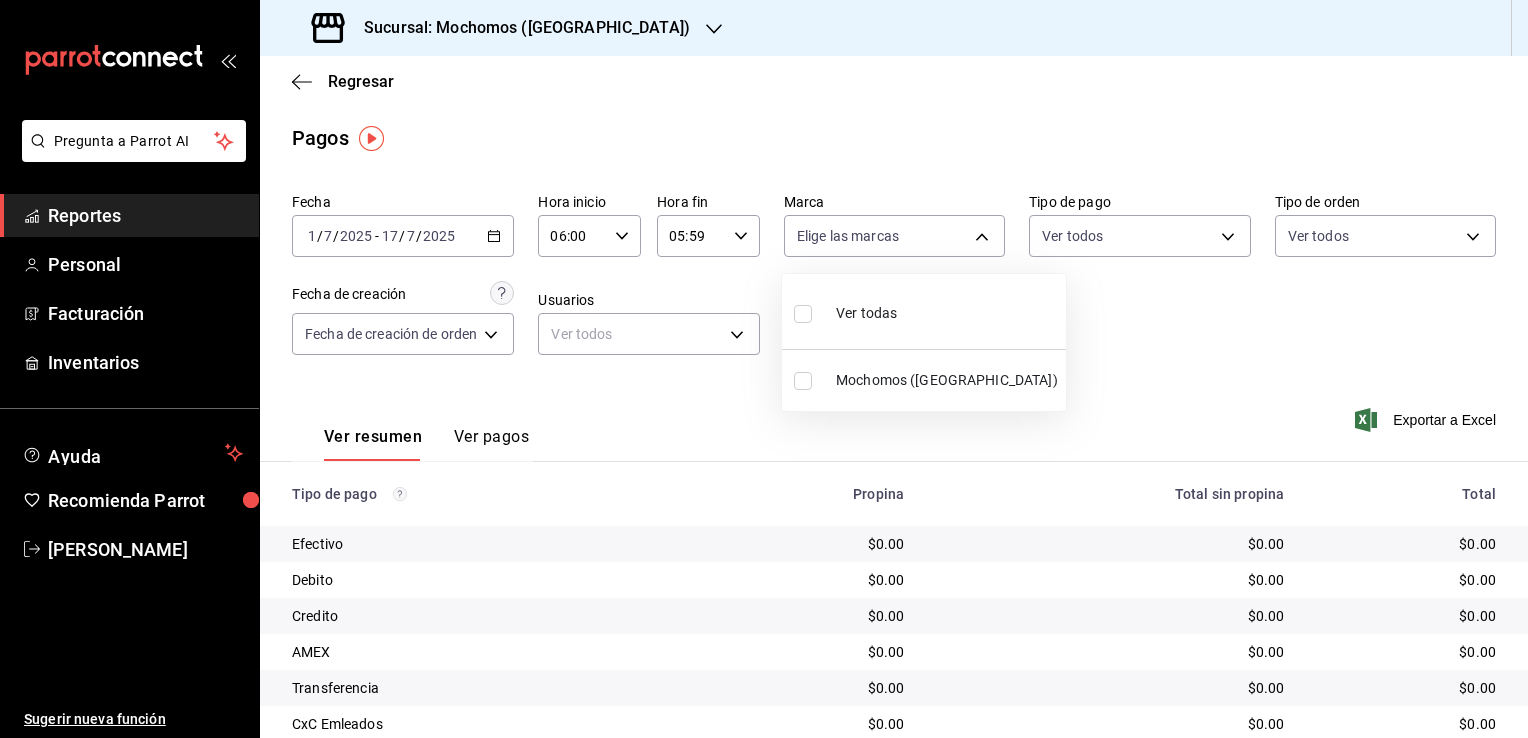 click on "Ver todas" at bounding box center [866, 313] 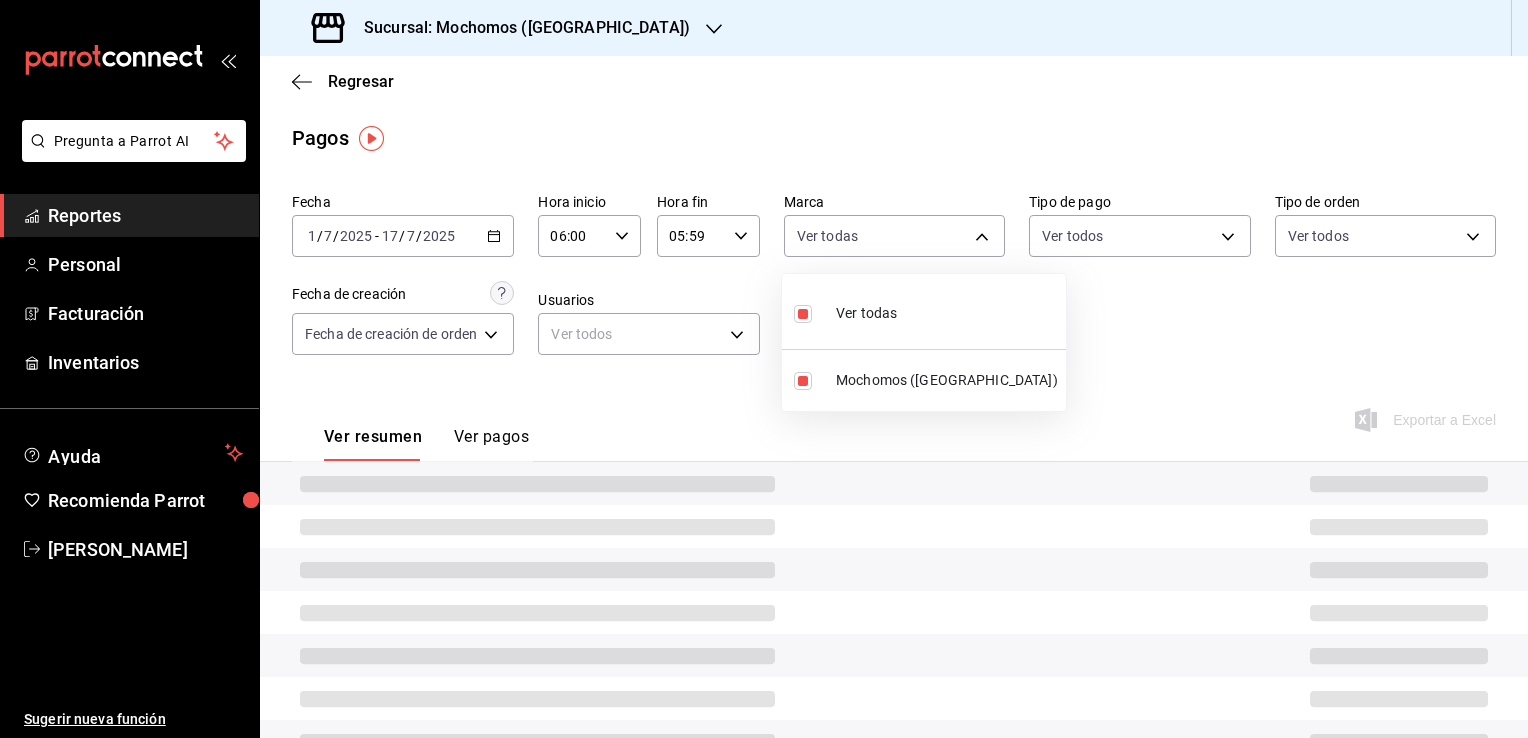 click at bounding box center [764, 369] 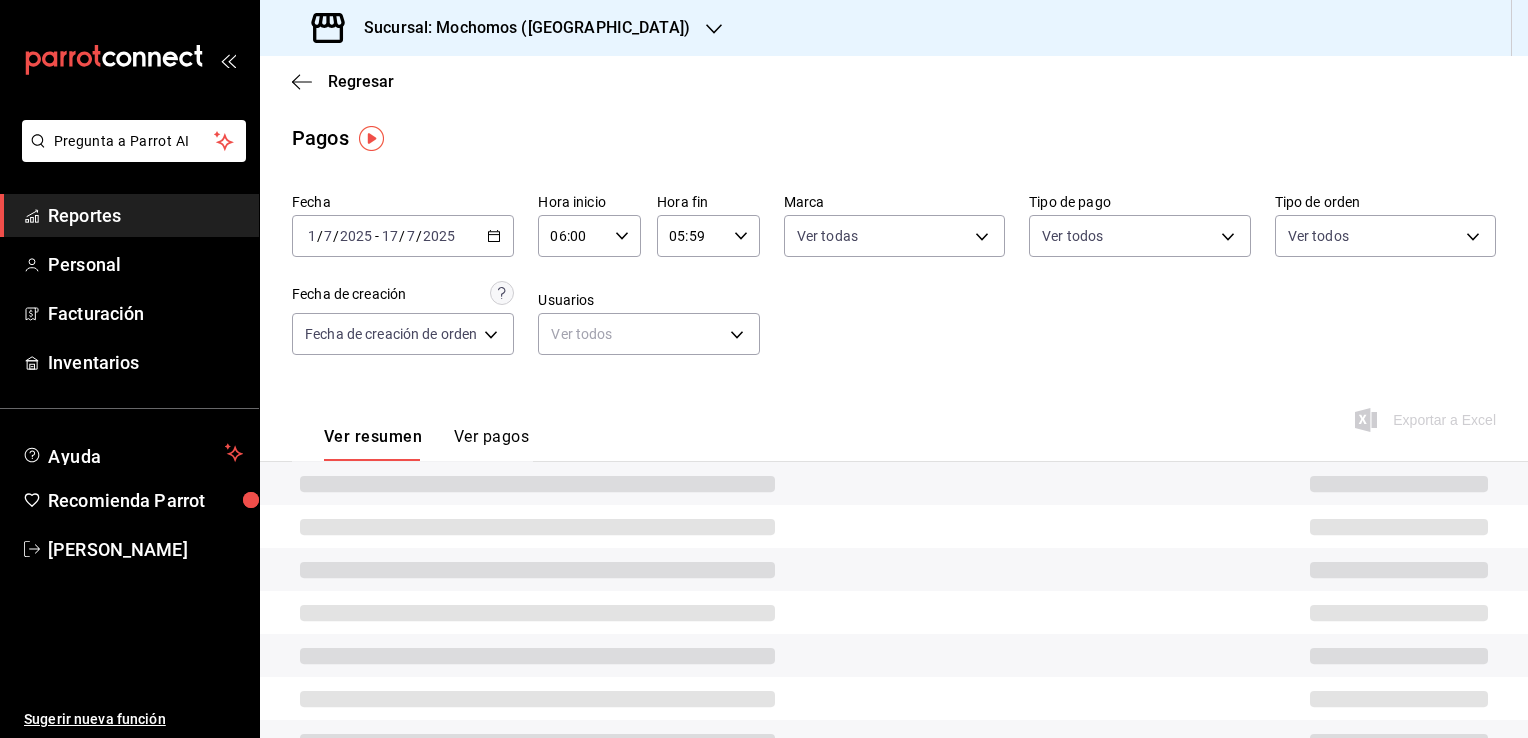 click 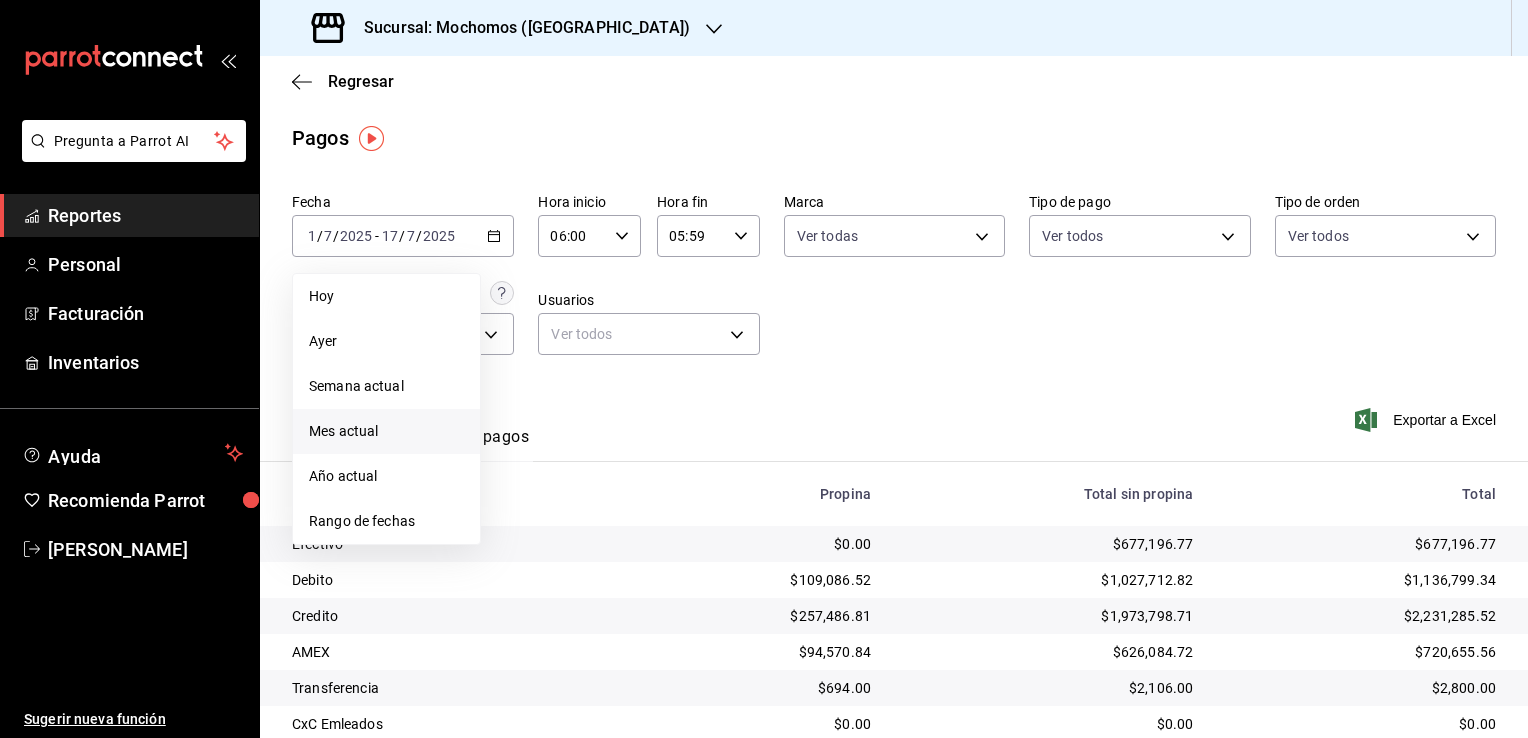 click on "Mes actual" at bounding box center (386, 431) 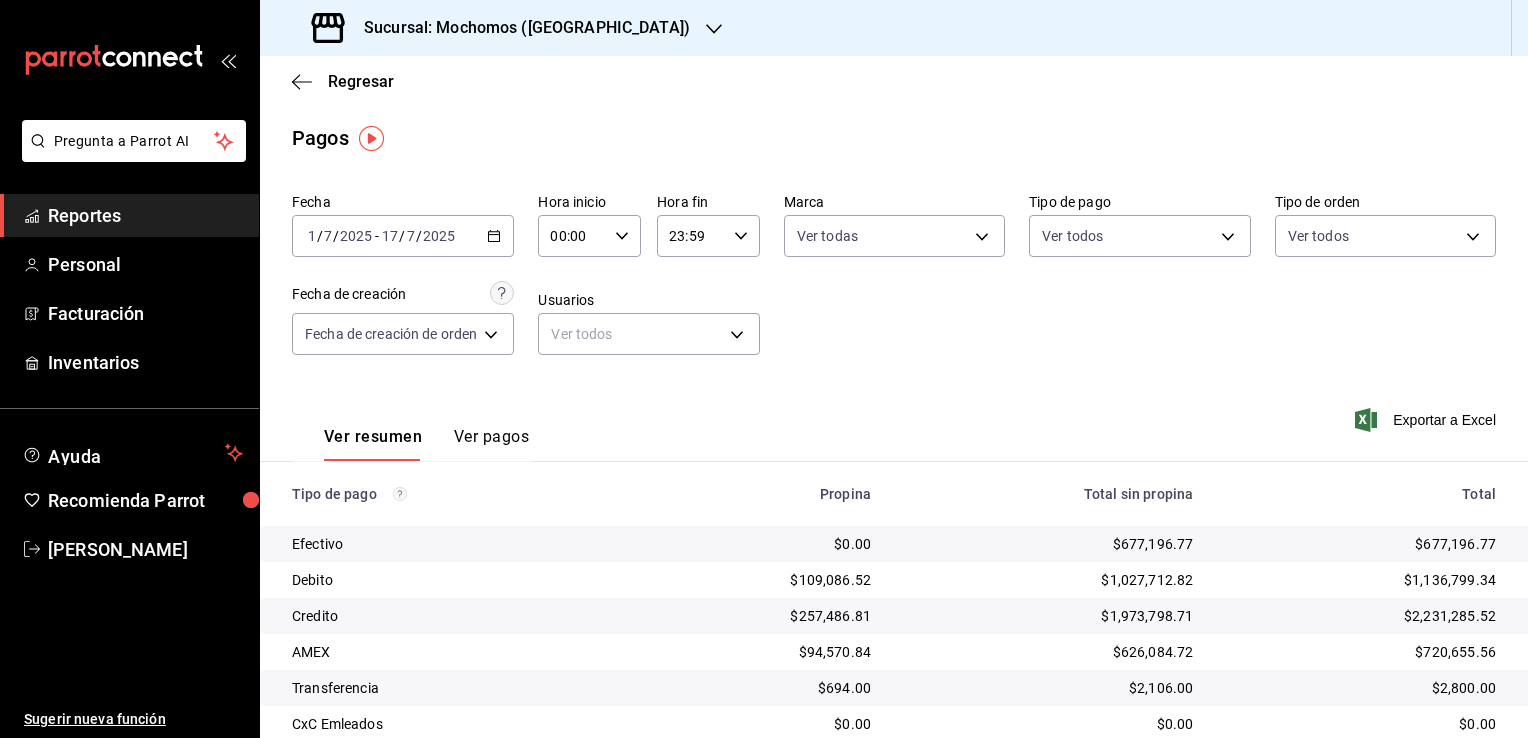 click 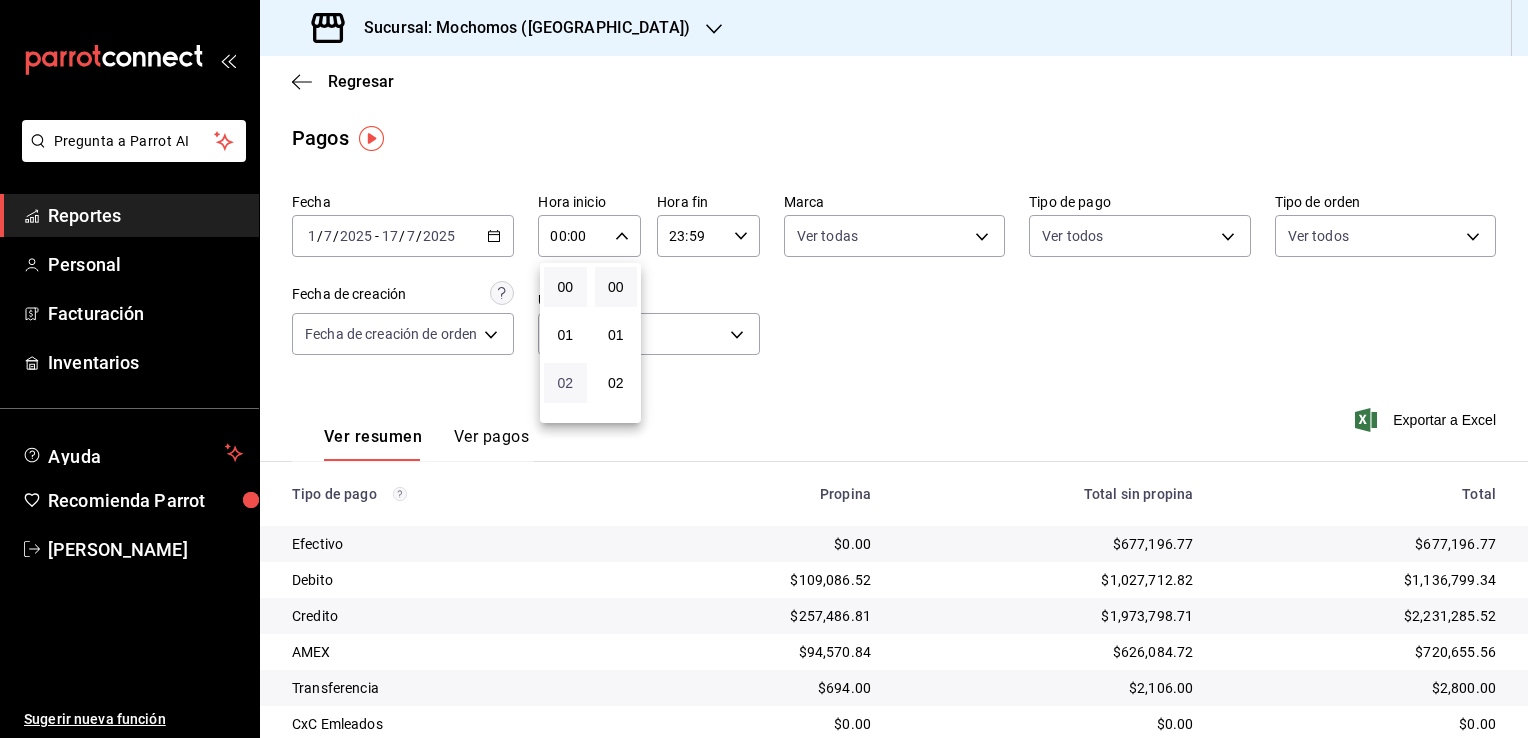 click on "02" at bounding box center (565, 383) 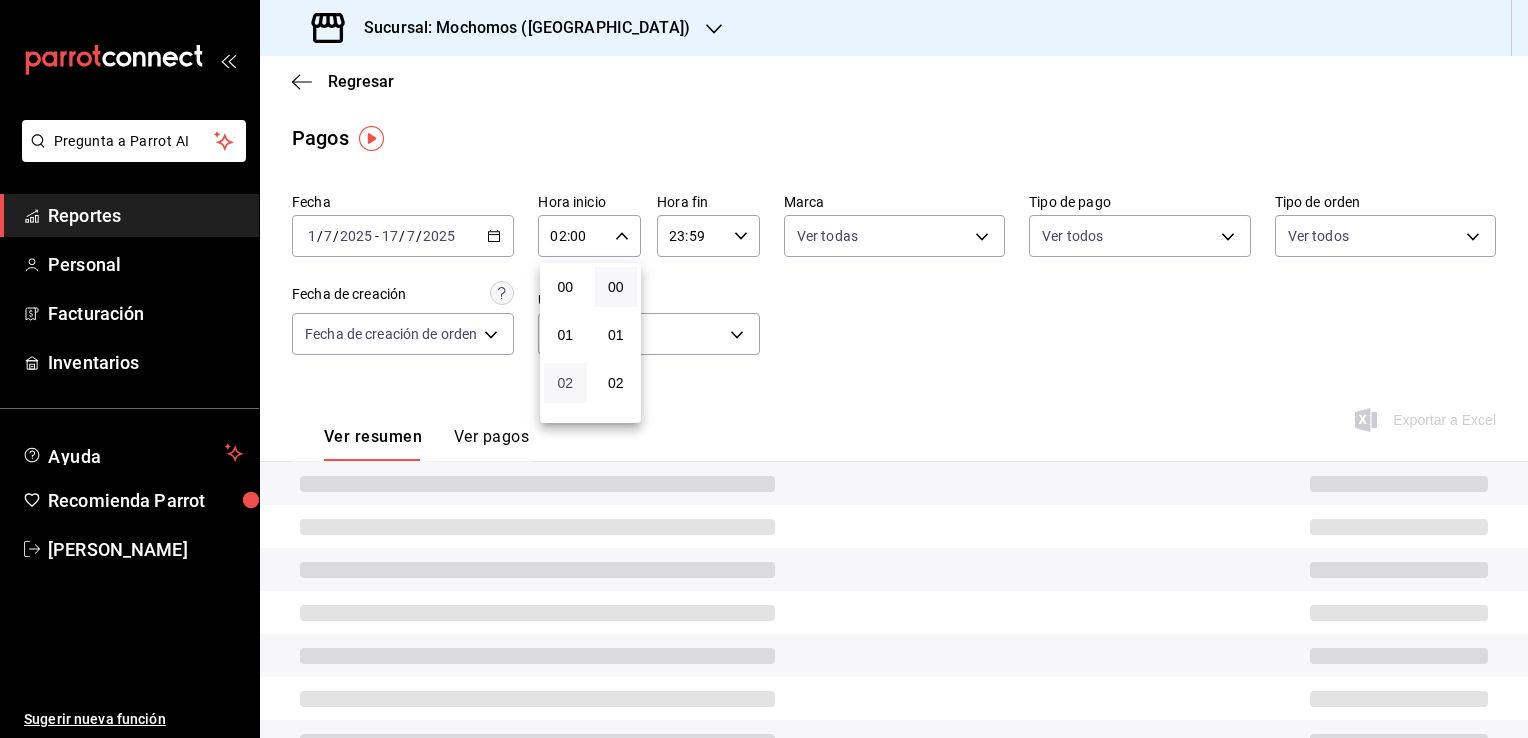type 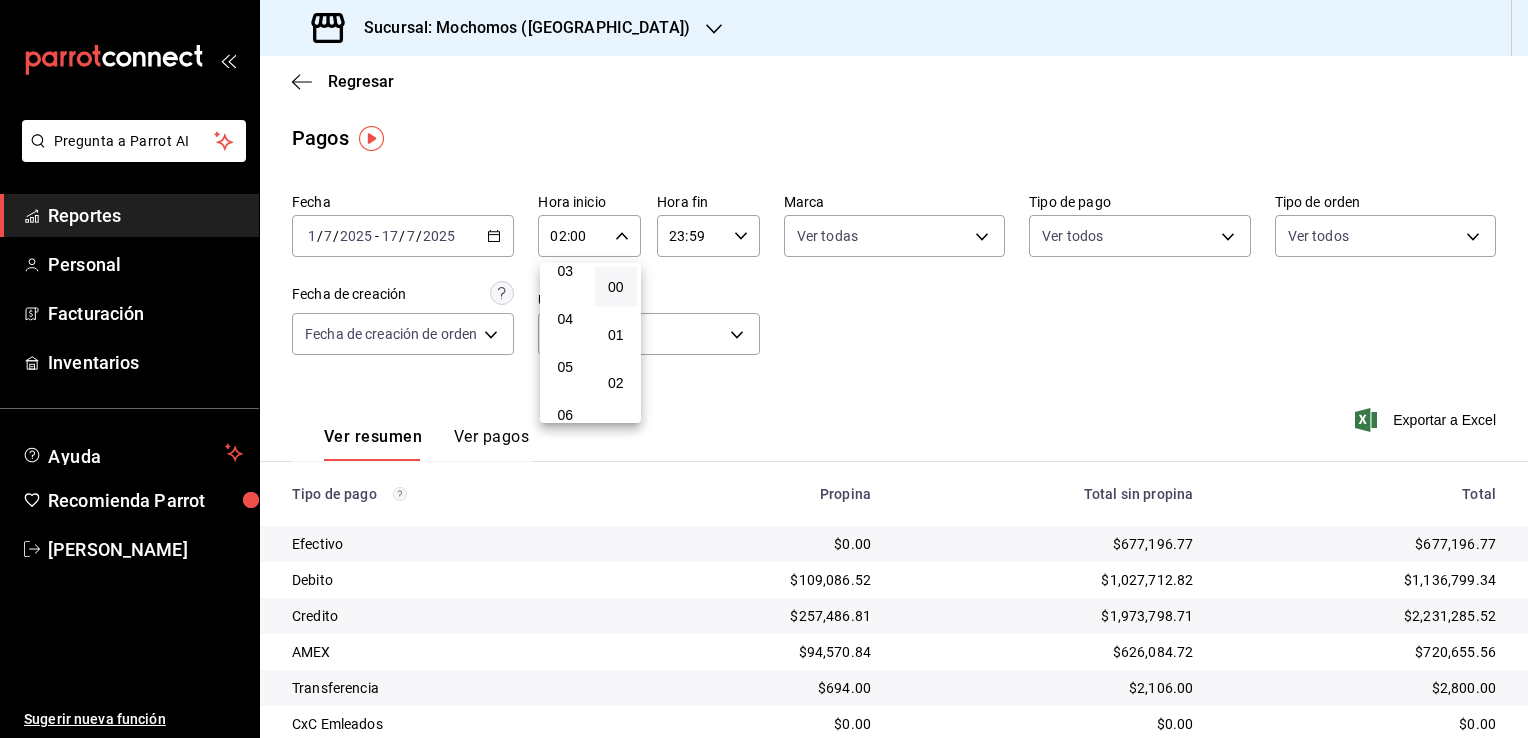 scroll, scrollTop: 200, scrollLeft: 0, axis: vertical 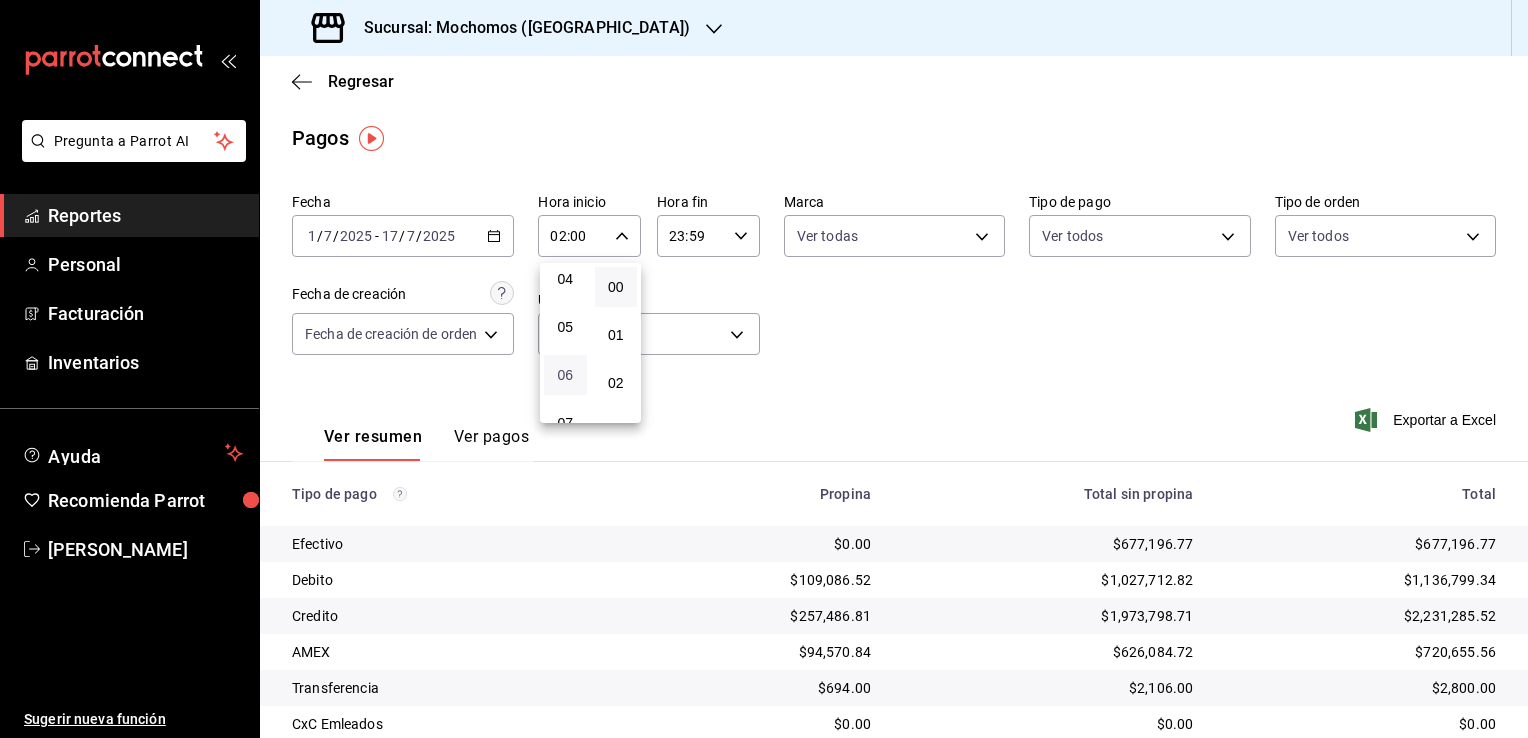 click on "06" at bounding box center [565, 375] 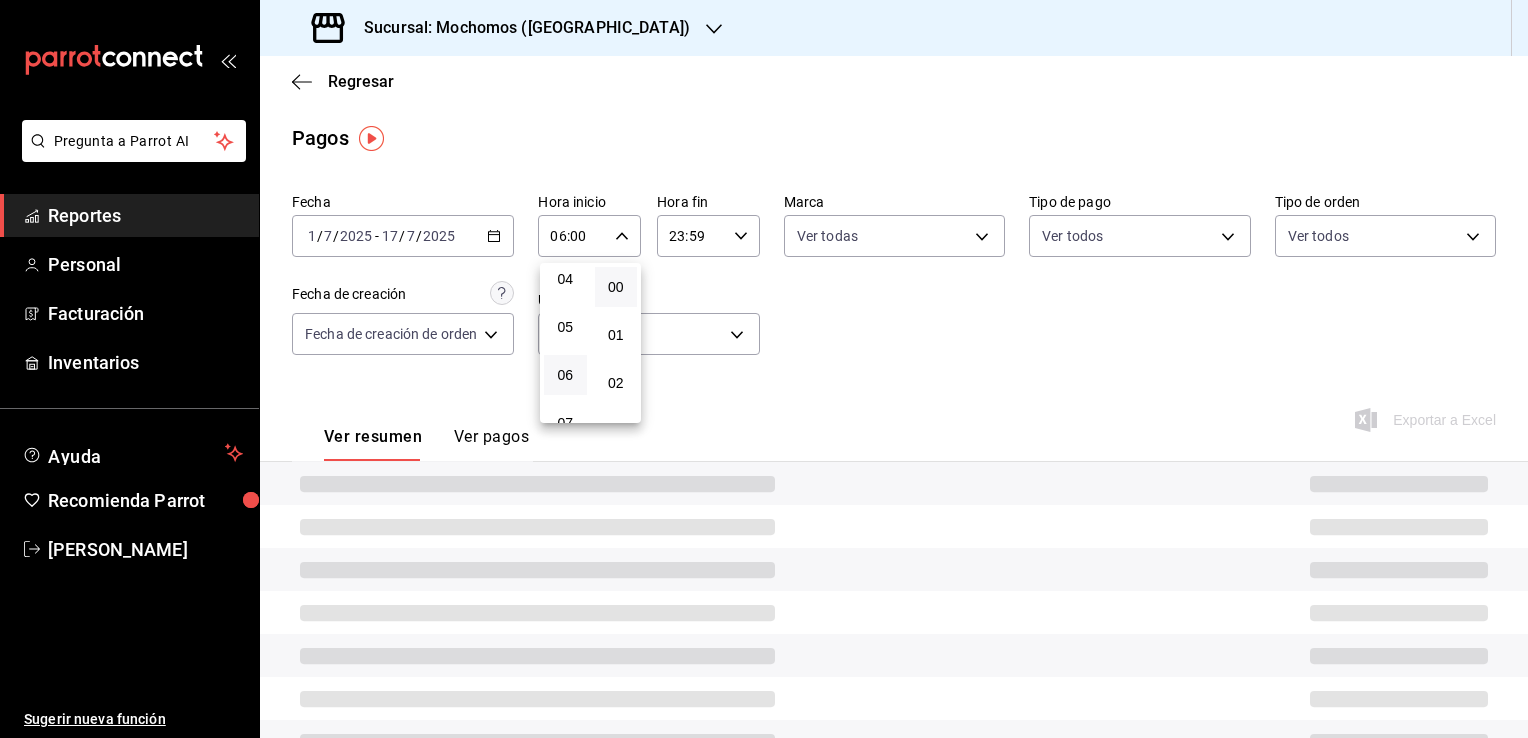 click at bounding box center (764, 369) 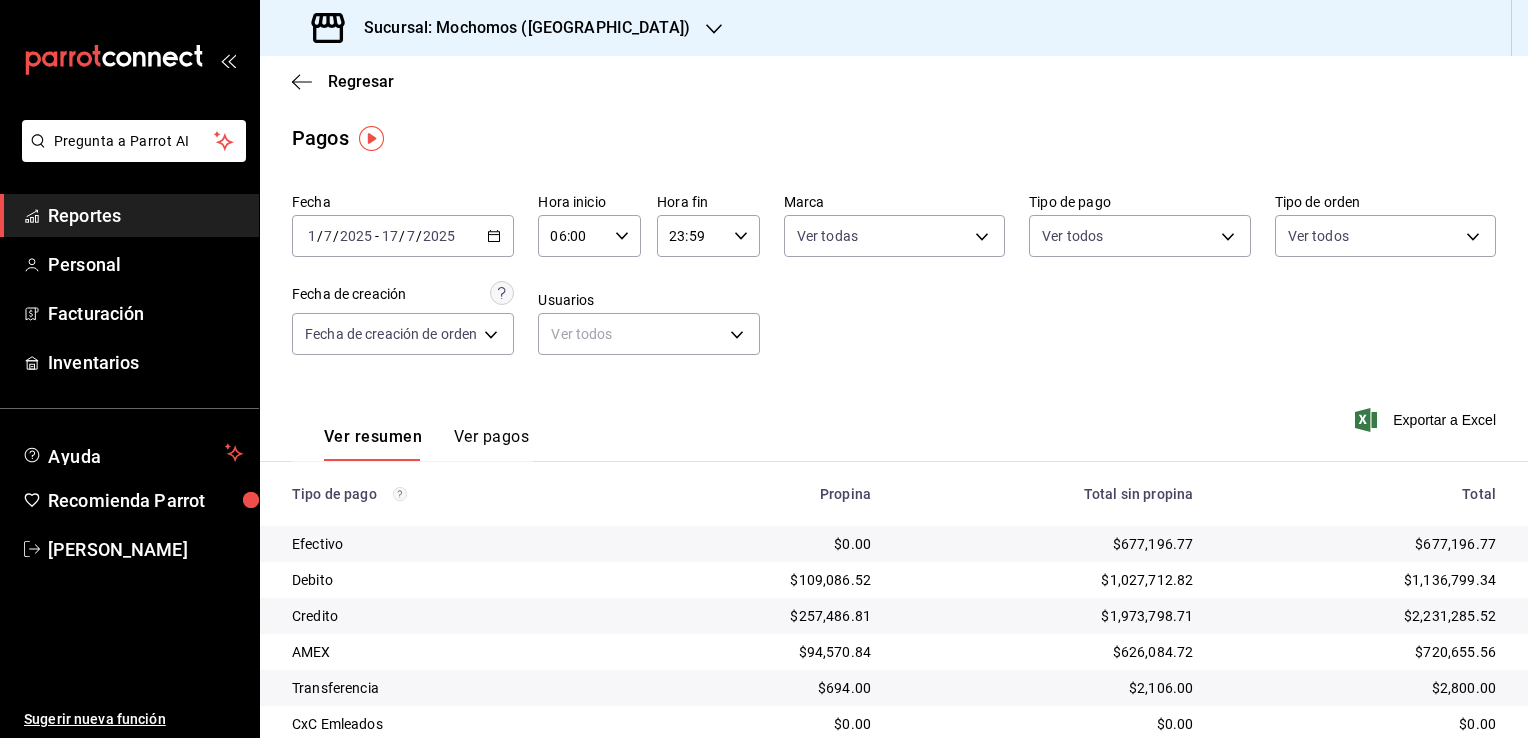 click 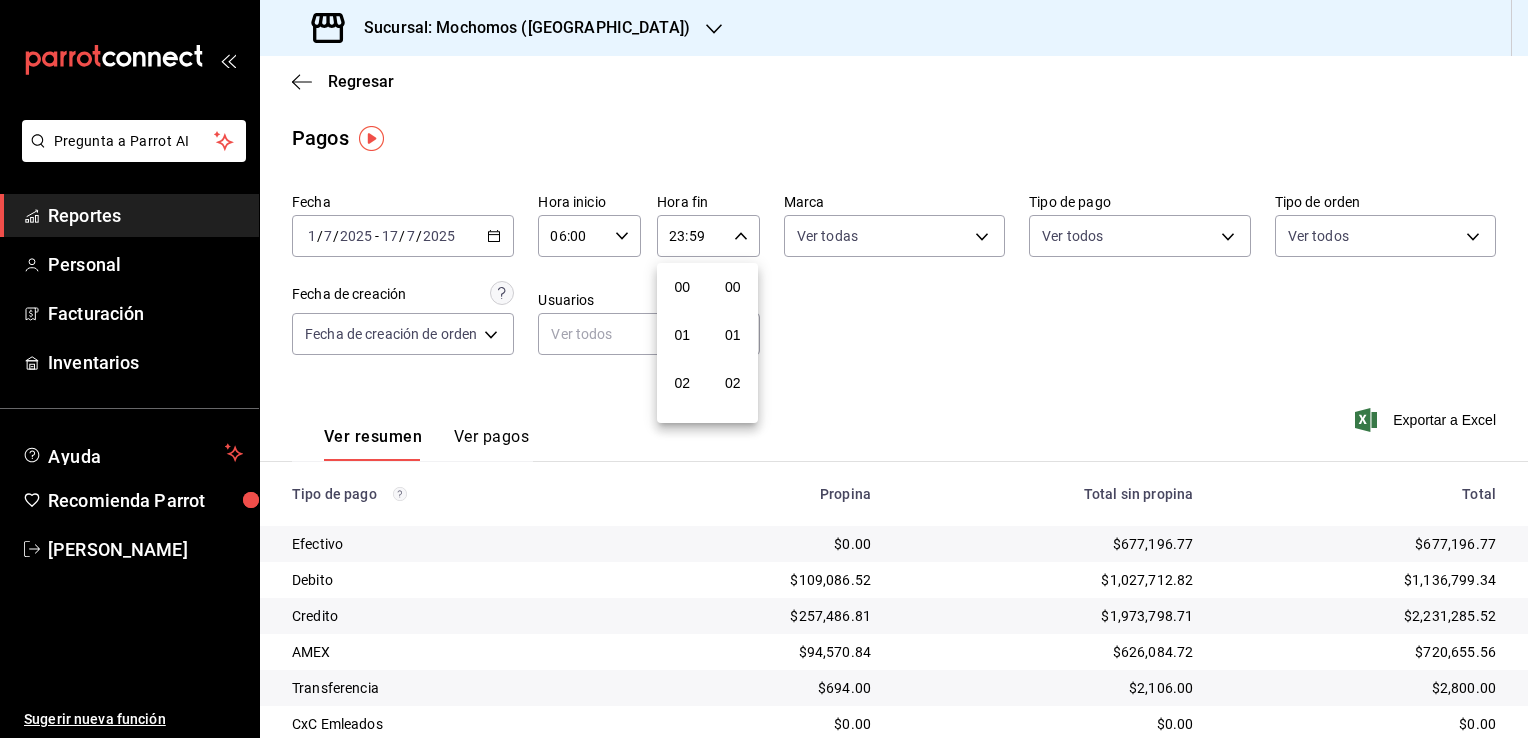 scroll, scrollTop: 1011, scrollLeft: 0, axis: vertical 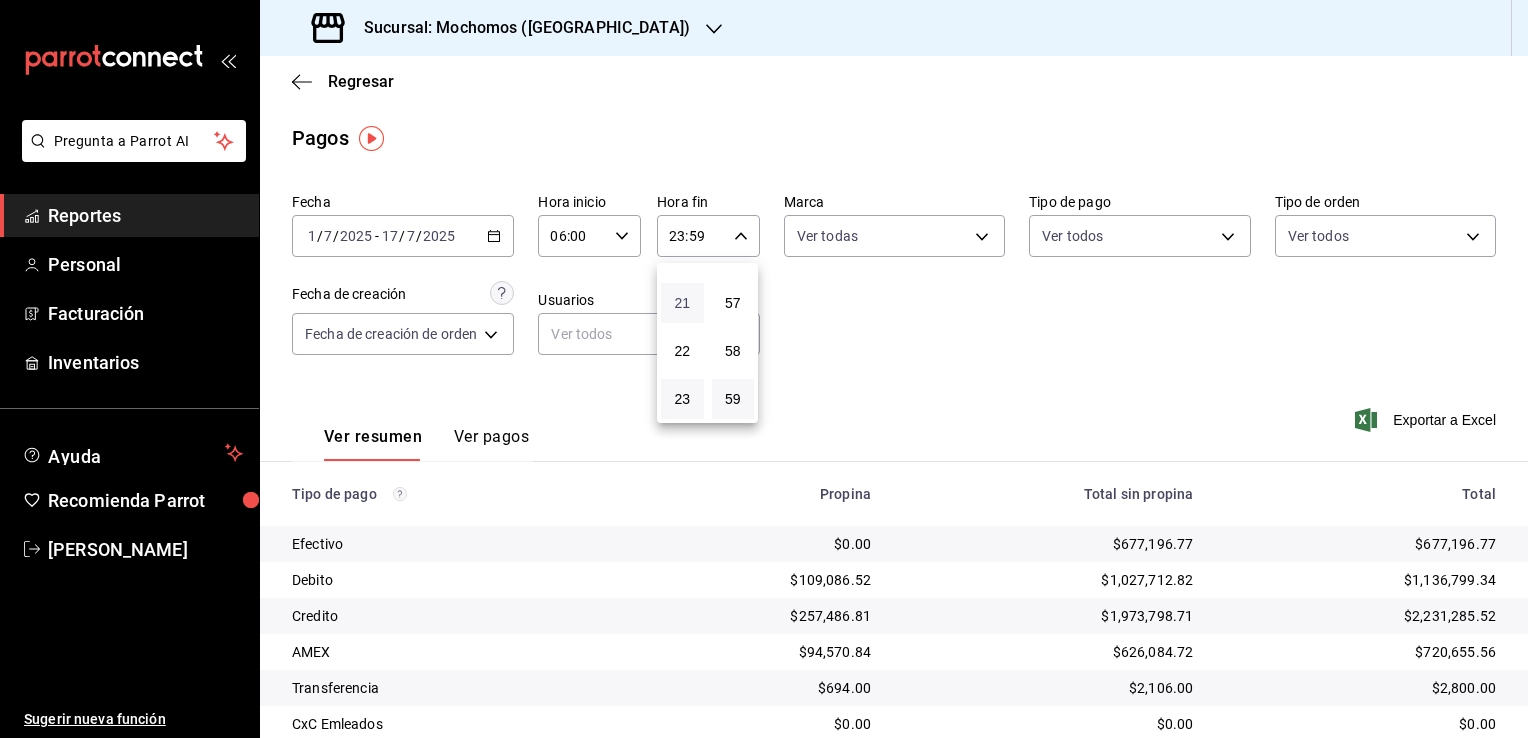 click on "21" at bounding box center [682, 303] 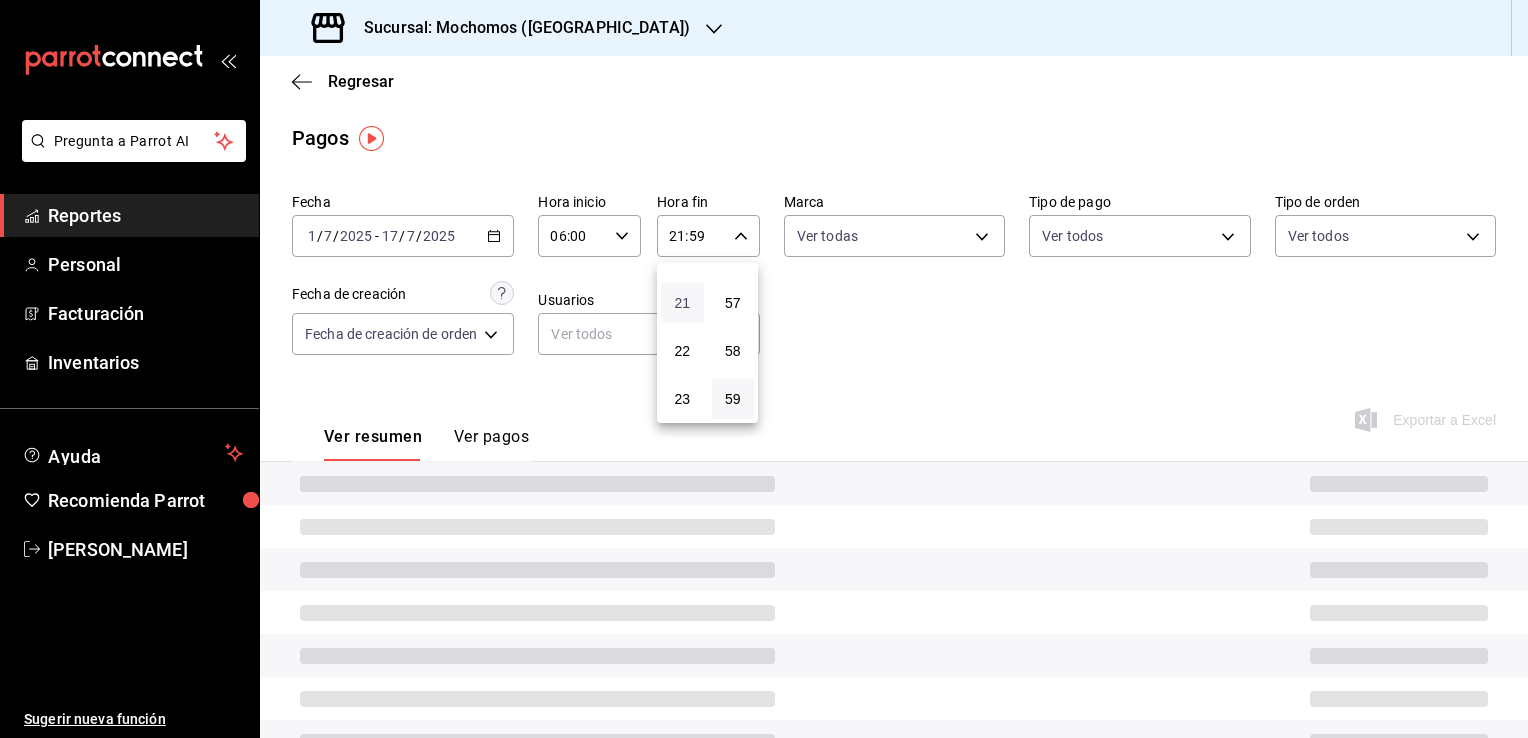 type 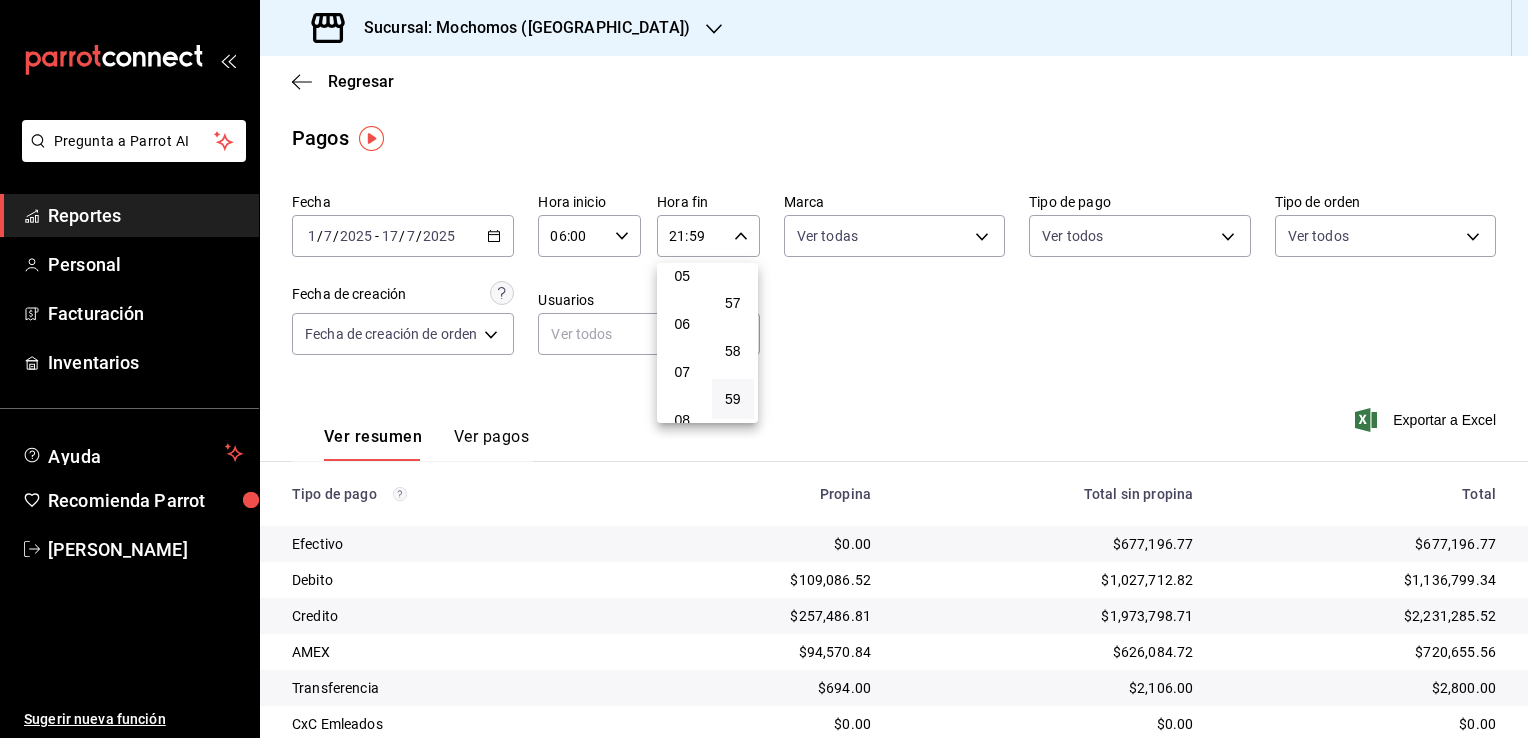 scroll, scrollTop: 211, scrollLeft: 0, axis: vertical 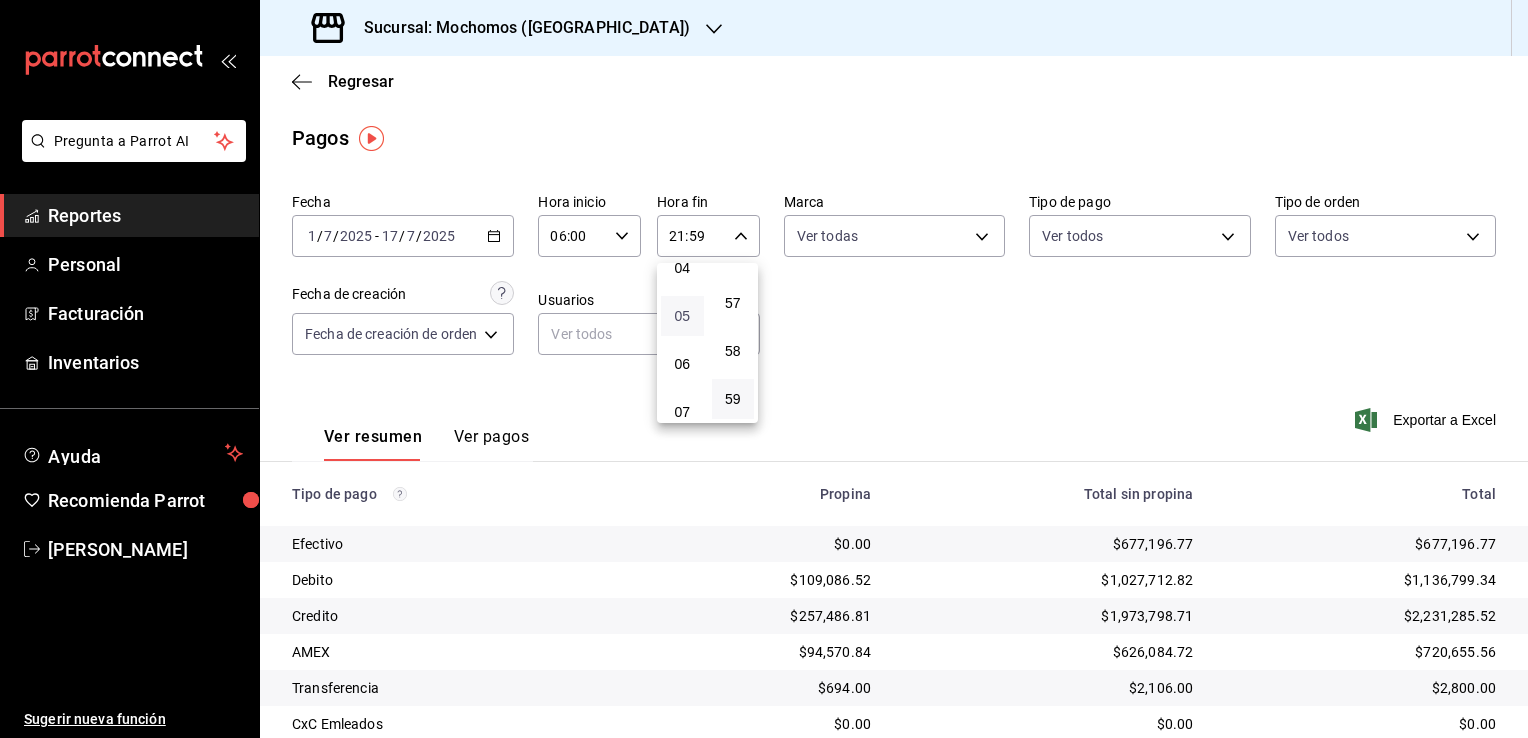 click on "05" at bounding box center [682, 316] 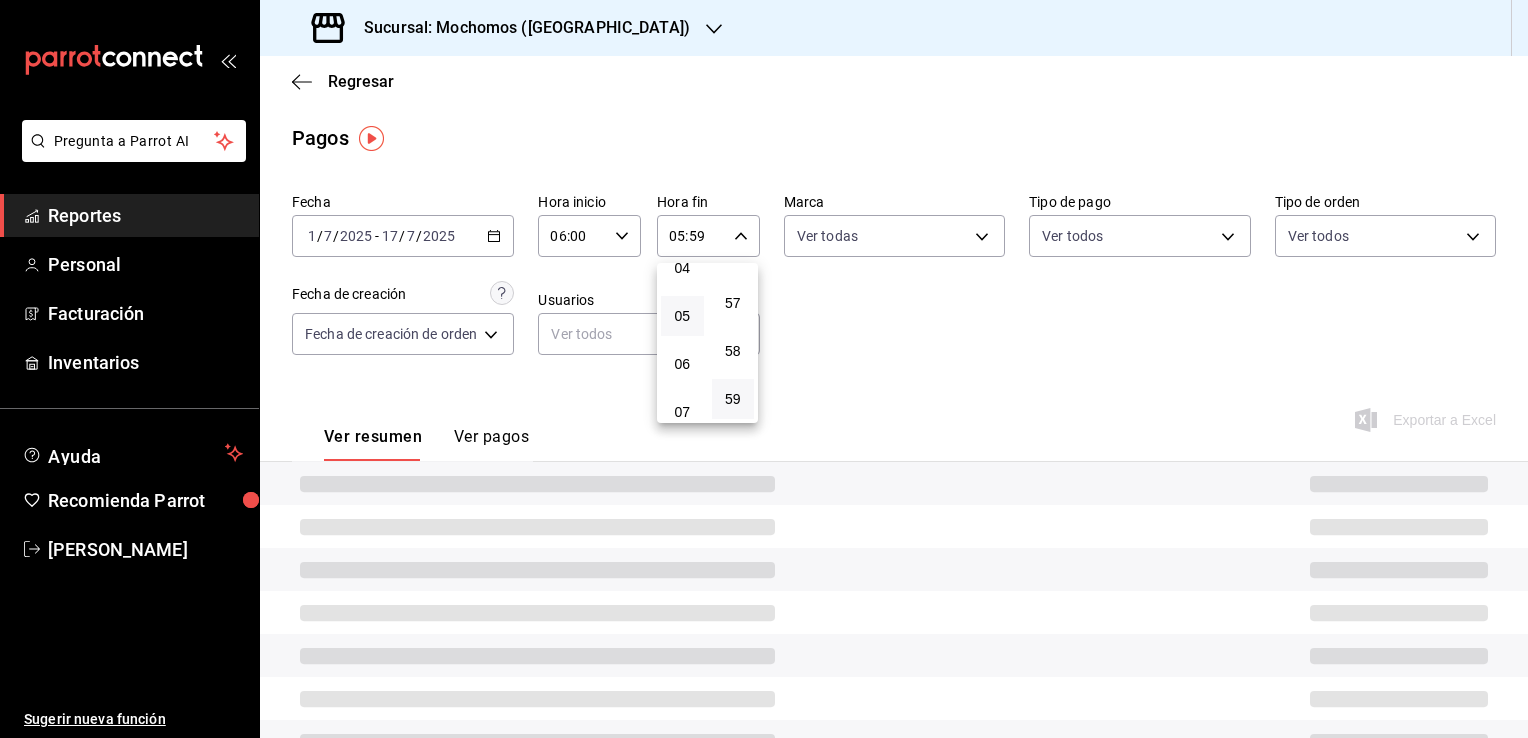 click at bounding box center (764, 369) 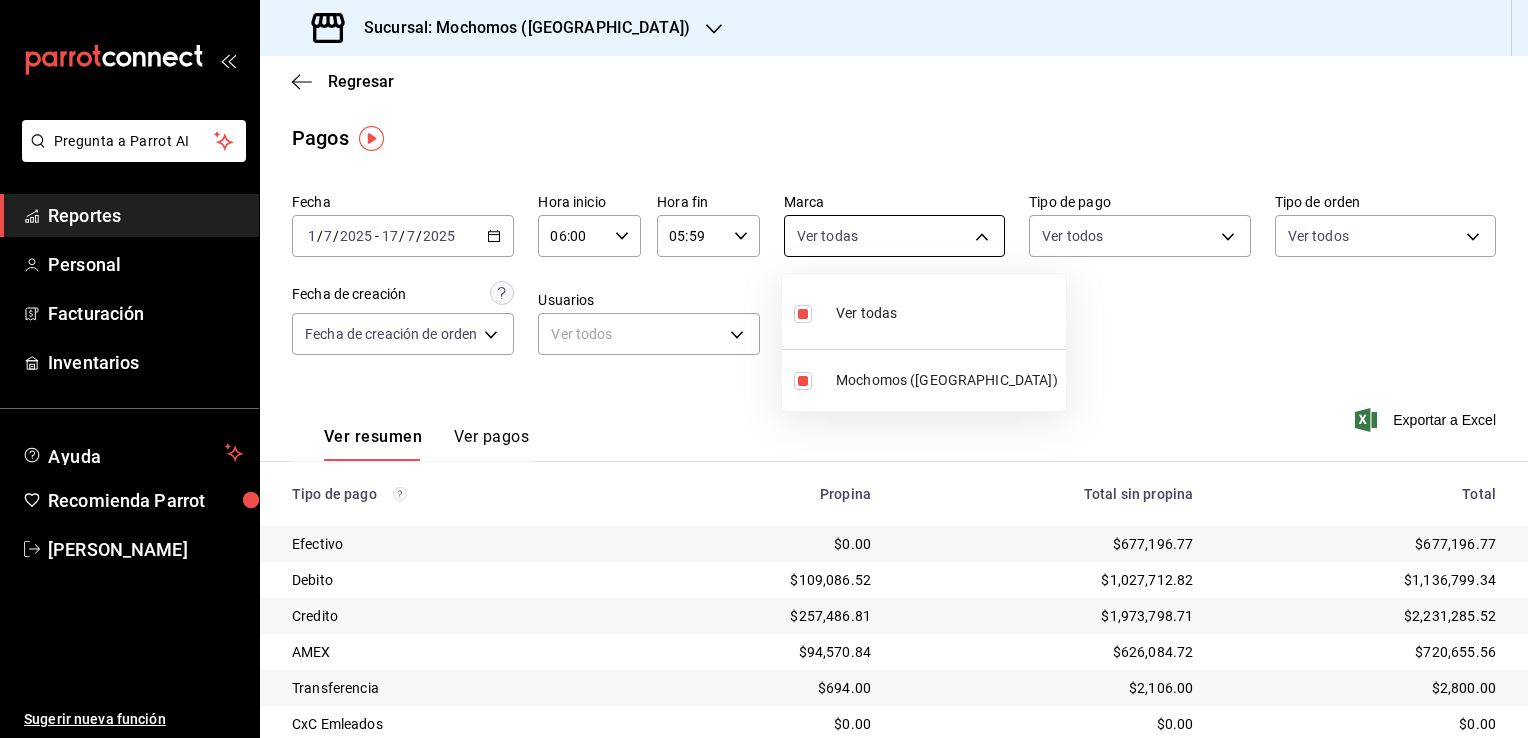 click on "Pregunta a Parrot AI Reportes   Personal   Facturación   Inventarios   Ayuda Recomienda Parrot   [PERSON_NAME]   Sugerir nueva función   Sucursal: Mochomos ([GEOGRAPHIC_DATA]) Regresar Pagos Fecha [DATE] [DATE] - [DATE] [DATE] Hora inicio 06:00 Hora inicio Hora fin 05:59 Hora fin Marca Ver todas 562d5b5b-21a2-4ace-a941-66278f4a6c49 Tipo de pago Ver todos Tipo de orden Ver todos Fecha de creación   Fecha de creación de orden ORDER Usuarios Ver todos null Ver resumen Ver pagos Exportar a Excel Tipo de pago   Propina Total sin propina Total Efectivo $0.00 $677,196.77 $677,196.77 Debito $109,086.52 $1,027,712.82 $1,136,799.34 Credito $257,486.81 $1,973,798.71 $2,231,285.52 AMEX $94,570.84 $626,084.72 $720,655.56 Transferencia $694.00 $2,106.00 $2,800.00 CxC Emleados $0.00 $0.00 $0.00 CxC Clientes $0.00 $0.00 $0.00 Total $461,838.17 $4,306,899.02 $4,768,737.19 GANA 1 MES GRATIS EN TU SUSCRIPCIÓN AQUÍ Ver video tutorial Ir a video Pregunta a Parrot AI Reportes   Personal   Facturación     Ayuda" at bounding box center (764, 369) 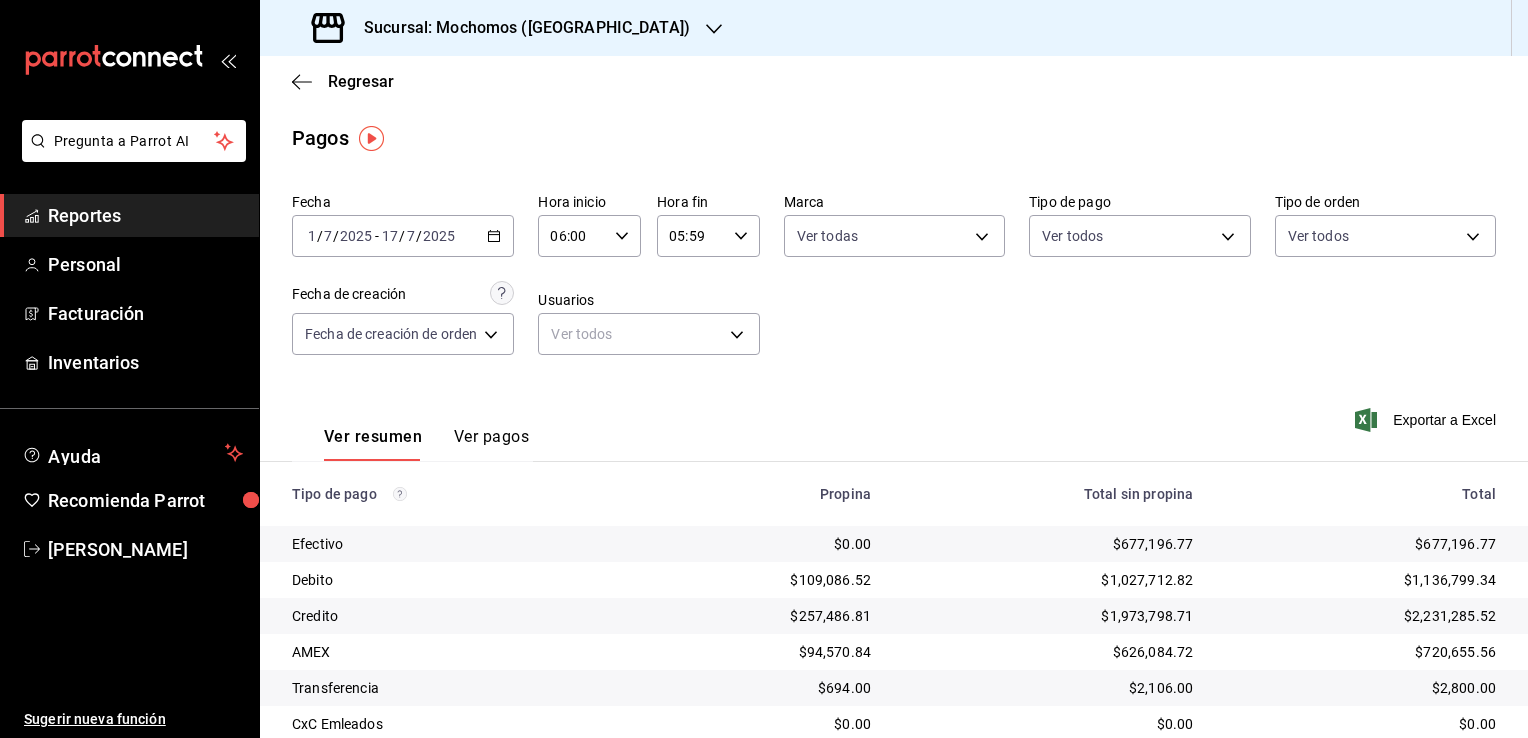 click on "Fecha [DATE] [DATE] - [DATE] [DATE] Hora inicio 06:00 Hora inicio Hora fin 05:59 Hora fin Marca Ver todas 562d5b5b-21a2-4ace-a941-66278f4a6c49 Tipo de pago Ver todos Tipo de orden Ver todos Fecha de creación   Fecha de creación de orden ORDER Usuarios Ver todos null" at bounding box center (894, 282) 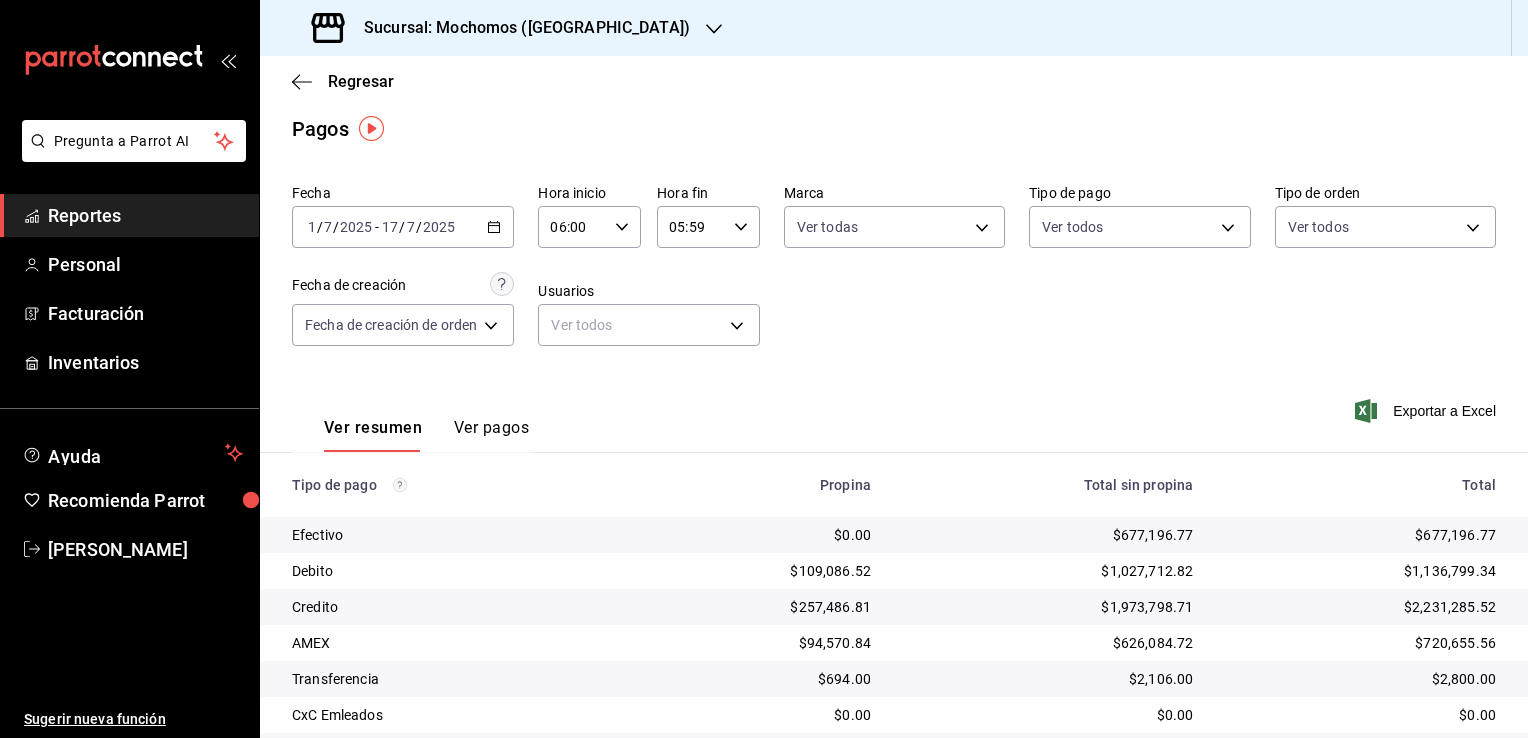 scroll, scrollTop: 8, scrollLeft: 0, axis: vertical 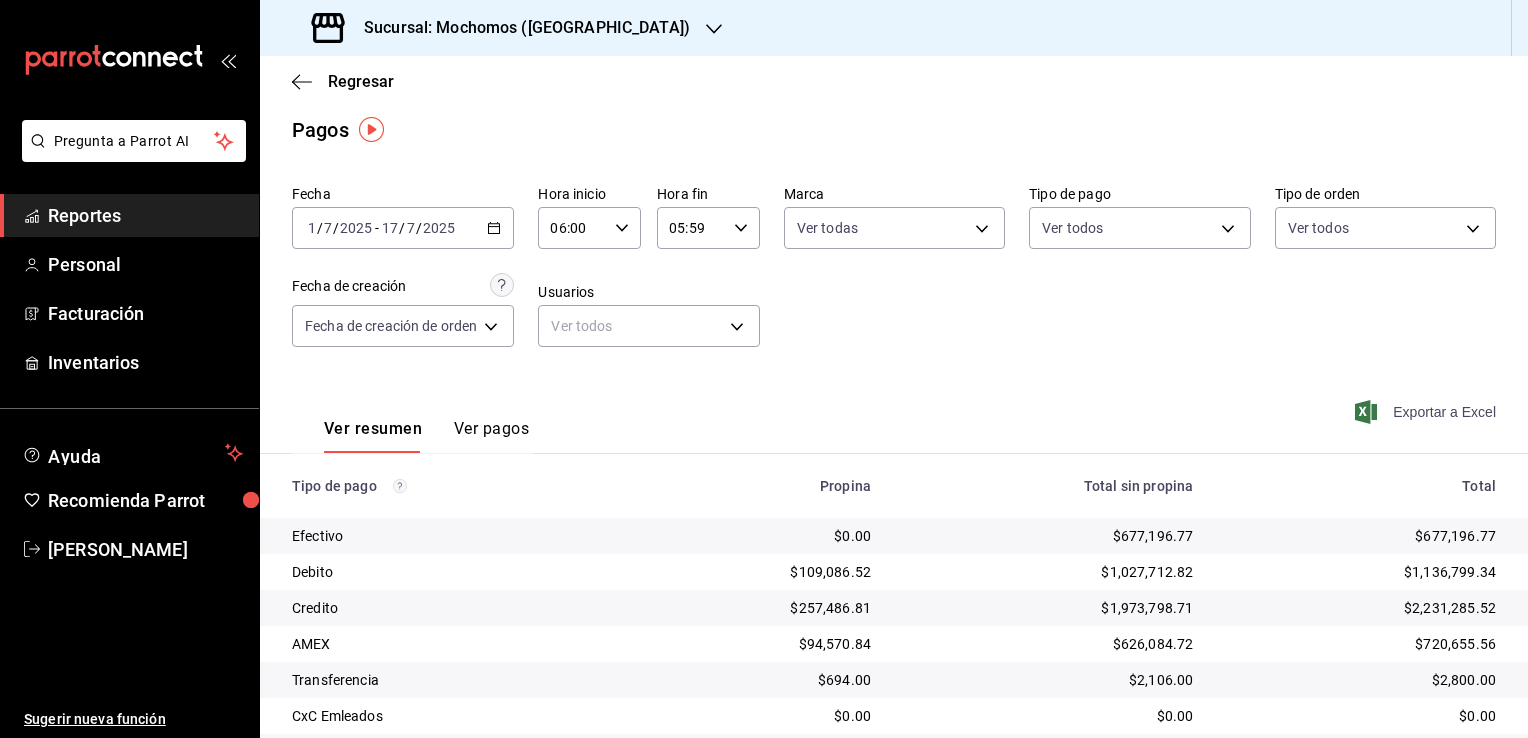 click on "Exportar a Excel" at bounding box center (1427, 412) 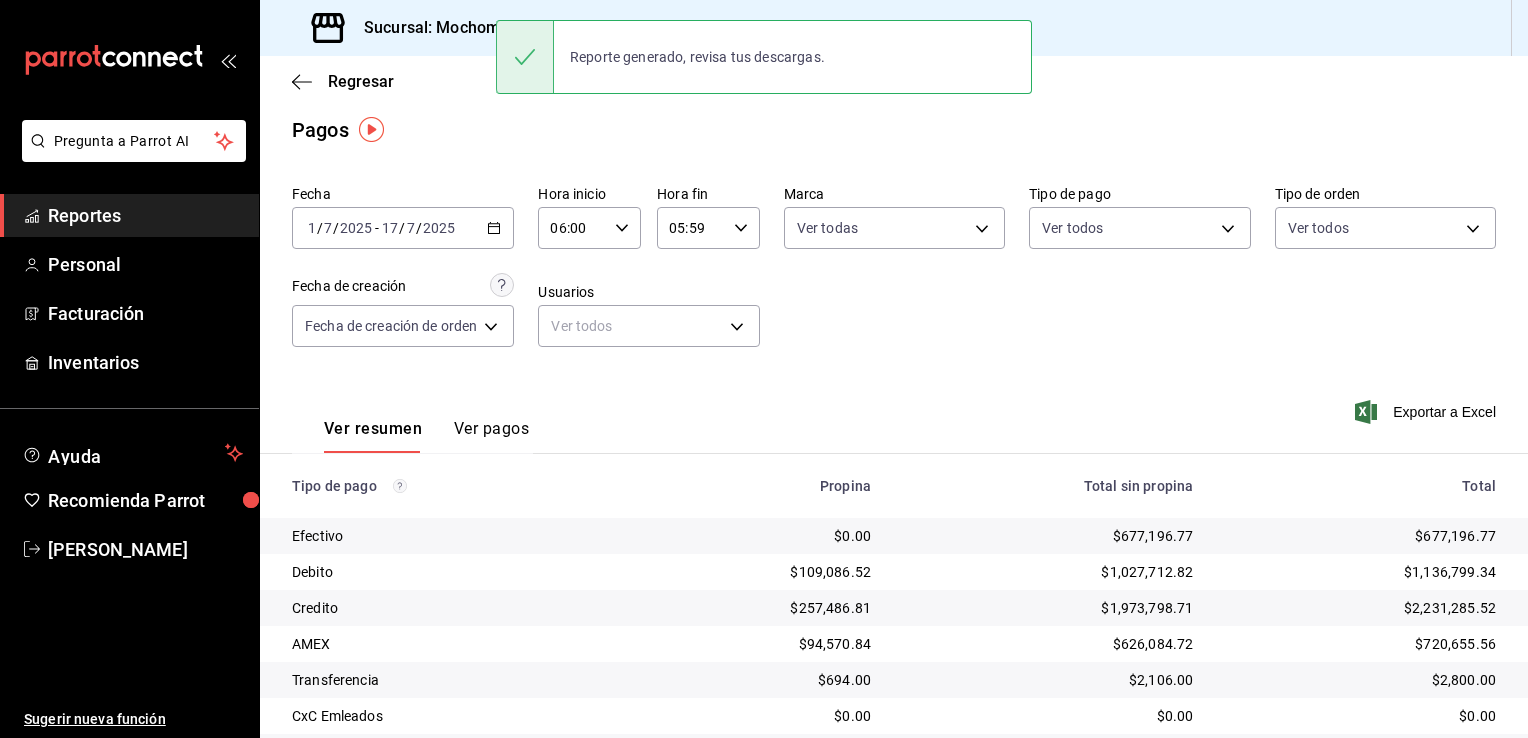 click on "Fecha [DATE] [DATE] - [DATE] [DATE] Hora inicio 06:00 Hora inicio Hora fin 05:59 Hora fin Marca Ver todas 562d5b5b-21a2-4ace-a941-66278f4a6c49 Tipo de pago Ver todos Tipo de orden Ver todos Fecha de creación   Fecha de creación de orden ORDER Usuarios Ver todos null" at bounding box center (894, 274) 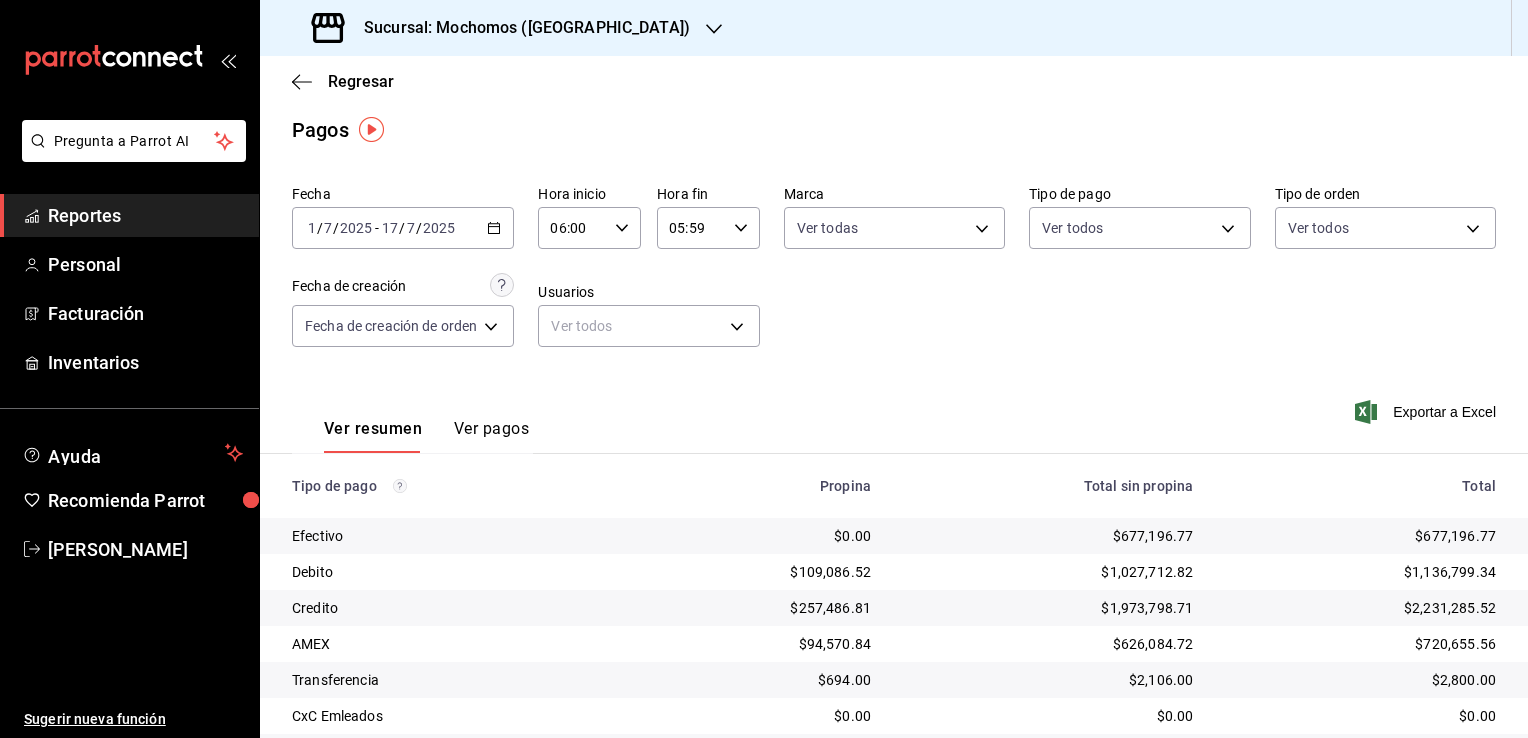 click on "Reportes" at bounding box center (145, 215) 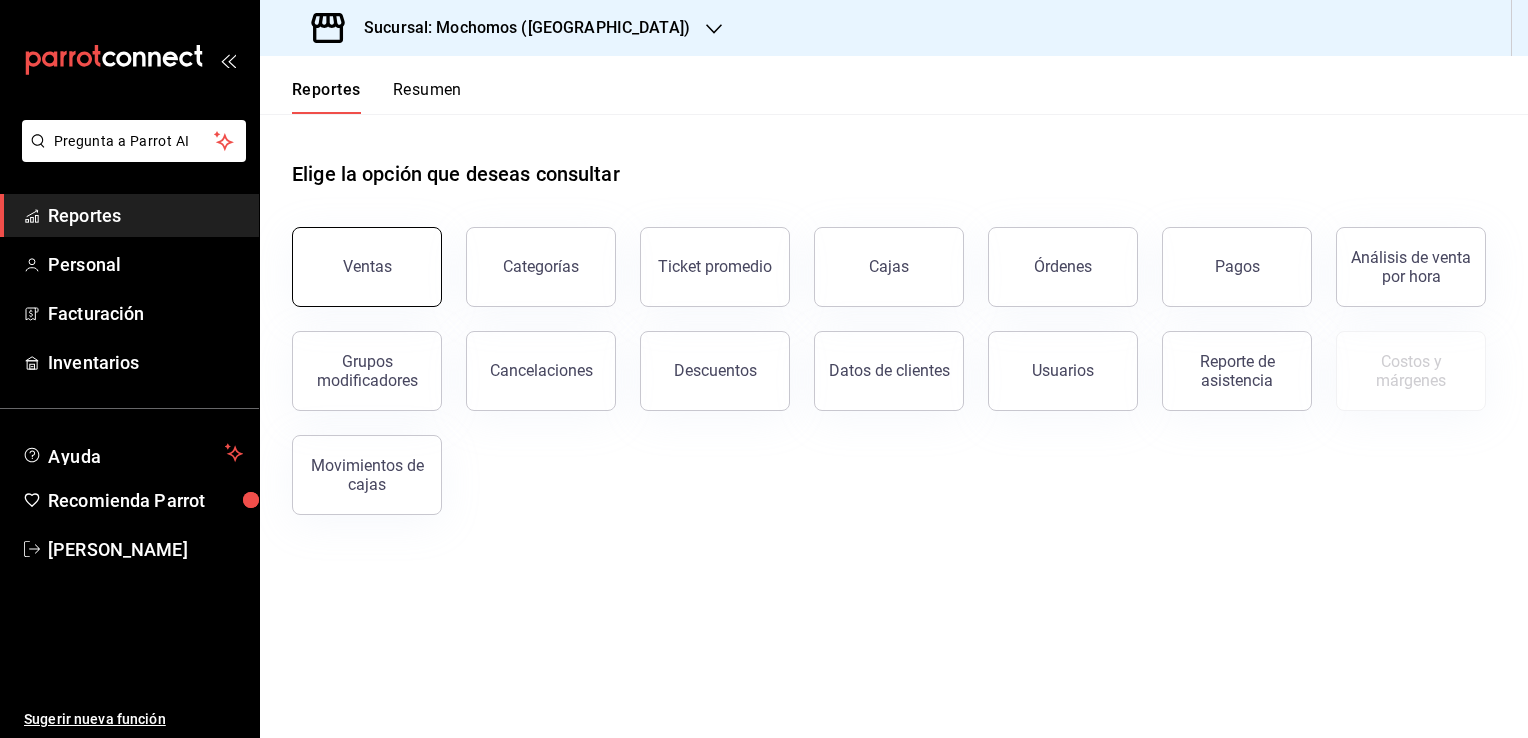 click on "Ventas" at bounding box center [367, 267] 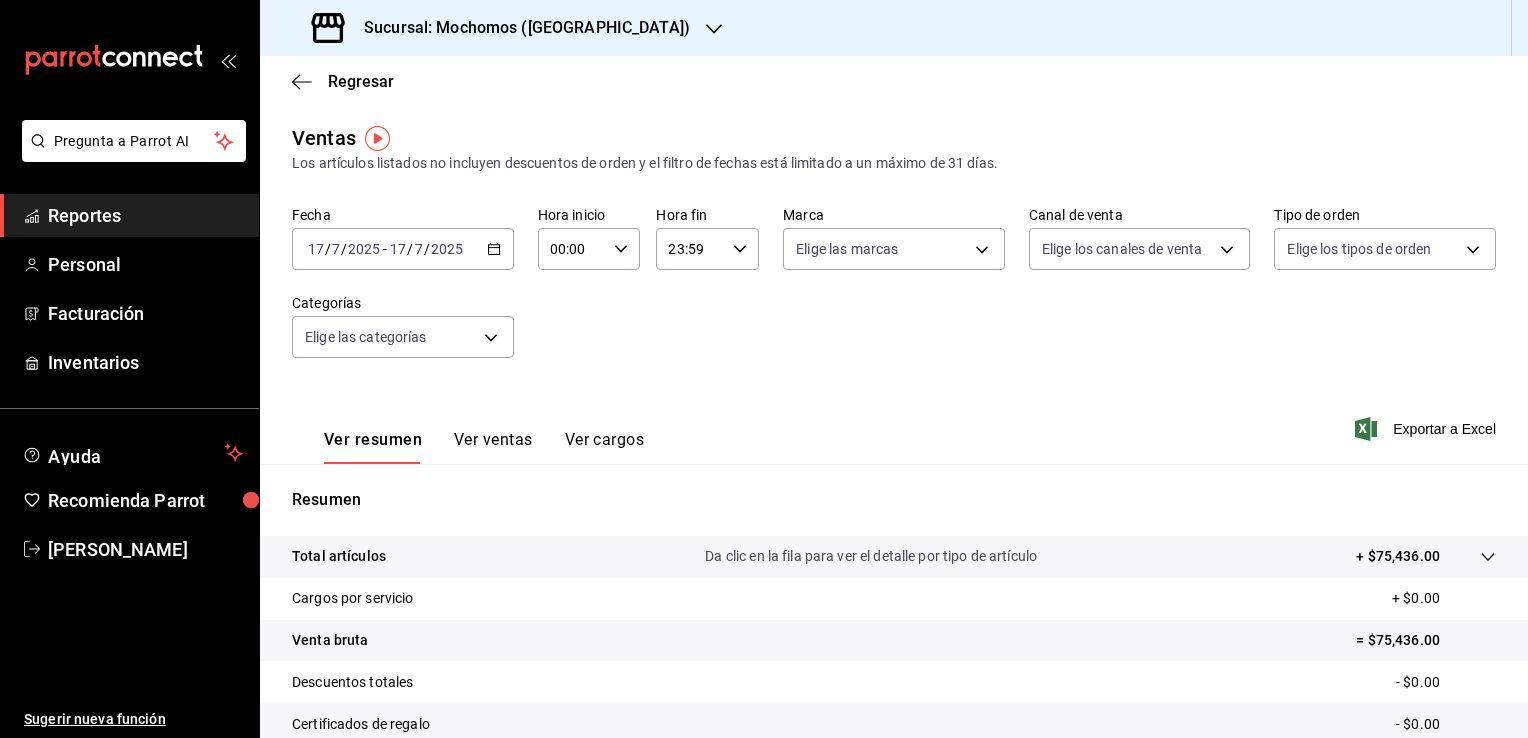 click 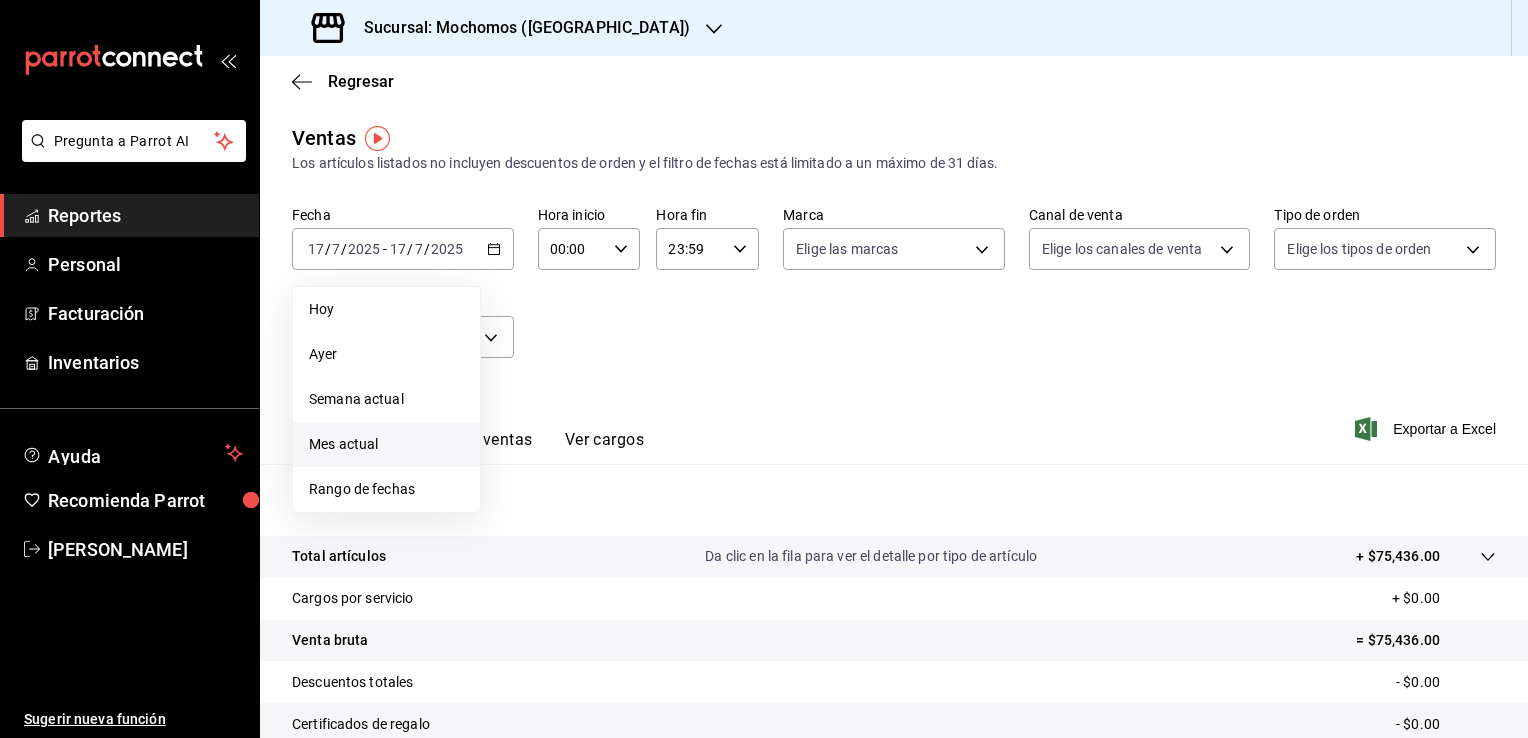 click on "Mes actual" at bounding box center (386, 444) 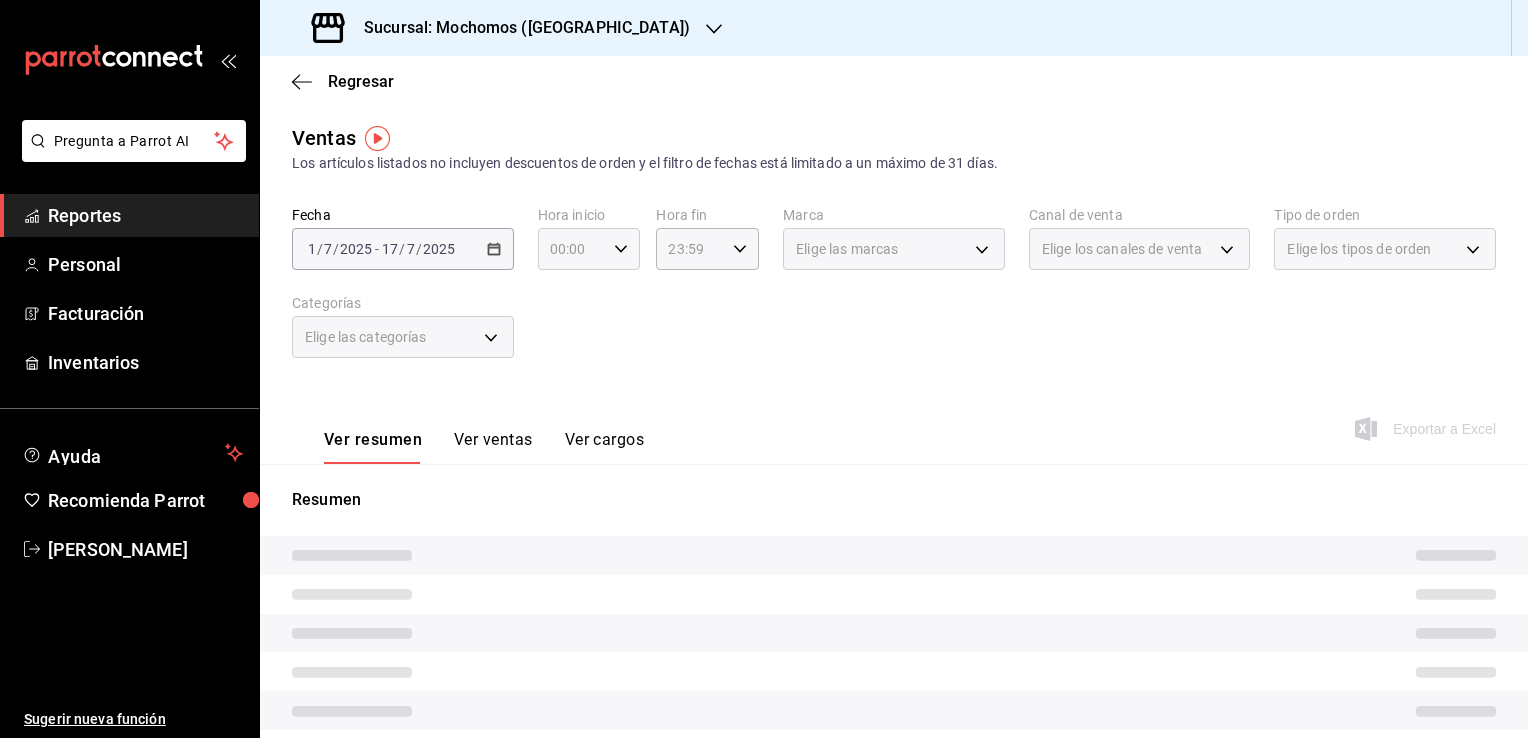 click 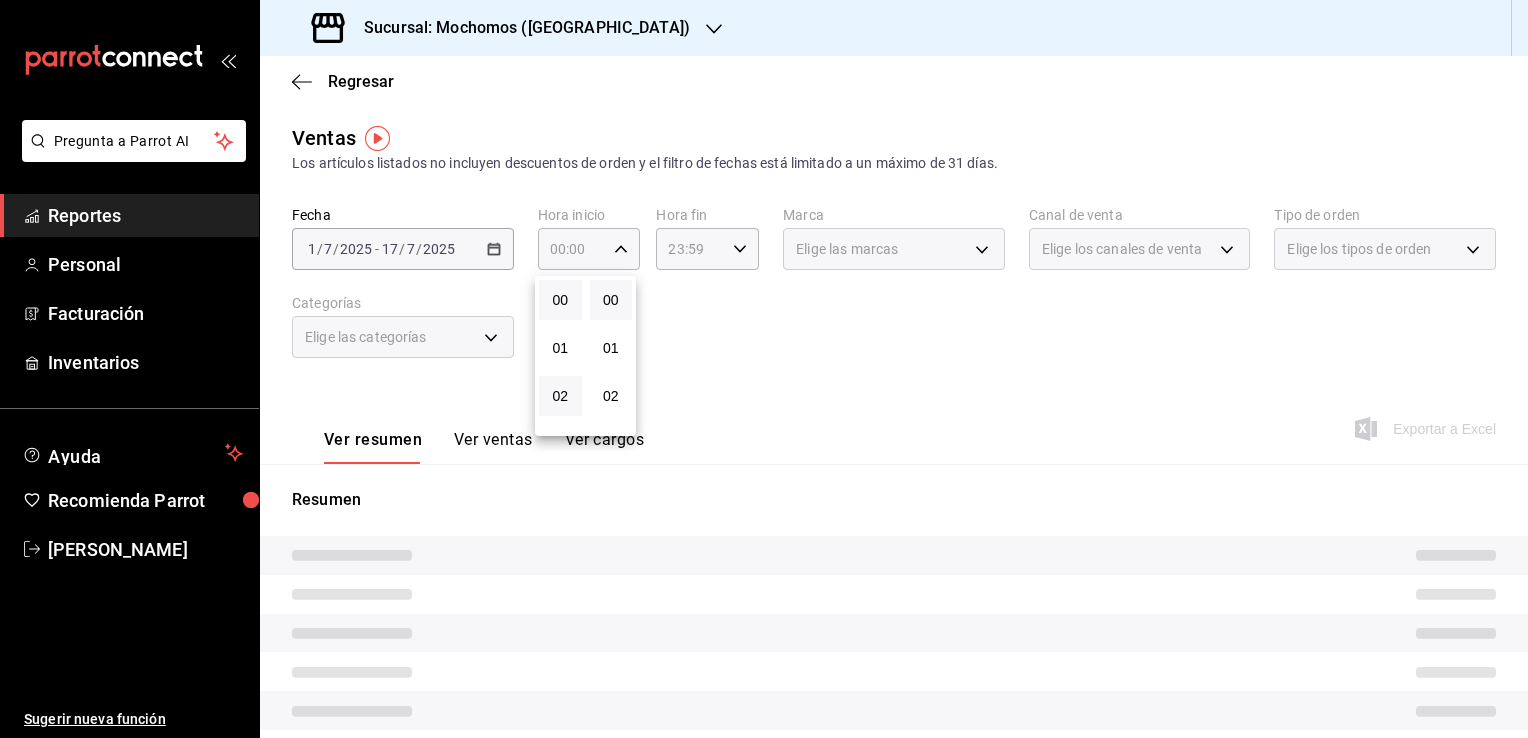 click on "02" at bounding box center (560, 396) 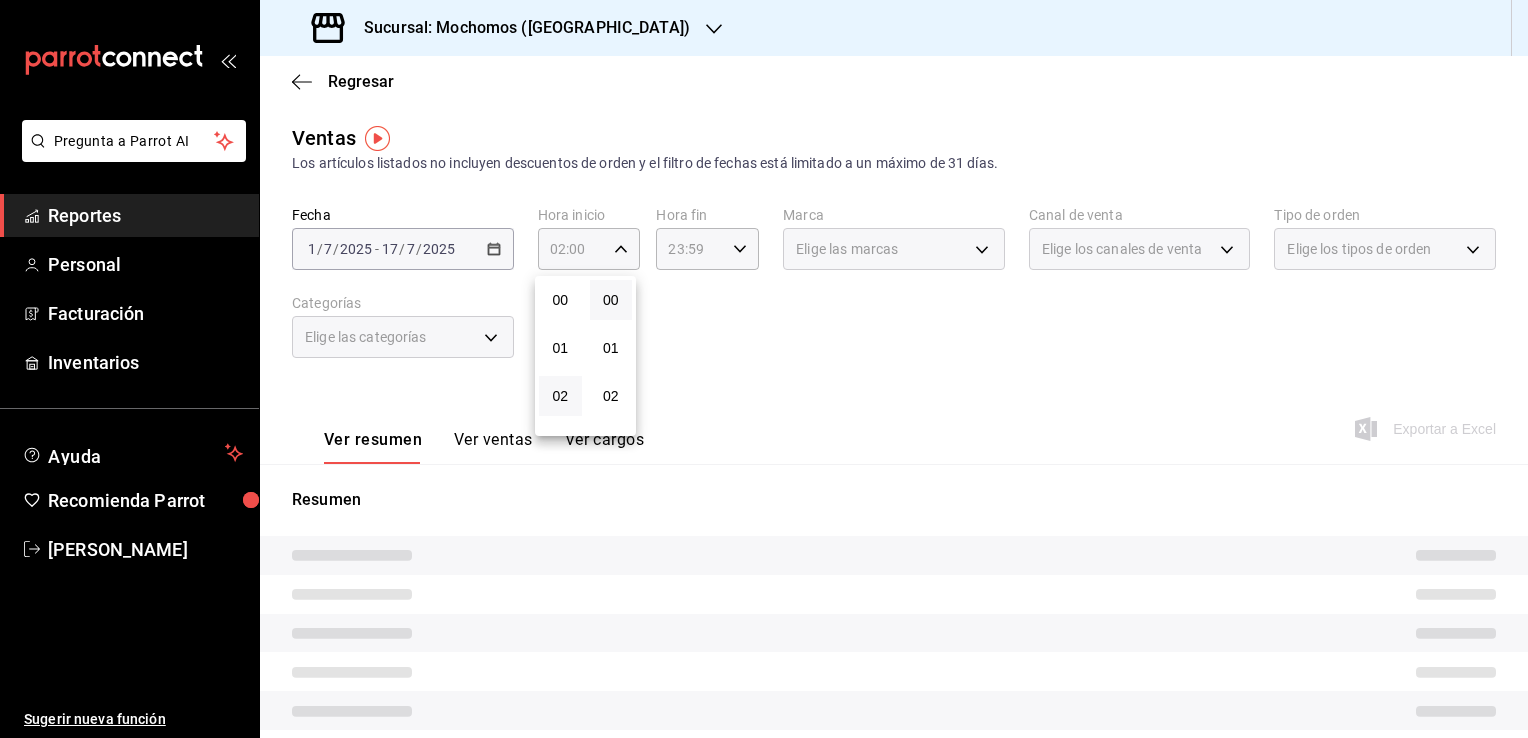 type 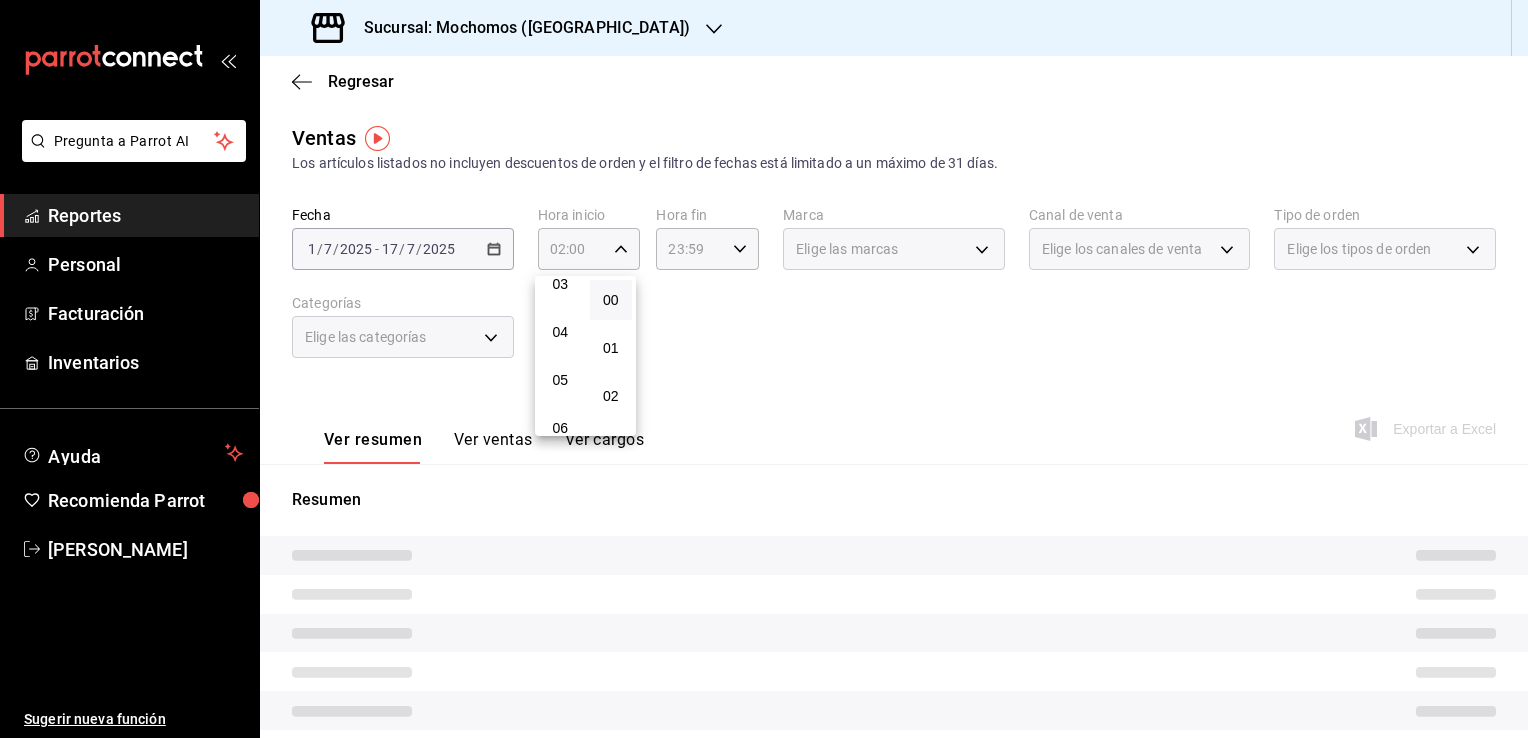 scroll, scrollTop: 200, scrollLeft: 0, axis: vertical 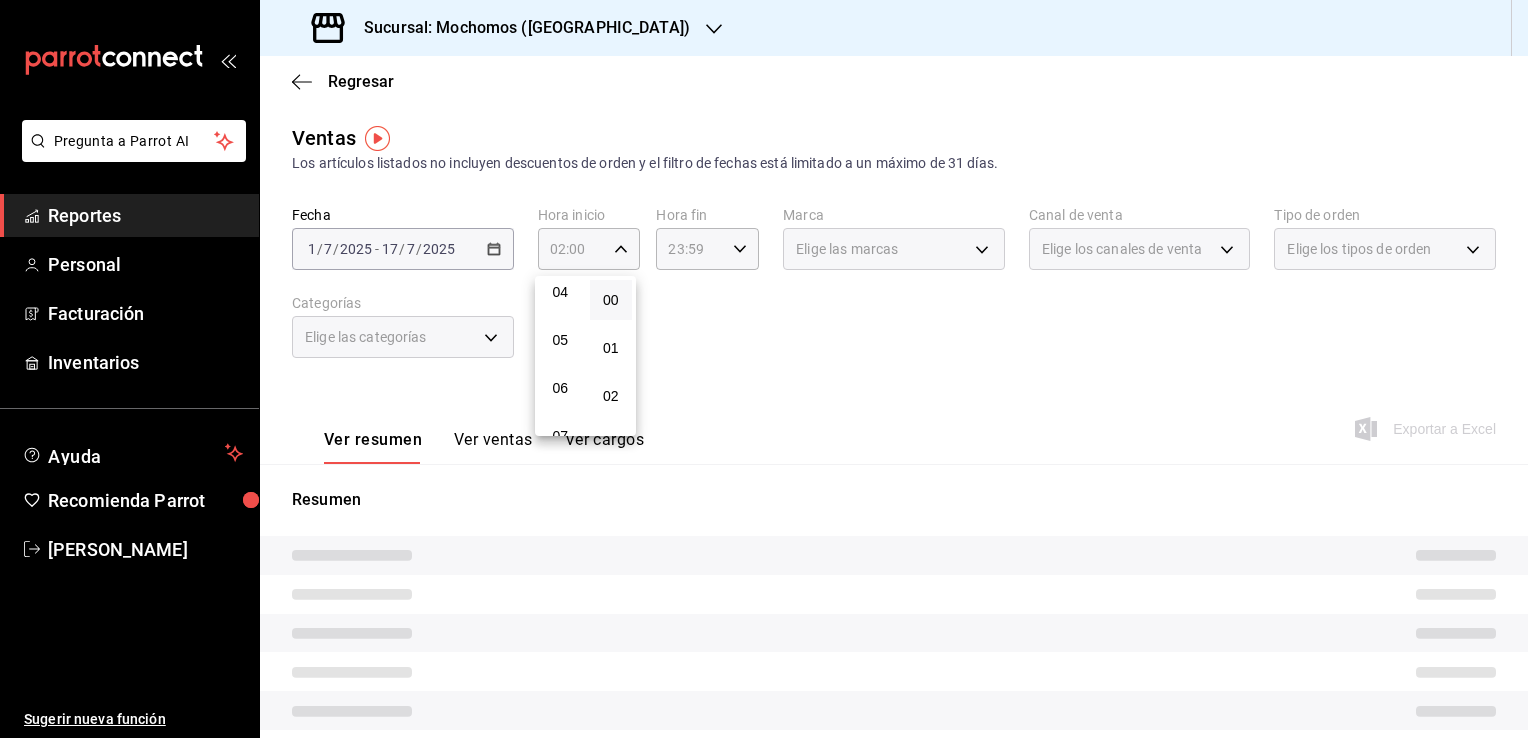 click on "06" at bounding box center (560, 388) 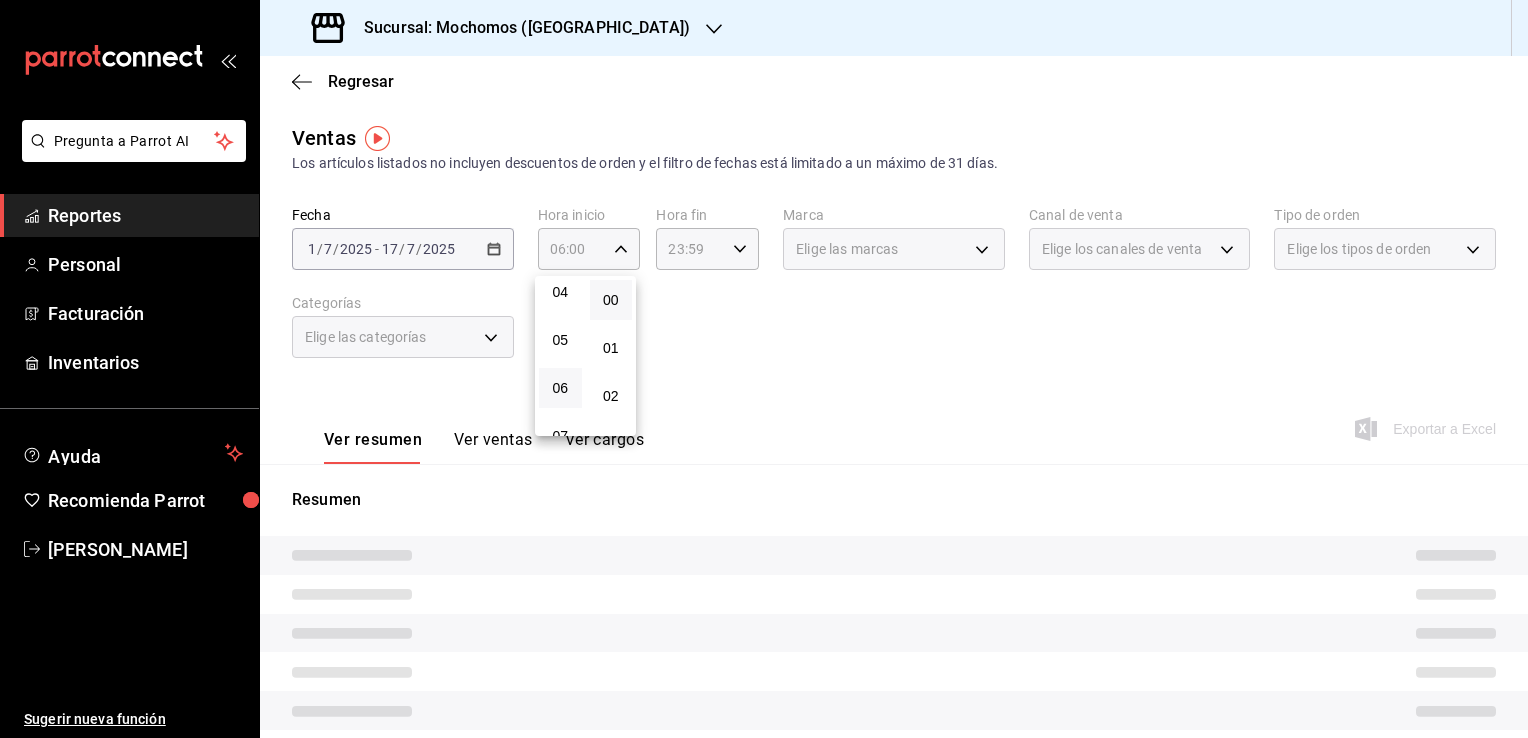 click at bounding box center [764, 369] 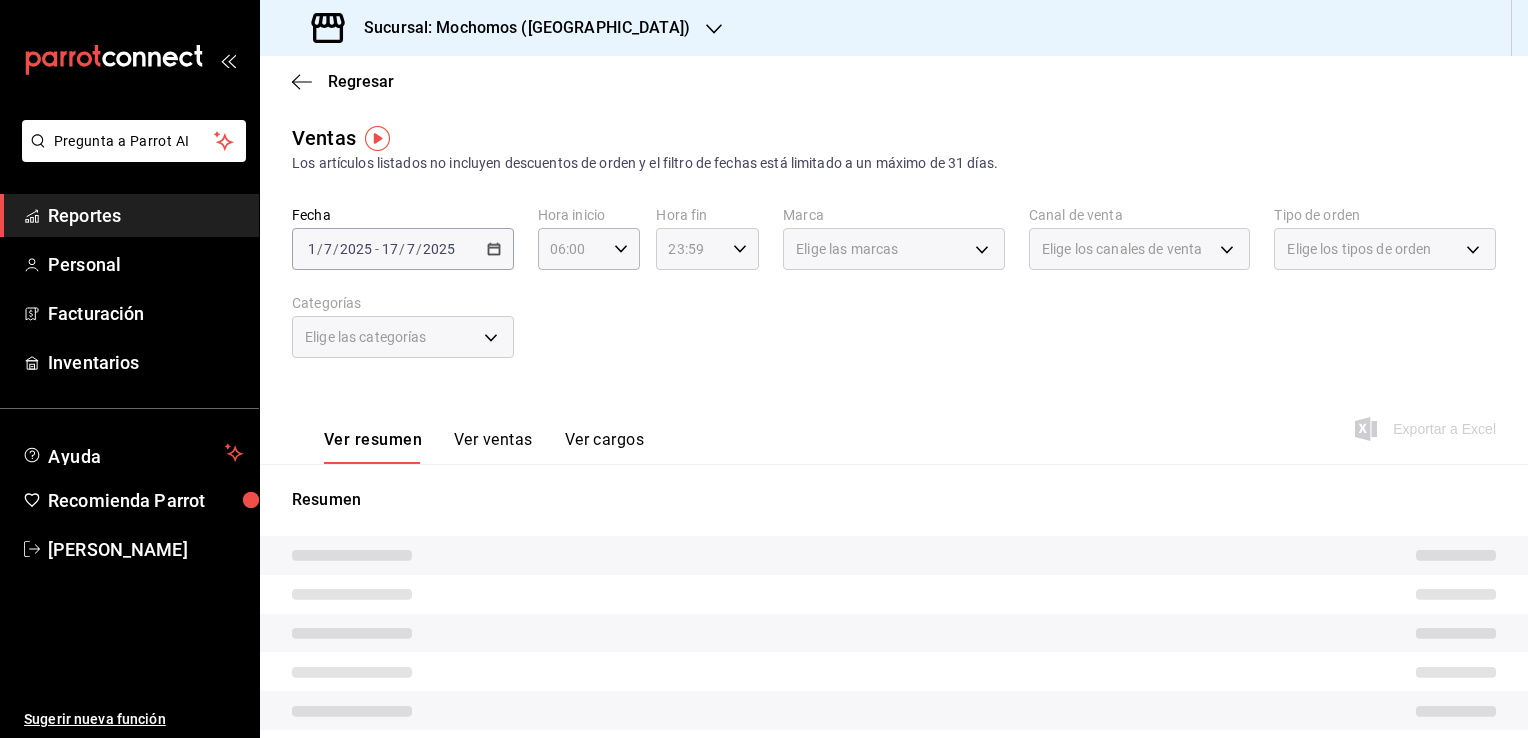 click 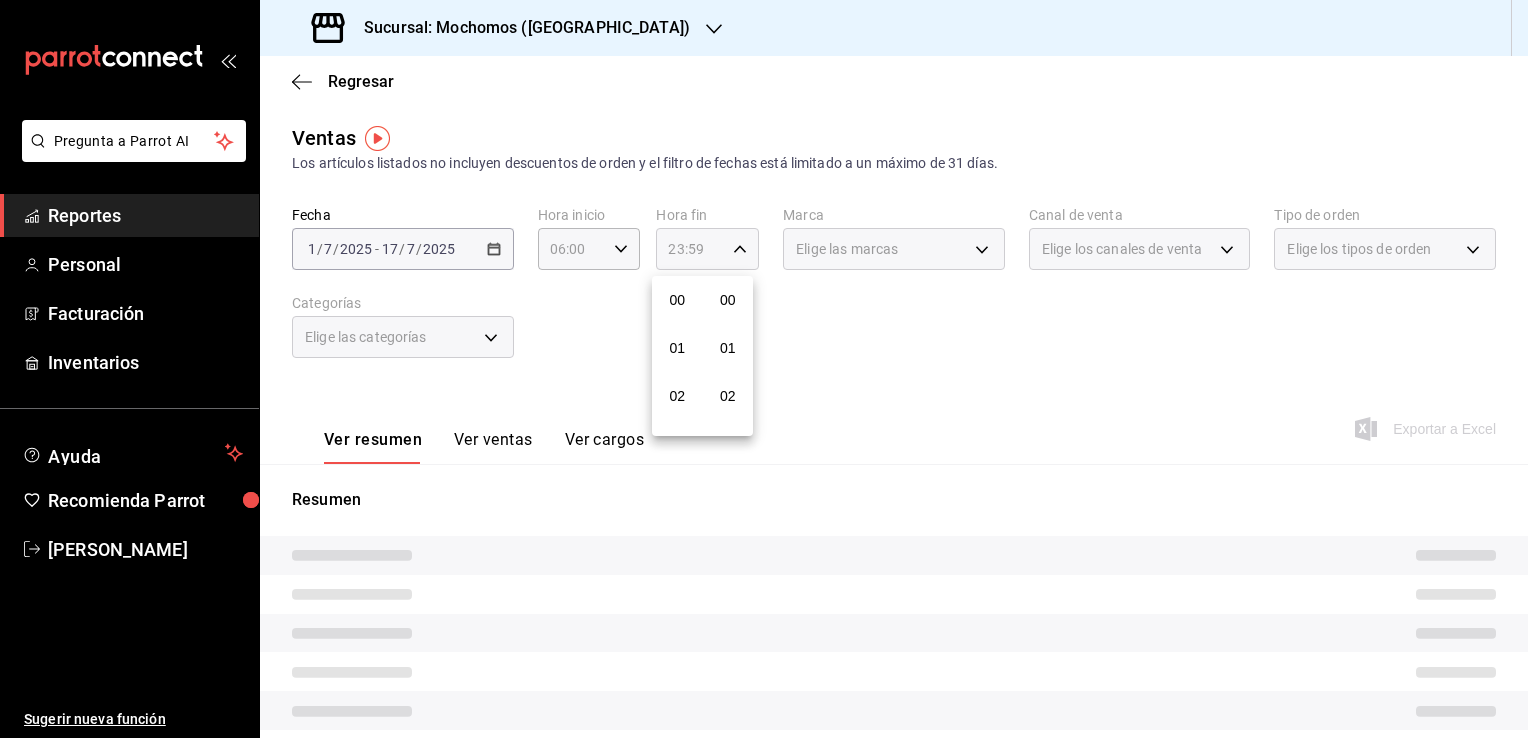 scroll, scrollTop: 1011, scrollLeft: 0, axis: vertical 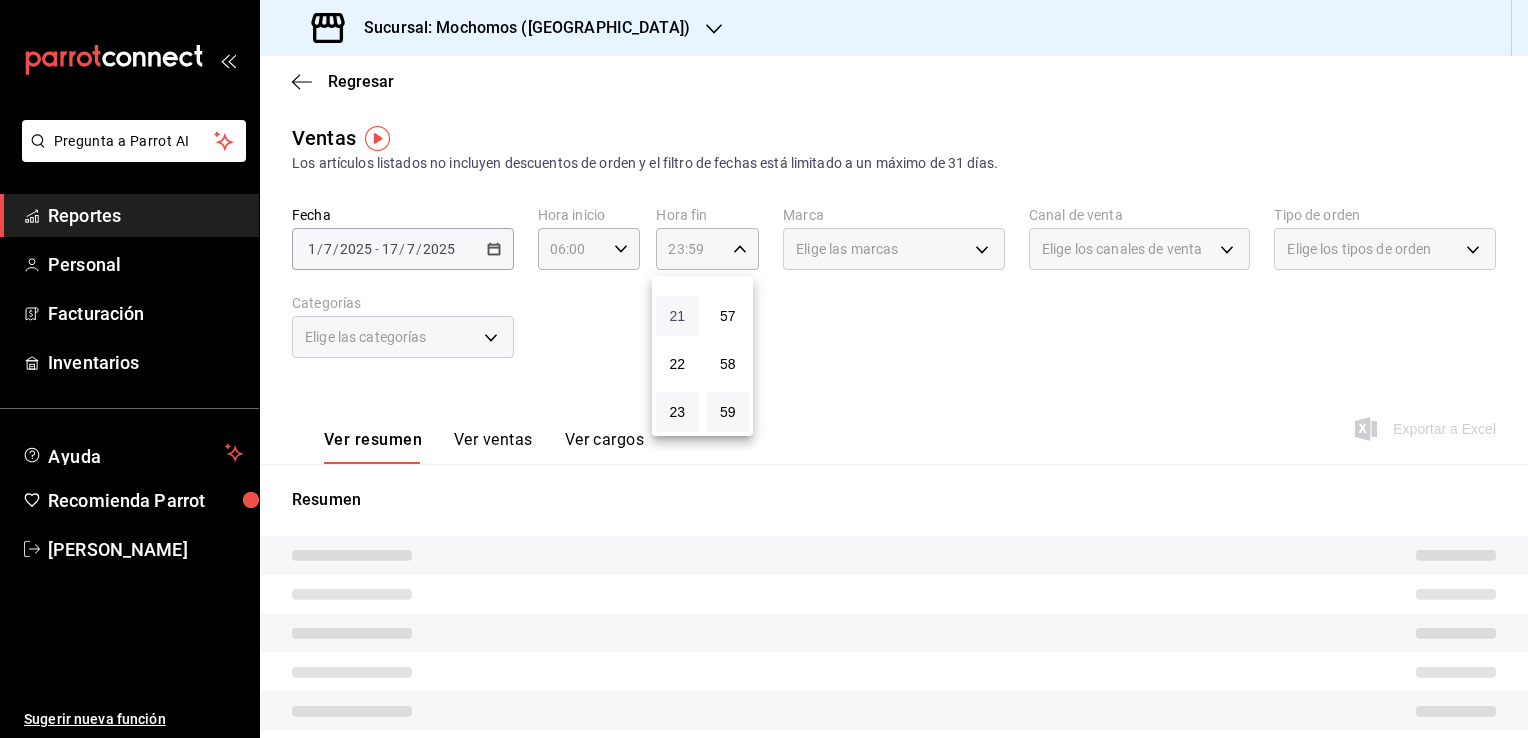 click on "21" at bounding box center [677, 316] 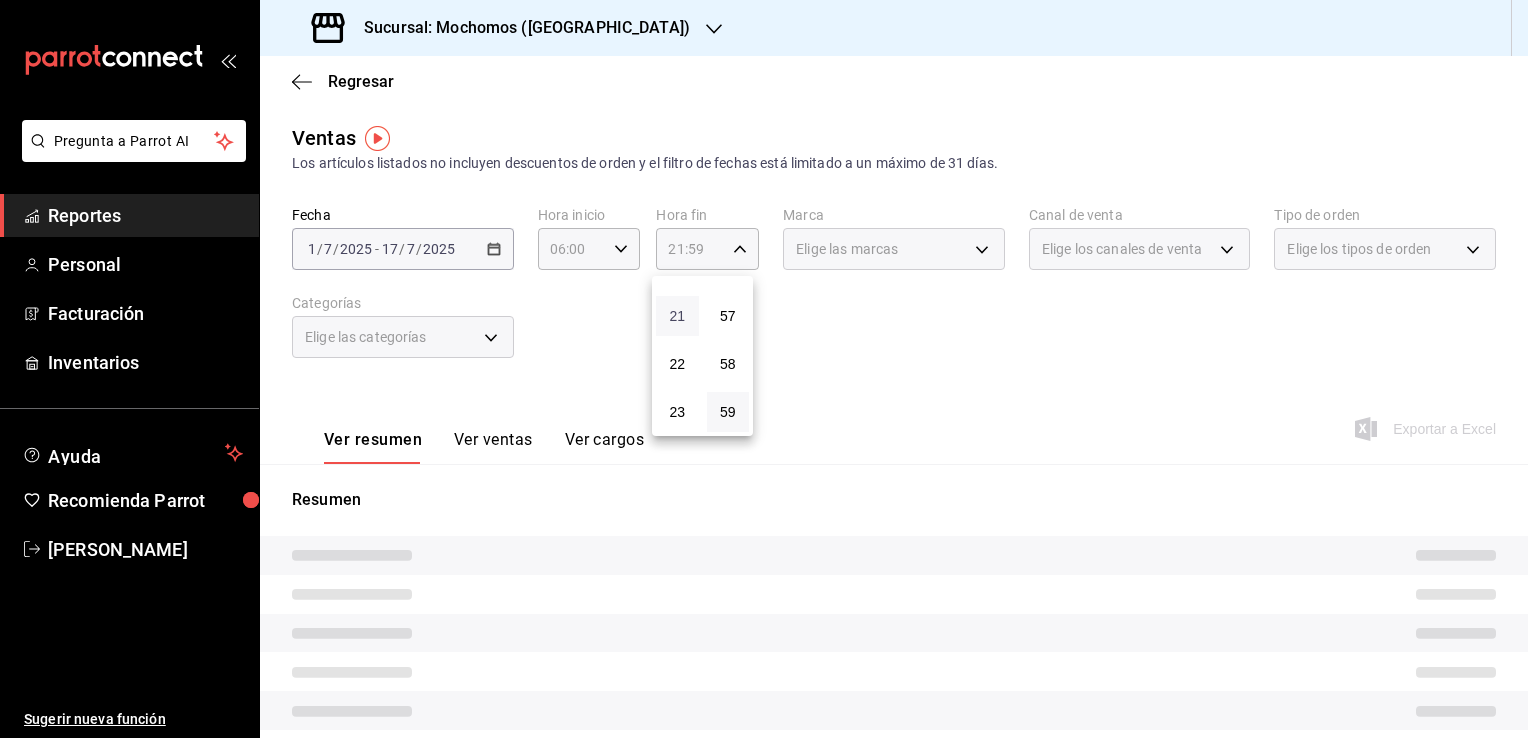 type 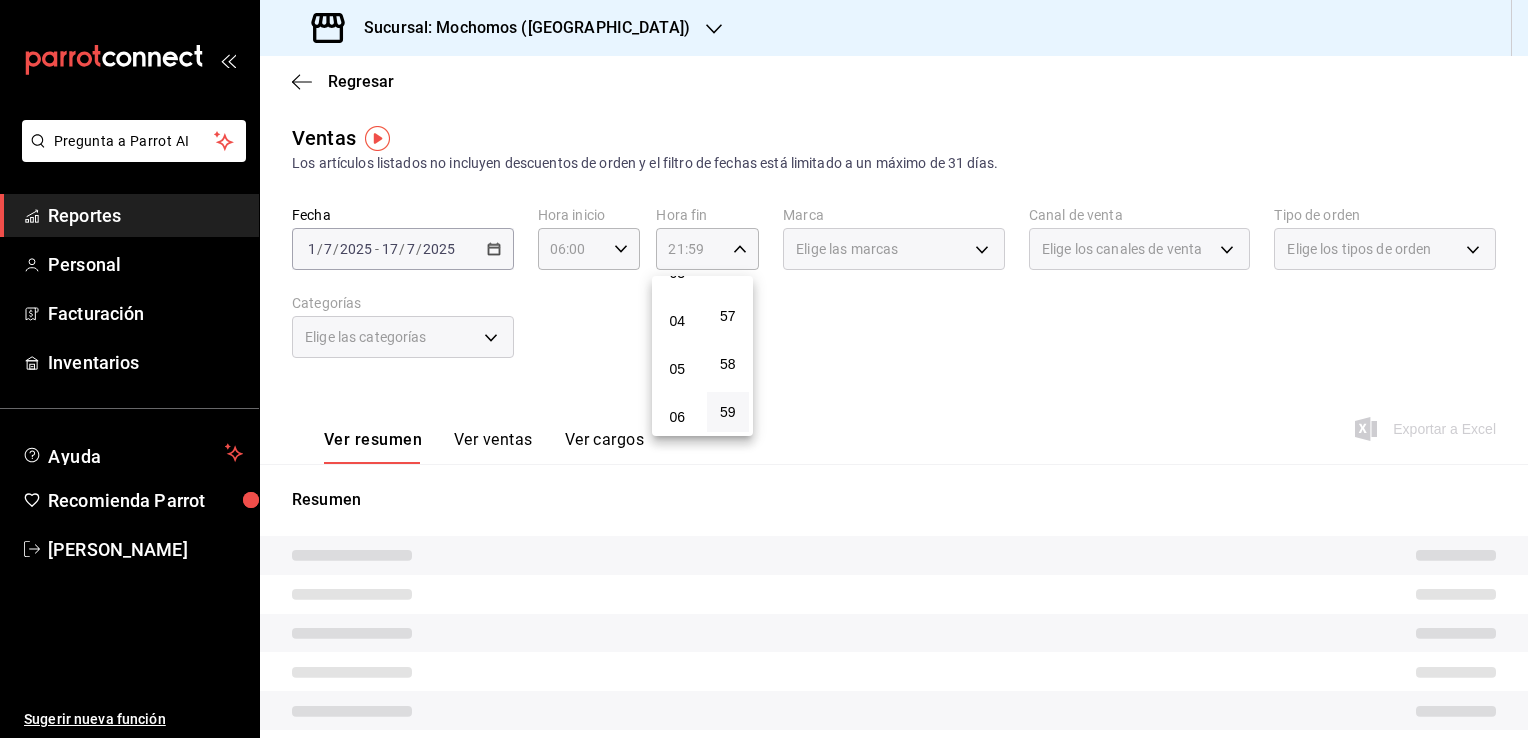 scroll, scrollTop: 191, scrollLeft: 0, axis: vertical 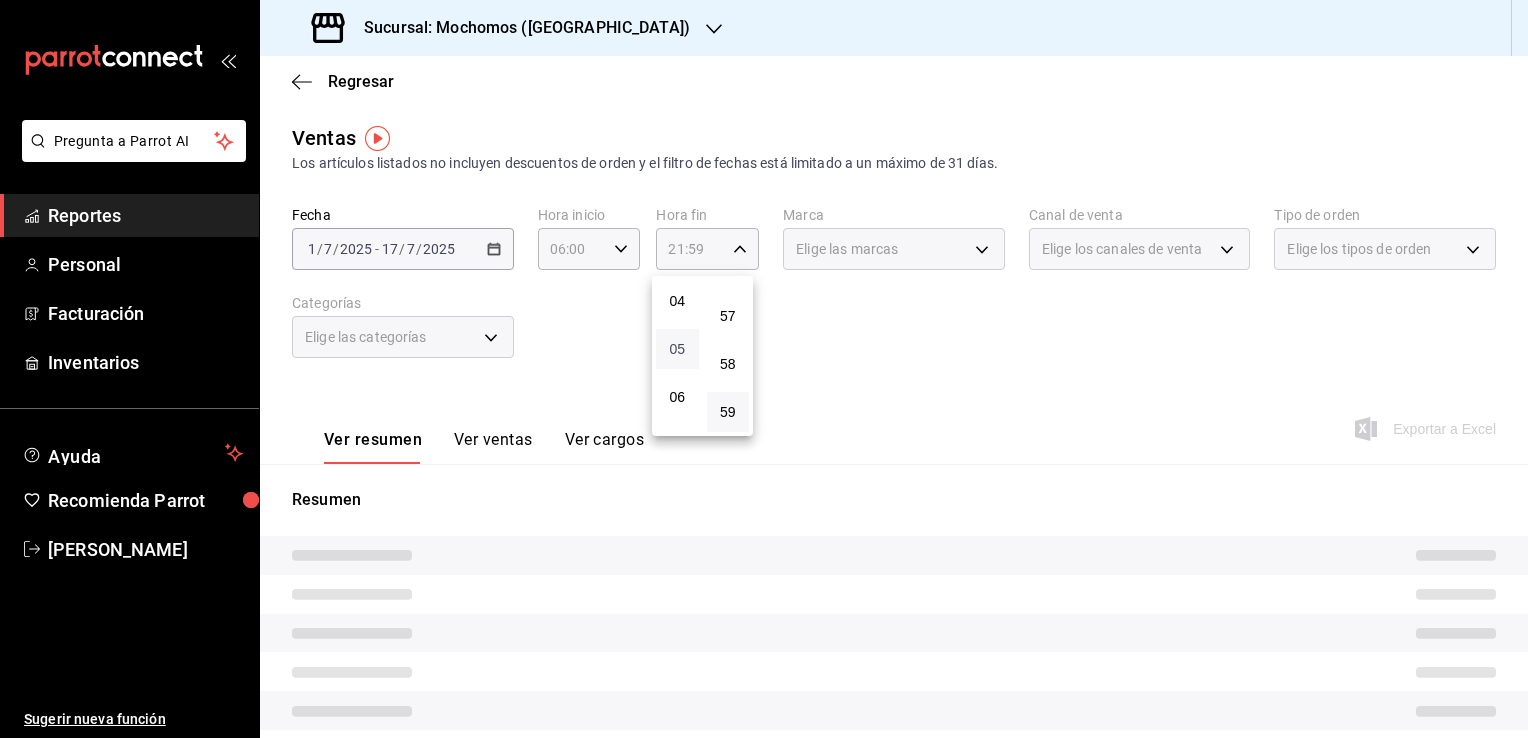 click on "05" at bounding box center (677, 349) 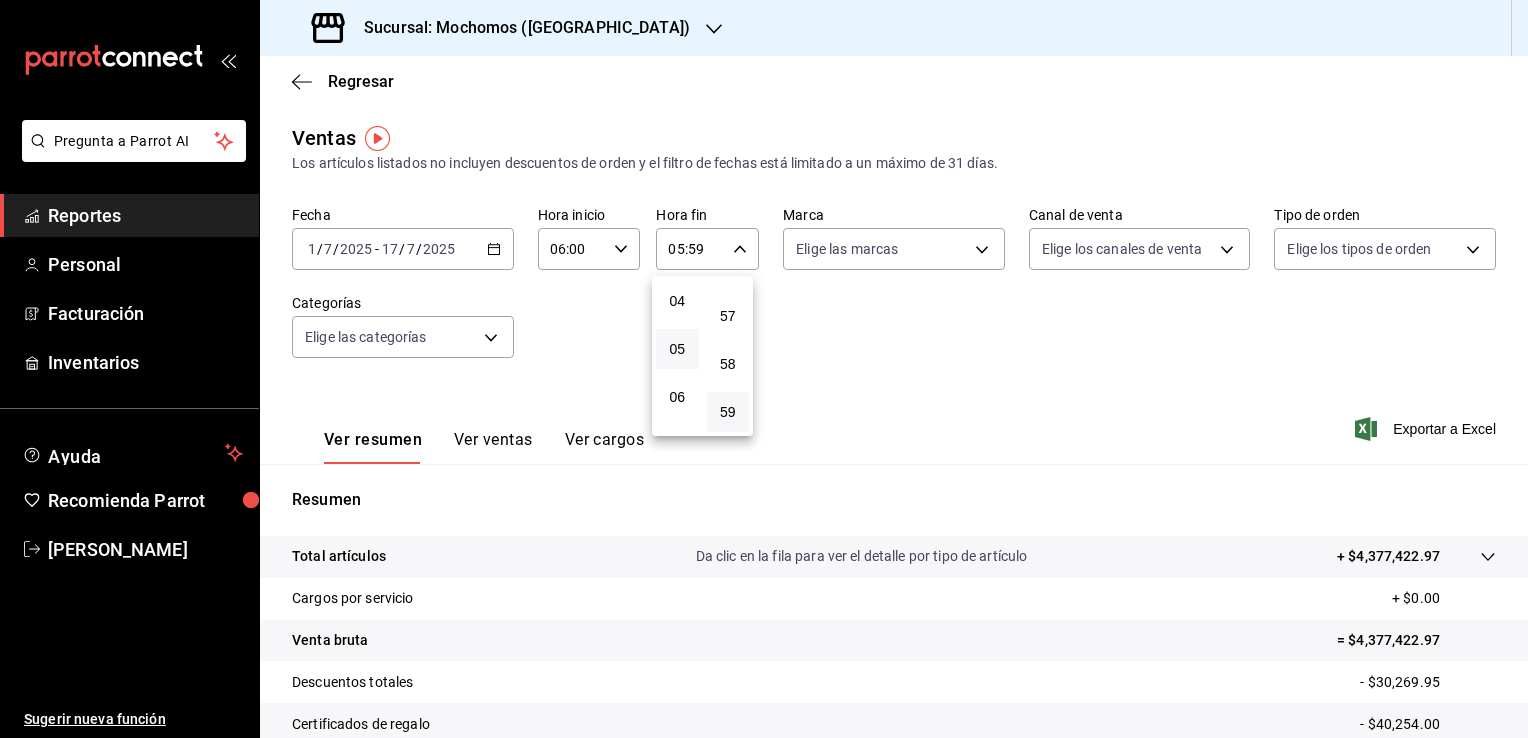 click at bounding box center (764, 369) 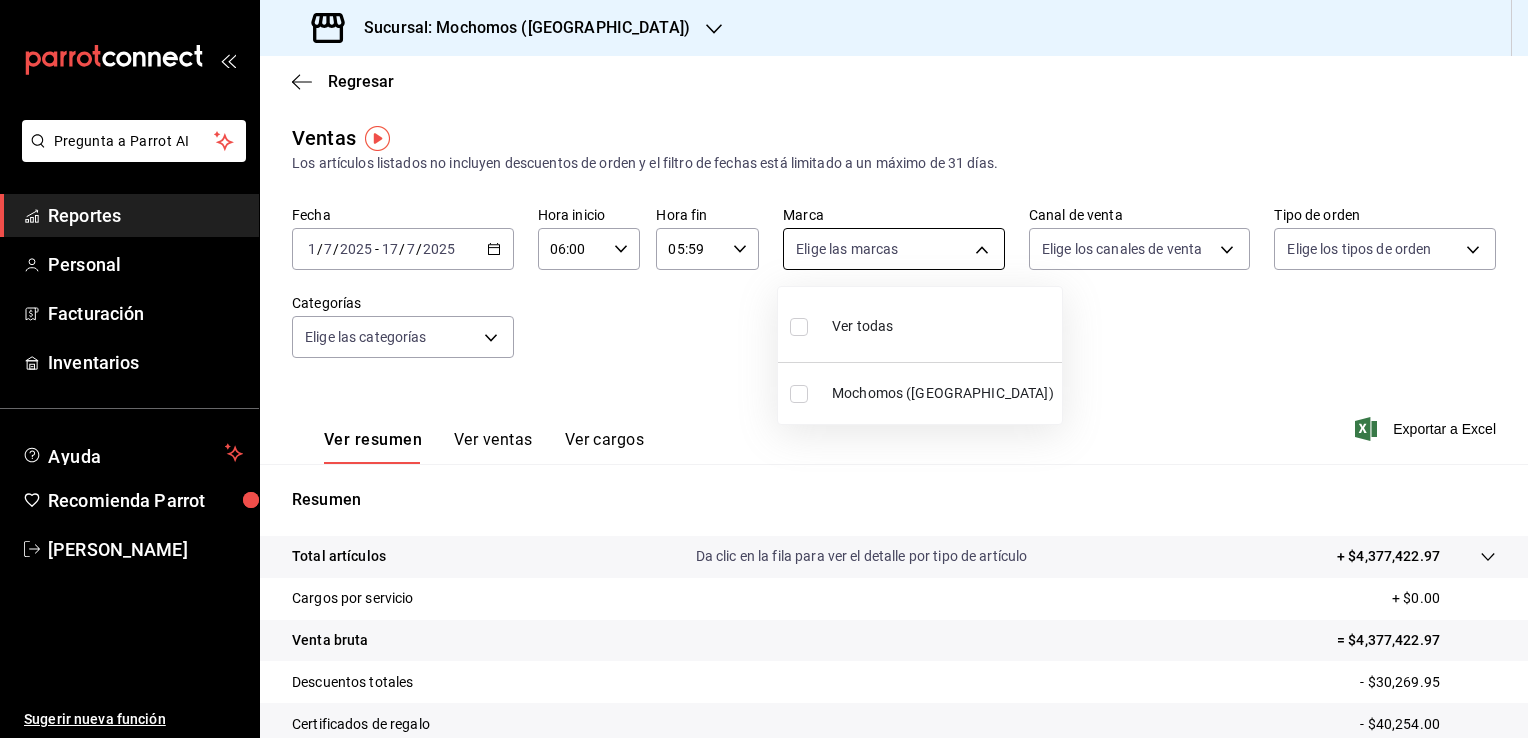 click on "Pregunta a Parrot AI Reportes   Personal   Facturación   Inventarios   Ayuda Recomienda Parrot   [PERSON_NAME]   Sugerir nueva función   Sucursal: Mochomos ([GEOGRAPHIC_DATA]) Regresar Ventas Los artículos listados no incluyen descuentos de orden y el filtro de fechas está limitado a un máximo de 31 [PERSON_NAME]. Fecha [DATE] [DATE] - [DATE] [DATE] Hora inicio 06:00 Hora inicio Hora fin 05:59 Hora fin Marca Elige las marcas Canal de venta Elige los [PERSON_NAME] de venta Tipo de orden Elige los tipos de orden Categorías Elige las categorías Ver resumen Ver ventas Ver cargos Exportar a Excel Resumen Total artículos Da clic en la fila para ver el detalle por tipo de artículo + $4,377,422.97 Cargos por servicio + $0.00 Venta bruta = $4,377,422.97 Descuentos totales - $30,269.95 Certificados de regalo - $40,254.00 Venta total = $4,306,899.02 Impuestos - $594,055.04 Venta [PERSON_NAME] = $3,712,843.98 GANA 1 MES GRATIS EN TU SUSCRIPCIÓN AQUÍ Ver video tutorial Ir a video Pregunta a Parrot AI Reportes   Personal" at bounding box center [764, 369] 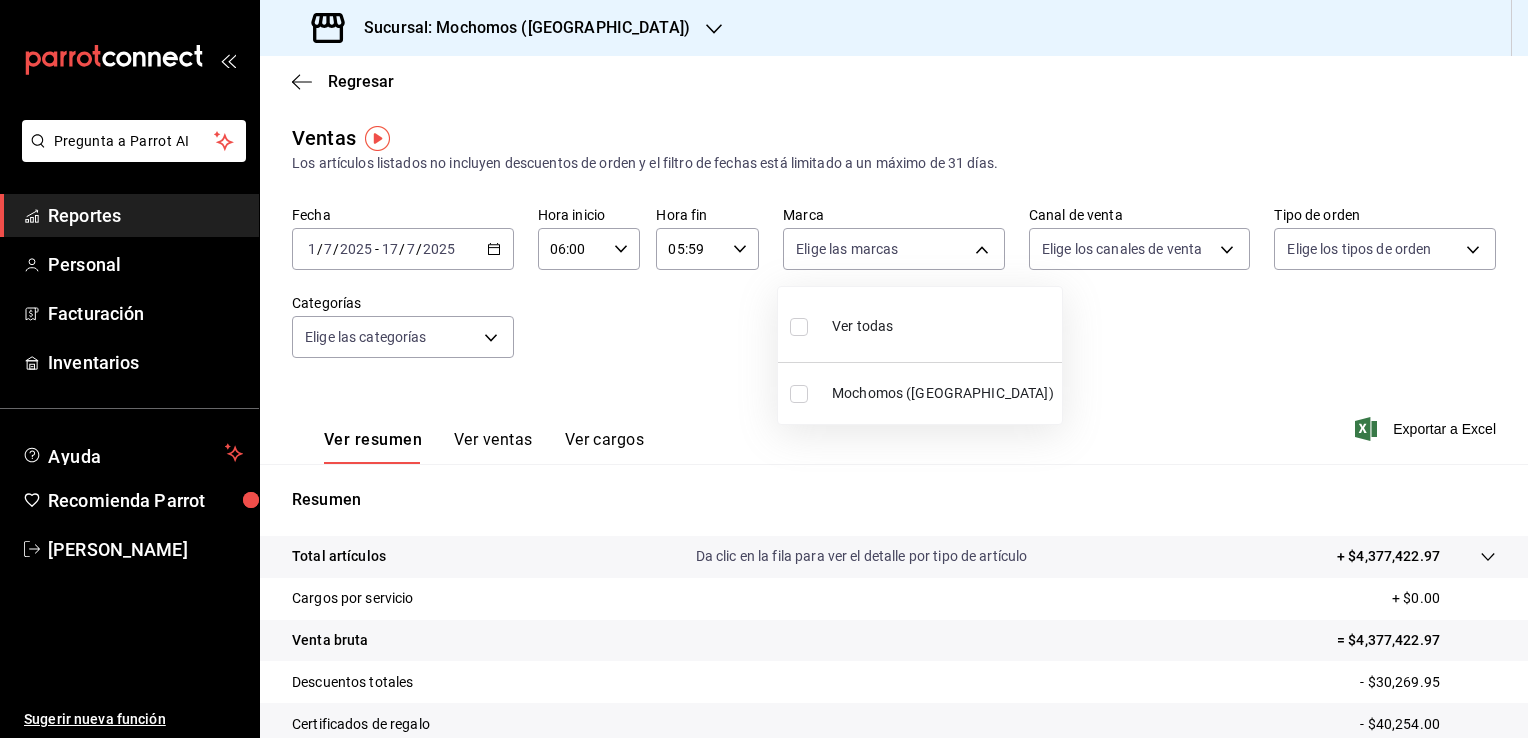 click on "Ver todas" at bounding box center (920, 324) 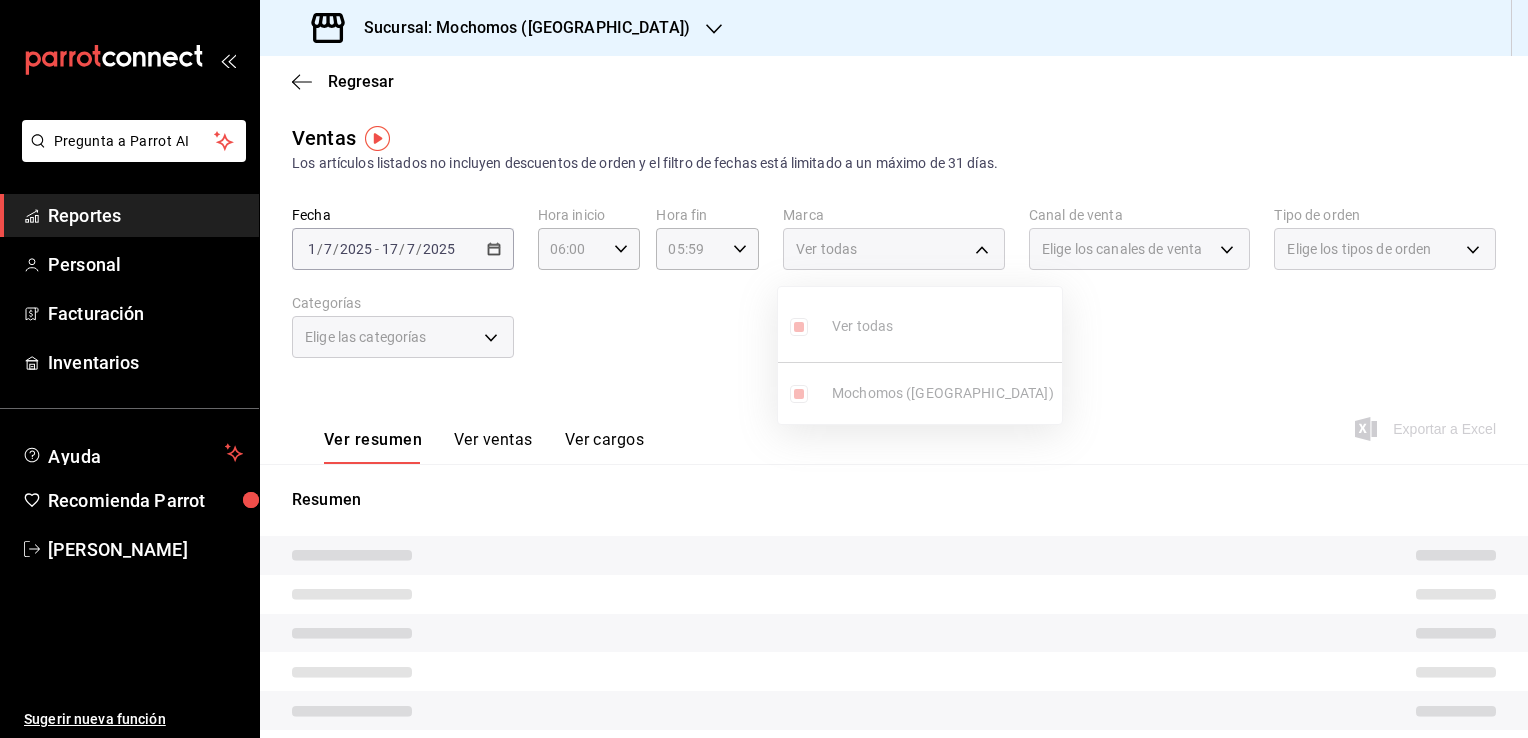 click at bounding box center [764, 369] 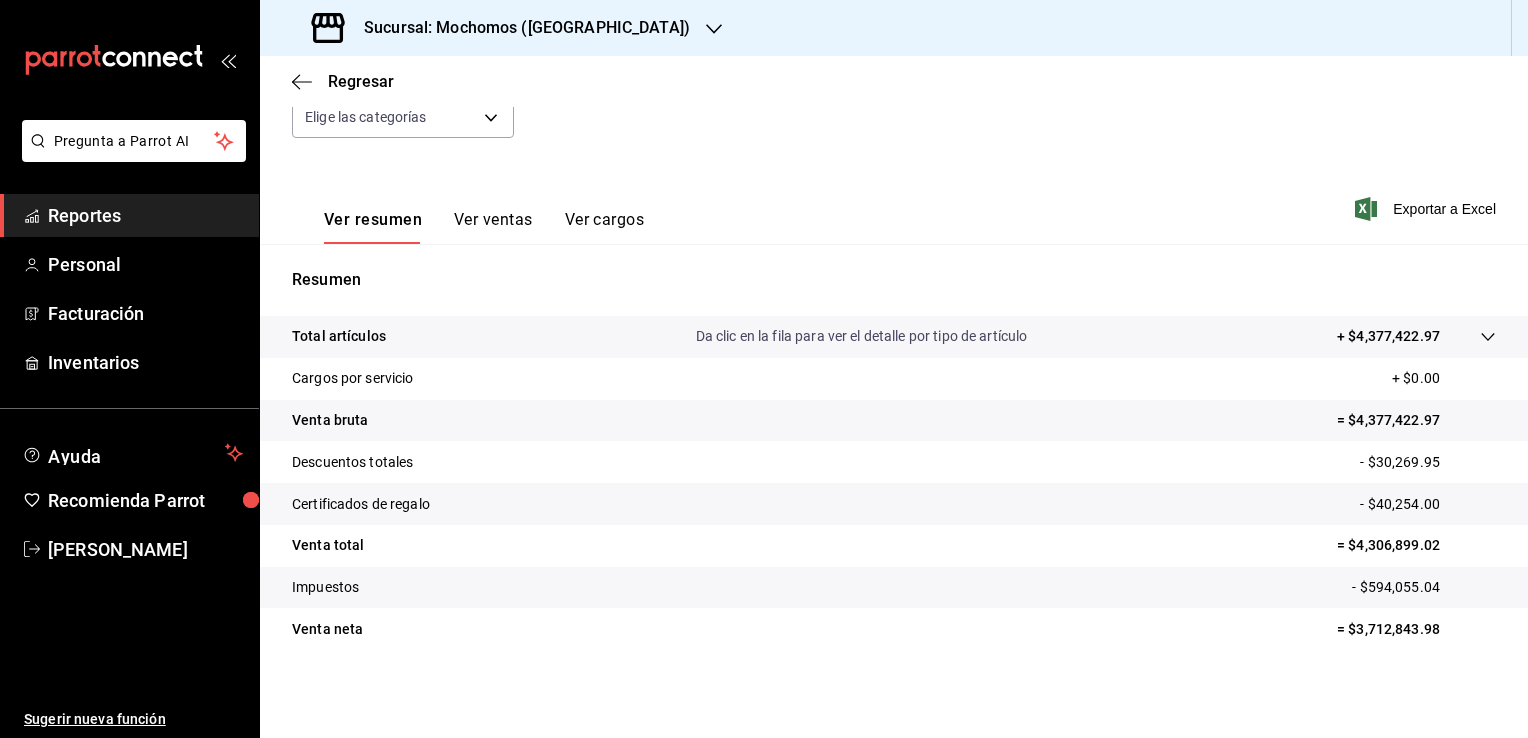 scroll, scrollTop: 0, scrollLeft: 0, axis: both 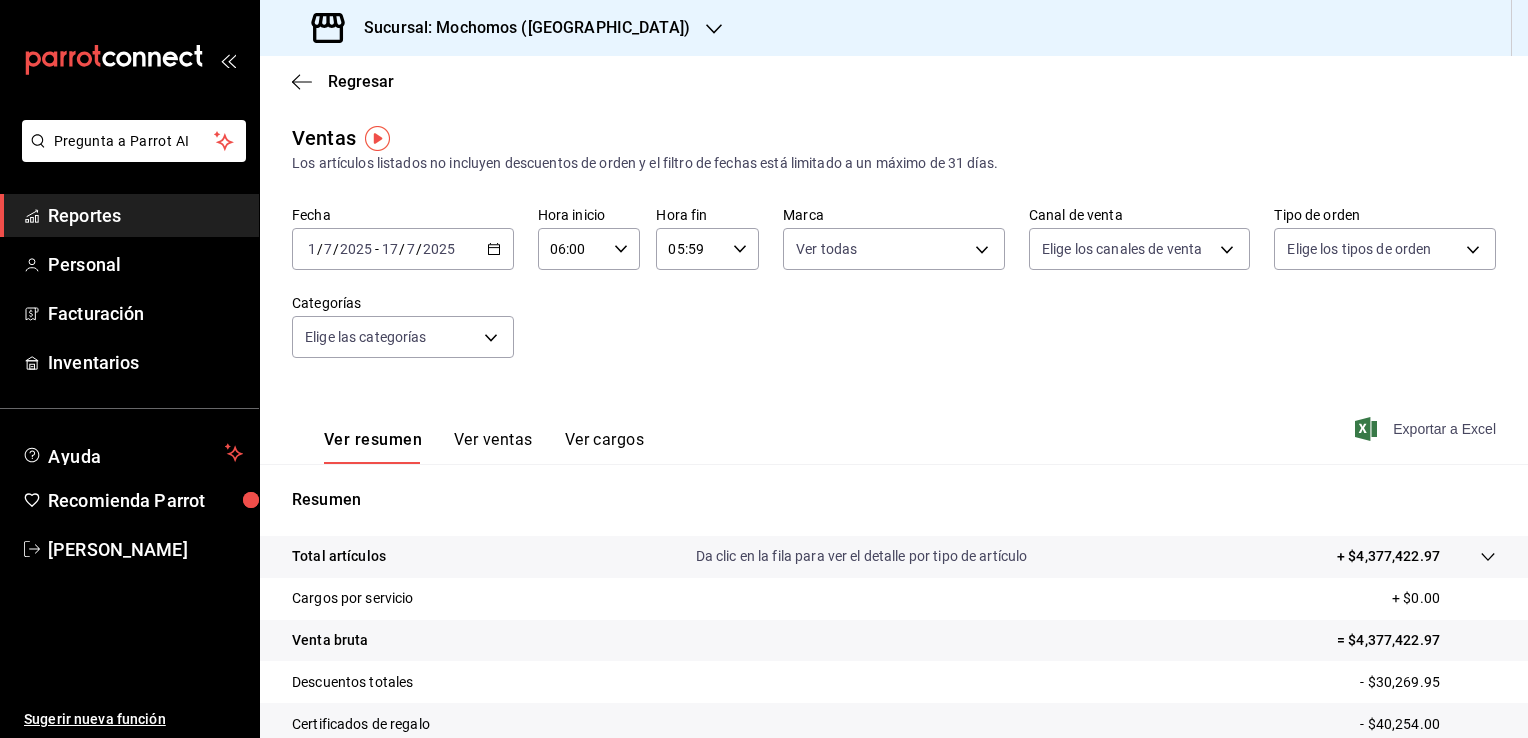 click on "Exportar a Excel" at bounding box center (1427, 429) 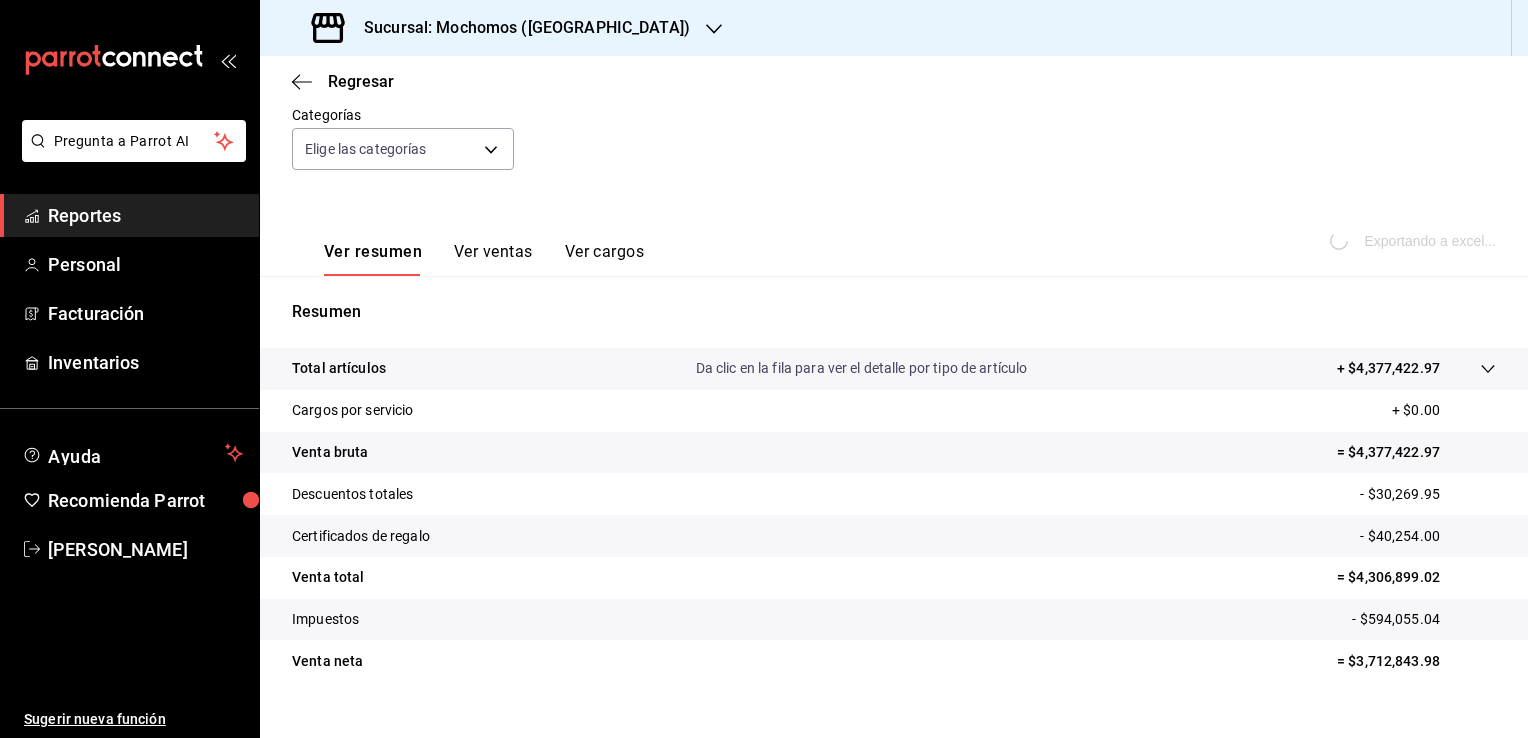 scroll, scrollTop: 193, scrollLeft: 0, axis: vertical 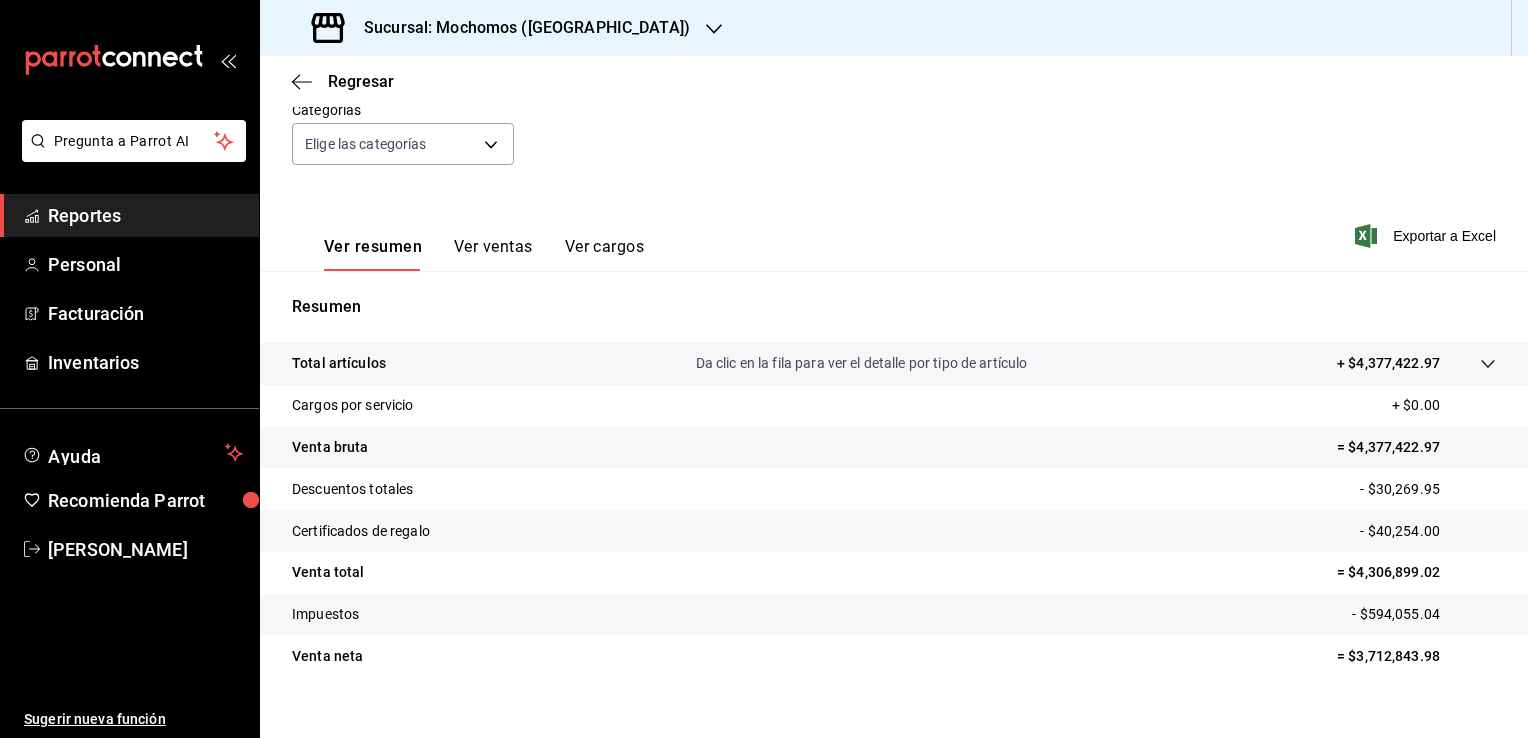 click on "Fecha [DATE] [DATE] - [DATE] [DATE] Hora inicio 06:00 Hora inicio Hora fin 05:59 Hora fin Marca Ver todas 562d5b5b-21a2-4ace-a941-66278f4a6c49 Canal de venta Elige los [PERSON_NAME] de venta Tipo de orden Elige los tipos de orden Categorías Elige las categorías" at bounding box center [894, 101] 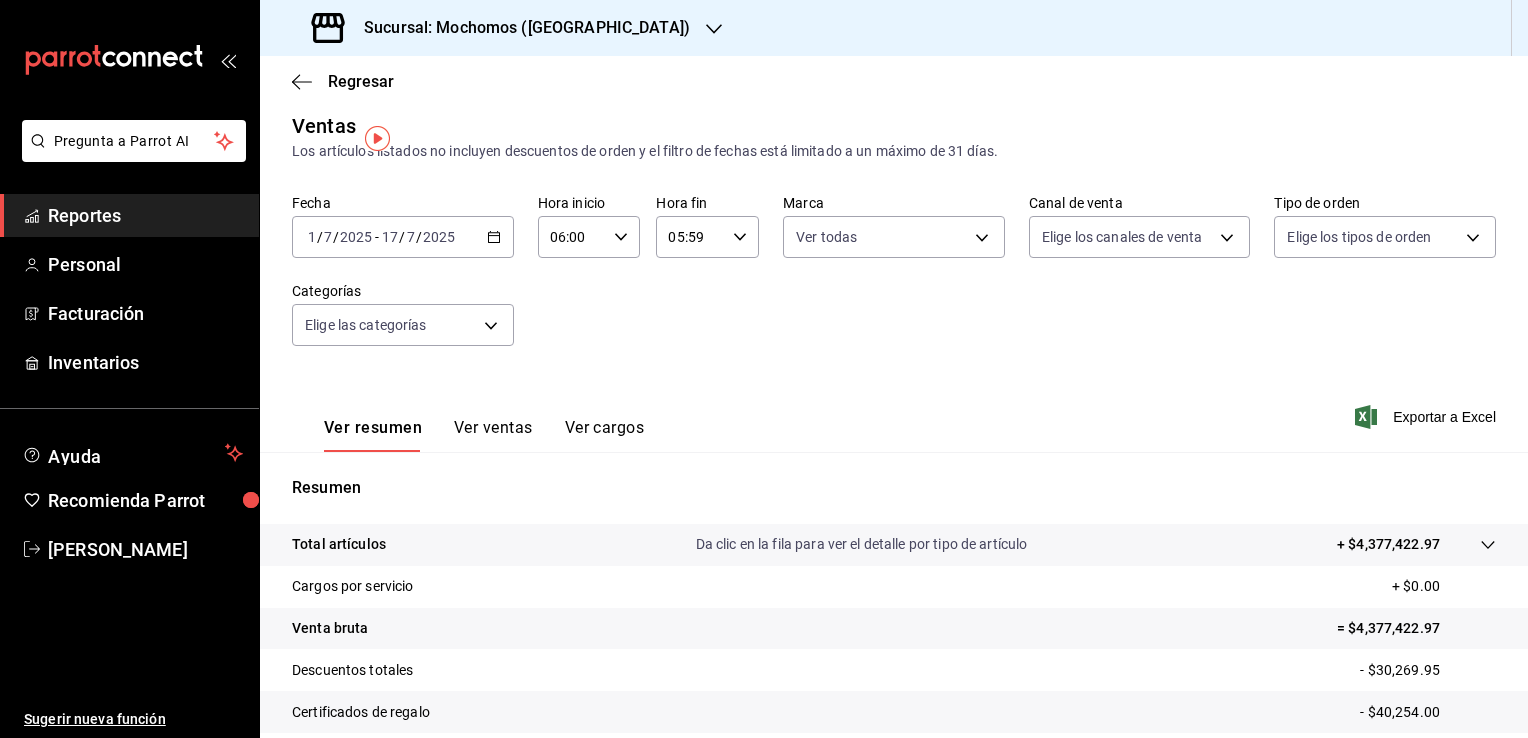 scroll, scrollTop: 0, scrollLeft: 0, axis: both 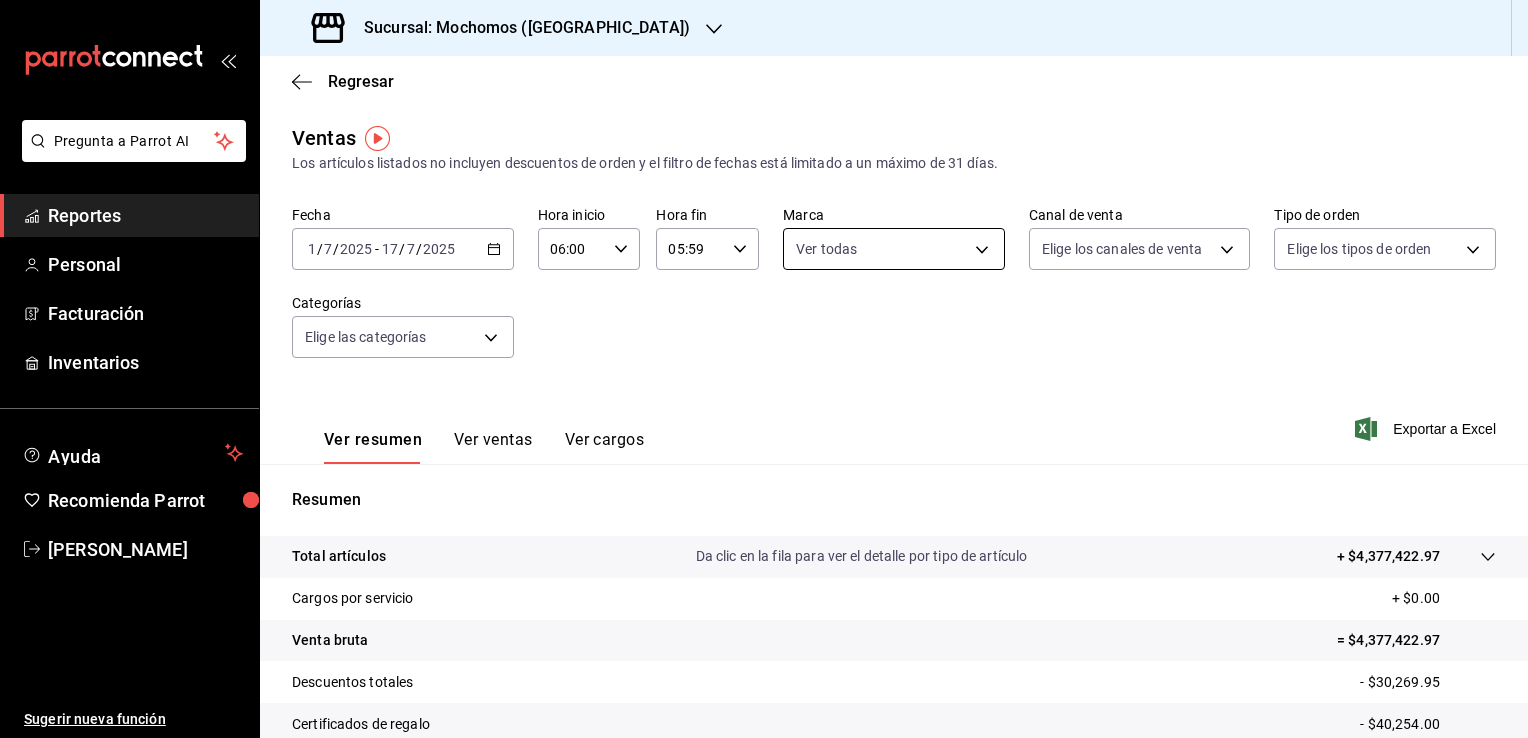 click on "Pregunta a Parrot AI Reportes   Personal   Facturación   Inventarios   Ayuda Recomienda Parrot   [PERSON_NAME]   Sugerir nueva función   Sucursal: Mochomos ([GEOGRAPHIC_DATA]) Regresar Ventas Los artículos listados no incluyen descuentos de orden y el filtro de fechas está limitado a un máximo de 31 [PERSON_NAME]. Fecha [DATE] [DATE] - [DATE] [DATE] Hora inicio 06:00 Hora inicio Hora fin 05:59 Hora fin Marca Ver todas 562d5b5b-21a2-4ace-a941-66278f4a6c49 Canal de venta Elige los [PERSON_NAME] de venta Tipo de orden Elige los tipos de orden Categorías Elige las categorías Ver resumen Ver ventas Ver cargos Exportar a Excel Resumen Total artículos Da clic en la fila para ver el detalle por tipo de artículo + $4,377,422.97 Cargos por servicio + $0.00 Venta bruta = $4,377,422.97 Descuentos totales - $30,269.95 Certificados de regalo - $40,254.00 Venta total = $4,306,899.02 Impuestos - $594,055.04 Venta [PERSON_NAME] = $3,712,843.98 GANA 1 MES GRATIS EN TU SUSCRIPCIÓN AQUÍ Ver video tutorial Ir a video Reportes" at bounding box center (764, 369) 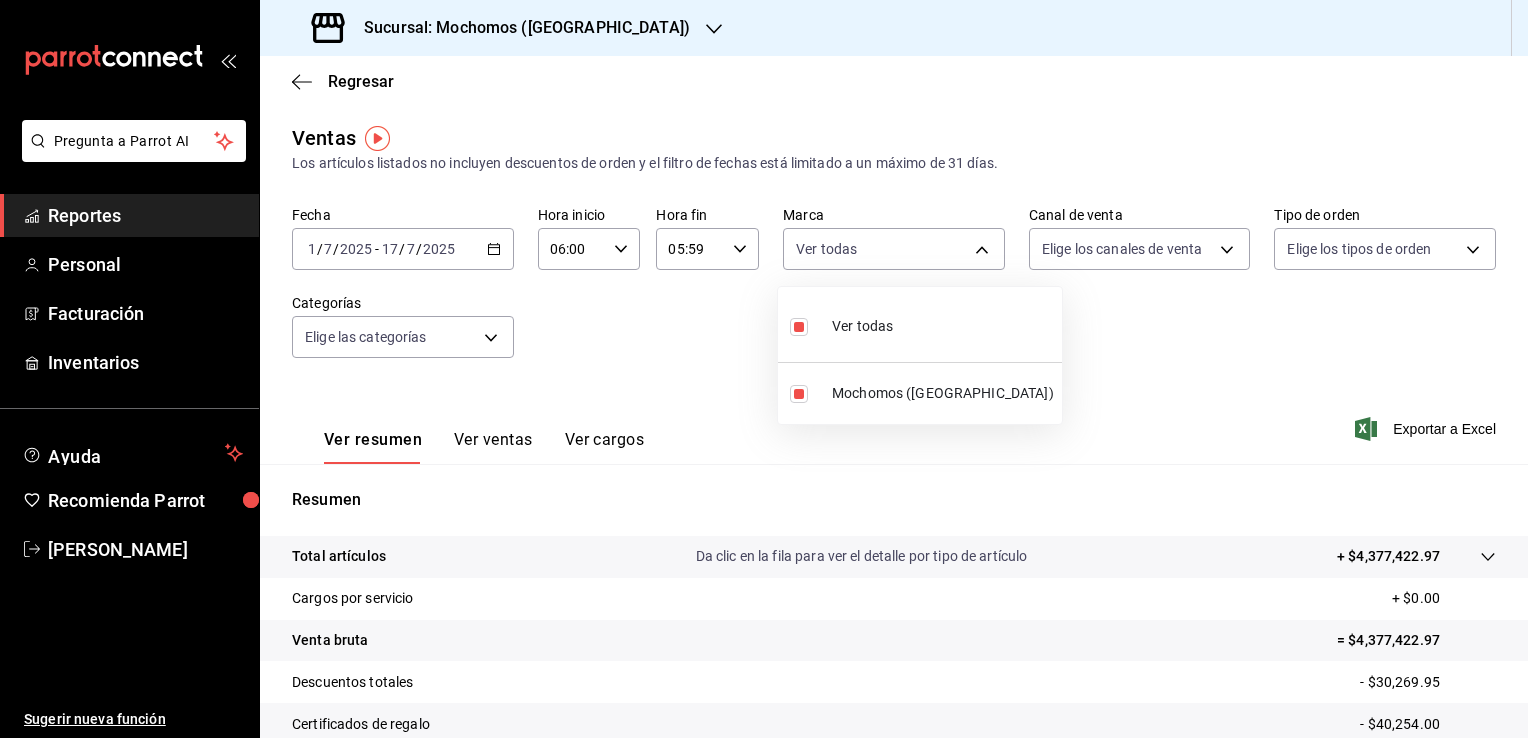 click at bounding box center (764, 369) 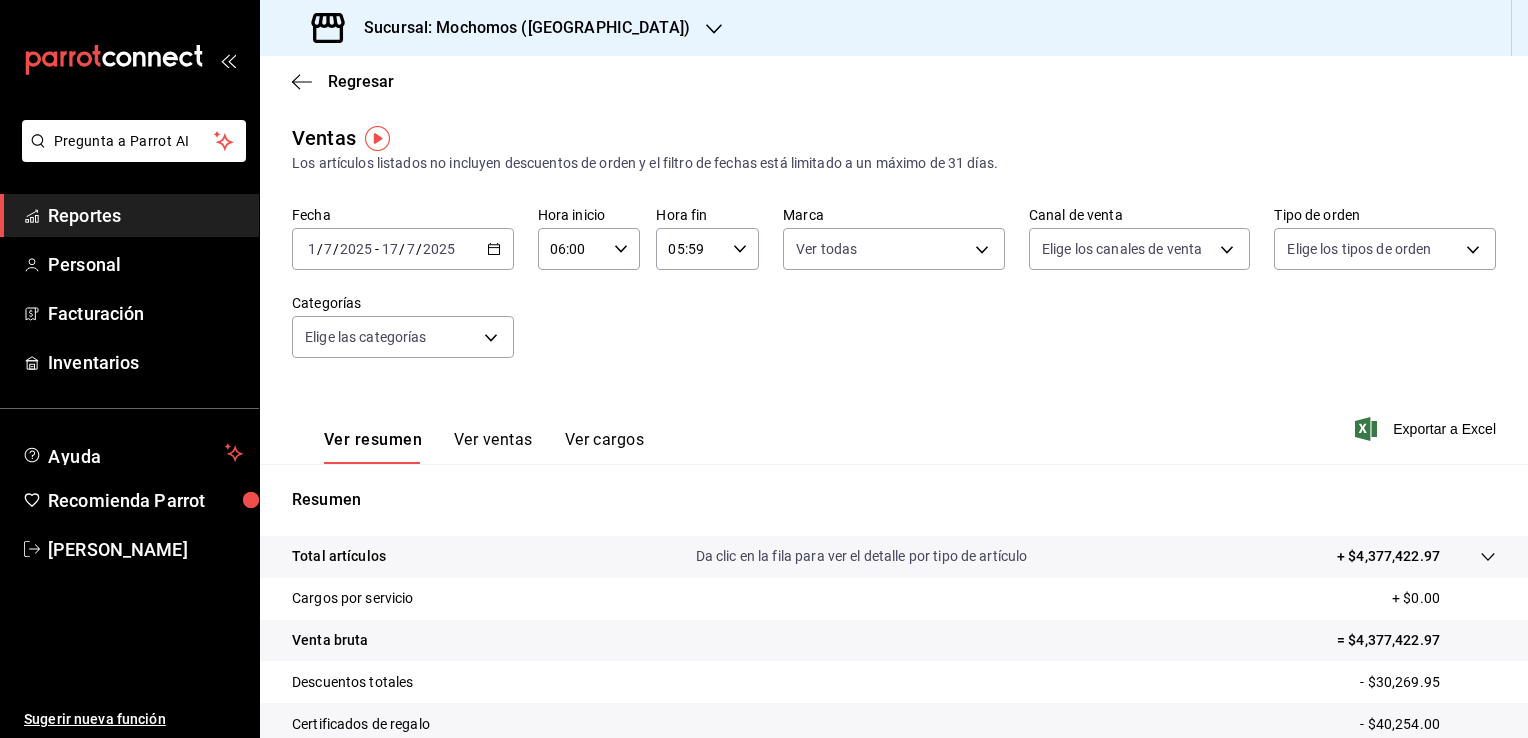 click 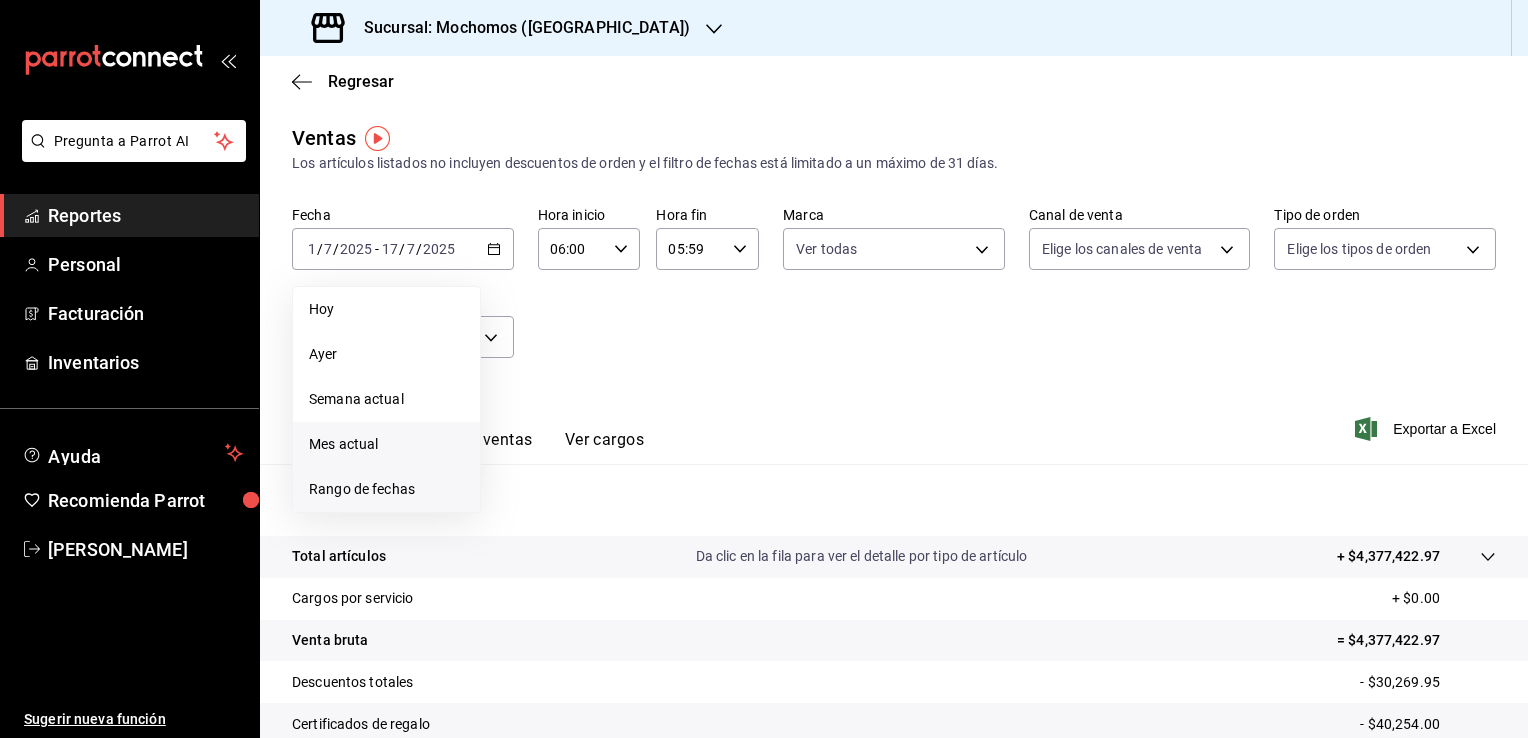 click on "Rango de fechas" at bounding box center [386, 489] 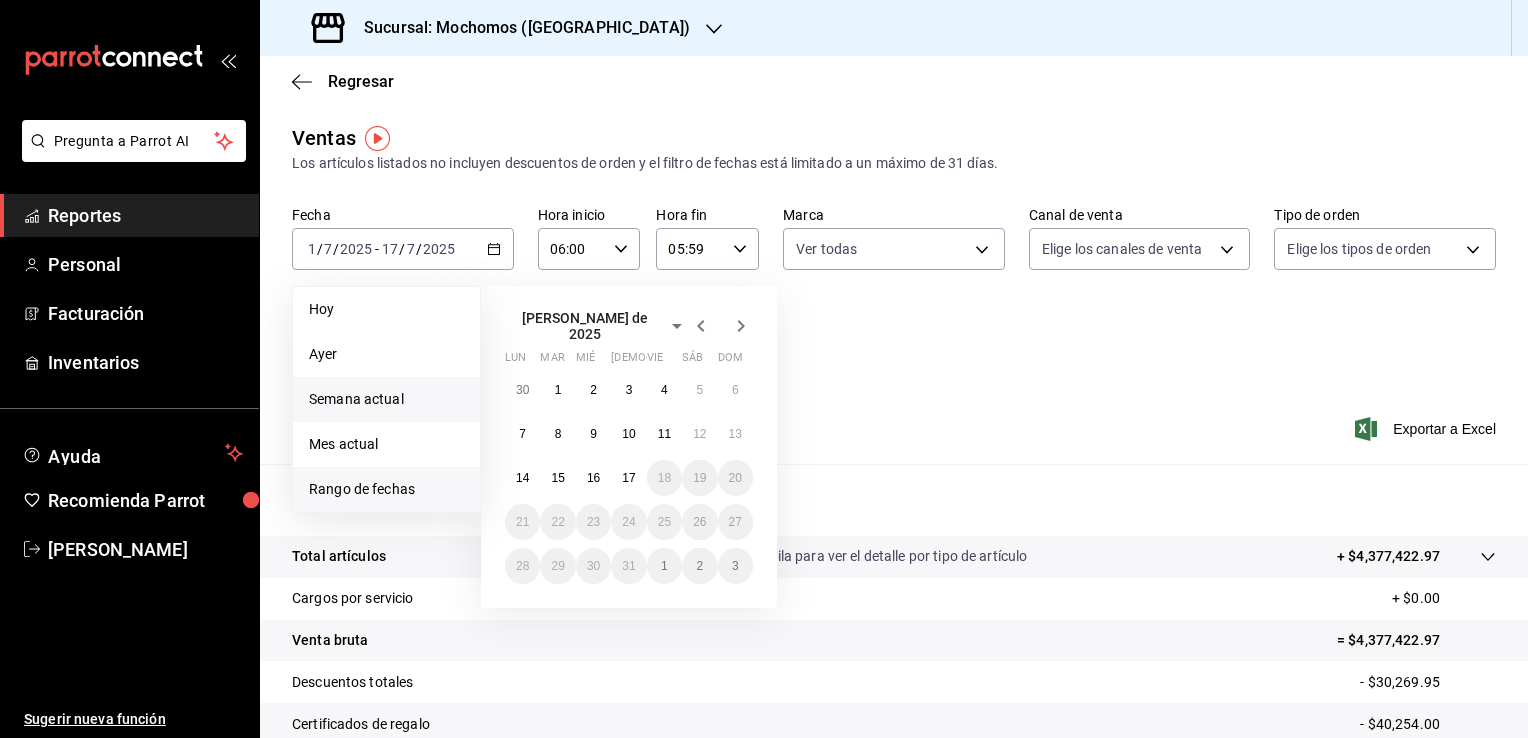 click on "Semana actual" at bounding box center [386, 399] 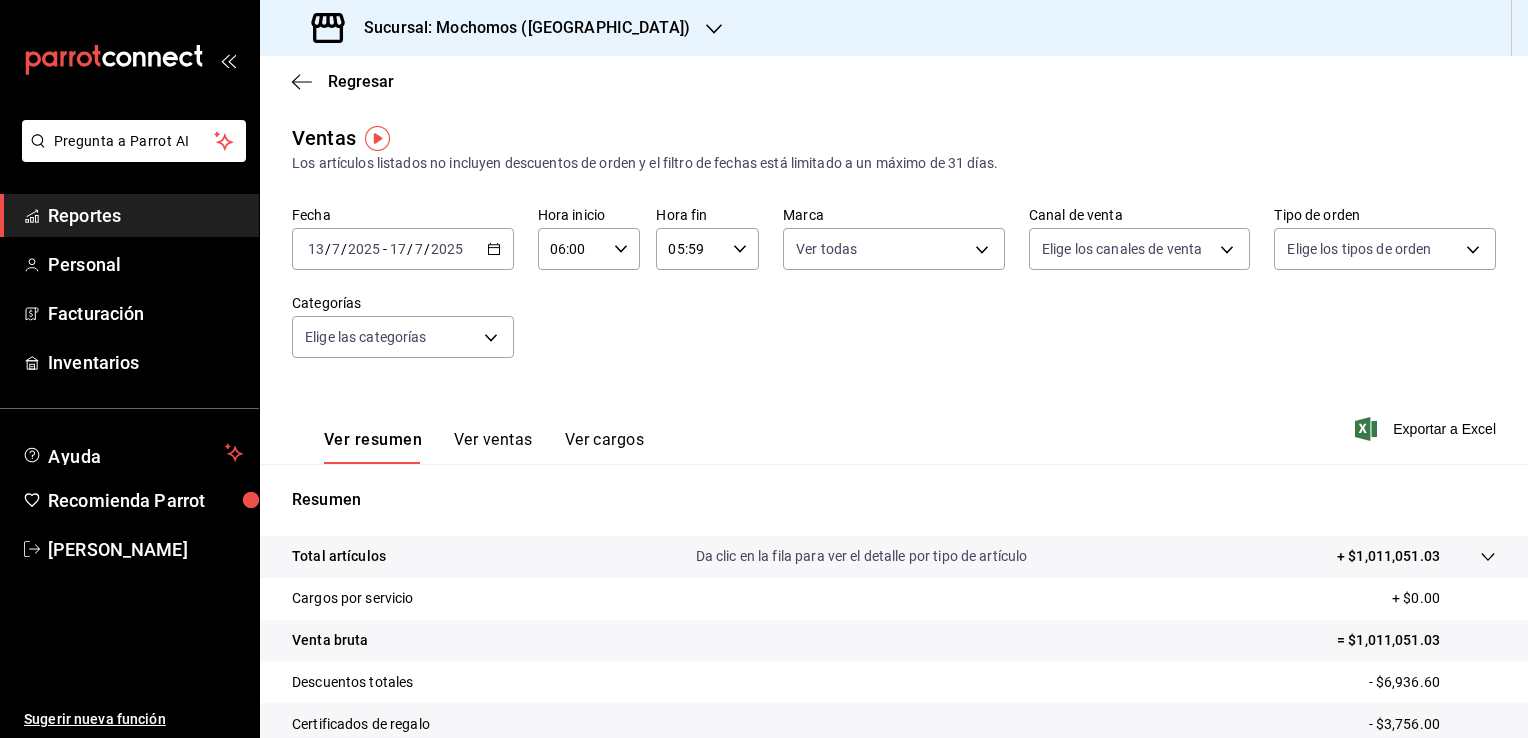 click 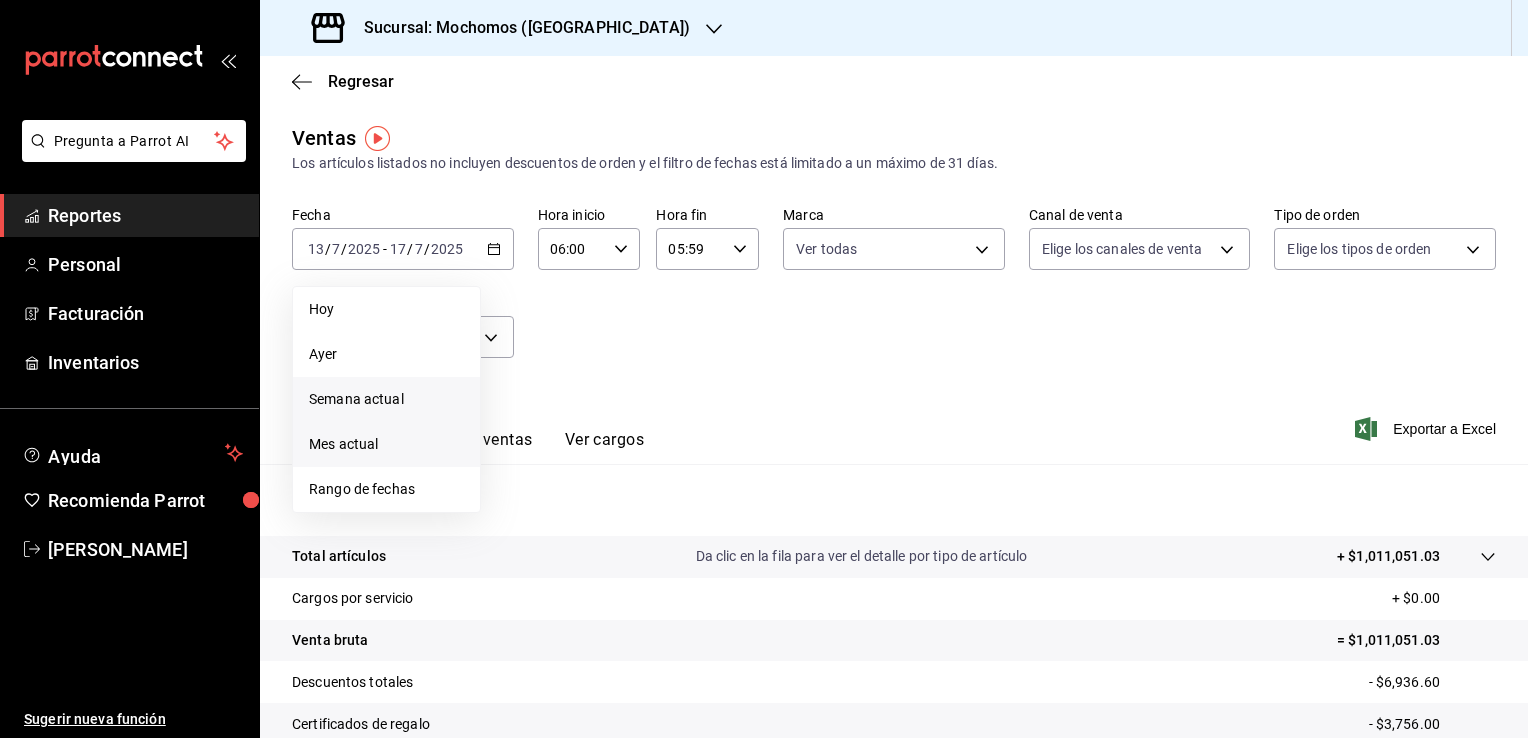 click on "Mes actual" at bounding box center (386, 444) 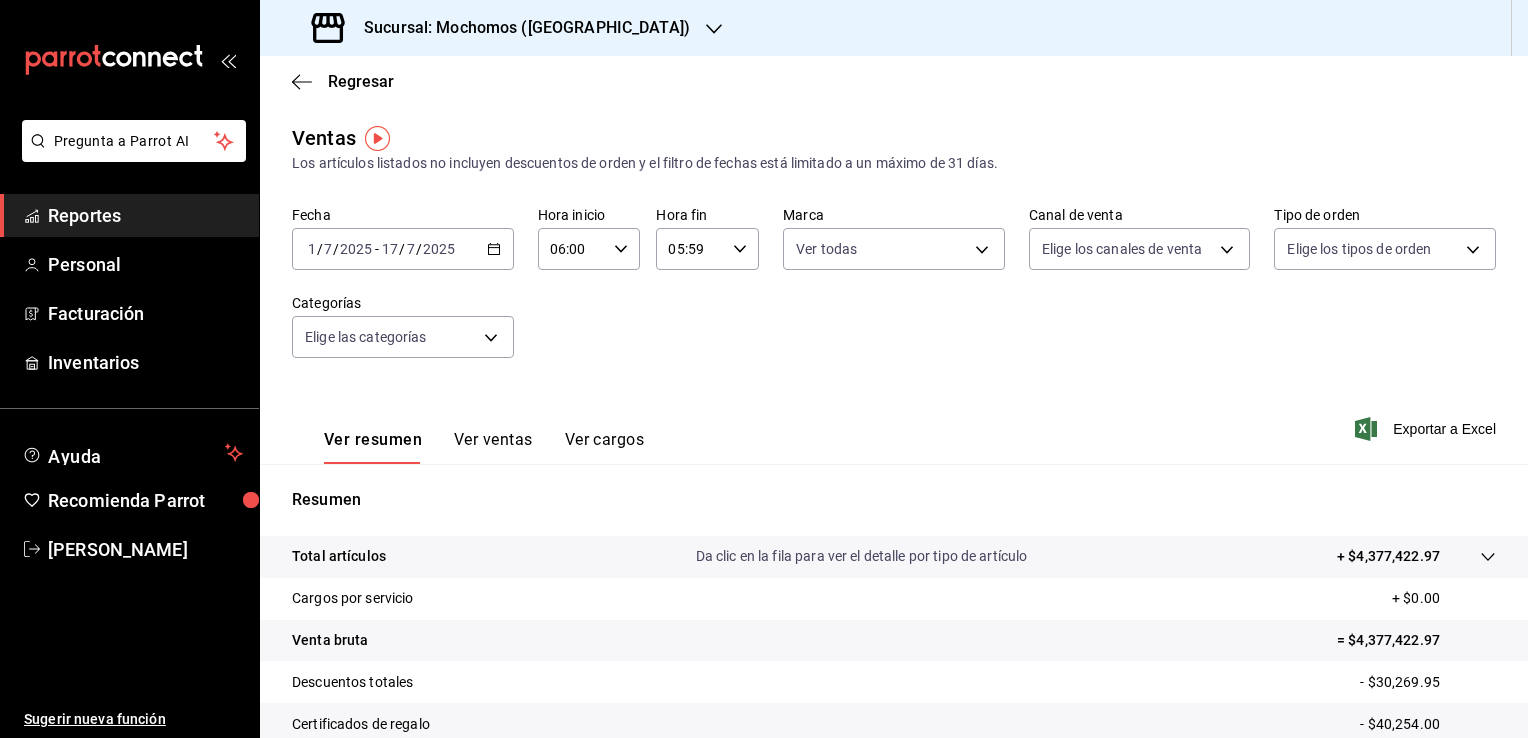 click on "Fecha [DATE] [DATE] - [DATE] [DATE] Hora inicio 06:00 Hora inicio Hora fin 05:59 Hora fin Marca Ver todas 562d5b5b-21a2-4ace-a941-66278f4a6c49 Canal de venta Elige los [PERSON_NAME] de venta Tipo de orden Elige los tipos de orden Categorías Elige las categorías" at bounding box center [894, 294] 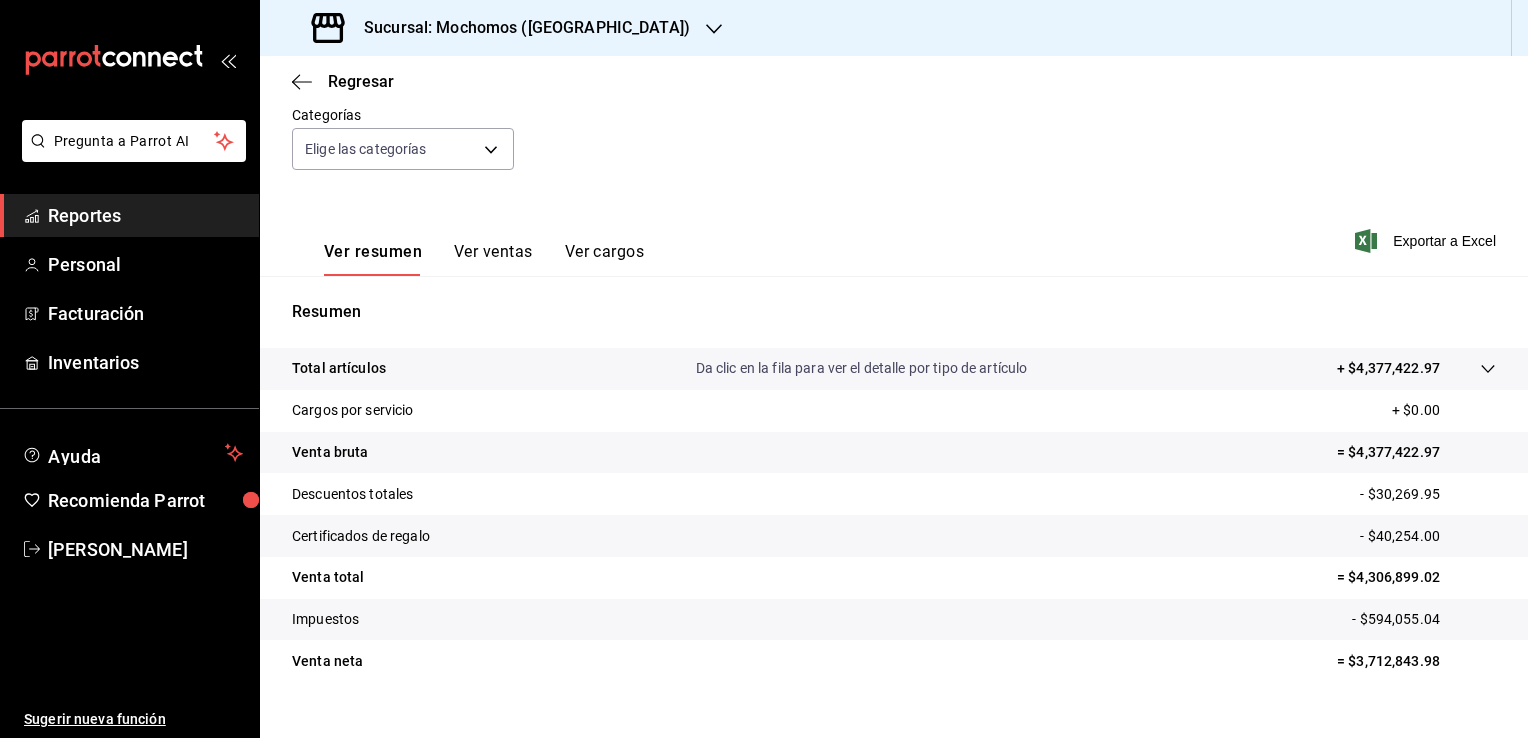 scroll, scrollTop: 193, scrollLeft: 0, axis: vertical 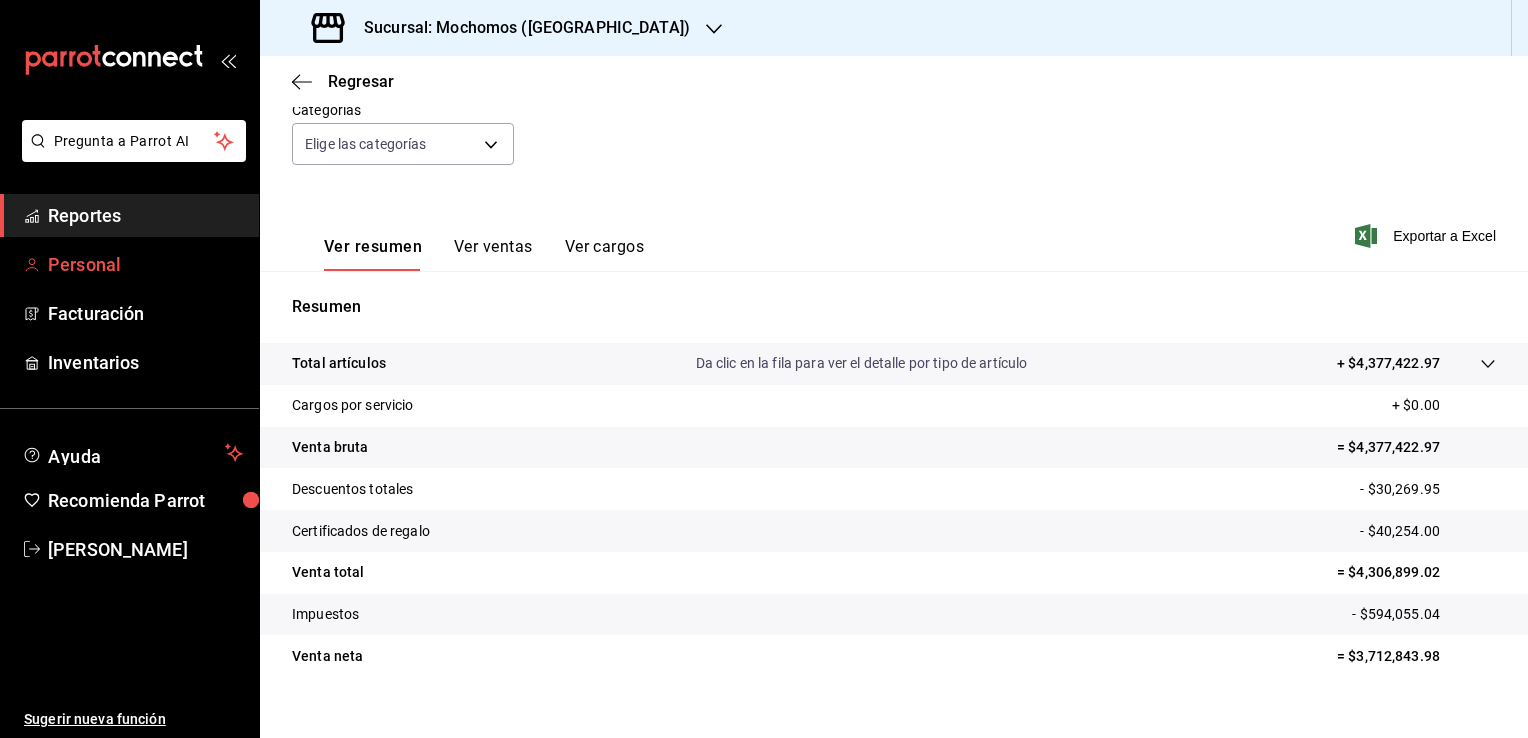click on "Personal" at bounding box center (145, 264) 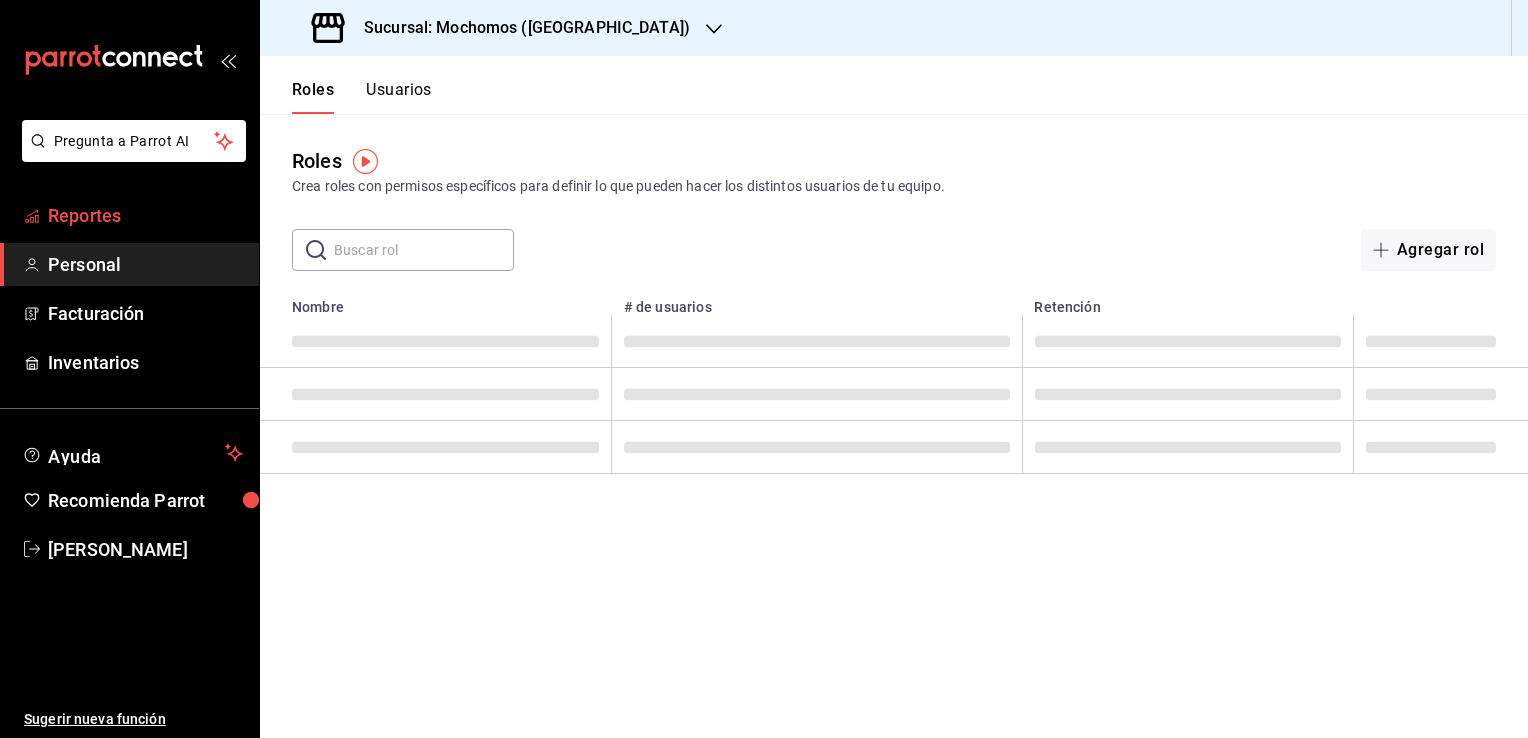 click on "Reportes" at bounding box center [145, 215] 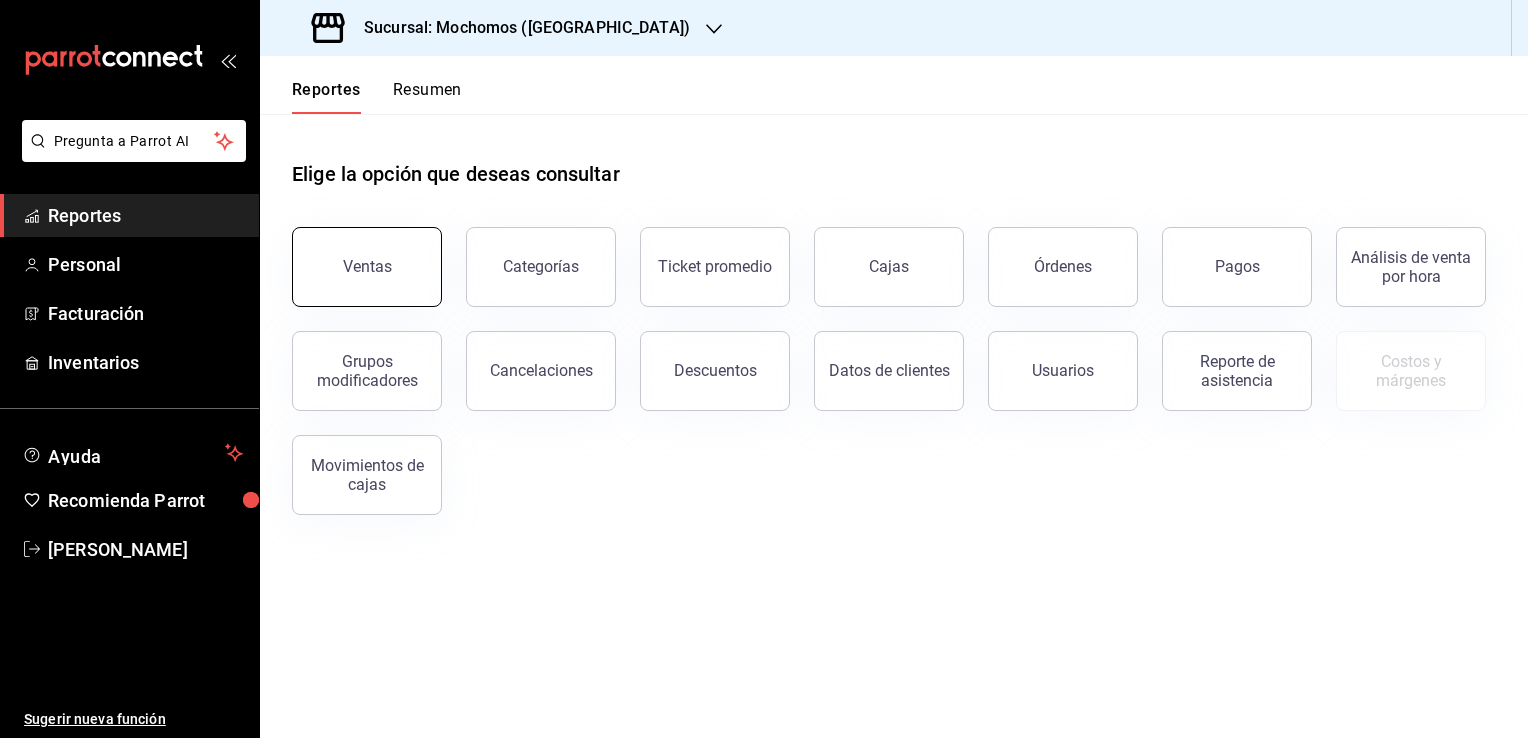 click on "Ventas" at bounding box center [367, 266] 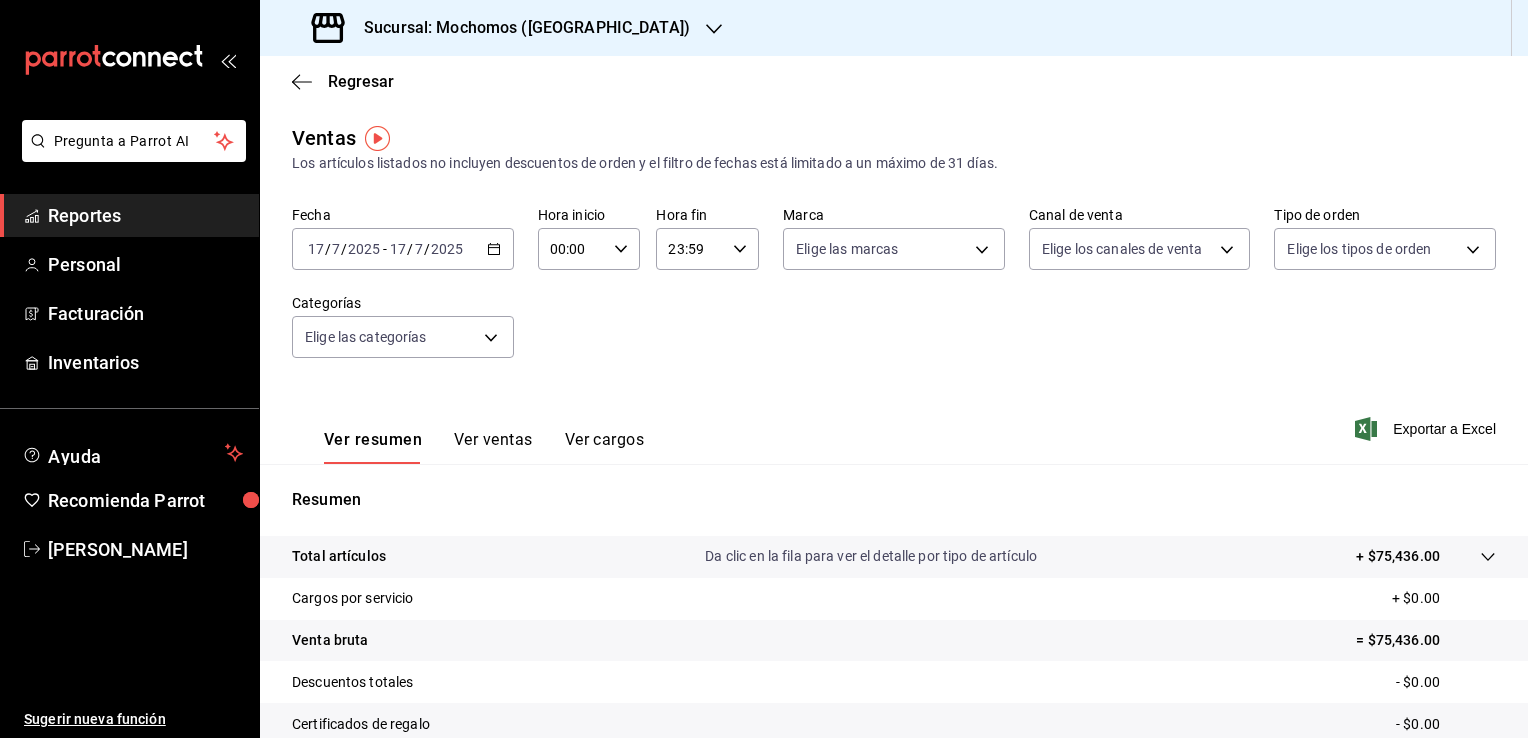 click on "[DATE] [DATE] - [DATE] [DATE]" at bounding box center [403, 249] 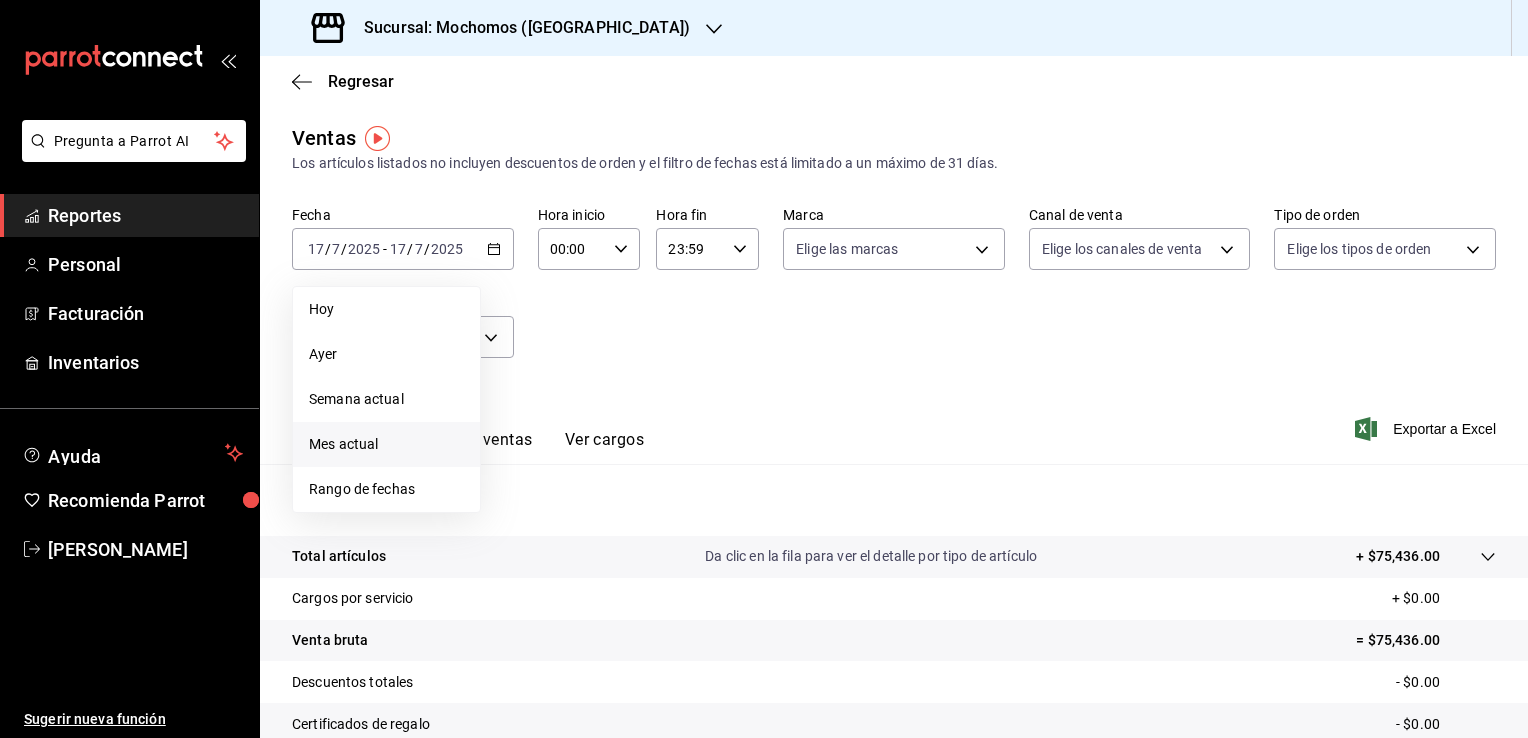 click on "Mes actual" at bounding box center [386, 444] 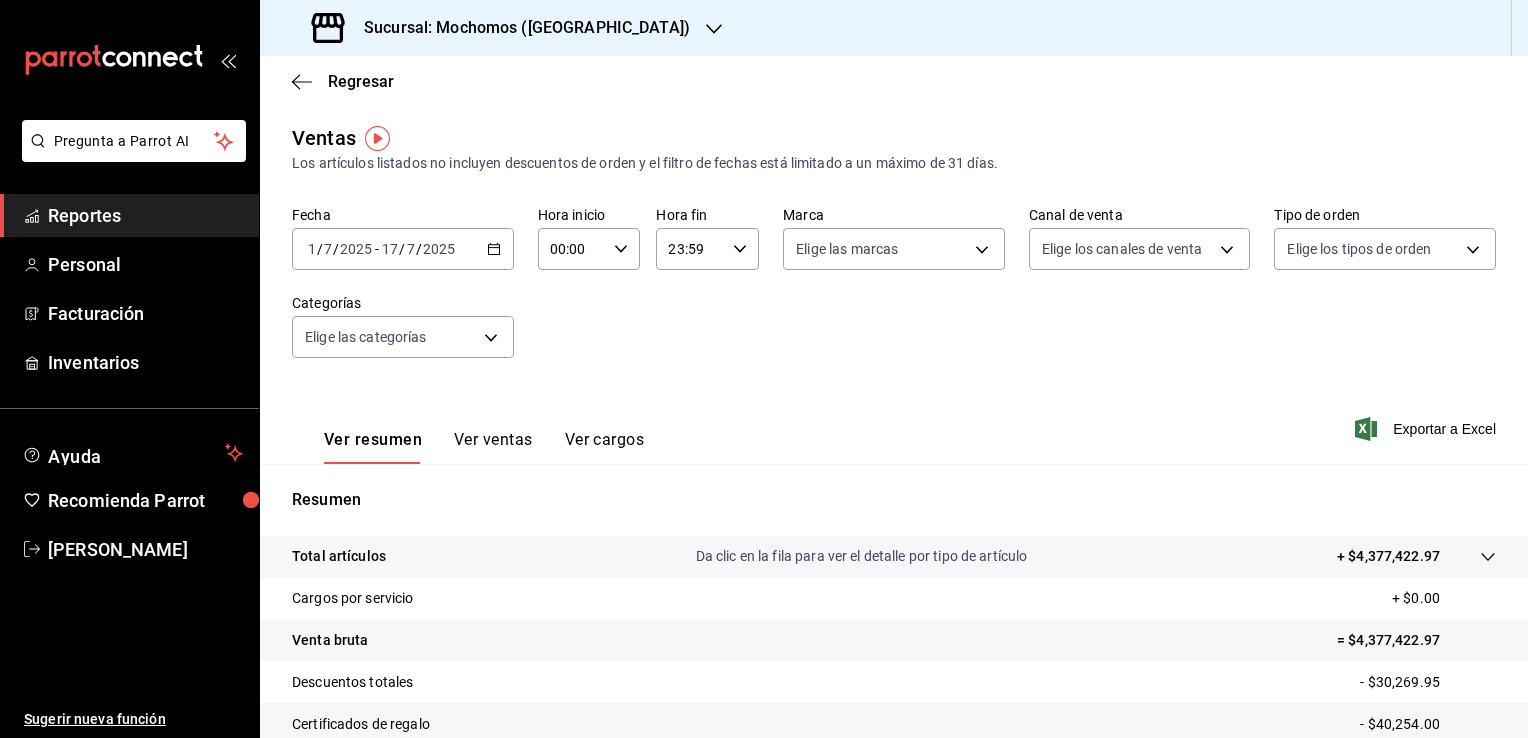click 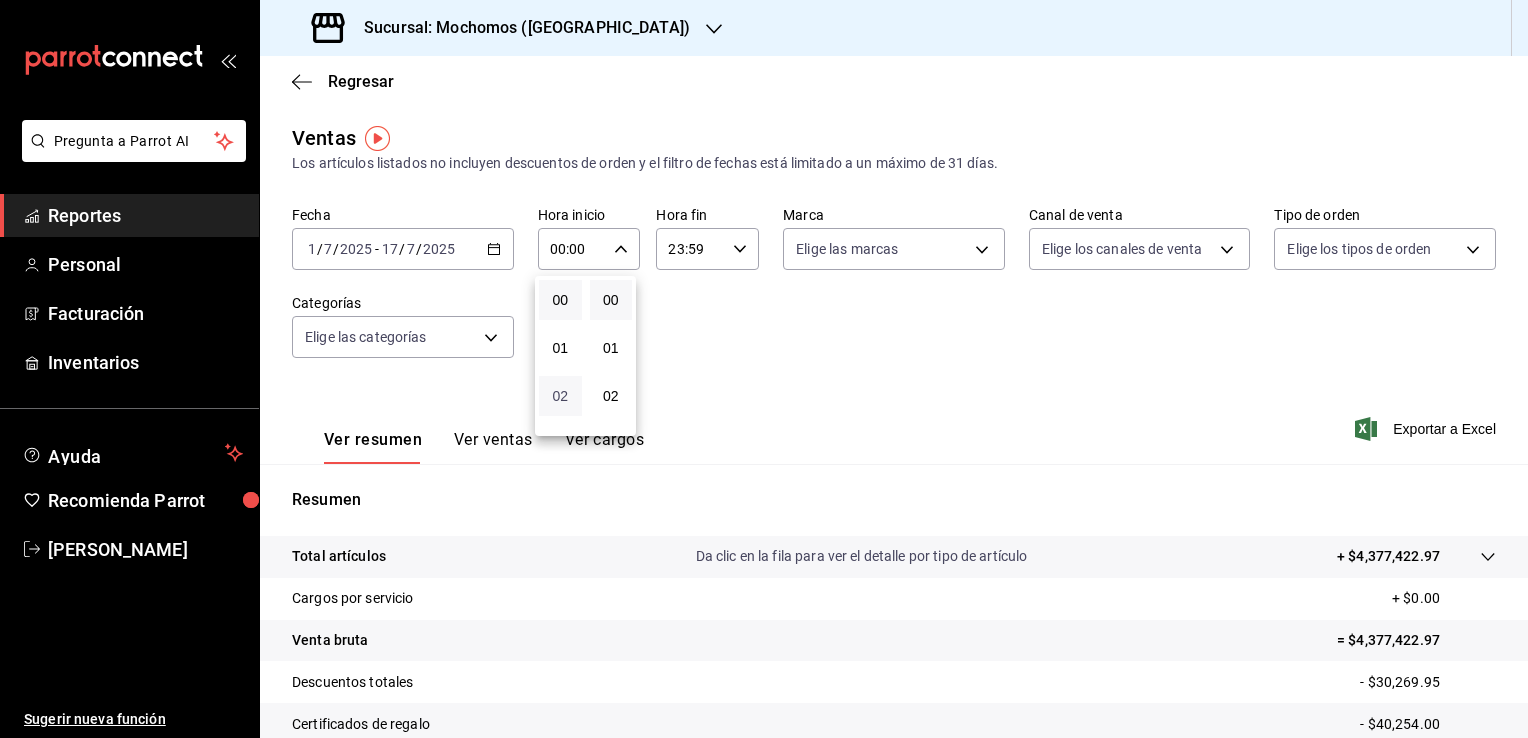 click on "02" at bounding box center (560, 396) 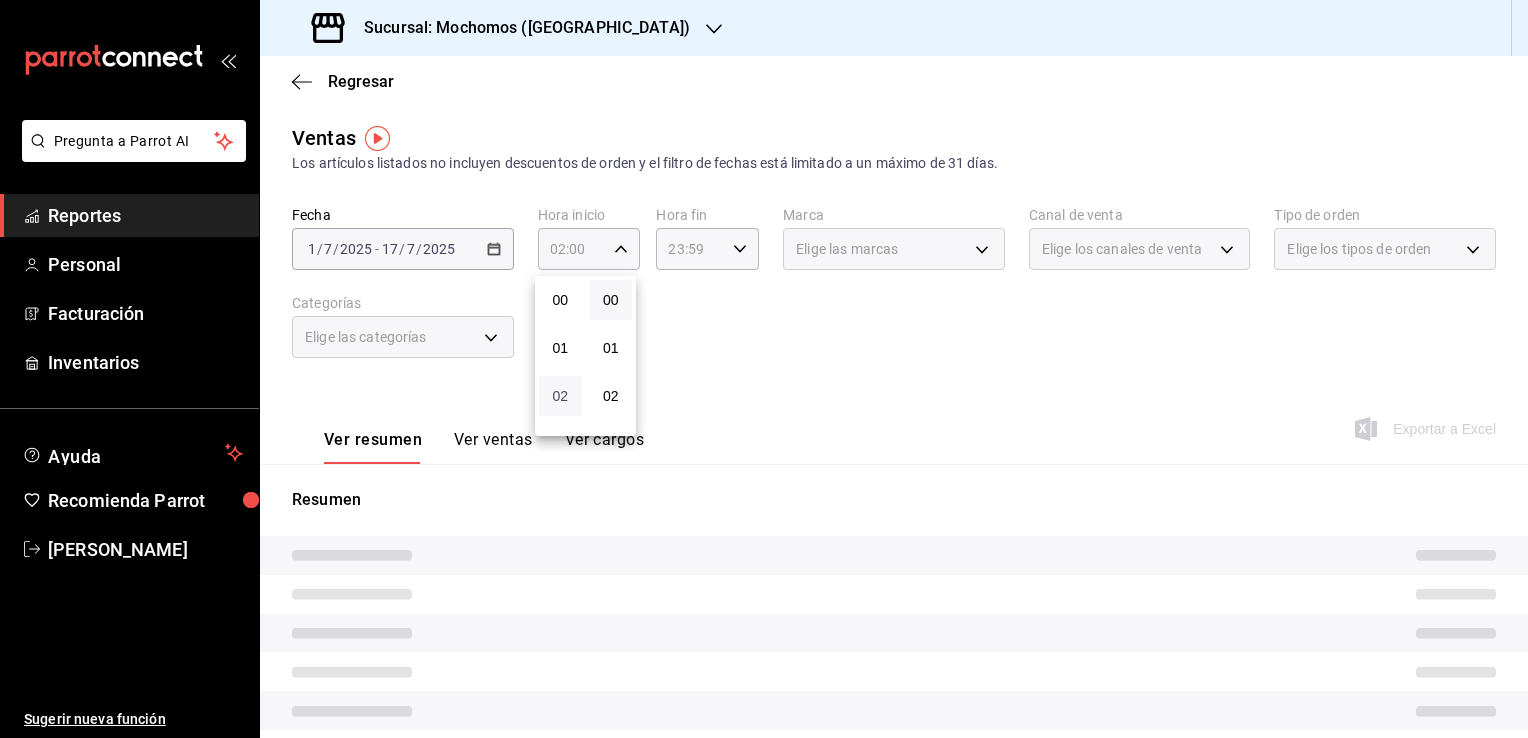 type 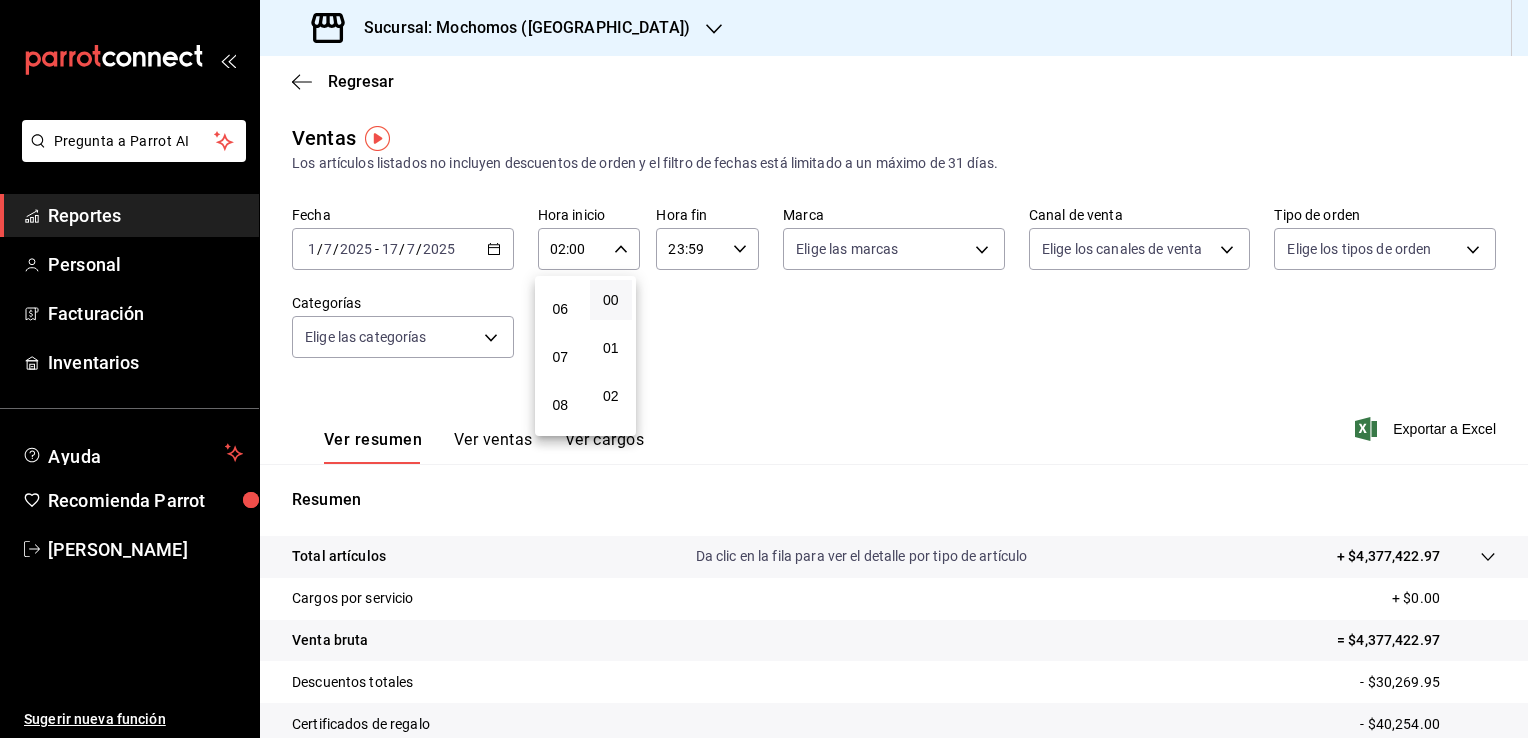 scroll, scrollTop: 280, scrollLeft: 0, axis: vertical 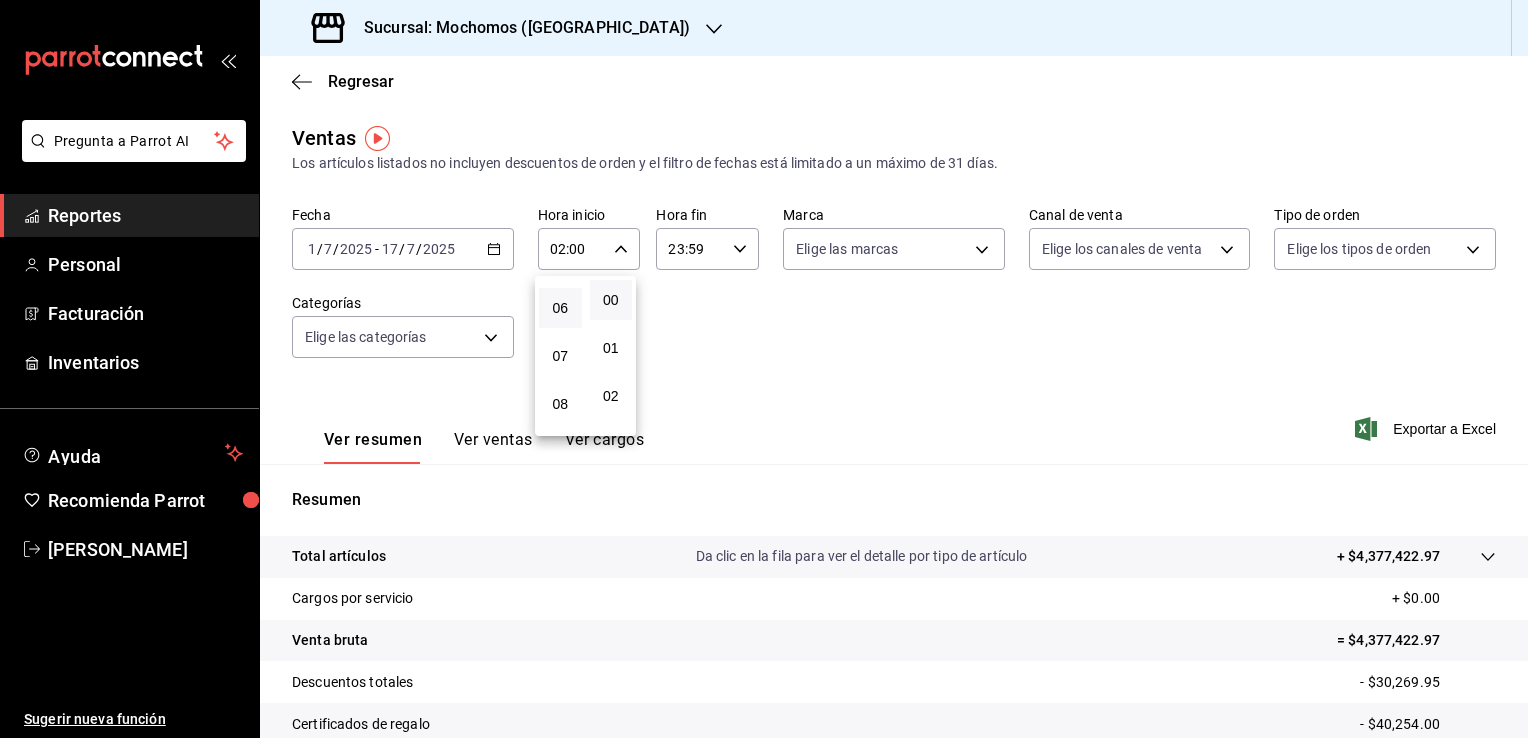 click on "06" at bounding box center [560, 308] 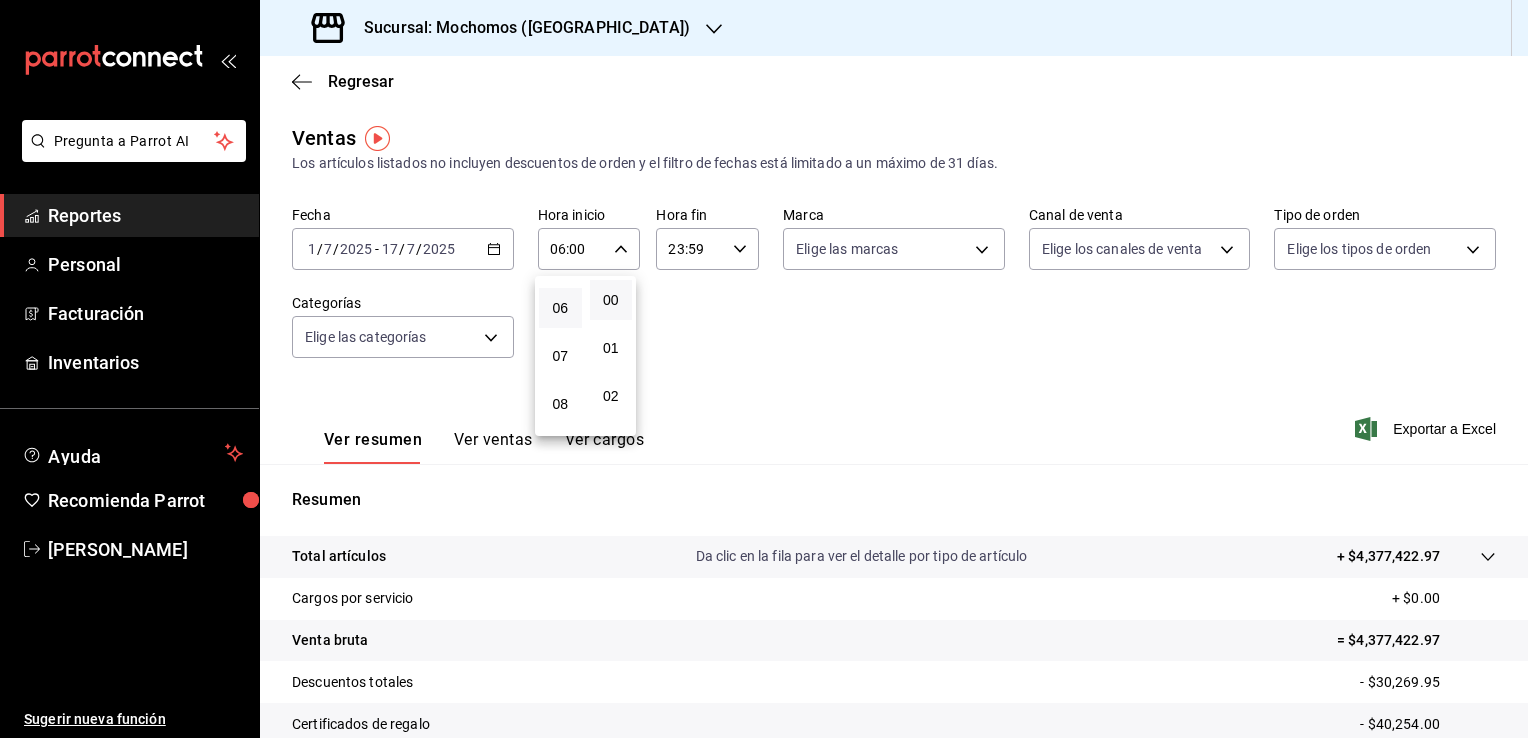click at bounding box center (764, 369) 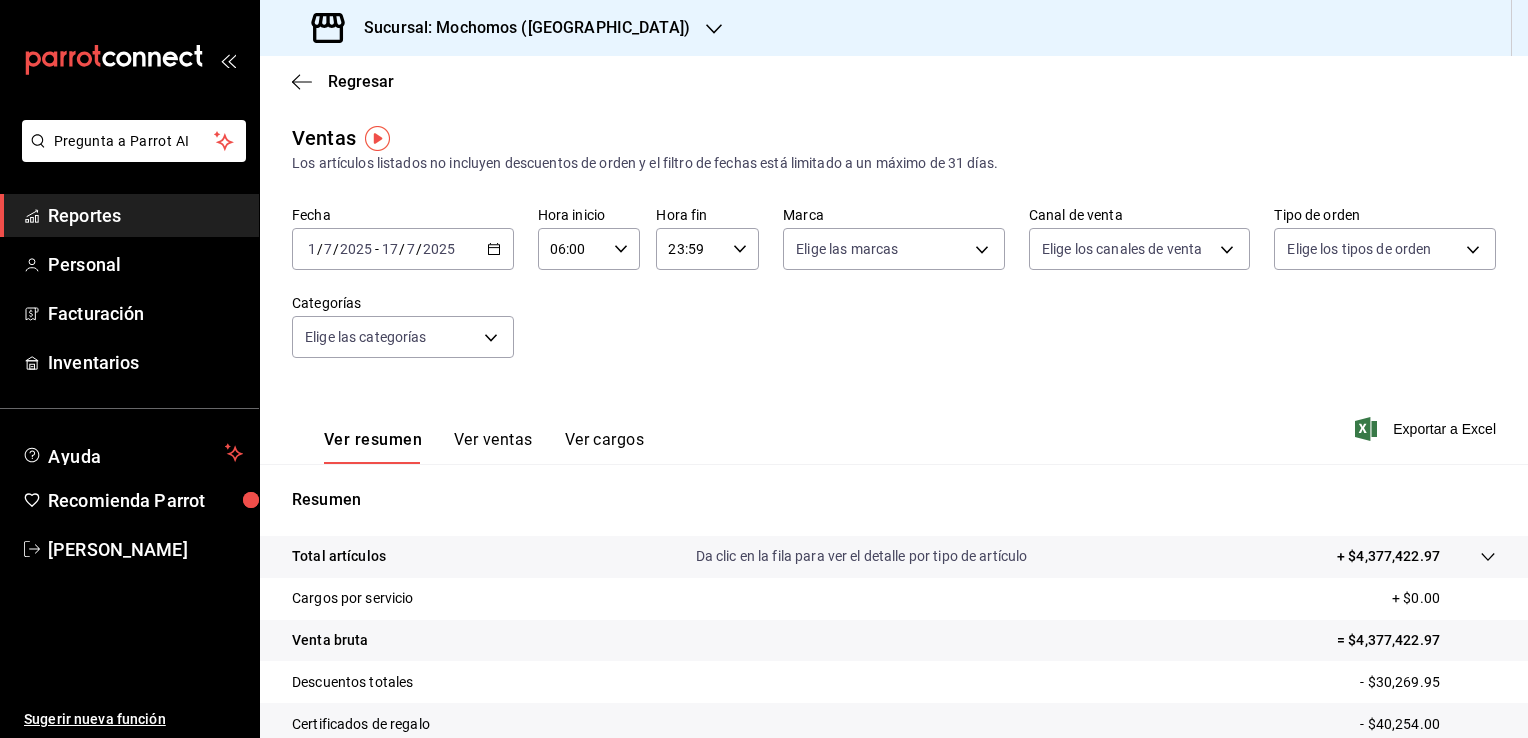 click 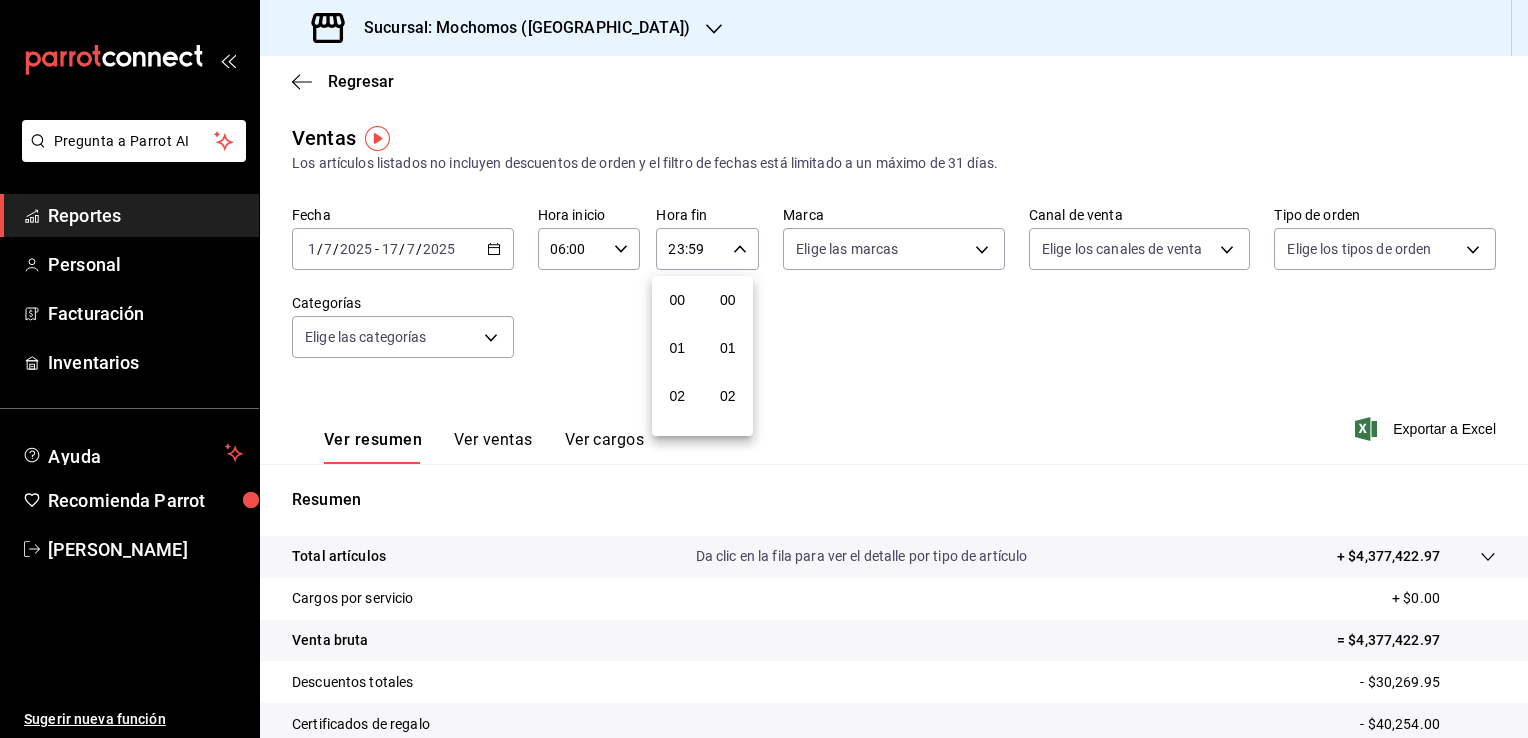scroll, scrollTop: 1011, scrollLeft: 0, axis: vertical 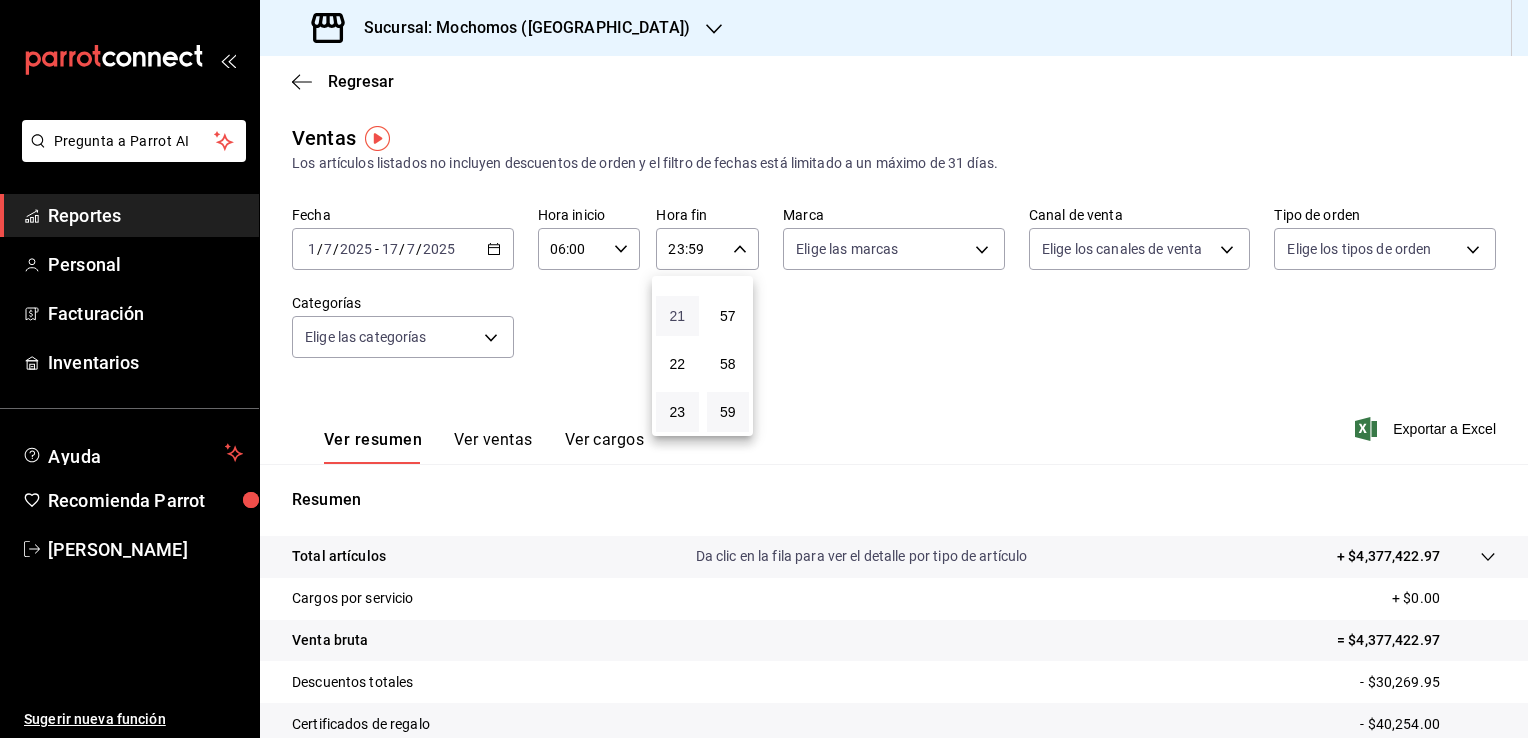 click on "21" at bounding box center [677, 316] 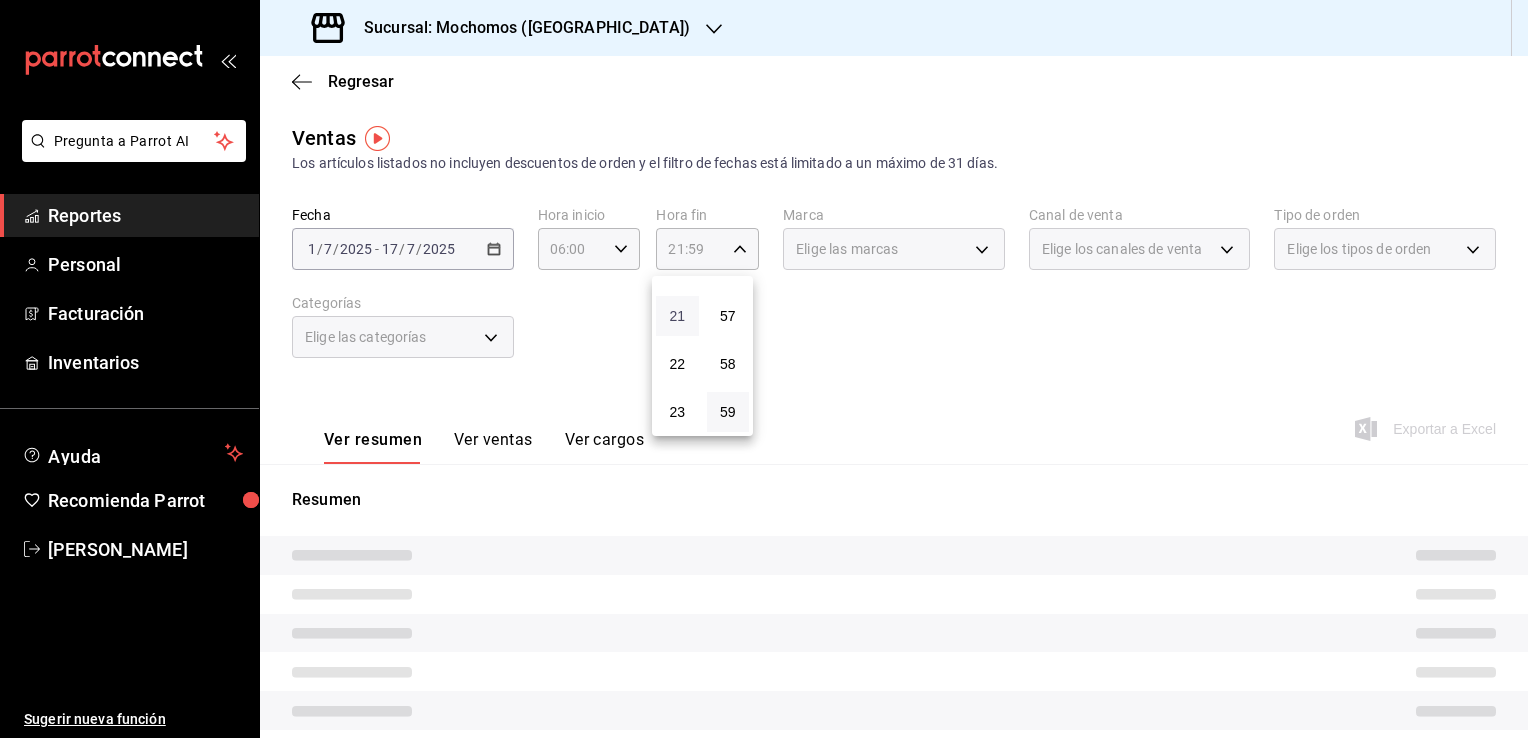 type 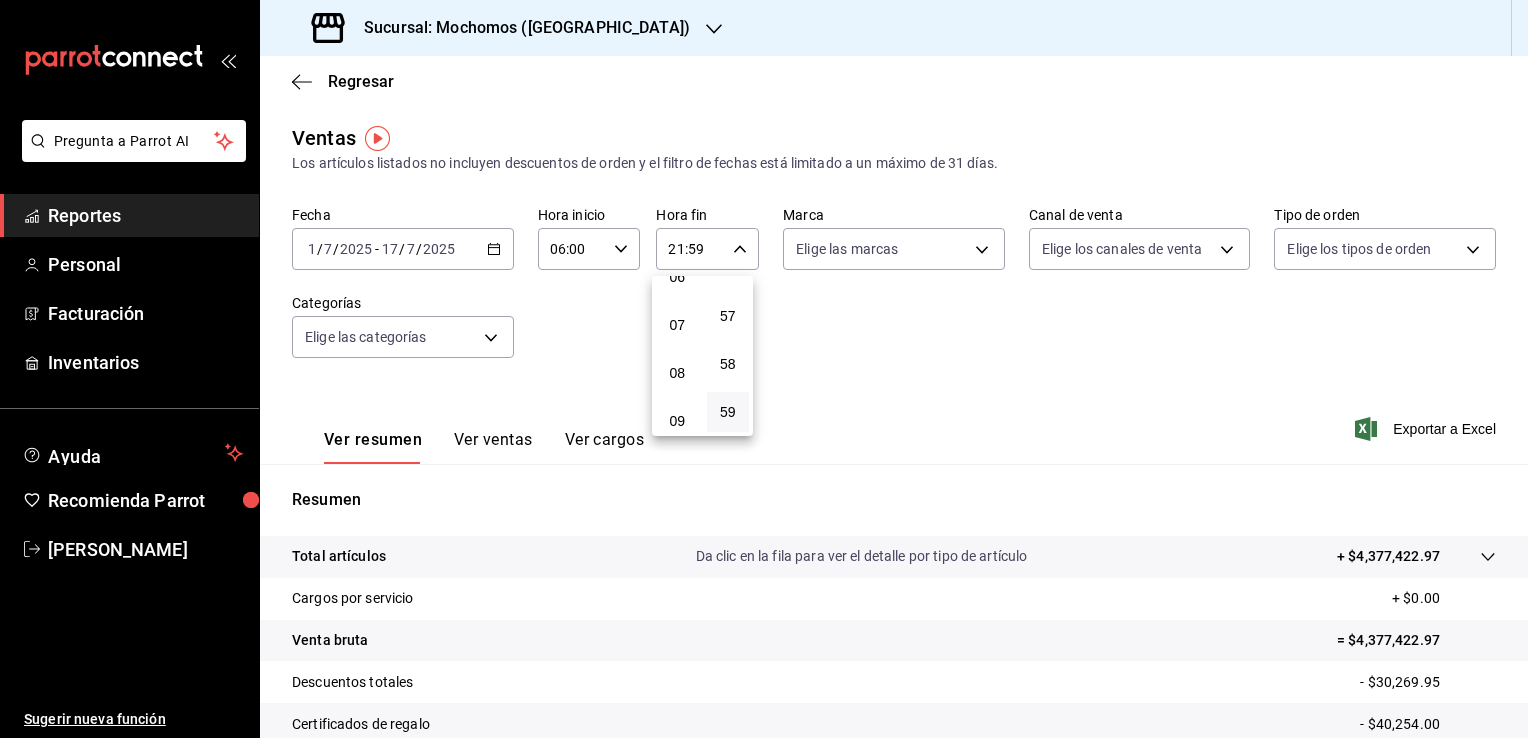 scroll, scrollTop: 171, scrollLeft: 0, axis: vertical 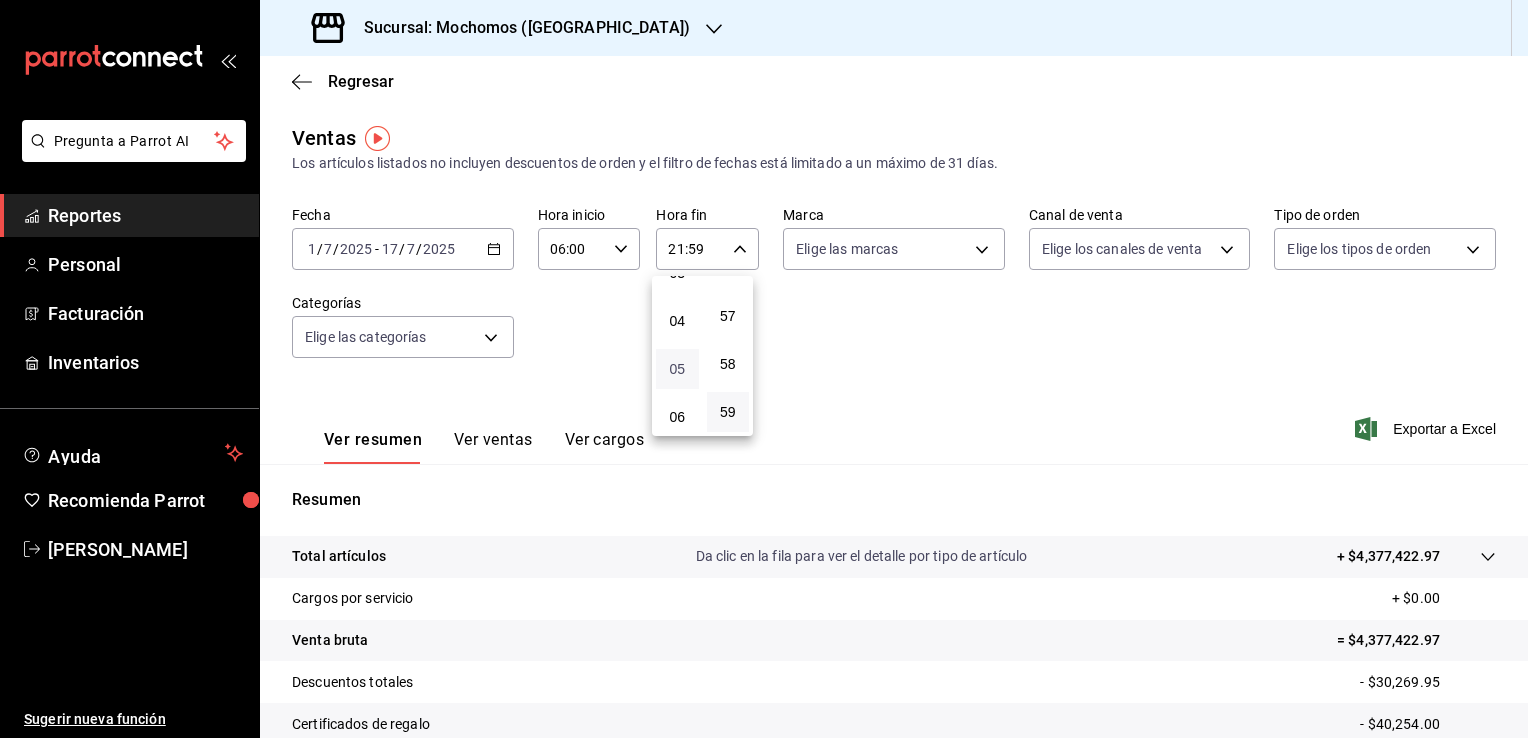 click on "05" at bounding box center (677, 369) 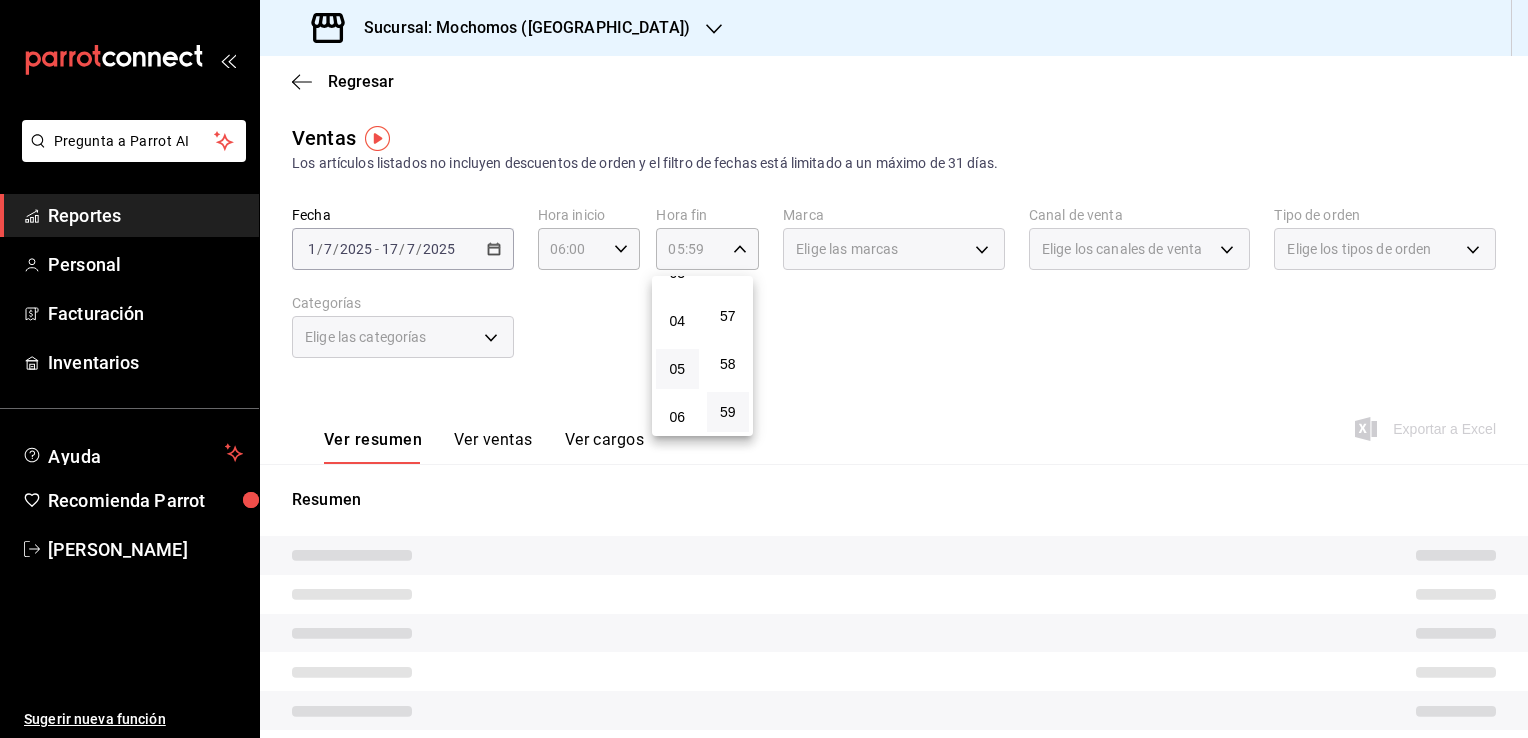 click at bounding box center [764, 369] 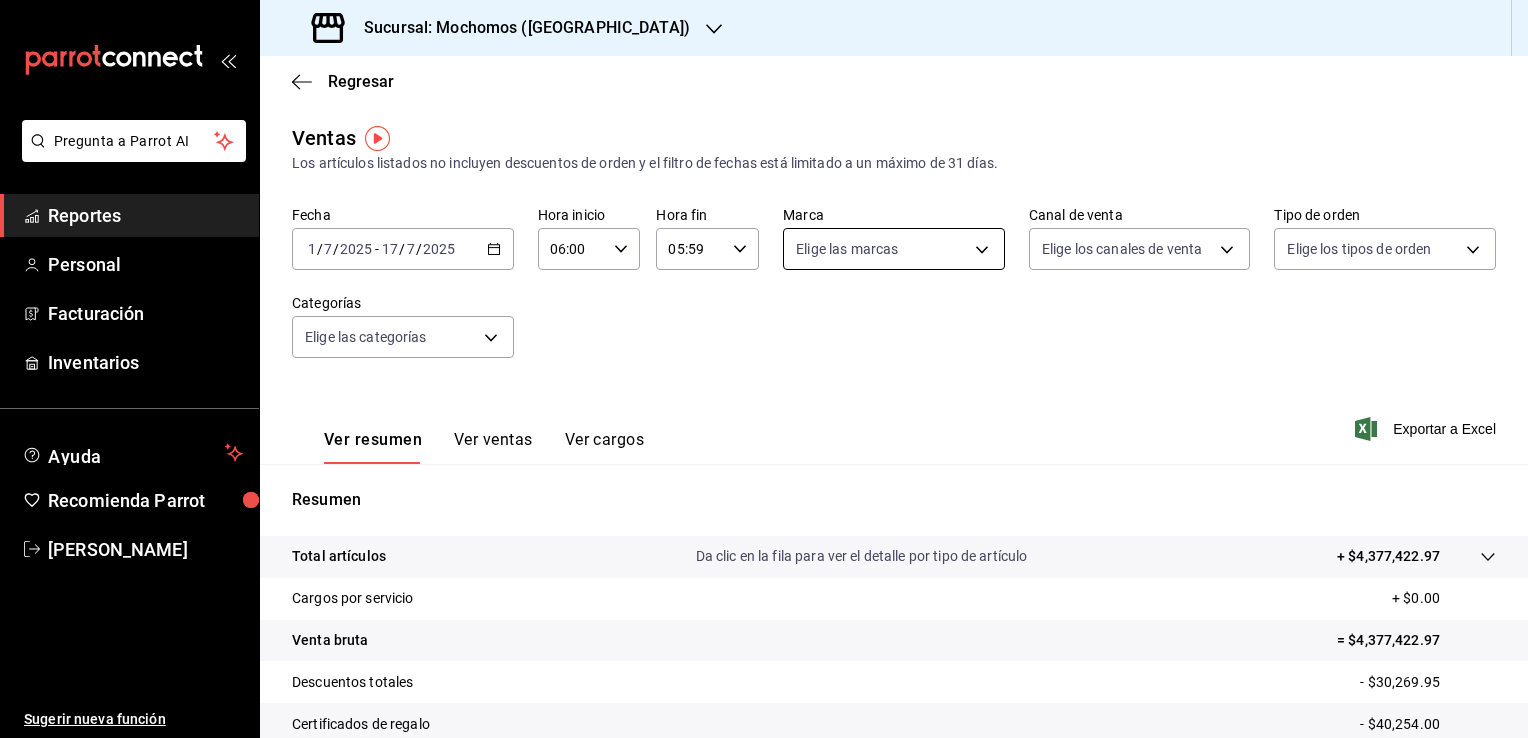 click on "Pregunta a Parrot AI Reportes   Personal   Facturación   Inventarios   Ayuda Recomienda Parrot   [PERSON_NAME]   Sugerir nueva función   Sucursal: Mochomos ([GEOGRAPHIC_DATA]) Regresar Ventas Los artículos listados no incluyen descuentos de orden y el filtro de fechas está limitado a un máximo de 31 [PERSON_NAME]. Fecha [DATE] [DATE] - [DATE] [DATE] Hora inicio 06:00 Hora inicio Hora fin 05:59 Hora fin Marca Elige las marcas Canal de venta Elige los [PERSON_NAME] de venta Tipo de orden Elige los tipos de orden Categorías Elige las categorías Ver resumen Ver ventas Ver cargos Exportar a Excel Resumen Total artículos Da clic en la fila para ver el detalle por tipo de artículo + $4,377,422.97 Cargos por servicio + $0.00 Venta bruta = $4,377,422.97 Descuentos totales - $30,269.95 Certificados de regalo - $40,254.00 Venta total = $4,306,899.02 Impuestos - $594,055.04 Venta [PERSON_NAME] = $3,712,843.98 GANA 1 MES GRATIS EN TU SUSCRIPCIÓN AQUÍ Ver video tutorial Ir a video Pregunta a Parrot AI Reportes   Personal" at bounding box center (764, 369) 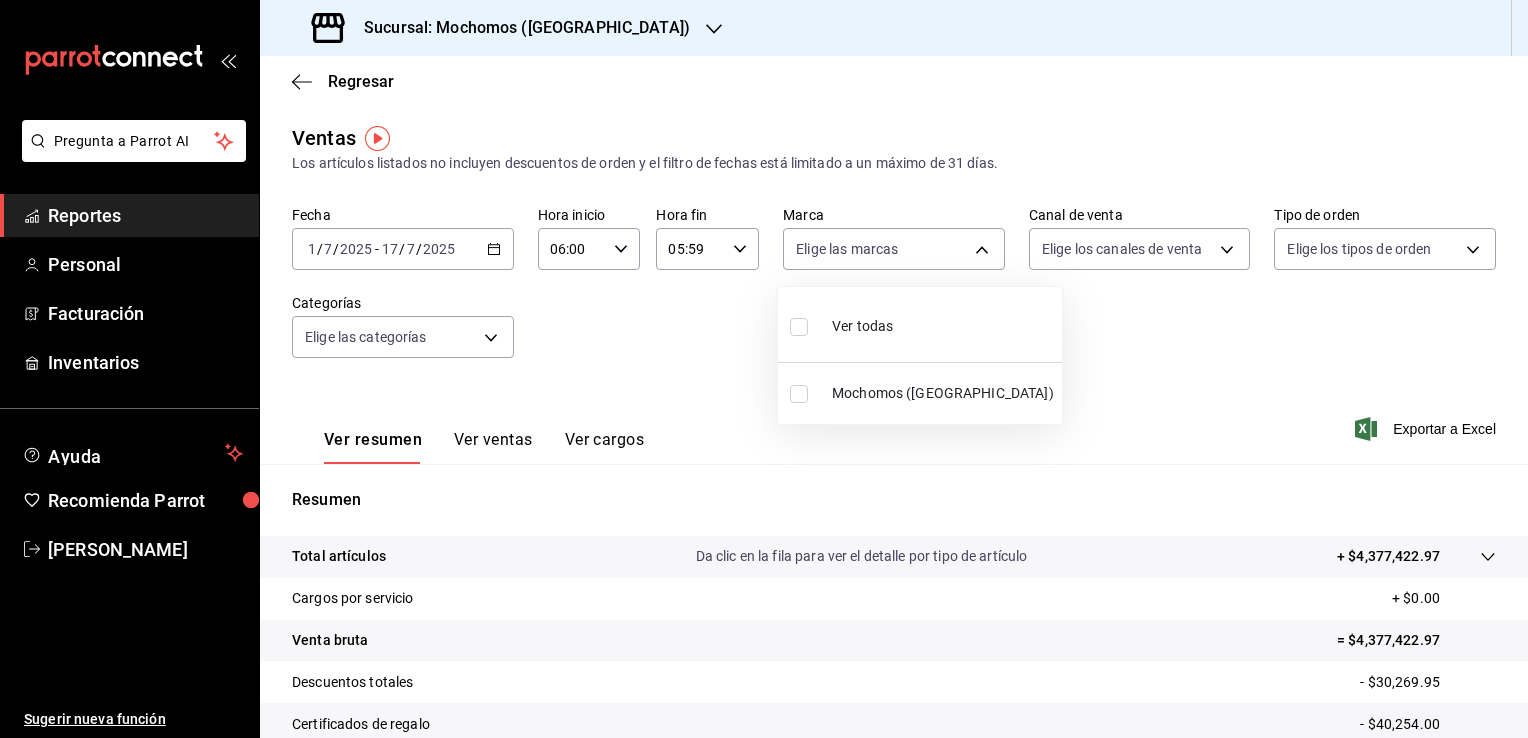 click on "Ver todas" at bounding box center [862, 326] 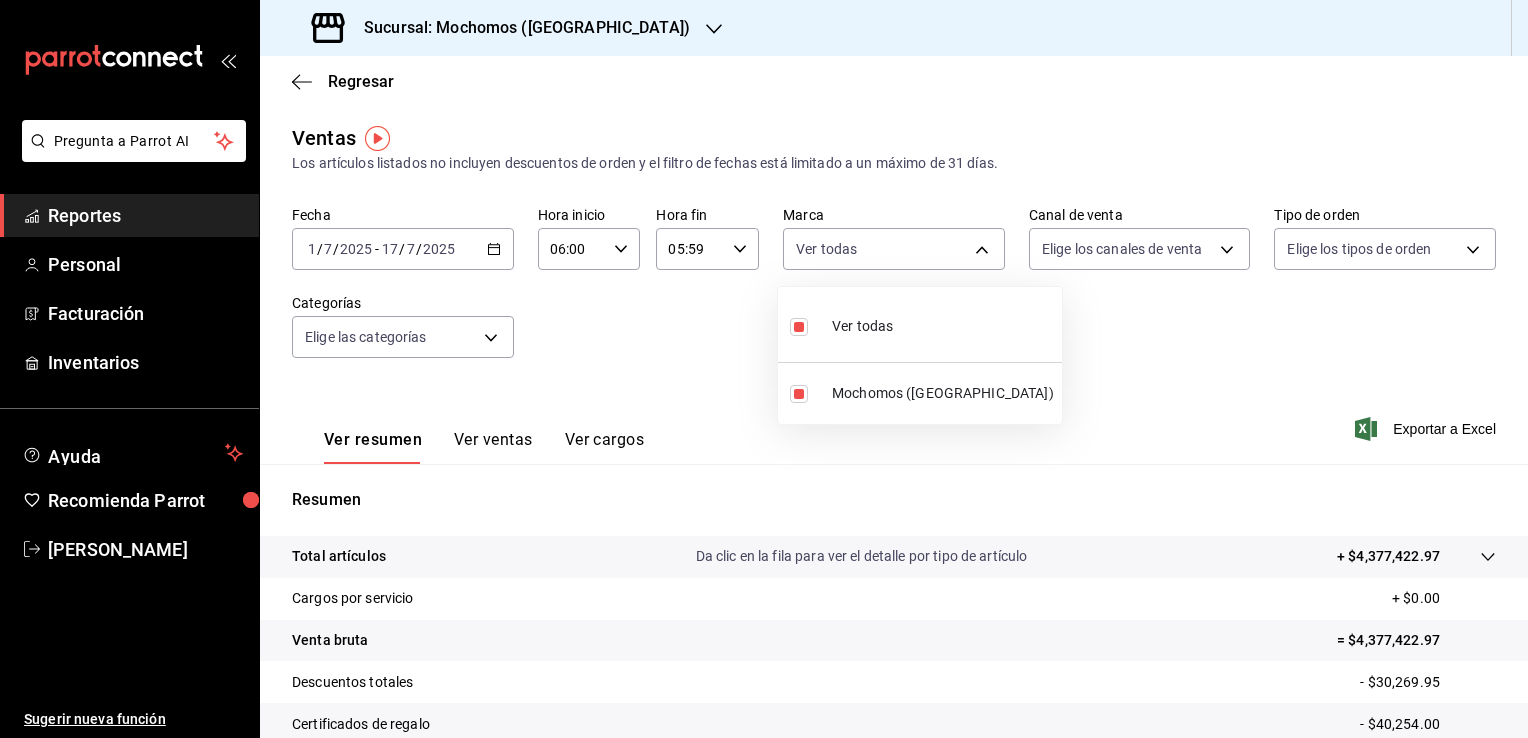 click at bounding box center (764, 369) 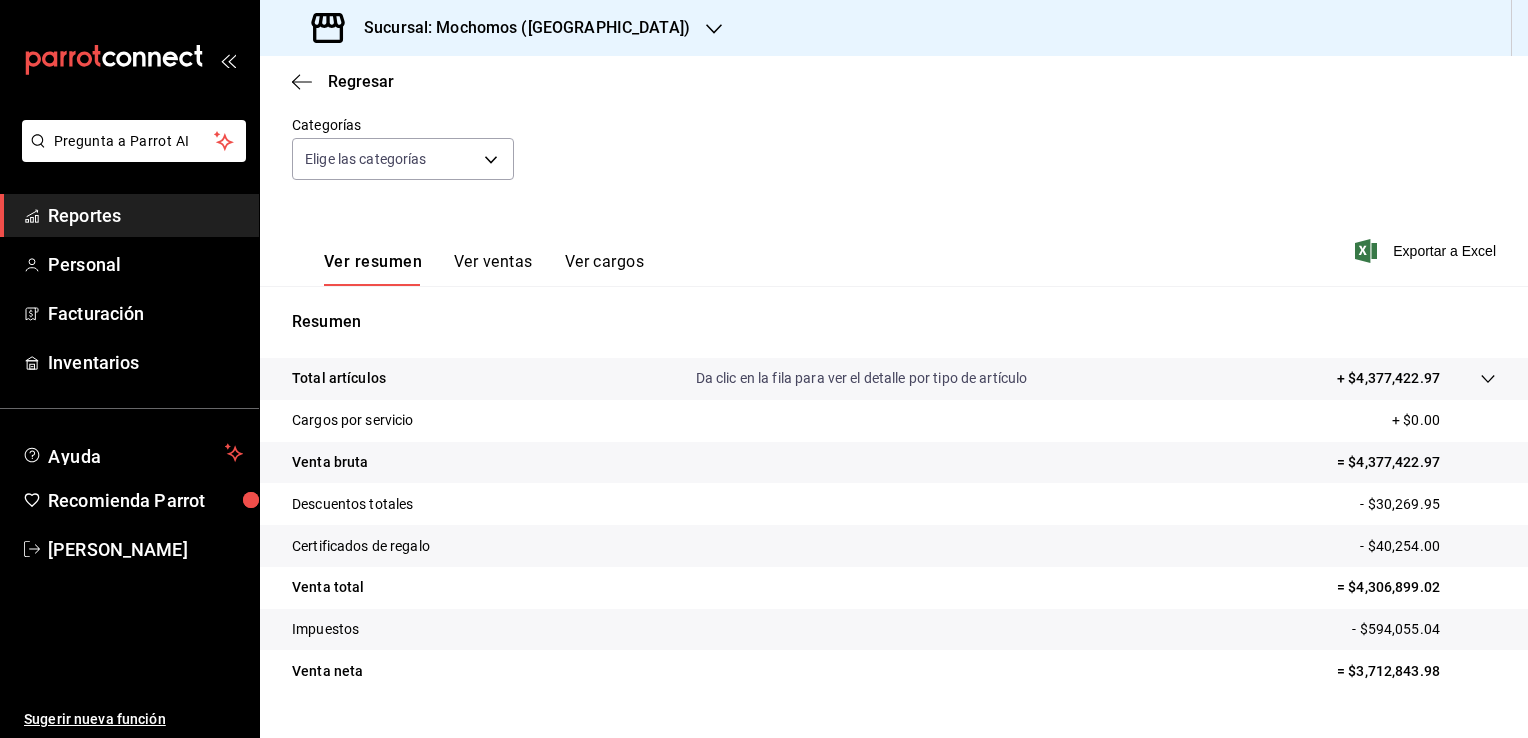 scroll, scrollTop: 202, scrollLeft: 0, axis: vertical 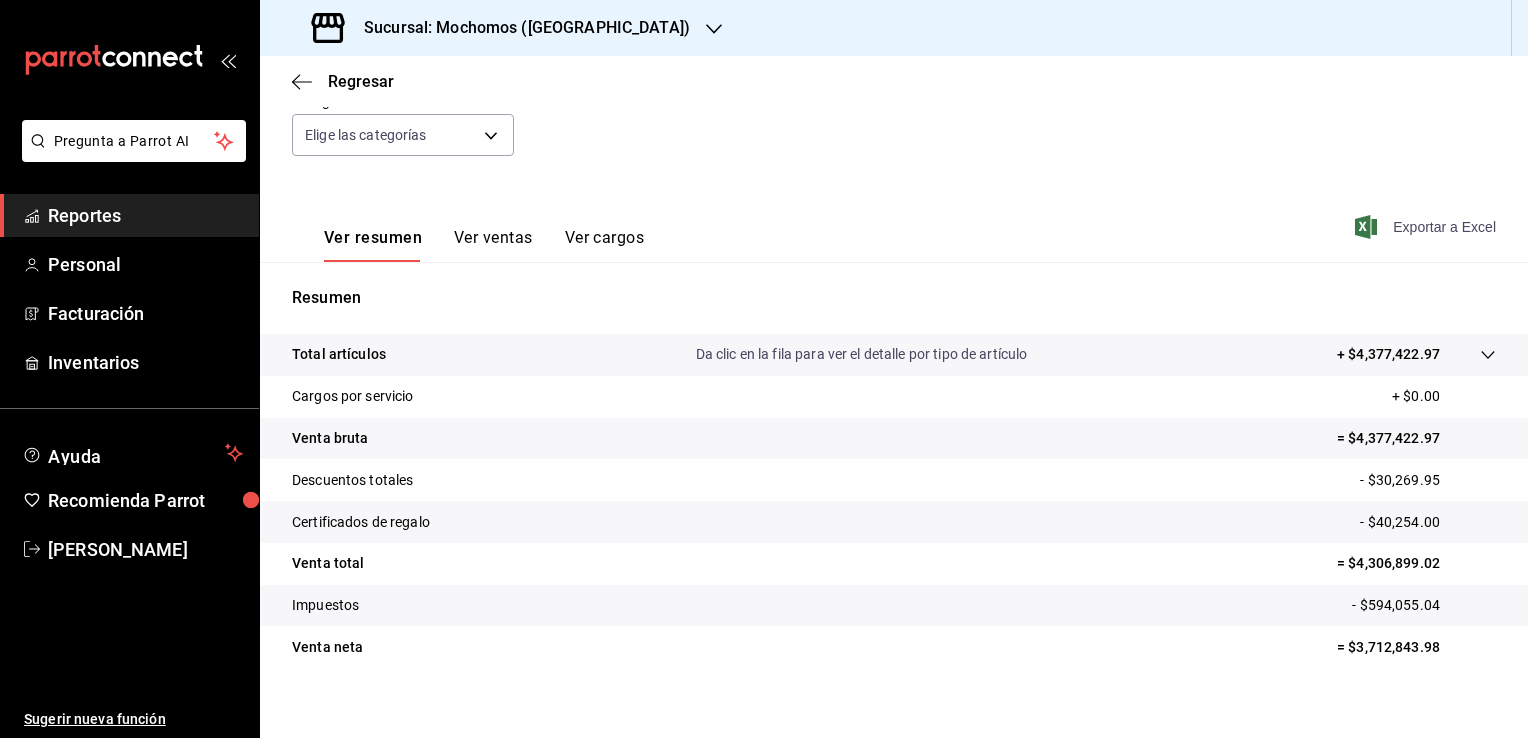 click on "Exportar a Excel" at bounding box center [1427, 227] 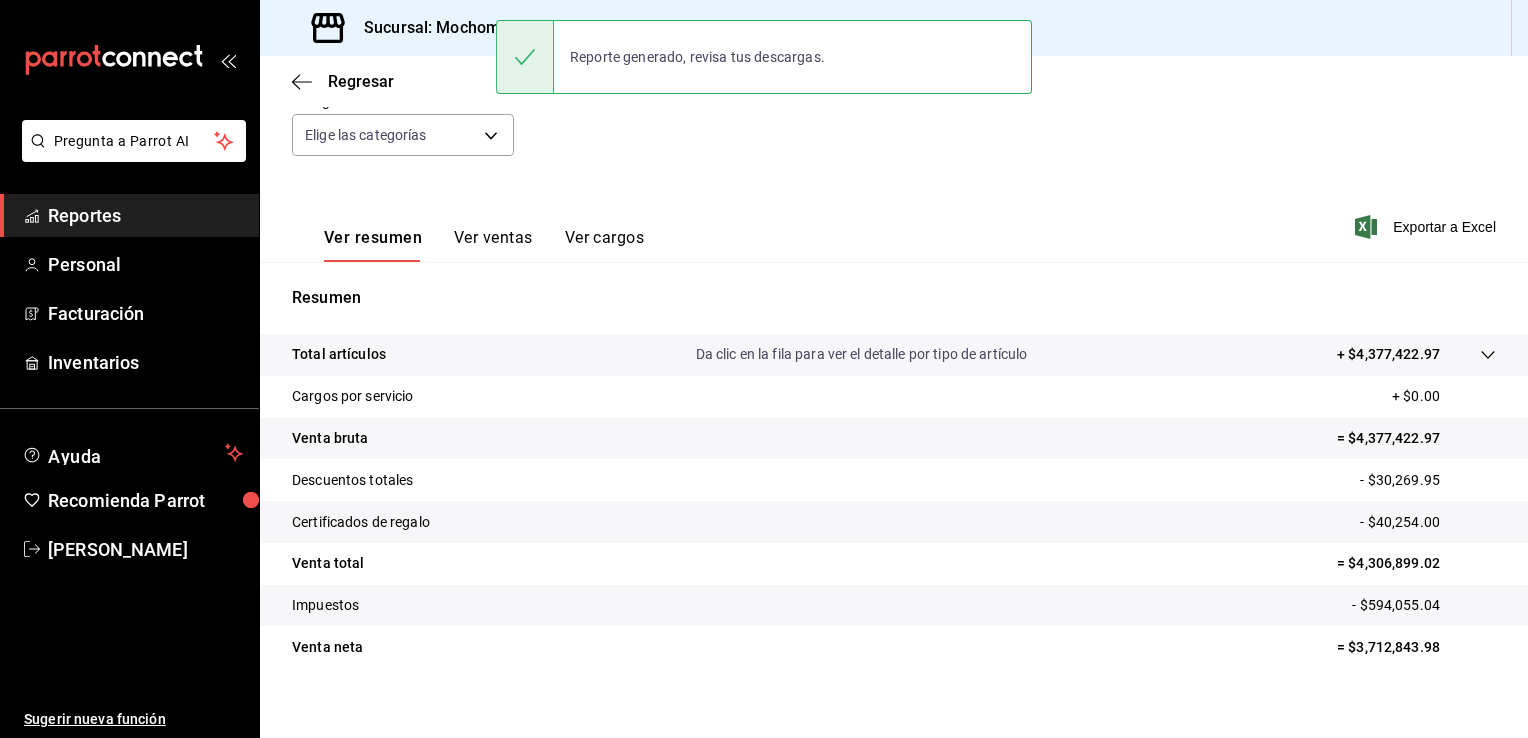 click on "Reportes" at bounding box center [145, 215] 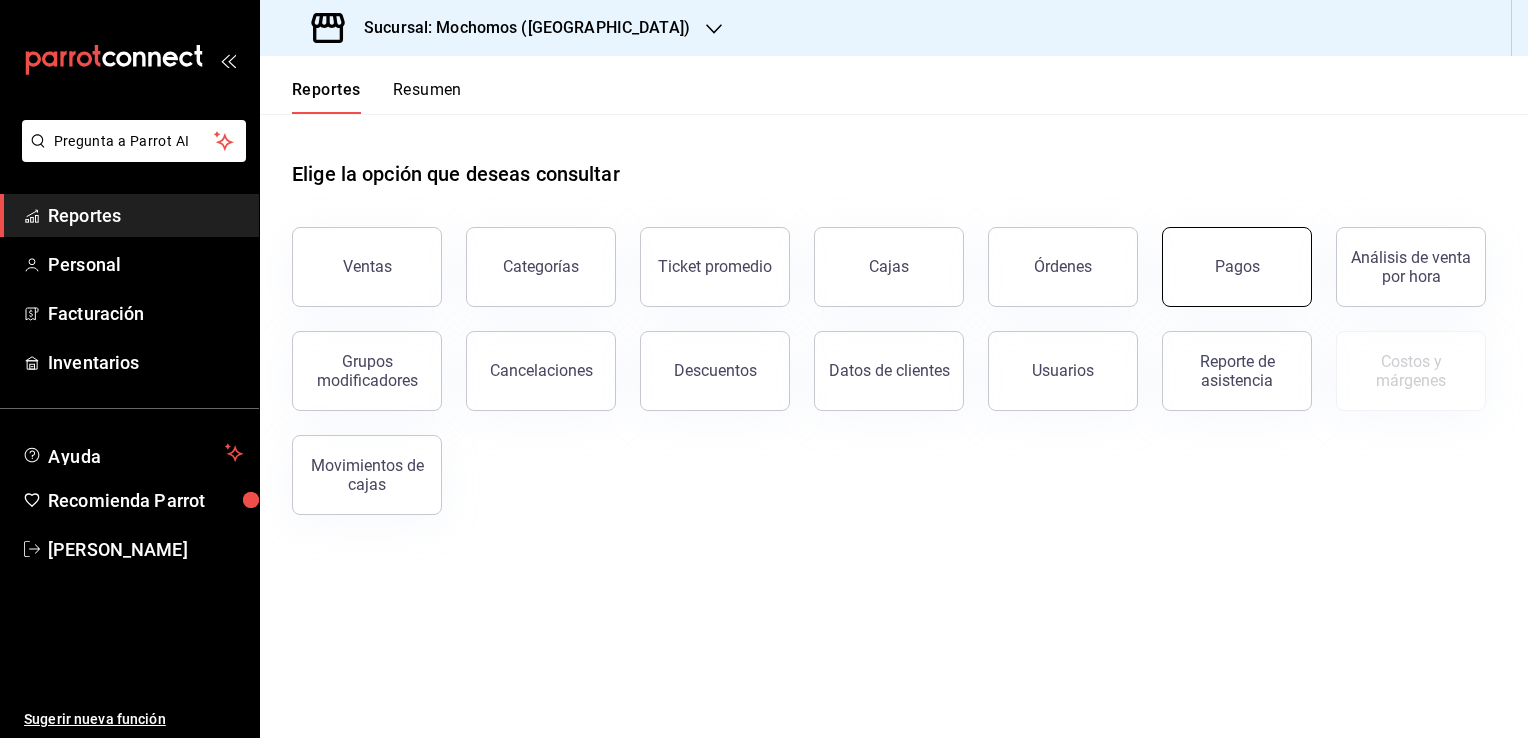 click on "Pagos" at bounding box center (1237, 267) 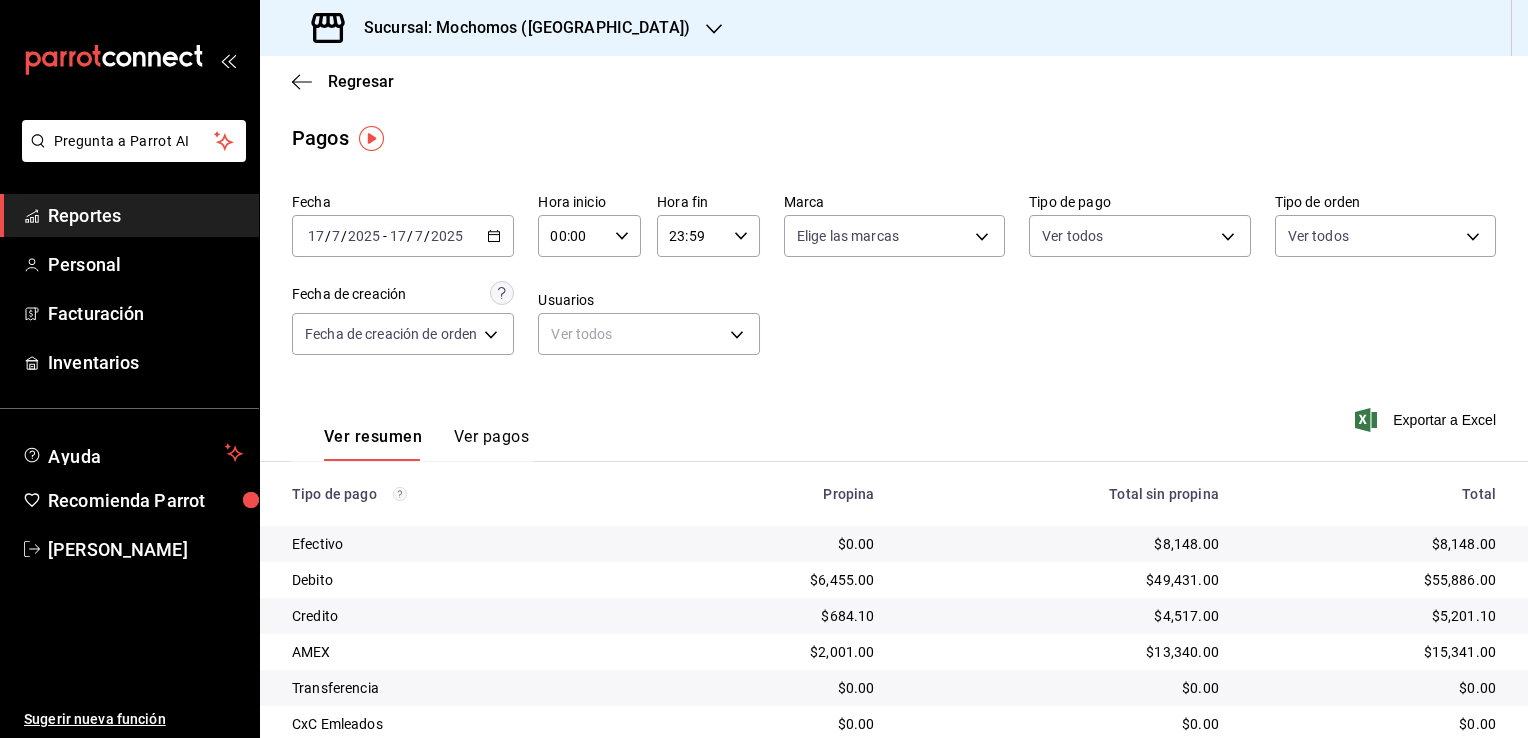 click 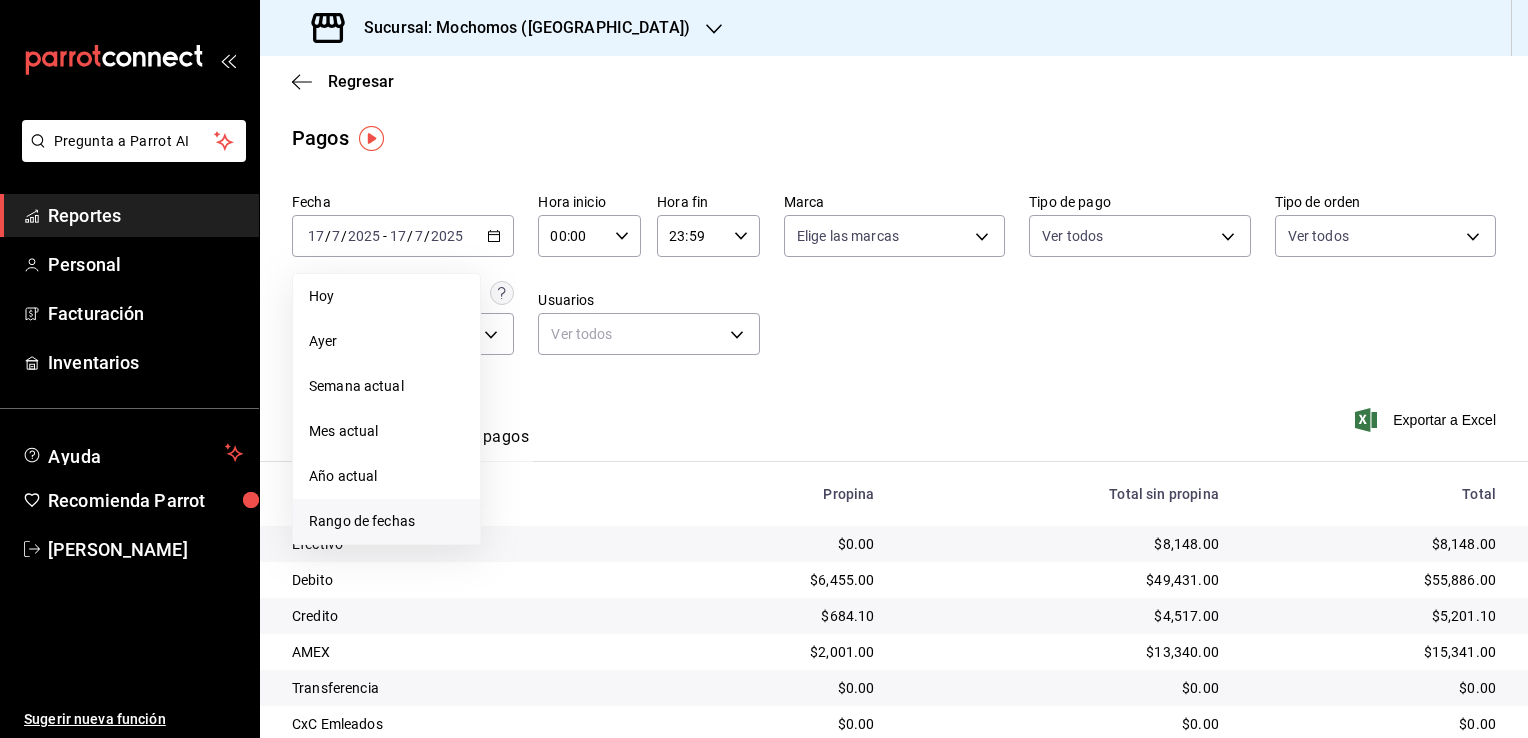 click on "Rango de fechas" at bounding box center (386, 521) 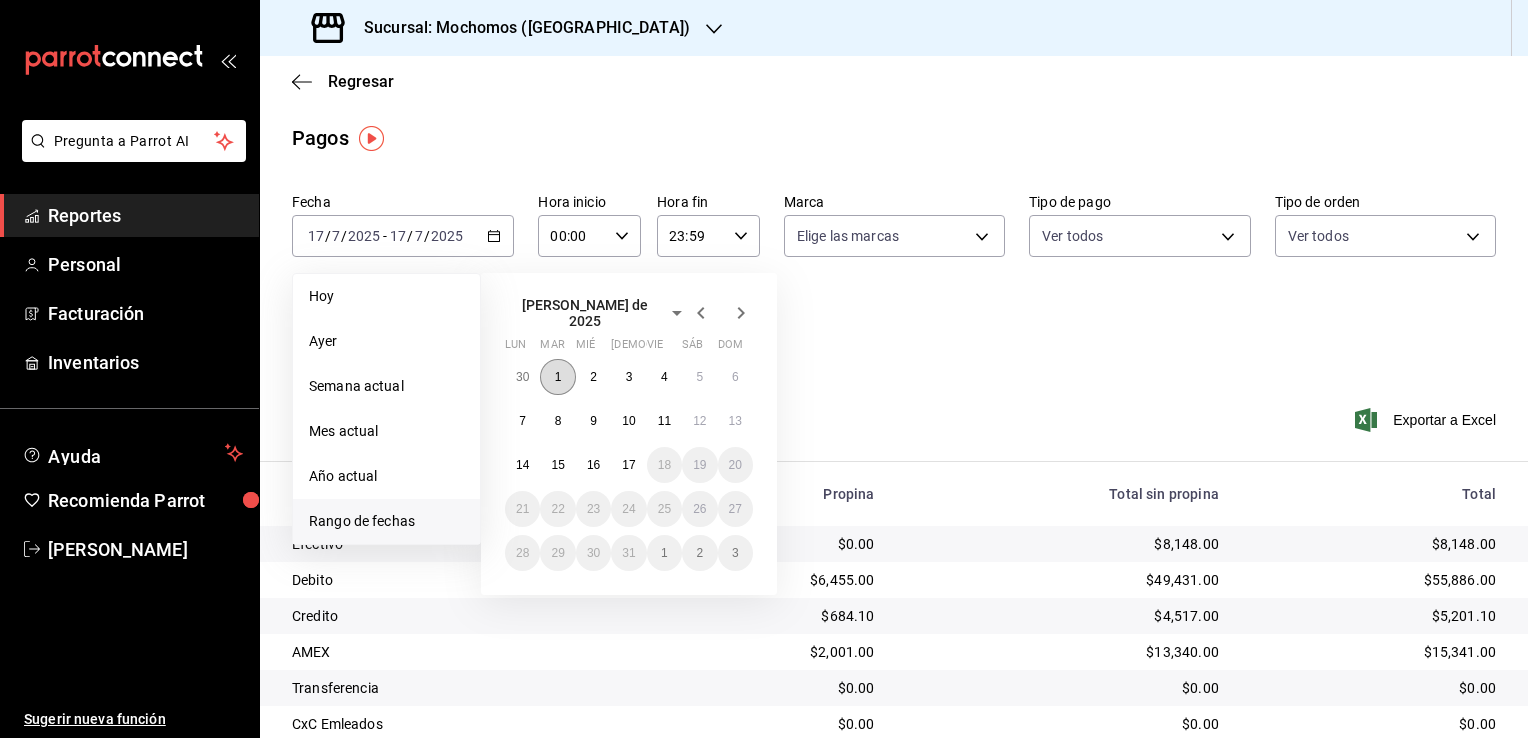 click on "1" at bounding box center [558, 377] 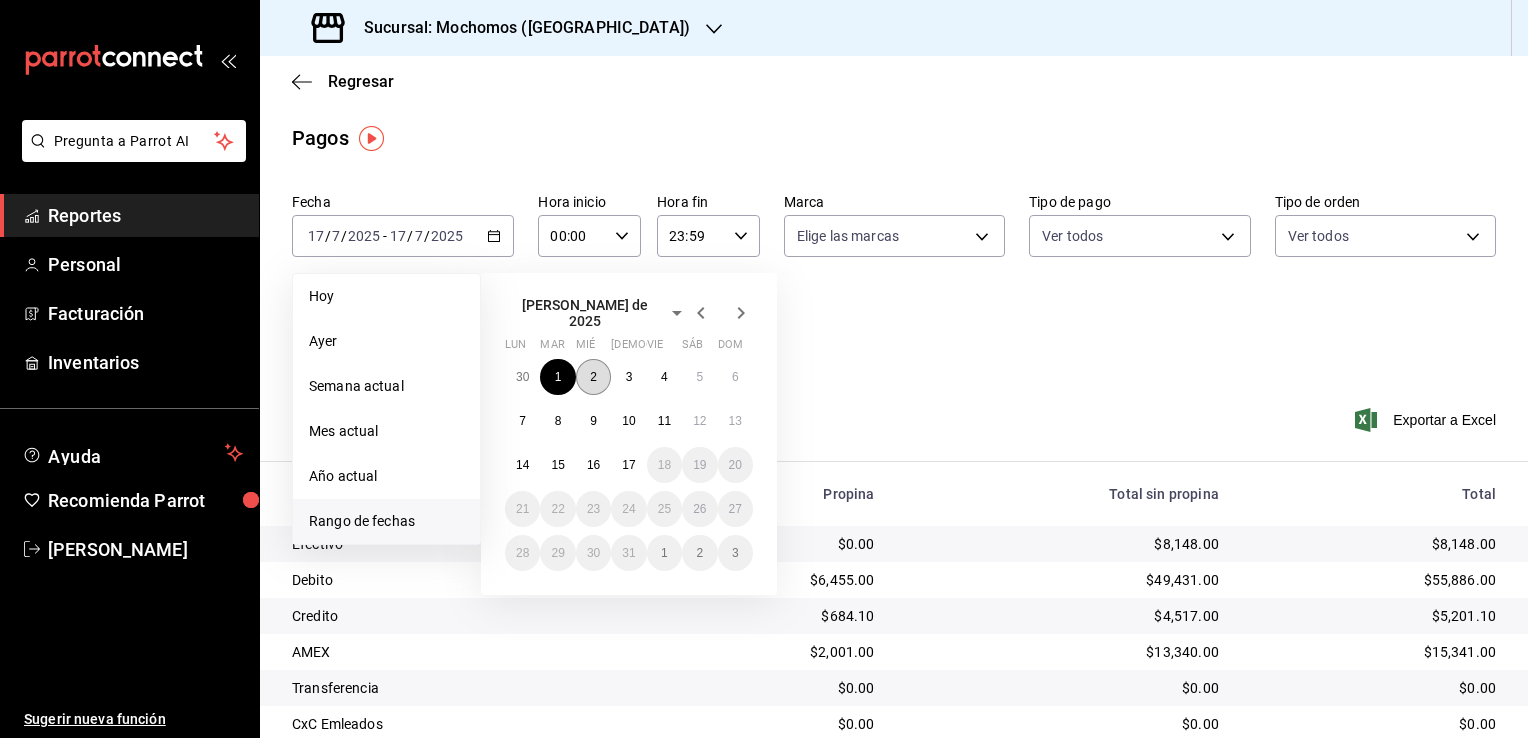 click on "2" at bounding box center [593, 377] 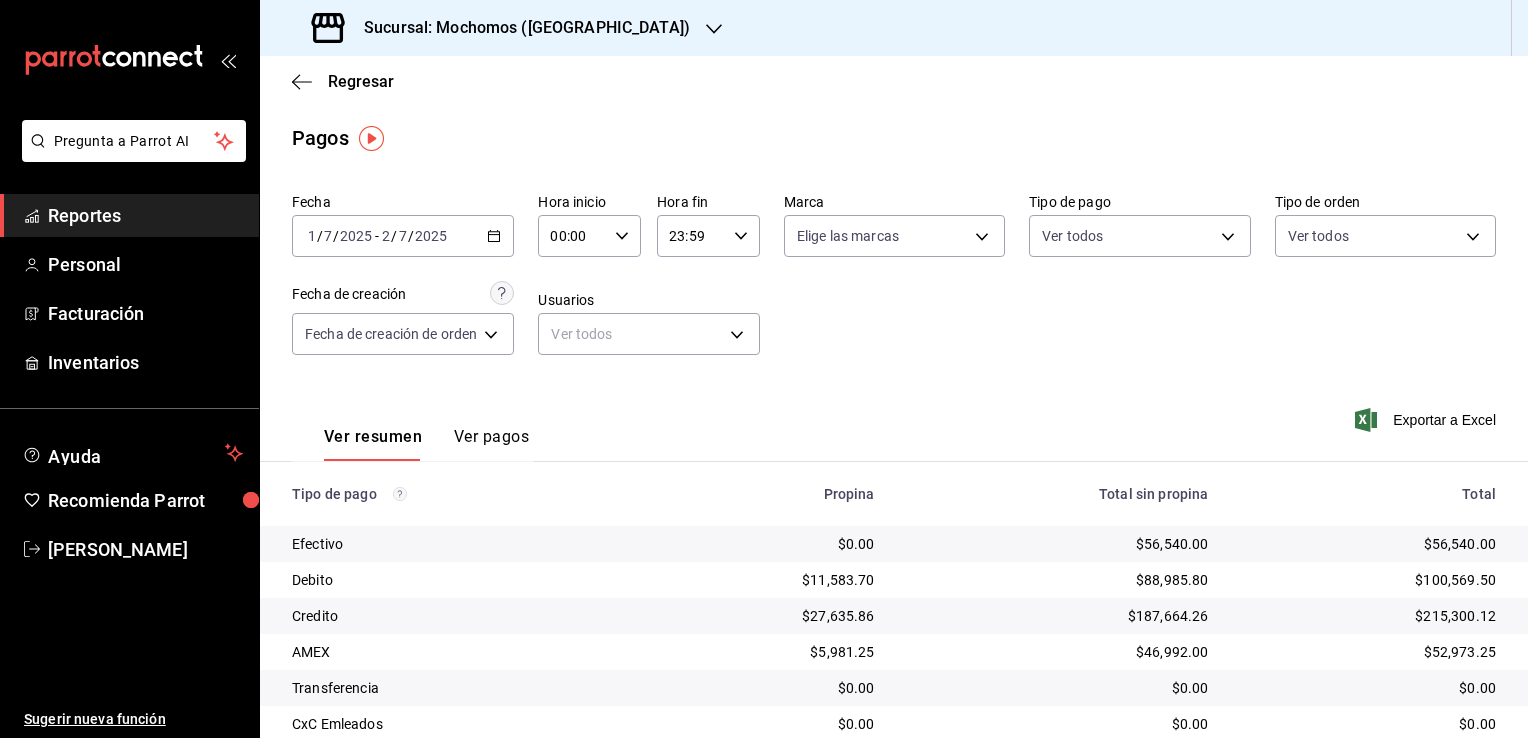 click 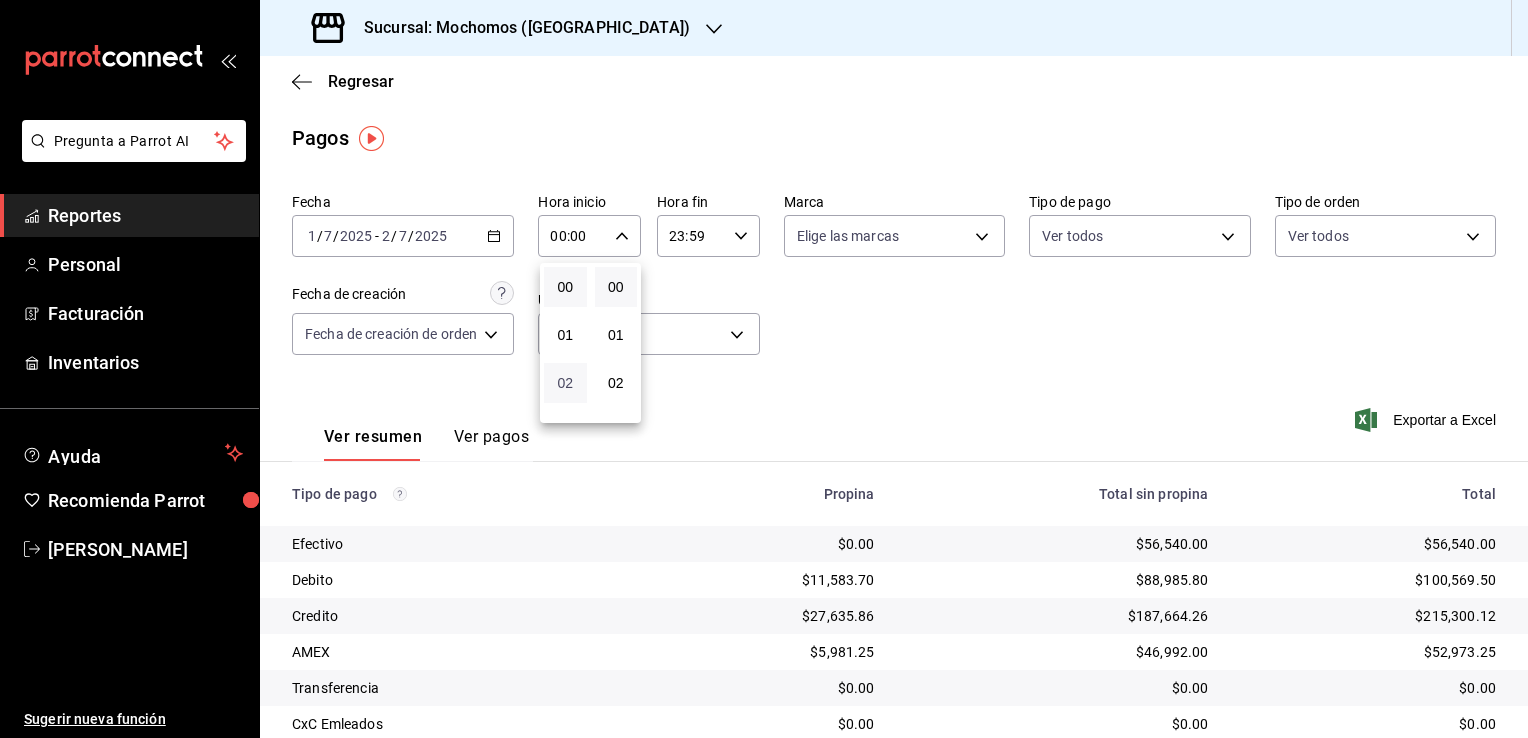 click on "02" at bounding box center (565, 383) 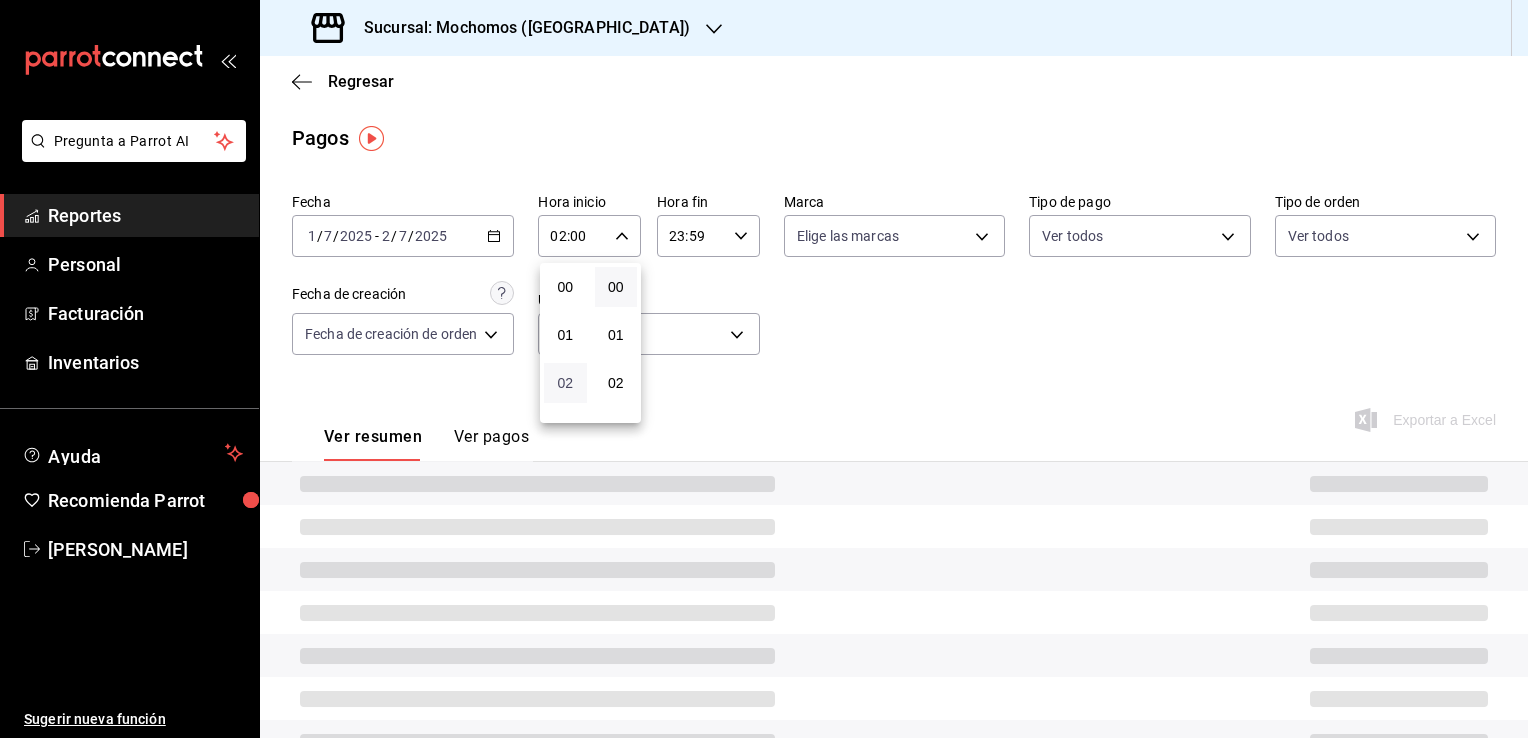 type 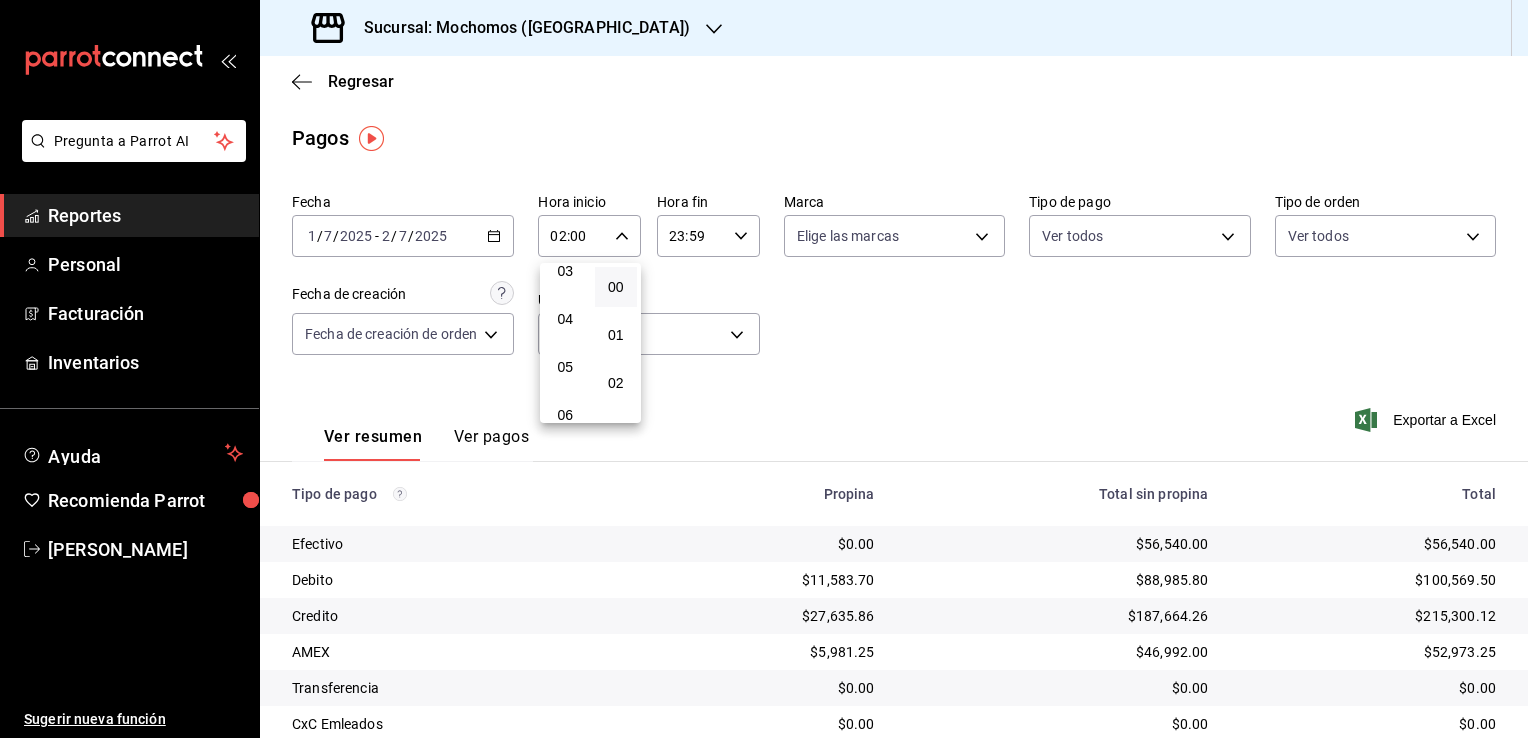 scroll, scrollTop: 200, scrollLeft: 0, axis: vertical 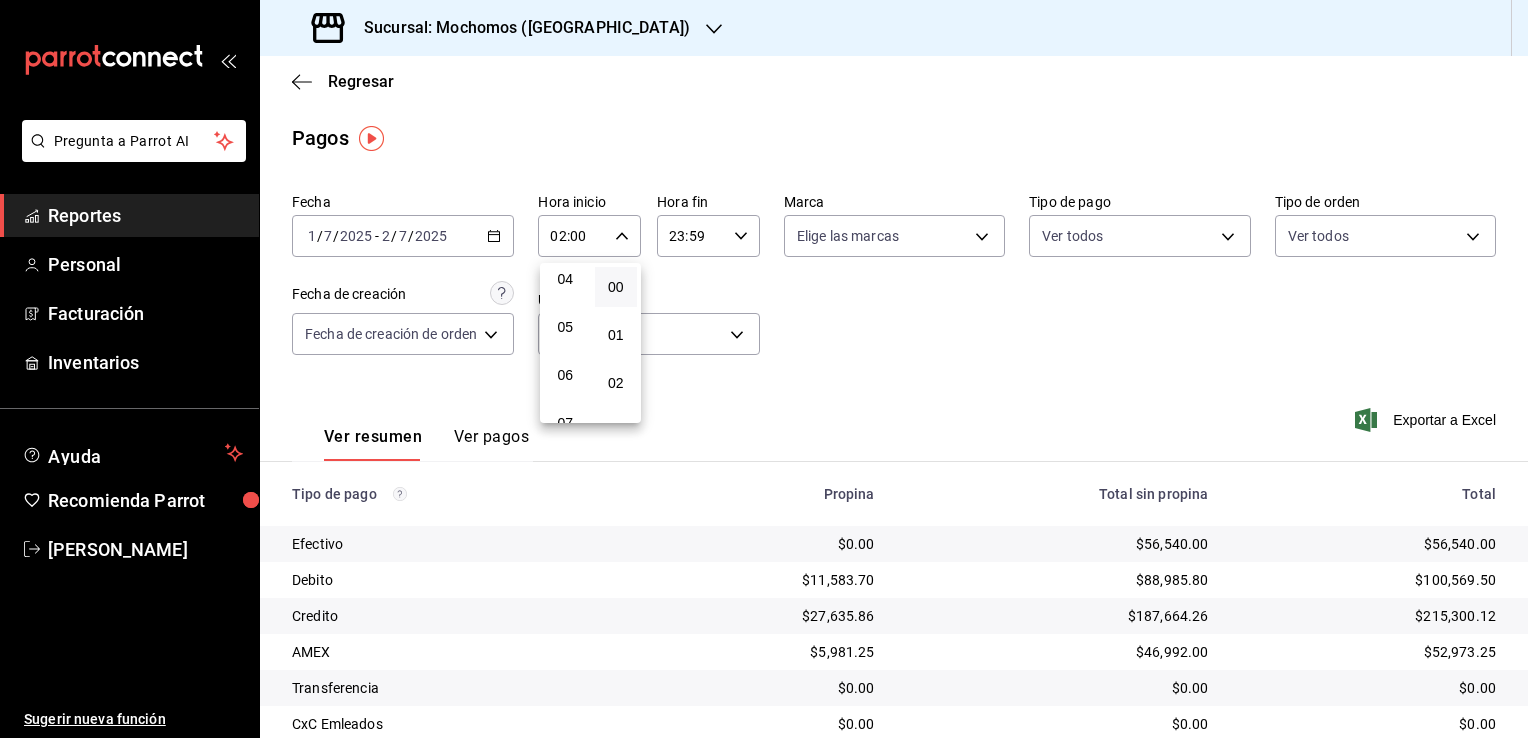 click on "06" at bounding box center (565, 375) 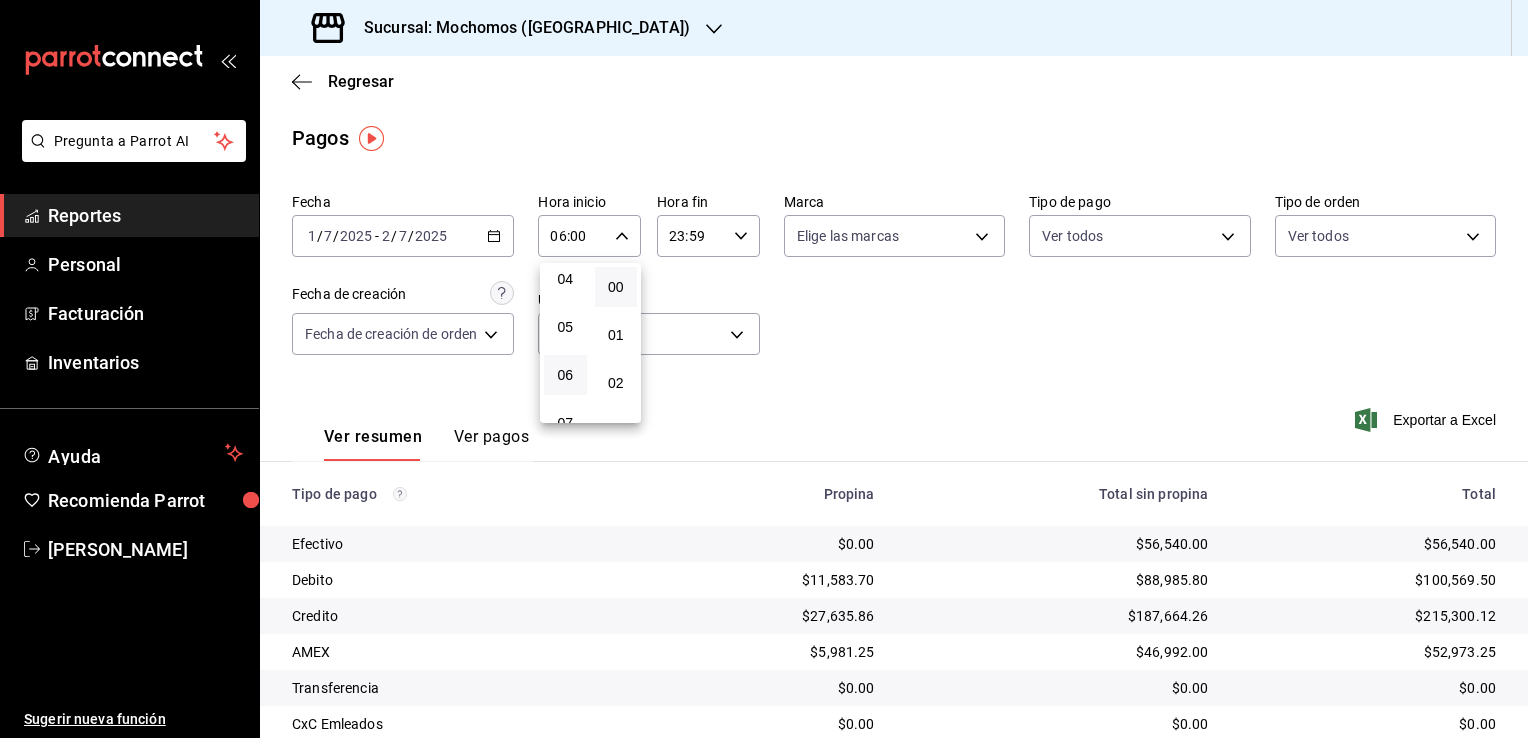 click at bounding box center (764, 369) 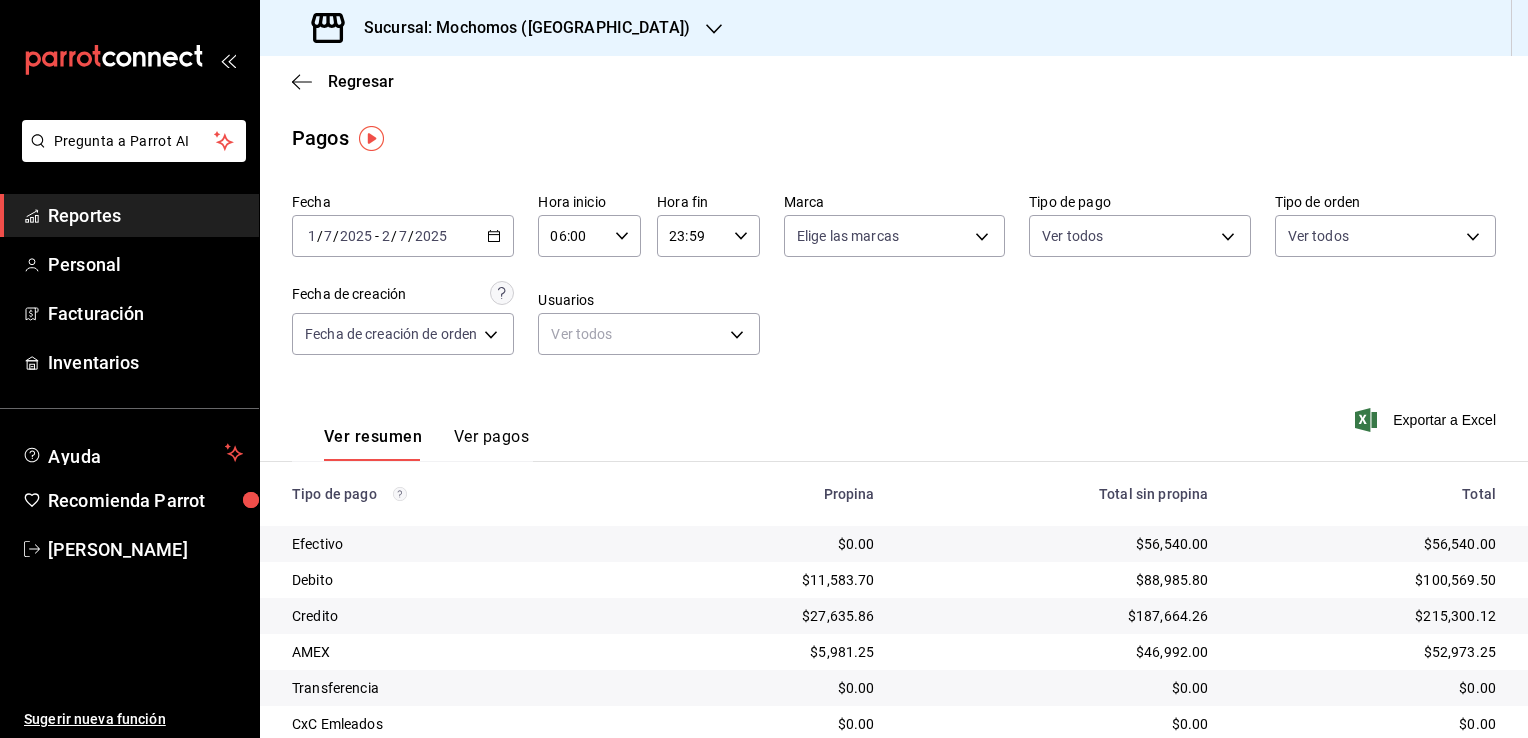 click 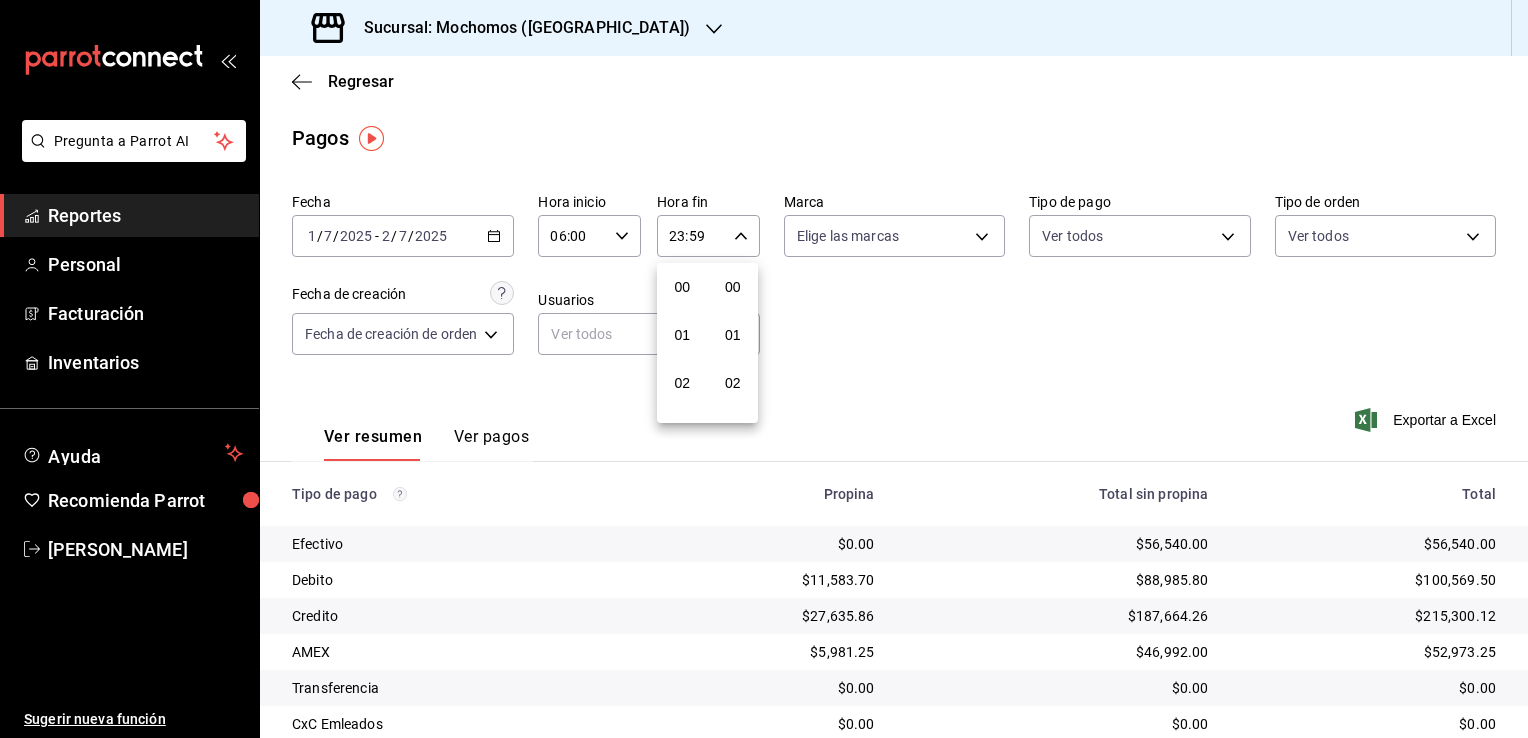 scroll, scrollTop: 1011, scrollLeft: 0, axis: vertical 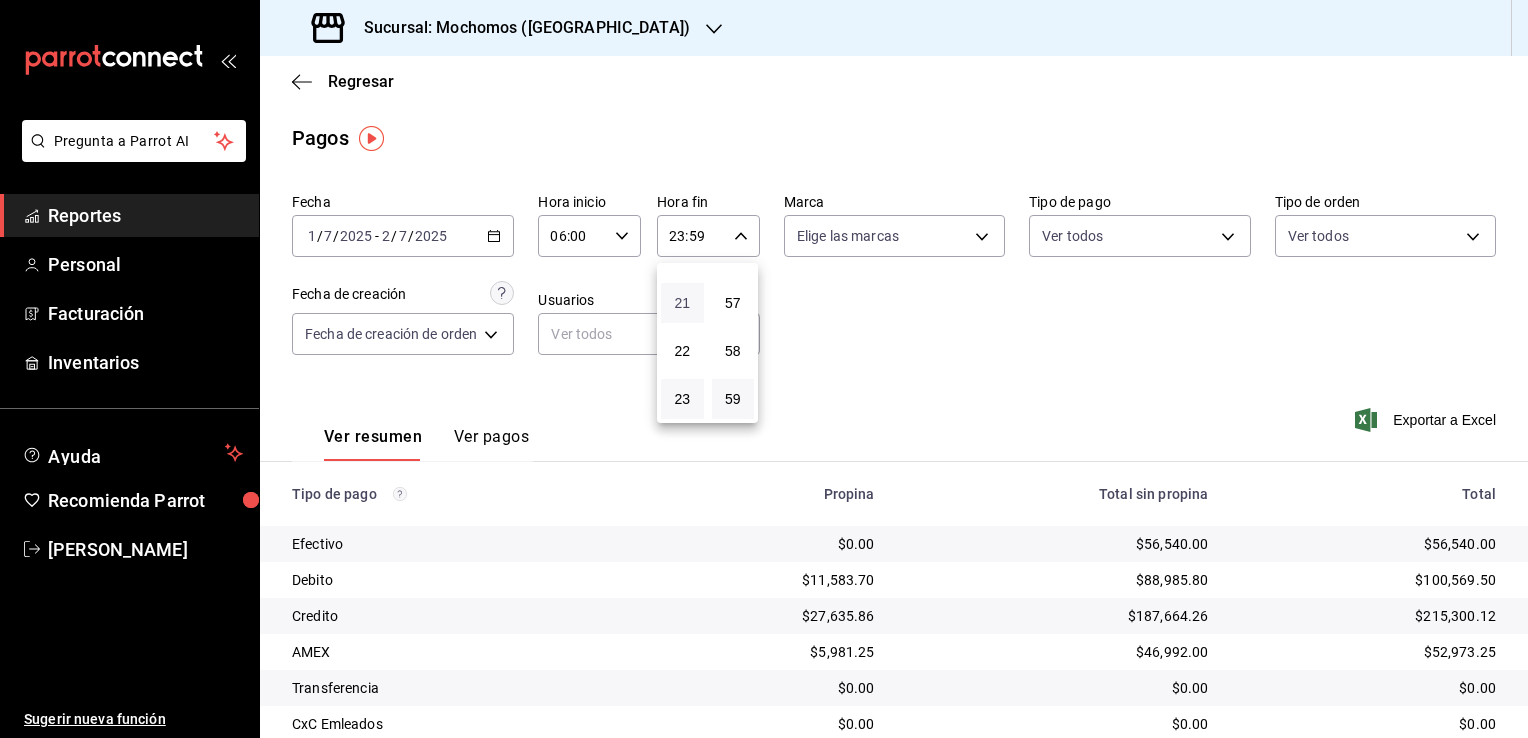 click on "21" at bounding box center [682, 303] 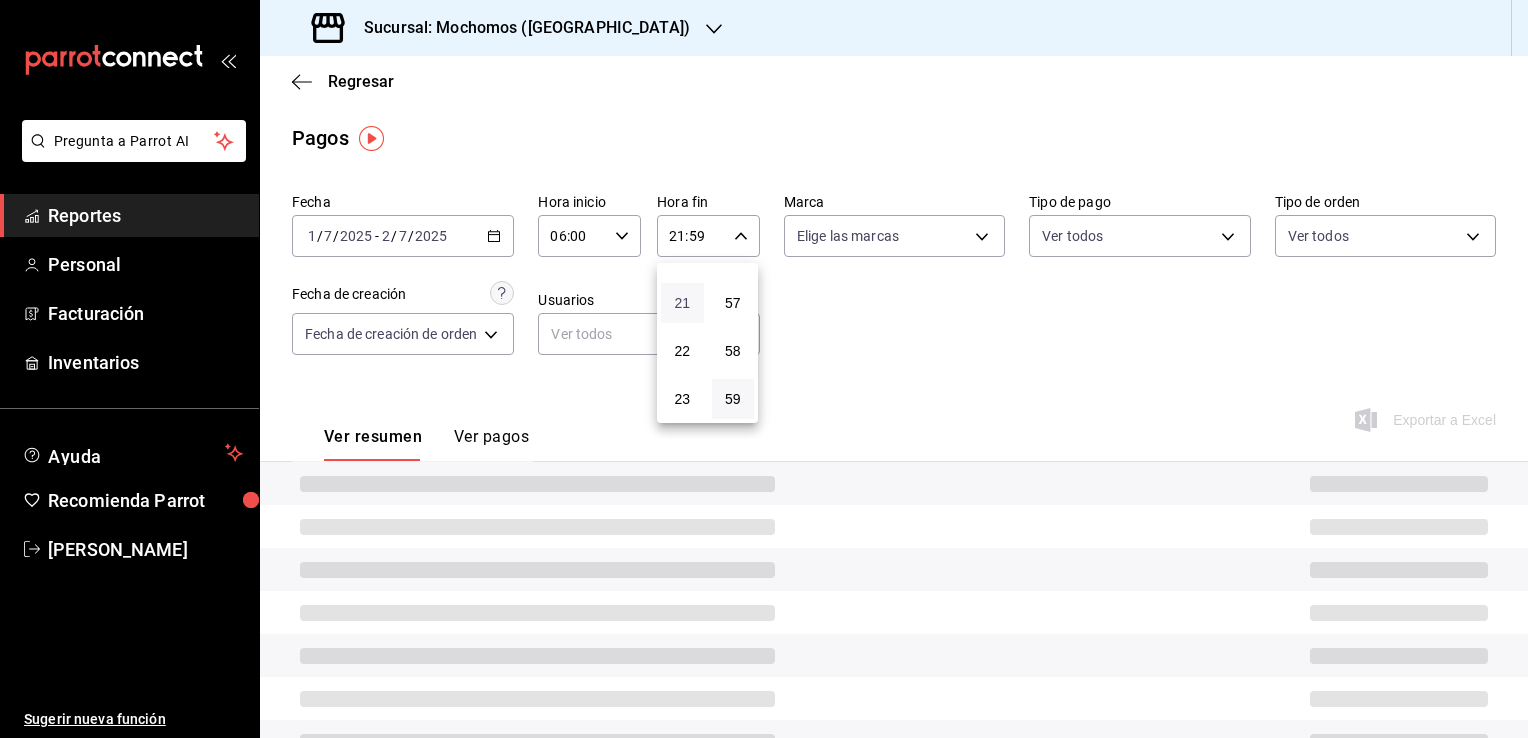 type 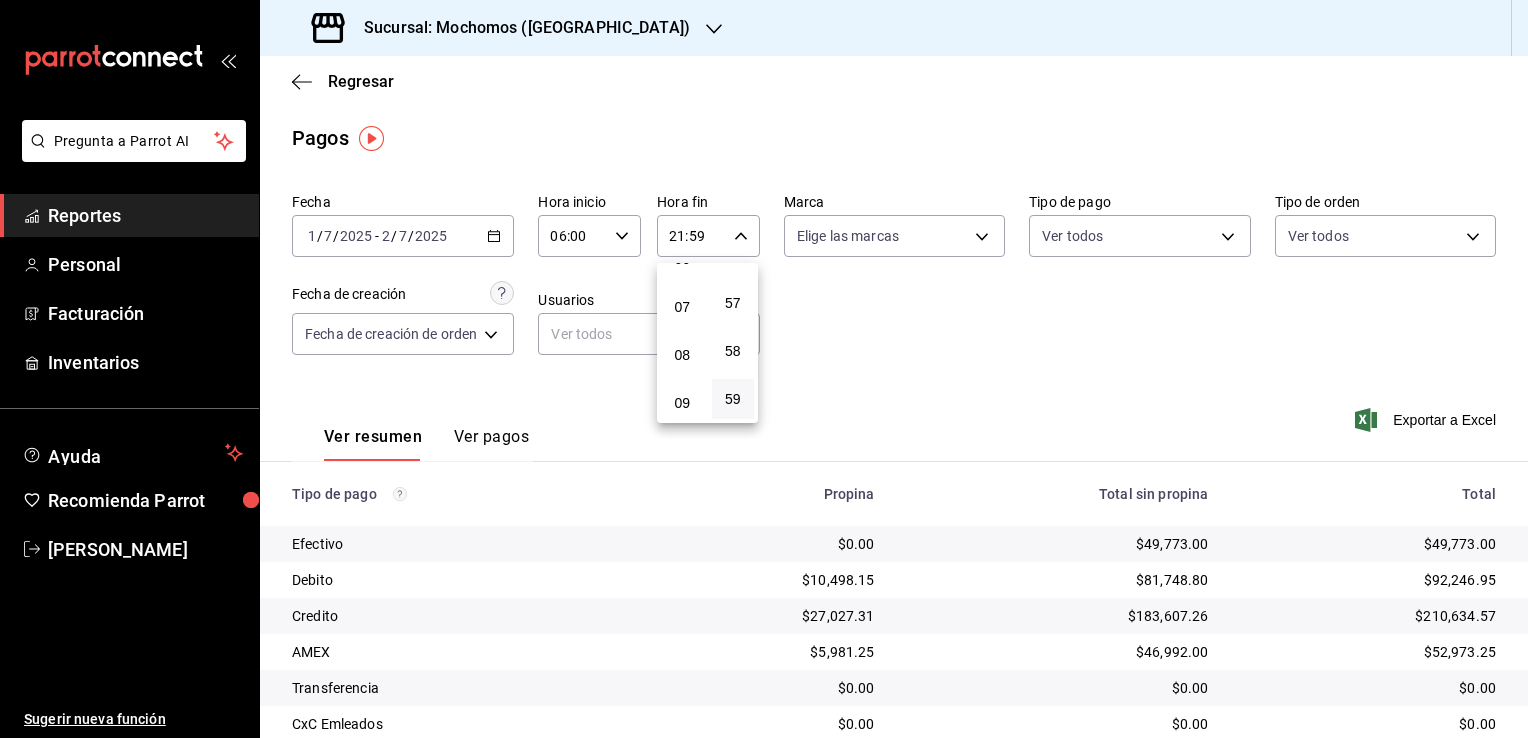 scroll, scrollTop: 311, scrollLeft: 0, axis: vertical 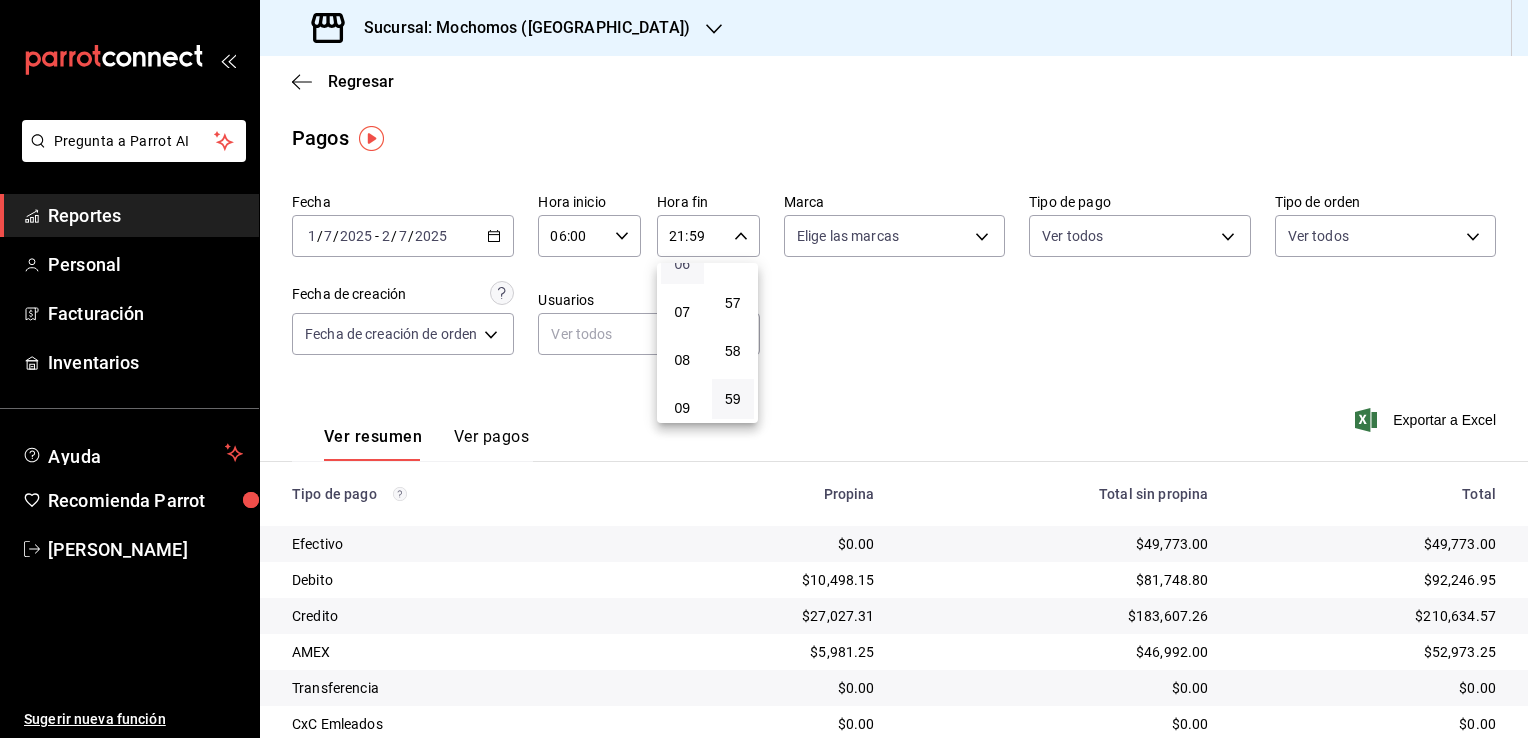 click on "06" at bounding box center [682, 264] 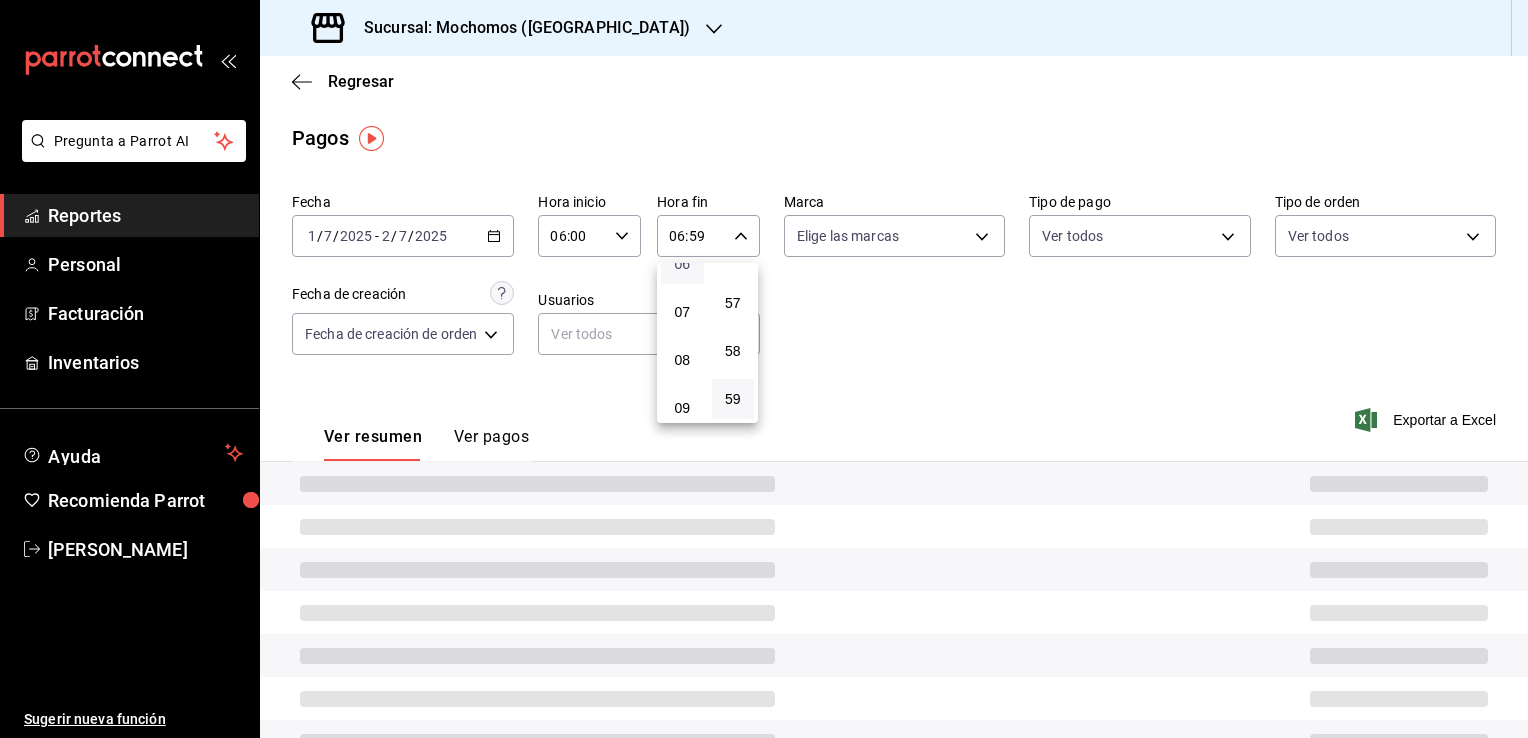 type 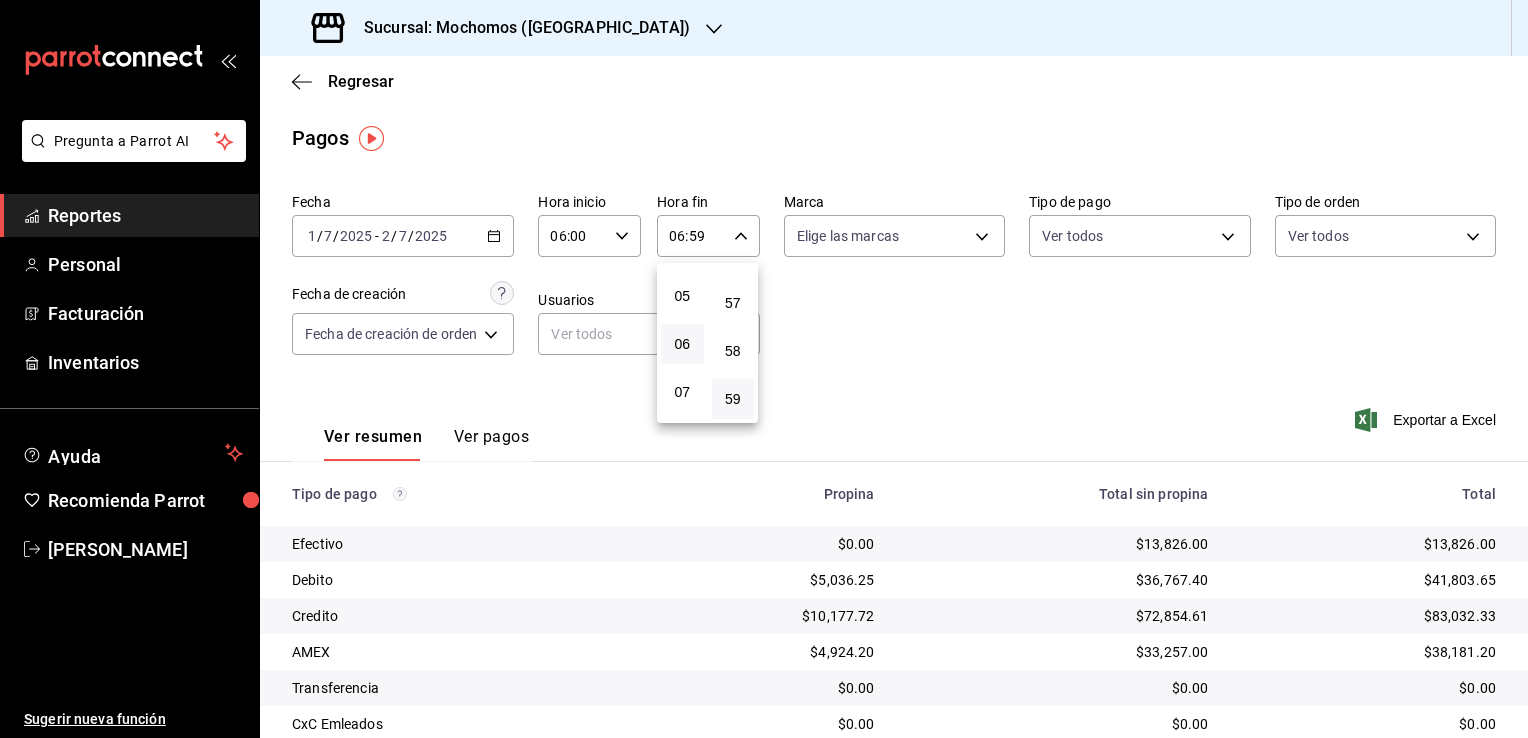 scroll, scrollTop: 191, scrollLeft: 0, axis: vertical 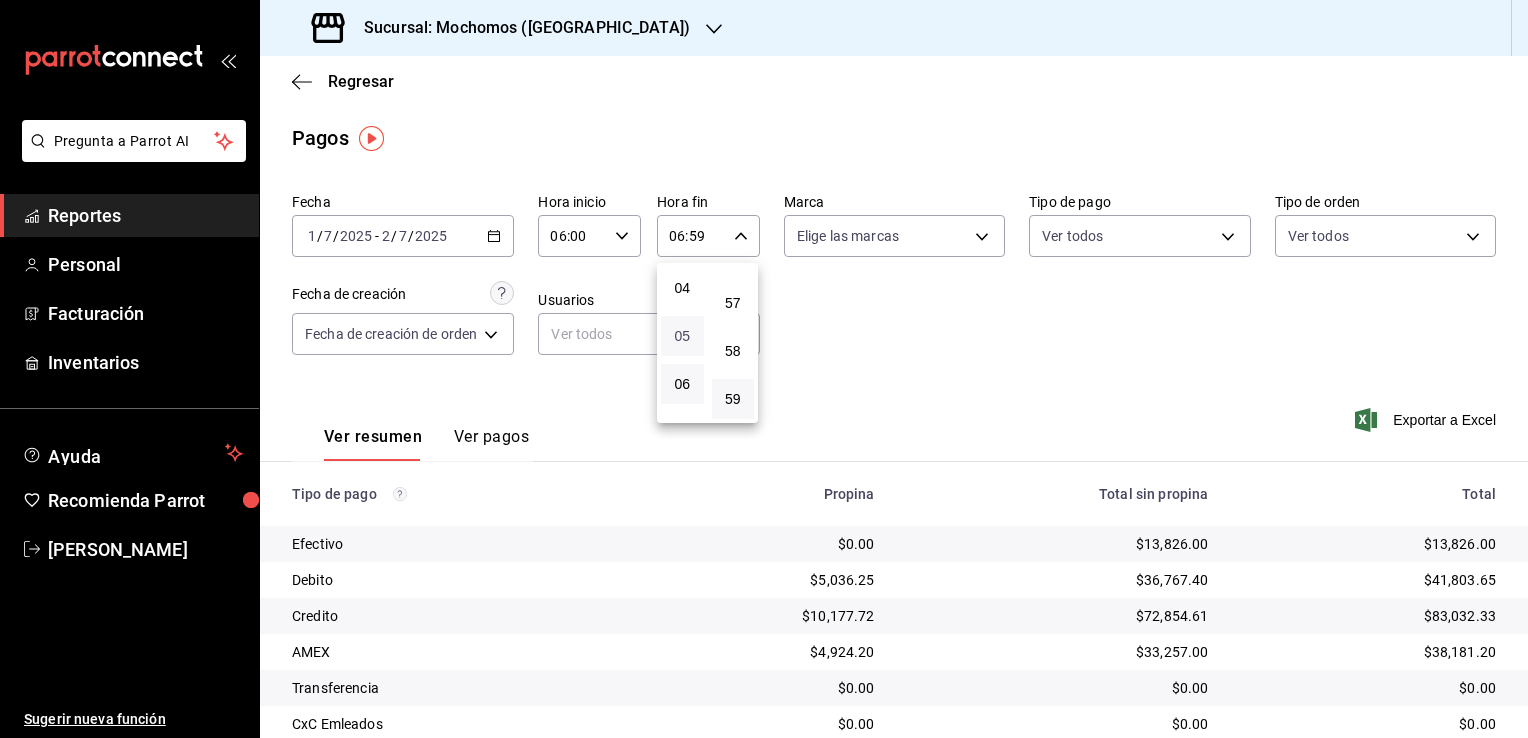 click on "05" at bounding box center (682, 336) 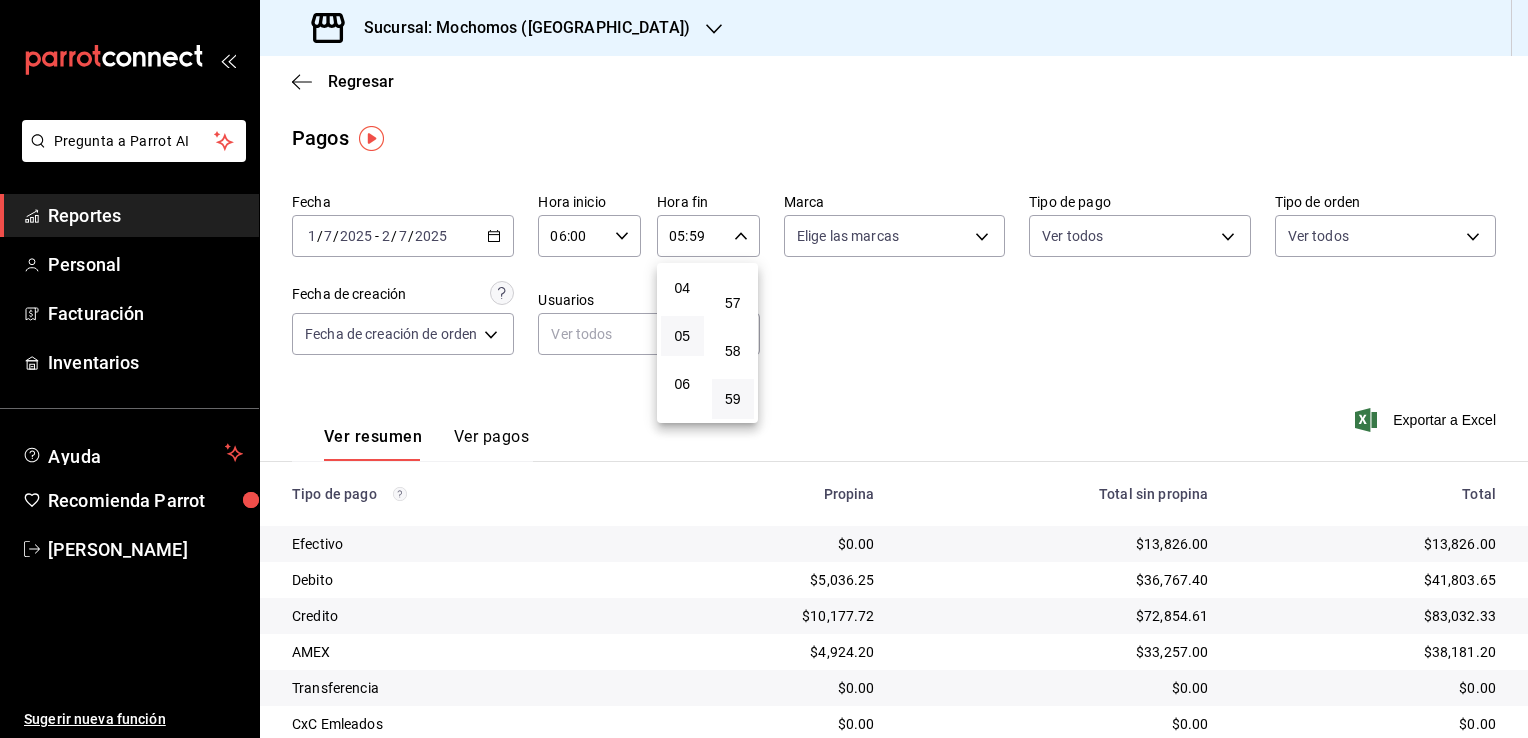 click at bounding box center (764, 369) 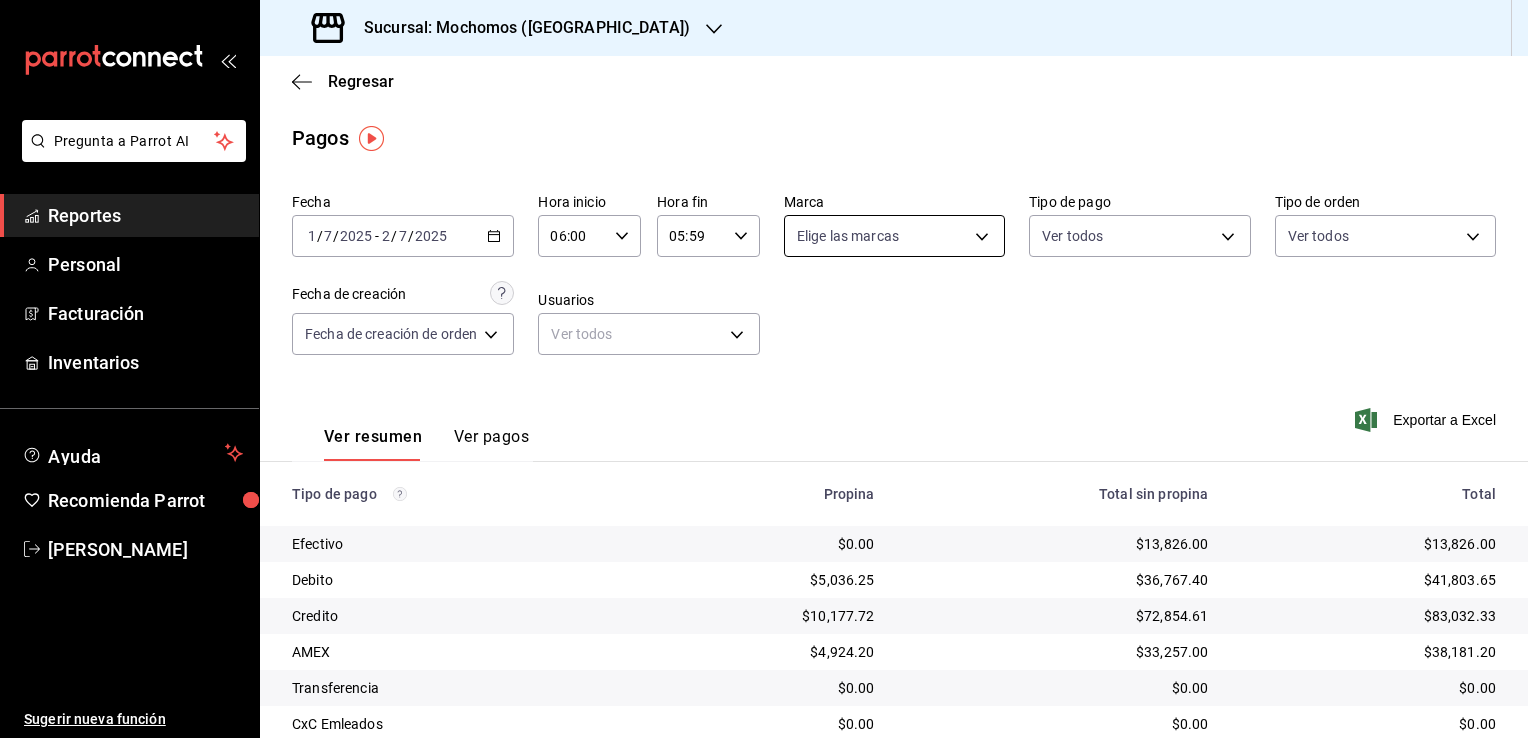 click on "Pregunta a Parrot AI Reportes   Personal   Facturación   Inventarios   Ayuda Recomienda Parrot   [PERSON_NAME]   Sugerir nueva función   Sucursal: Mochomos ([GEOGRAPHIC_DATA]) Regresar Pagos Fecha [DATE] [DATE] - [DATE] [DATE] Hora inicio 06:00 Hora inicio Hora fin 05:59 Hora fin Marca Elige las marcas Tipo de pago Ver todos Tipo de orden Ver todos Fecha de creación   Fecha de creación de orden ORDER Usuarios Ver todos null Ver resumen Ver pagos Exportar a Excel Tipo de pago   Propina Total sin propina Total Efectivo $0.00 $13,826.00 $13,826.00 Debito $5,036.25 $36,767.40 $41,803.65 Credito $10,177.72 $72,854.61 $83,032.33 AMEX $4,924.20 $33,257.00 $38,181.20 Transferencia $0.00 $0.00 $0.00 CxC Emleados $0.00 $0.00 $0.00 CxC Clientes $0.00 $0.00 $0.00 Total $20,138.17 $156,705.01 $176,843.18 GANA 1 MES GRATIS EN TU SUSCRIPCIÓN AQUÍ Ver video tutorial Ir a video Pregunta a Parrot AI Reportes   Personal   Facturación   Inventarios   Ayuda Recomienda Parrot   [PERSON_NAME]     [PHONE_NUMBER]" at bounding box center (764, 369) 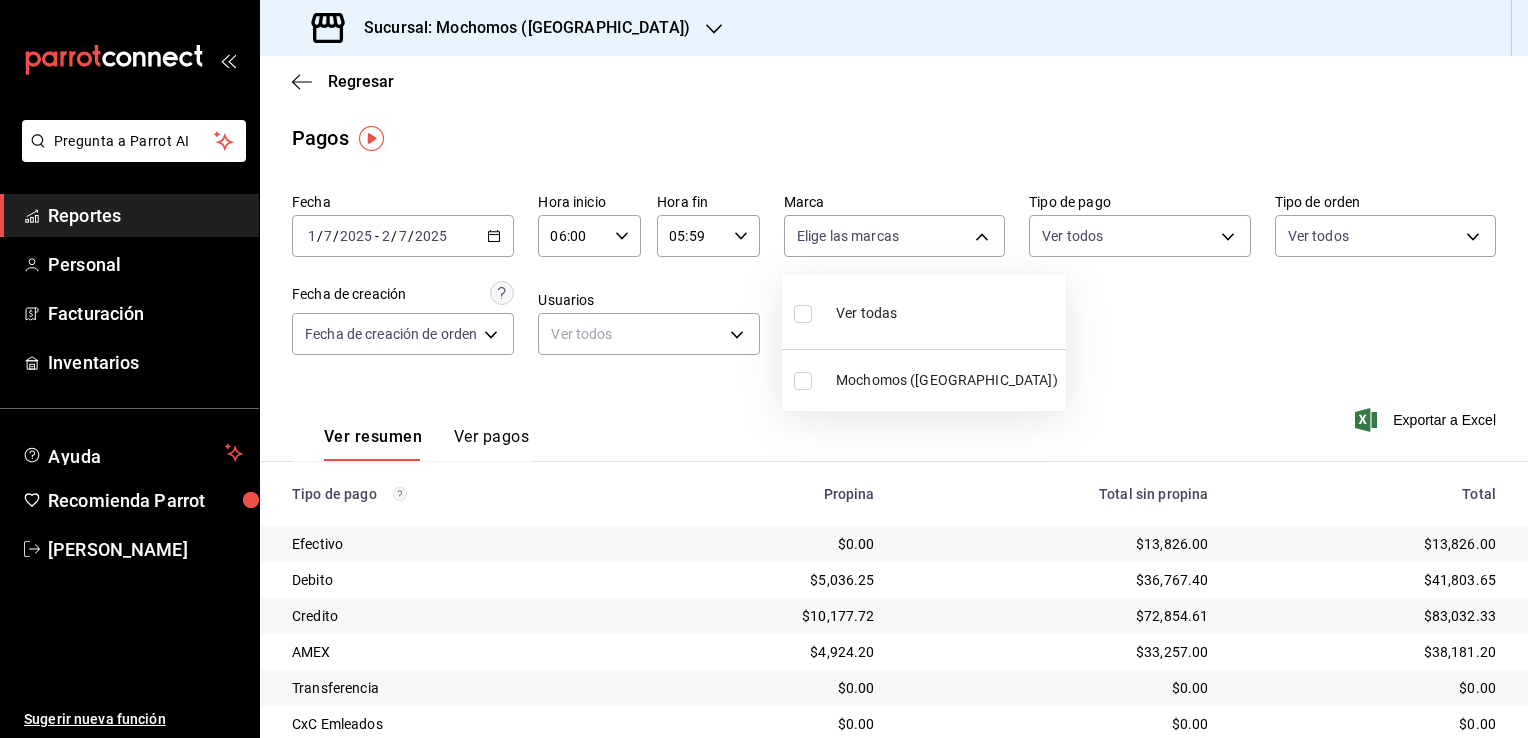 click on "Ver todas" at bounding box center [924, 311] 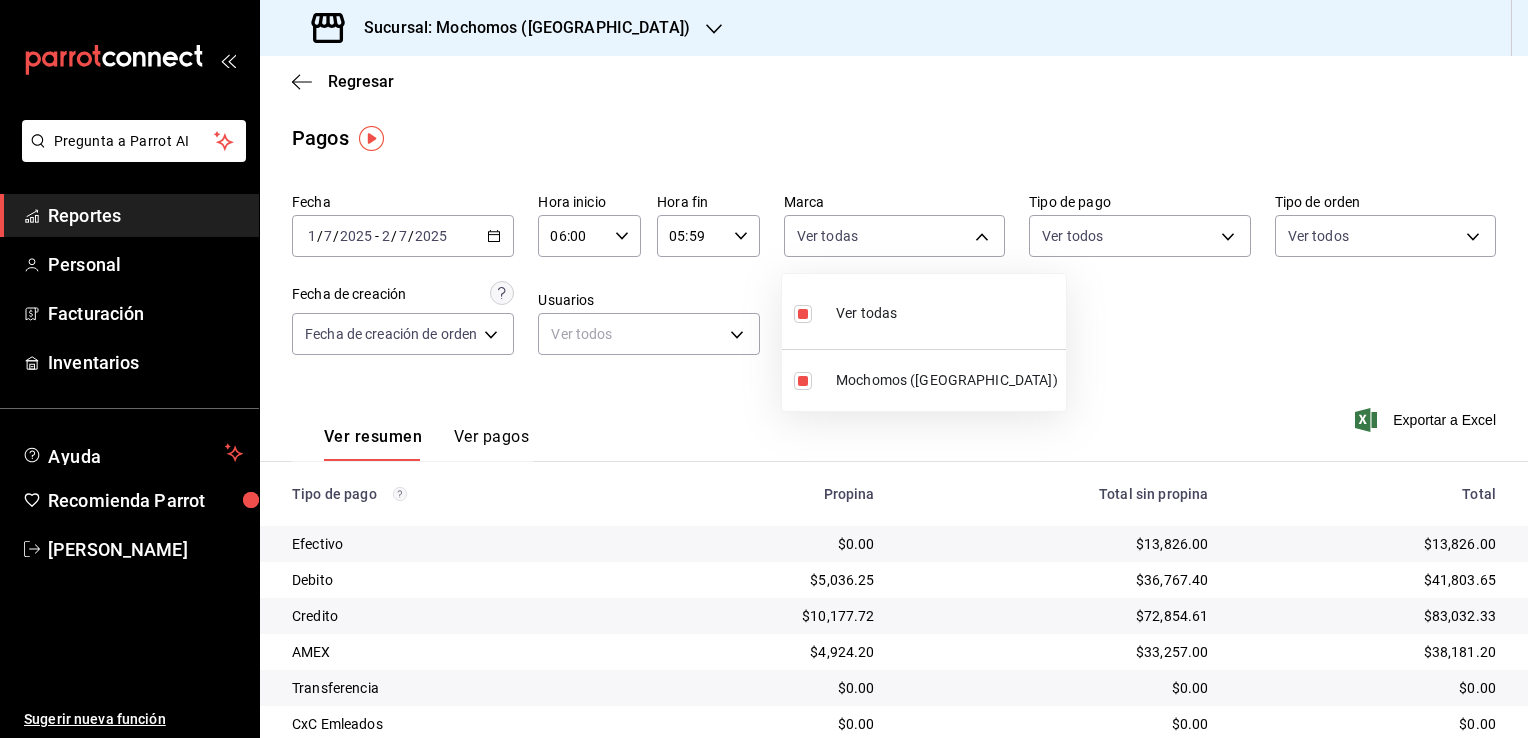 click at bounding box center [764, 369] 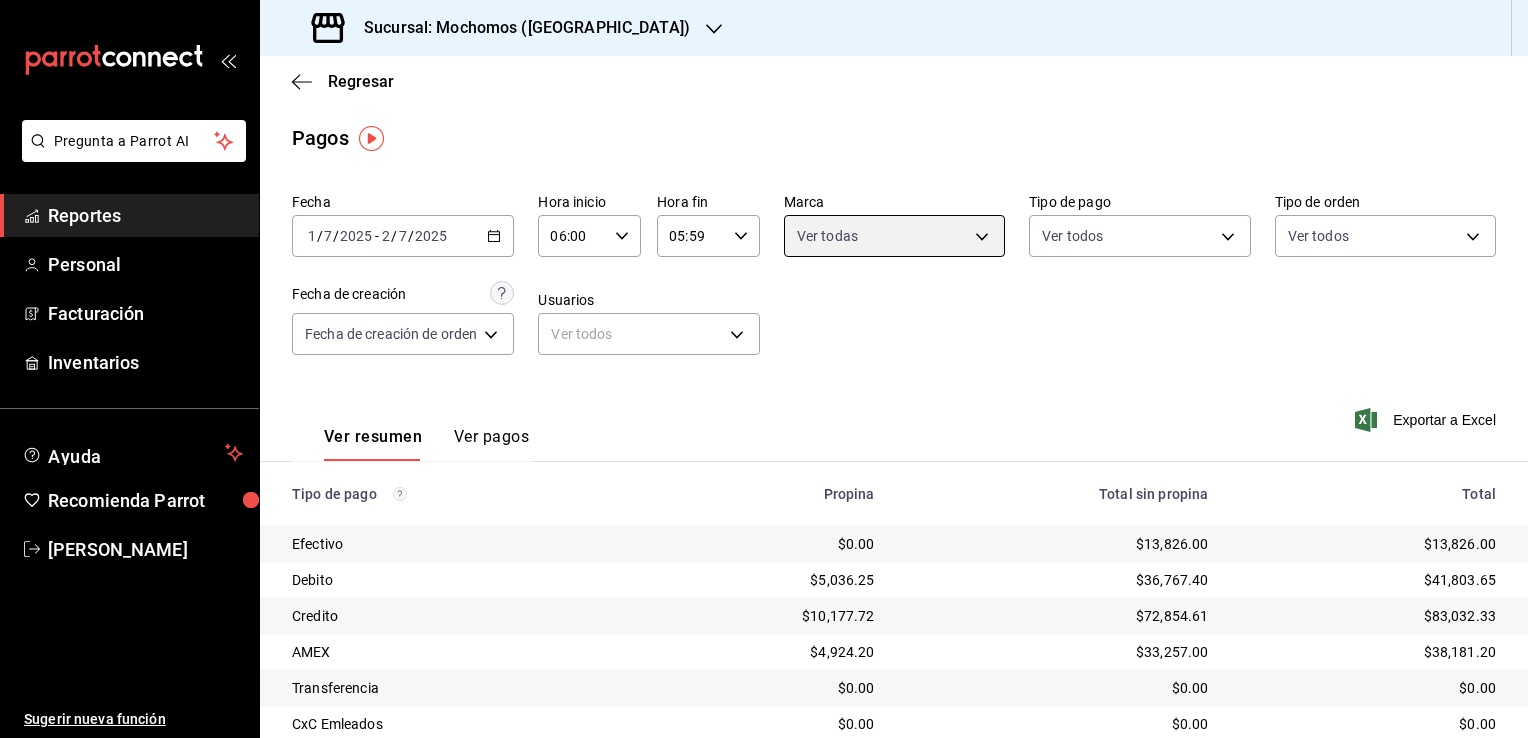 scroll, scrollTop: 108, scrollLeft: 0, axis: vertical 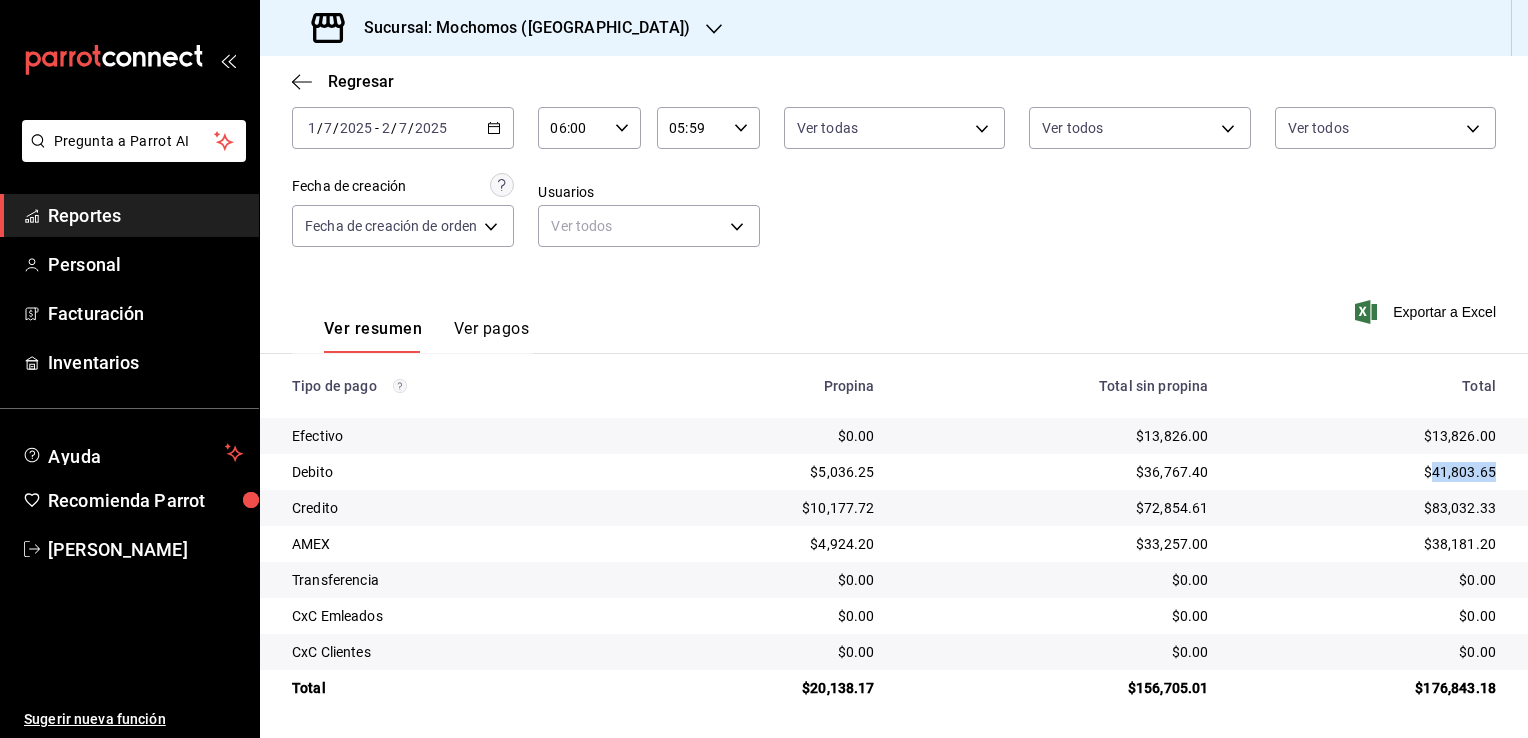 drag, startPoint x: 1418, startPoint y: 471, endPoint x: 1480, endPoint y: 475, distance: 62.1289 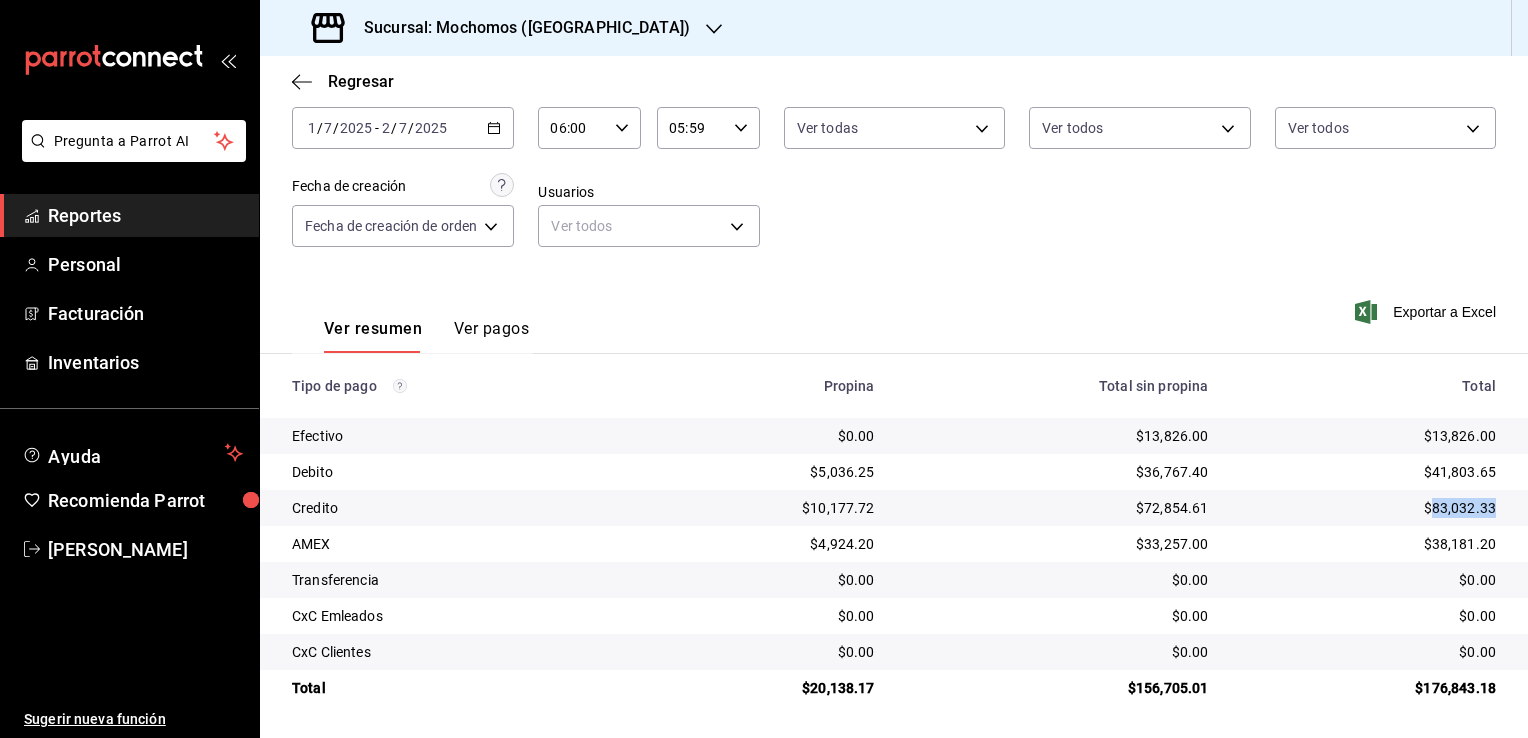 drag, startPoint x: 1419, startPoint y: 506, endPoint x: 1482, endPoint y: 510, distance: 63.126858 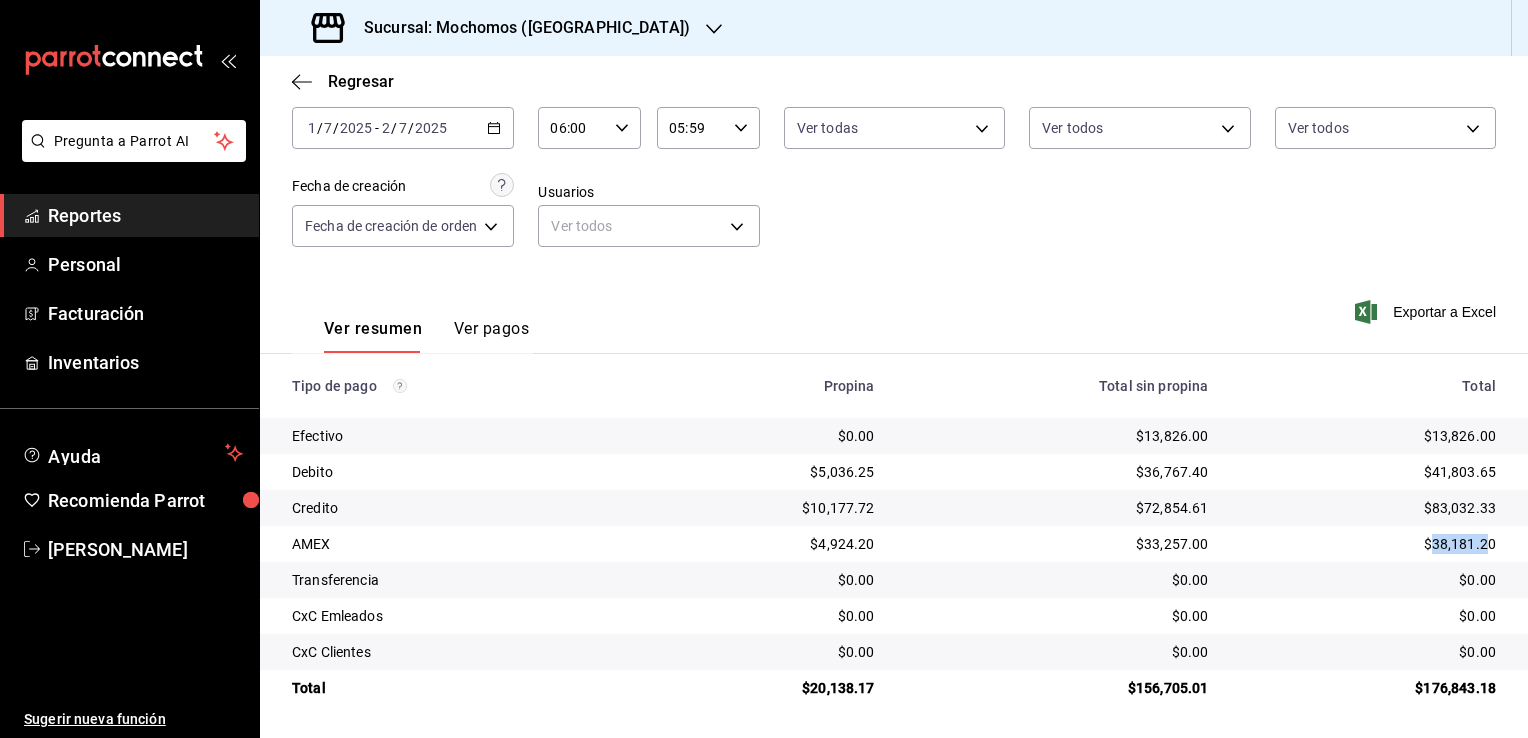 drag, startPoint x: 1415, startPoint y: 548, endPoint x: 1468, endPoint y: 546, distance: 53.037724 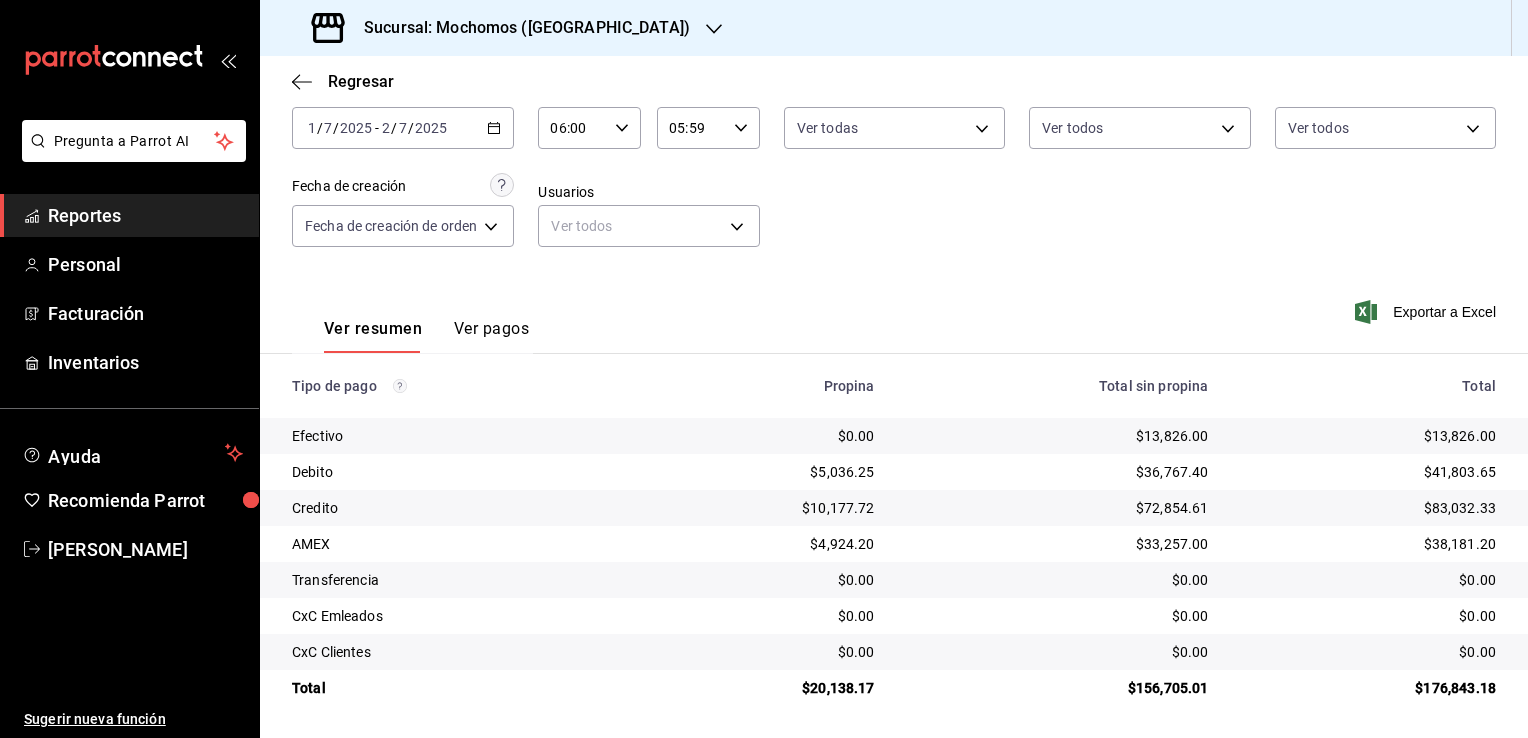 click on "$38,181.20" at bounding box center (1376, 544) 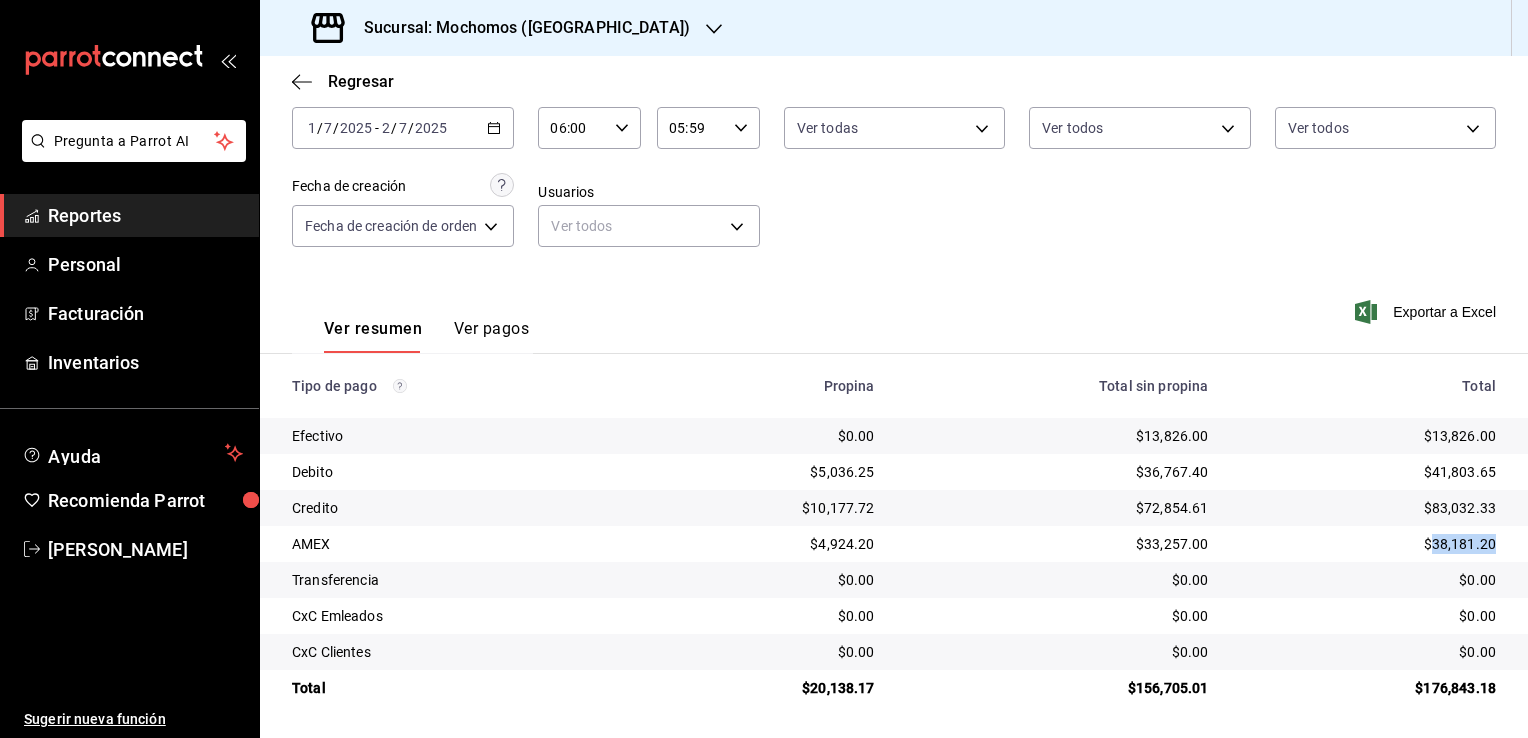 drag, startPoint x: 1480, startPoint y: 546, endPoint x: 1420, endPoint y: 550, distance: 60.133186 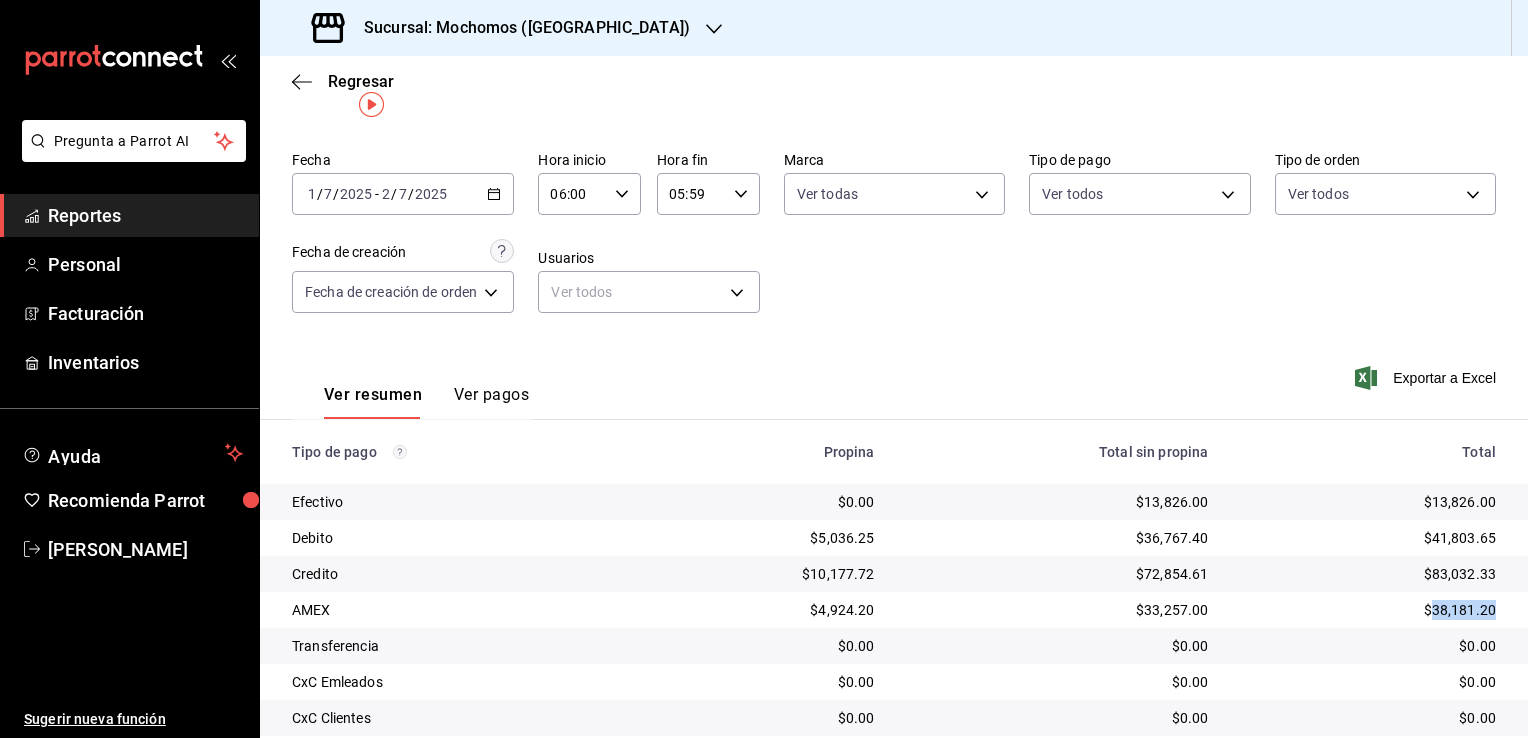 scroll, scrollTop: 33, scrollLeft: 0, axis: vertical 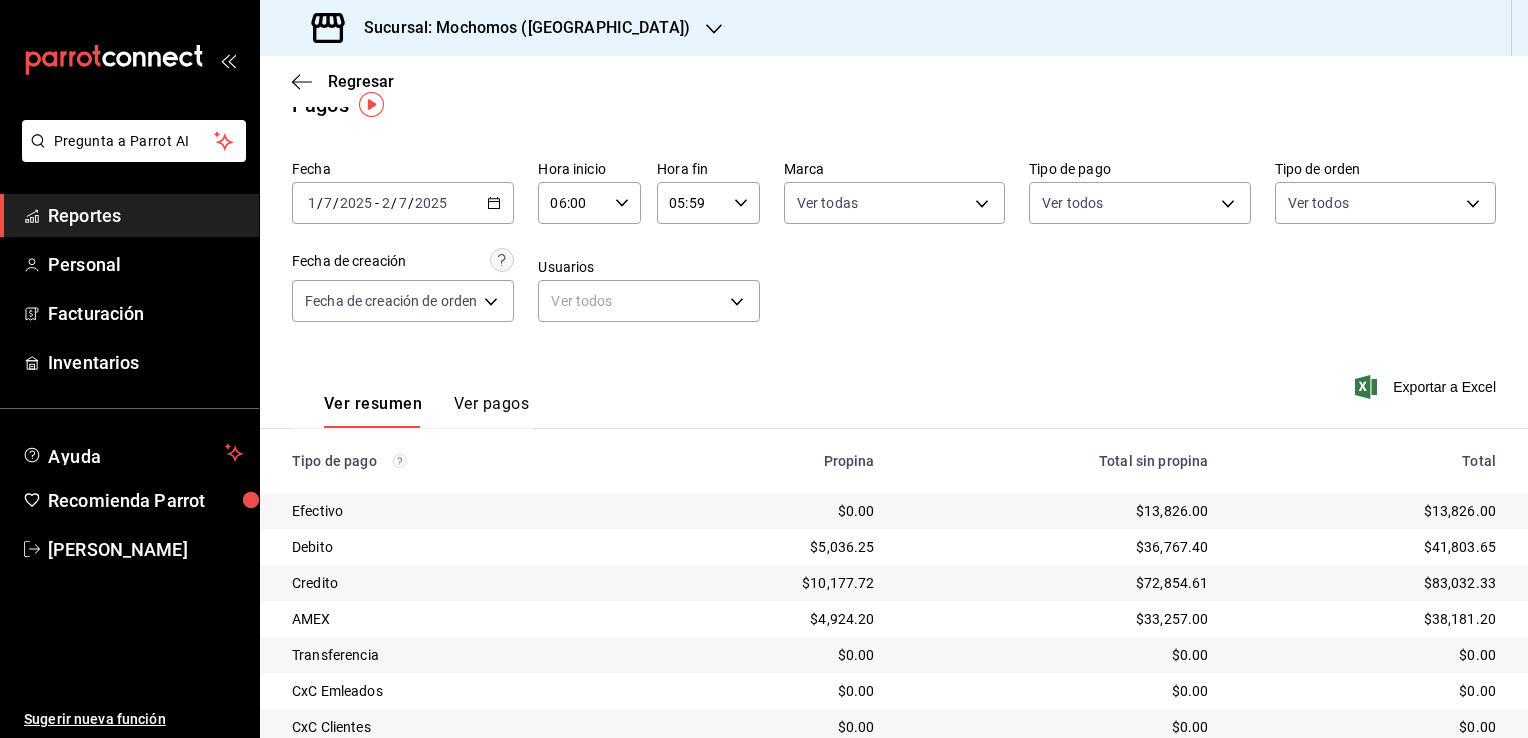 click on "Regresar Pagos Fecha [DATE] [DATE] - [DATE] [DATE] Hora inicio 06:00 Hora inicio Hora fin 05:59 Hora fin Marca Ver todas 562d5b5b-21a2-4ace-a941-66278f4a6c49 Tipo de pago Ver todos Tipo de orden Ver todos Fecha de creación   Fecha de creación de orden ORDER Usuarios Ver todos null Ver resumen Ver pagos Exportar a Excel Tipo de pago   Propina Total sin propina Total Efectivo $0.00 $13,826.00 $13,826.00 Debito $5,036.25 $36,767.40 $41,803.65 Credito $10,177.72 $72,854.61 $83,032.33 AMEX $4,924.20 $33,257.00 $38,181.20 Transferencia $0.00 $0.00 $0.00 CxC Emleados $0.00 $0.00 $0.00 CxC Clientes $0.00 $0.00 $0.00 Total $20,138.17 $156,705.01 $176,843.18" at bounding box center [894, 418] 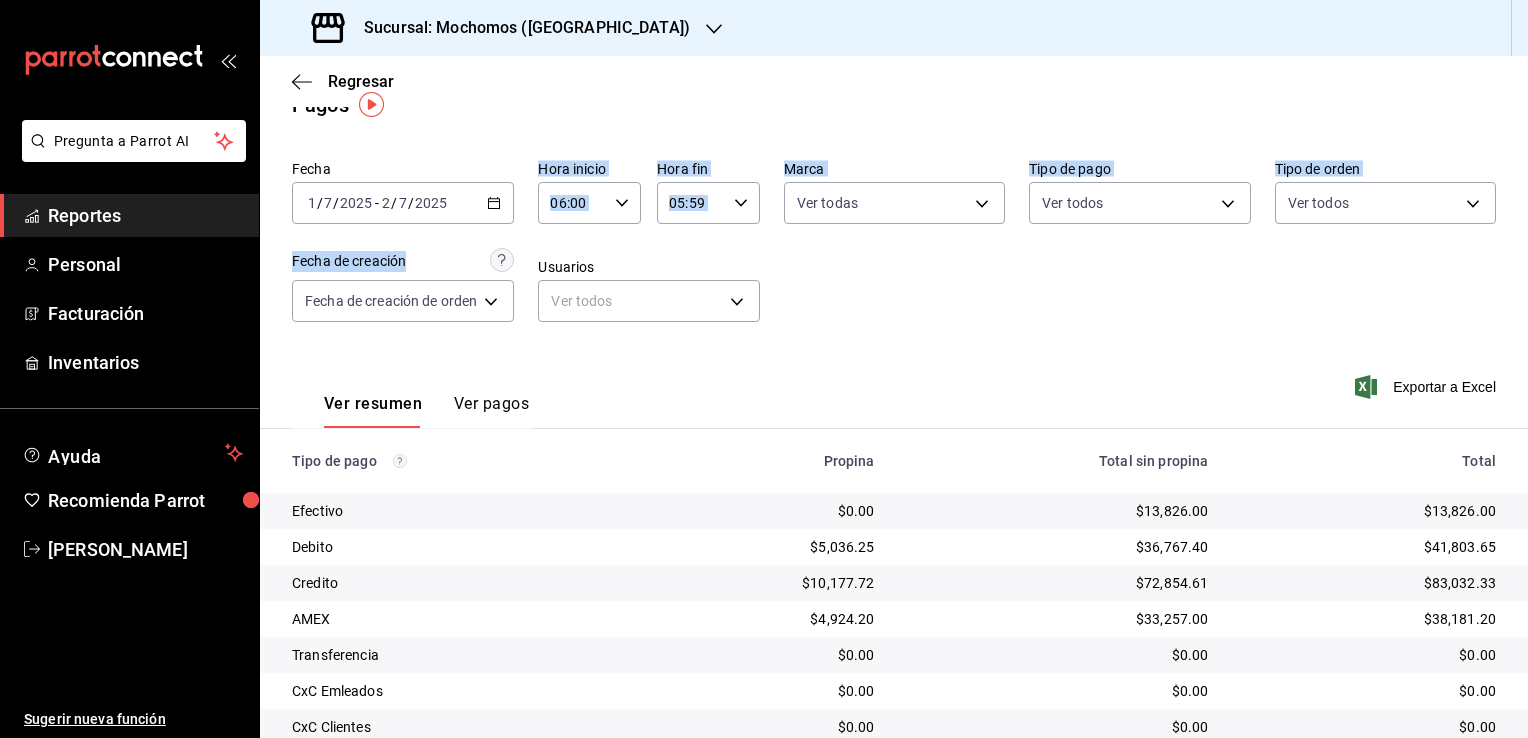 drag, startPoint x: 328, startPoint y: 277, endPoint x: 500, endPoint y: 198, distance: 189.27493 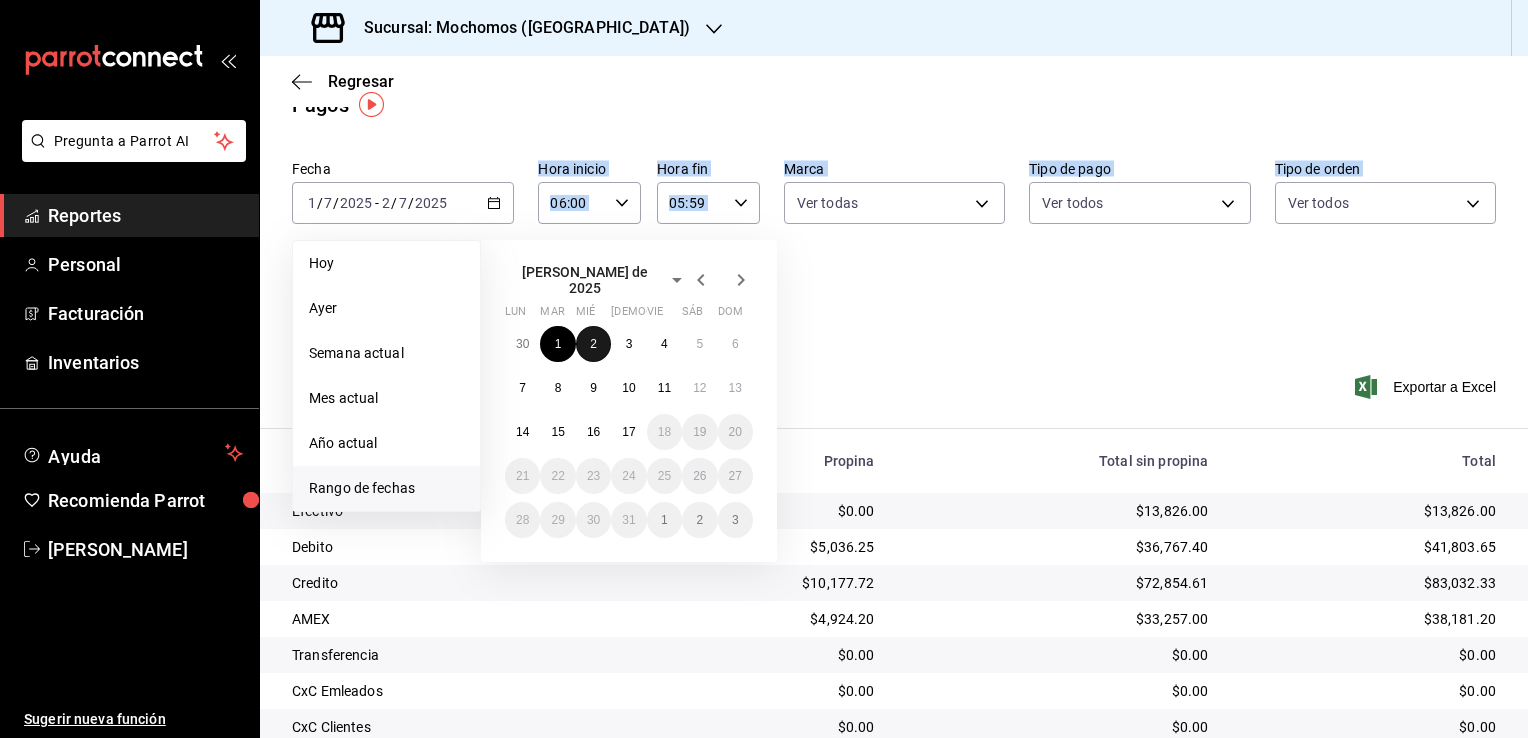 drag, startPoint x: 588, startPoint y: 333, endPoint x: 576, endPoint y: 336, distance: 12.369317 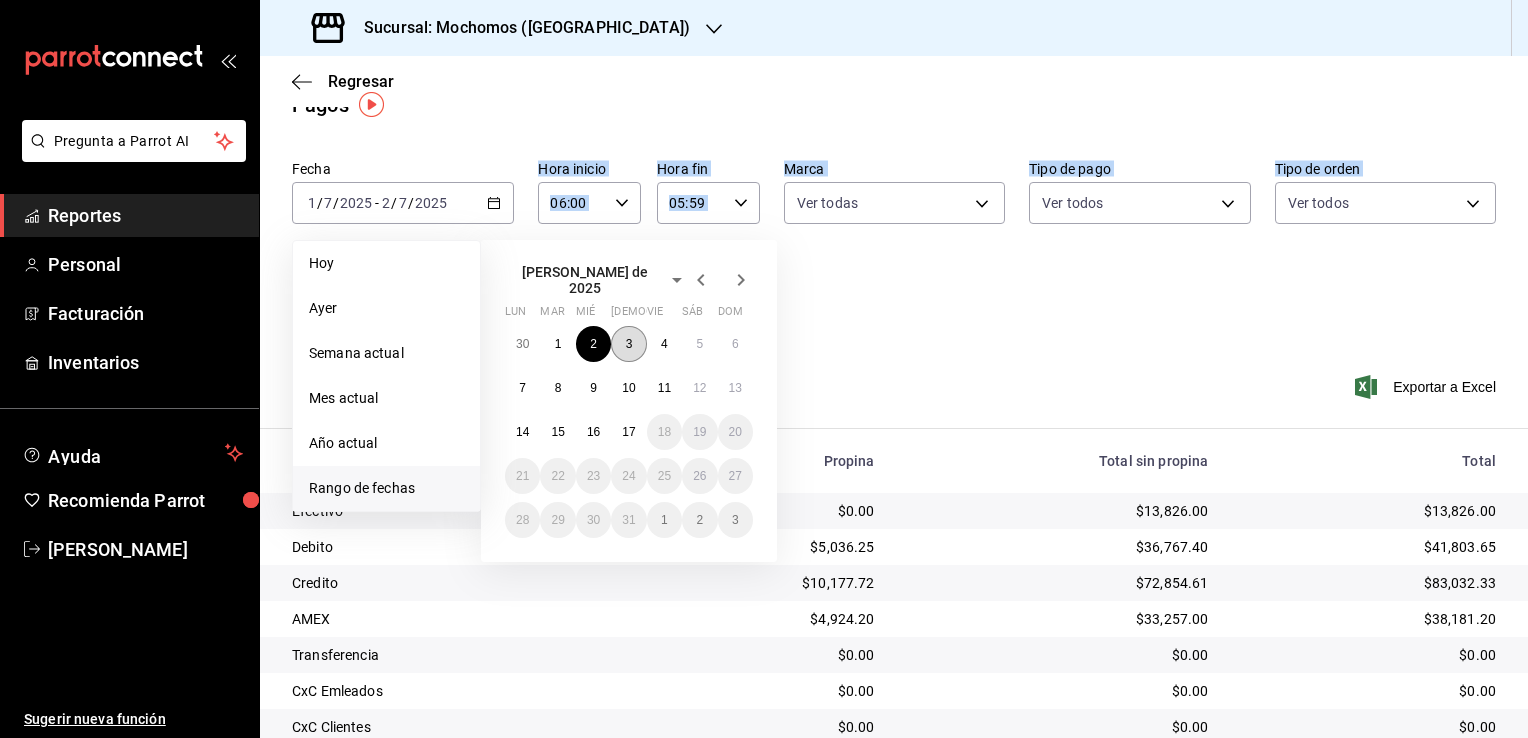 click on "3" at bounding box center (629, 344) 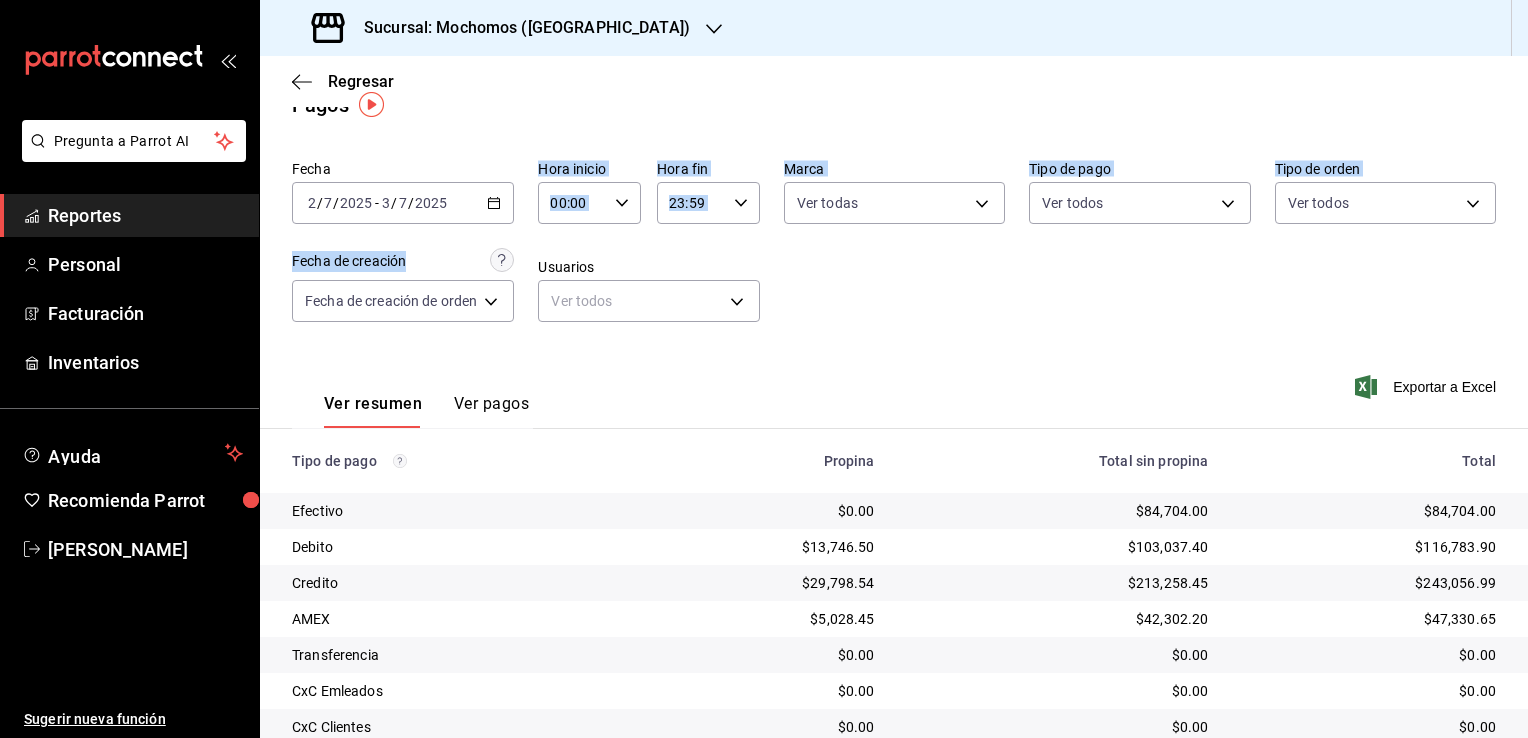 click on "Fecha [DATE] [DATE] - [DATE] [DATE] Hora inicio 00:00 Hora inicio Hora fin 23:59 Hora fin Marca Ver todas 562d5b5b-21a2-4ace-a941-66278f4a6c49 Tipo de pago Ver todos Tipo de orden Ver todos Fecha de creación   Fecha de creación de orden ORDER Usuarios Ver todos null" at bounding box center (894, 249) 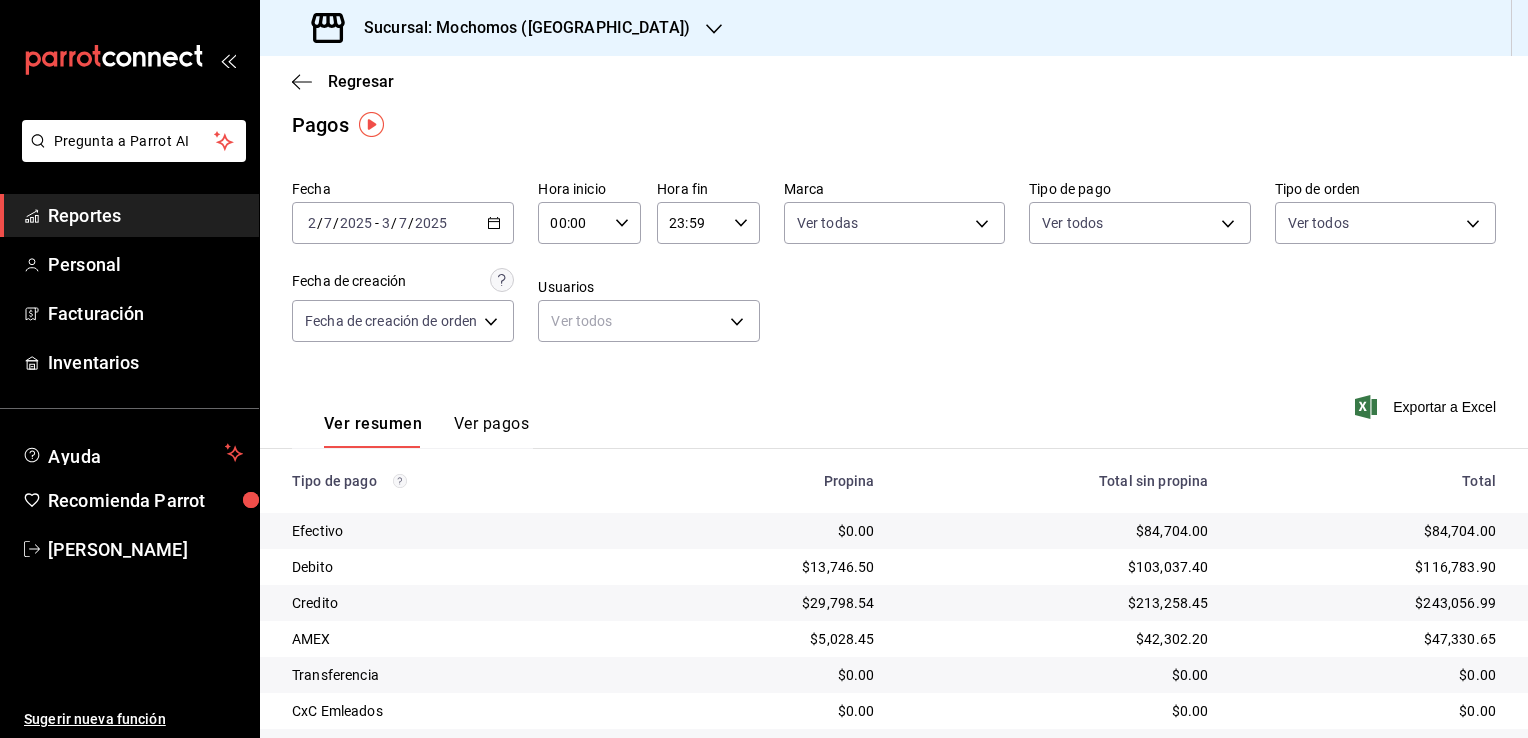 scroll, scrollTop: 0, scrollLeft: 0, axis: both 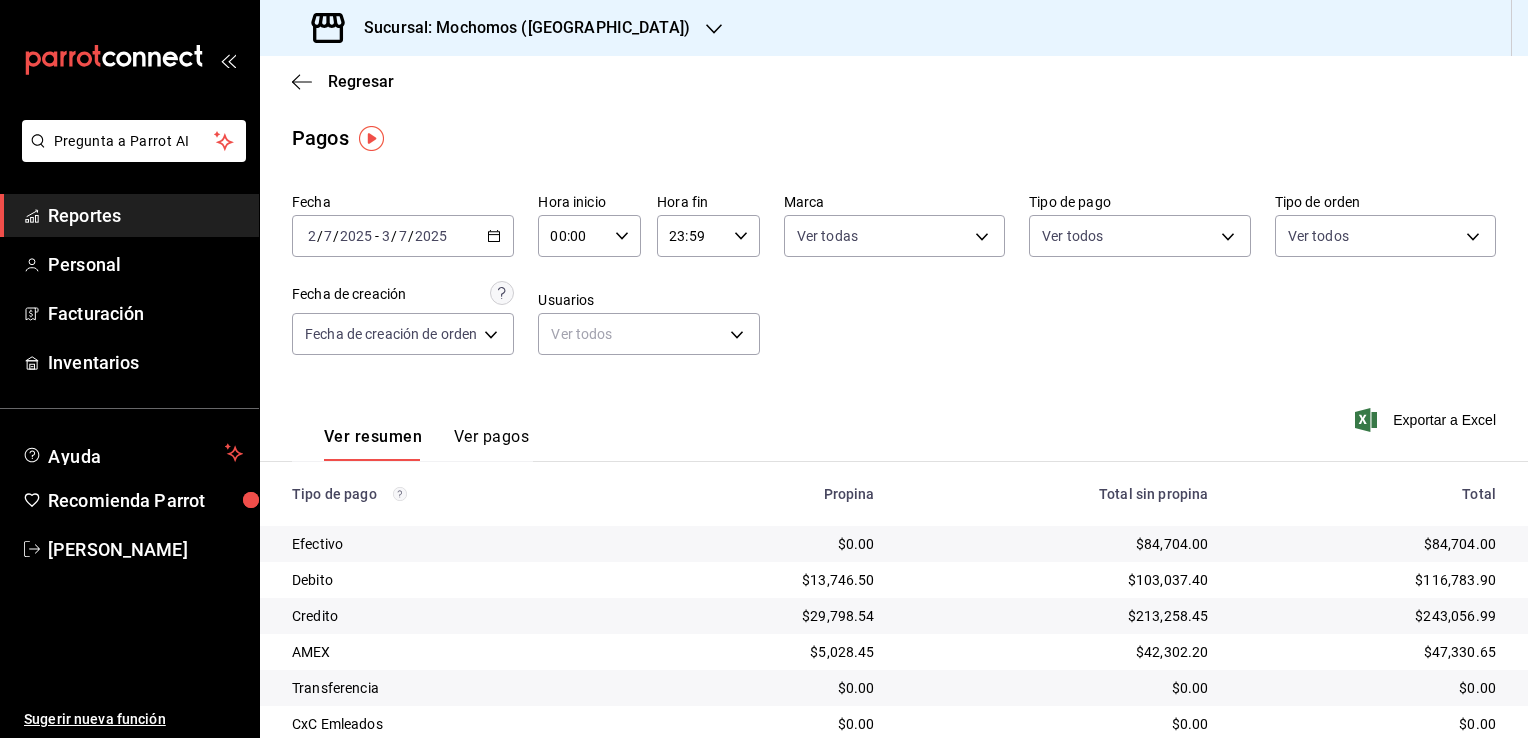 click 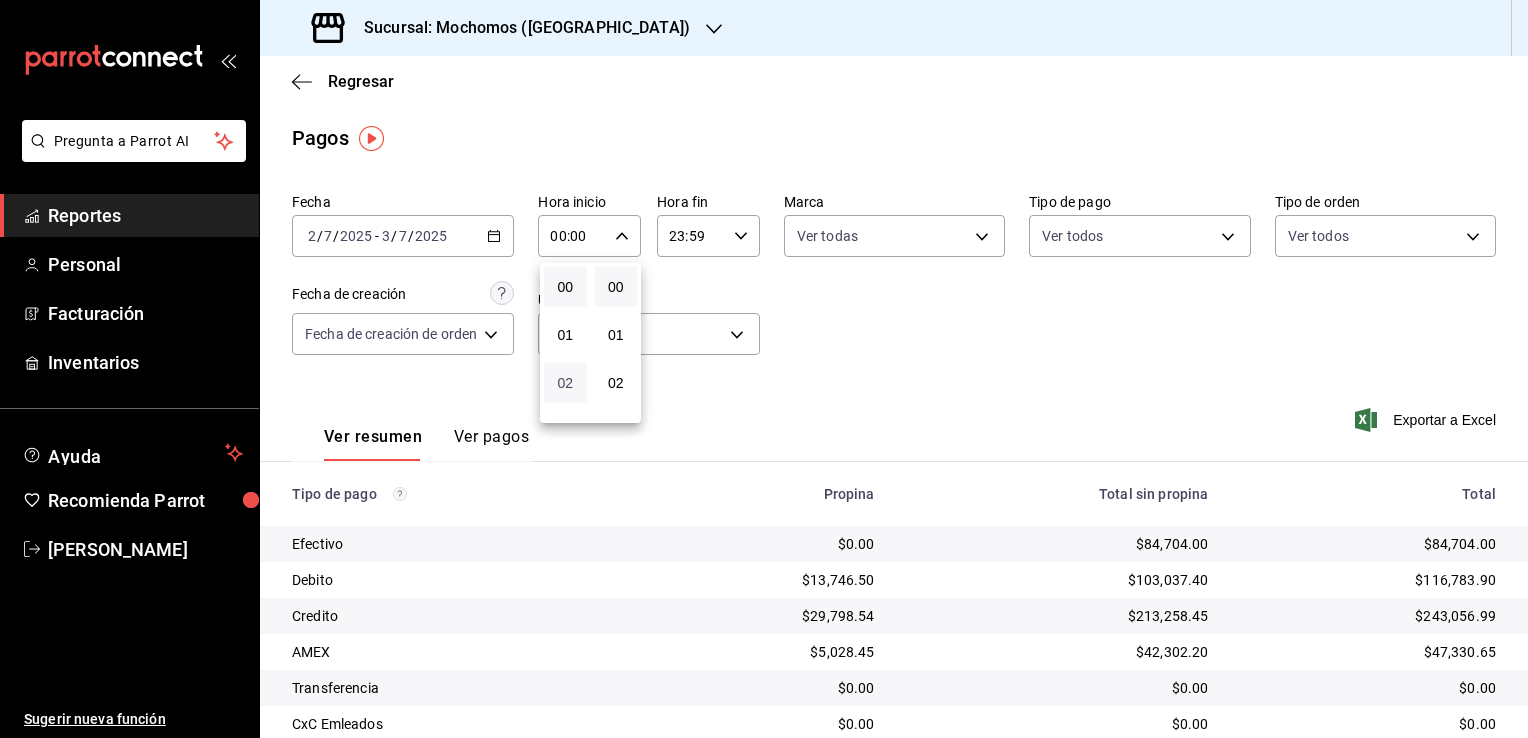 click on "02" at bounding box center [565, 383] 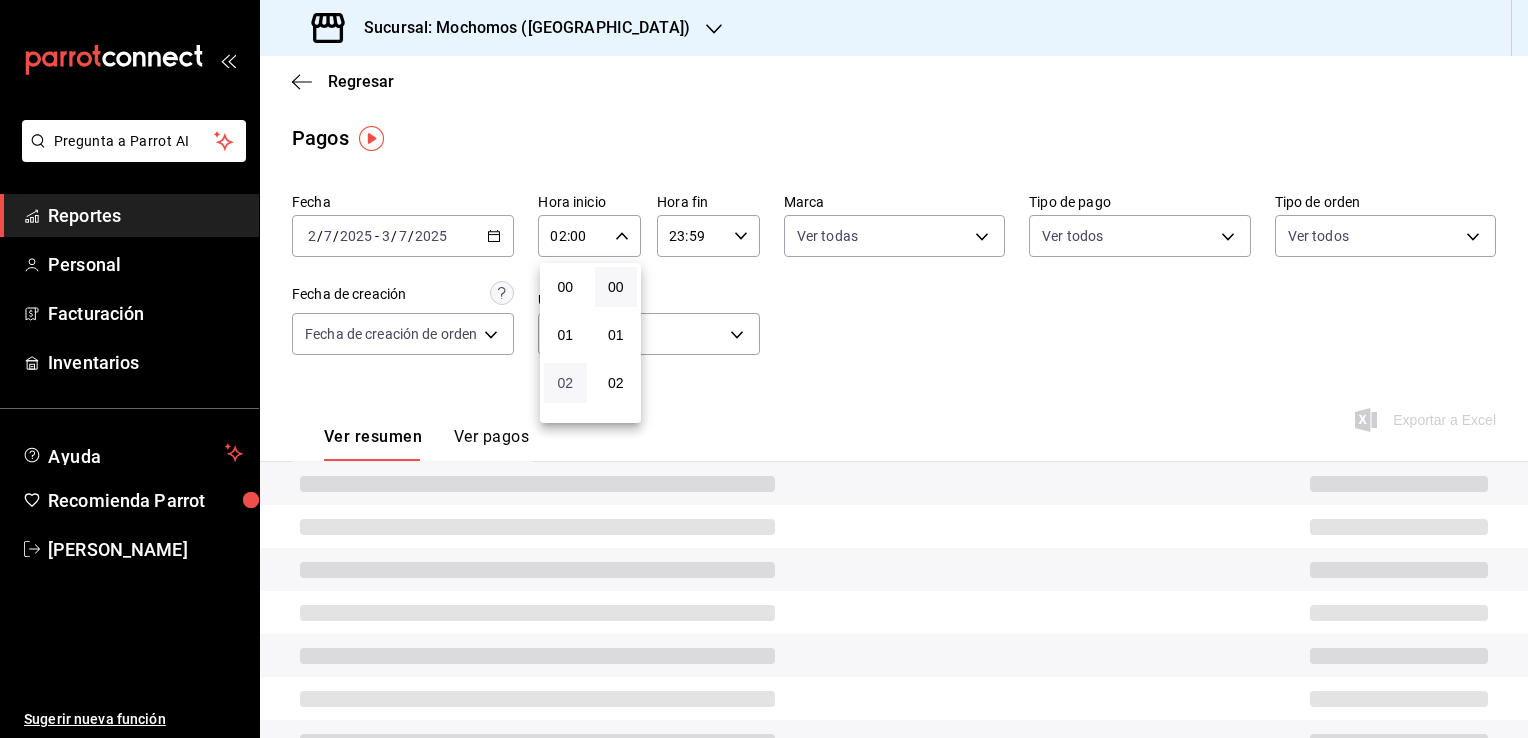 type 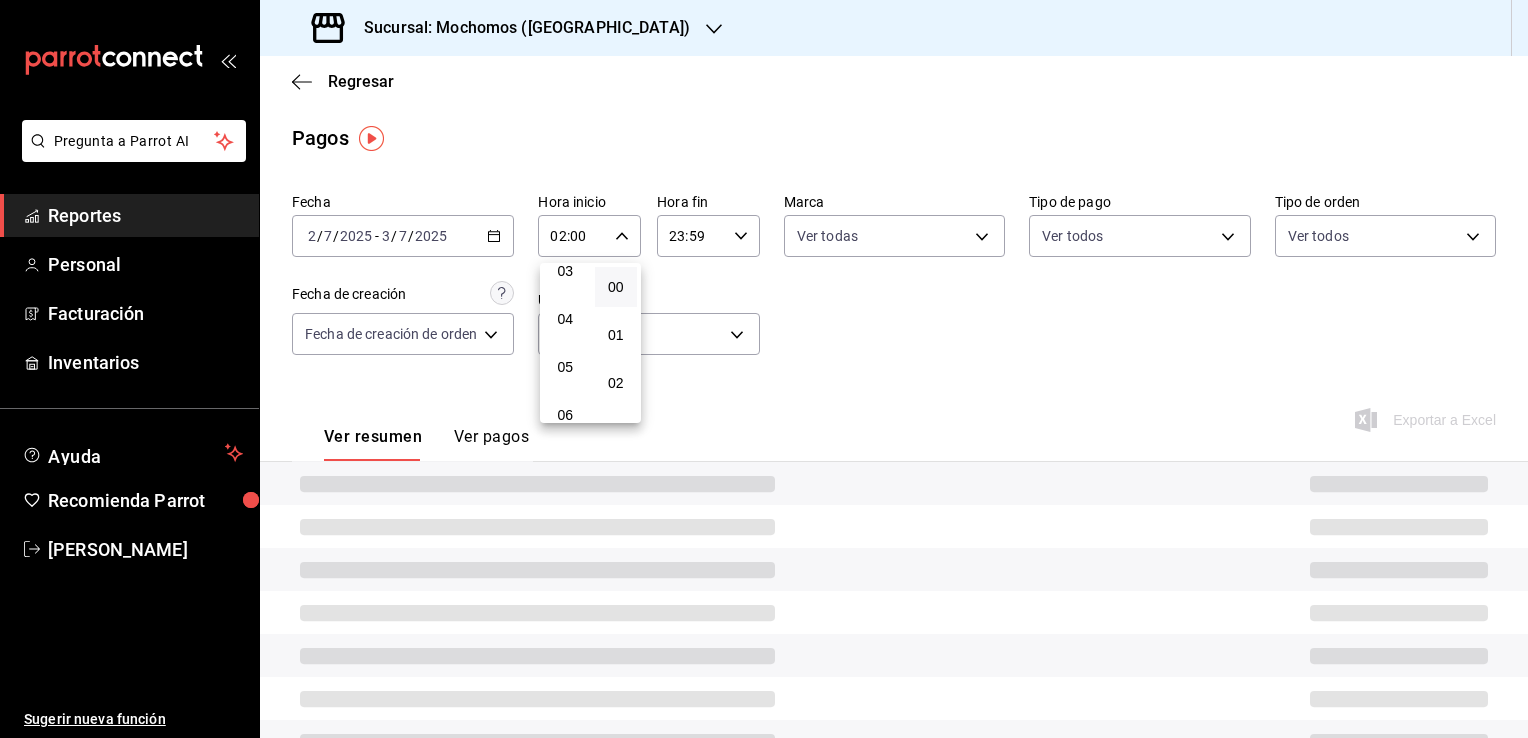 scroll, scrollTop: 200, scrollLeft: 0, axis: vertical 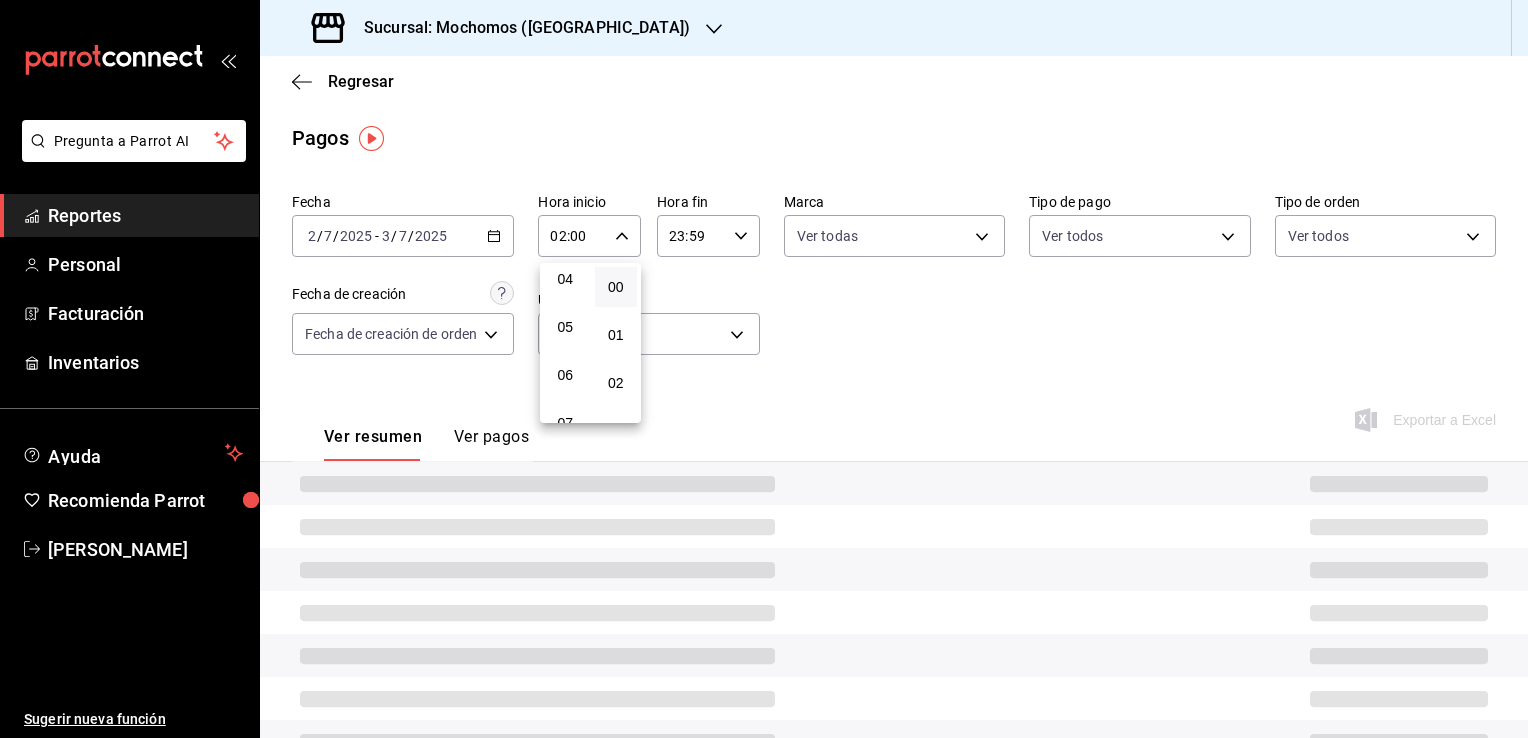 click on "06" at bounding box center (565, 375) 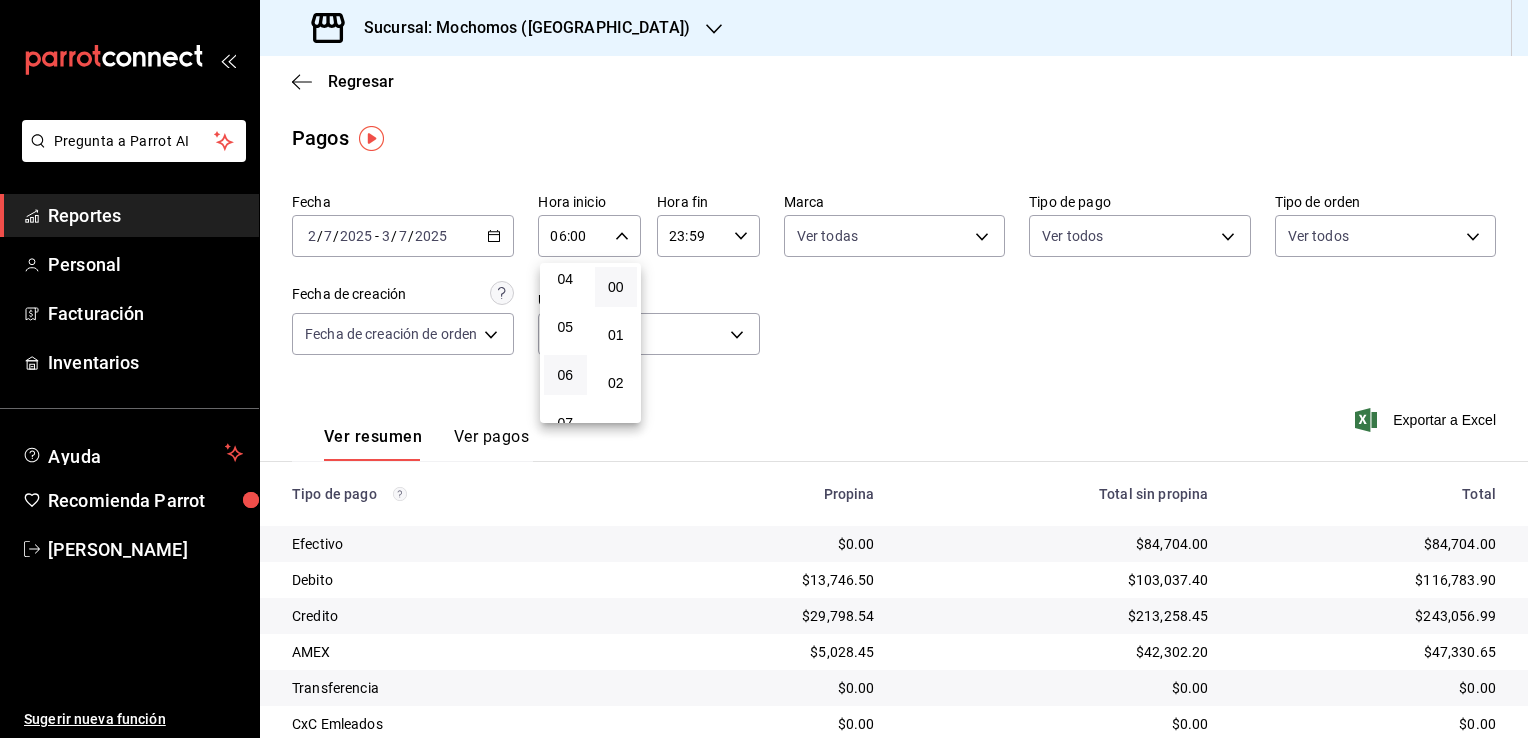 click at bounding box center [764, 369] 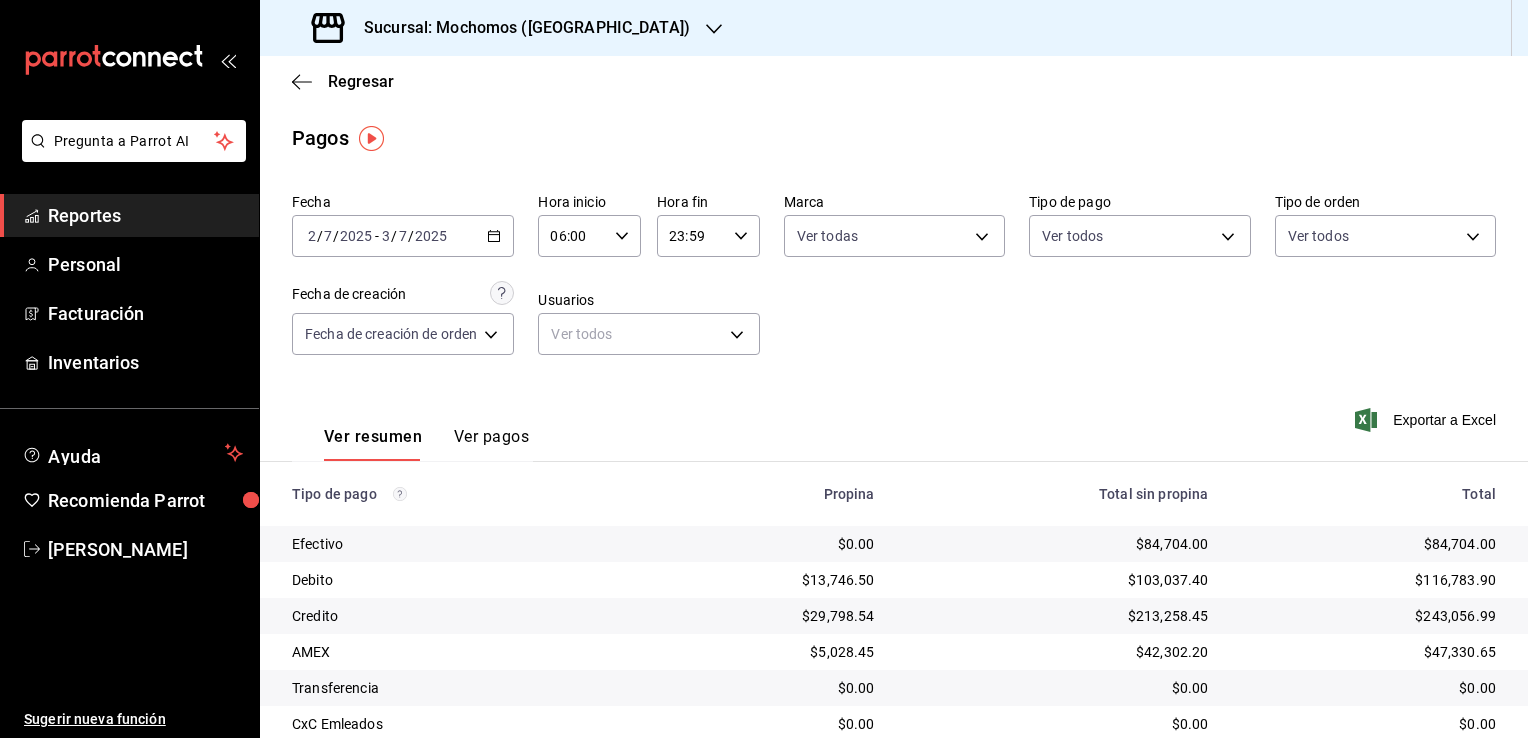 click 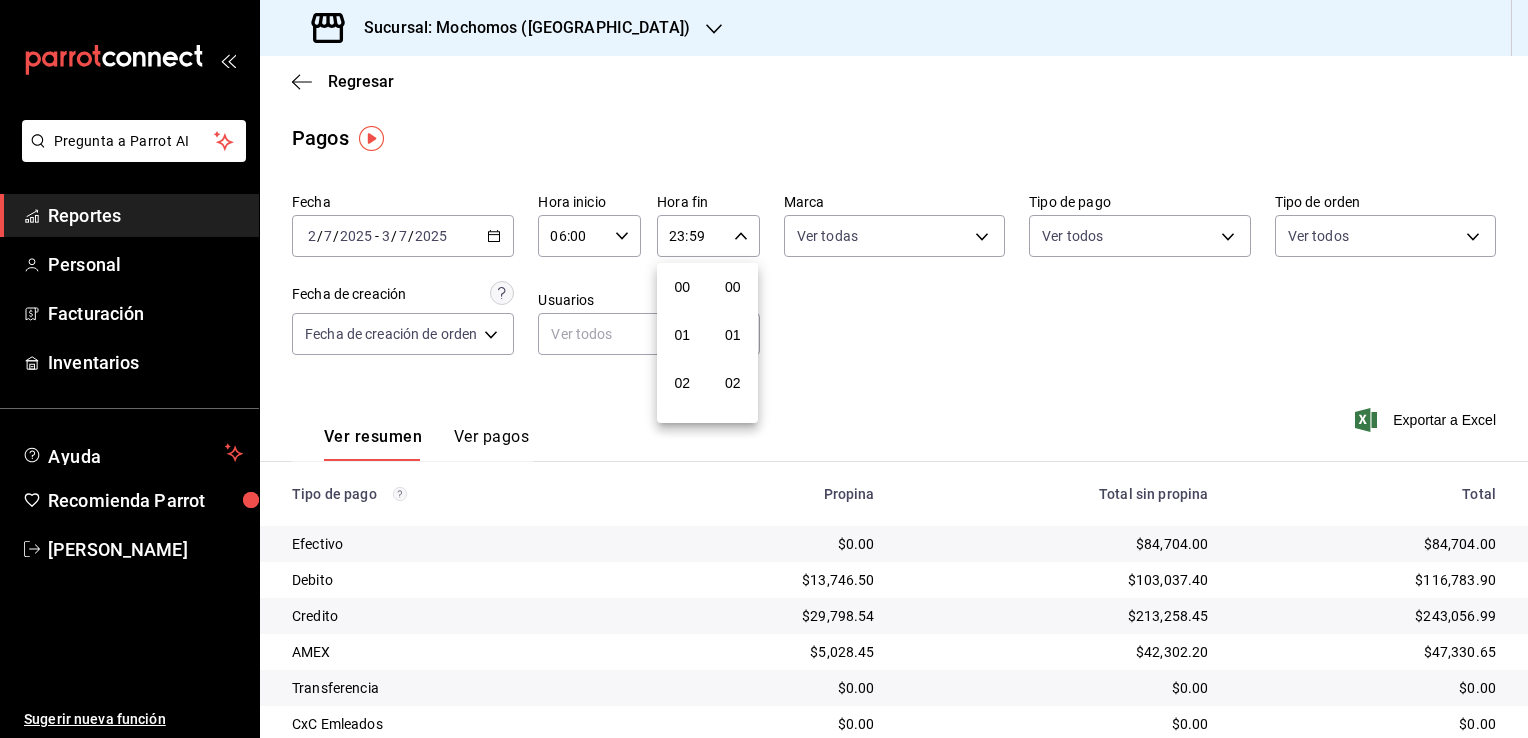 scroll, scrollTop: 1011, scrollLeft: 0, axis: vertical 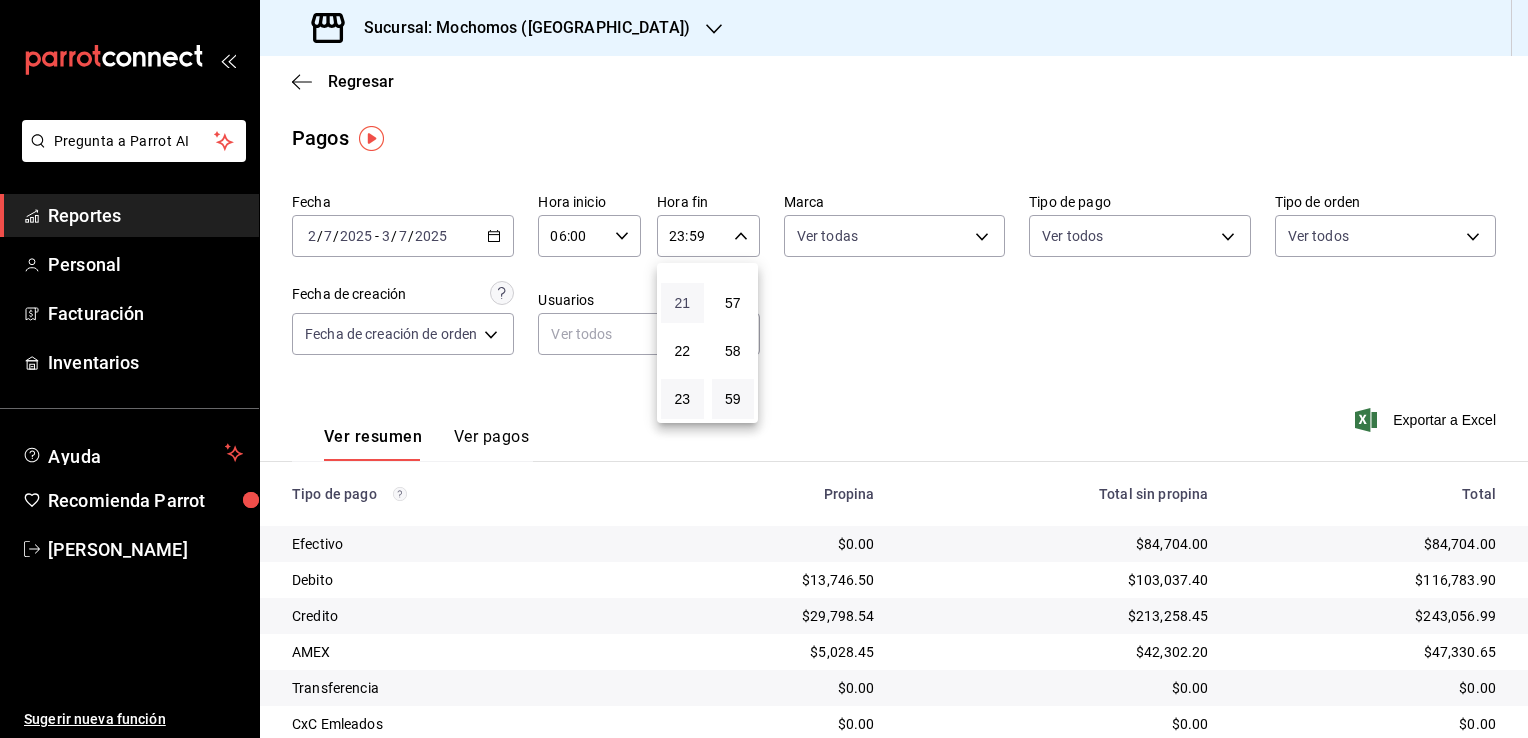 click on "21" at bounding box center (682, 303) 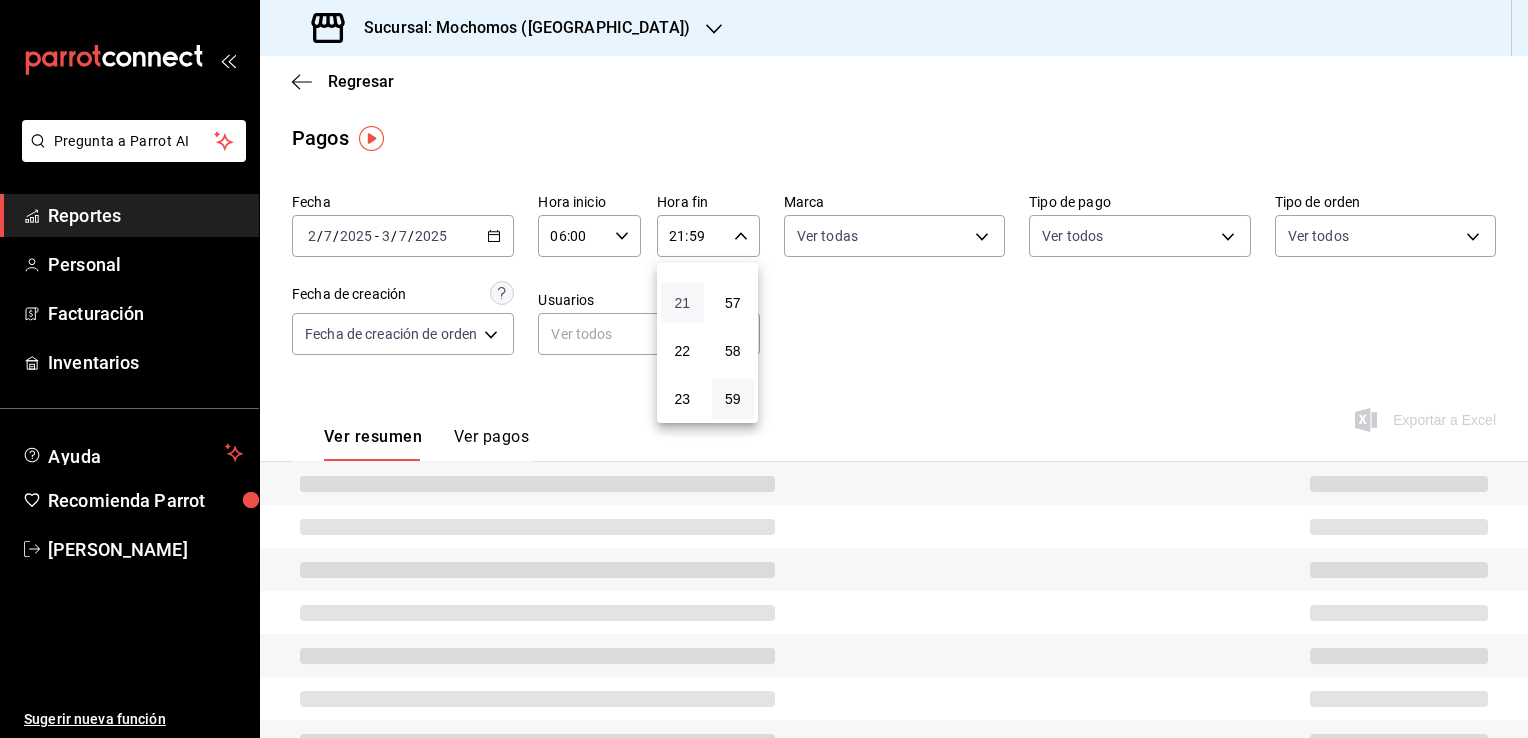 type 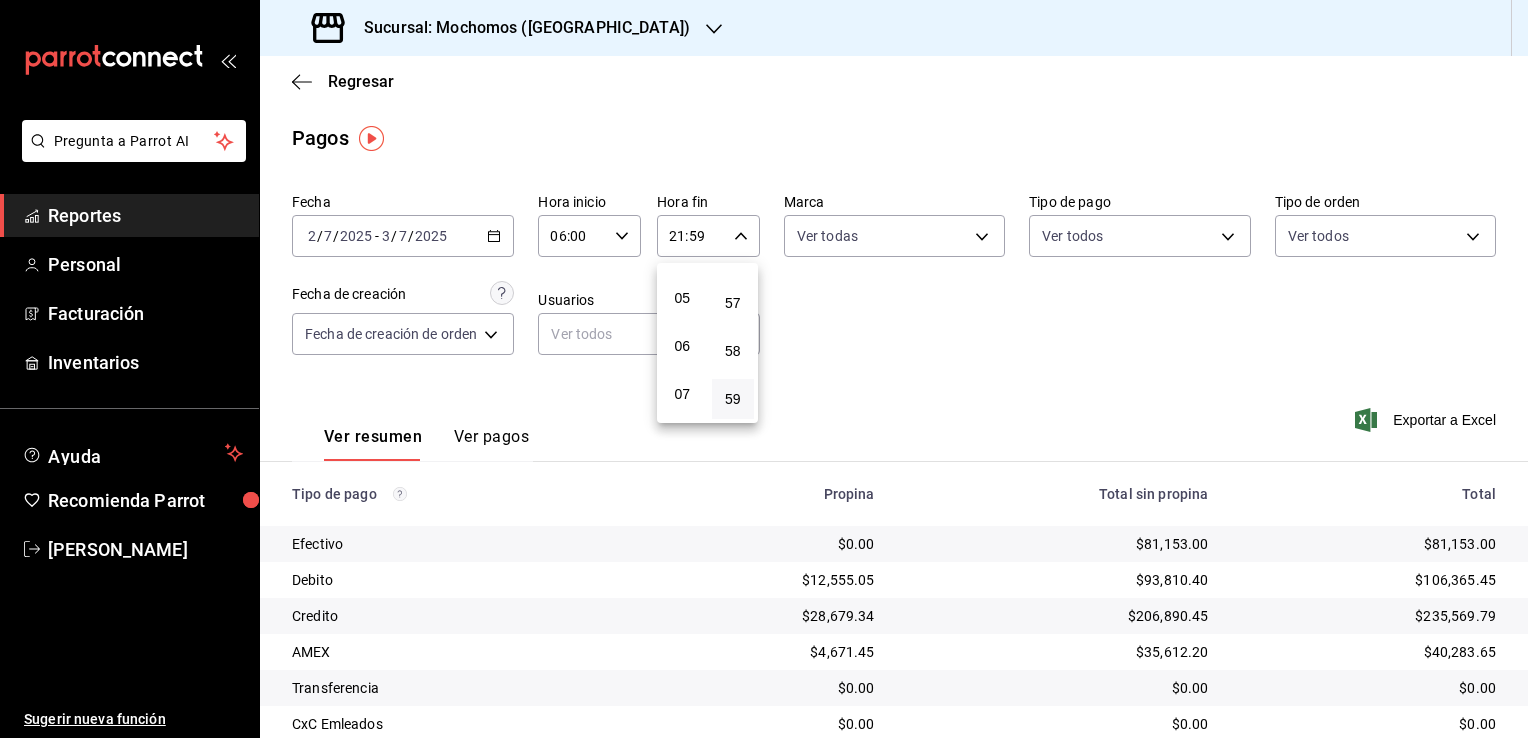 scroll, scrollTop: 171, scrollLeft: 0, axis: vertical 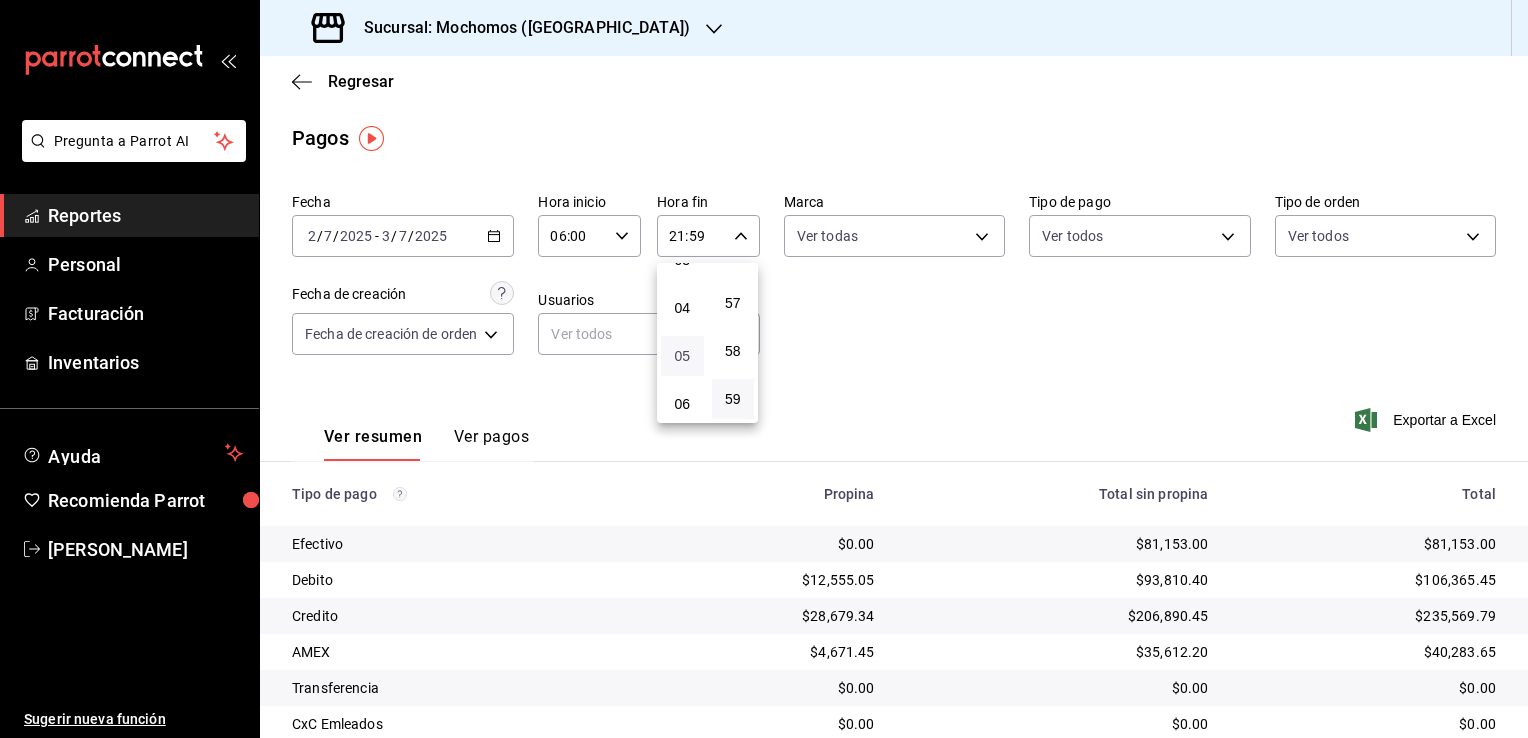 click on "05" at bounding box center [682, 356] 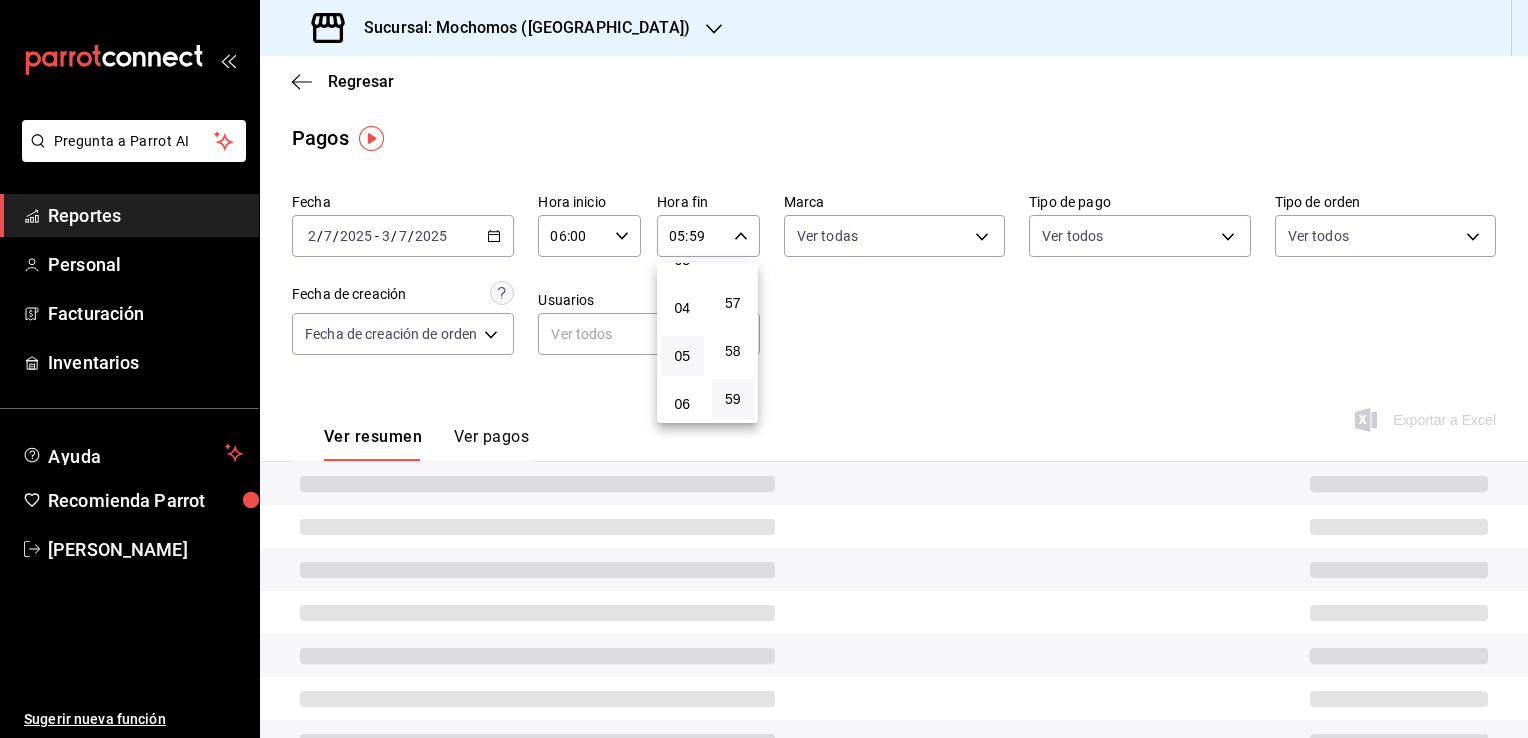 click at bounding box center [764, 369] 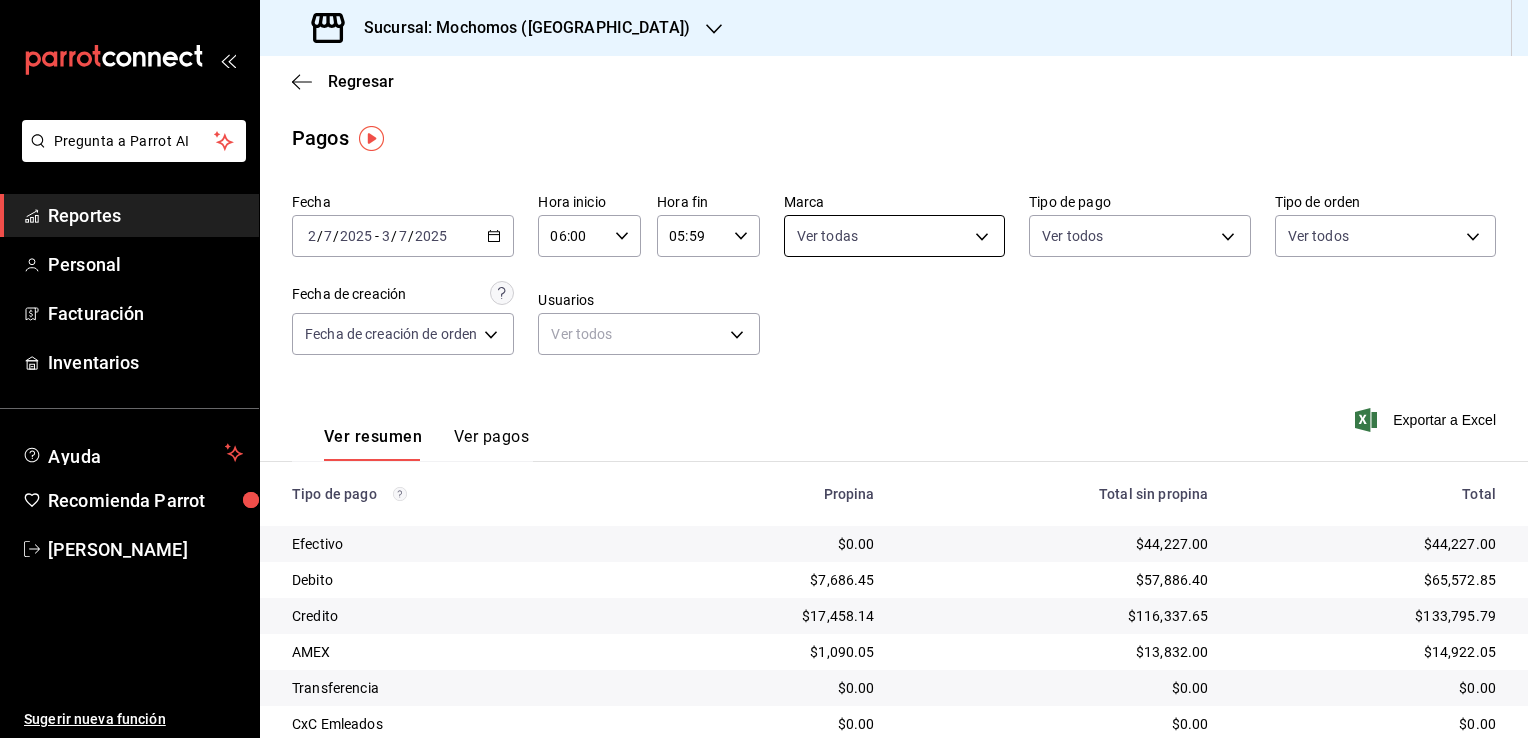 click on "Pregunta a Parrot AI Reportes   Personal   Facturación   Inventarios   Ayuda Recomienda Parrot   [PERSON_NAME]   Sugerir nueva función   Sucursal: Mochomos ([GEOGRAPHIC_DATA]) Regresar Pagos Fecha [DATE] [DATE] - [DATE] [DATE] Hora inicio 06:00 Hora inicio Hora fin 05:59 Hora fin Marca Ver todas 562d5b5b-21a2-4ace-a941-66278f4a6c49 Tipo de pago Ver todos Tipo de orden Ver todos Fecha de creación   Fecha de creación de orden ORDER Usuarios Ver todos null Ver resumen Ver pagos Exportar a Excel Tipo de pago   Propina Total sin propina Total Efectivo $0.00 $44,227.00 $44,227.00 Debito $7,686.45 $57,886.40 $65,572.85 Credito $17,458.14 $116,337.65 $133,795.79 AMEX $1,090.05 $13,832.00 $14,922.05 Transferencia $0.00 $0.00 $0.00 CxC Emleados $0.00 $0.00 $0.00 CxC Clientes $0.00 $0.00 $0.00 Total $26,234.64 $232,283.05 $258,517.69 GANA 1 MES GRATIS EN TU SUSCRIPCIÓN AQUÍ Ver video tutorial Ir a video Pregunta a Parrot AI Reportes   Personal   Facturación   Inventarios   Ayuda Recomienda Parrot" at bounding box center [764, 369] 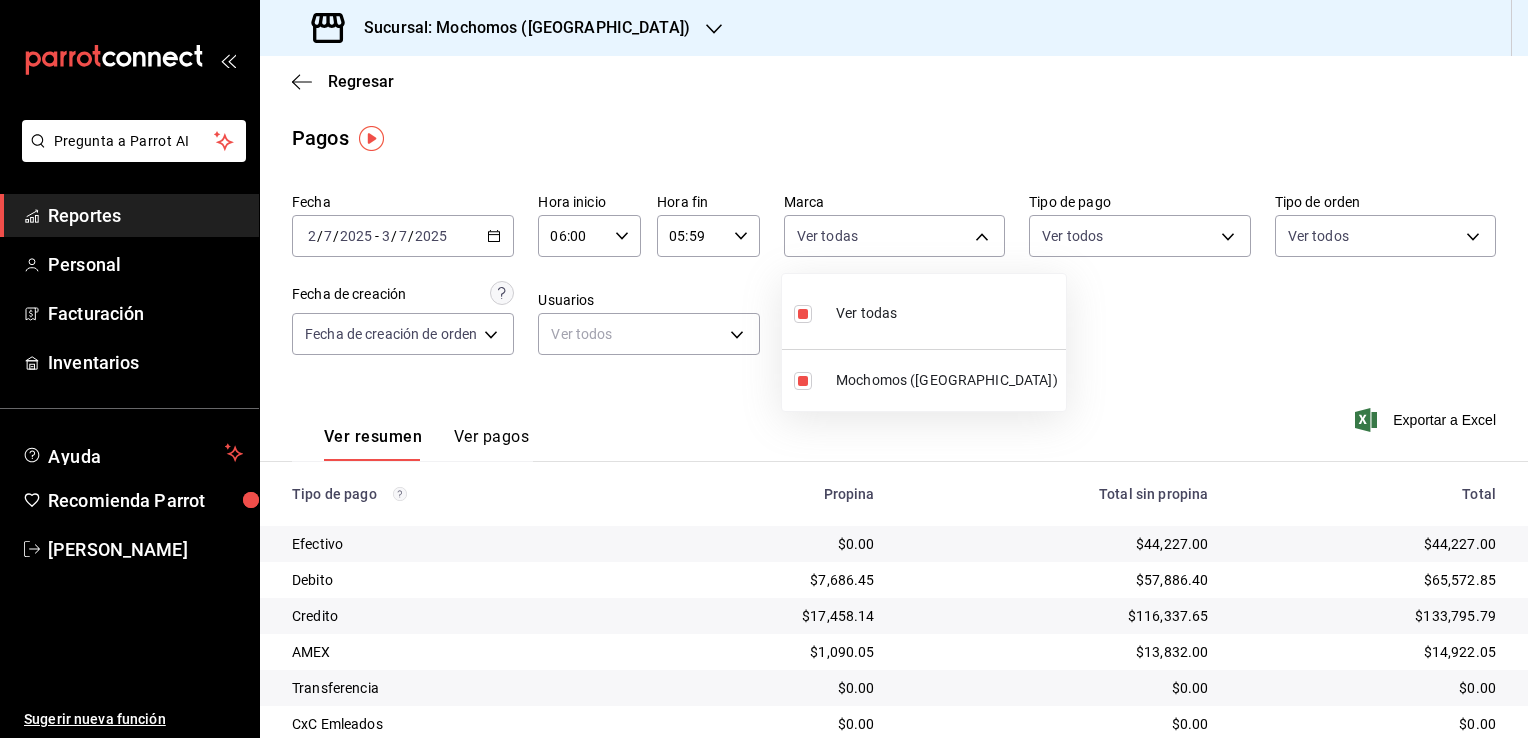 click at bounding box center (764, 369) 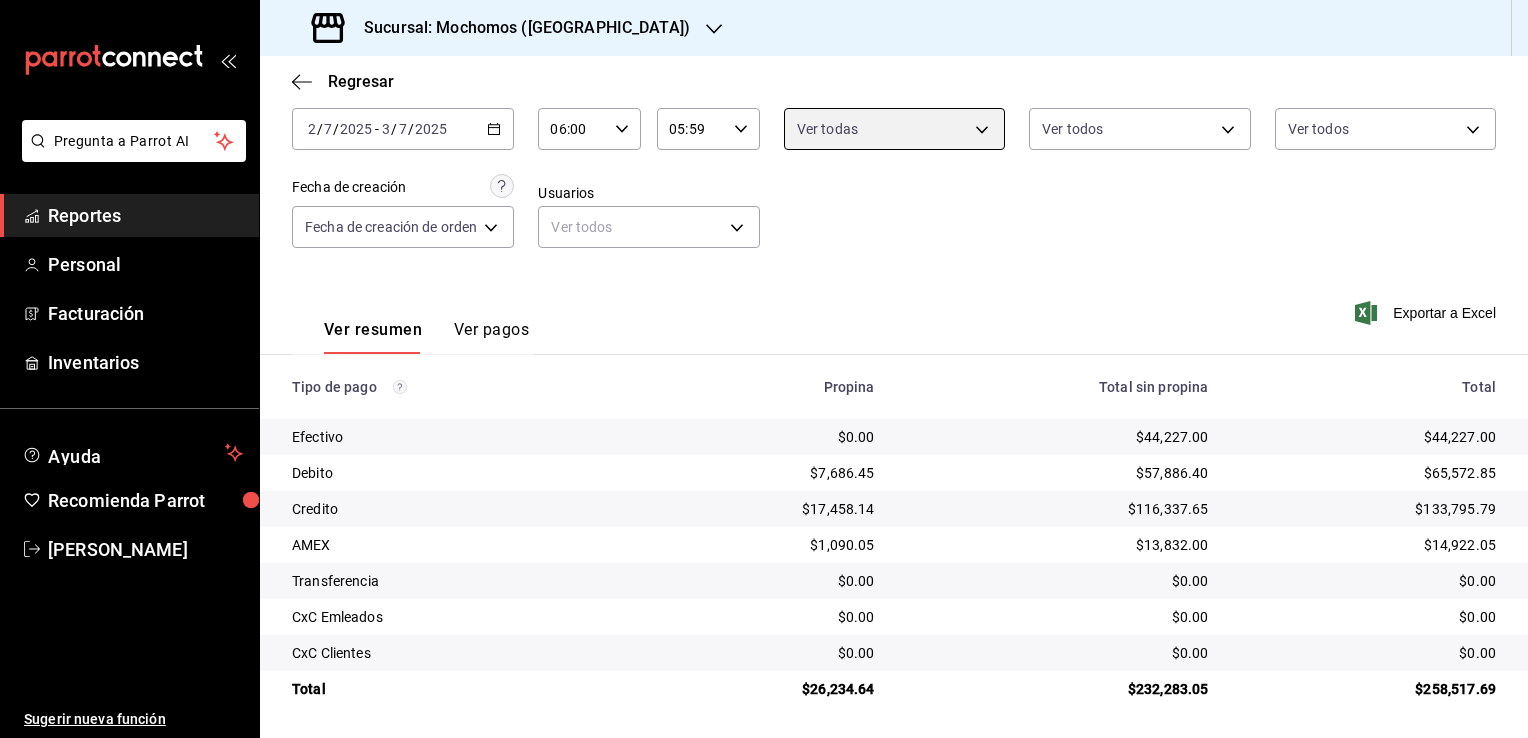 scroll, scrollTop: 108, scrollLeft: 0, axis: vertical 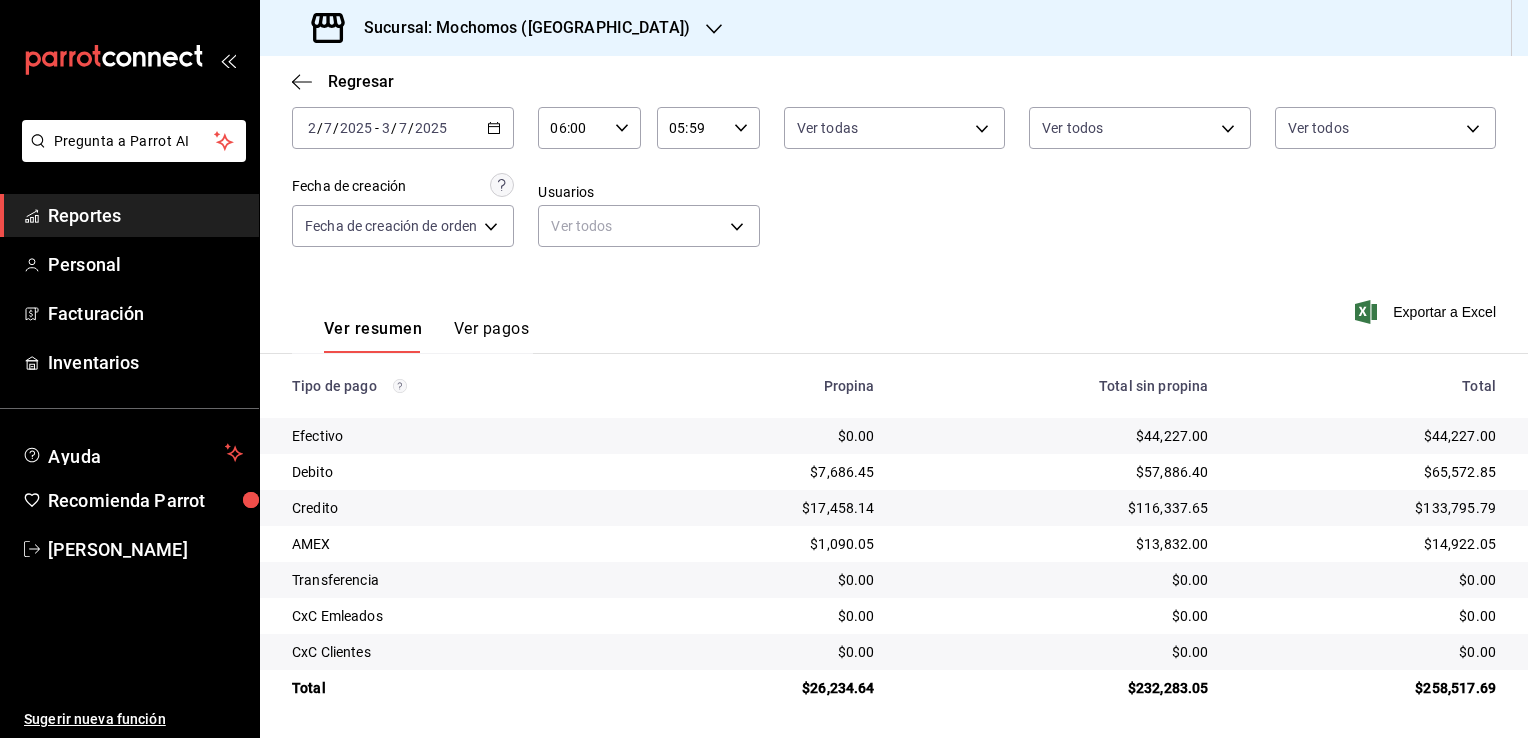 click 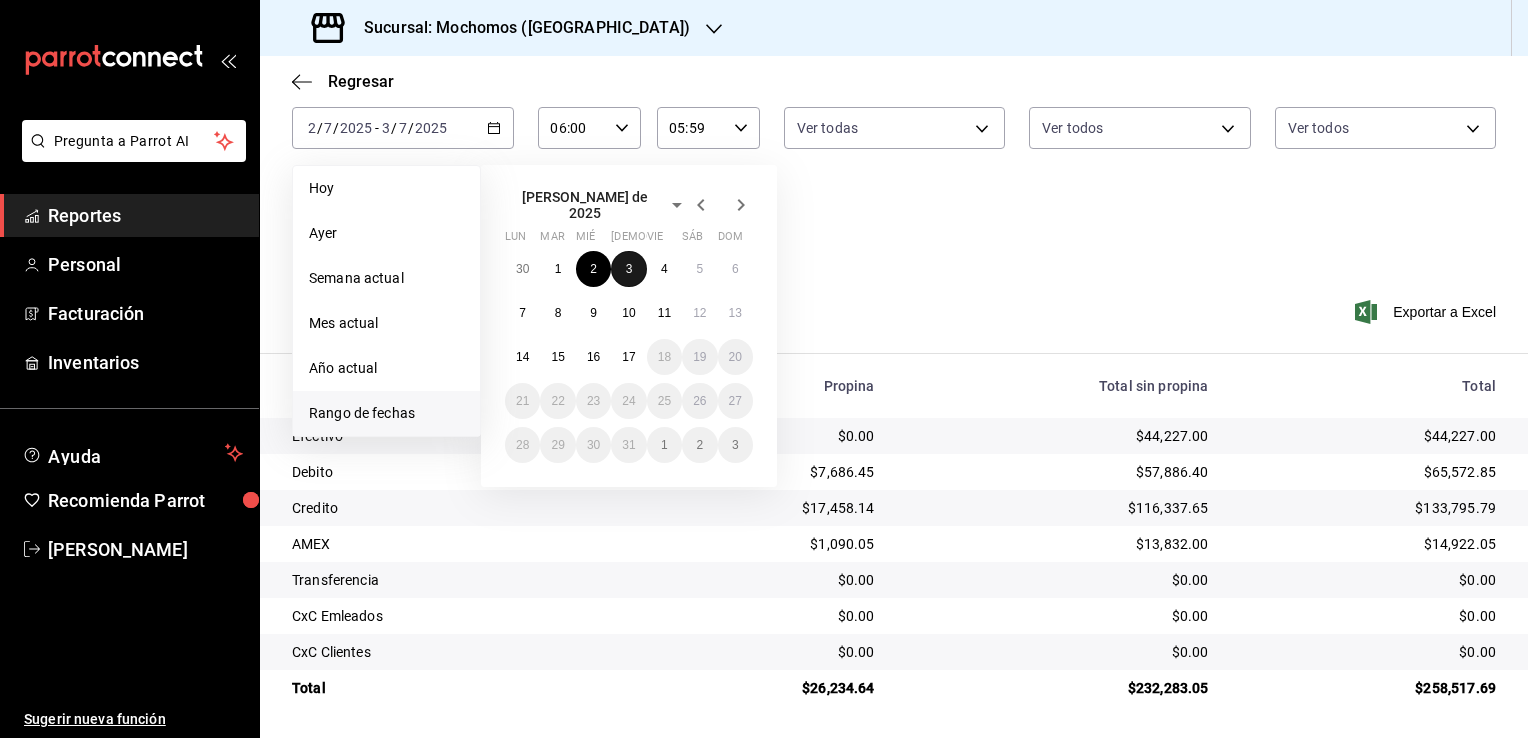 click on "3" at bounding box center (629, 269) 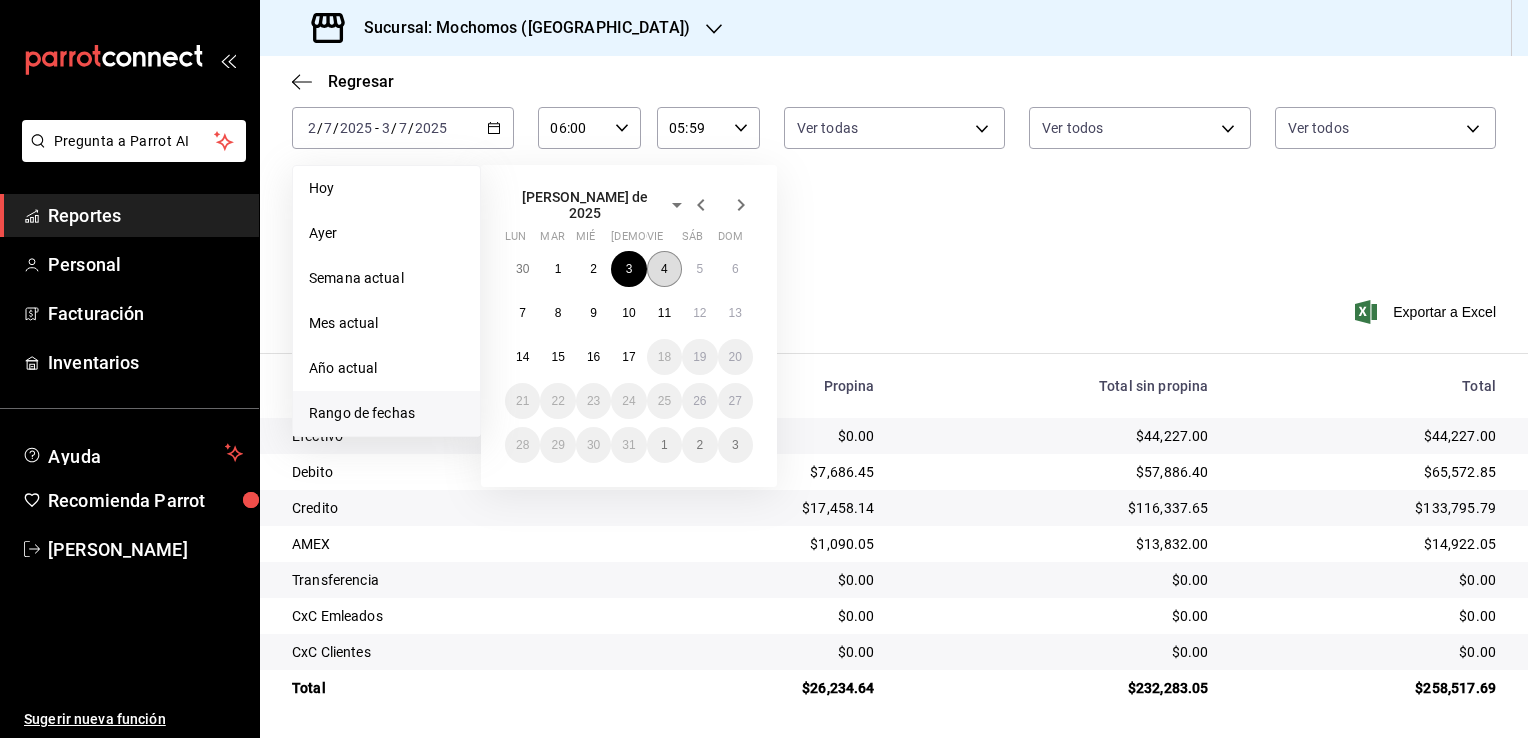 click on "4" at bounding box center [664, 269] 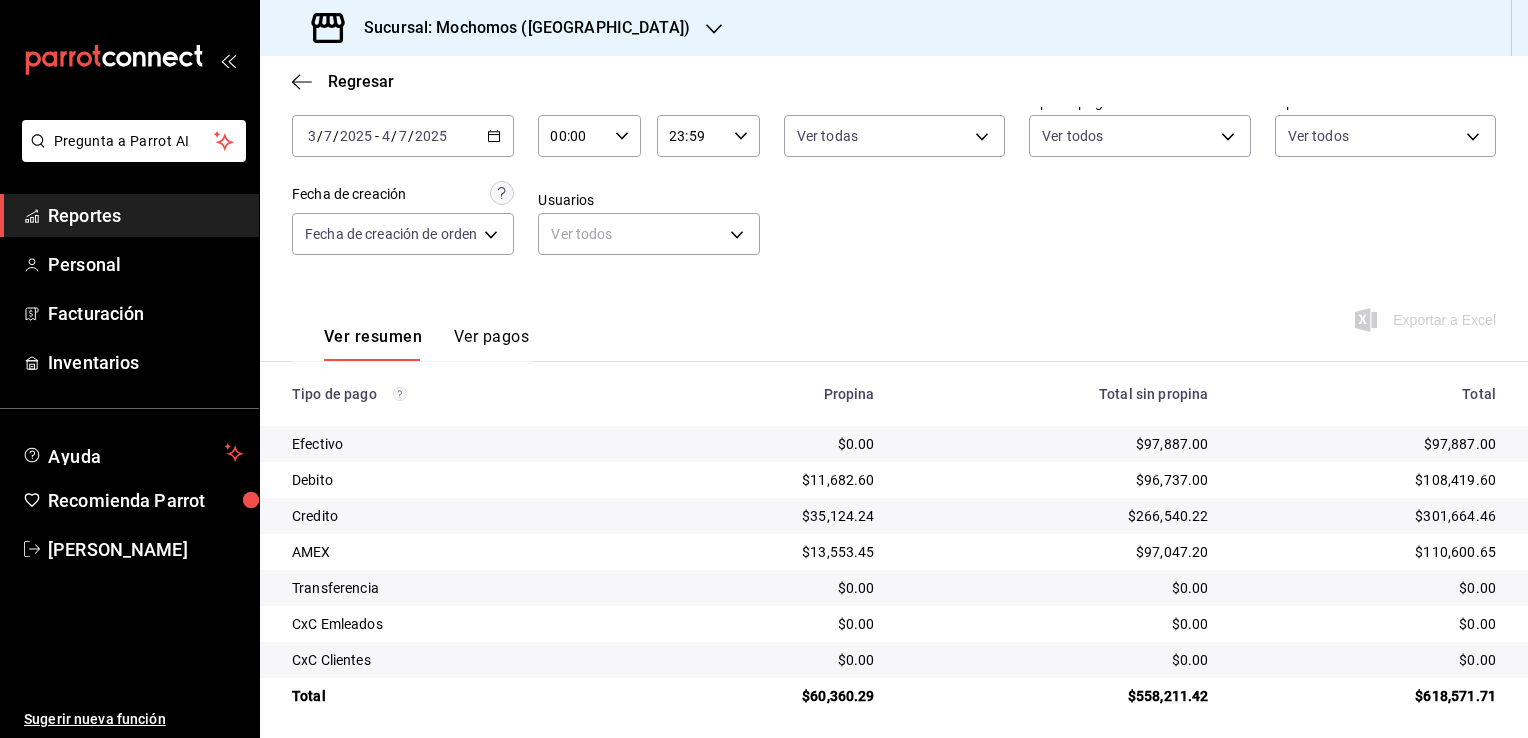 scroll, scrollTop: 108, scrollLeft: 0, axis: vertical 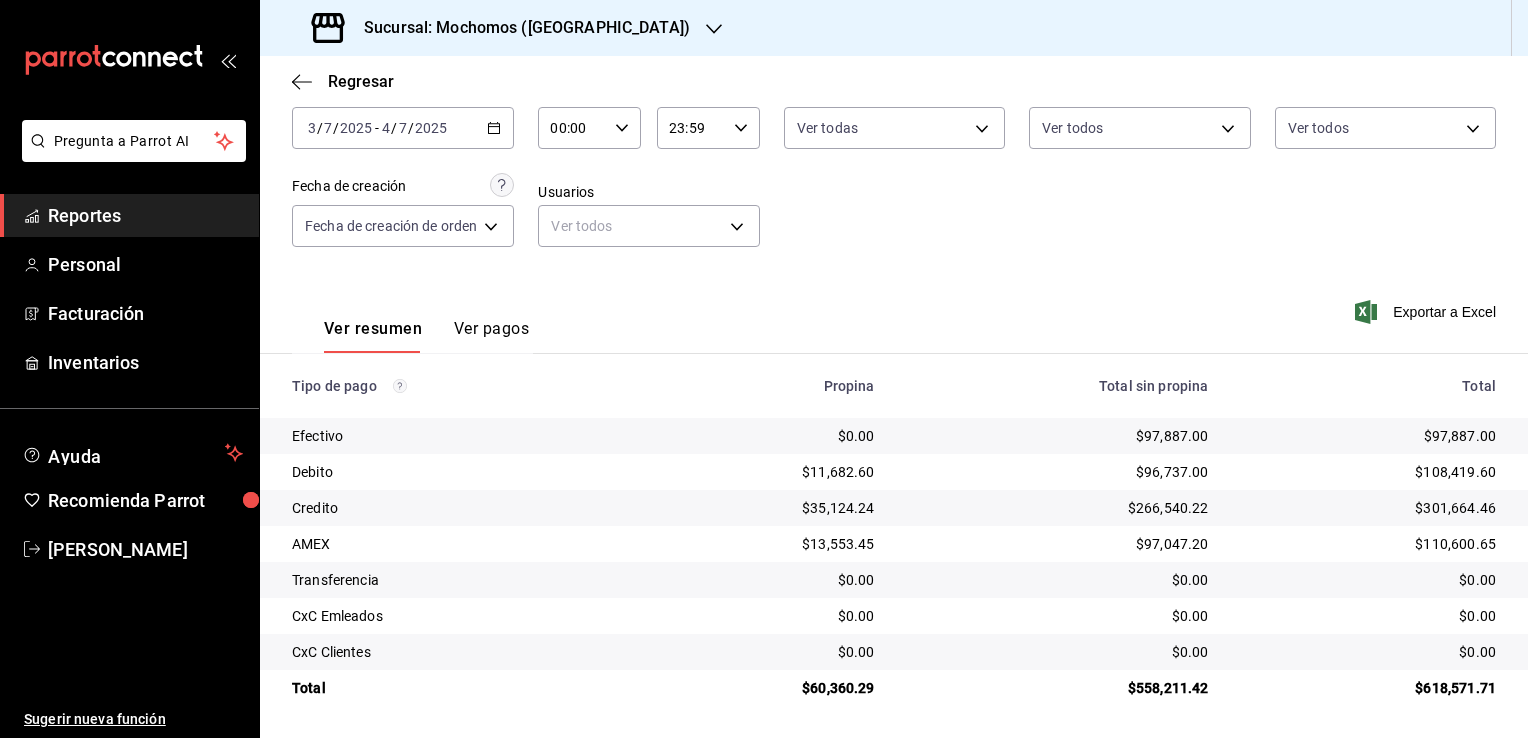 click 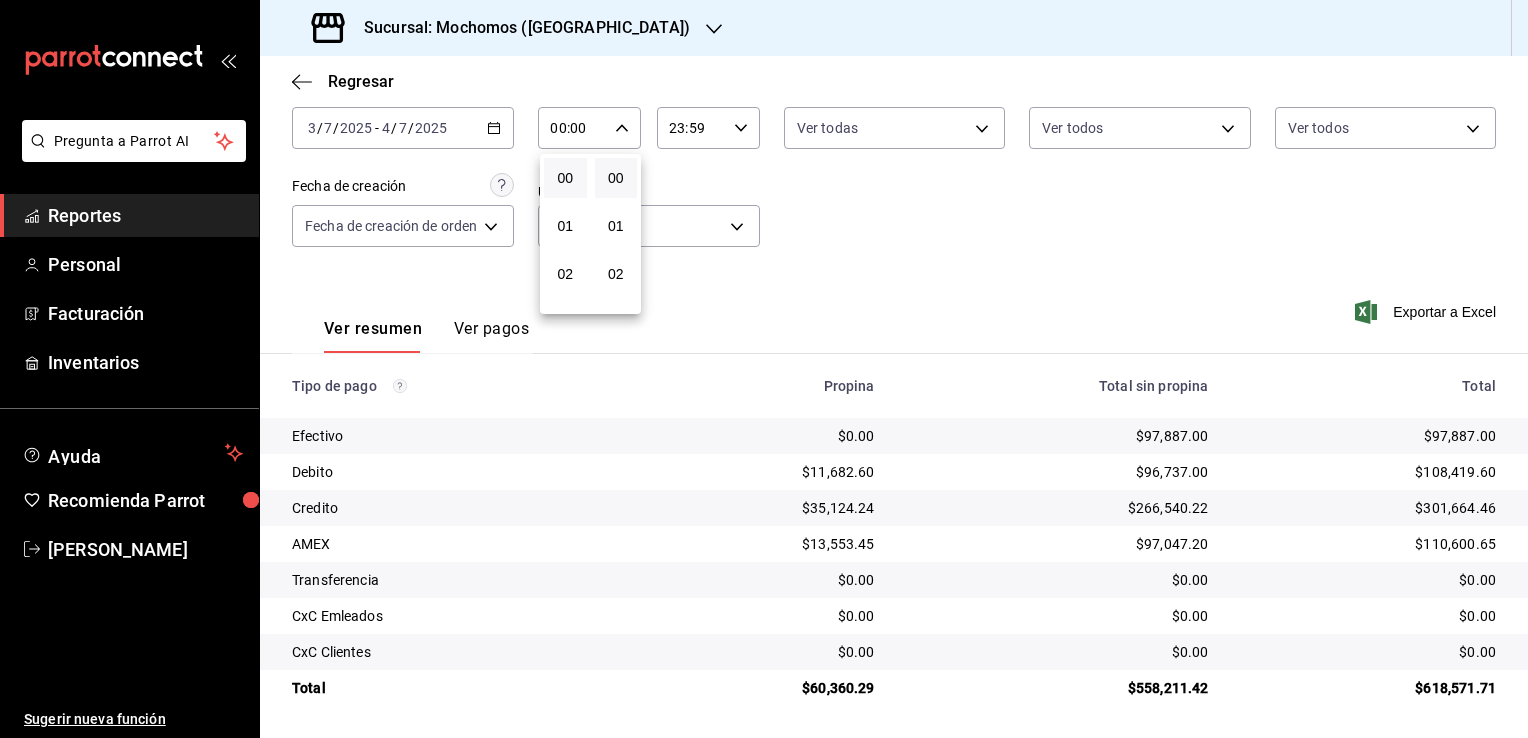 click on "02" at bounding box center [565, 274] 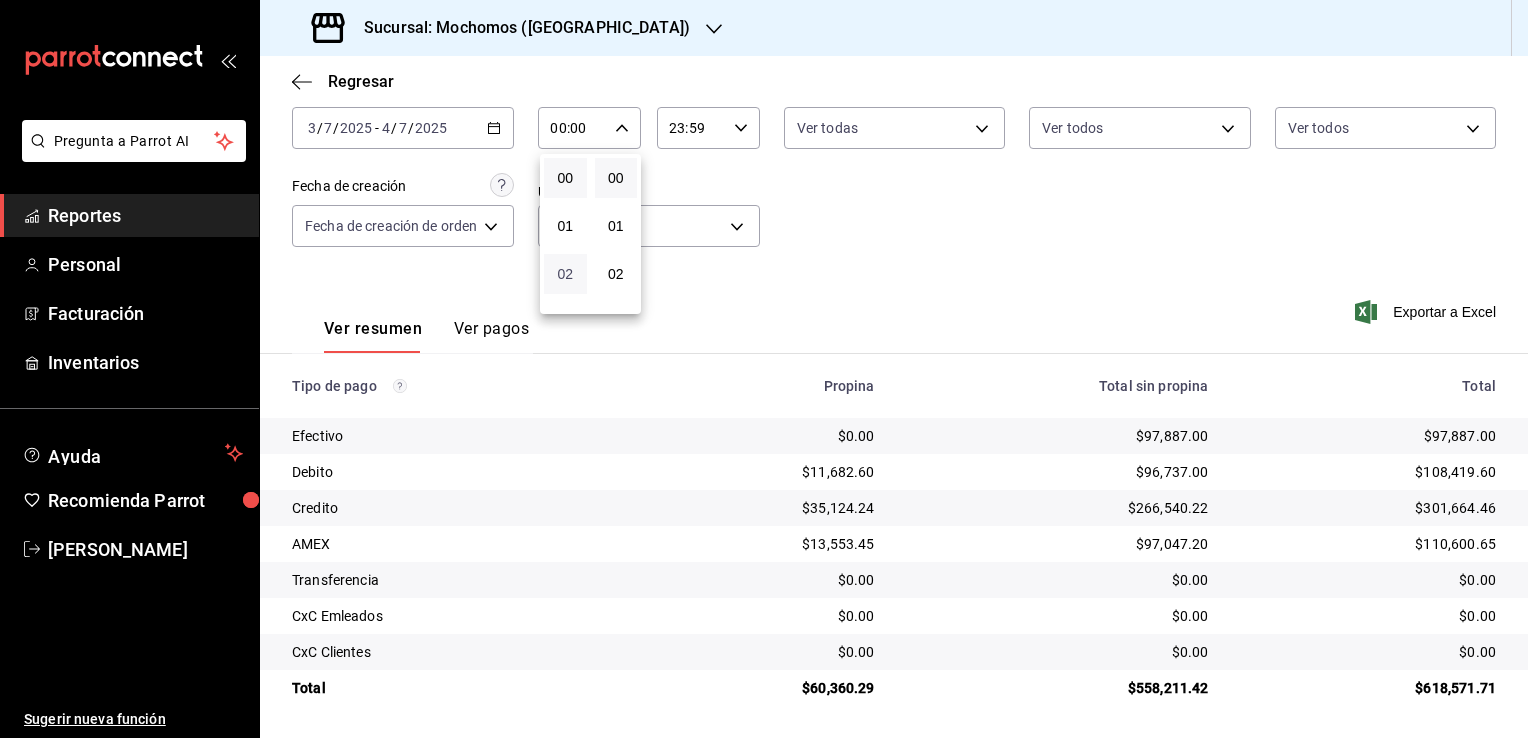 click on "02" at bounding box center [565, 274] 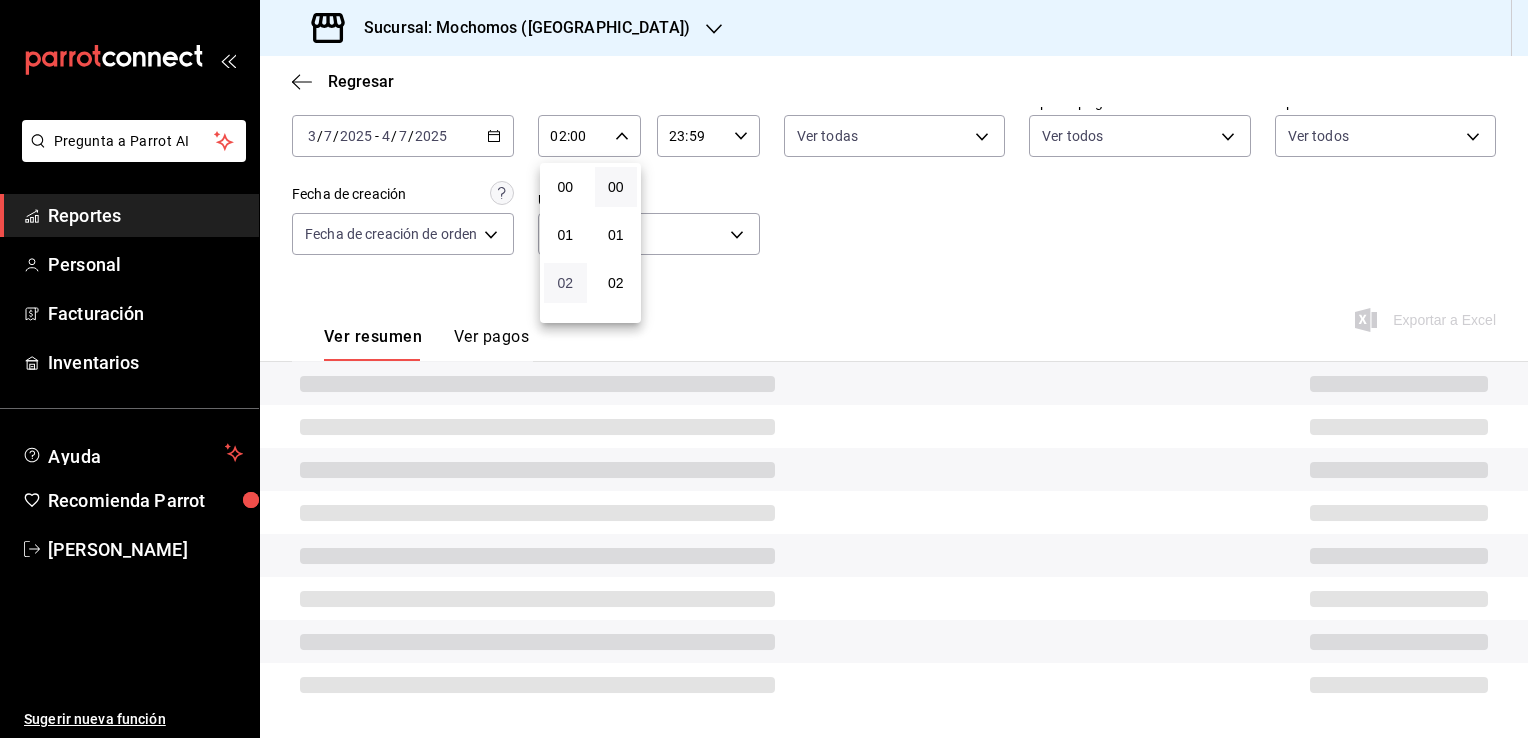 scroll, scrollTop: 108, scrollLeft: 0, axis: vertical 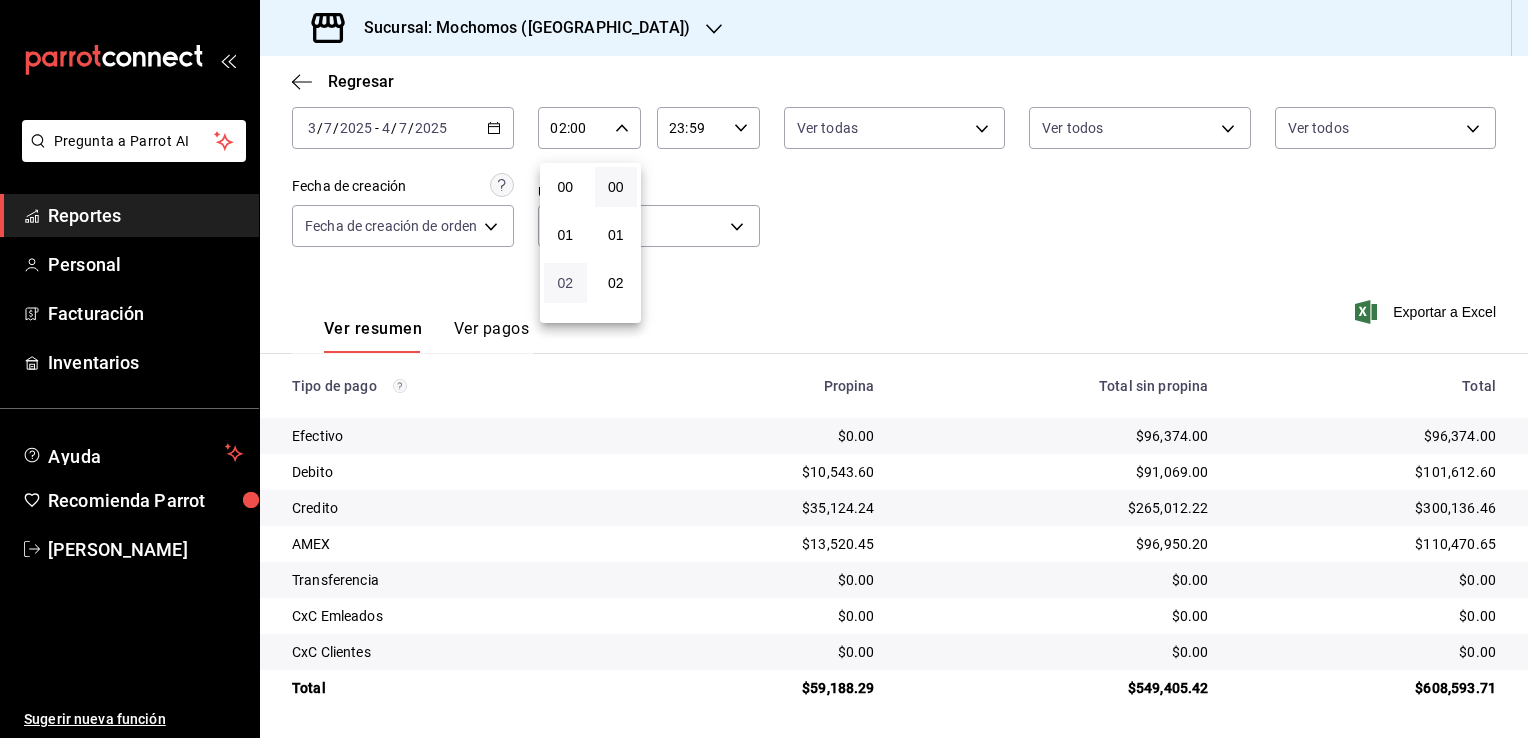type 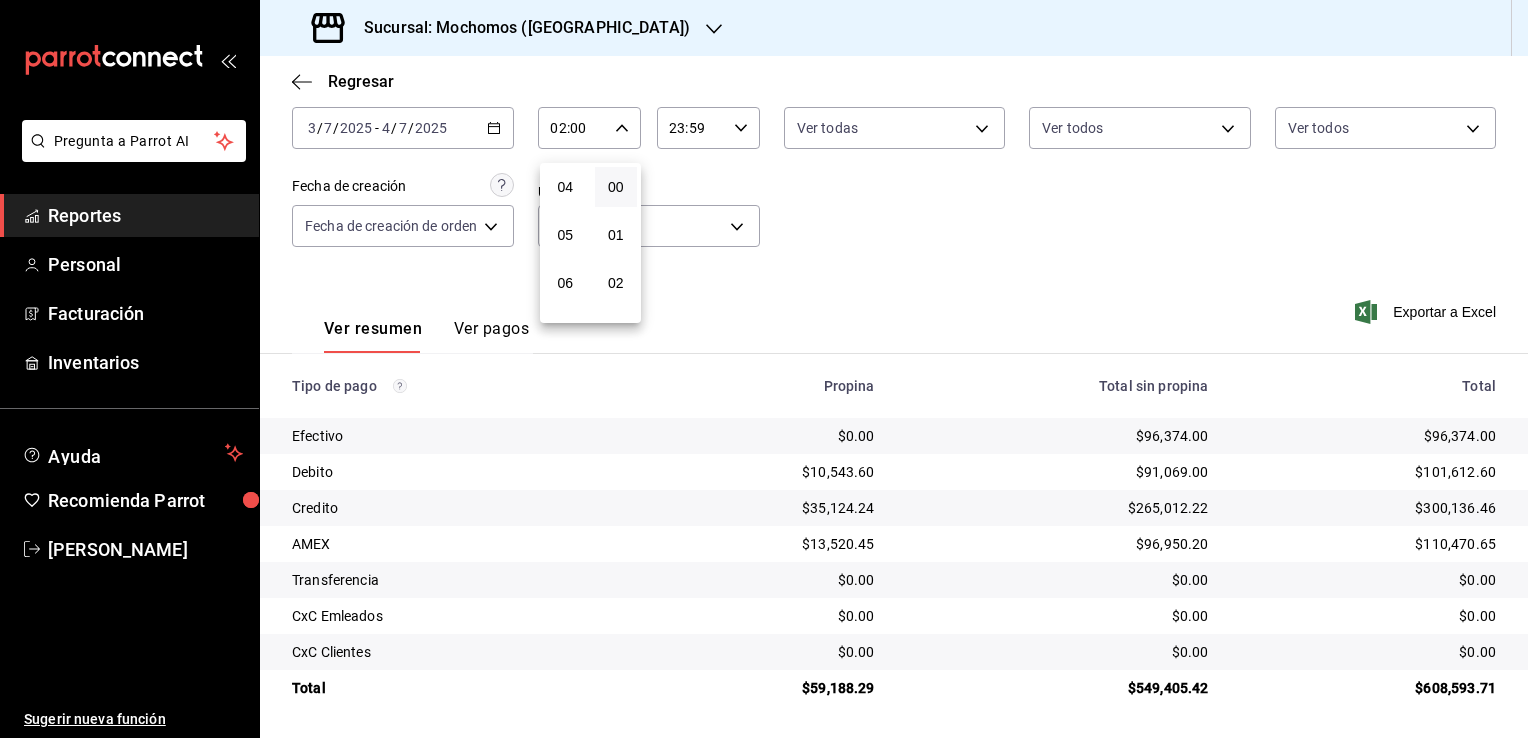 scroll, scrollTop: 200, scrollLeft: 0, axis: vertical 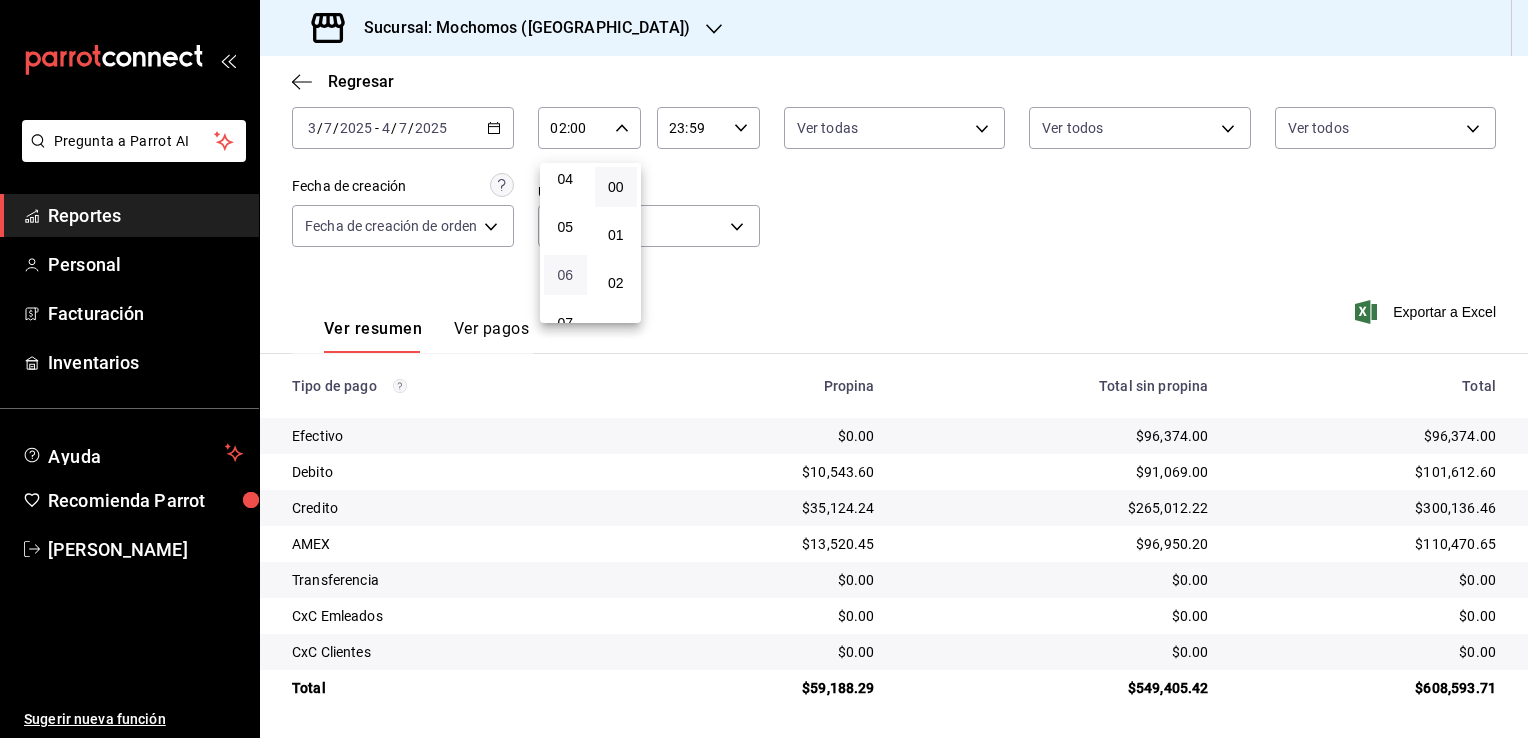 click on "06" at bounding box center (565, 275) 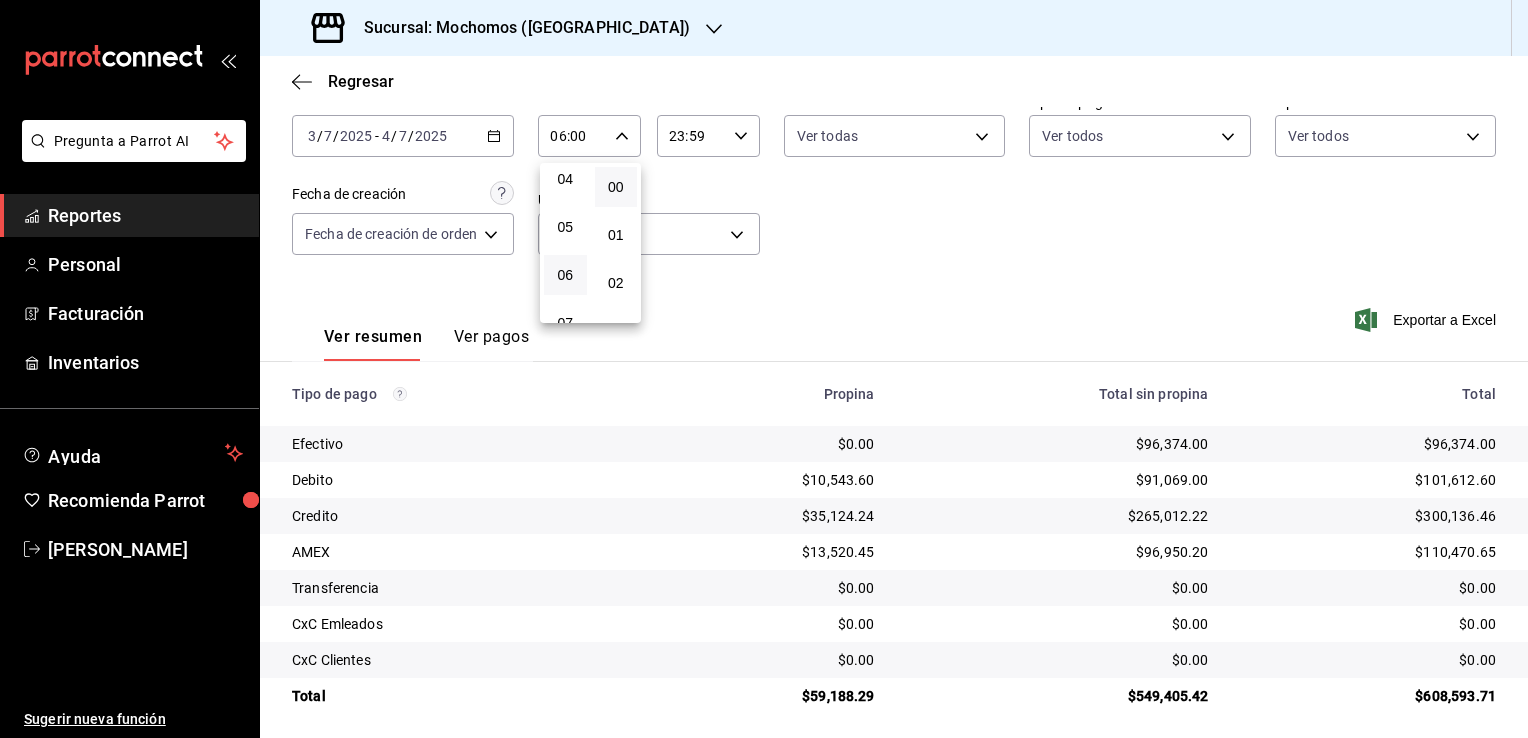 scroll, scrollTop: 108, scrollLeft: 0, axis: vertical 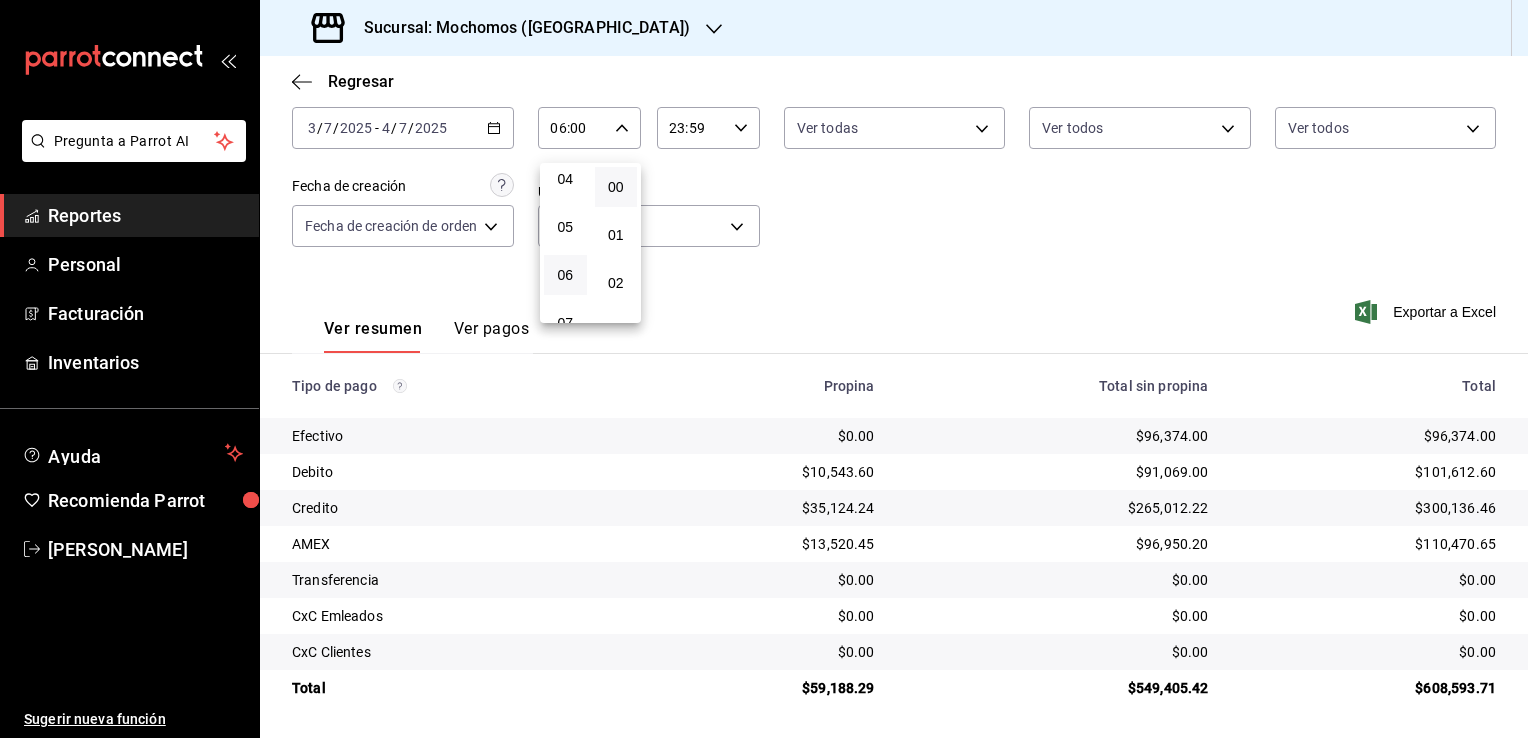 click at bounding box center (764, 369) 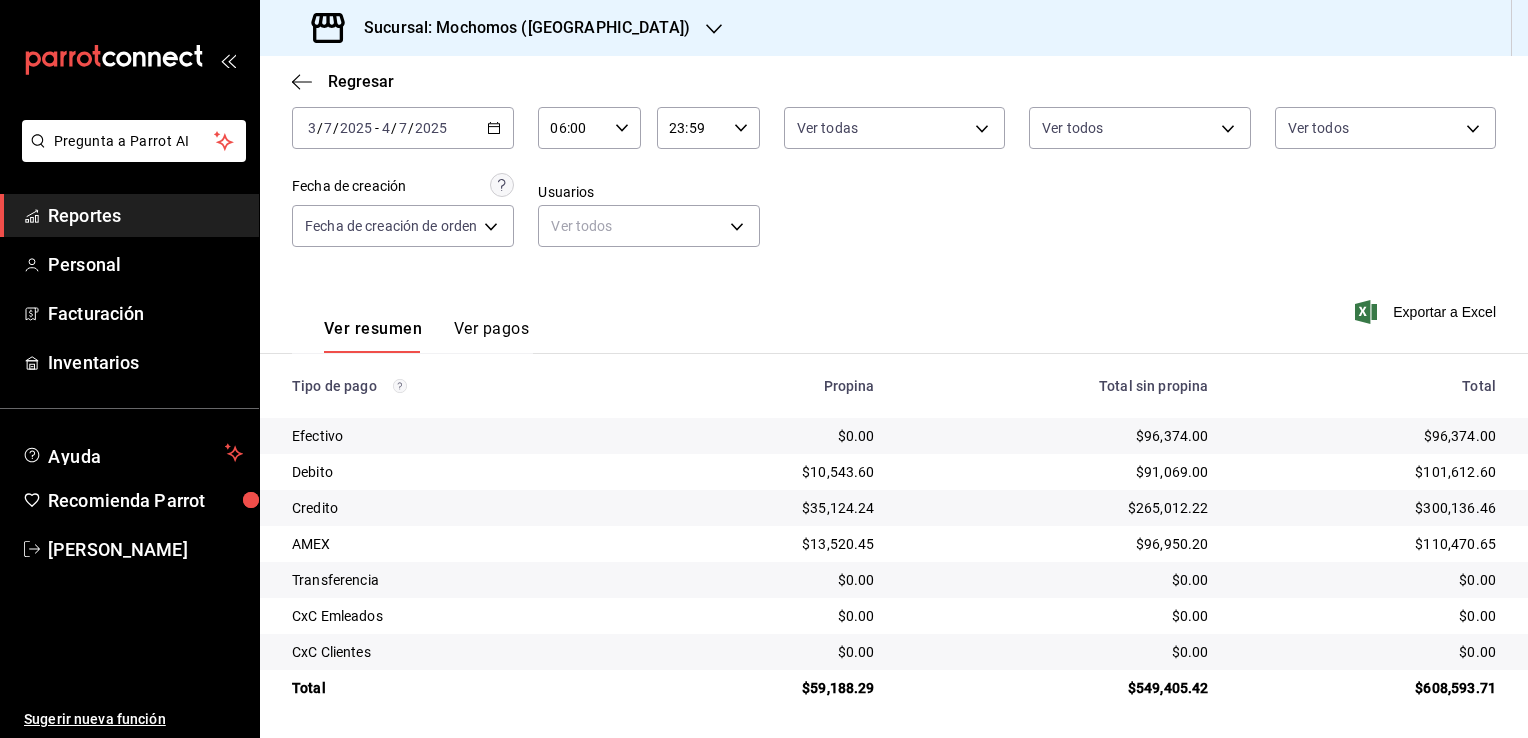 click 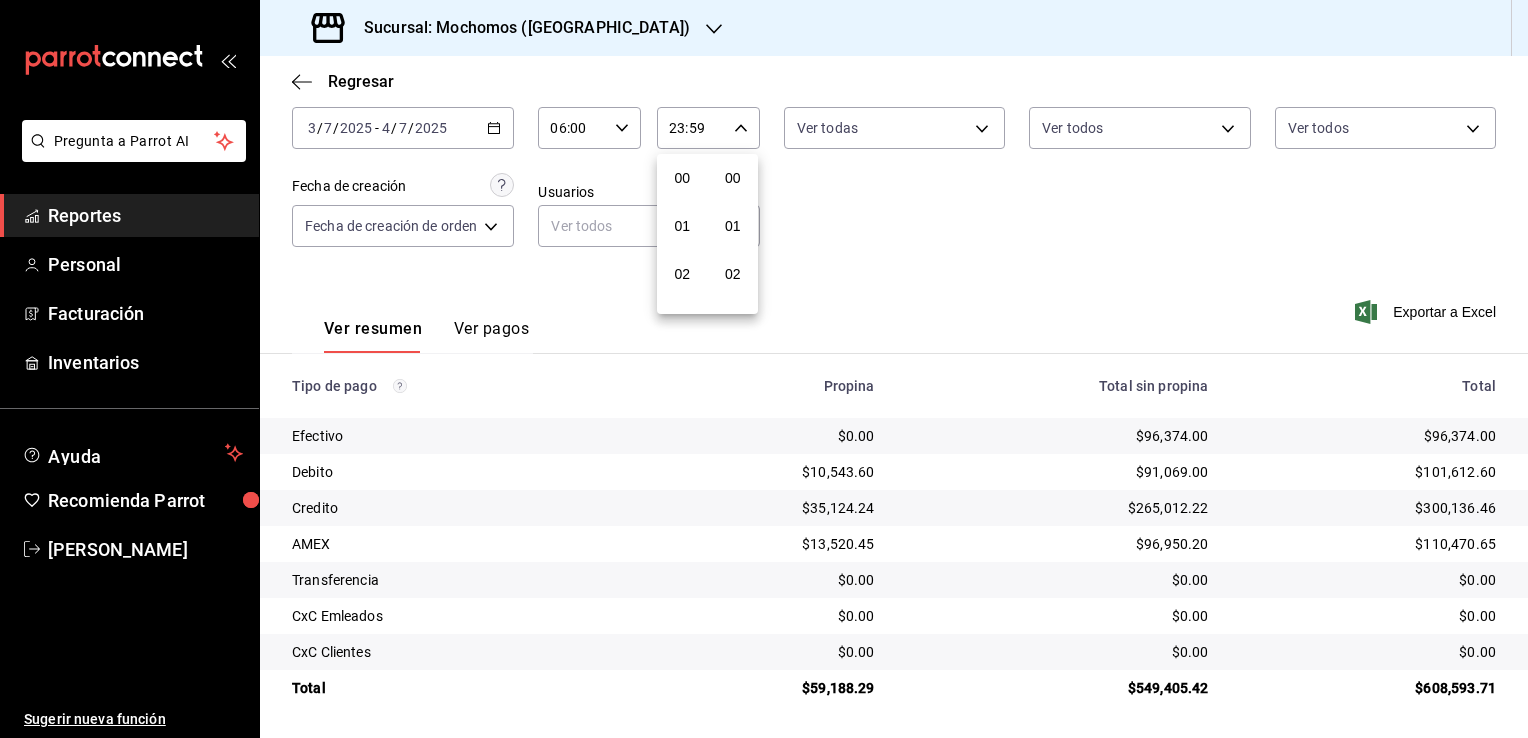 scroll, scrollTop: 1011, scrollLeft: 0, axis: vertical 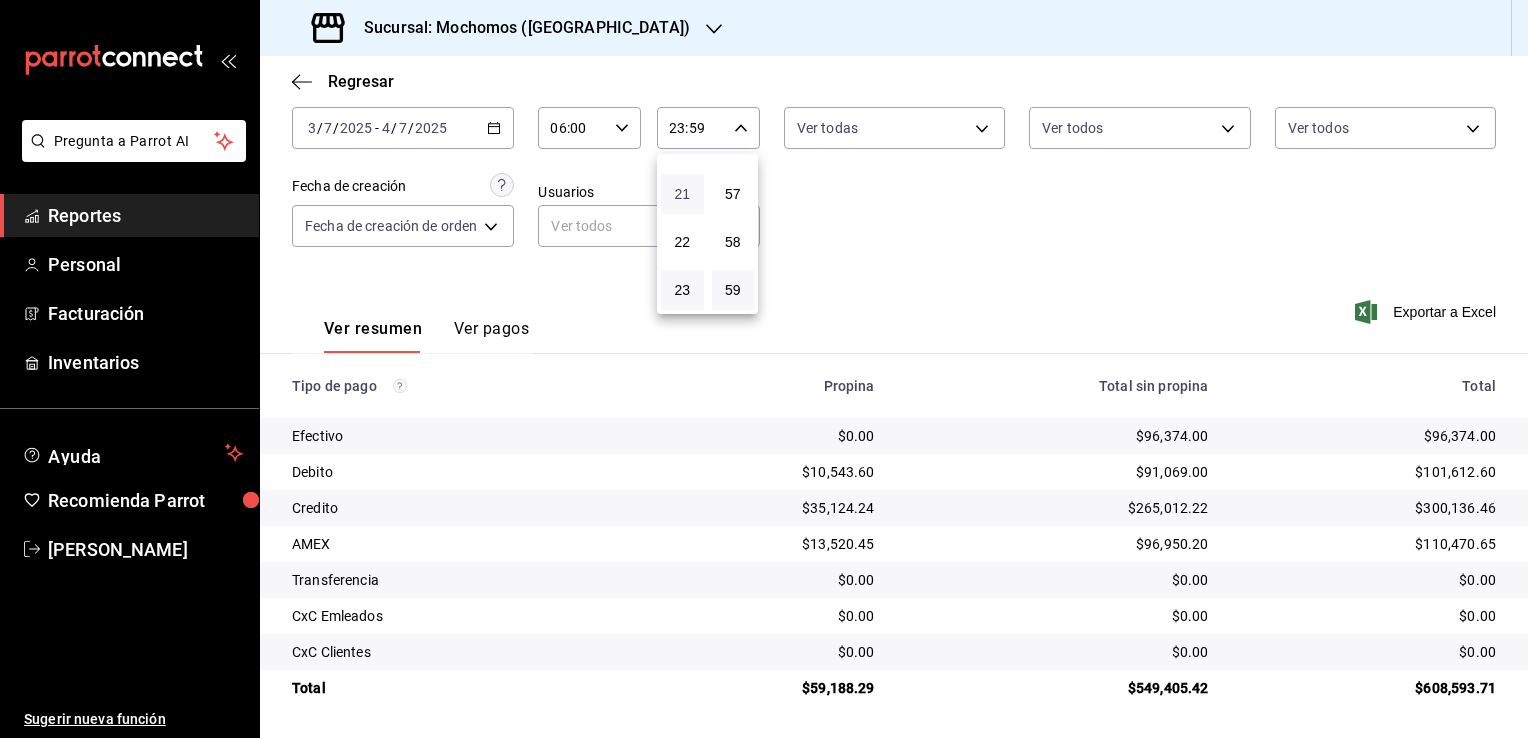 click on "21" at bounding box center [682, 194] 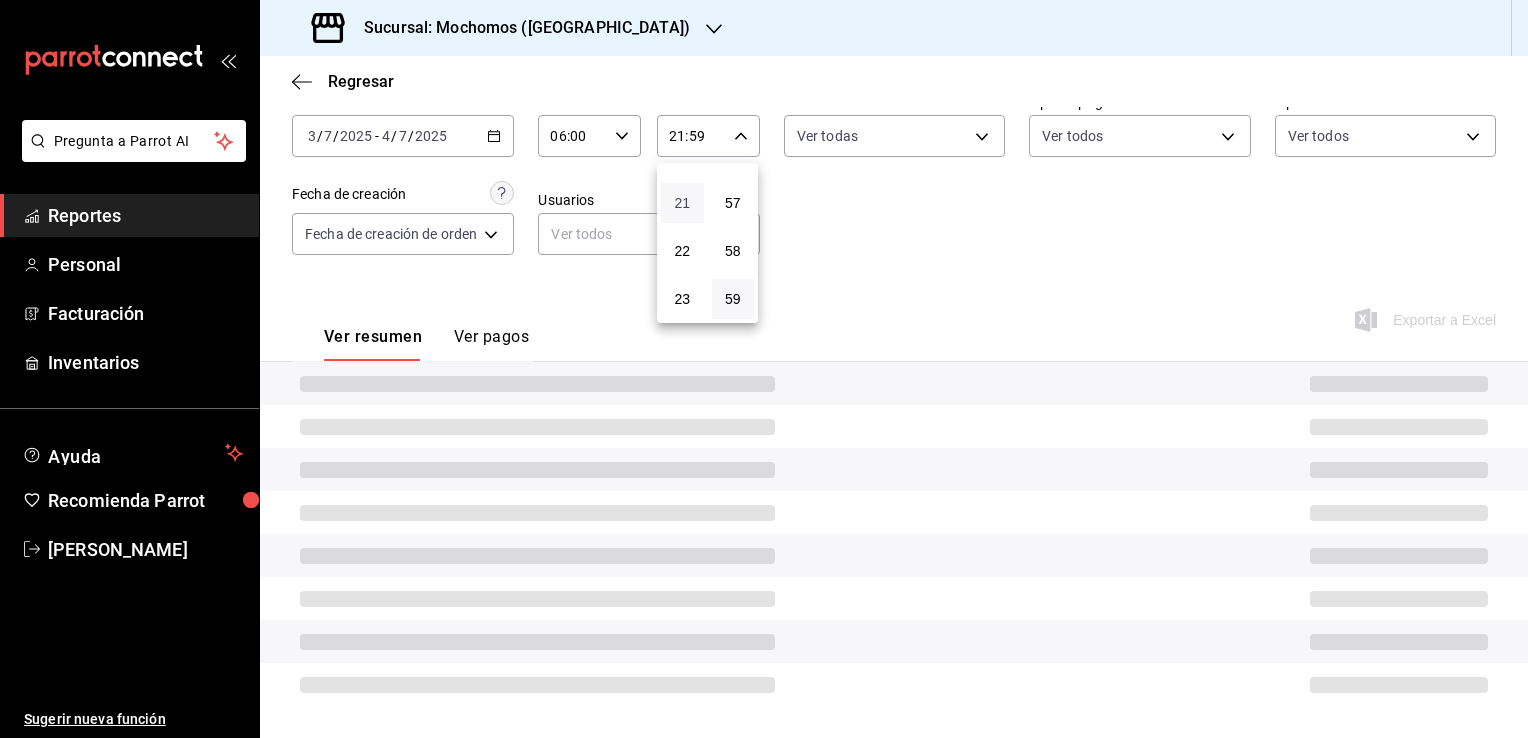 scroll, scrollTop: 108, scrollLeft: 0, axis: vertical 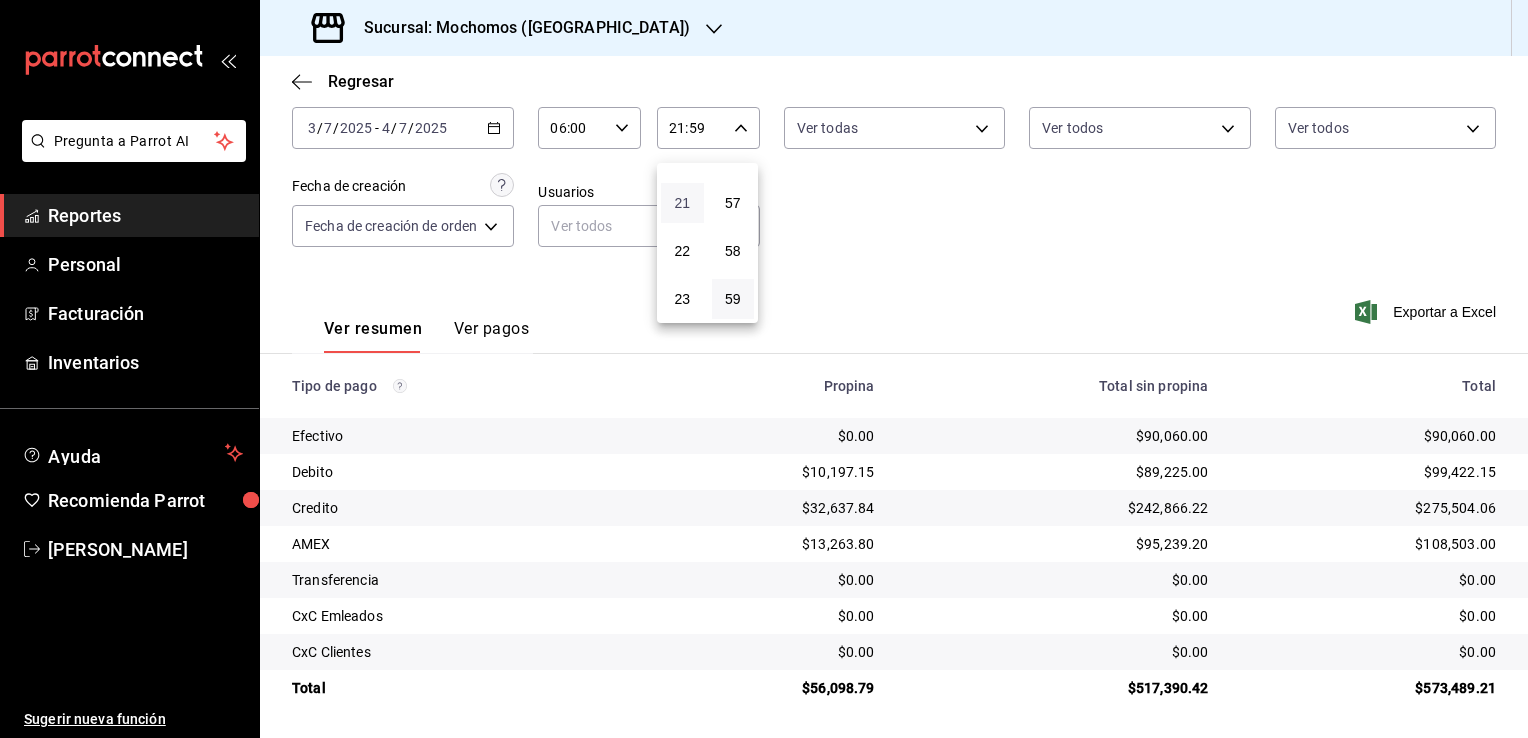 type 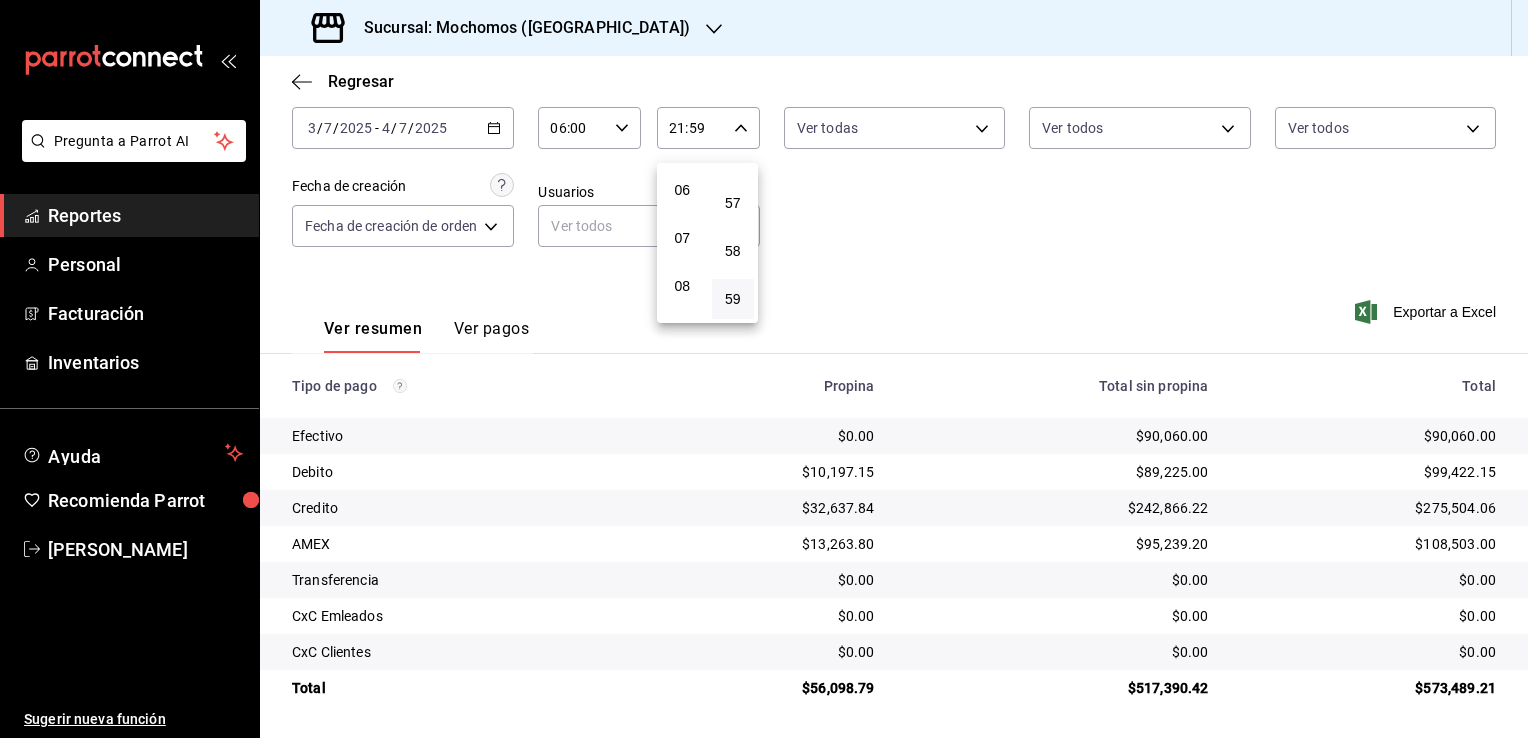 scroll, scrollTop: 280, scrollLeft: 0, axis: vertical 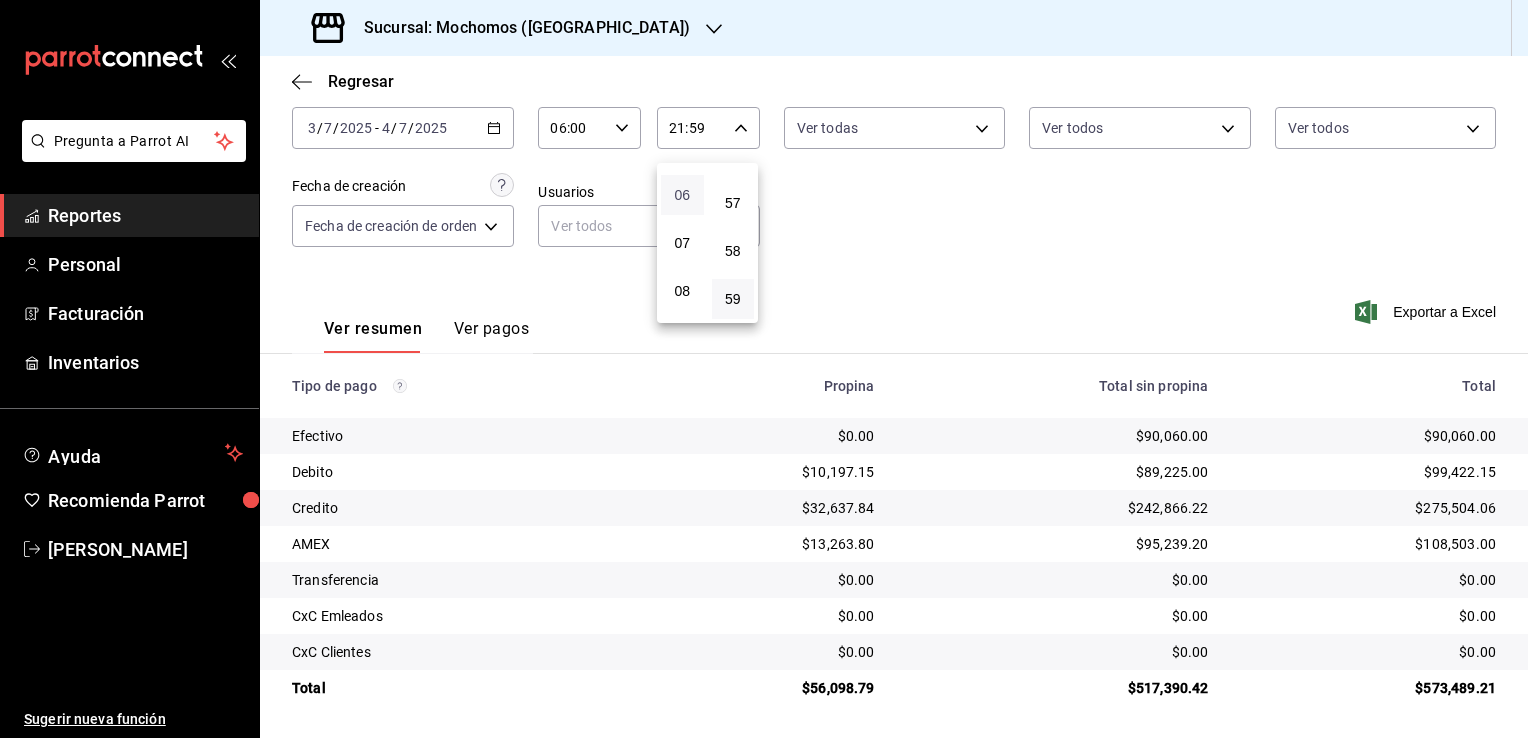 click on "06" at bounding box center [682, 195] 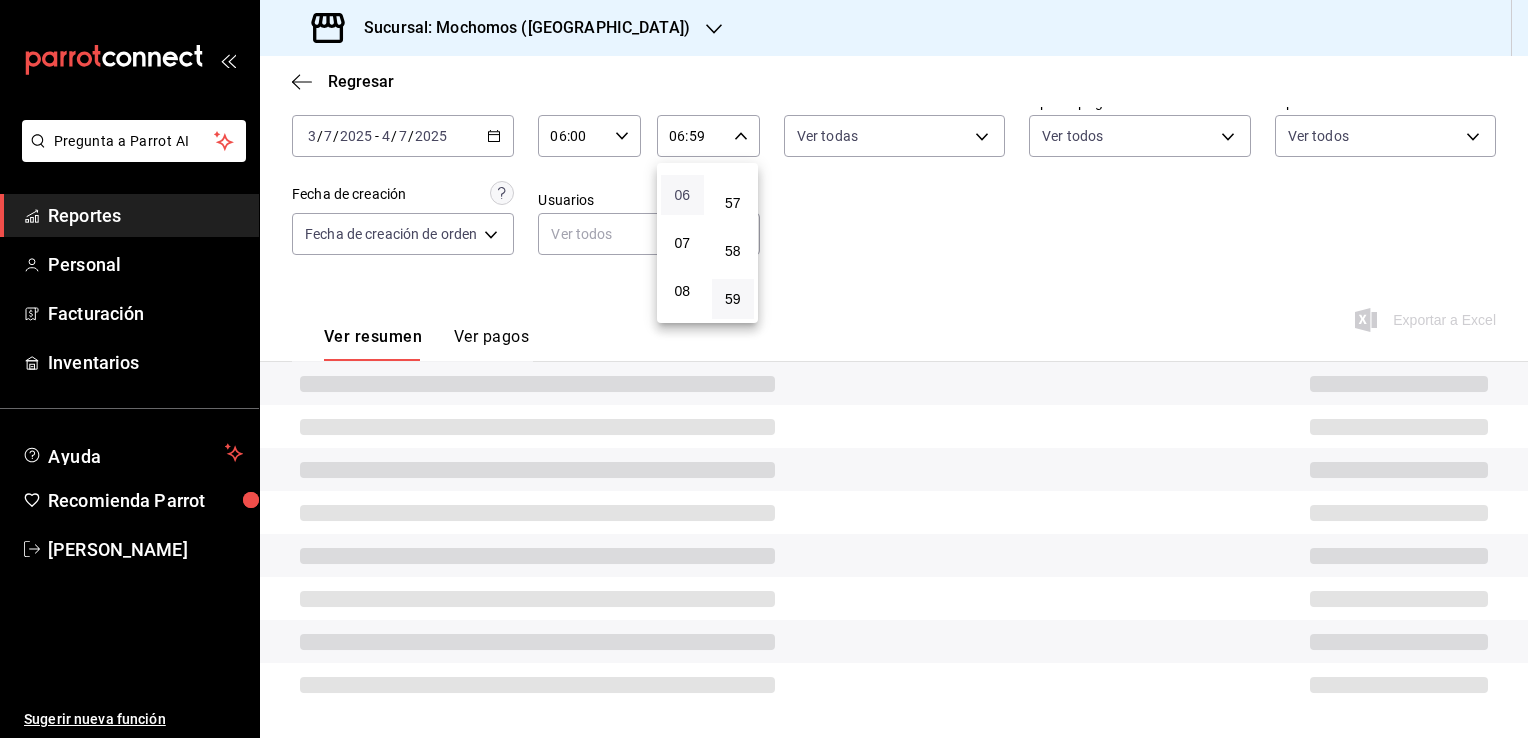 scroll, scrollTop: 100, scrollLeft: 0, axis: vertical 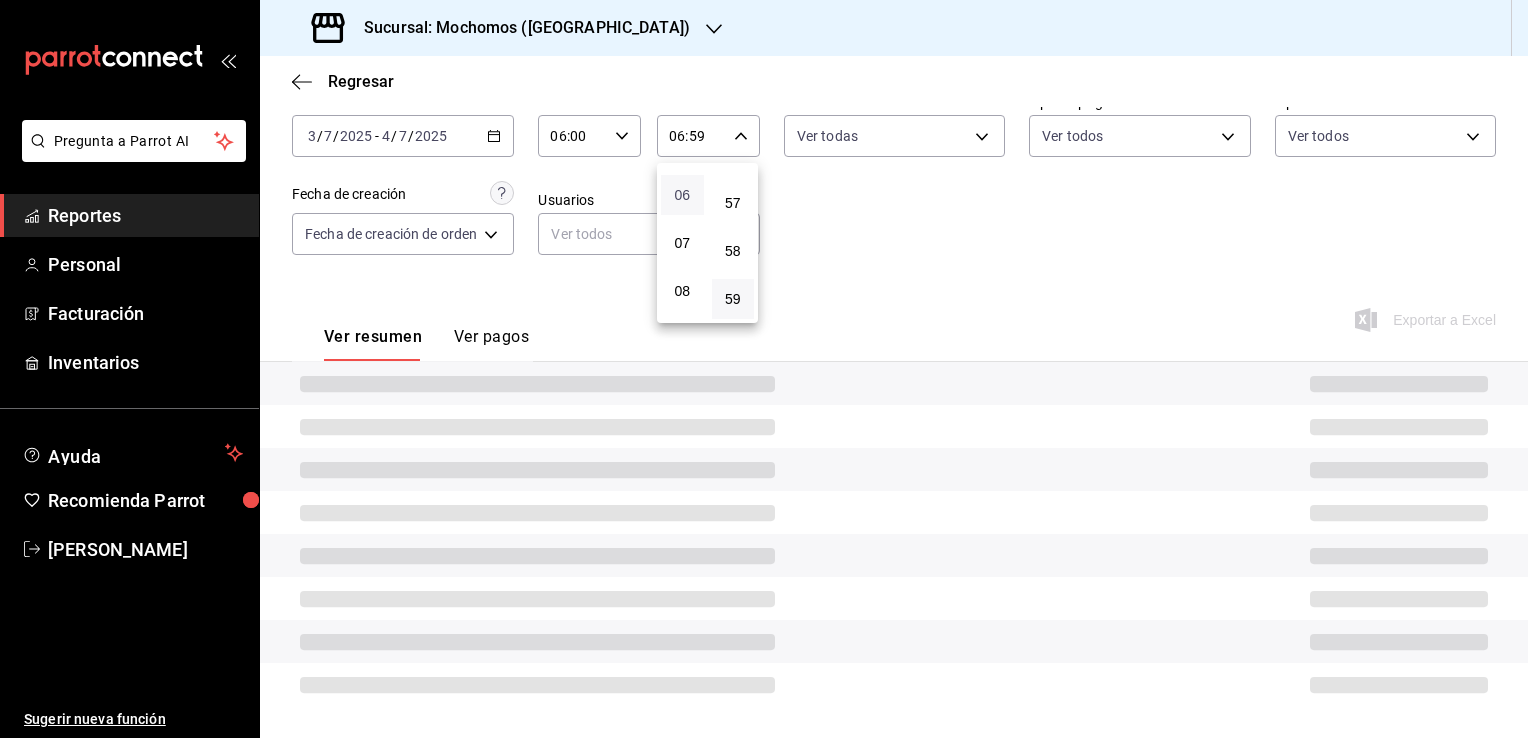 type 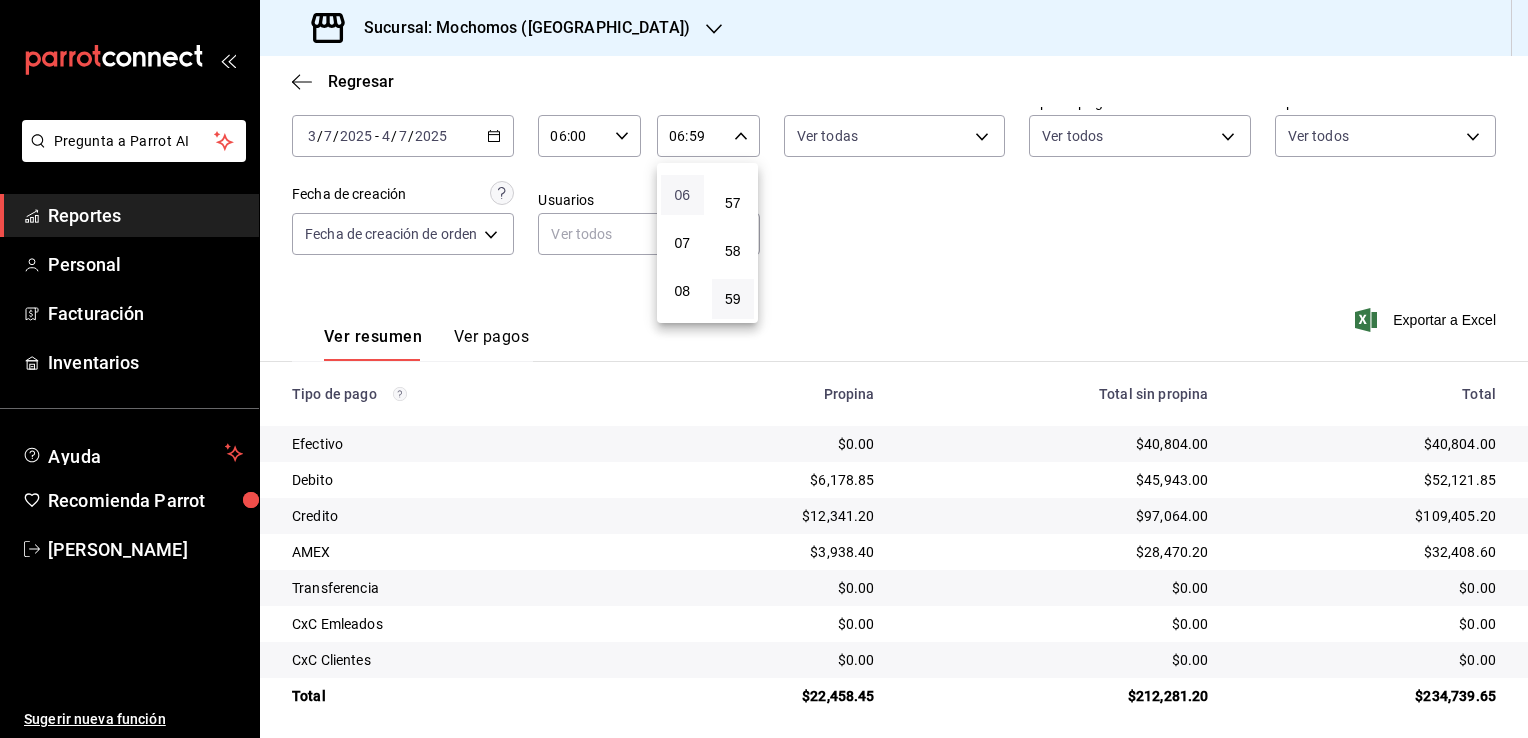 scroll, scrollTop: 140, scrollLeft: 0, axis: vertical 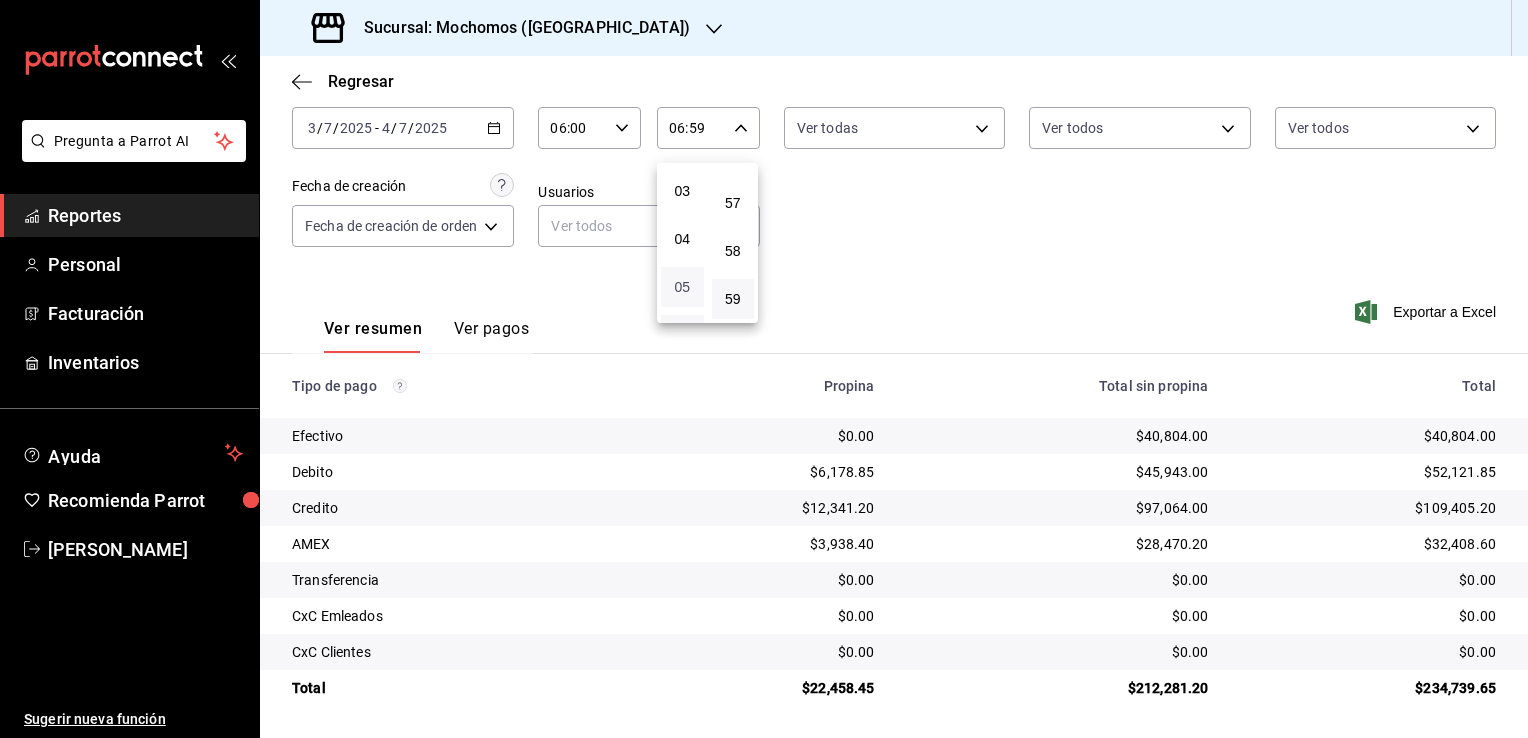 click on "05" at bounding box center (682, 287) 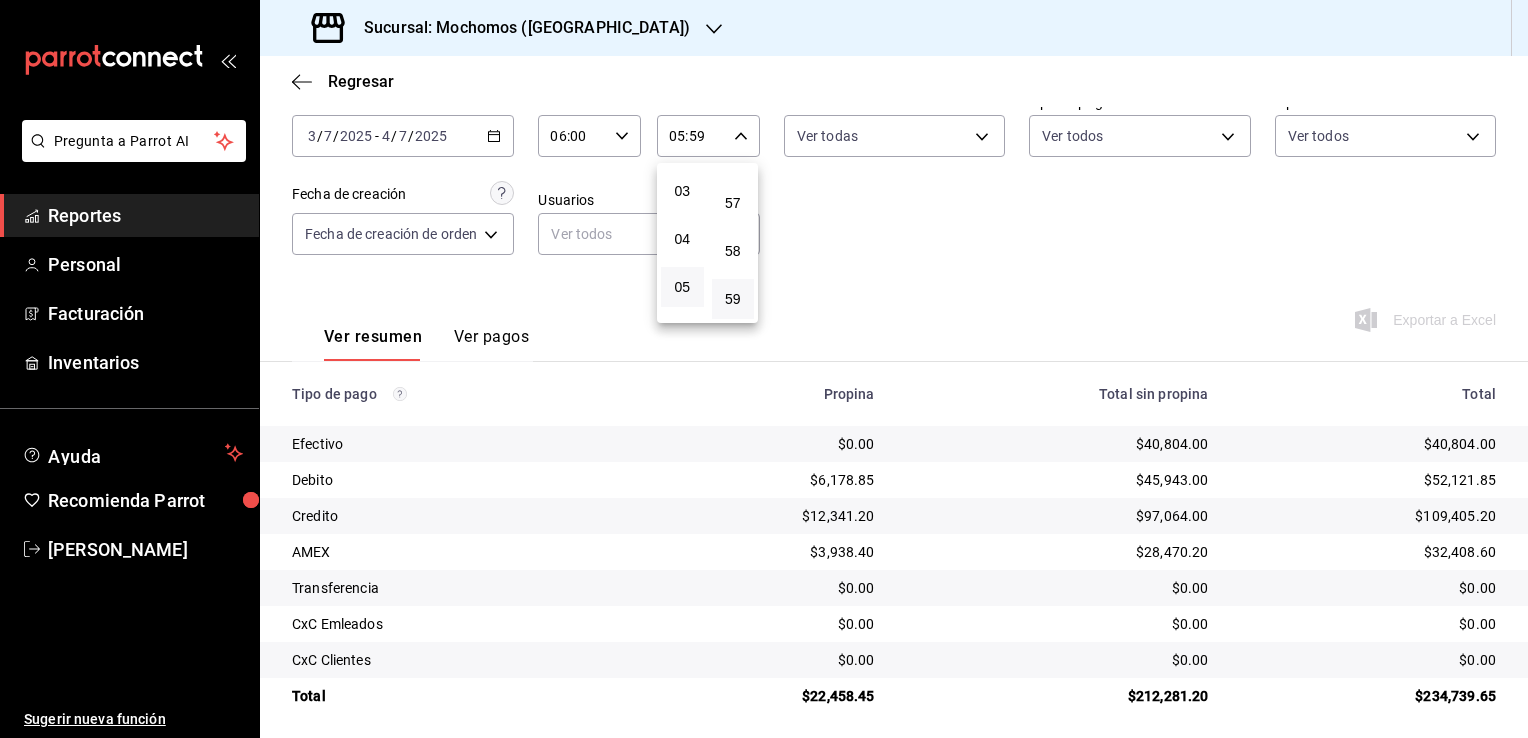 scroll, scrollTop: 108, scrollLeft: 0, axis: vertical 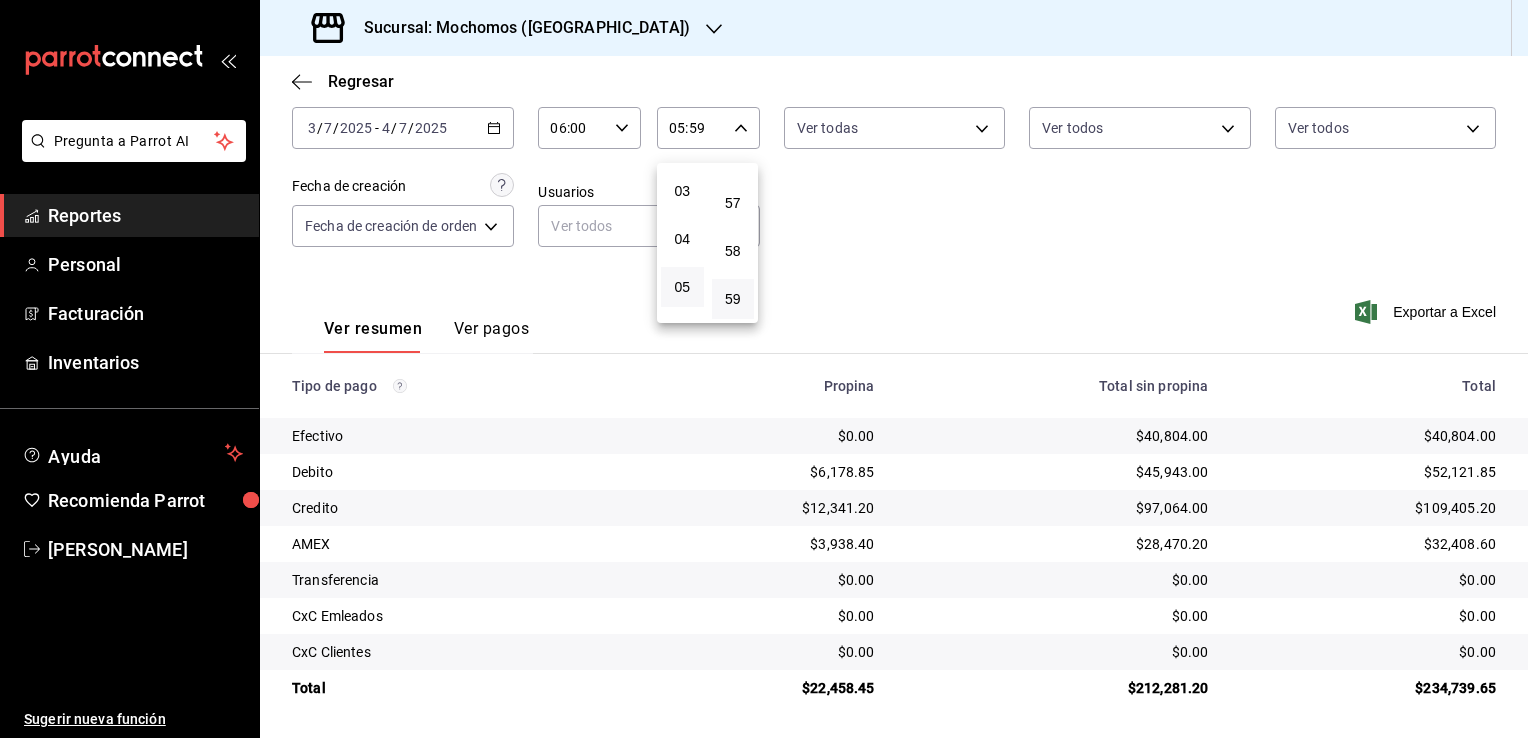click at bounding box center (764, 369) 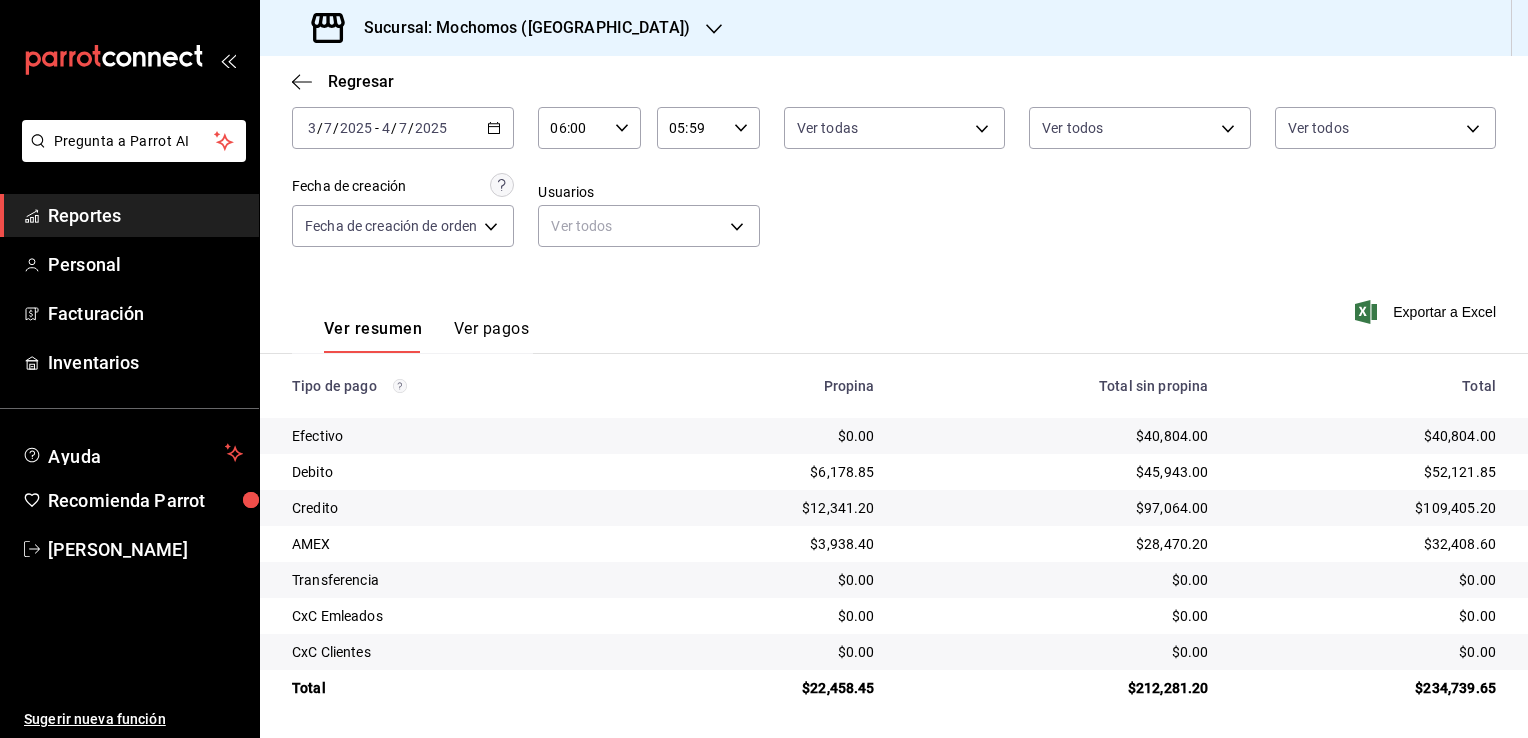type 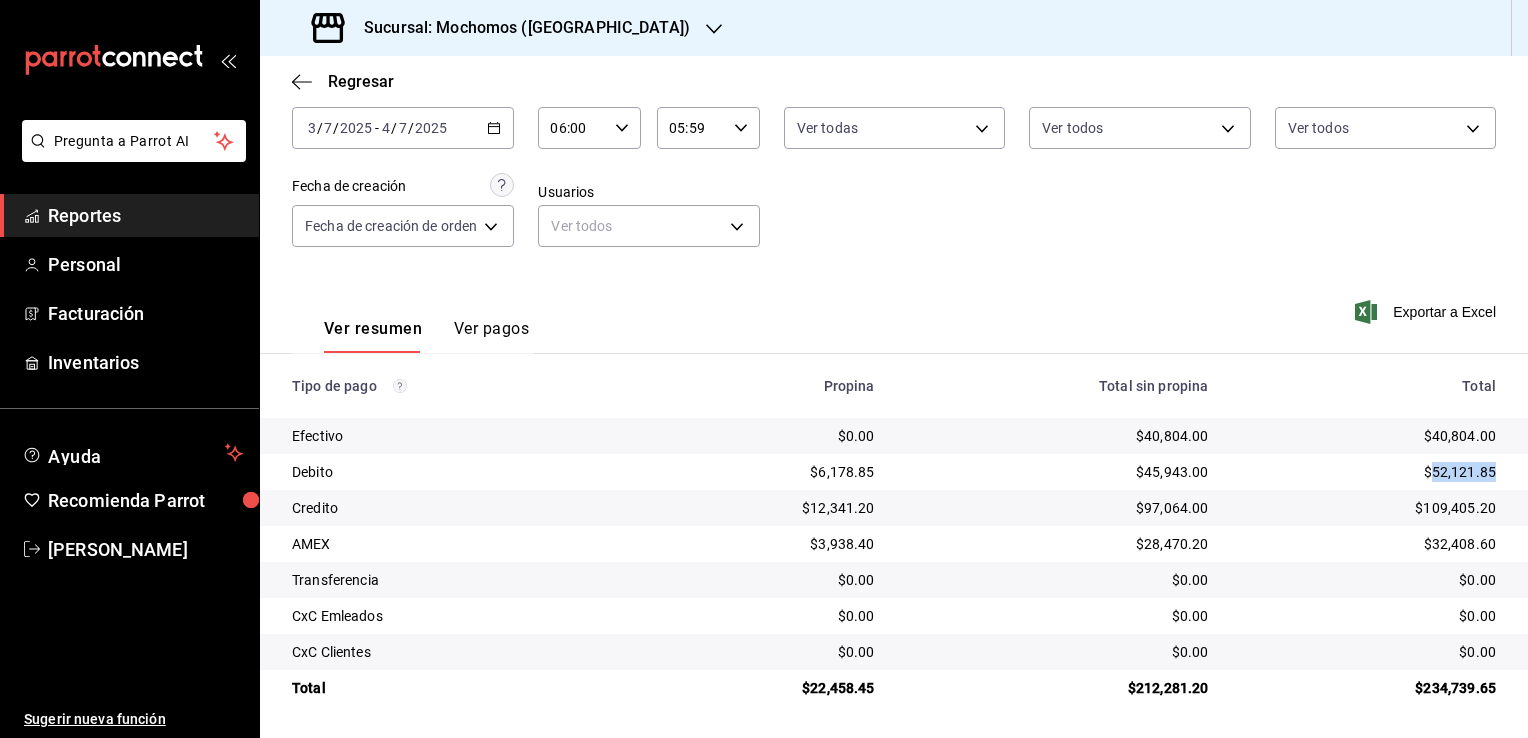 drag, startPoint x: 1415, startPoint y: 471, endPoint x: 1488, endPoint y: 473, distance: 73.02739 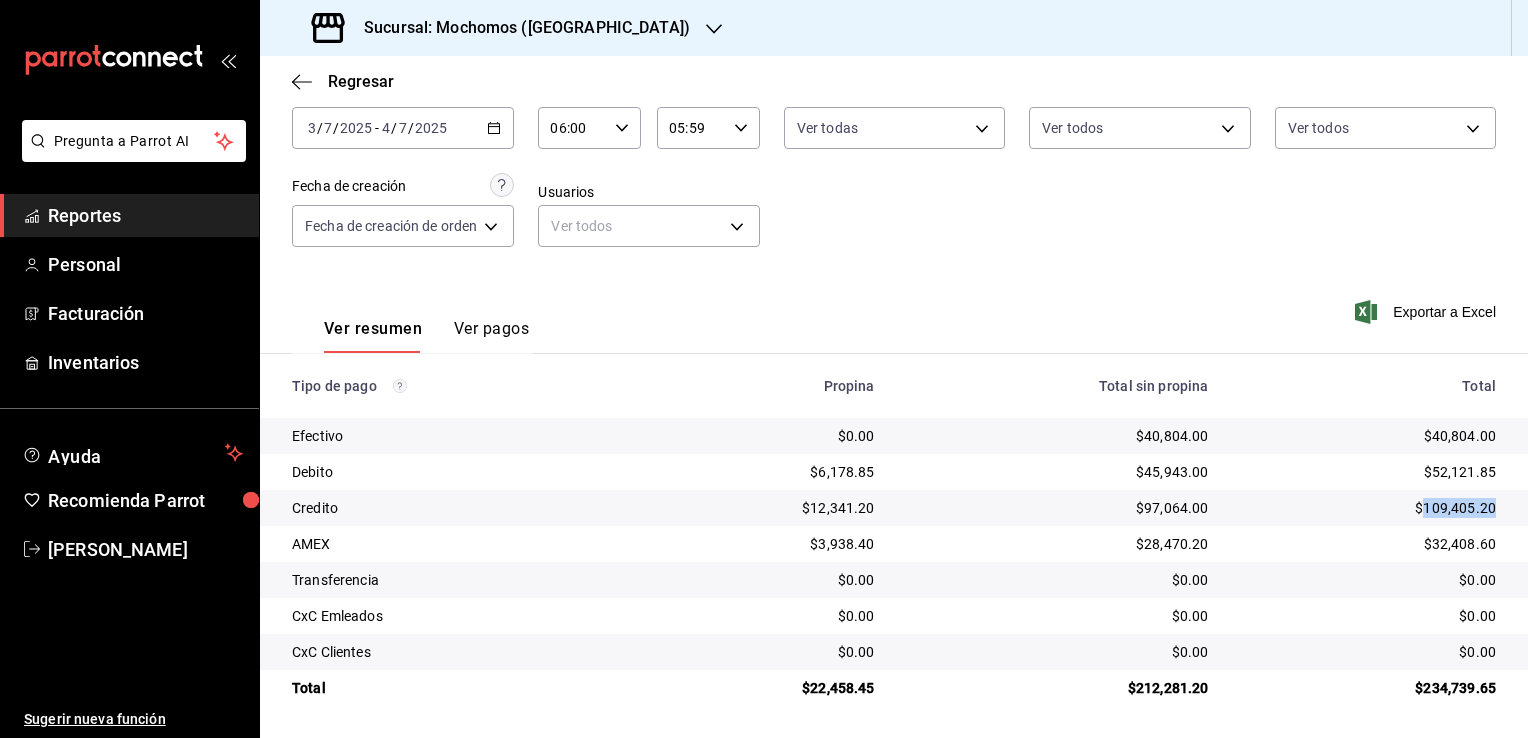 drag, startPoint x: 1411, startPoint y: 509, endPoint x: 1484, endPoint y: 509, distance: 73 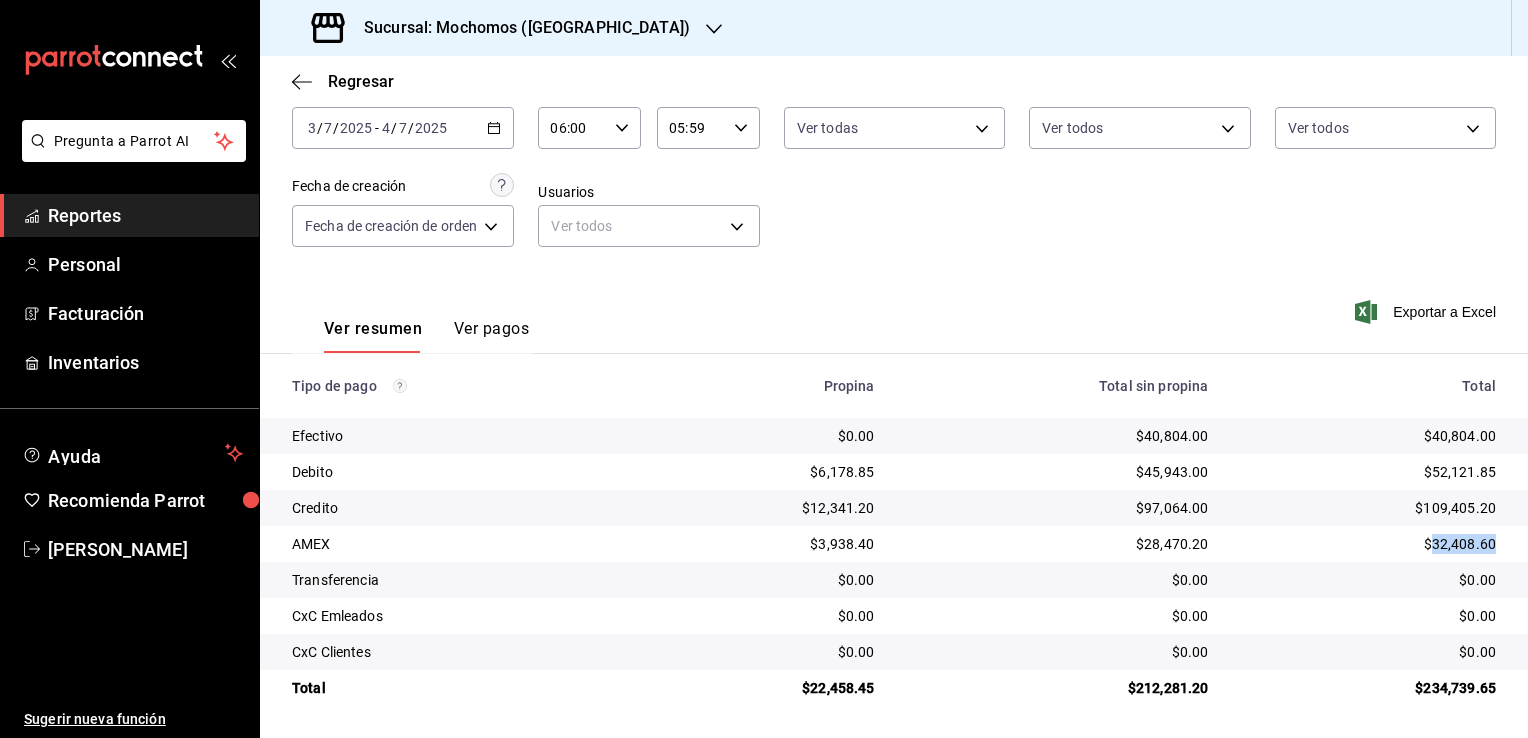 drag, startPoint x: 1416, startPoint y: 547, endPoint x: 1488, endPoint y: 546, distance: 72.00694 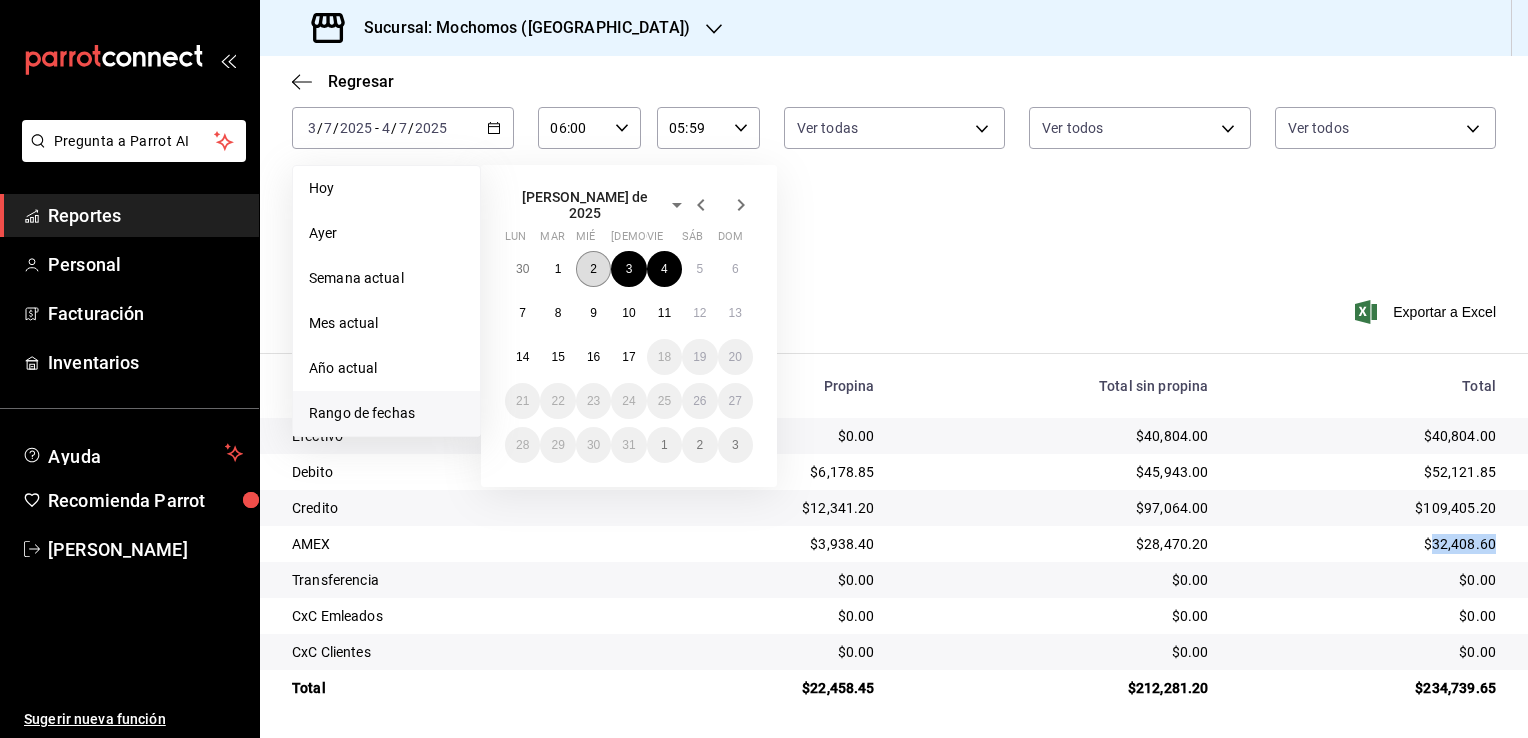 click on "2" at bounding box center (593, 269) 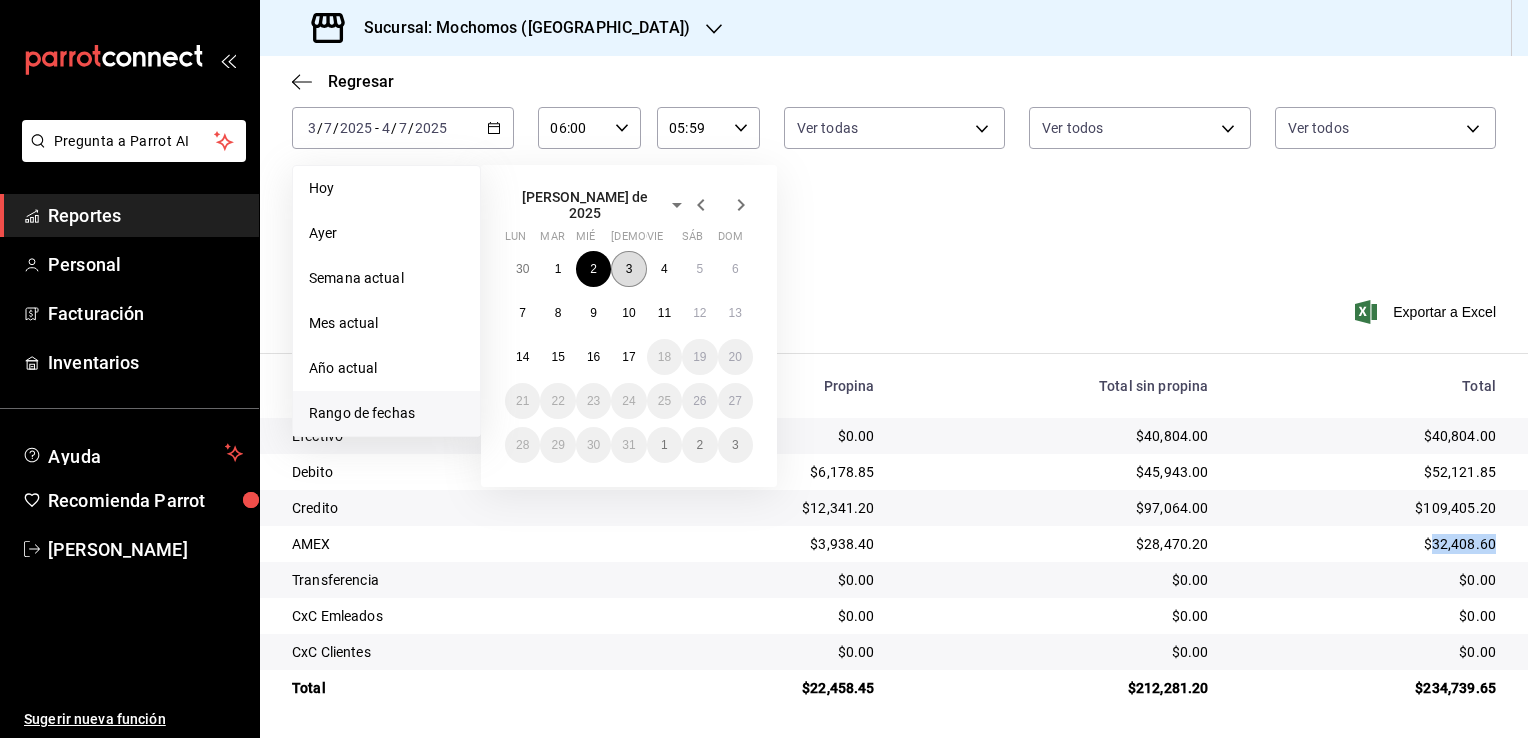 click on "3" at bounding box center [628, 269] 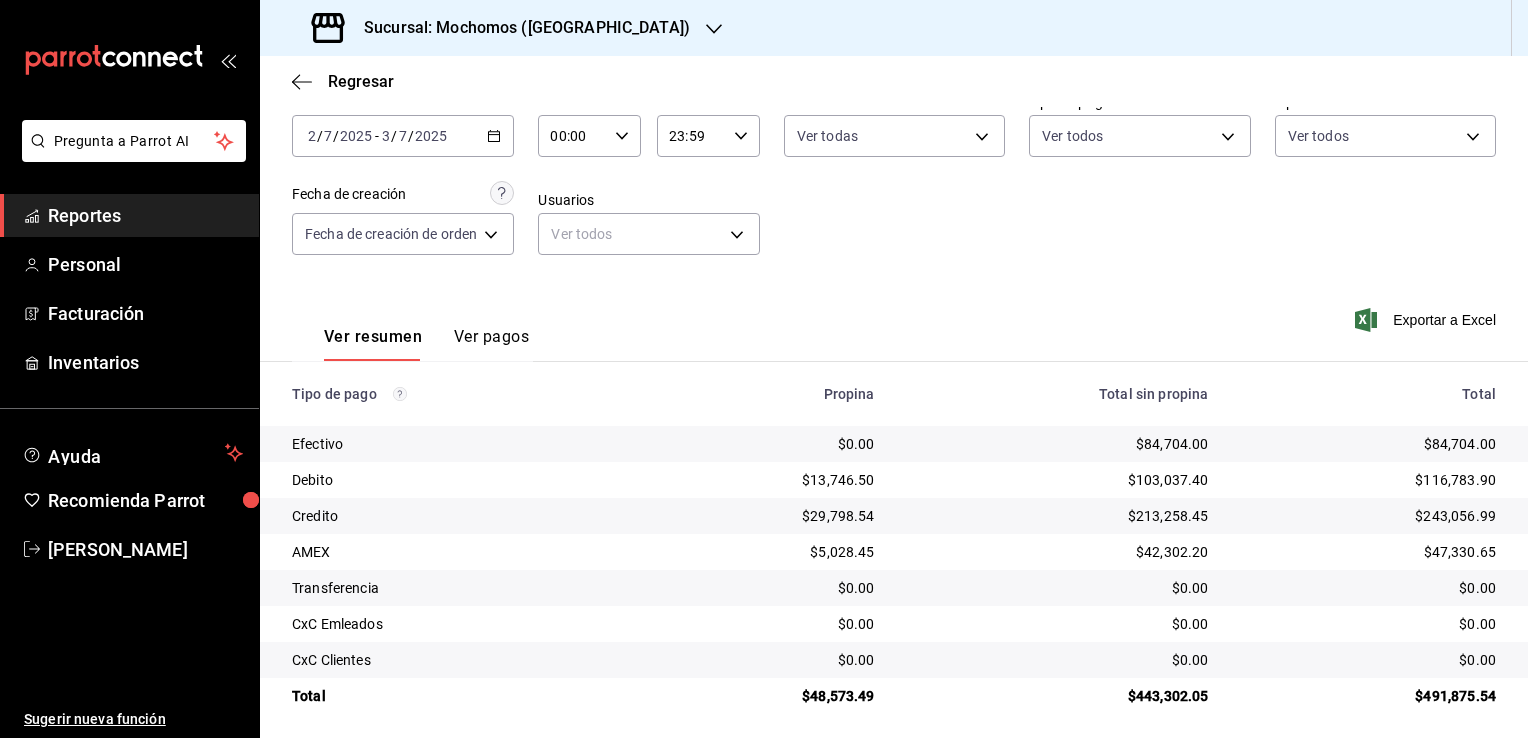 scroll, scrollTop: 108, scrollLeft: 0, axis: vertical 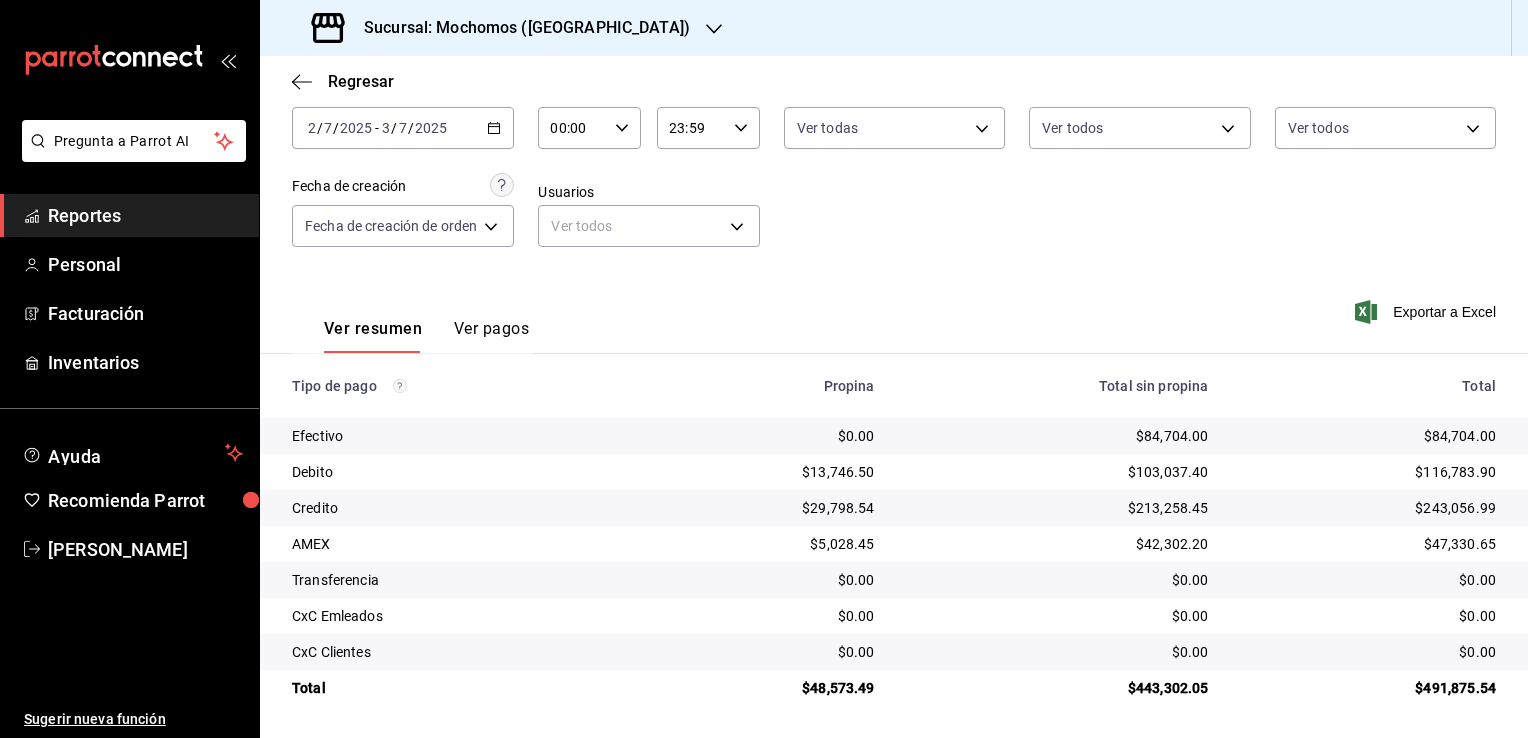 click 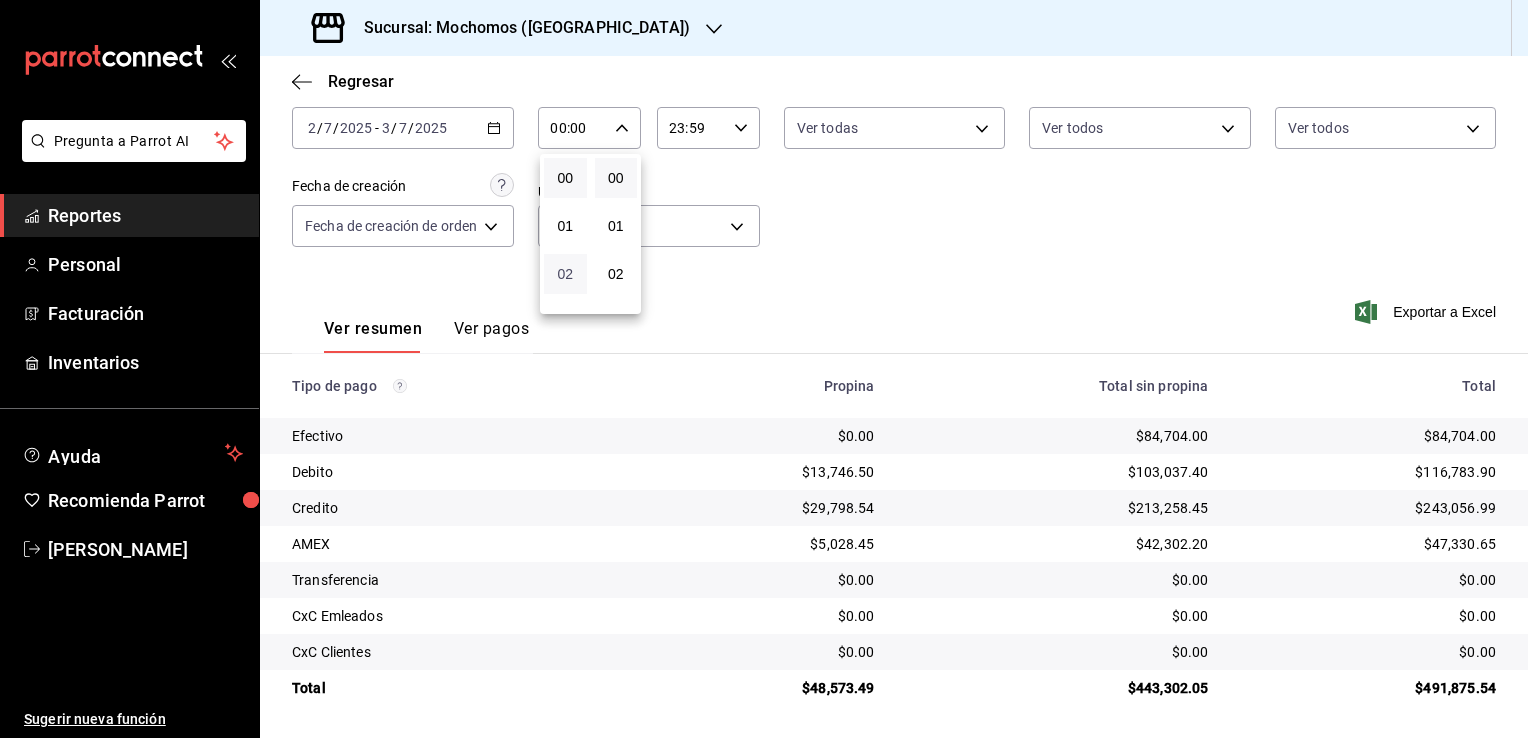 click on "02" at bounding box center [565, 274] 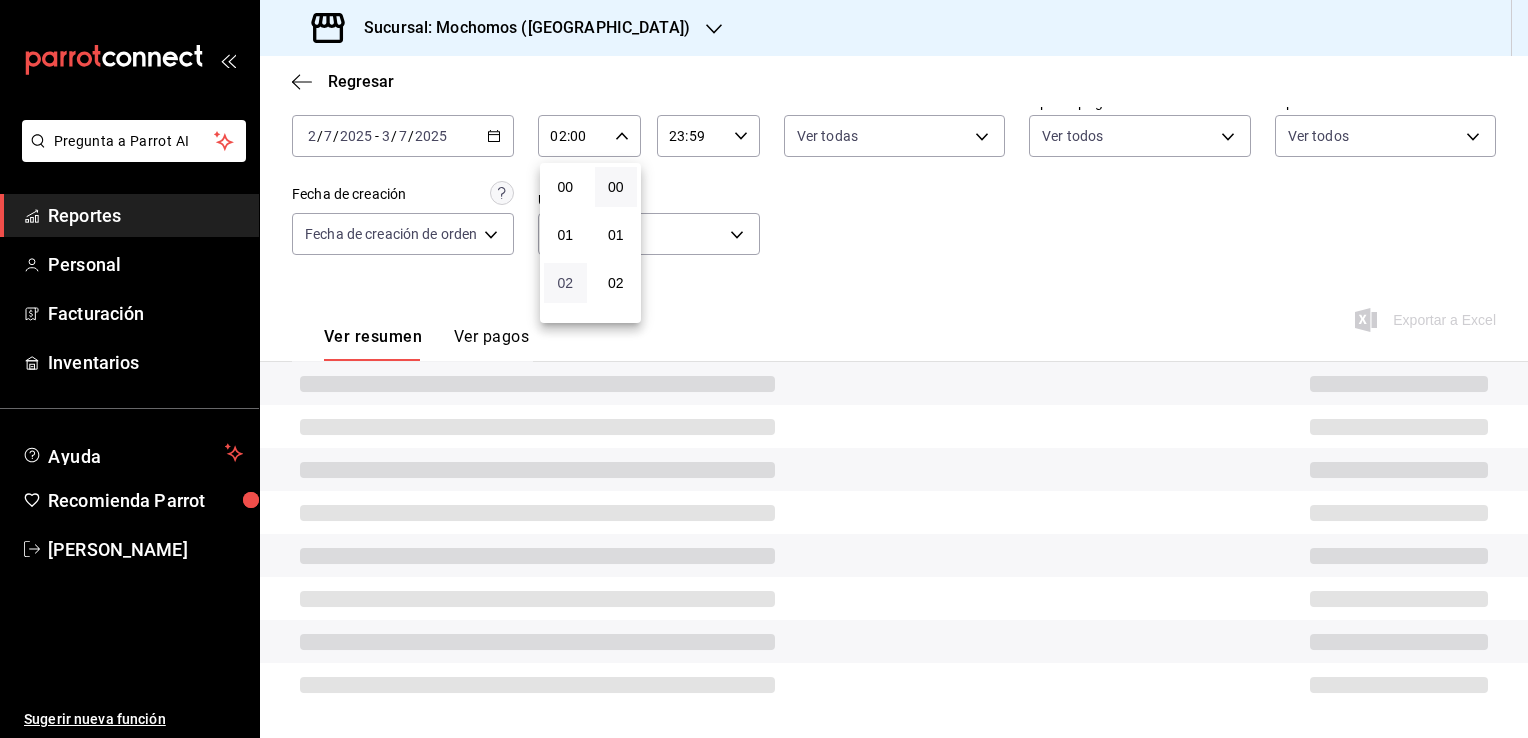 scroll, scrollTop: 108, scrollLeft: 0, axis: vertical 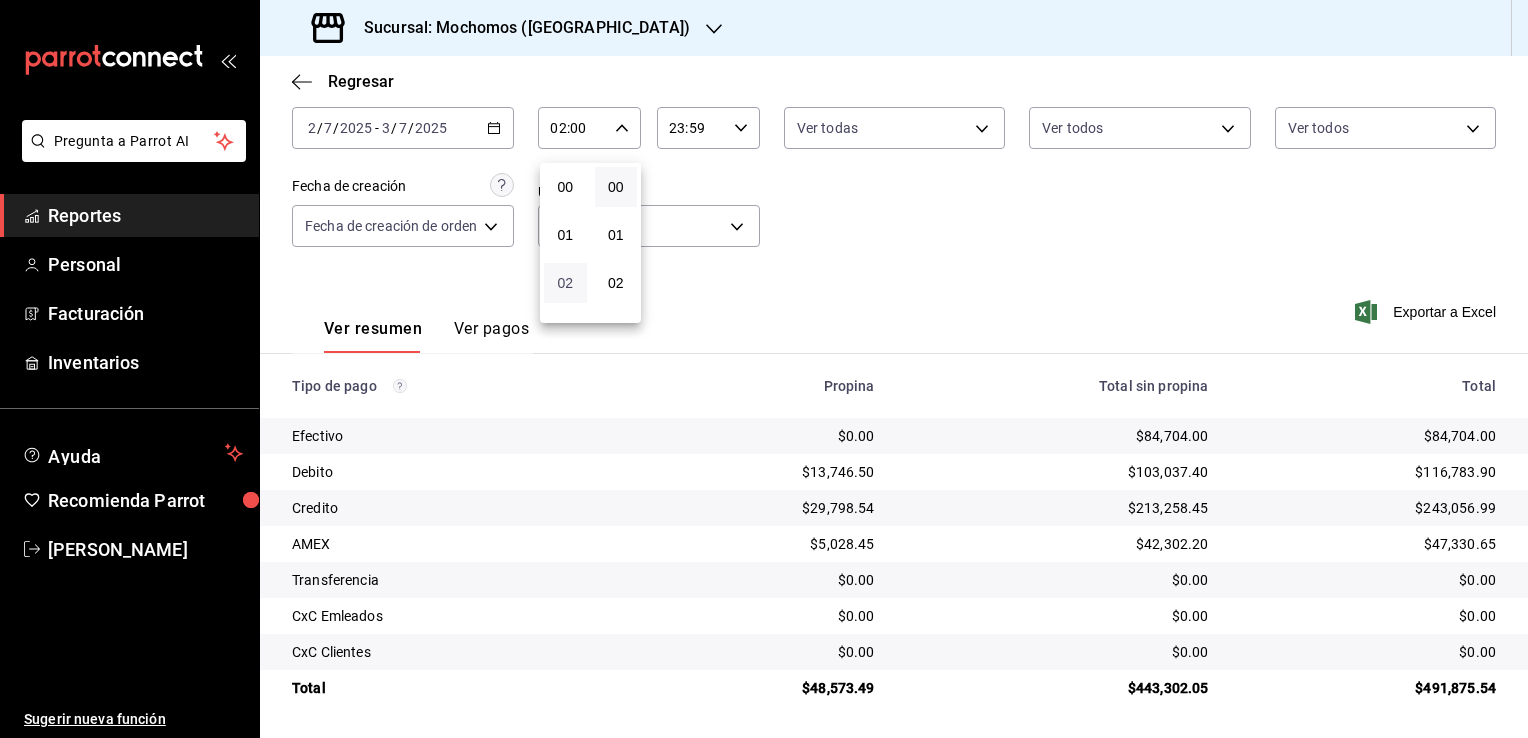 type 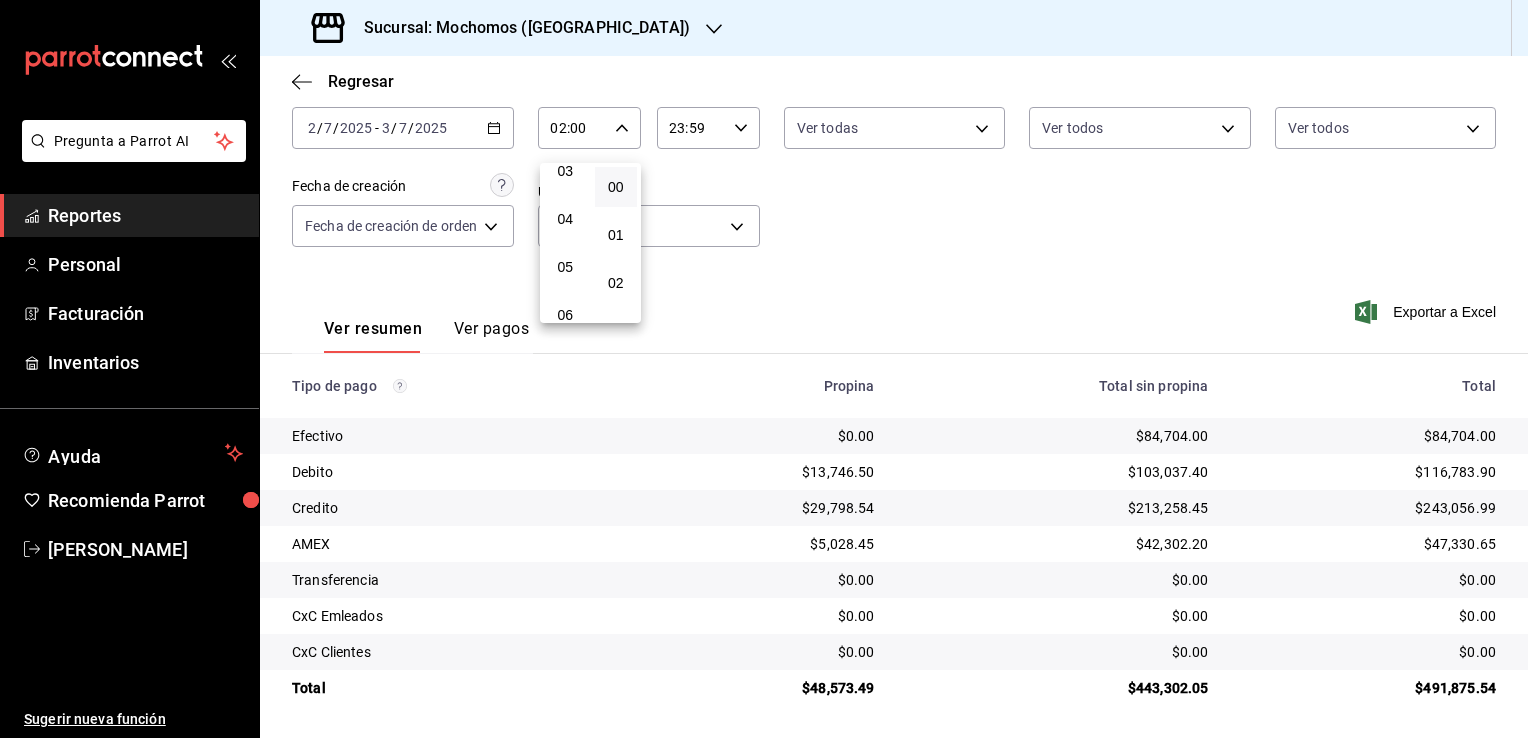 scroll, scrollTop: 200, scrollLeft: 0, axis: vertical 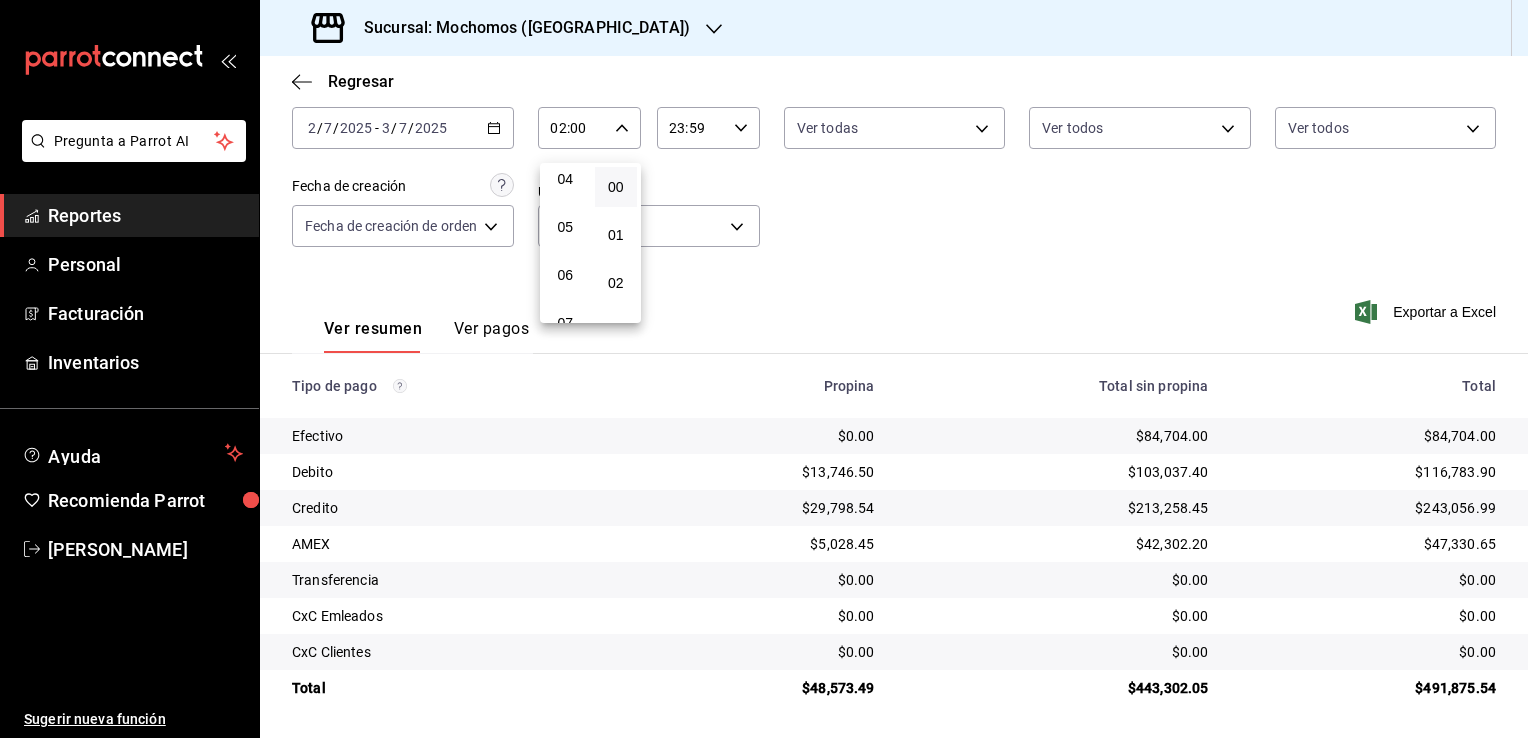 click on "06" at bounding box center [565, 275] 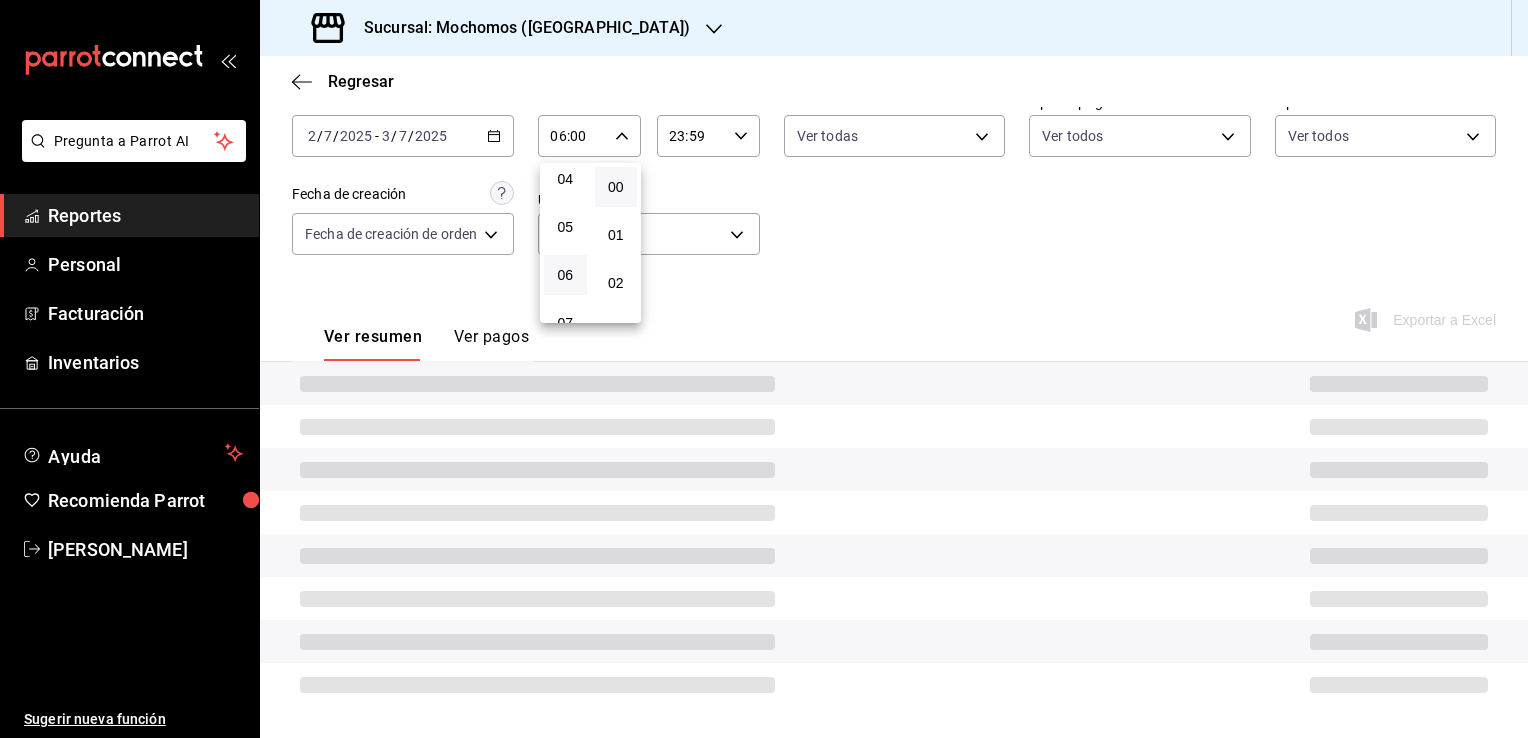 scroll, scrollTop: 108, scrollLeft: 0, axis: vertical 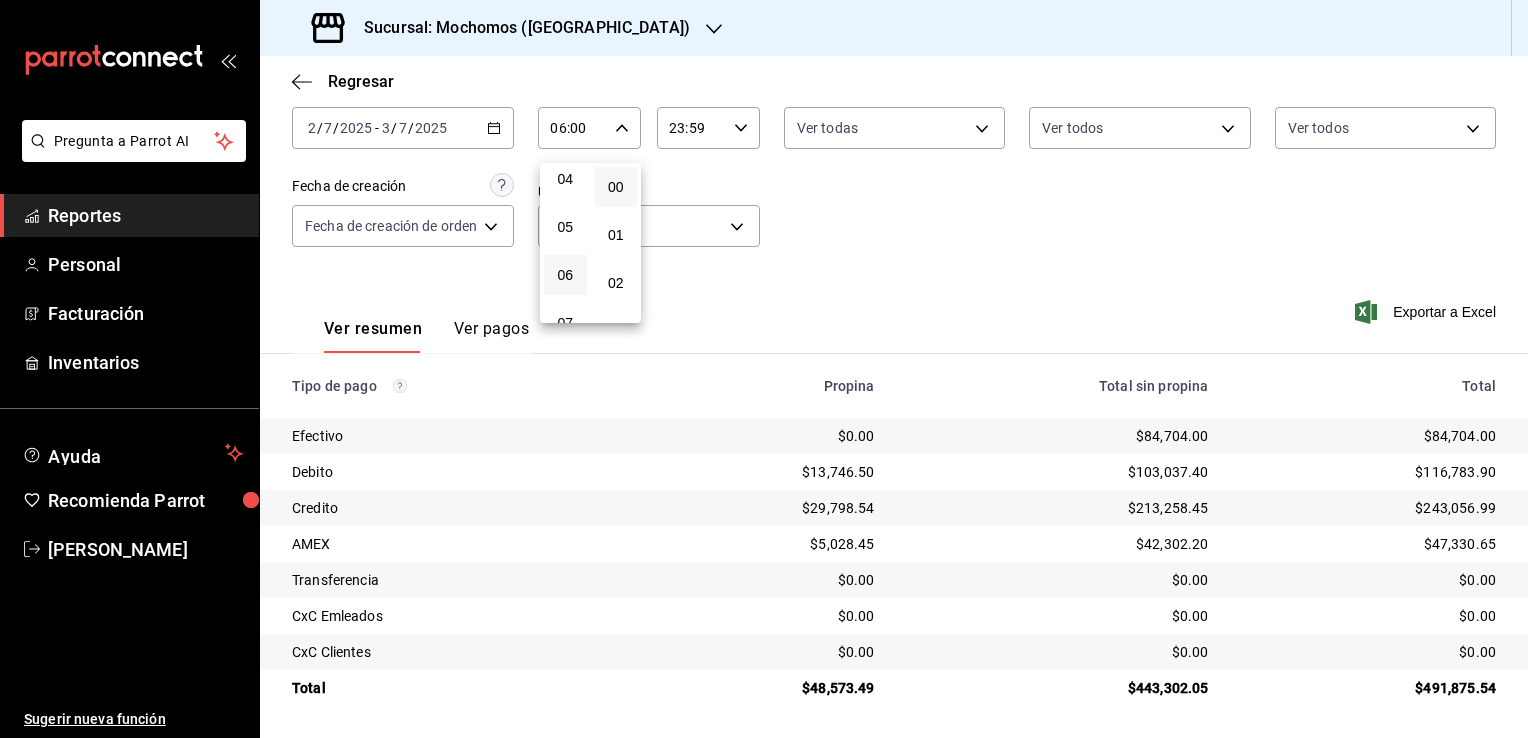 click at bounding box center (764, 369) 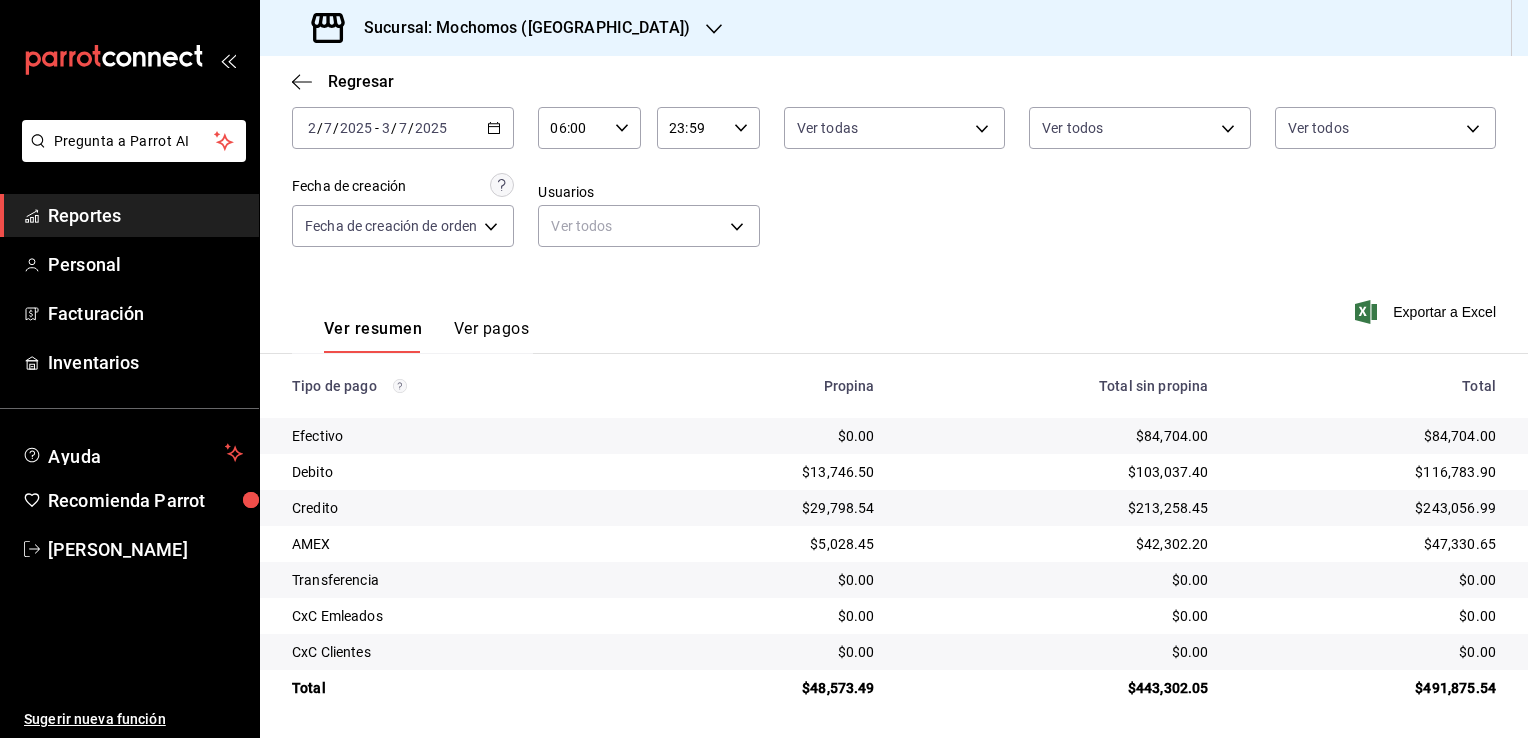 click 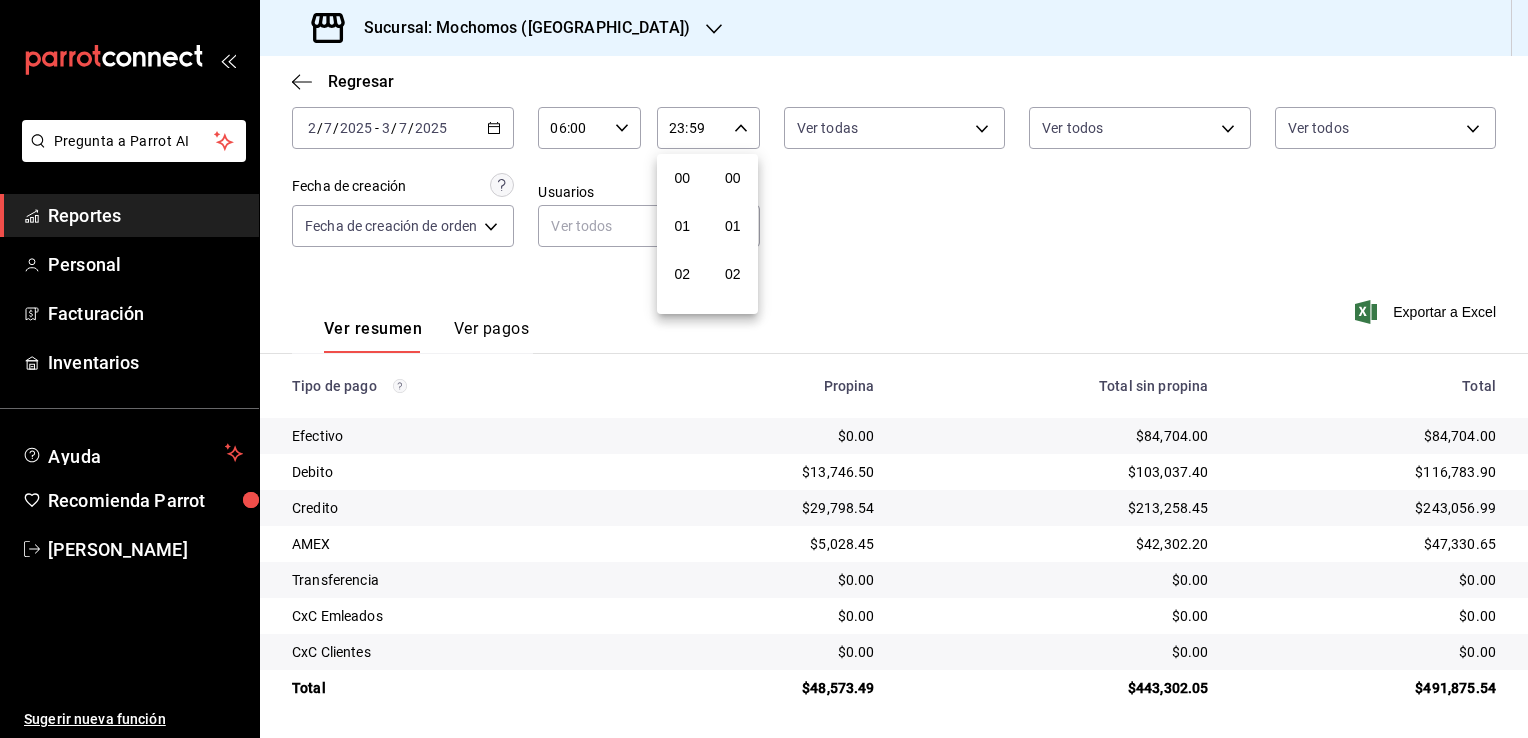 scroll, scrollTop: 1011, scrollLeft: 0, axis: vertical 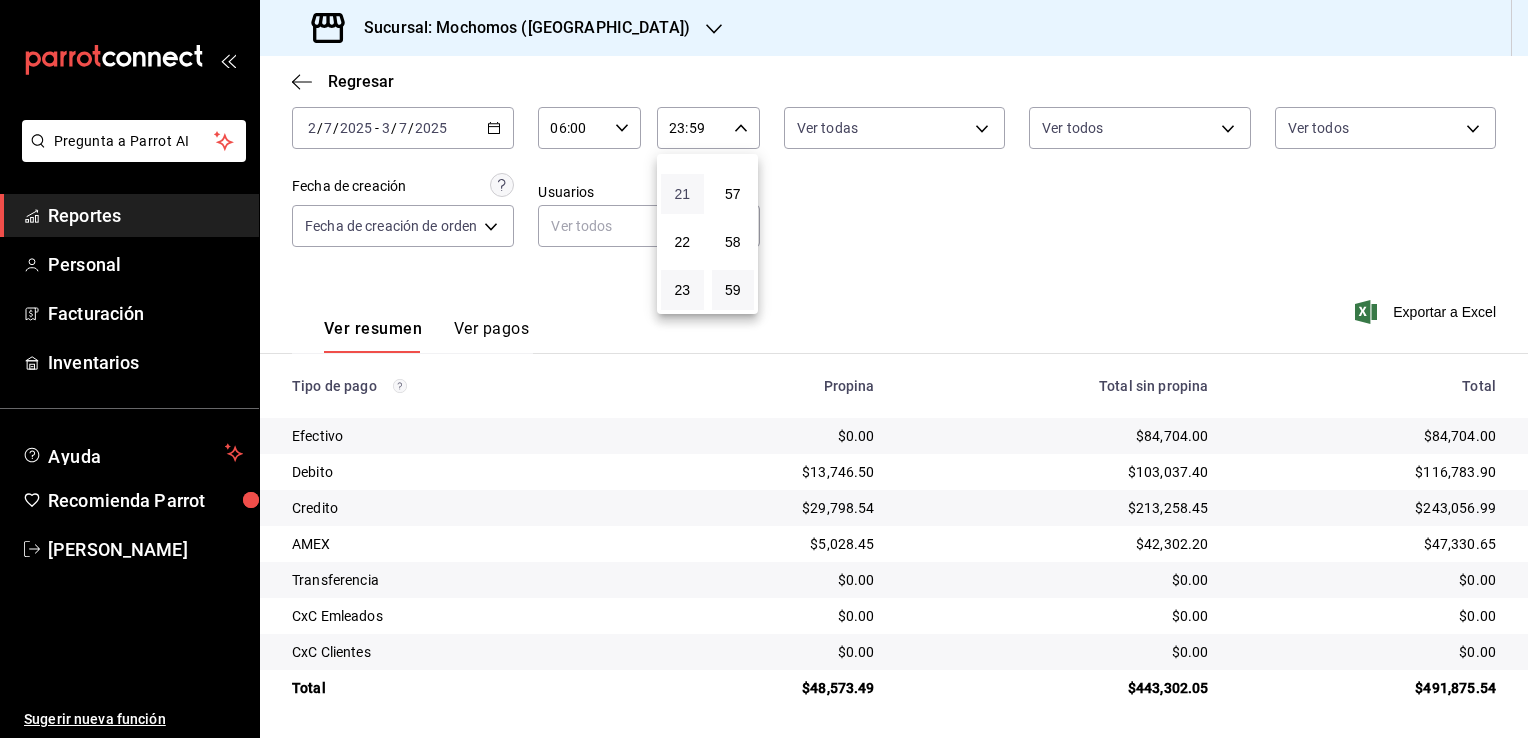 click on "21" at bounding box center (682, 194) 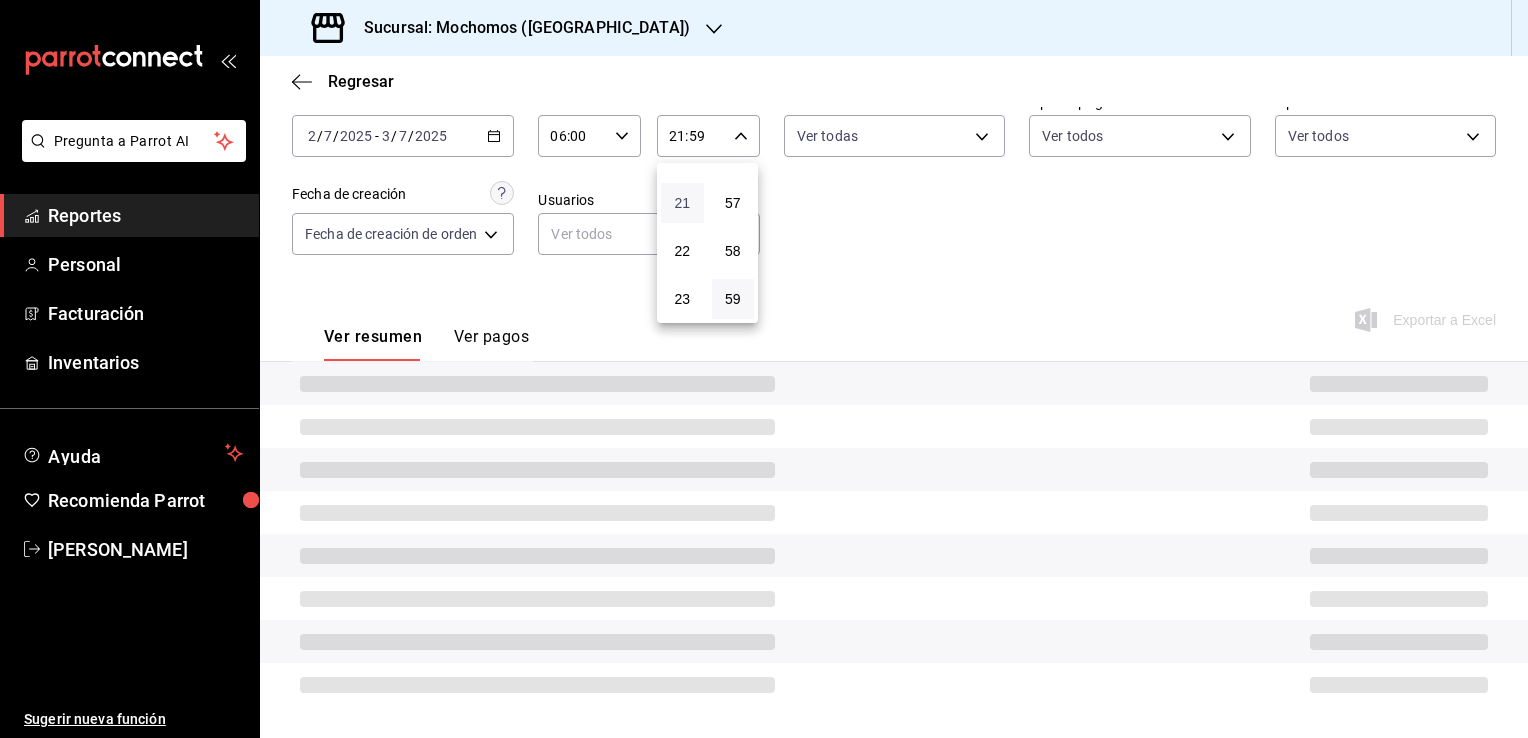 type 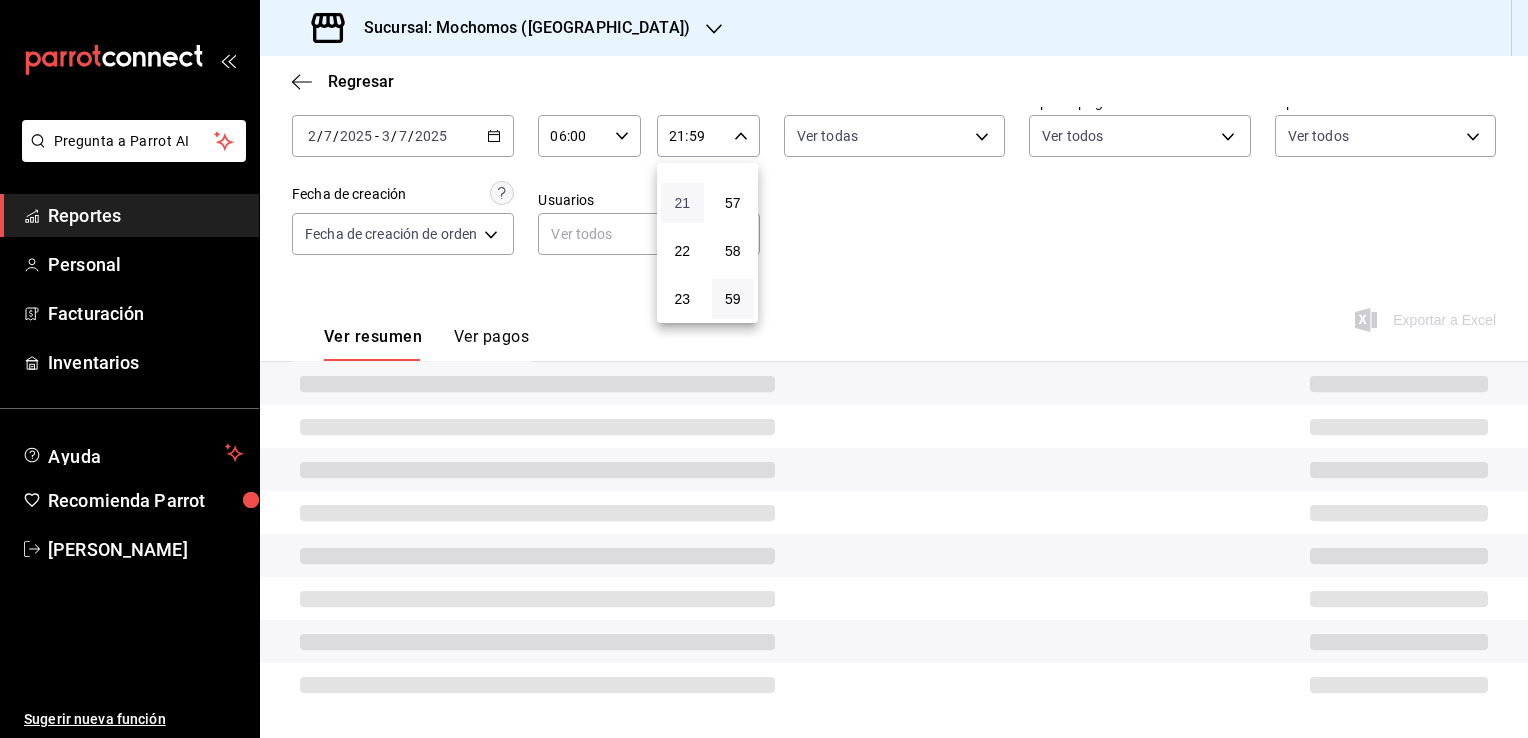 scroll, scrollTop: 108, scrollLeft: 0, axis: vertical 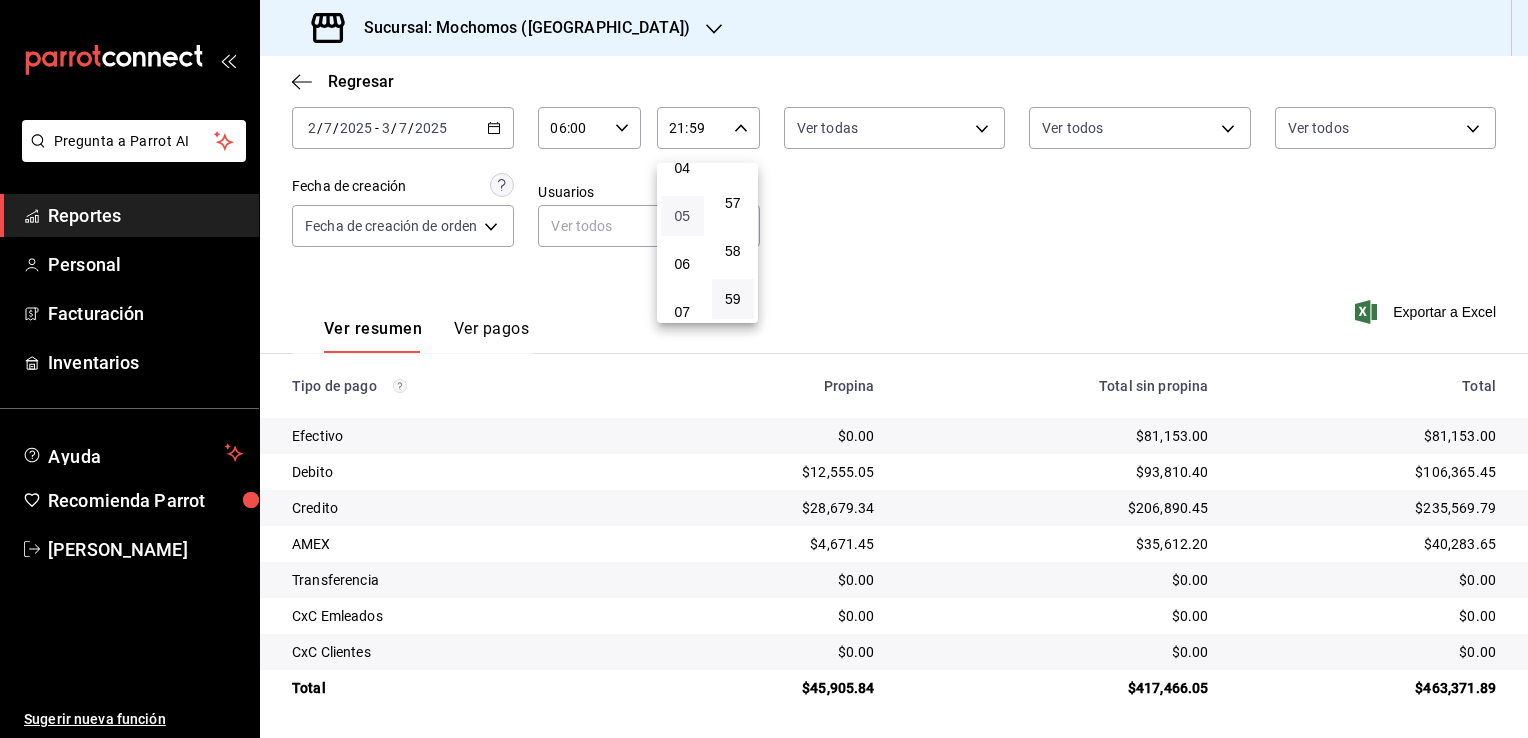 click on "05" at bounding box center (682, 216) 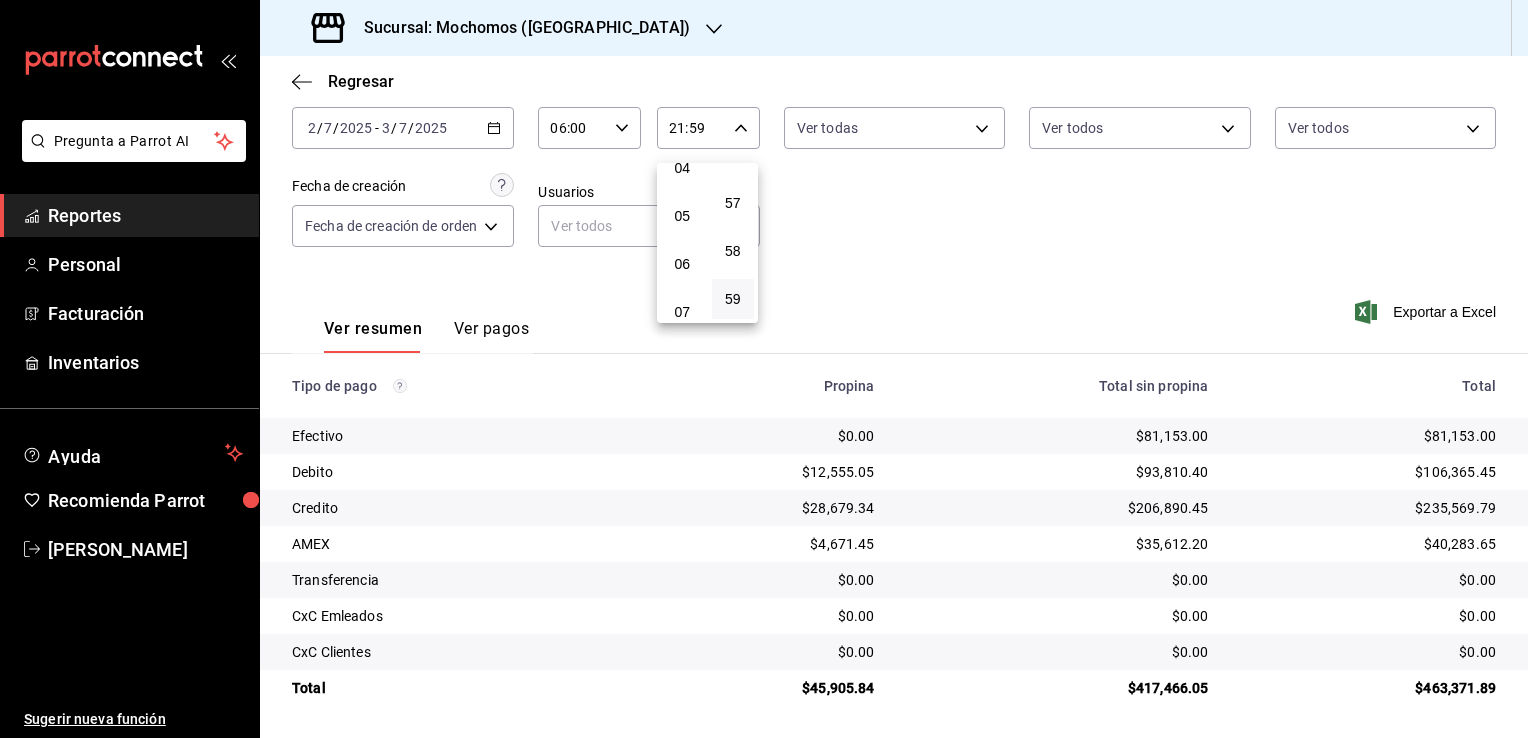 type on "05:59" 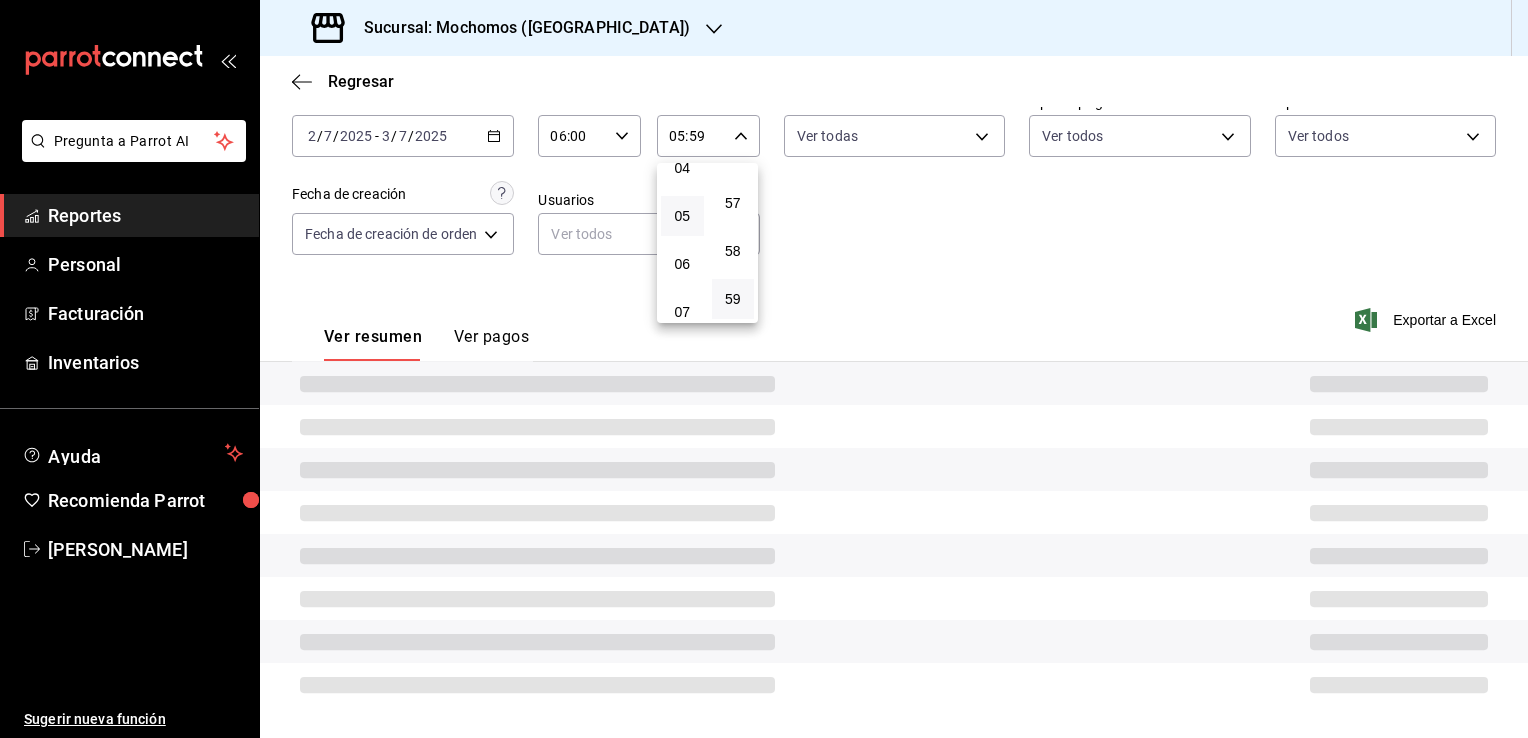 scroll, scrollTop: 108, scrollLeft: 0, axis: vertical 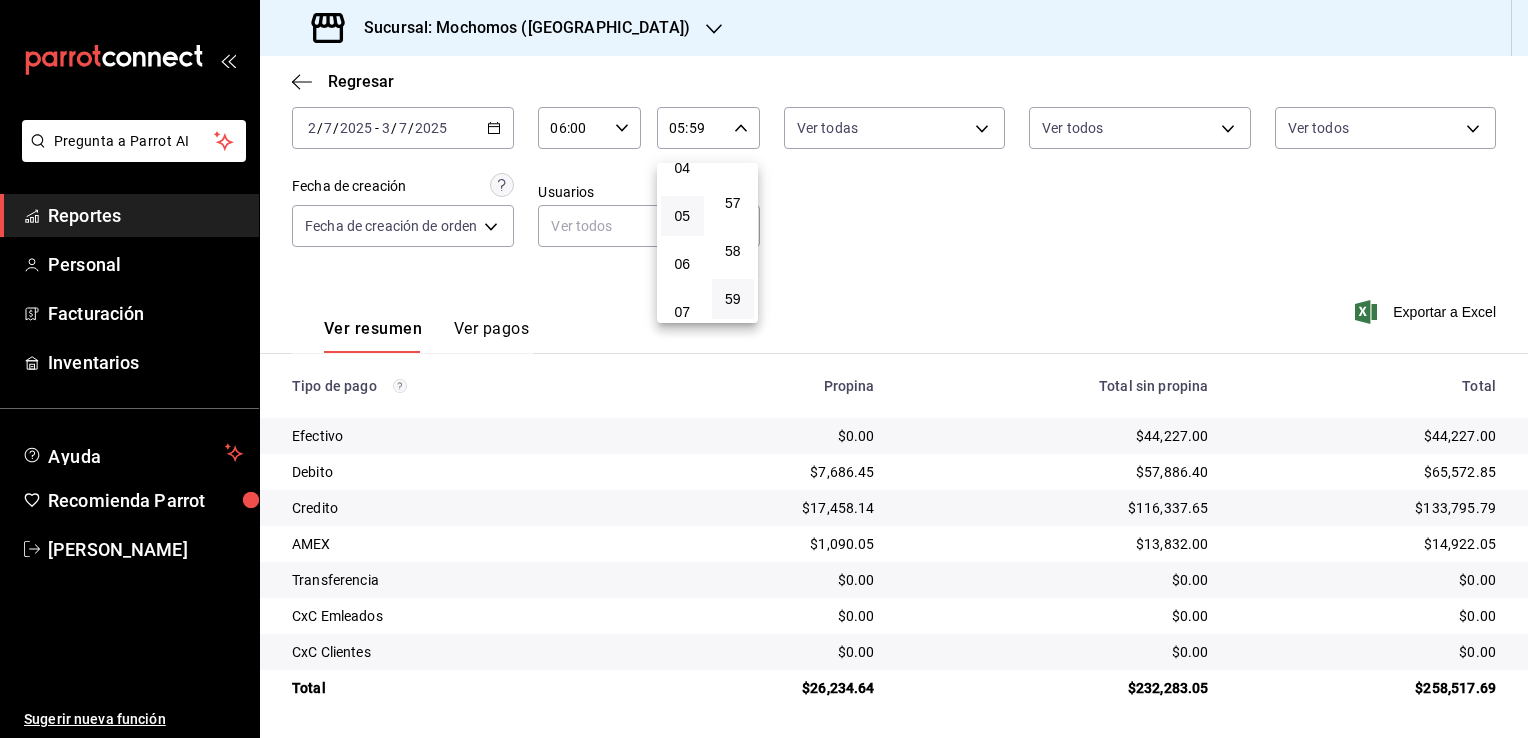 click at bounding box center [764, 369] 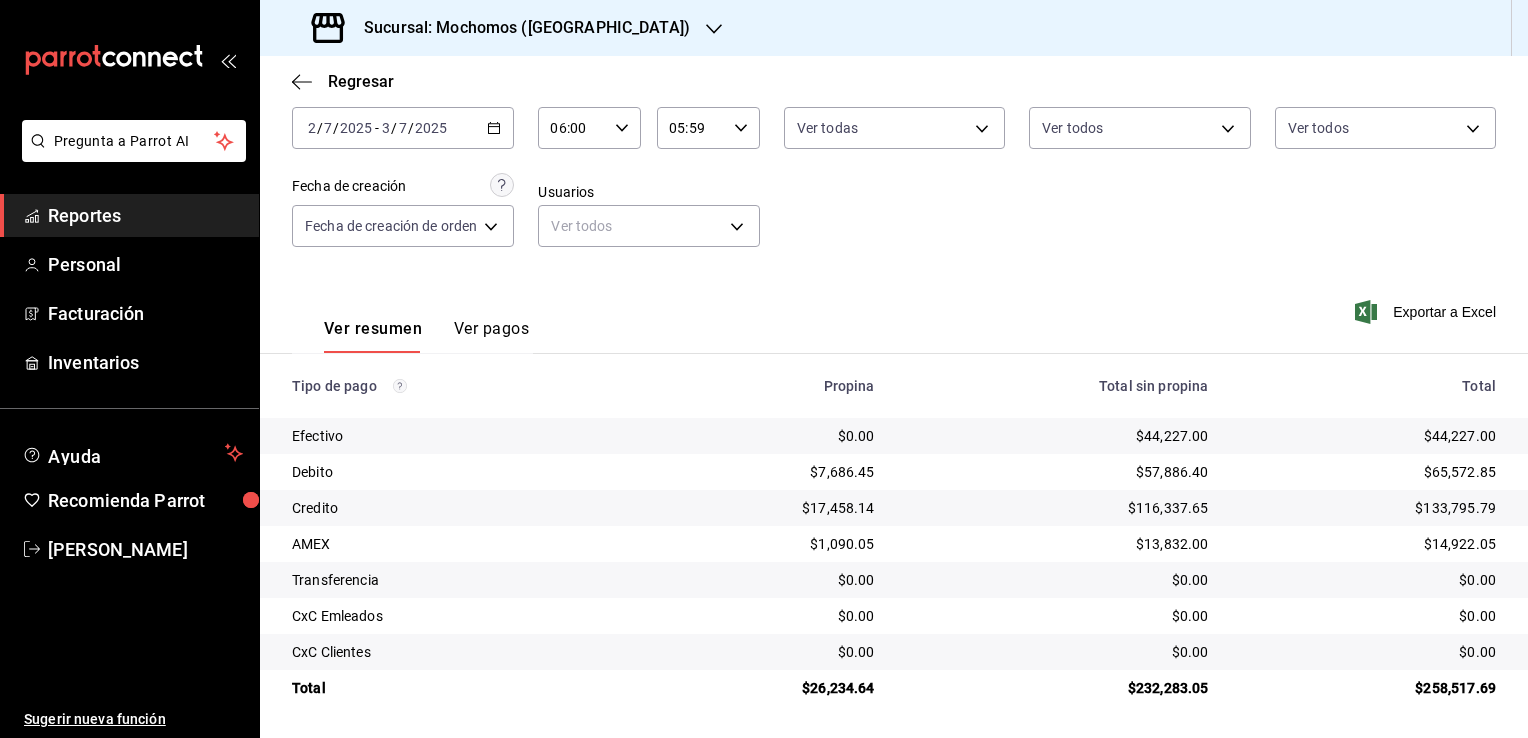 click 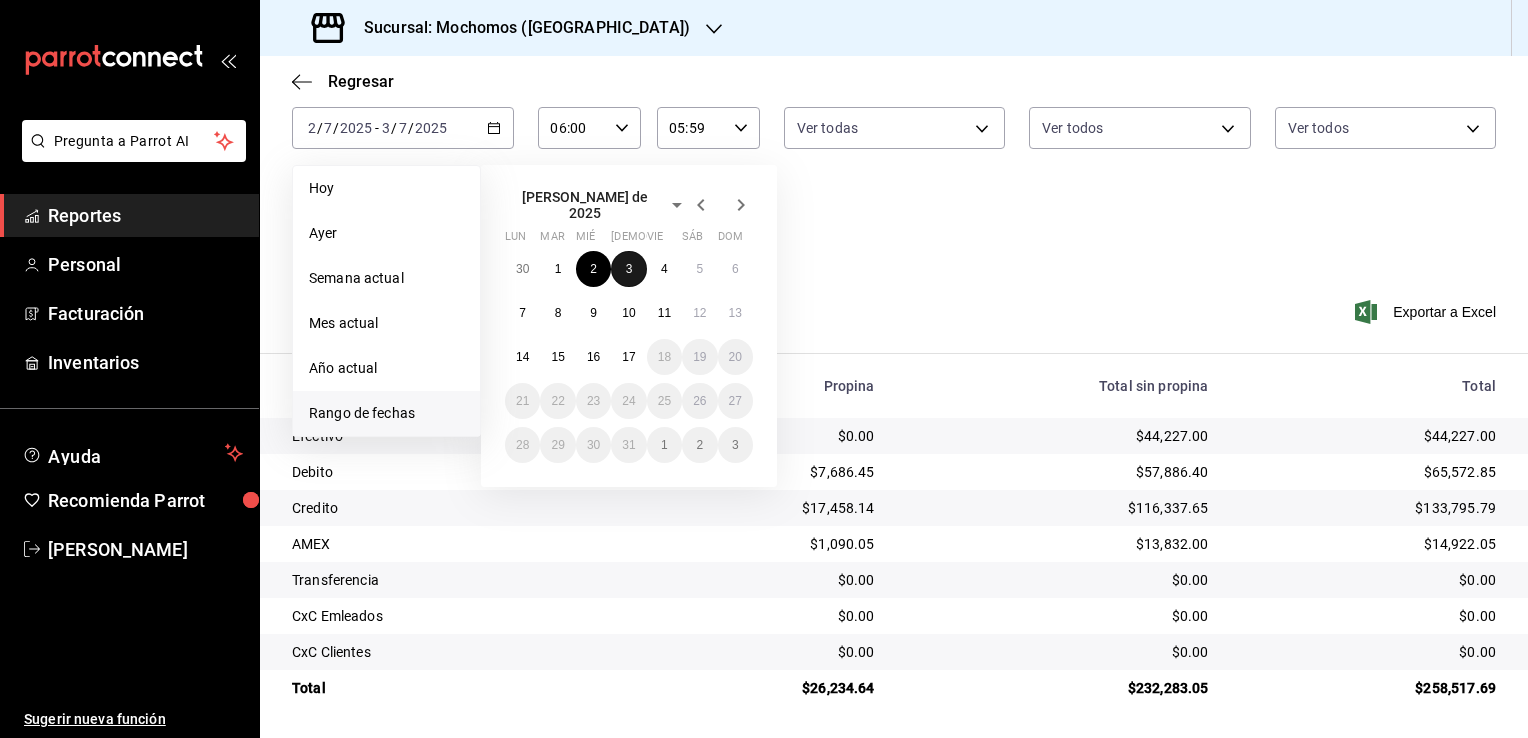 click on "3" at bounding box center [629, 269] 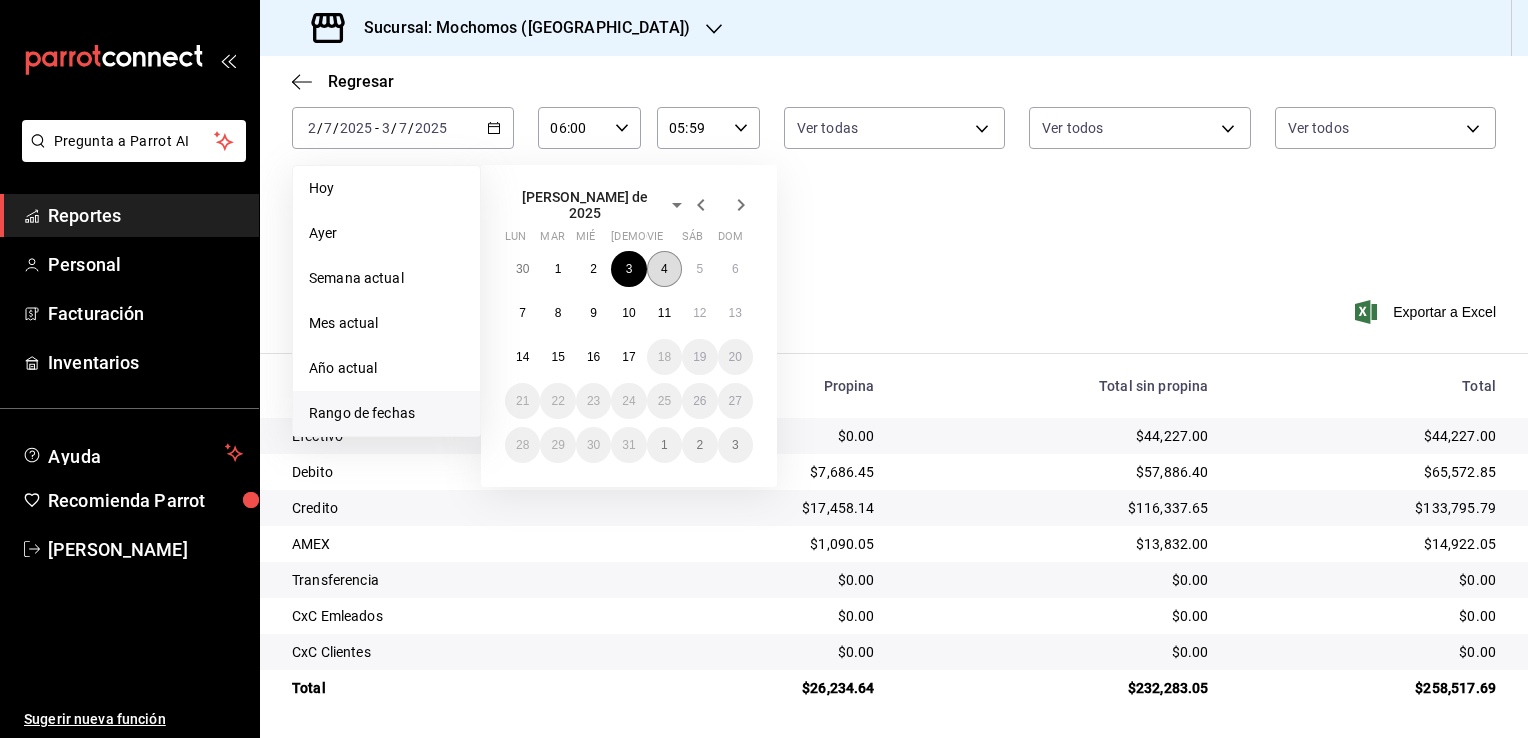 click on "4" at bounding box center [664, 269] 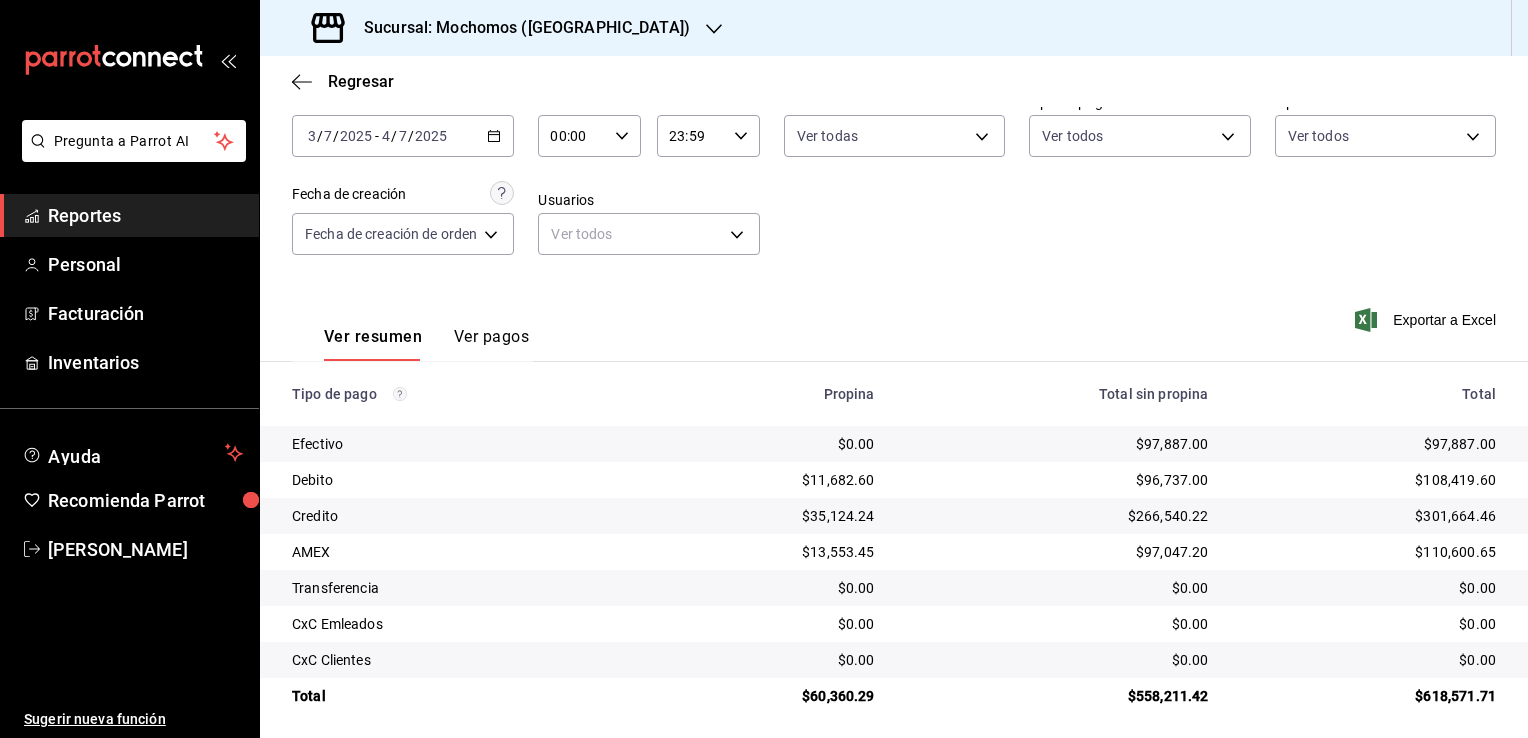 scroll, scrollTop: 108, scrollLeft: 0, axis: vertical 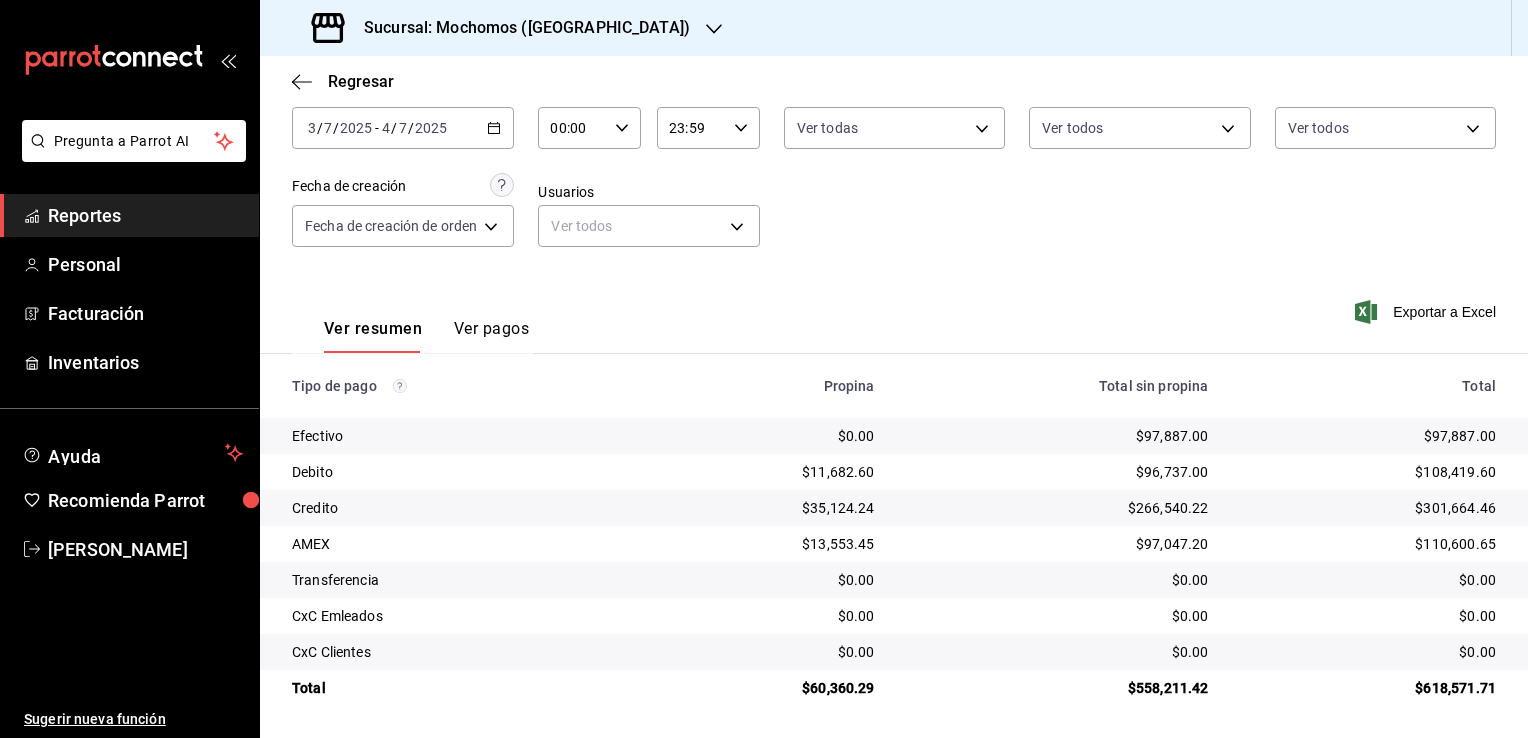 click 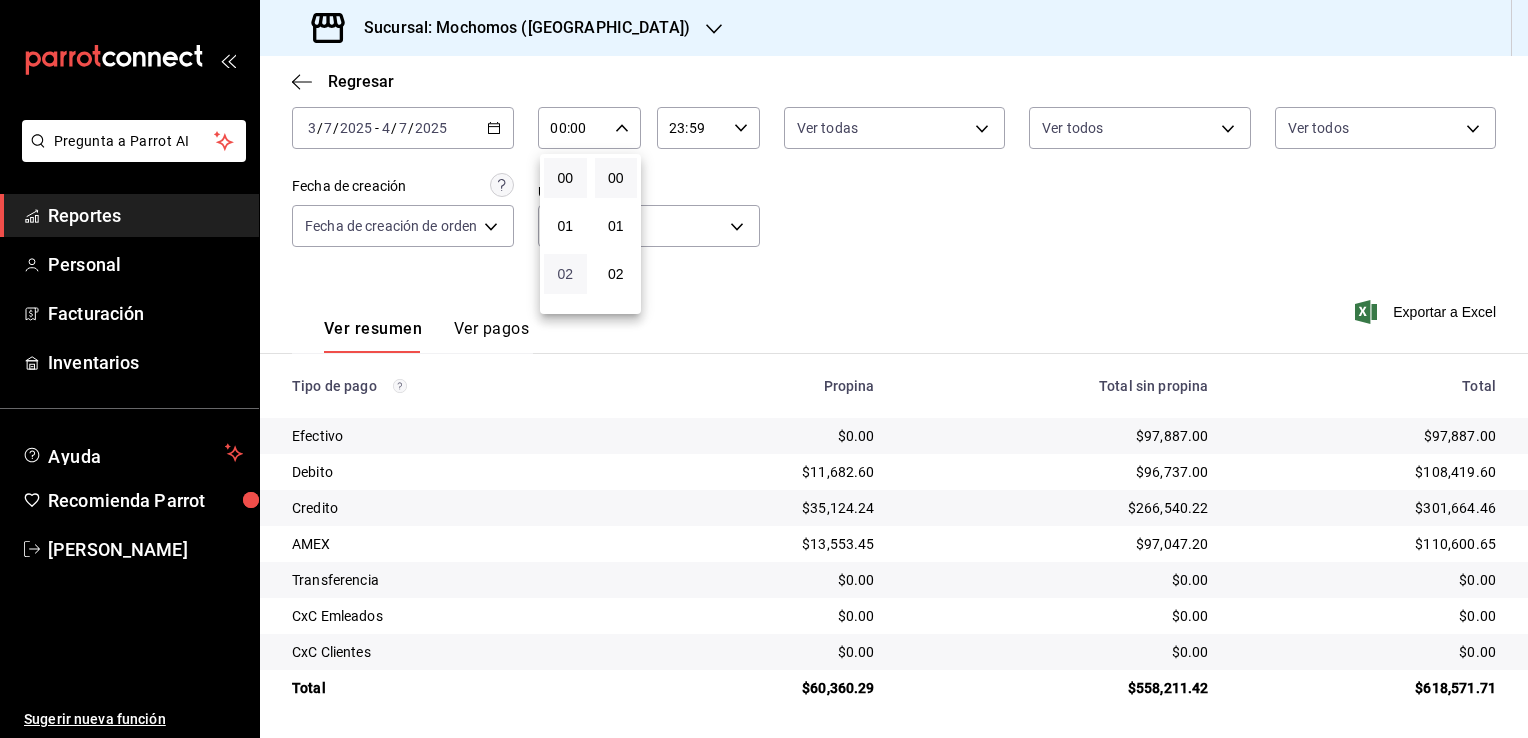 click on "02" at bounding box center (565, 274) 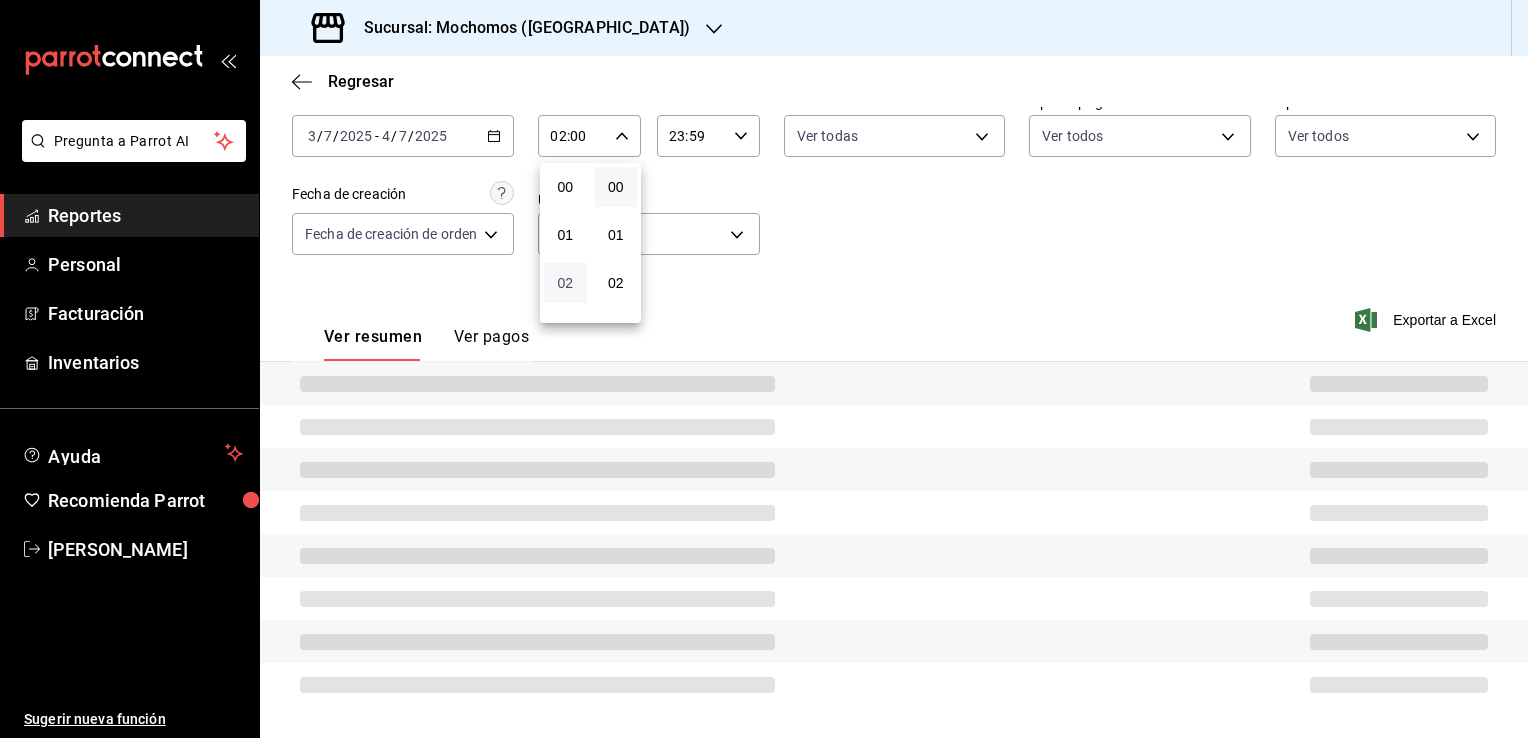 scroll, scrollTop: 100, scrollLeft: 0, axis: vertical 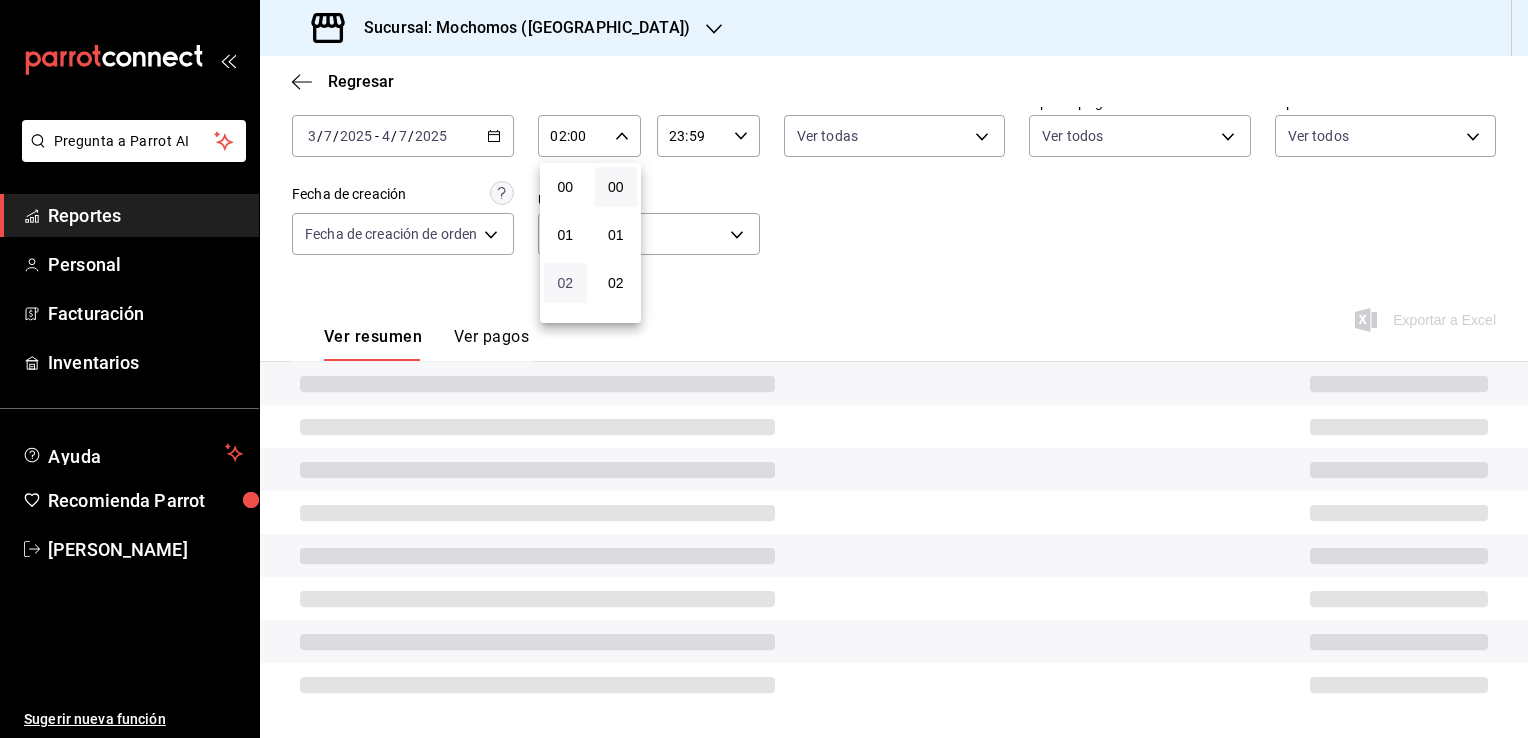 type 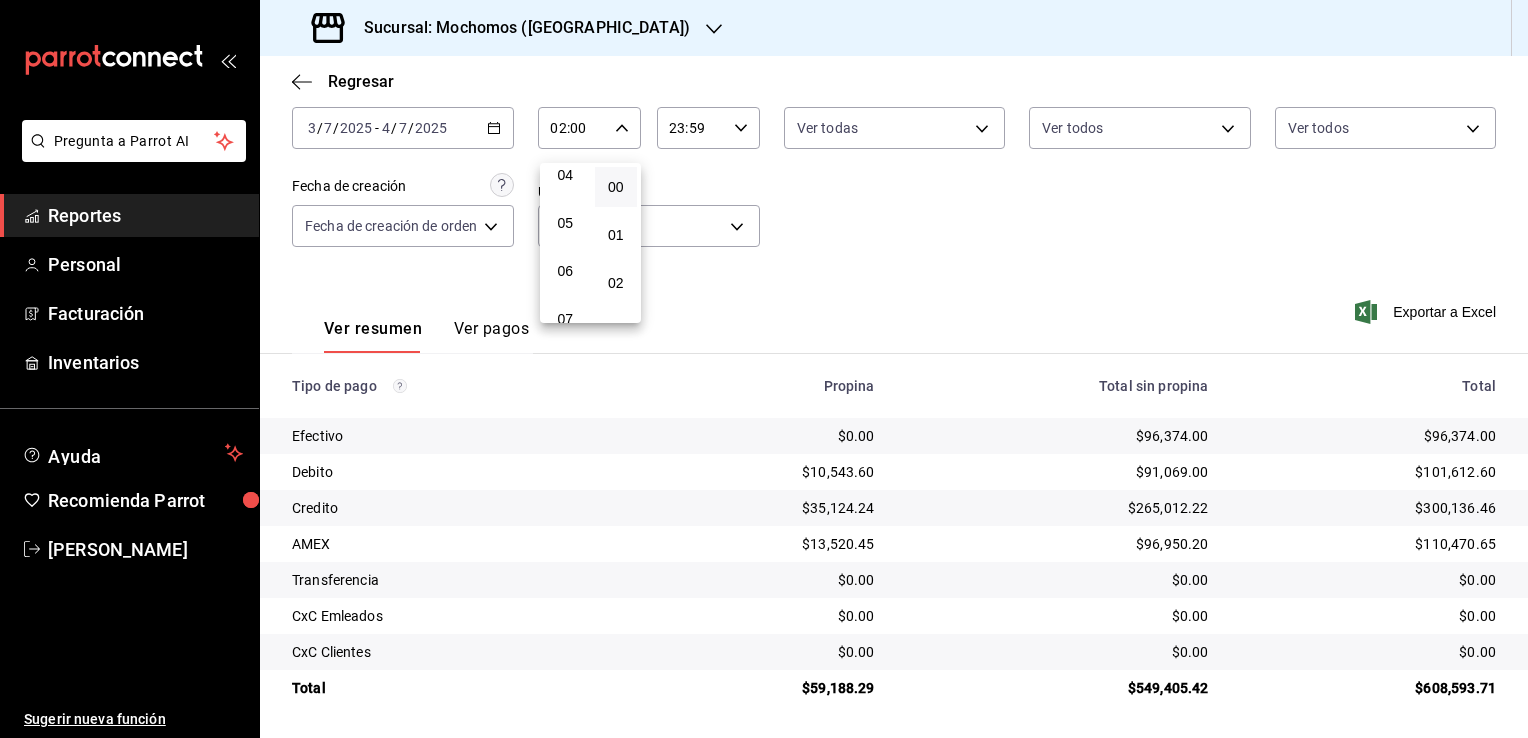 scroll, scrollTop: 200, scrollLeft: 0, axis: vertical 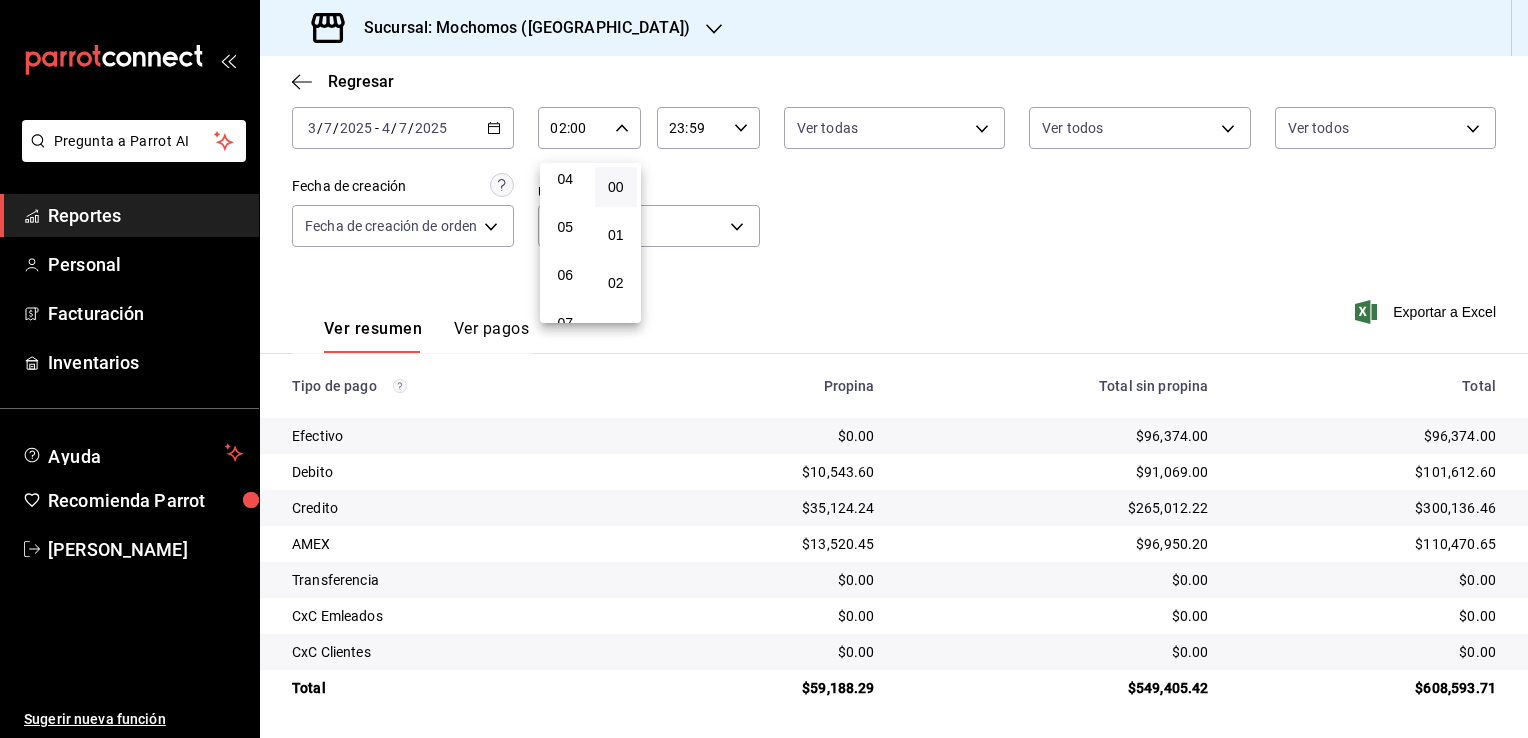 click on "06" at bounding box center [565, 275] 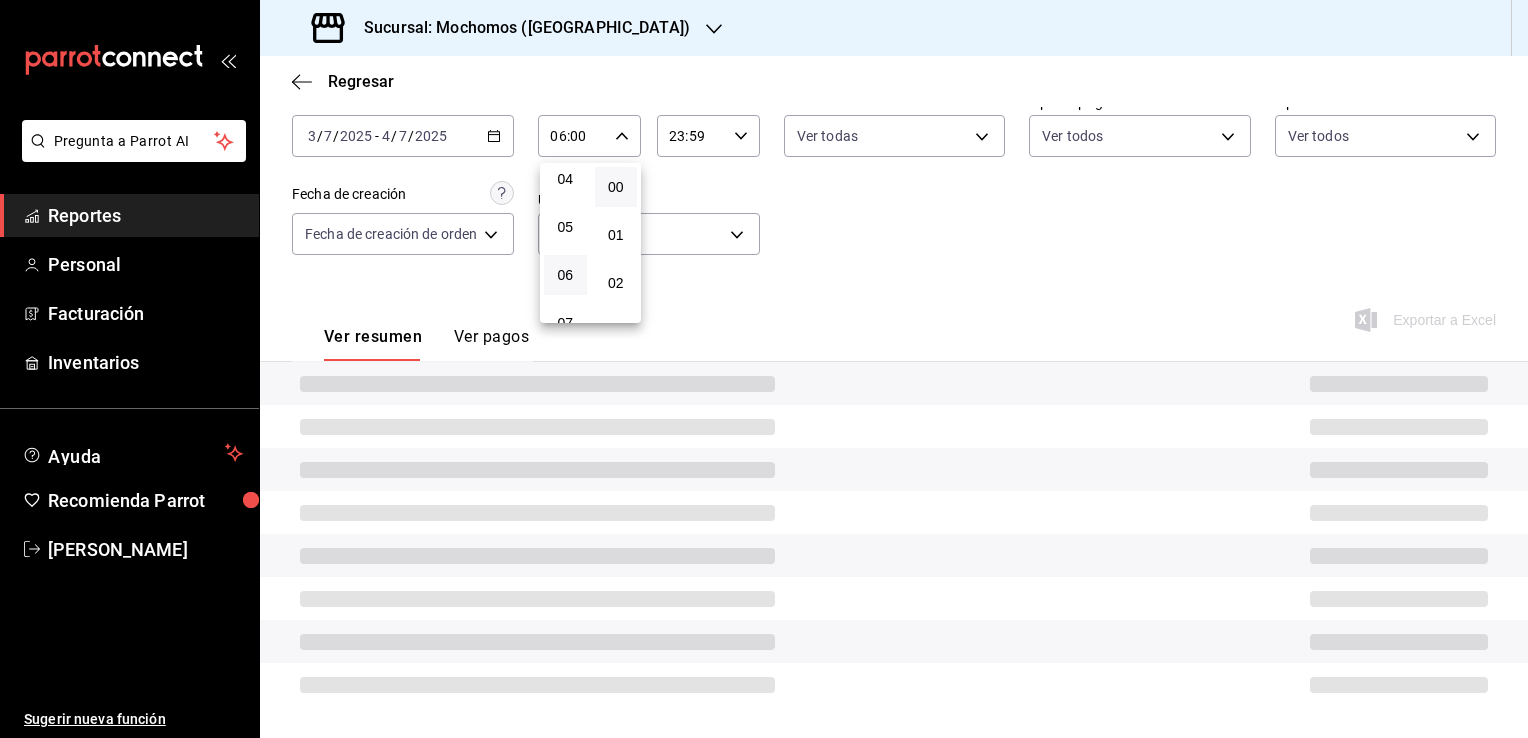 scroll, scrollTop: 108, scrollLeft: 0, axis: vertical 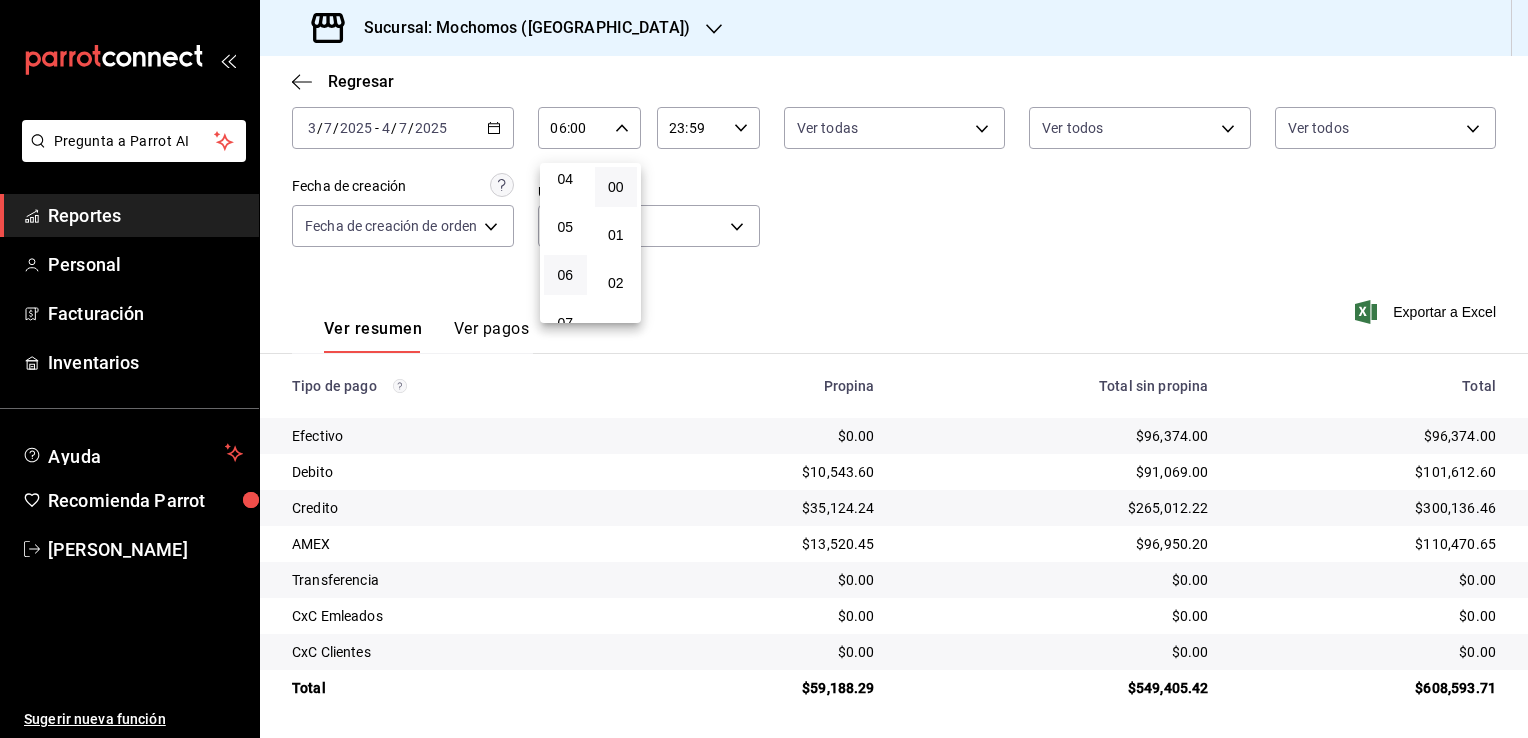 click at bounding box center (764, 369) 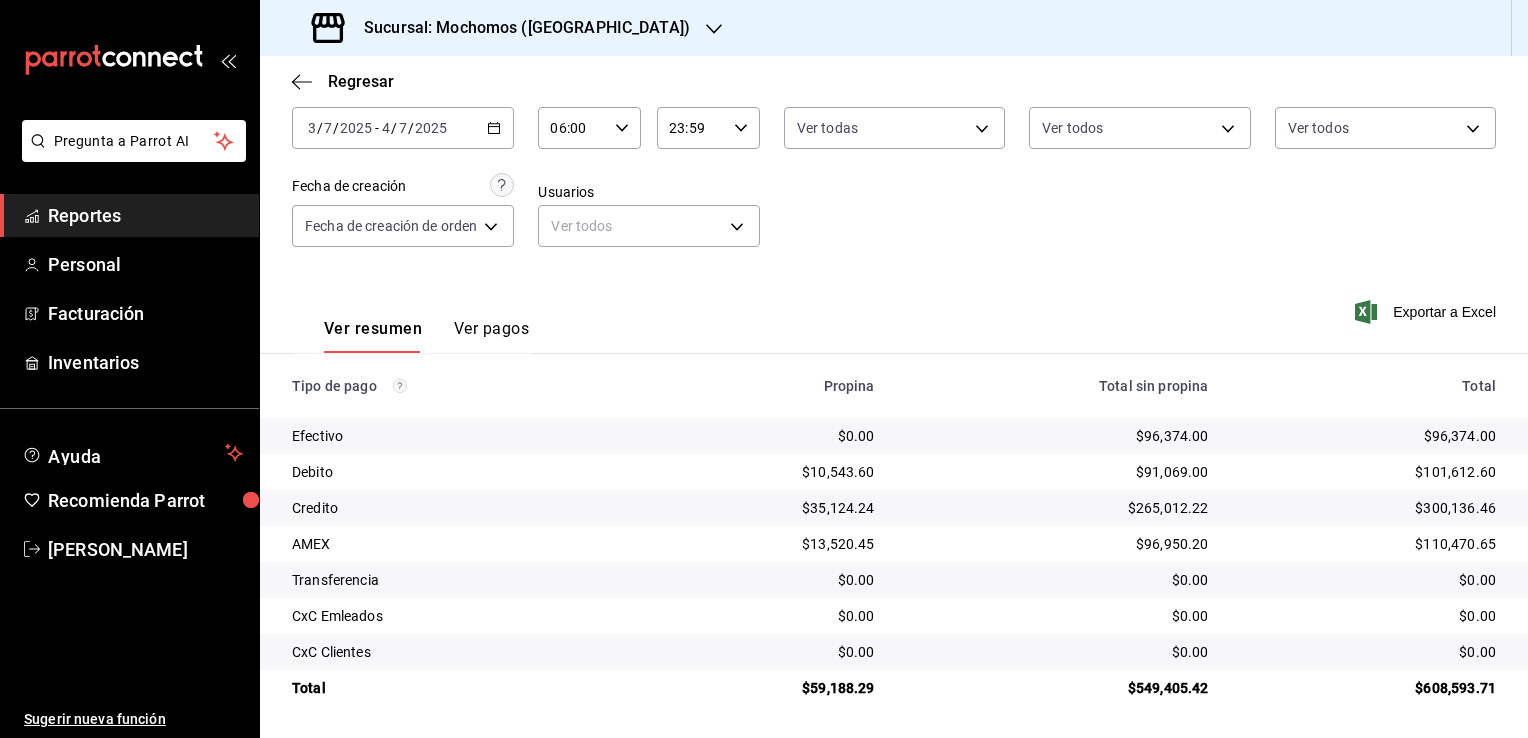 click 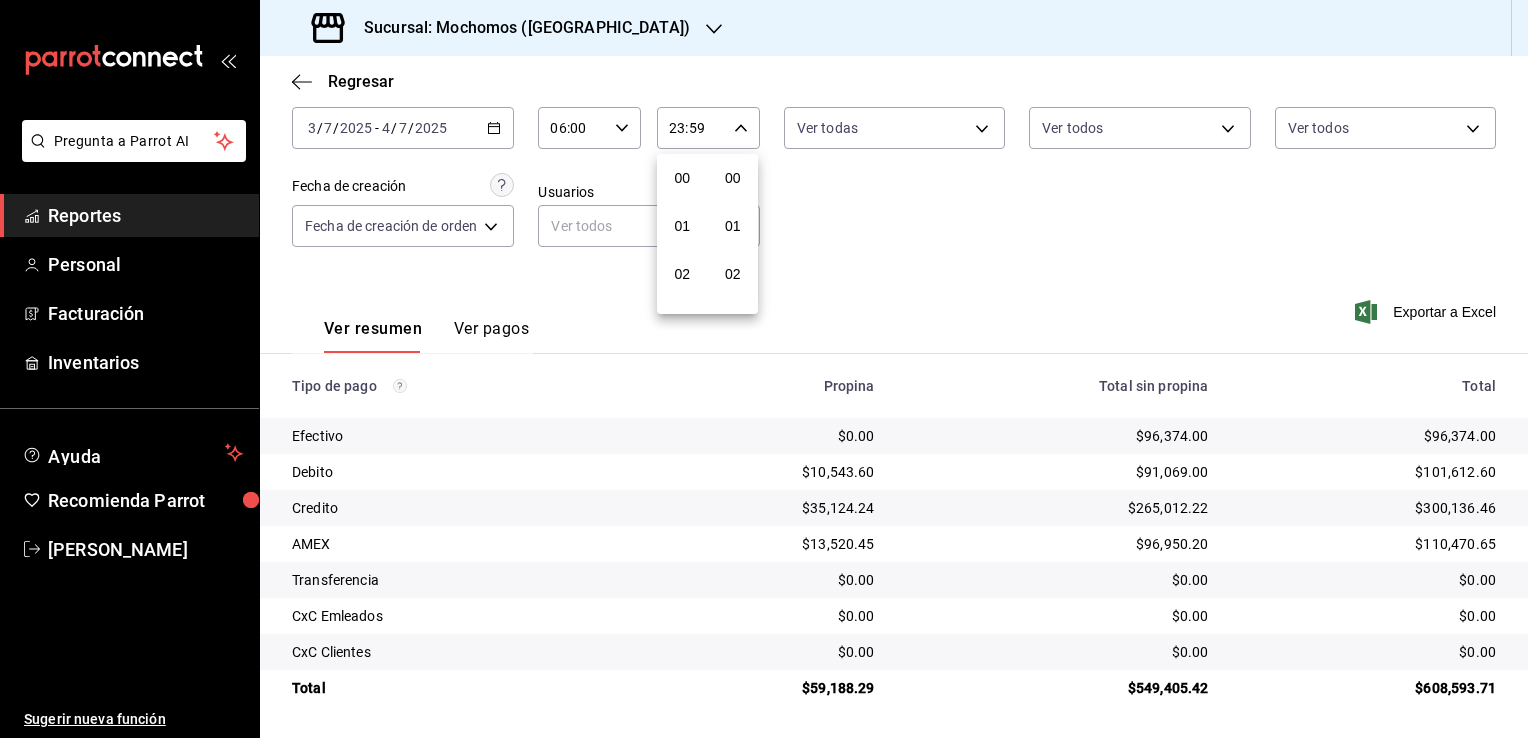scroll, scrollTop: 1011, scrollLeft: 0, axis: vertical 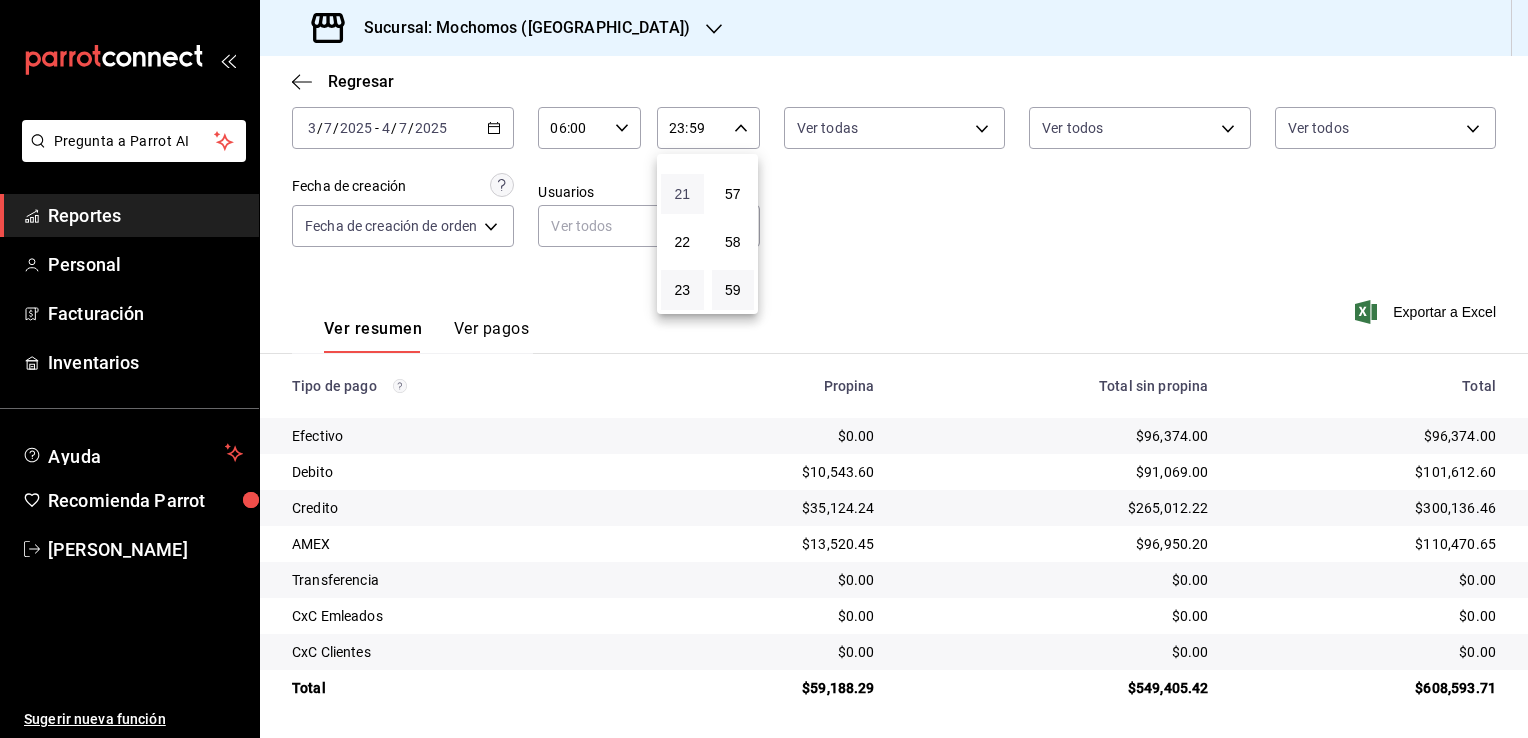 click on "21" at bounding box center [682, 194] 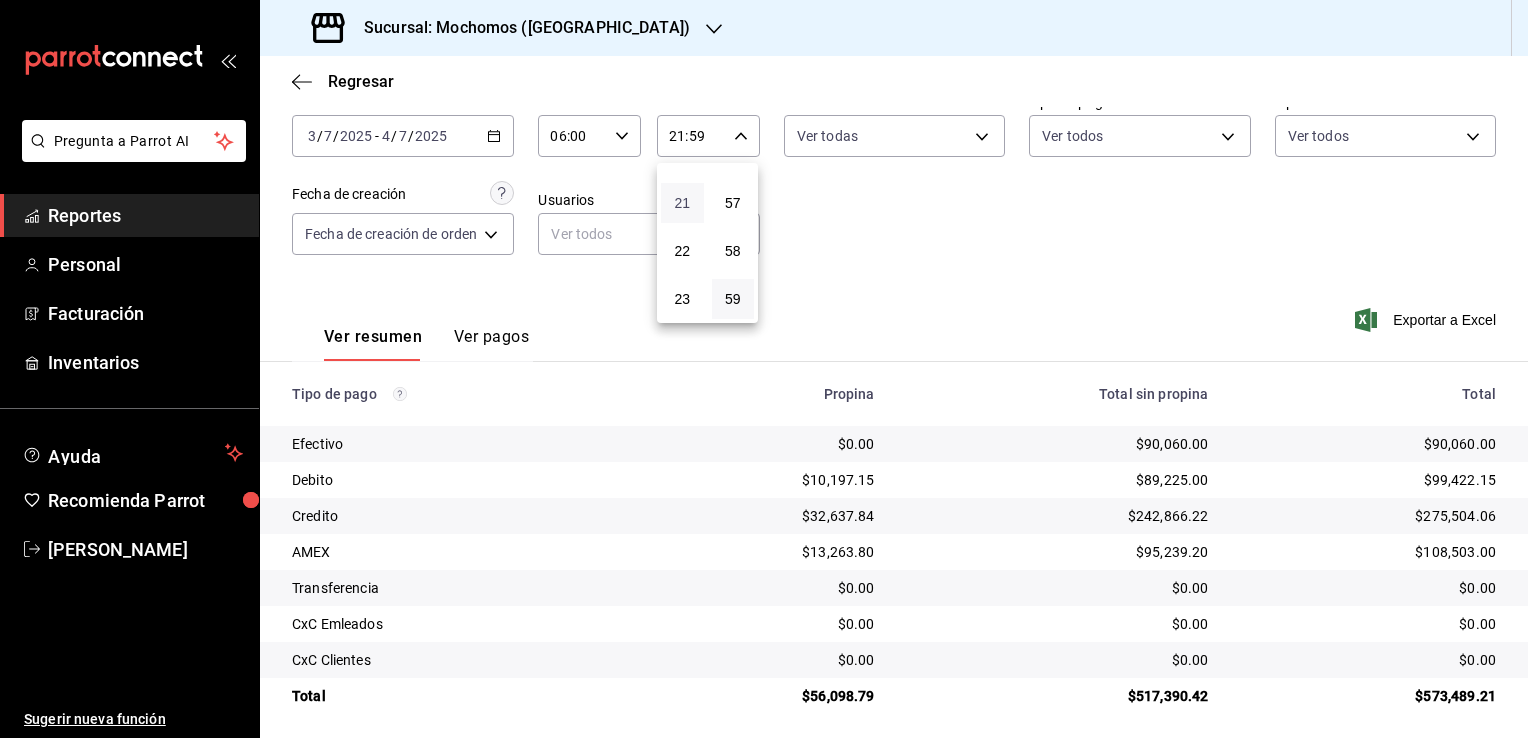 scroll, scrollTop: 108, scrollLeft: 0, axis: vertical 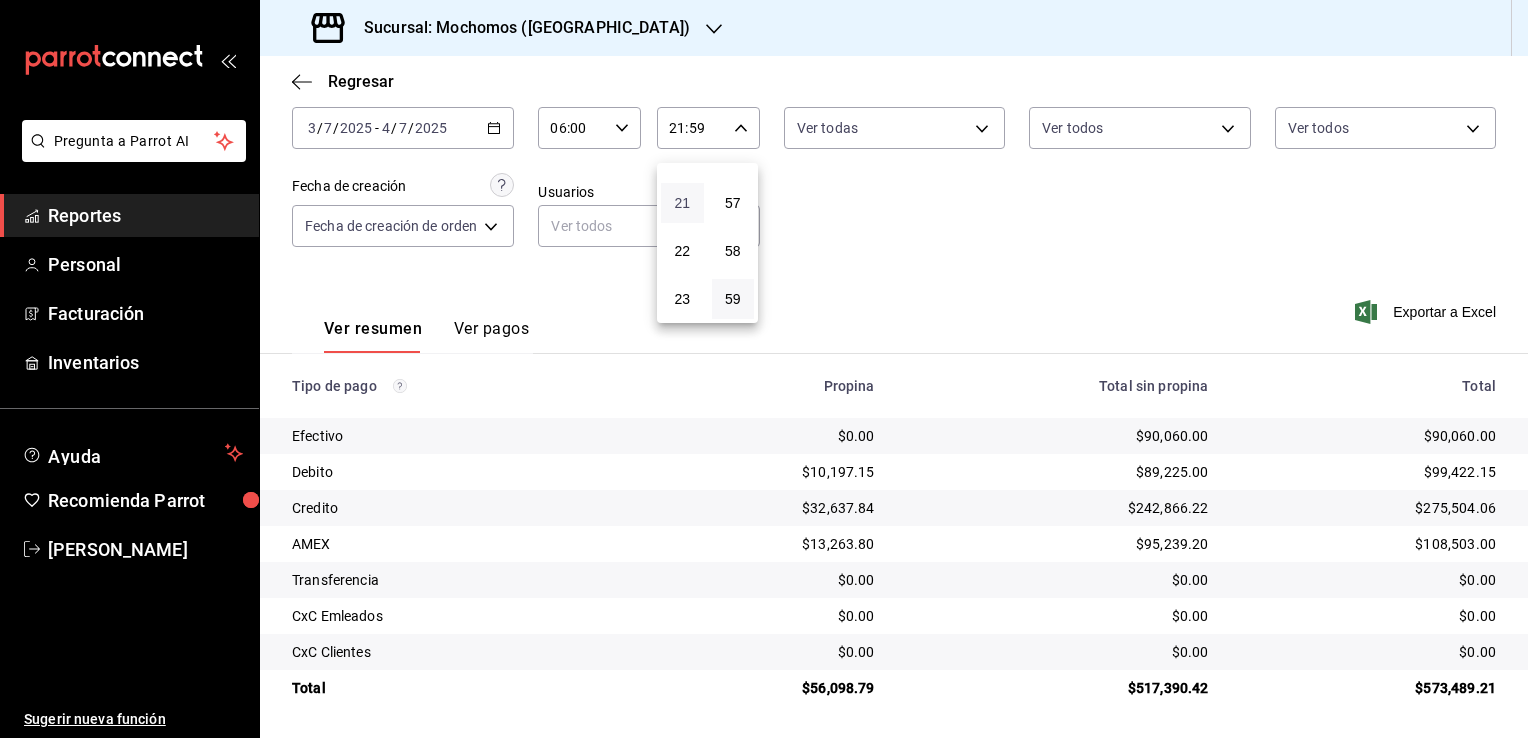 type 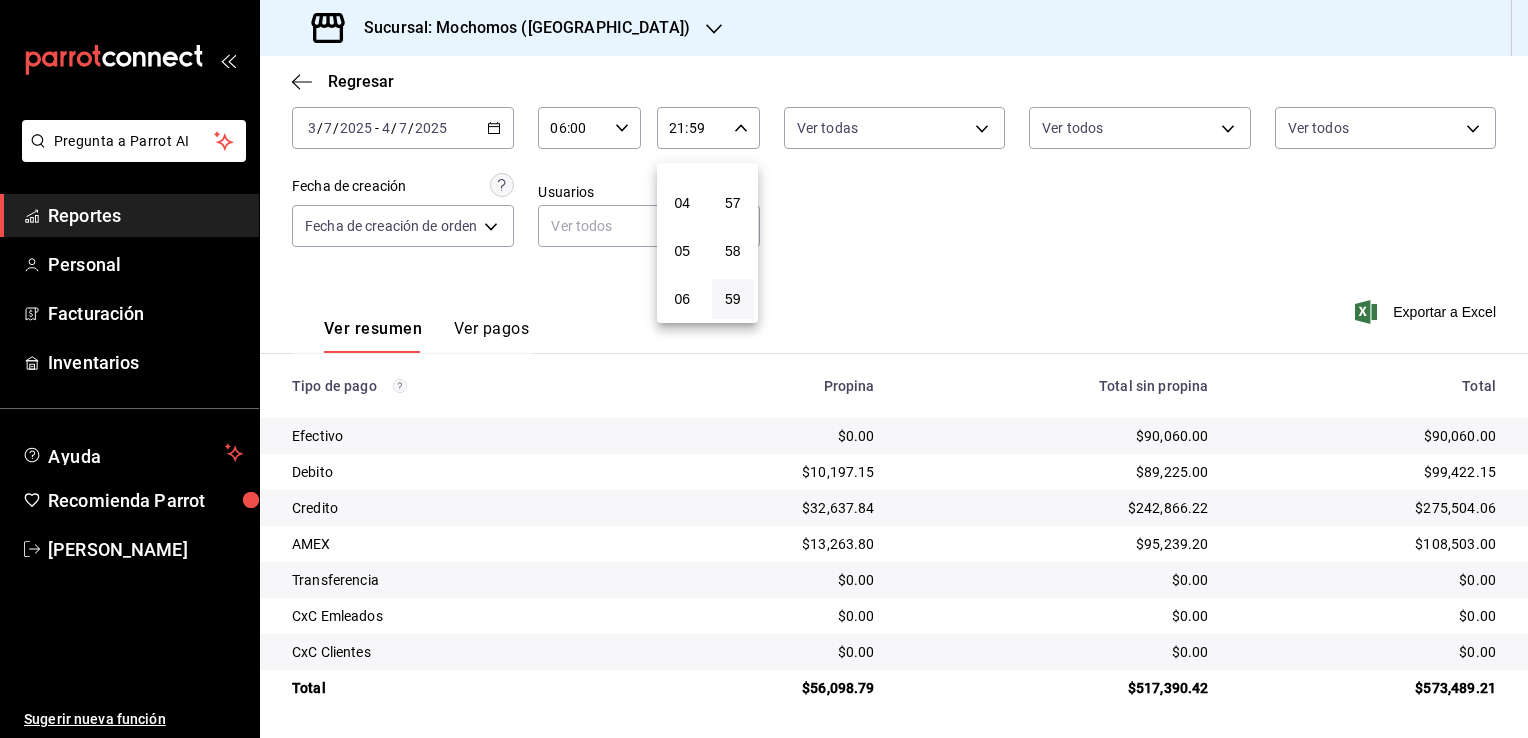 scroll, scrollTop: 171, scrollLeft: 0, axis: vertical 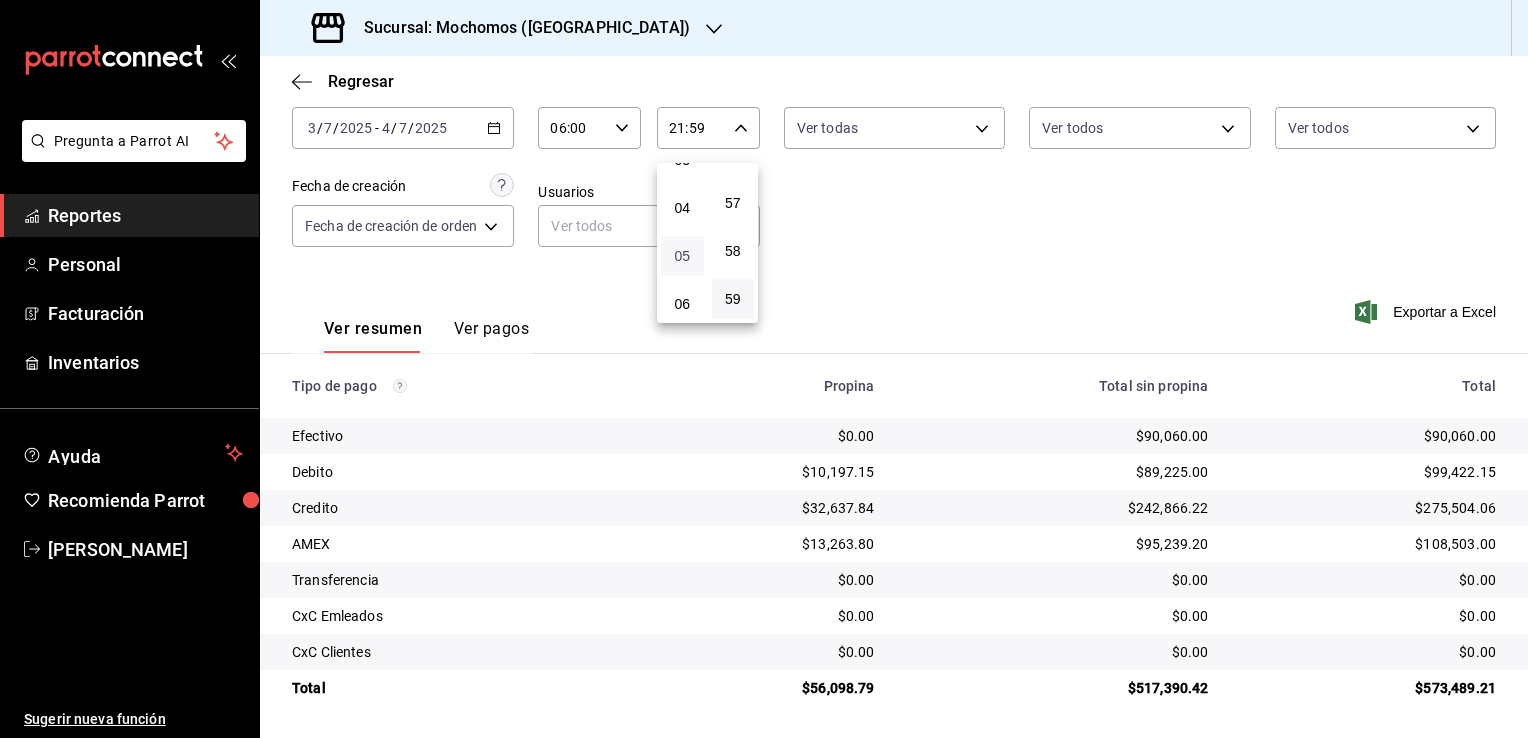 click on "05" at bounding box center [682, 256] 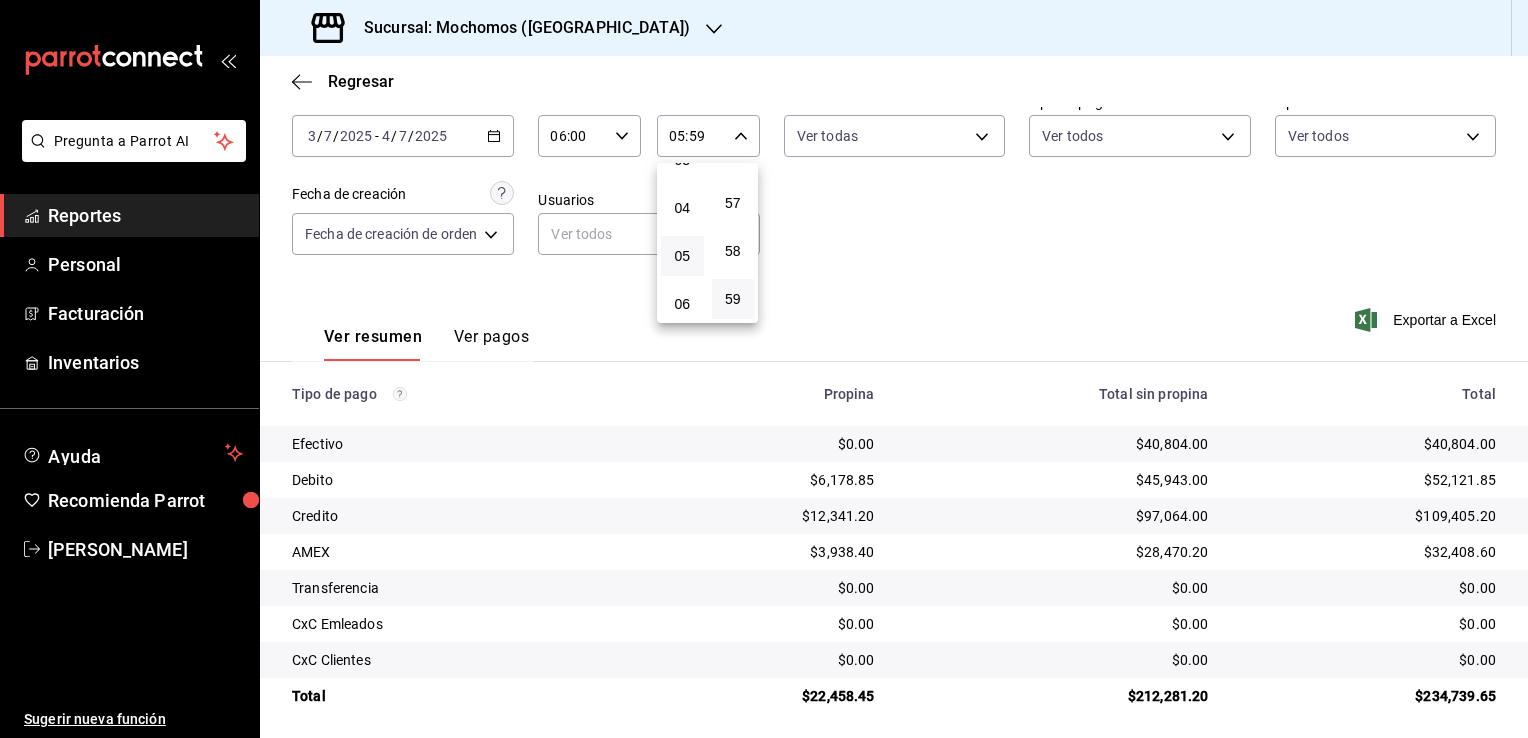scroll, scrollTop: 108, scrollLeft: 0, axis: vertical 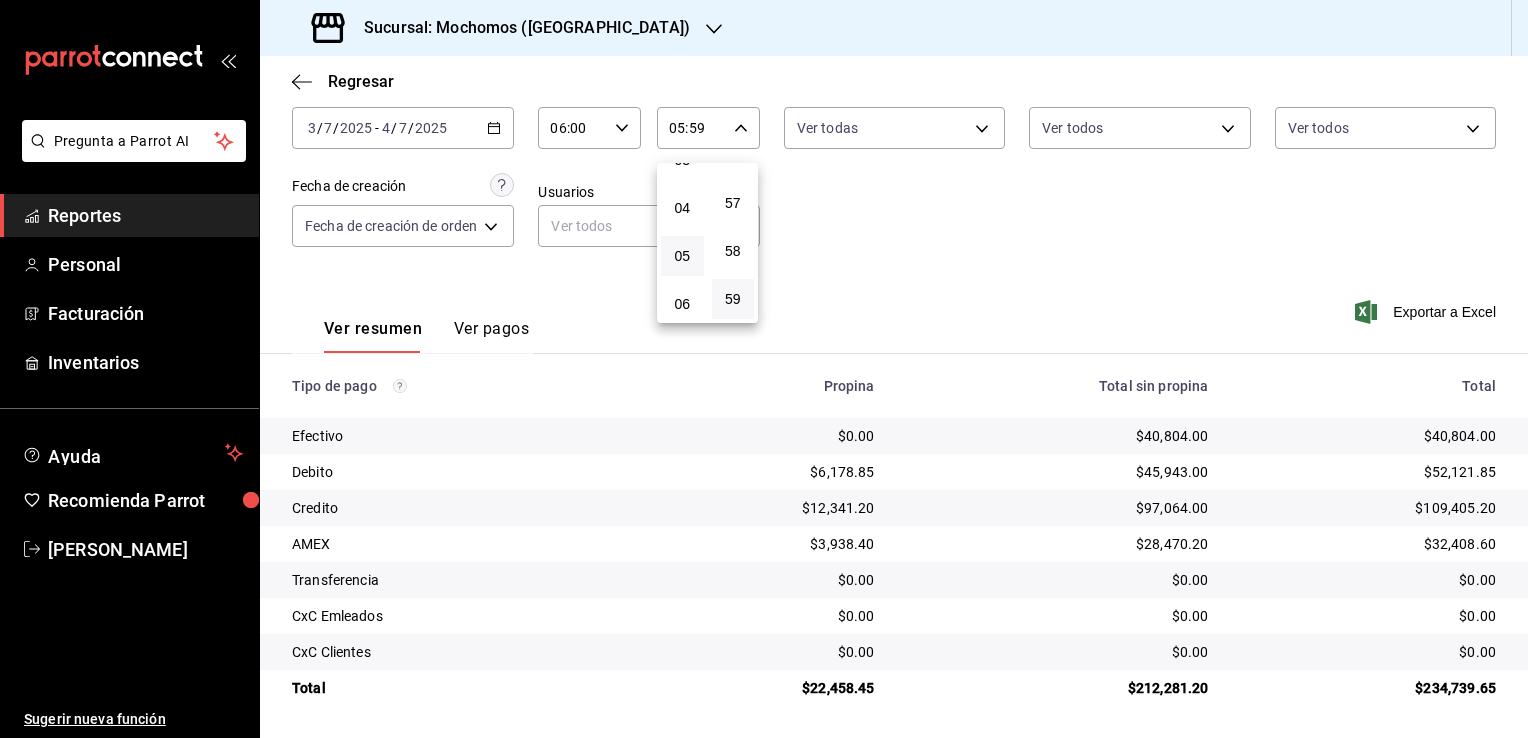 click at bounding box center [764, 369] 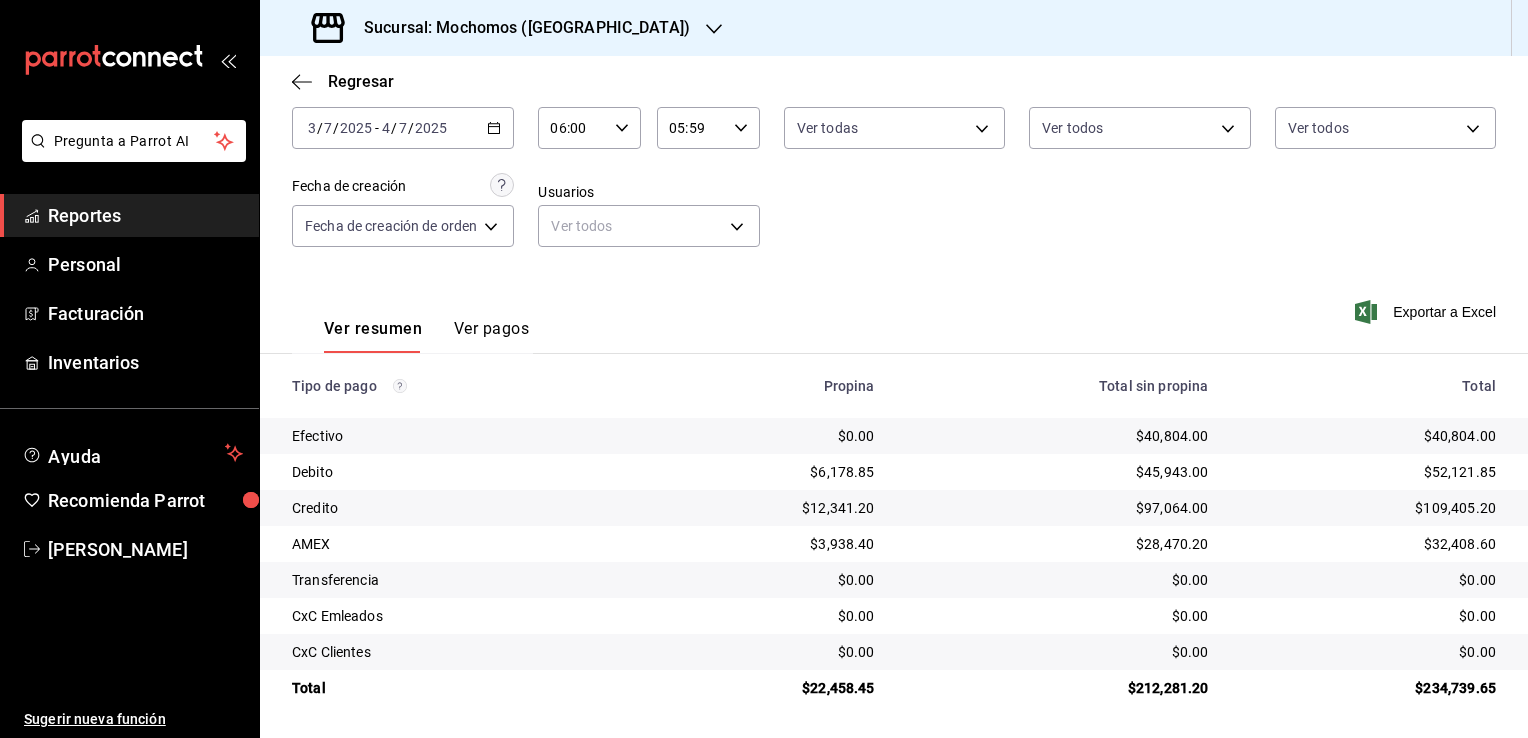 click 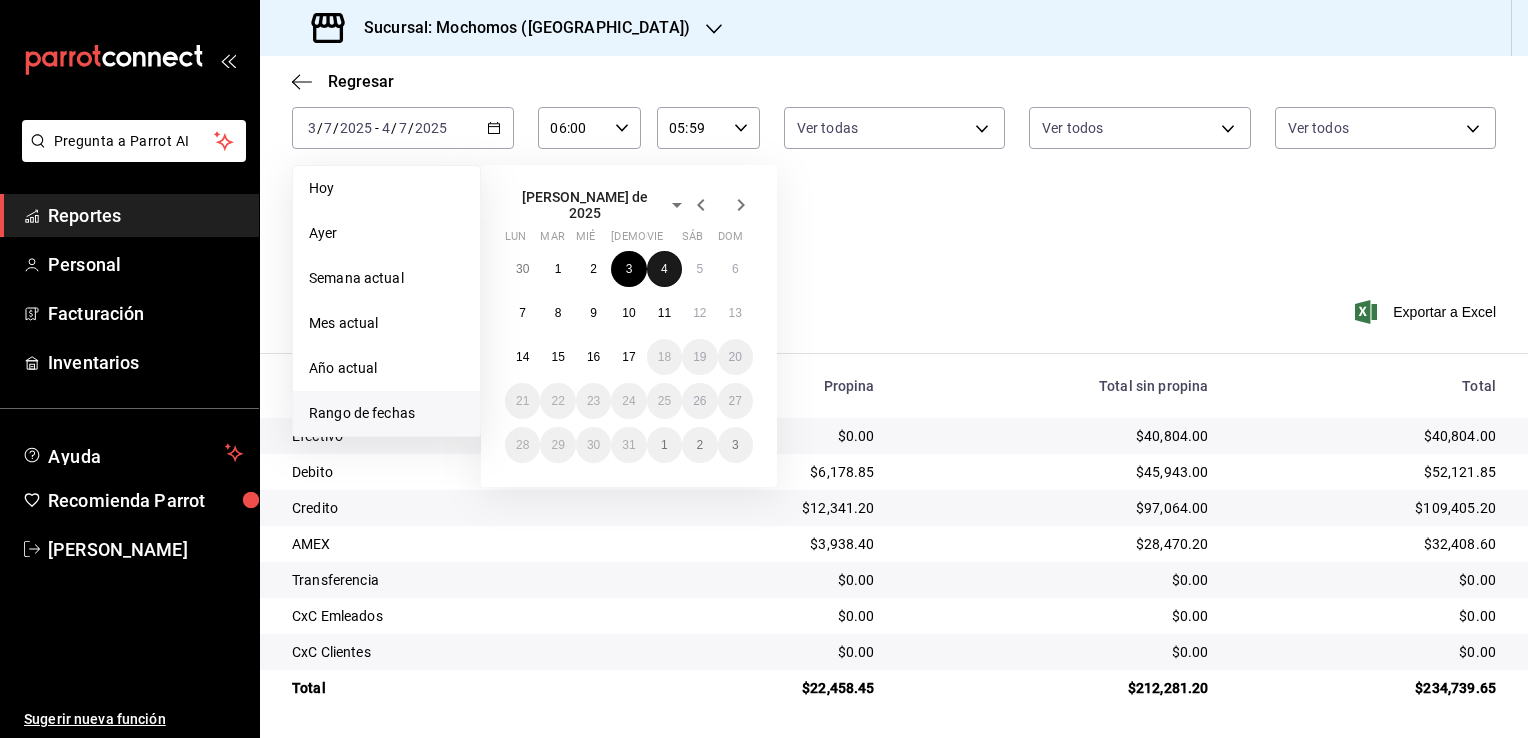 click on "4" at bounding box center [664, 269] 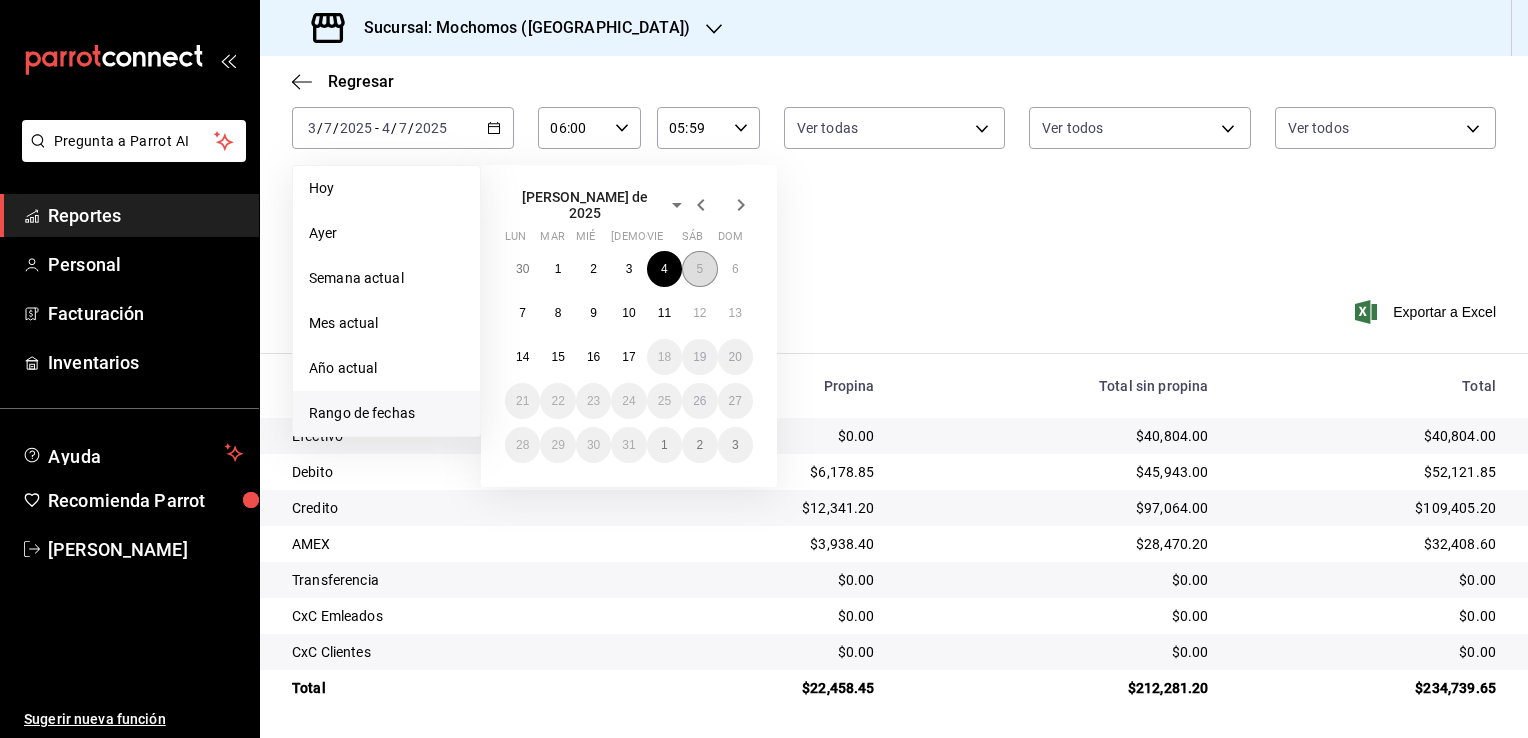 click on "5" at bounding box center [699, 269] 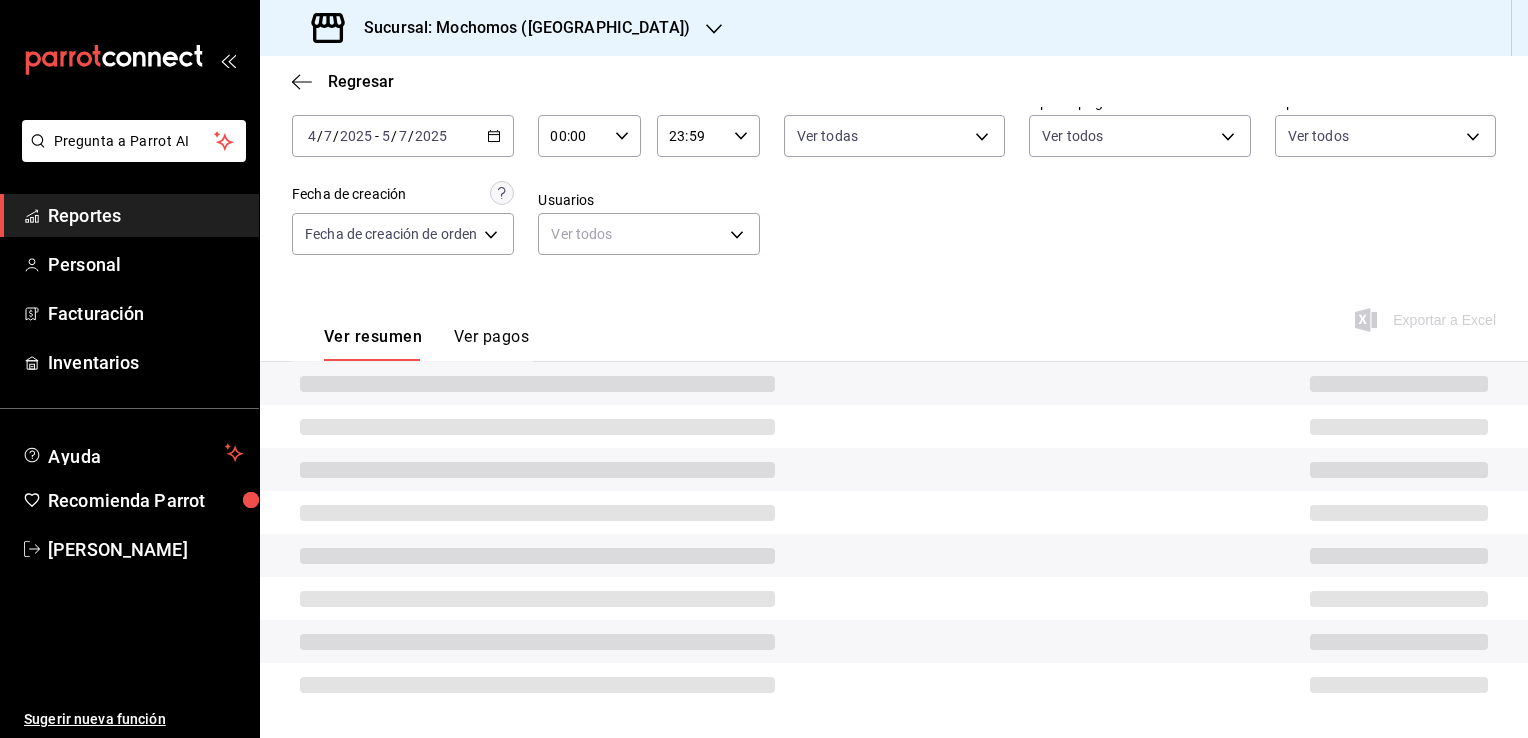 scroll, scrollTop: 108, scrollLeft: 0, axis: vertical 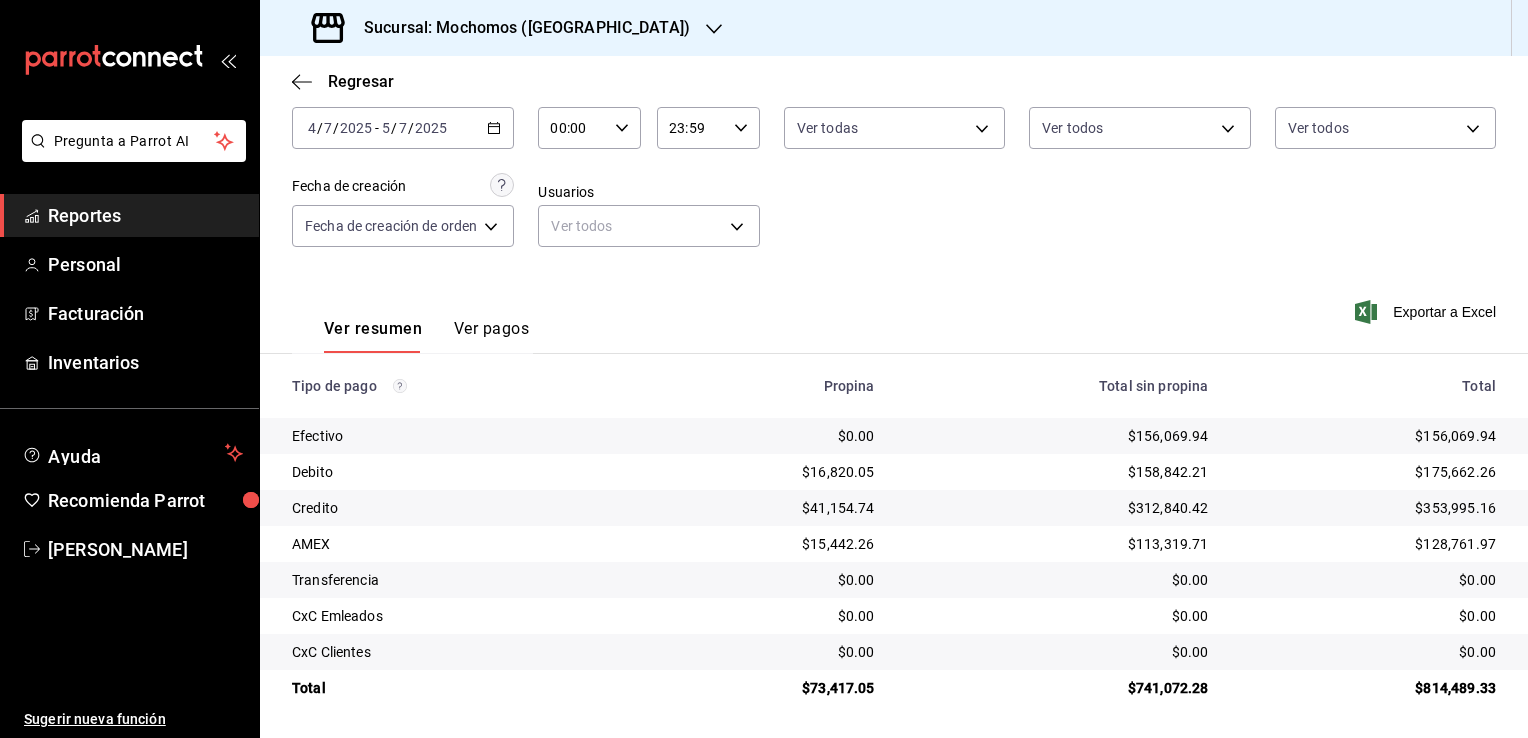 click 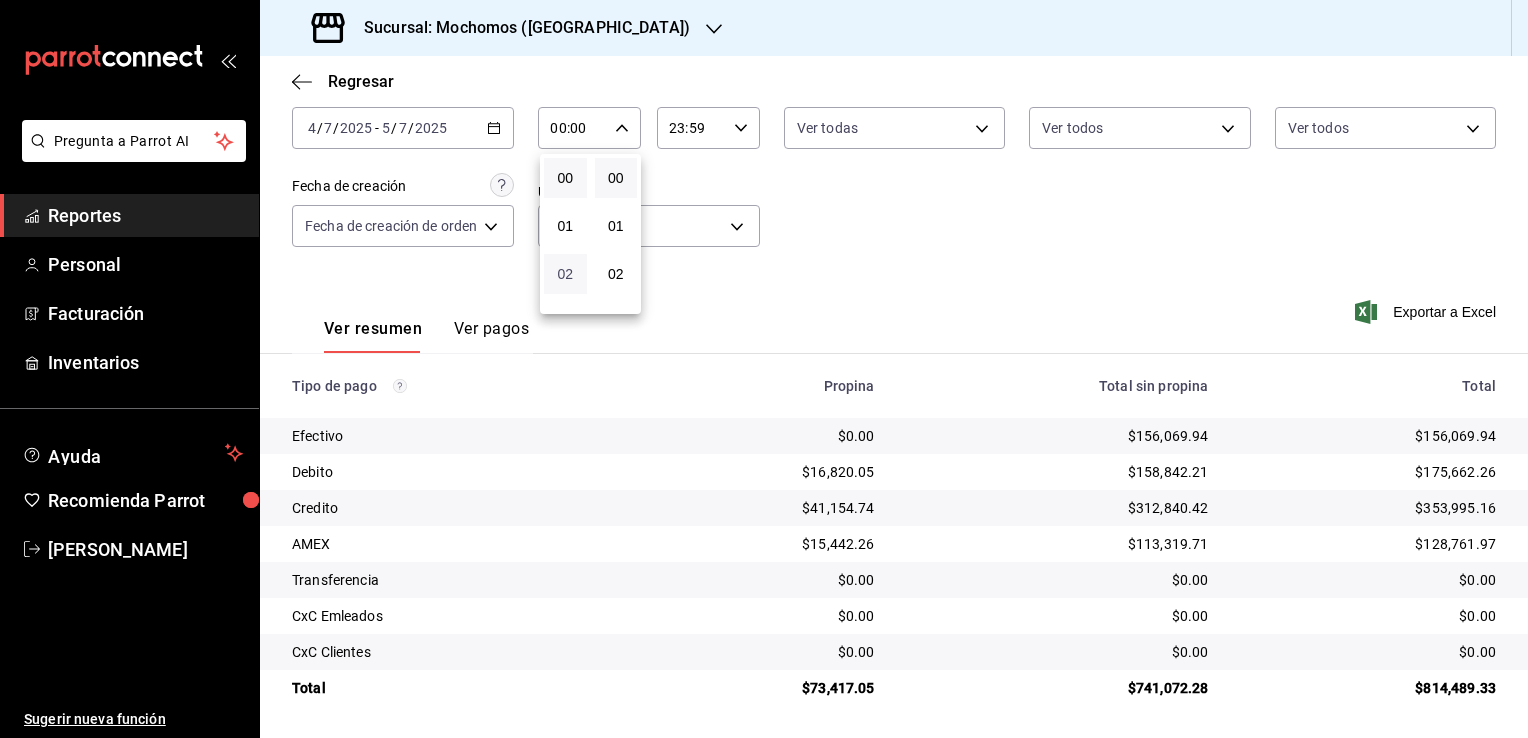 click on "02" at bounding box center (565, 274) 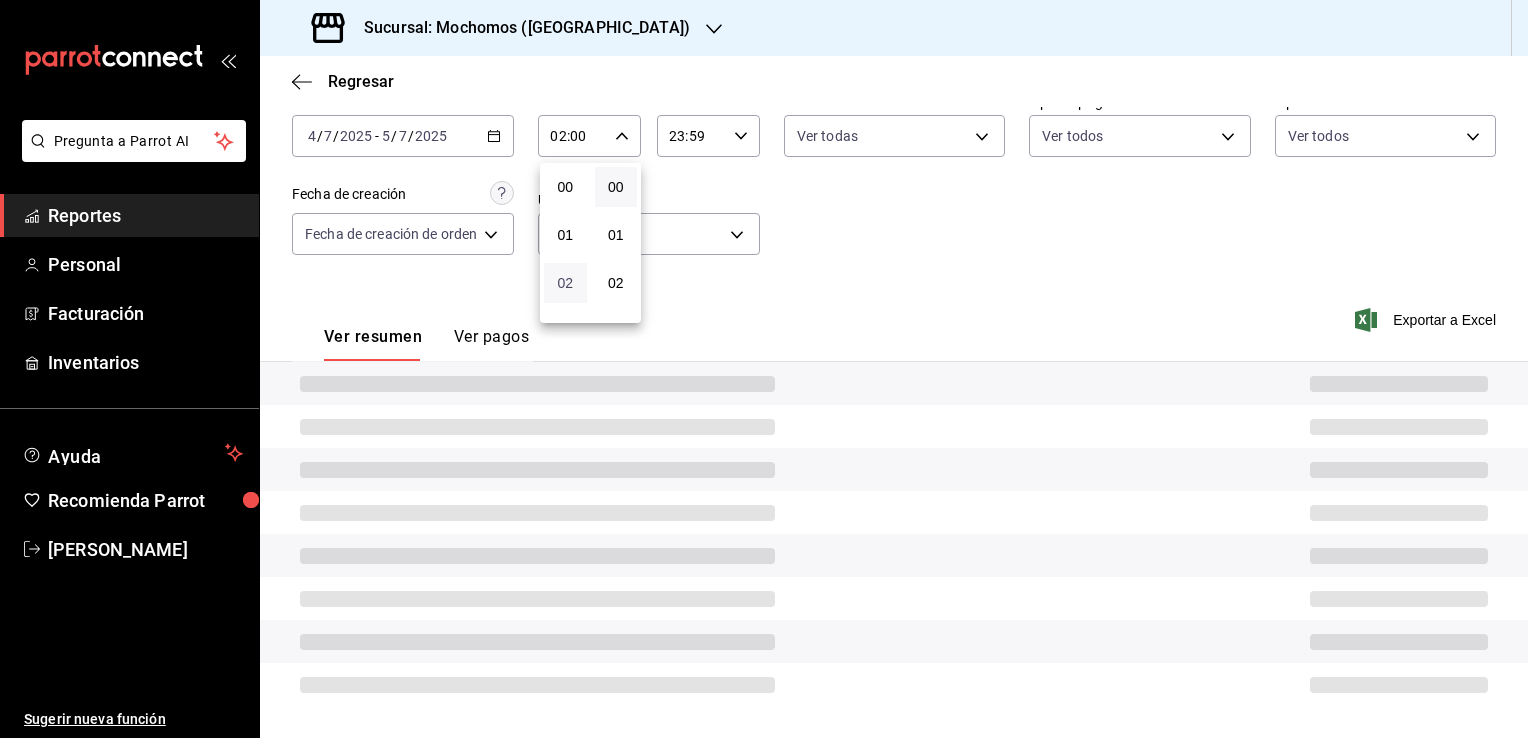 scroll, scrollTop: 100, scrollLeft: 0, axis: vertical 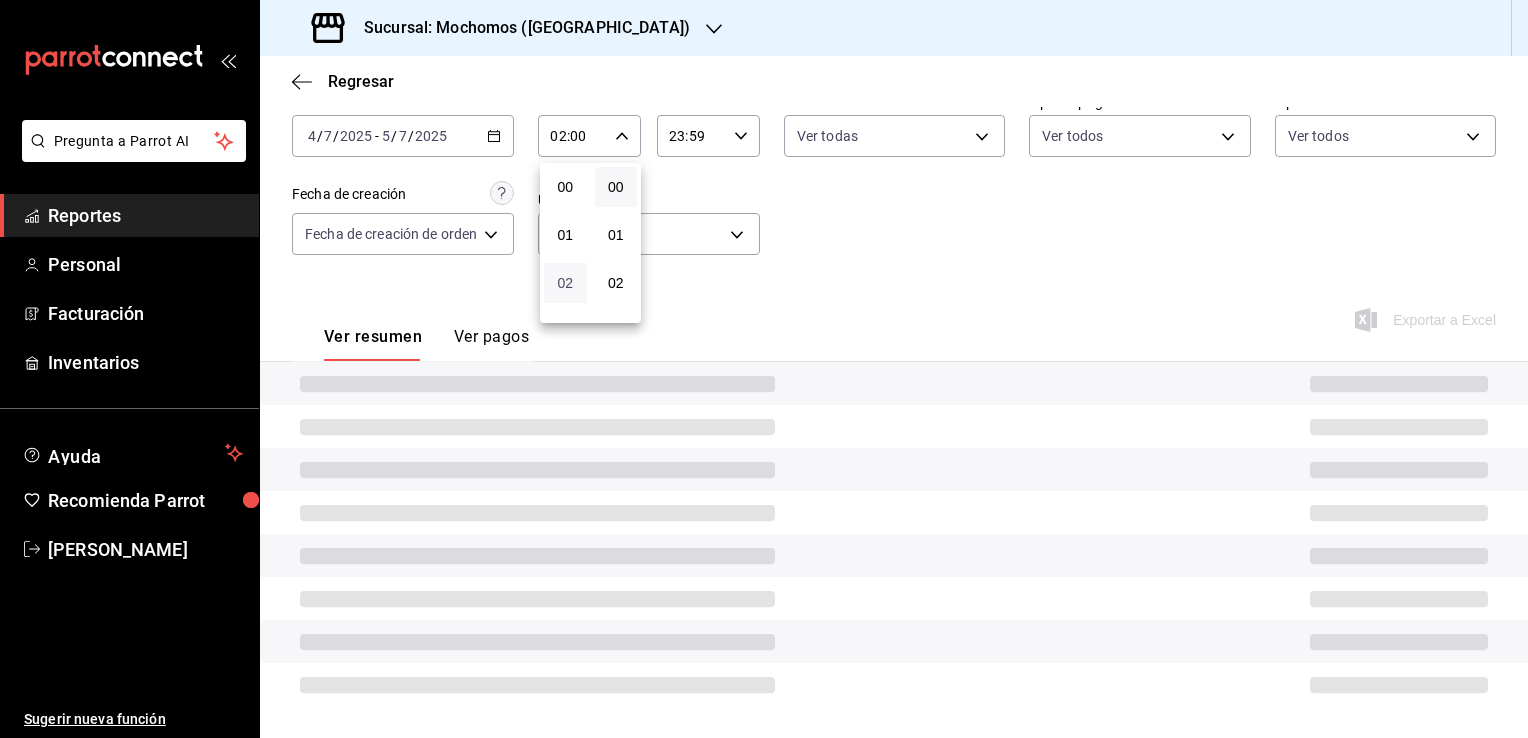 type 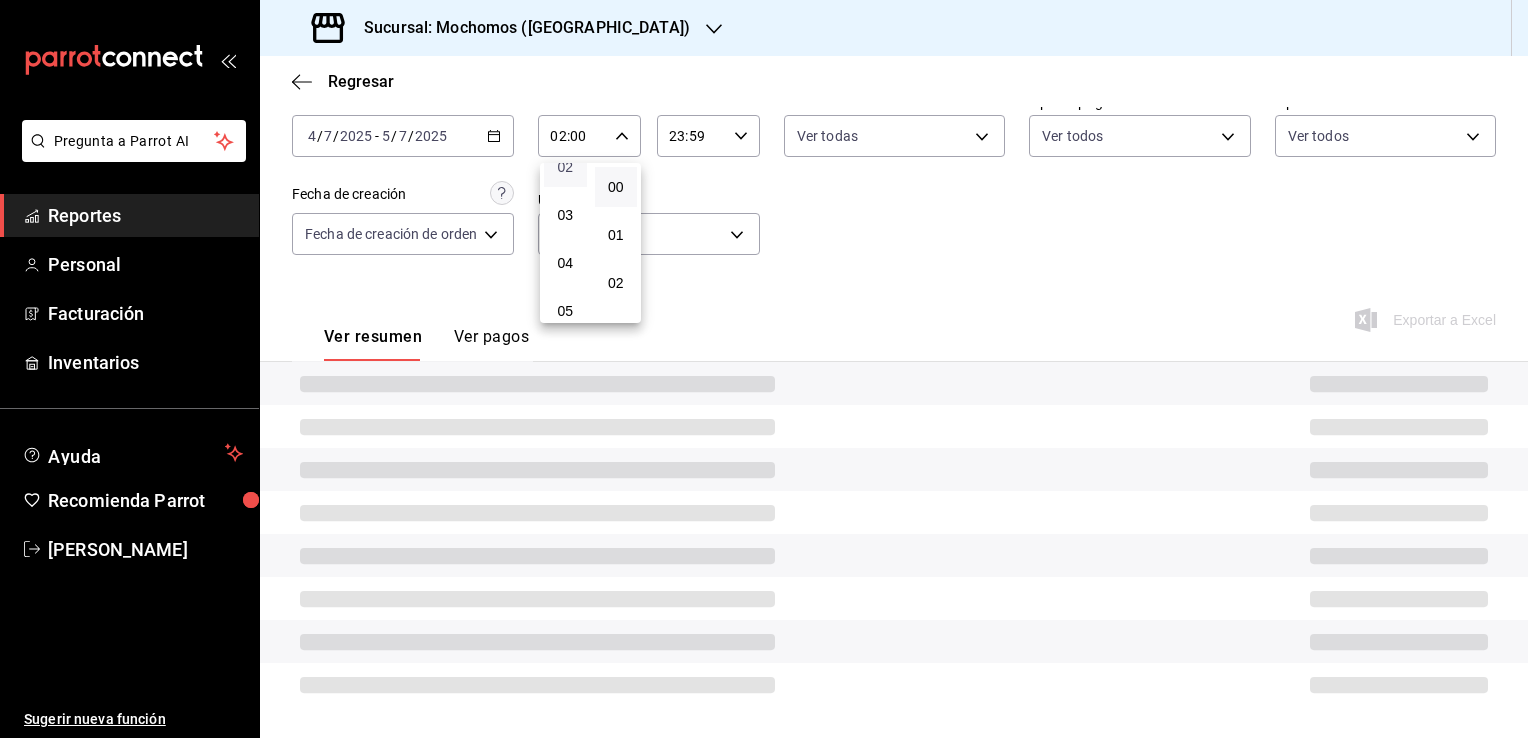 scroll, scrollTop: 138, scrollLeft: 0, axis: vertical 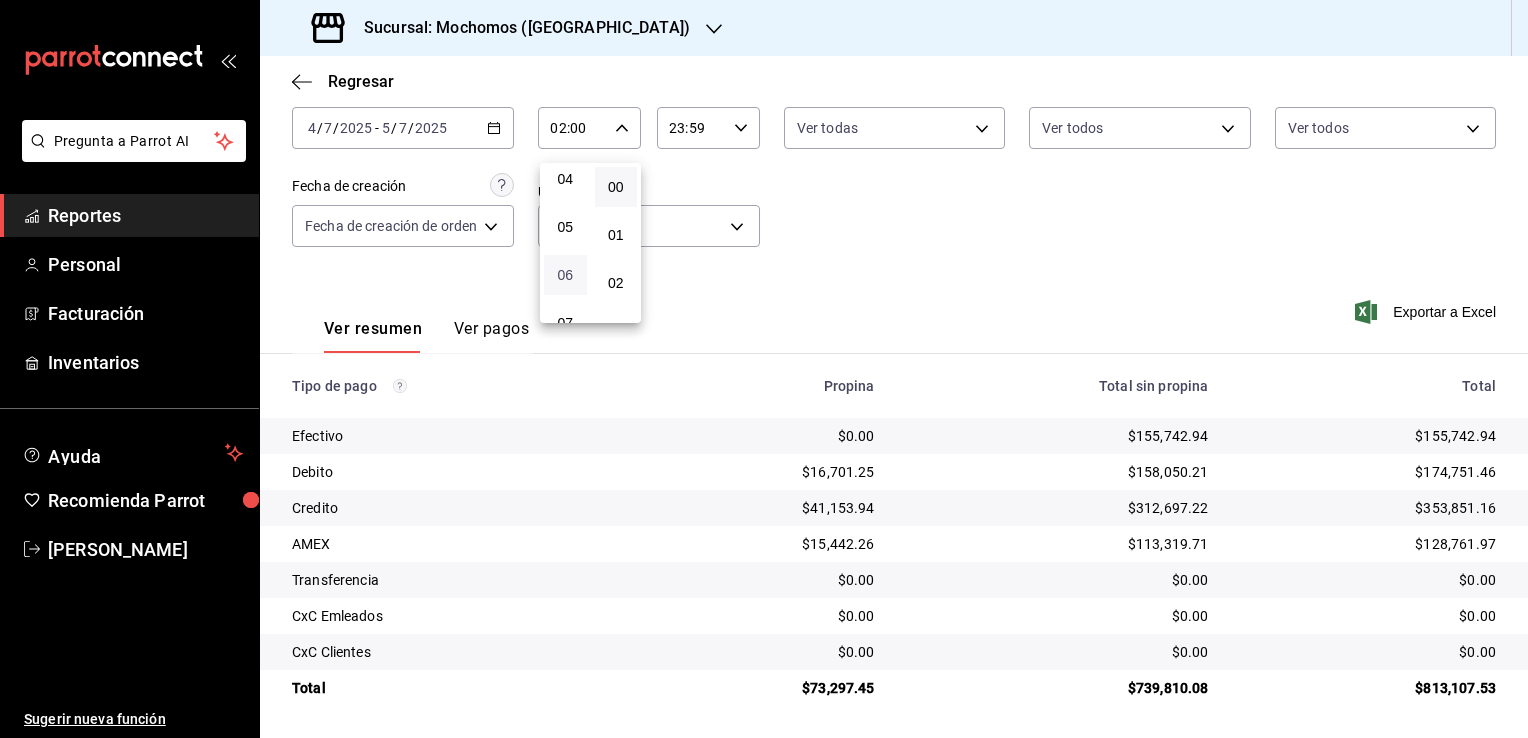click on "06" at bounding box center (565, 275) 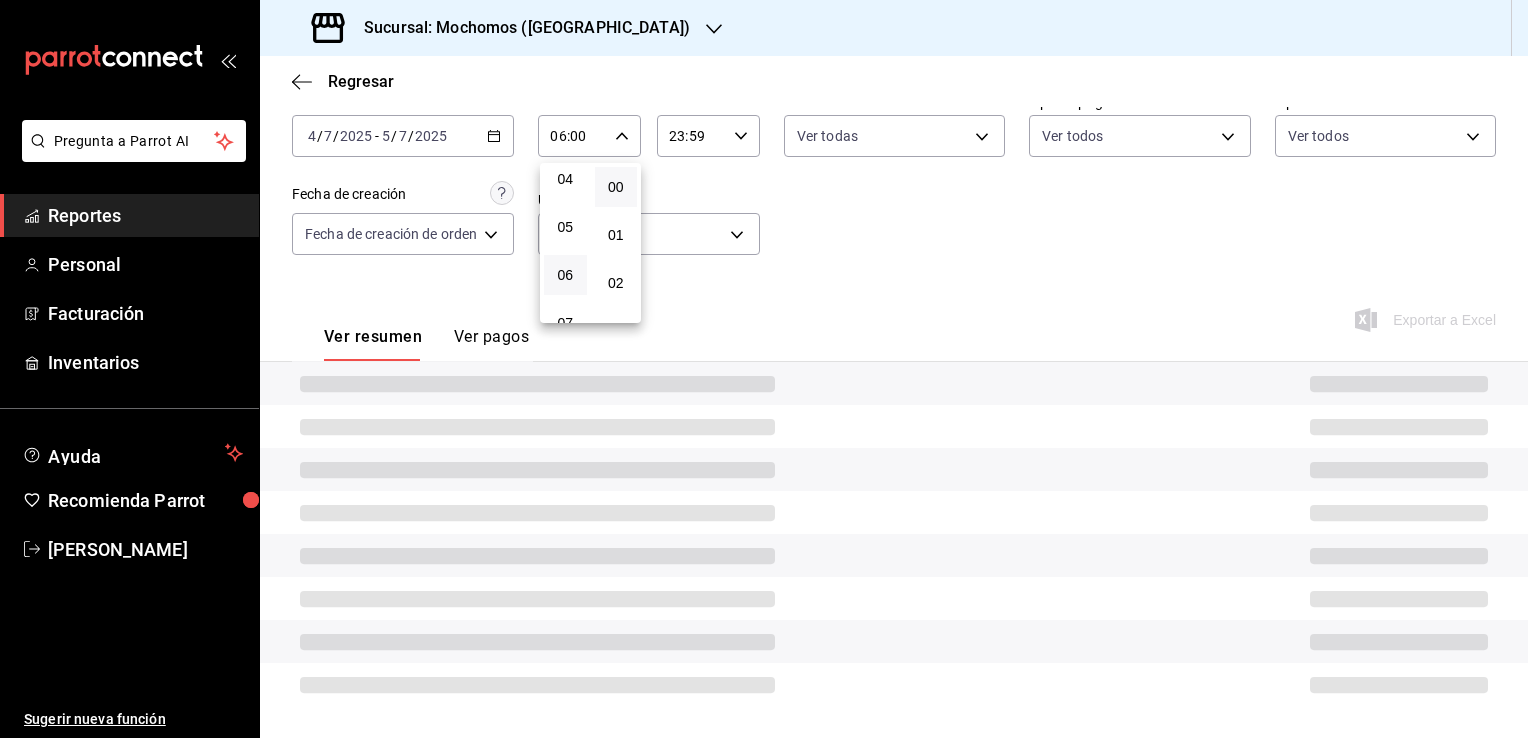 scroll, scrollTop: 108, scrollLeft: 0, axis: vertical 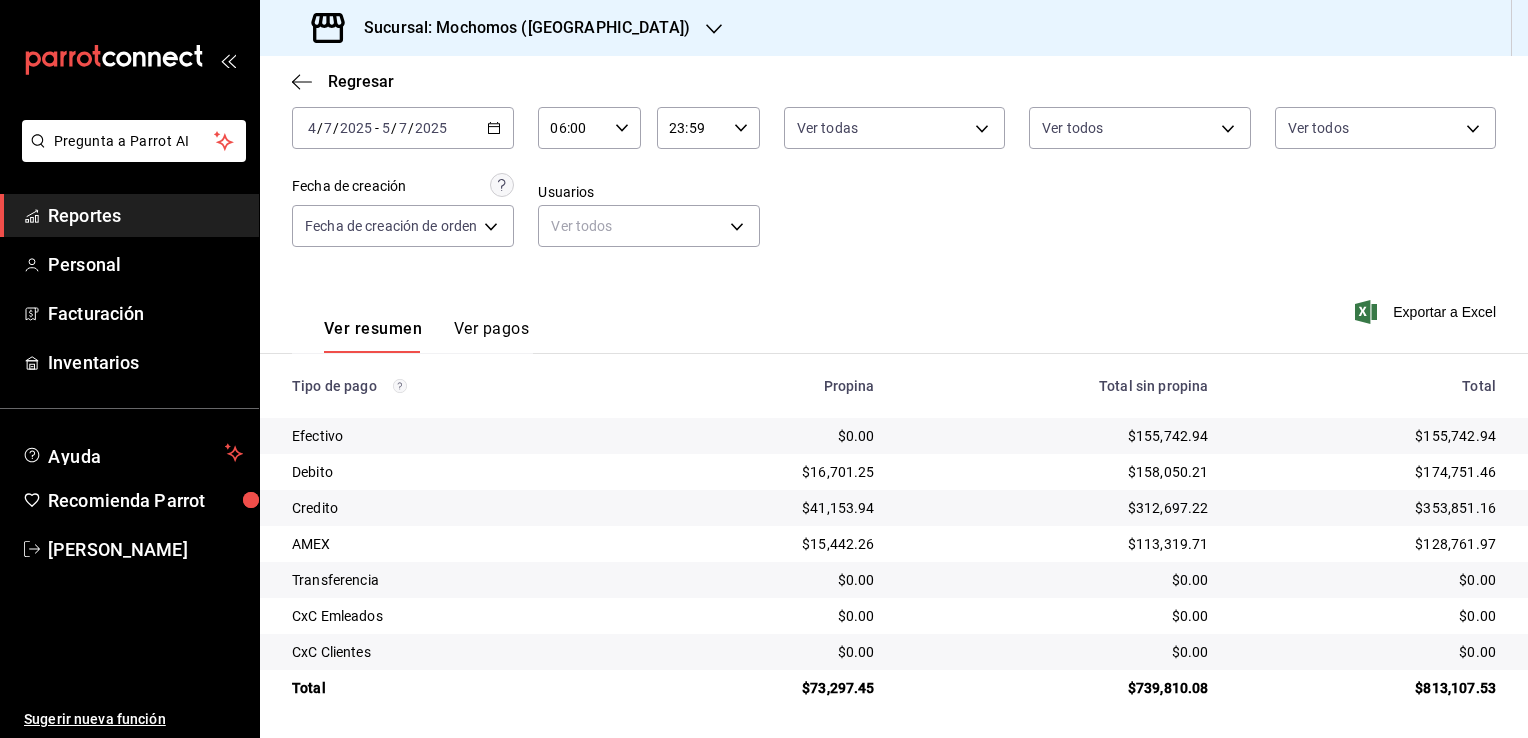 click 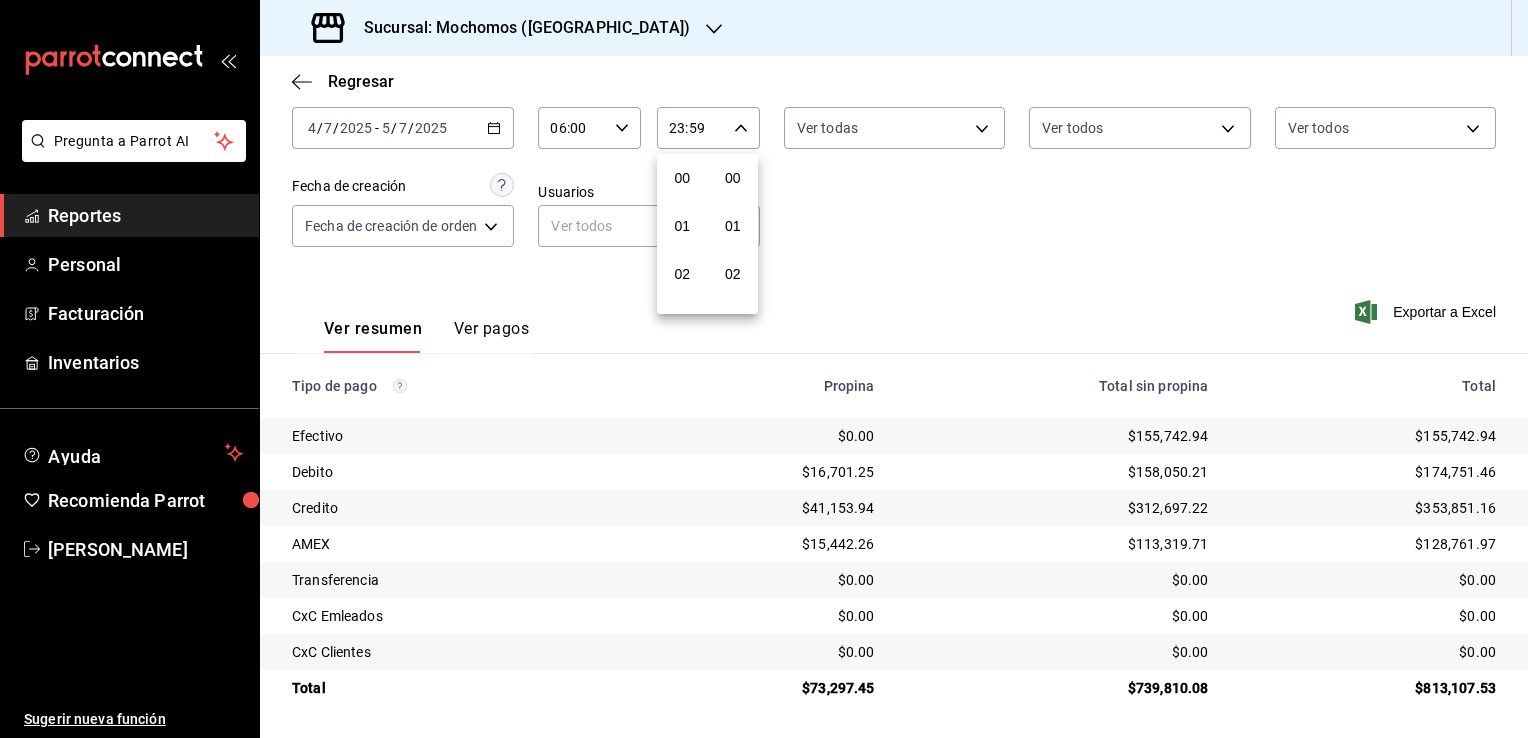 scroll, scrollTop: 1011, scrollLeft: 0, axis: vertical 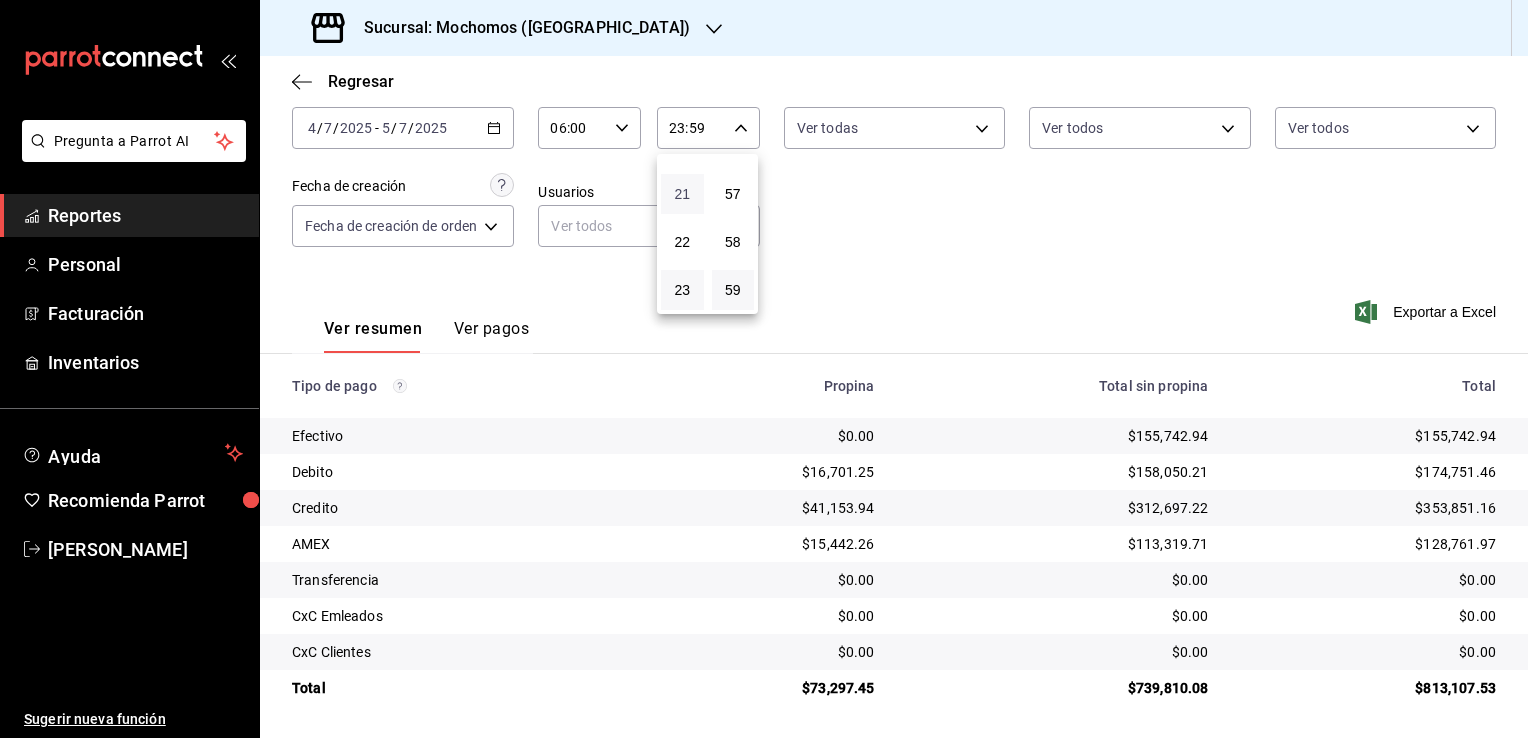 click on "21" at bounding box center (682, 194) 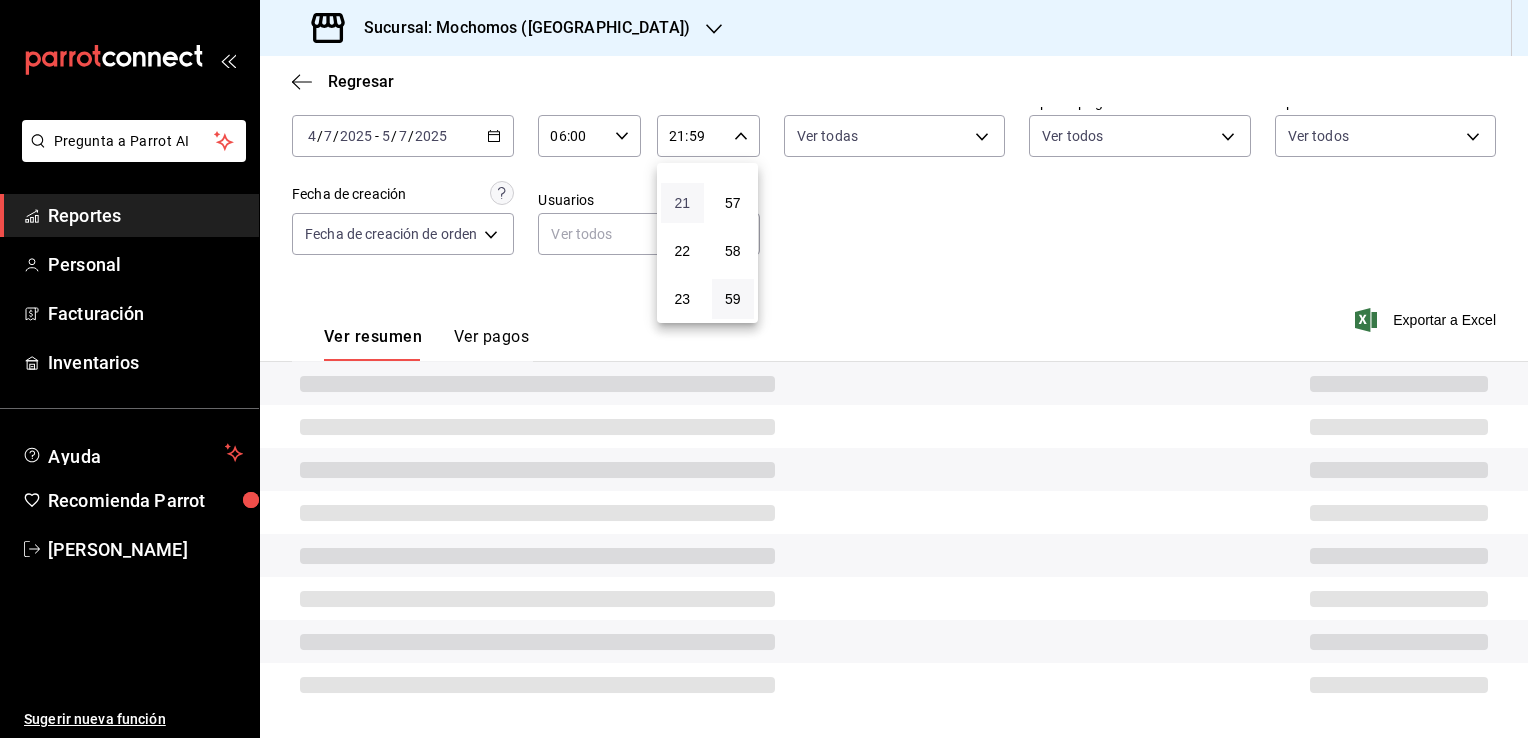 scroll, scrollTop: 100, scrollLeft: 0, axis: vertical 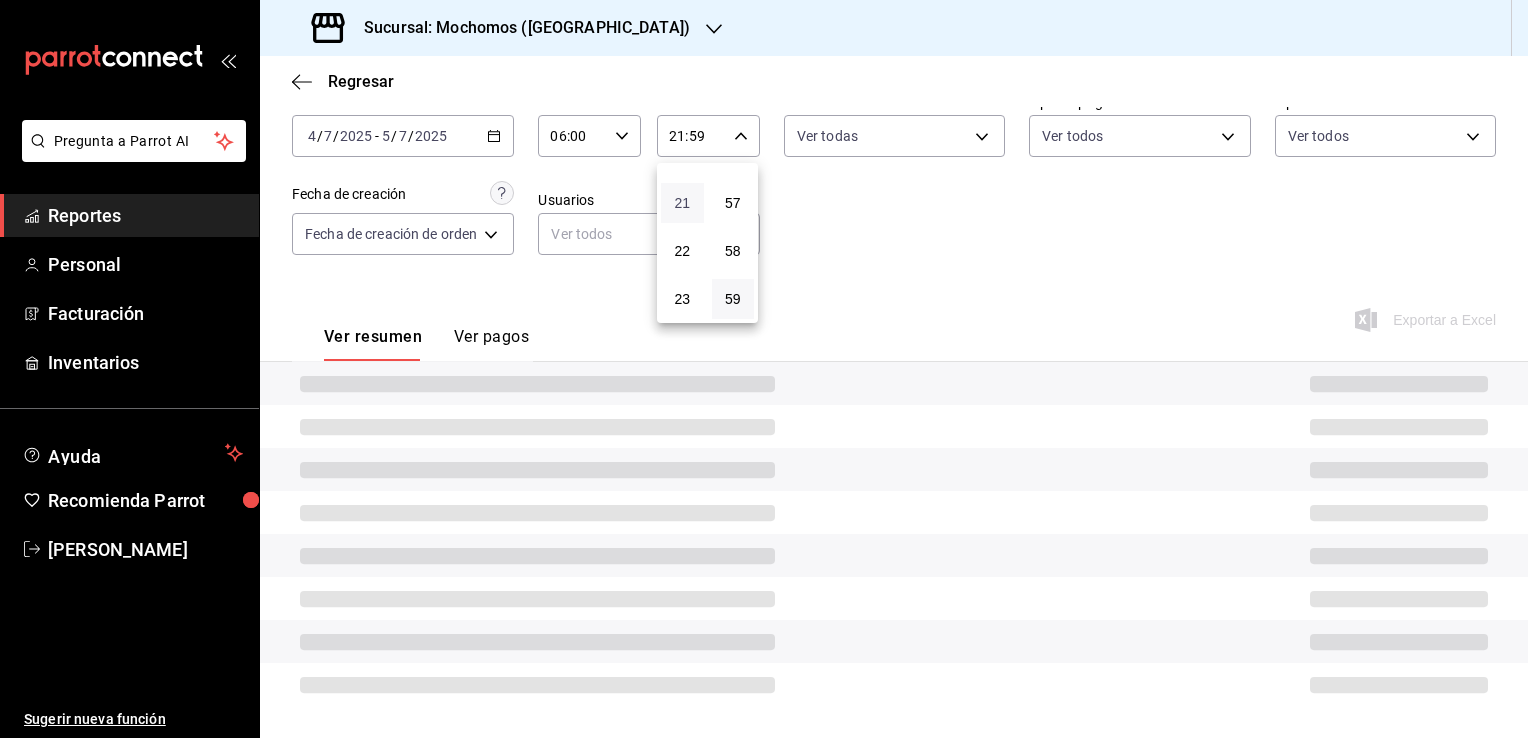 type 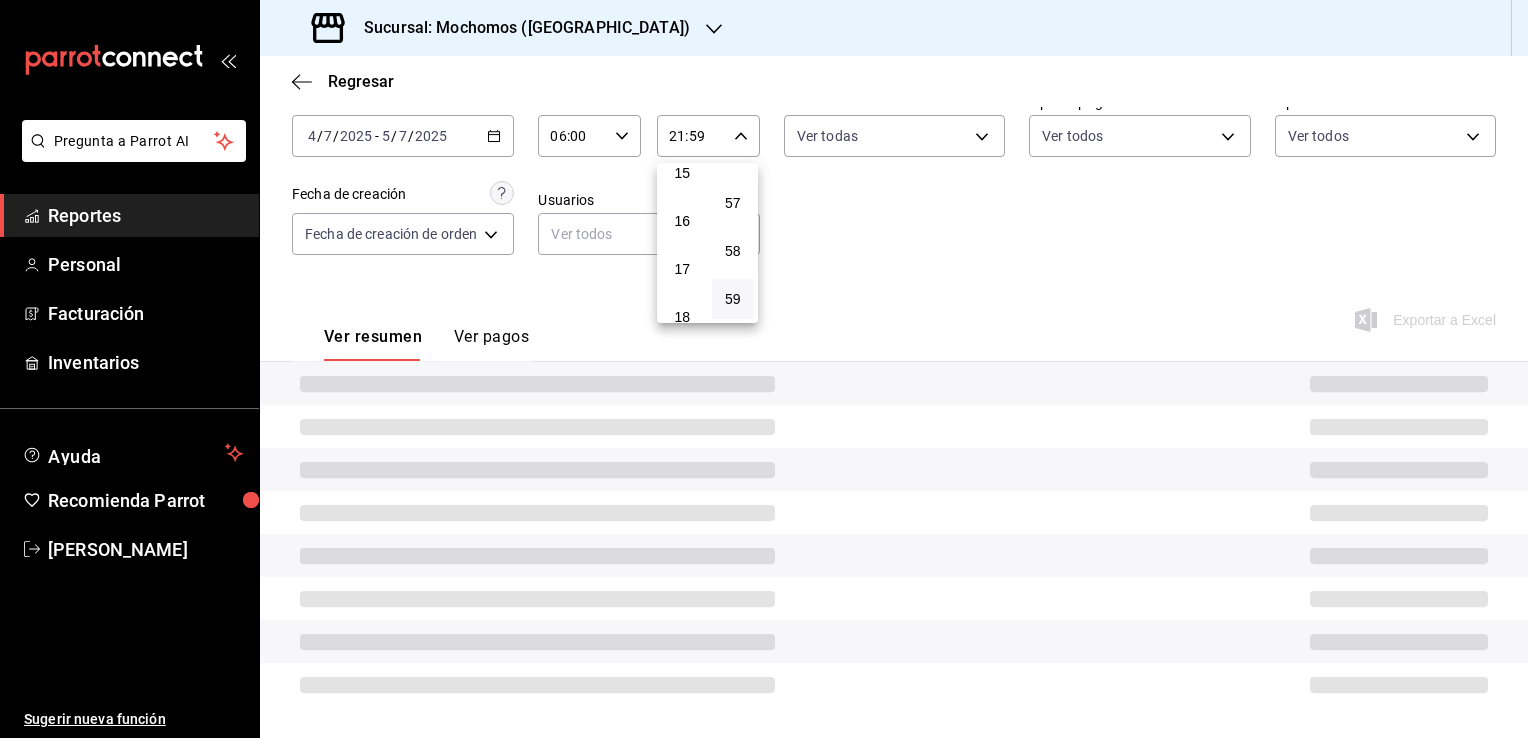 scroll, scrollTop: 560, scrollLeft: 0, axis: vertical 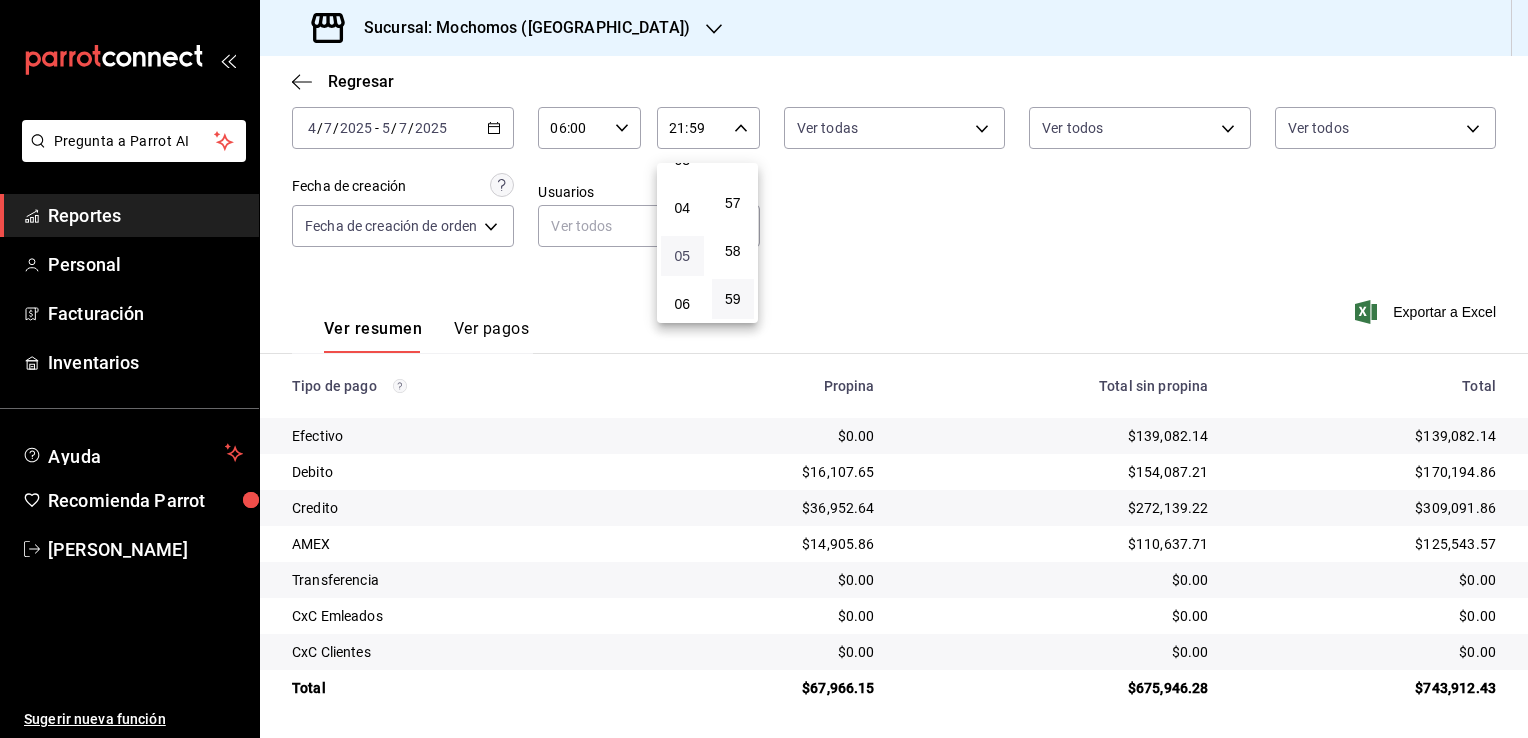 click on "05" at bounding box center [682, 256] 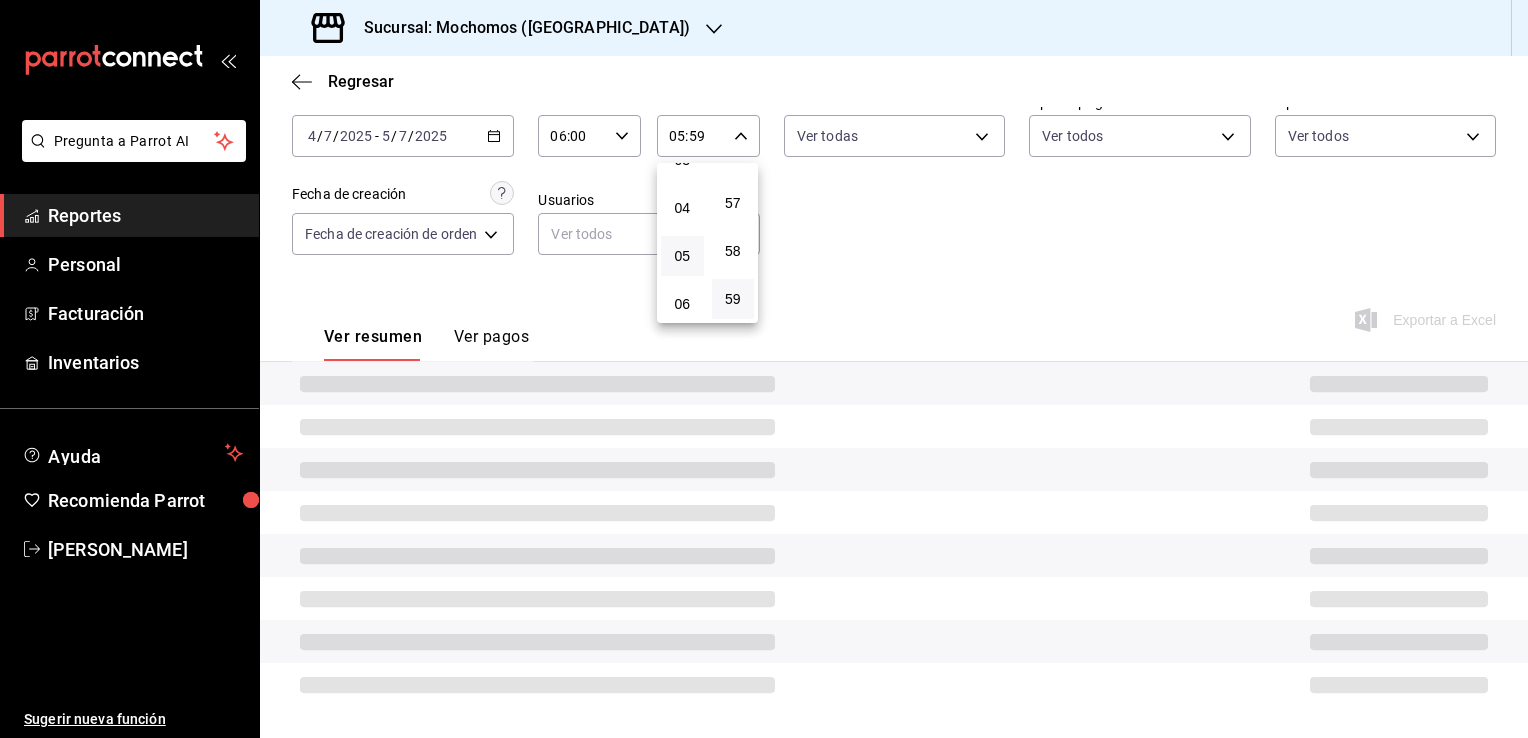click at bounding box center [764, 369] 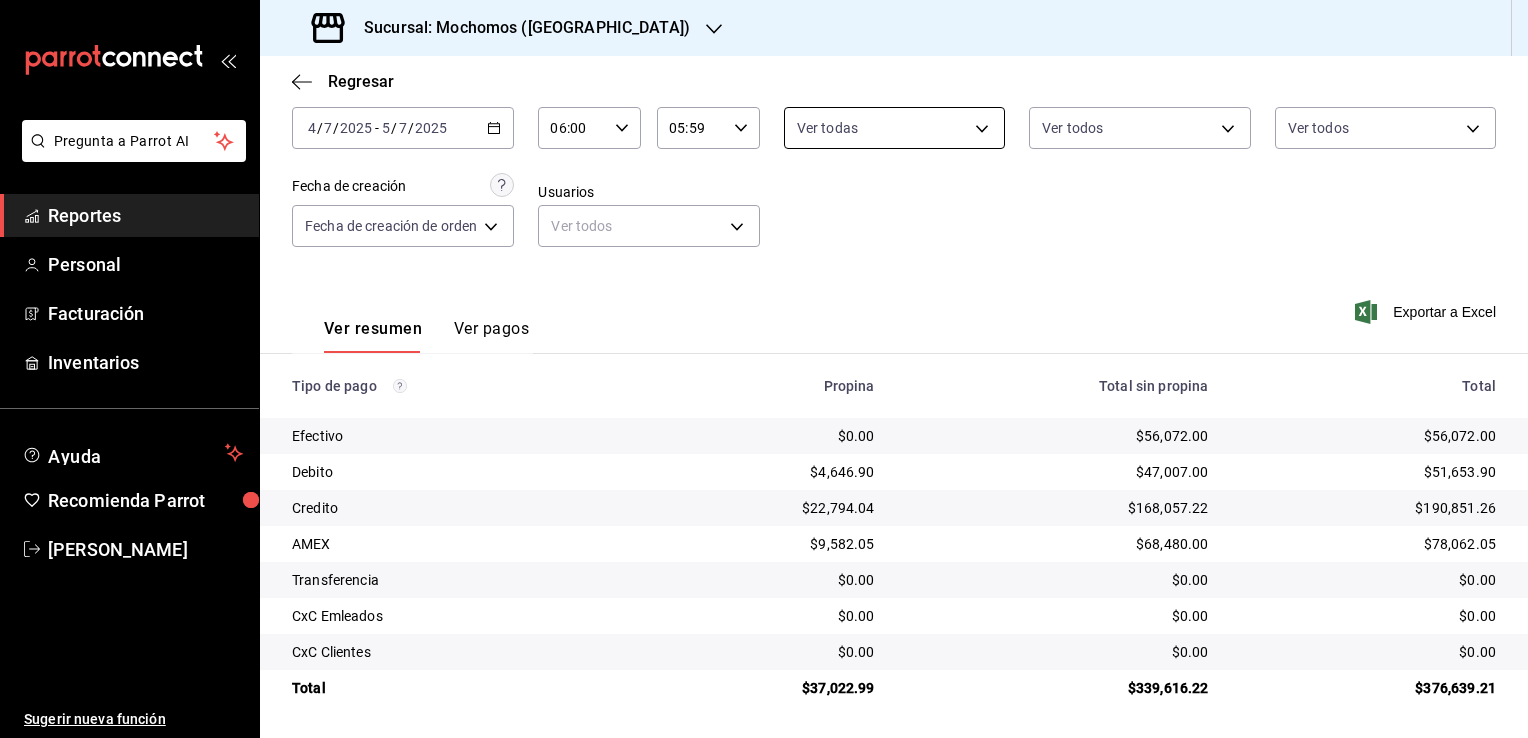 click on "Pregunta a Parrot AI Reportes   Personal   Facturación   Inventarios   Ayuda Recomienda Parrot   [PERSON_NAME]   Sugerir nueva función   Sucursal: Mochomos ([GEOGRAPHIC_DATA]) Regresar Pagos Fecha [DATE] [DATE] - [DATE] [DATE] Hora inicio 06:00 Hora inicio Hora fin 05:59 Hora fin Marca Ver todas 562d5b5b-21a2-4ace-a941-66278f4a6c49 Tipo de pago Ver todos Tipo de orden Ver todos Fecha de creación   Fecha de creación de orden ORDER Usuarios Ver todos null Ver resumen Ver pagos Exportar a Excel Tipo de pago   Propina Total sin propina Total Efectivo $0.00 $56,072.00 $56,072.00 Debito $4,646.90 $47,007.00 $51,653.90 Credito $22,794.04 $168,057.22 $190,851.26 AMEX $9,582.05 $68,480.00 $78,062.05 Transferencia $0.00 $0.00 $0.00 CxC Emleados $0.00 $0.00 $0.00 CxC Clientes $0.00 $0.00 $0.00 Total $37,022.99 $339,616.22 $376,639.21 GANA 1 MES GRATIS EN TU SUSCRIPCIÓN AQUÍ Ver video tutorial Ir a video Pregunta a Parrot AI Reportes   Personal   Facturación   Inventarios   Ayuda Recomienda Parrot" at bounding box center (764, 369) 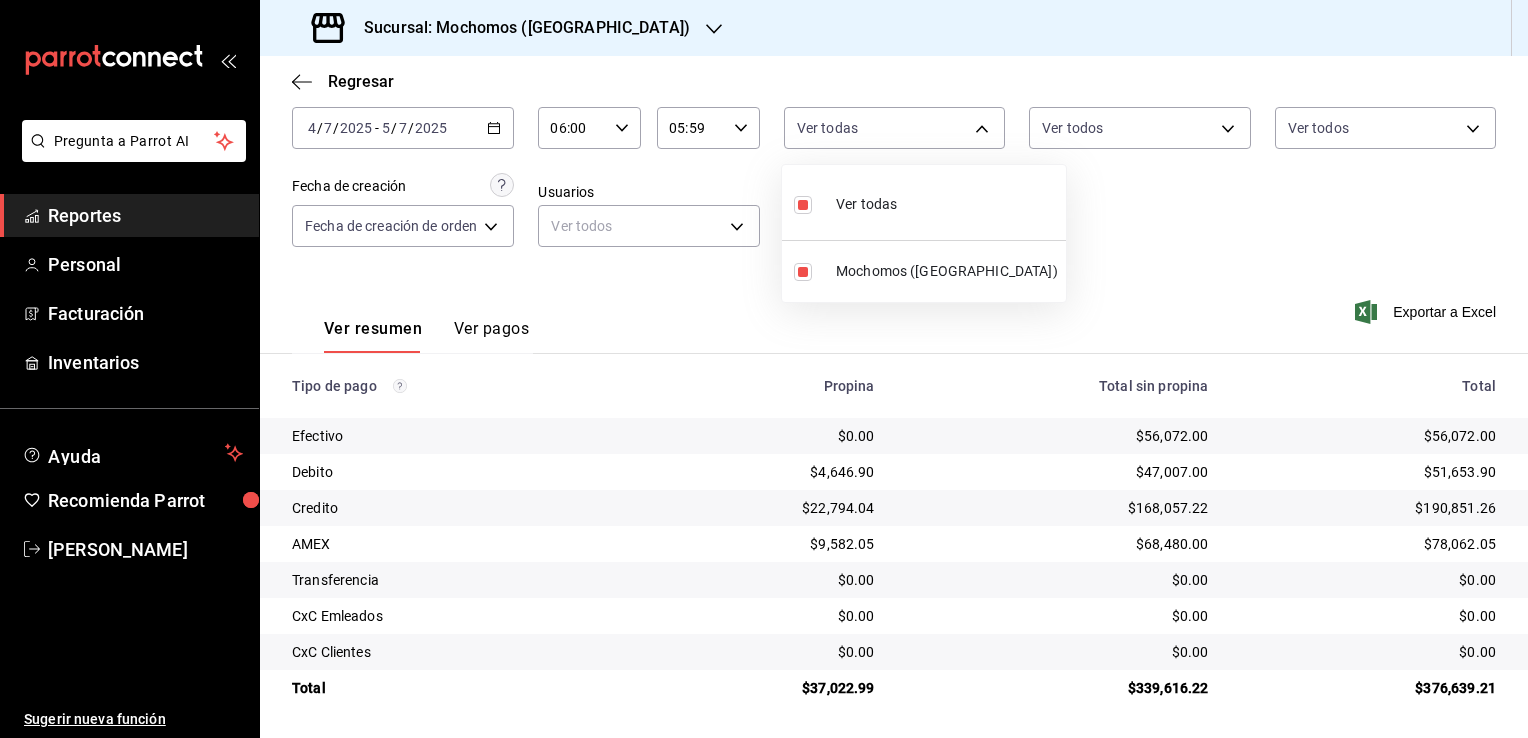 click at bounding box center [764, 369] 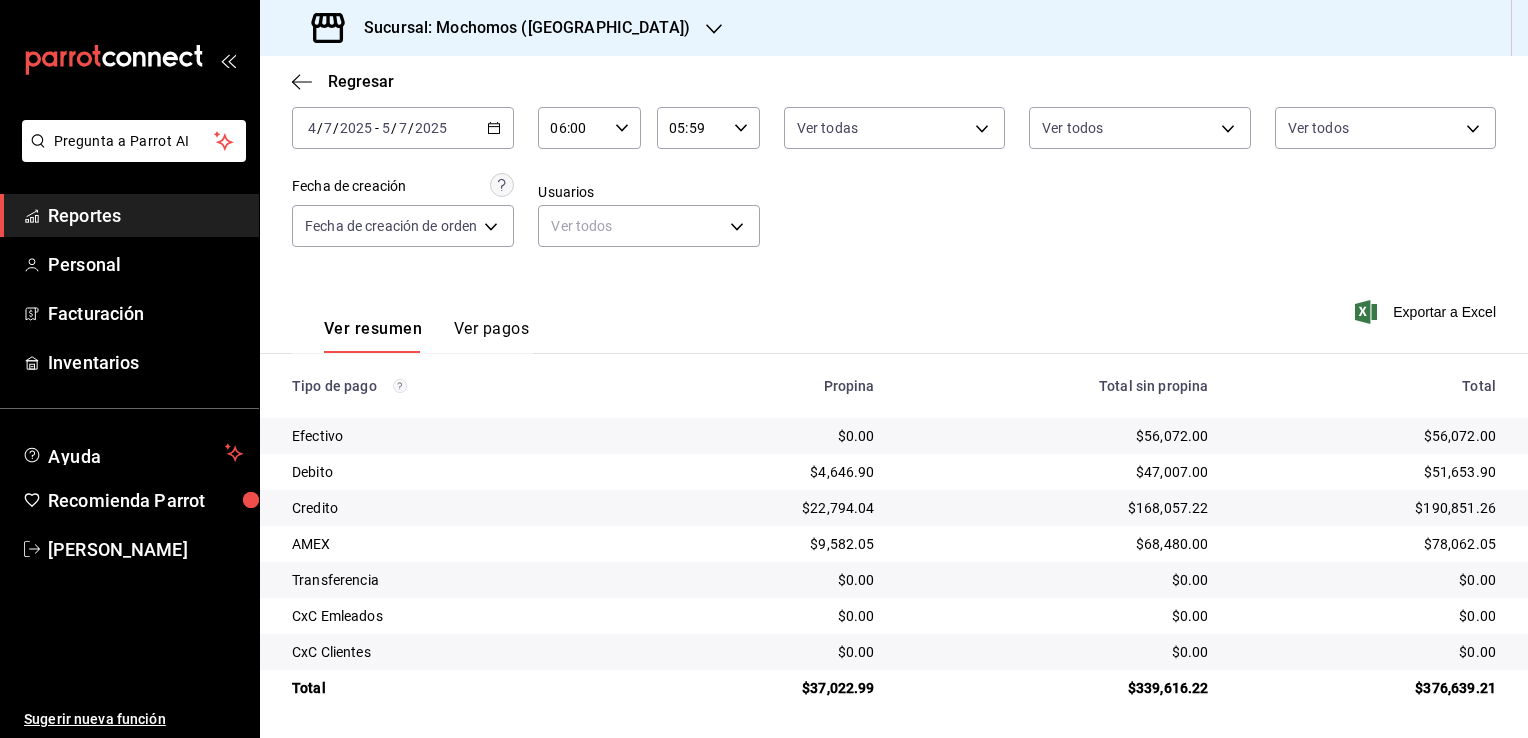 click 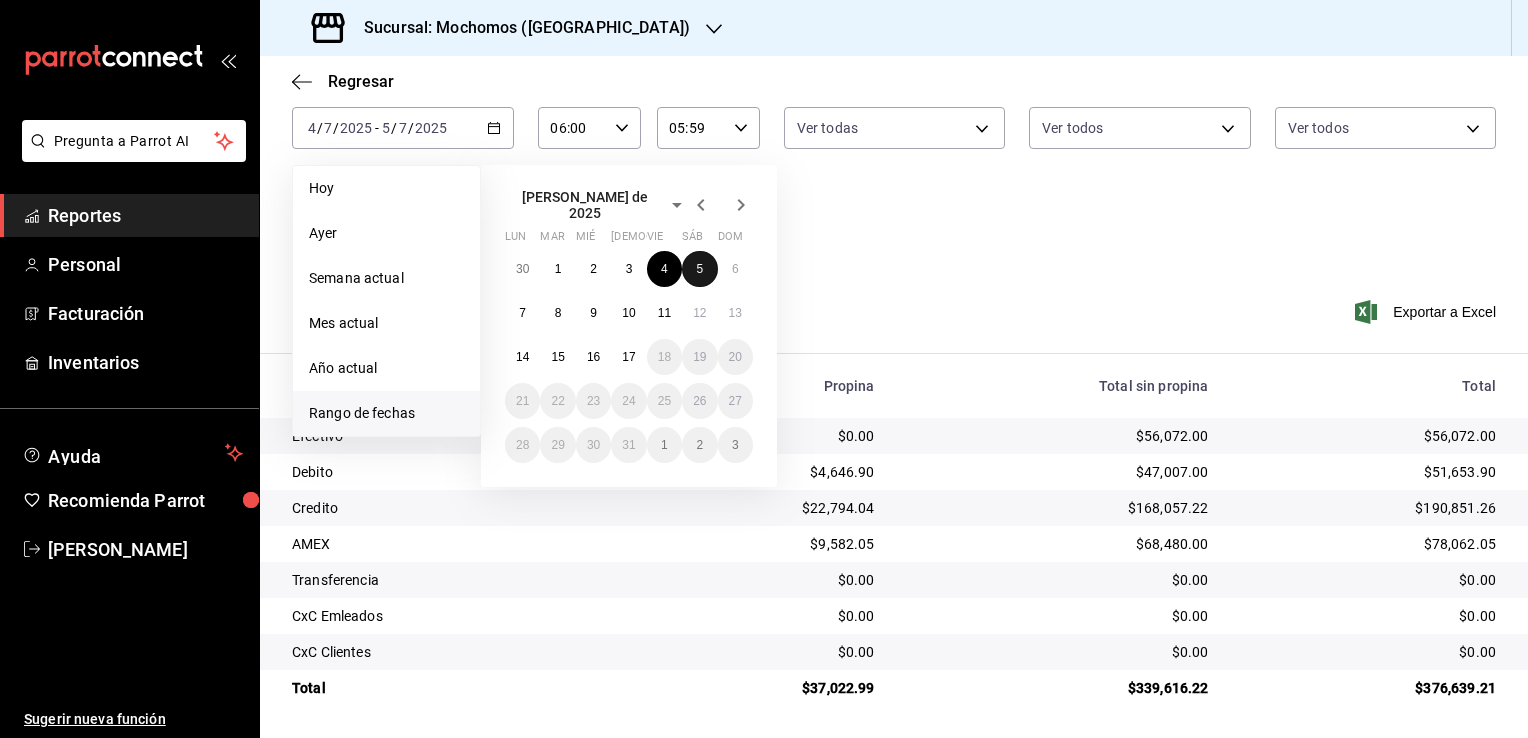 click on "5" at bounding box center (699, 269) 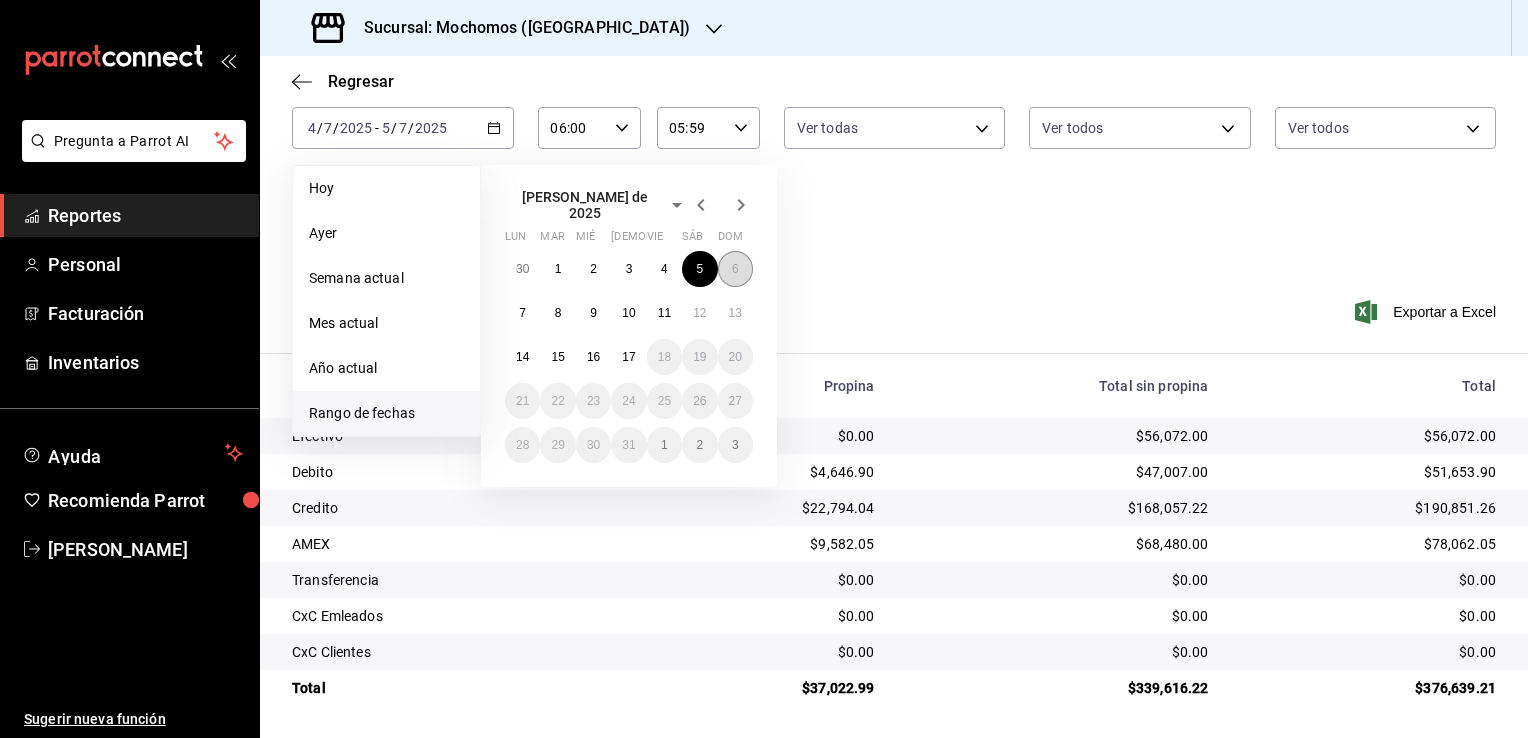 click on "6" at bounding box center (735, 269) 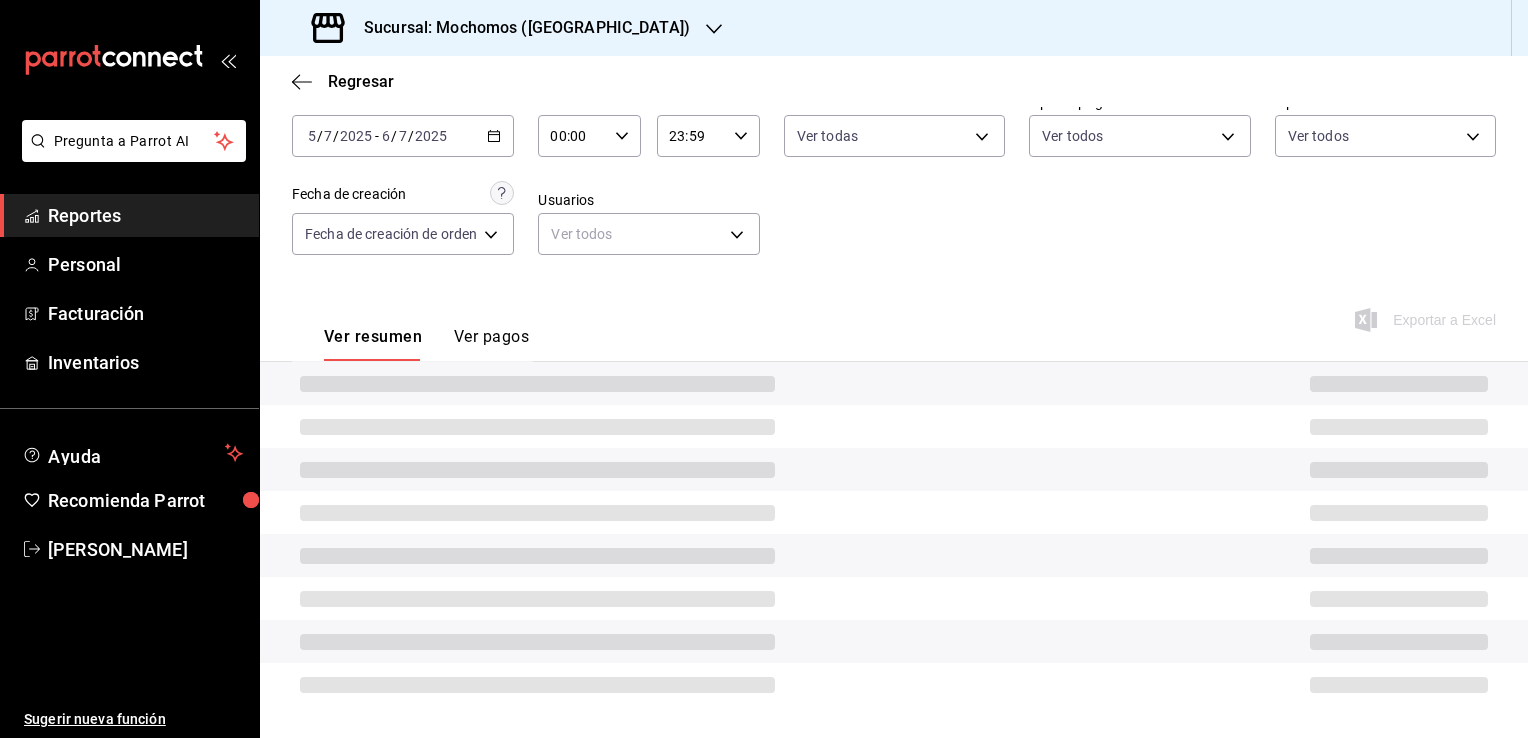 scroll, scrollTop: 108, scrollLeft: 0, axis: vertical 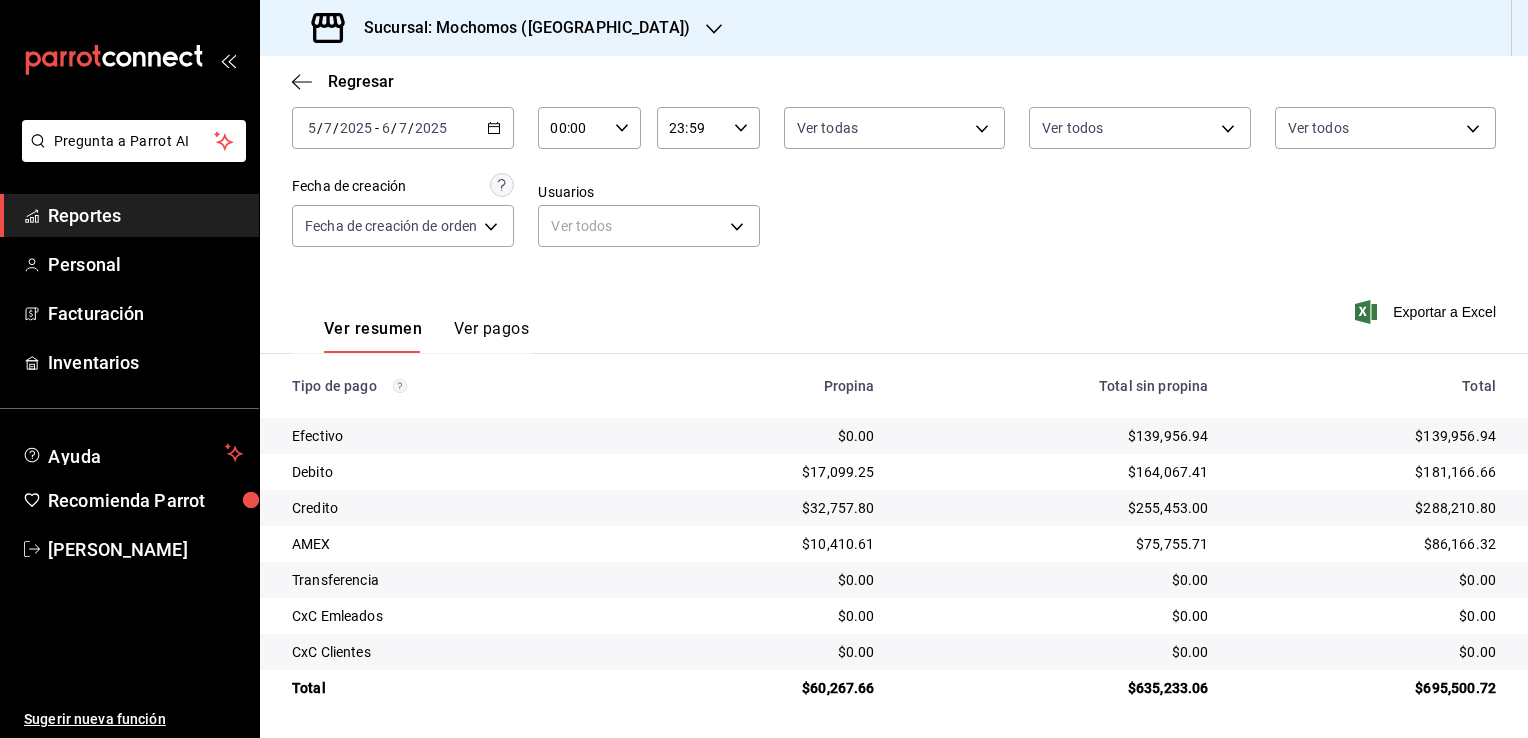 click 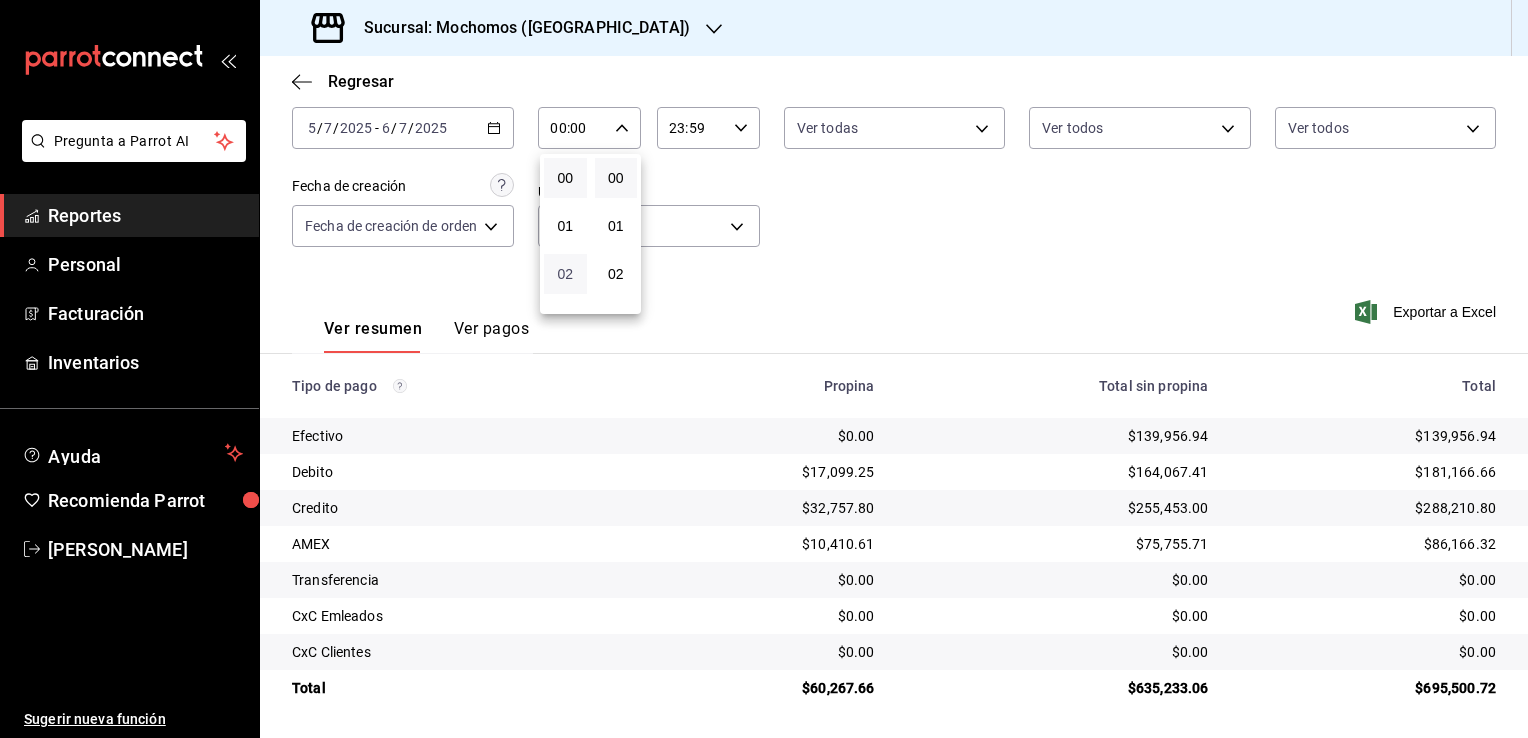 click on "02" at bounding box center (565, 274) 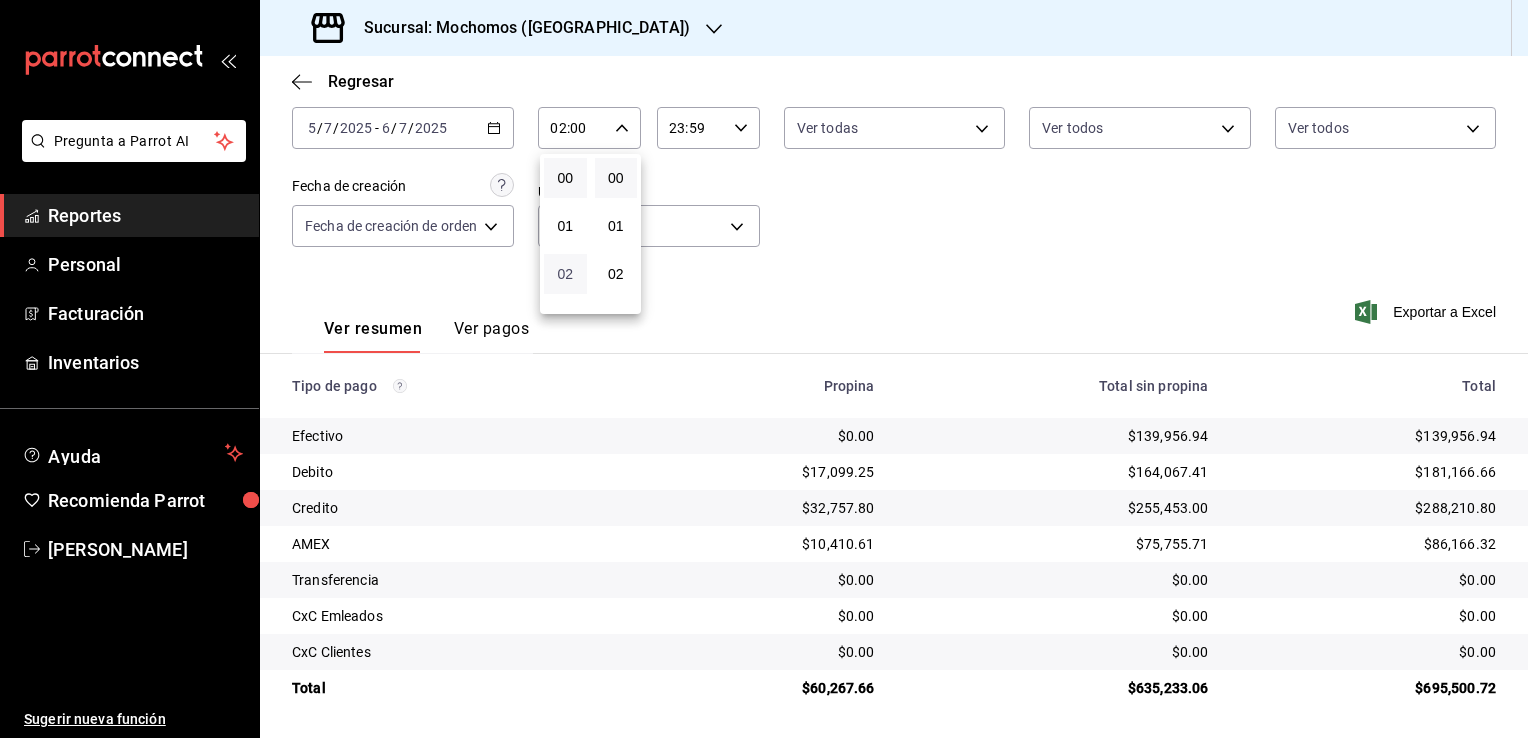 scroll, scrollTop: 100, scrollLeft: 0, axis: vertical 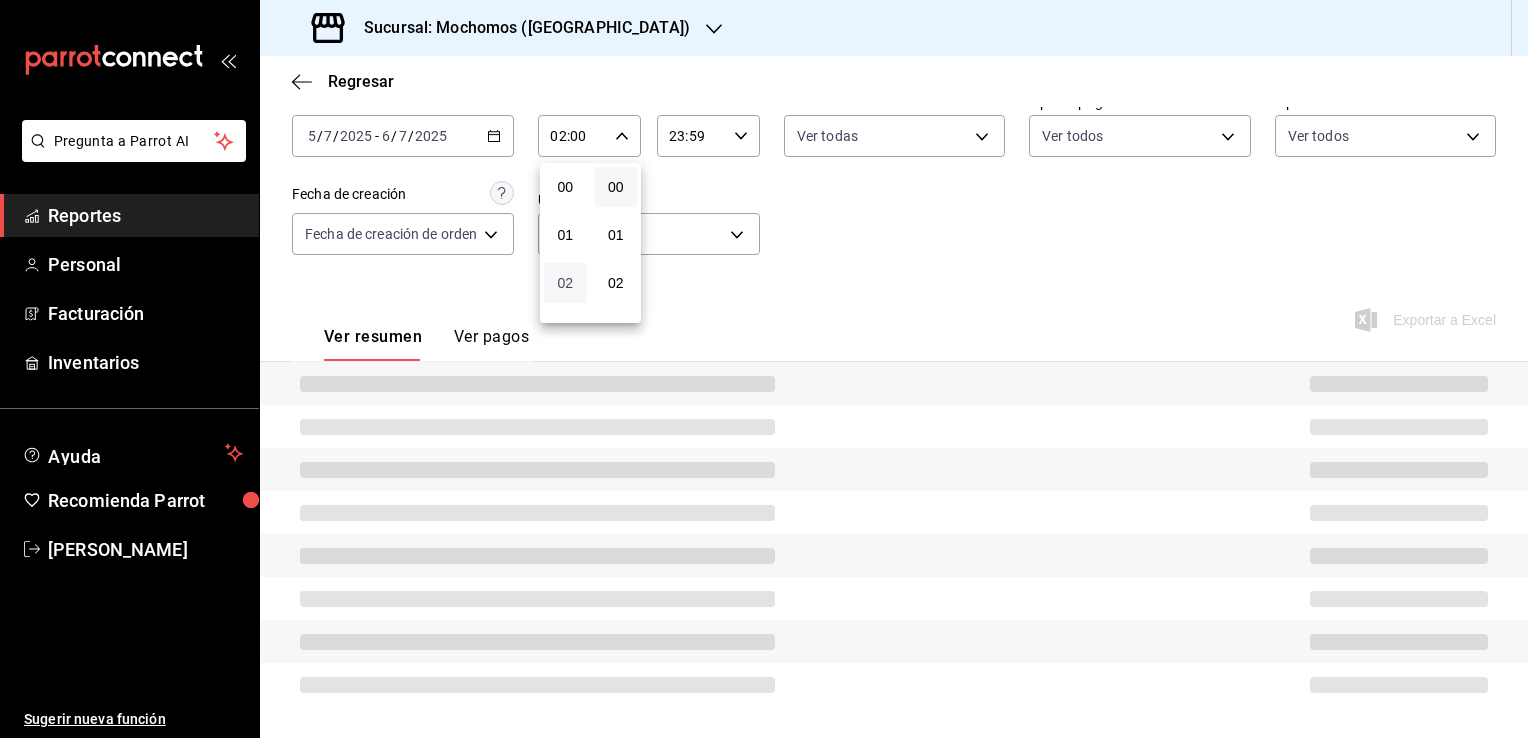 type 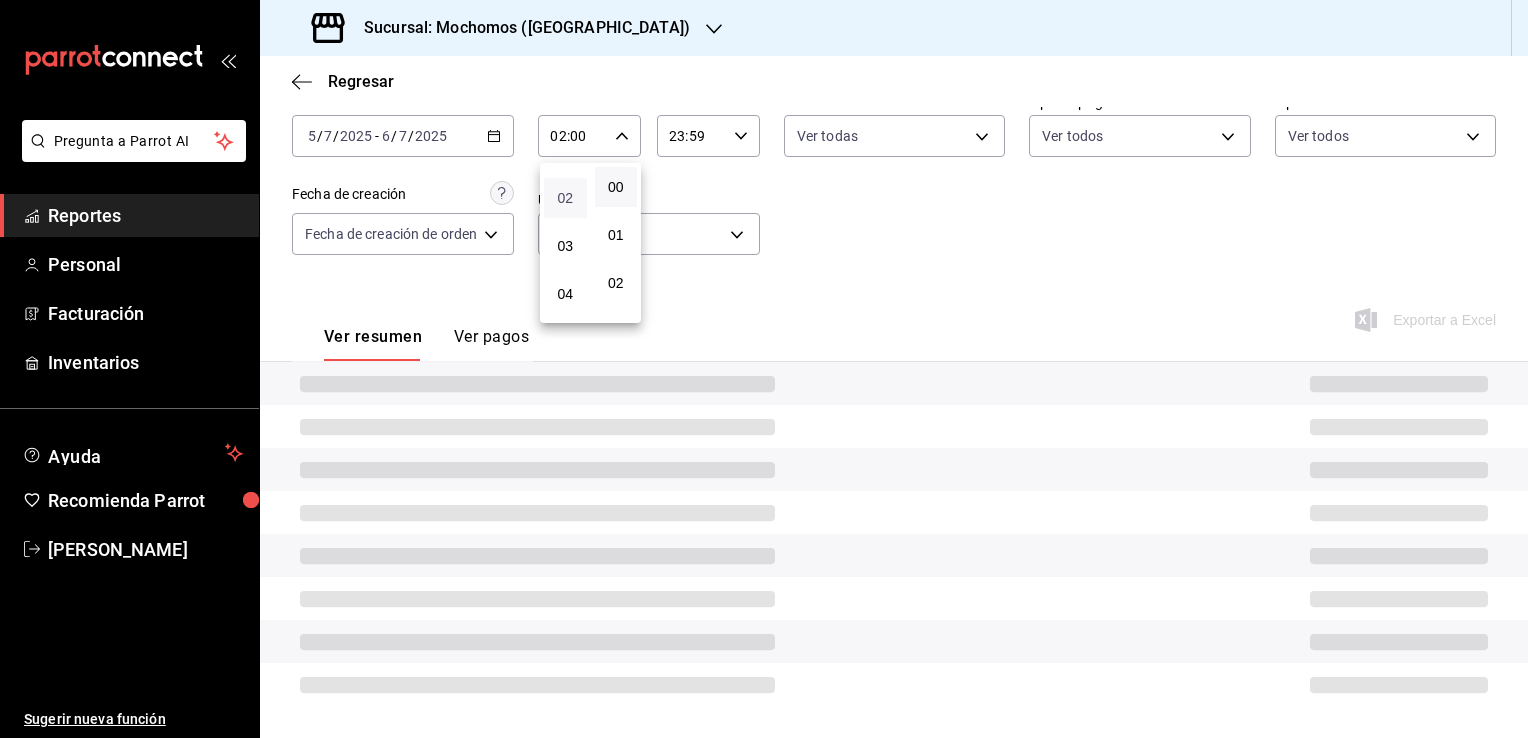 scroll, scrollTop: 120, scrollLeft: 0, axis: vertical 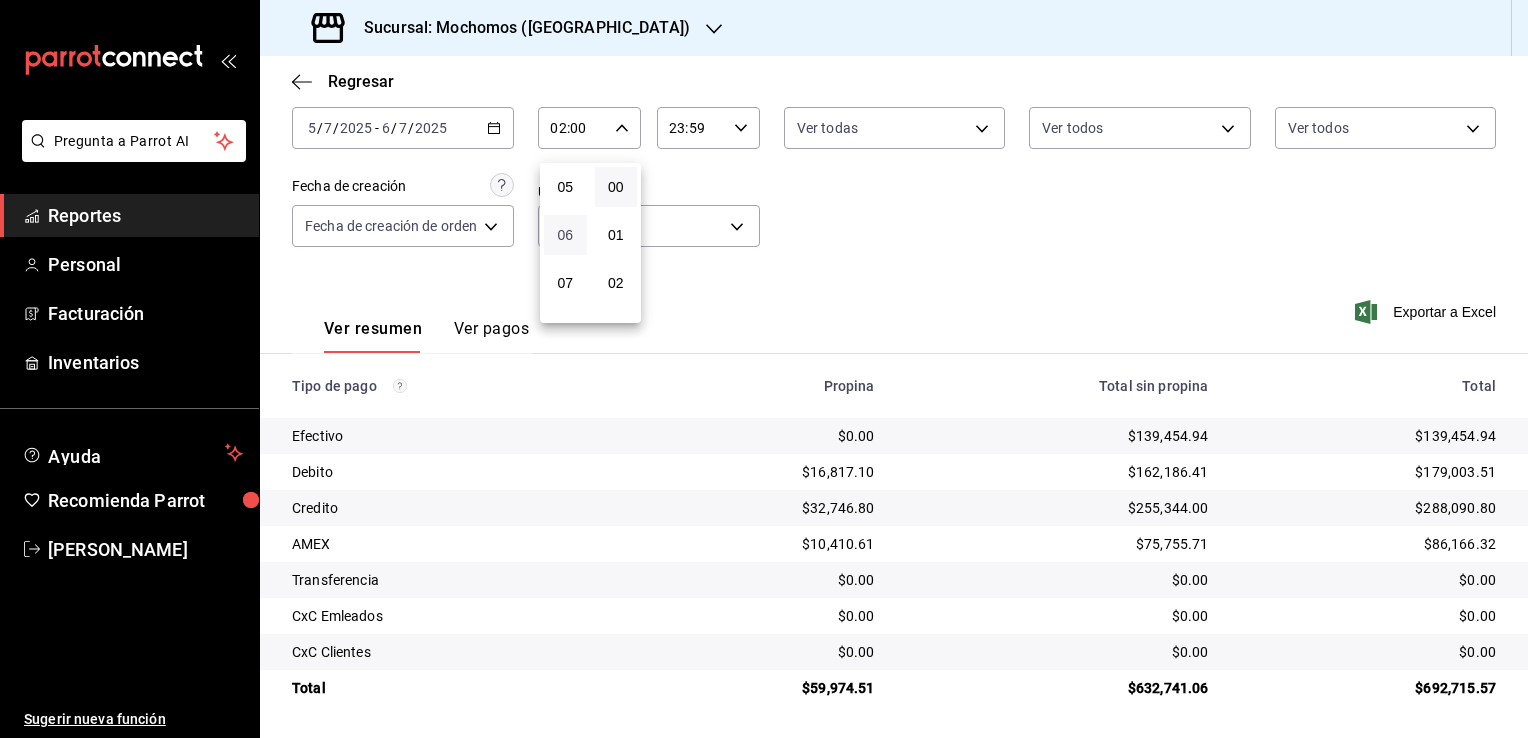 click on "06" at bounding box center [565, 235] 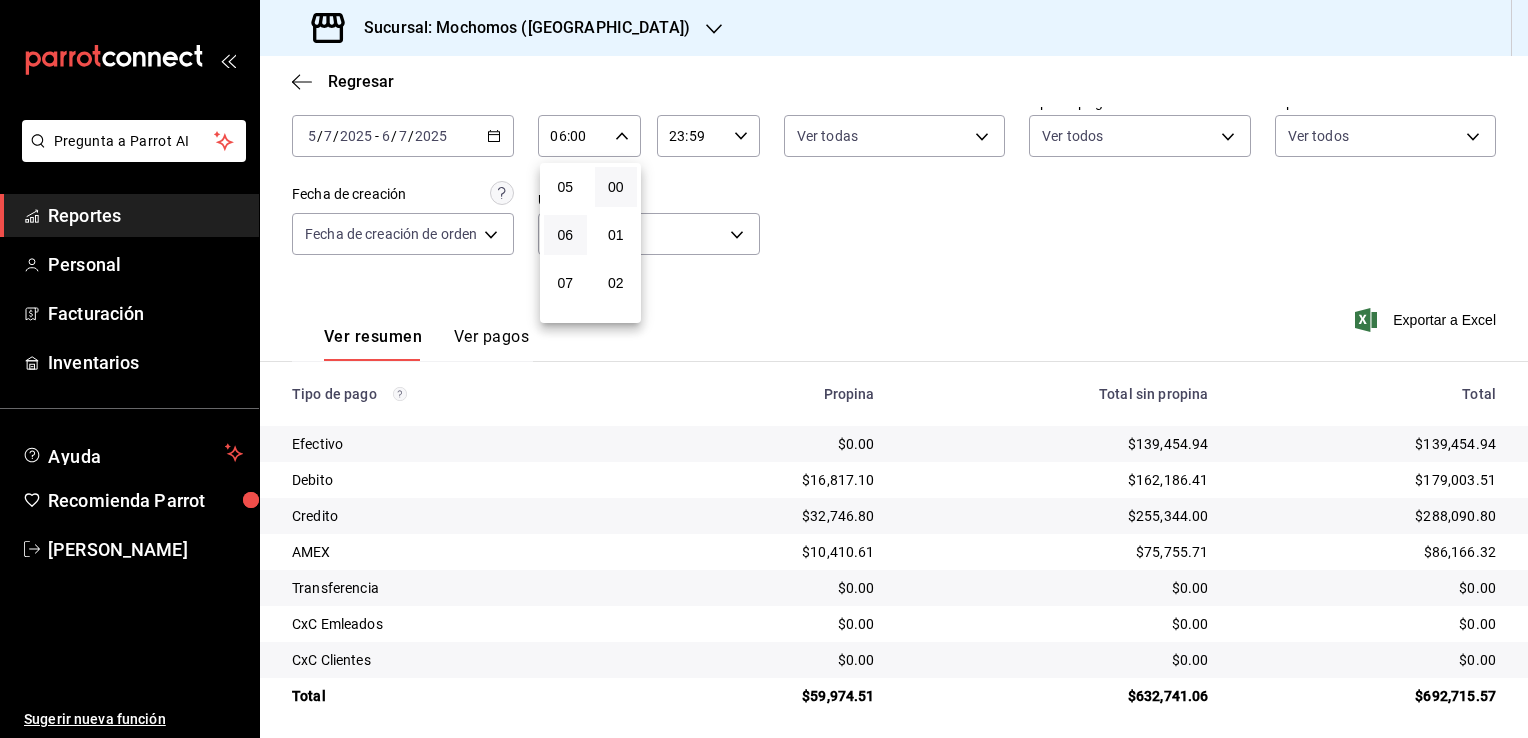 scroll, scrollTop: 108, scrollLeft: 0, axis: vertical 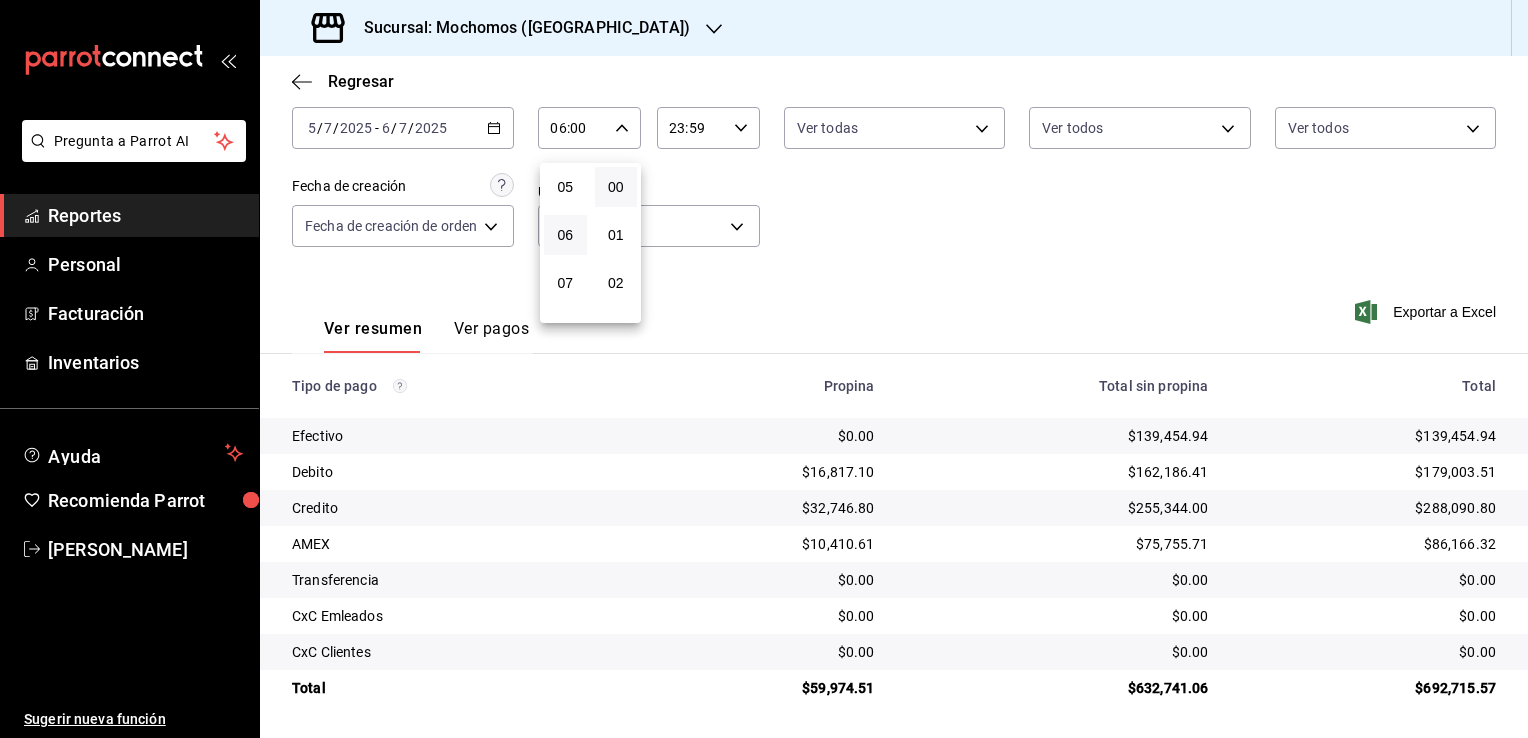 click at bounding box center (764, 369) 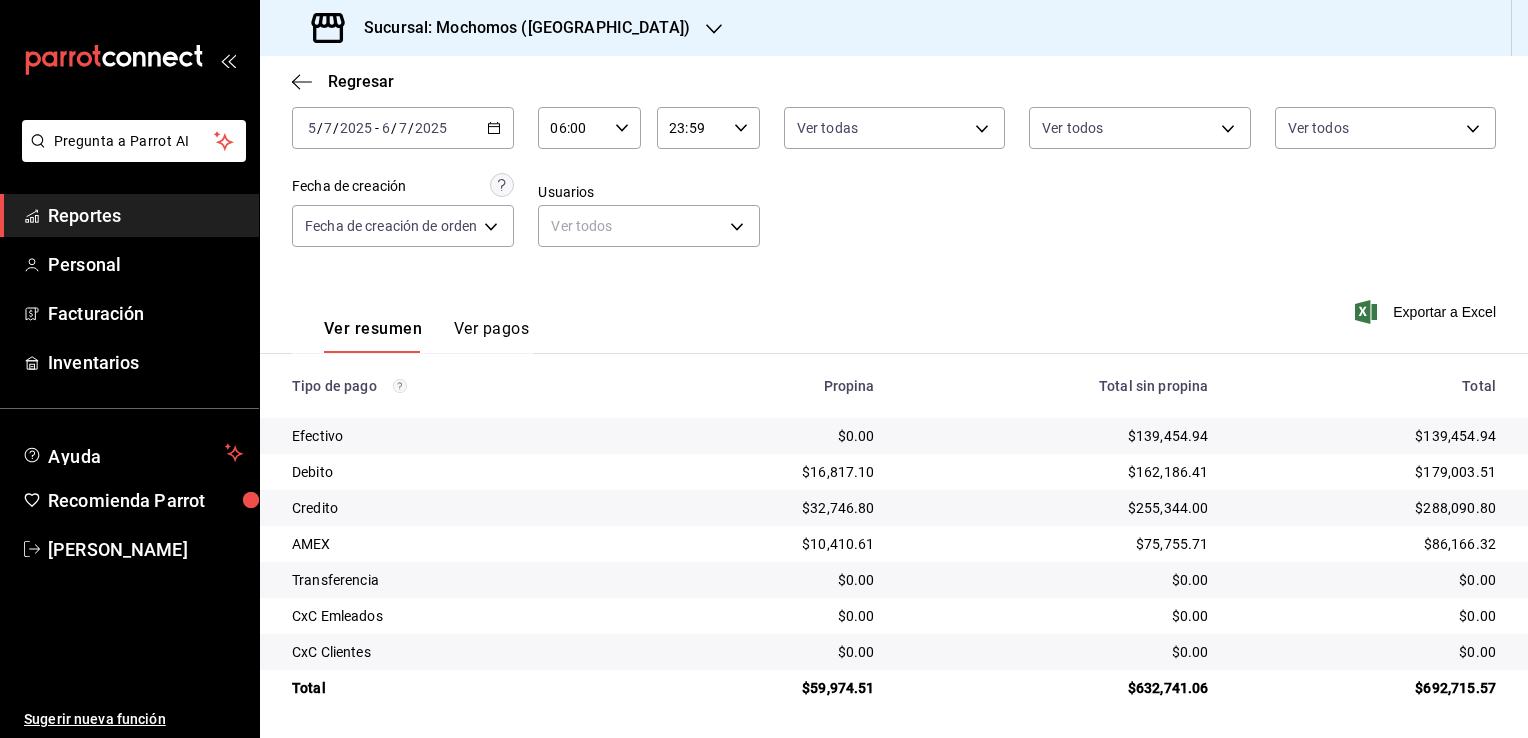 click 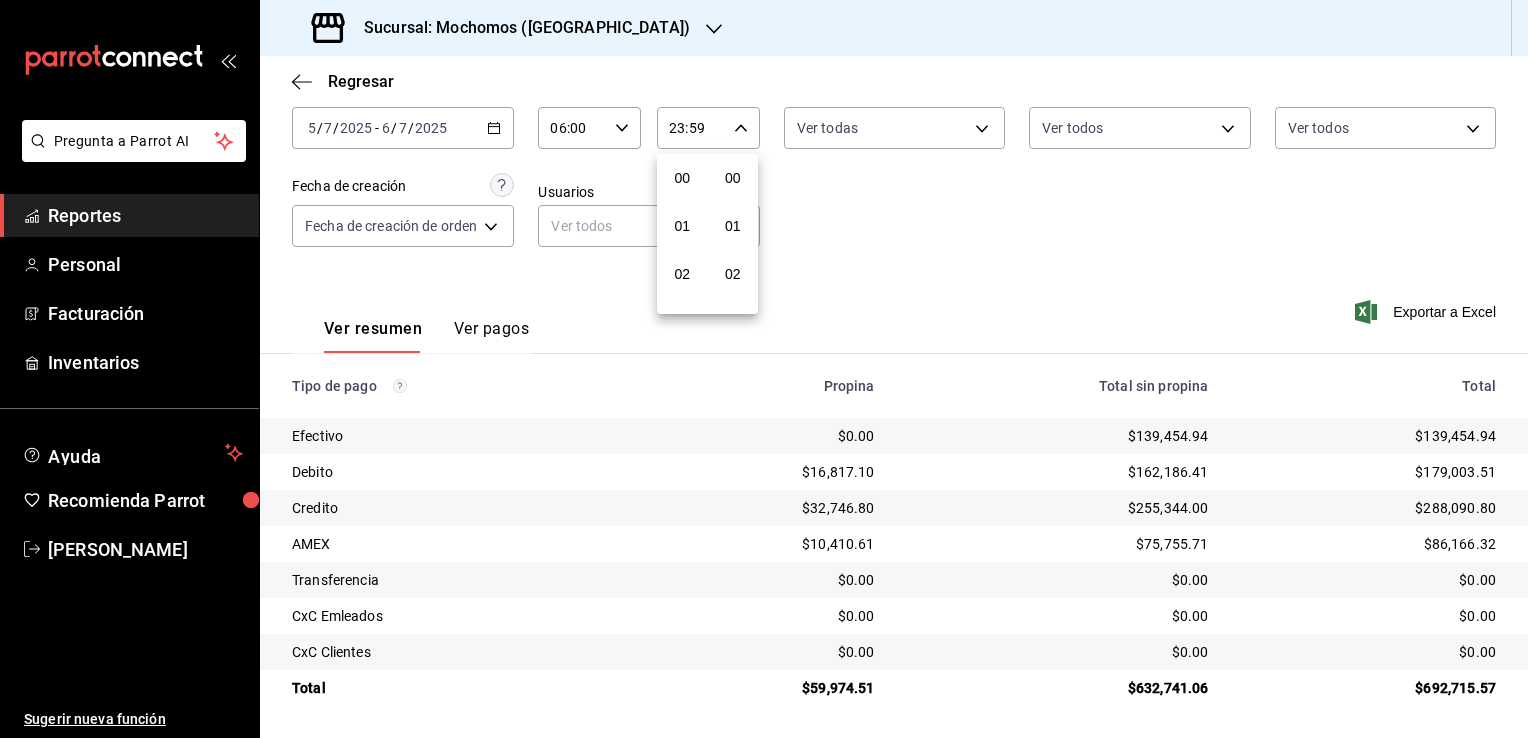 scroll, scrollTop: 1011, scrollLeft: 0, axis: vertical 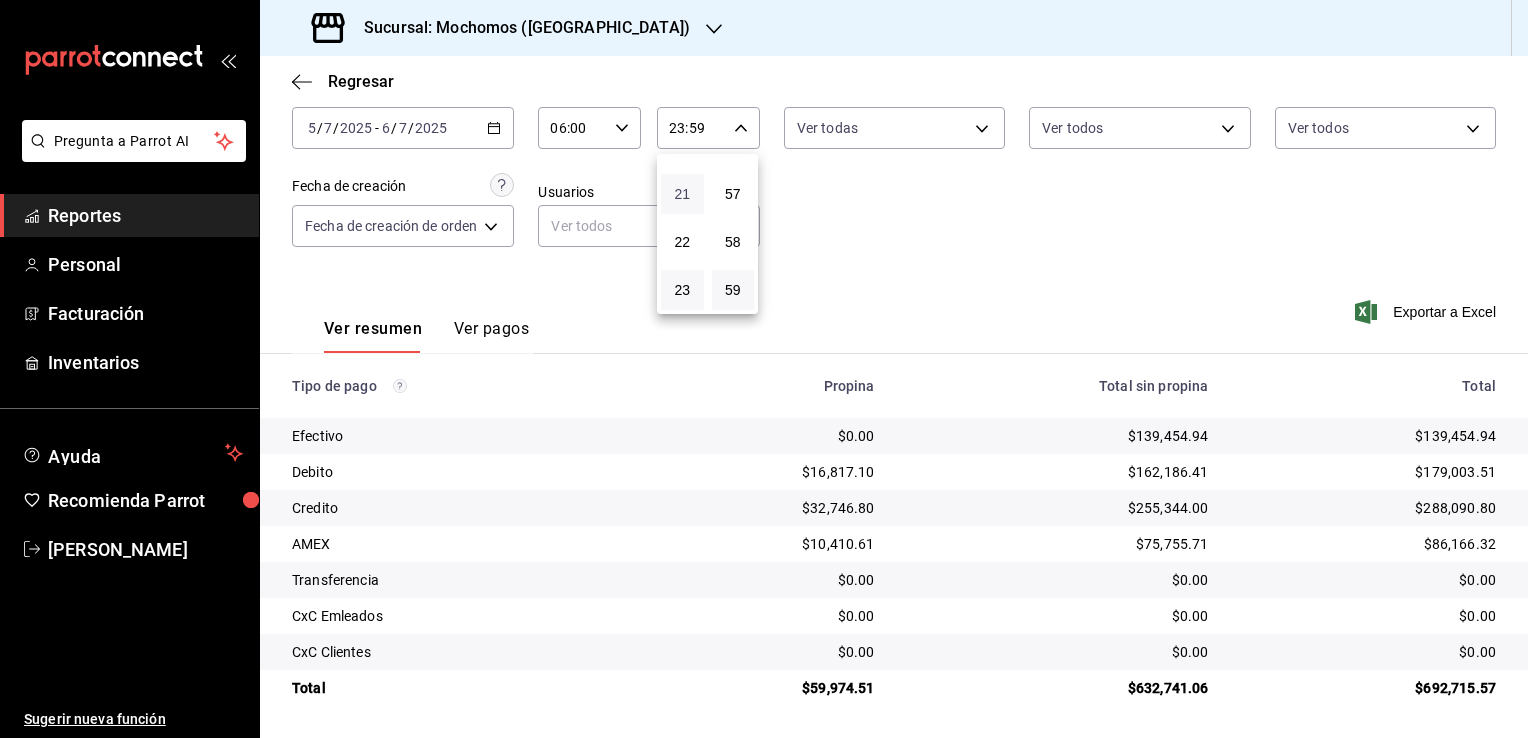 click on "21" at bounding box center (682, 194) 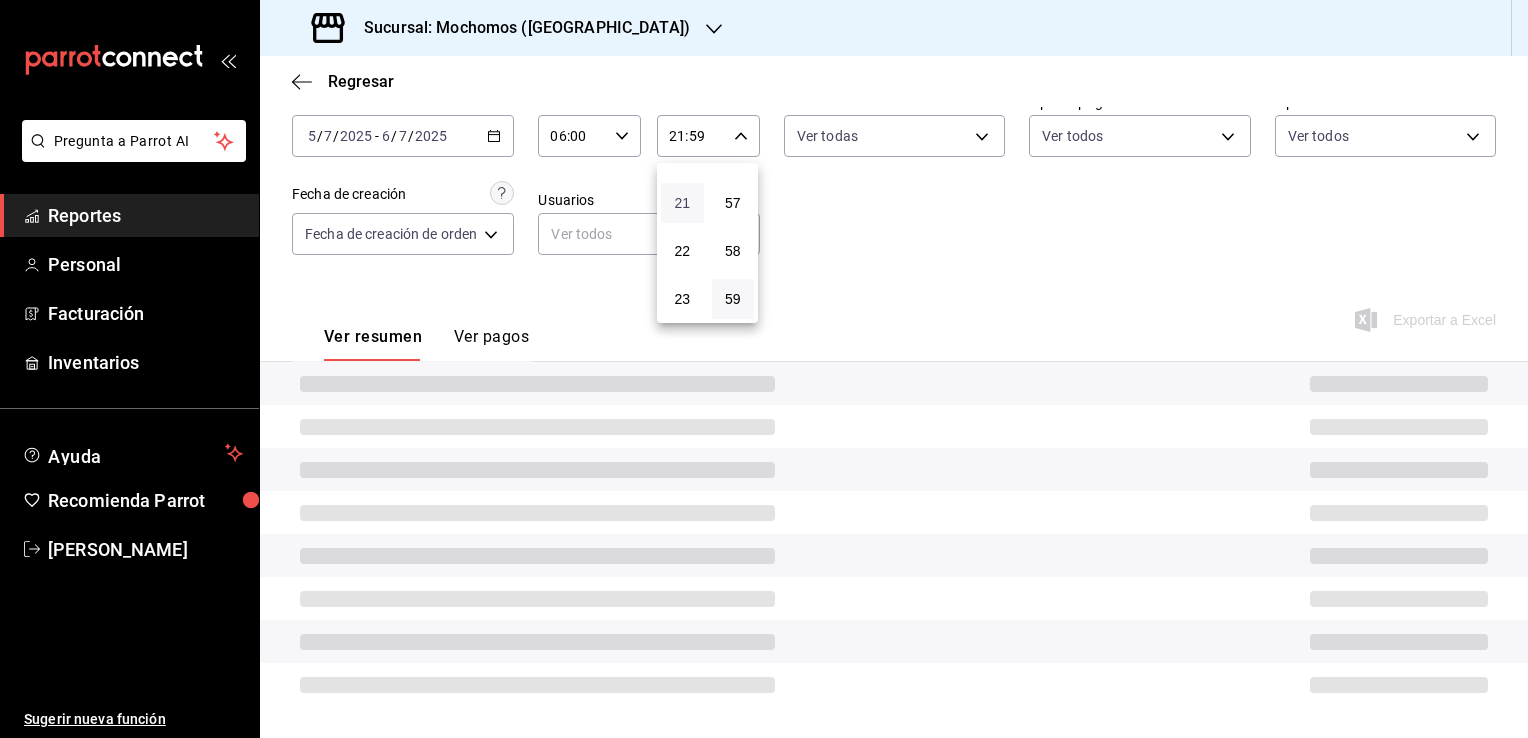 type 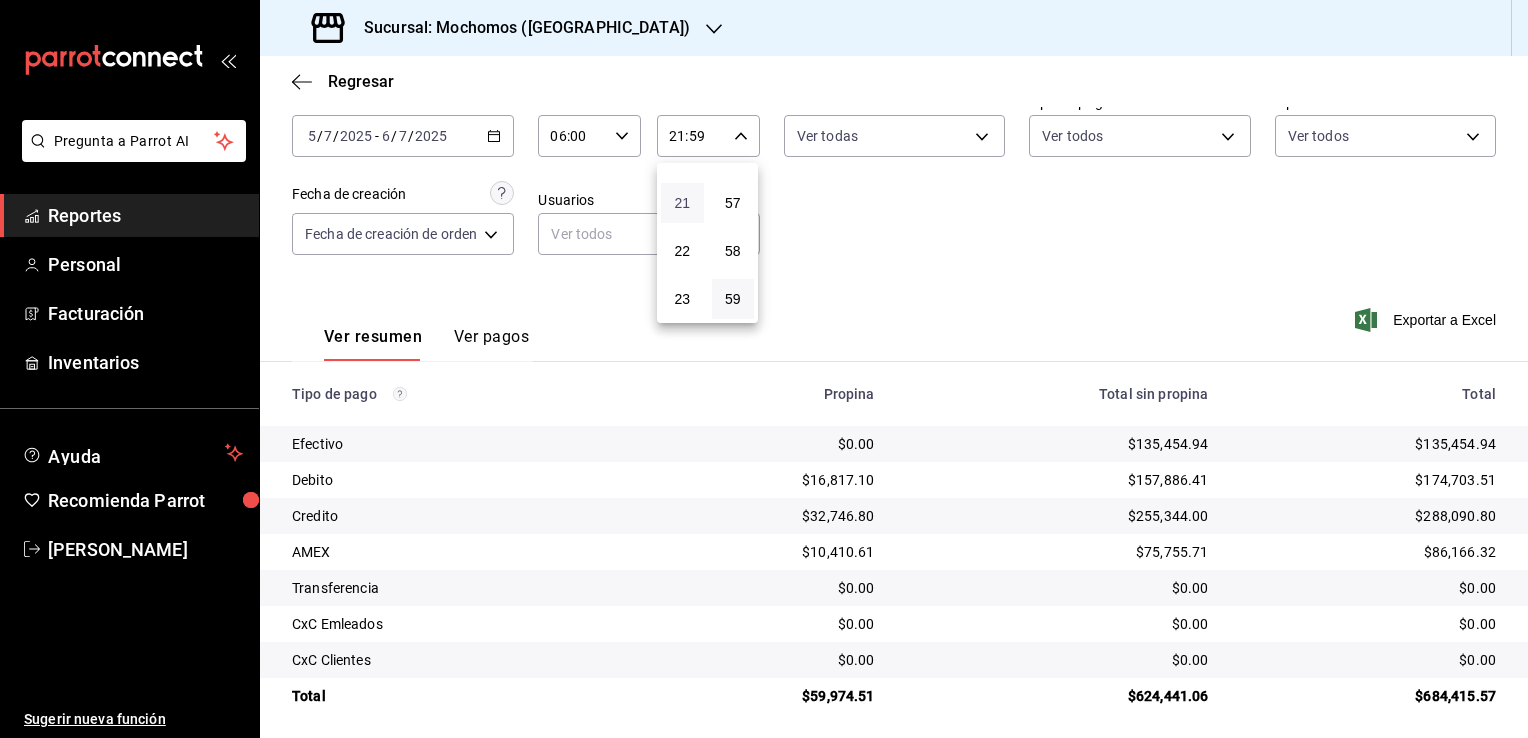 scroll, scrollTop: 108, scrollLeft: 0, axis: vertical 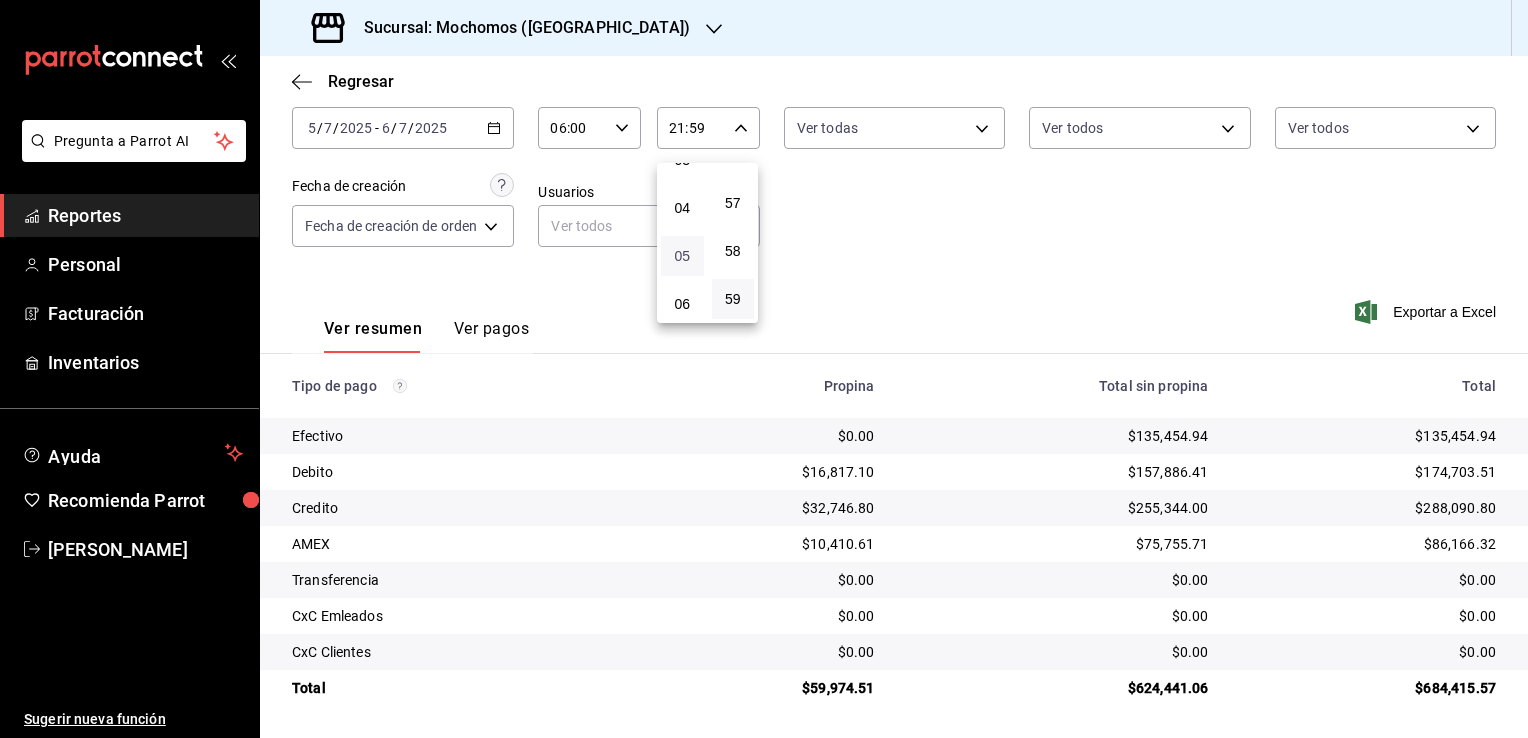 click on "05" at bounding box center [682, 256] 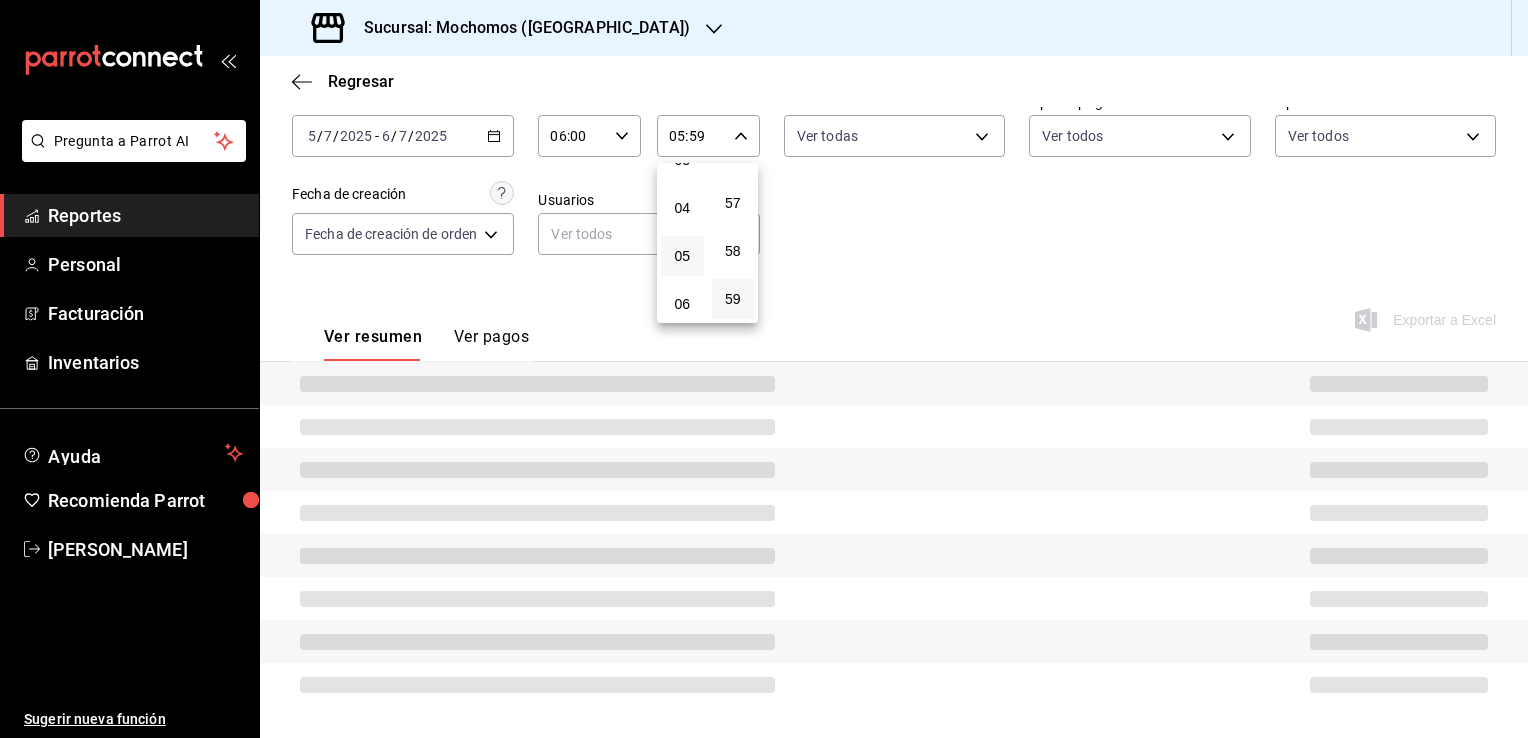 scroll, scrollTop: 108, scrollLeft: 0, axis: vertical 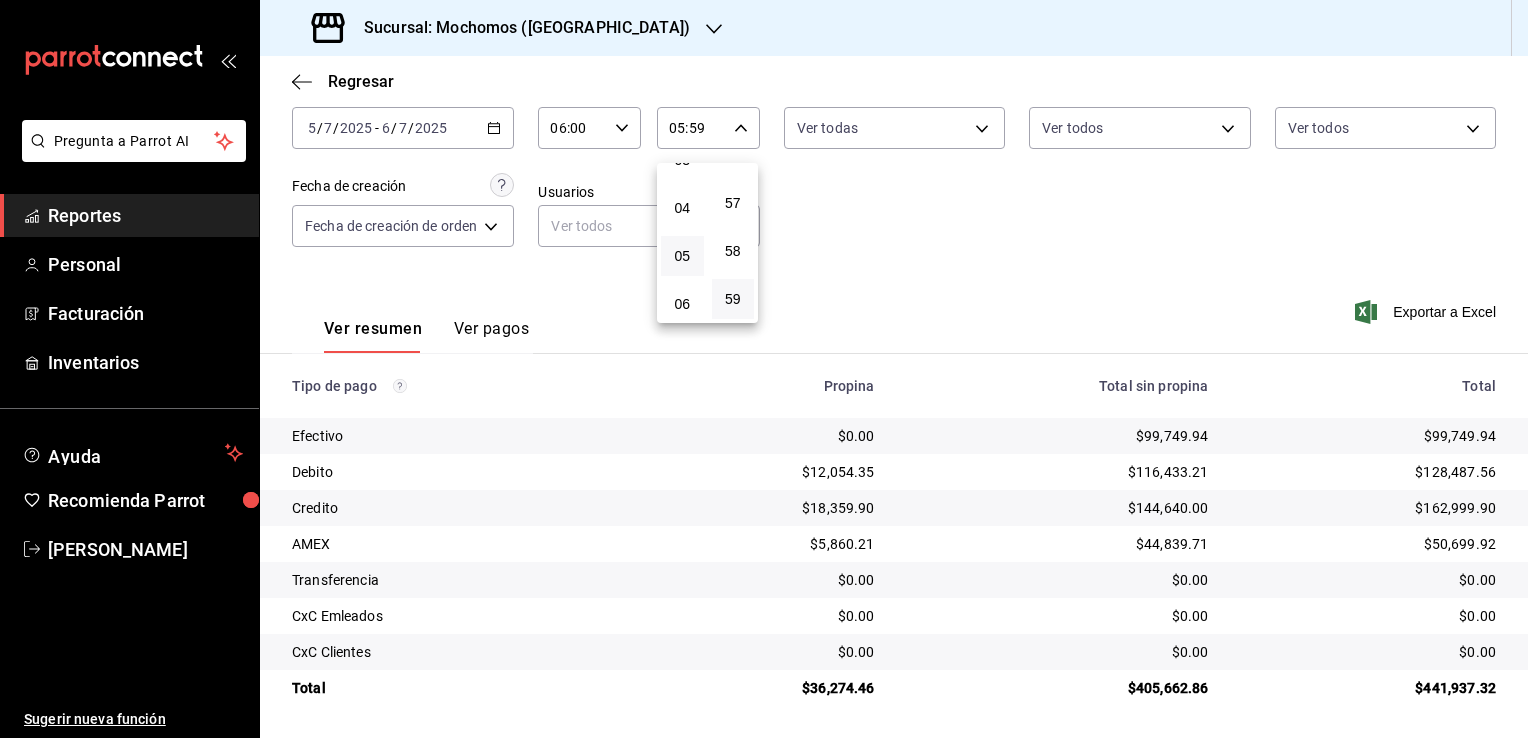 click at bounding box center [764, 369] 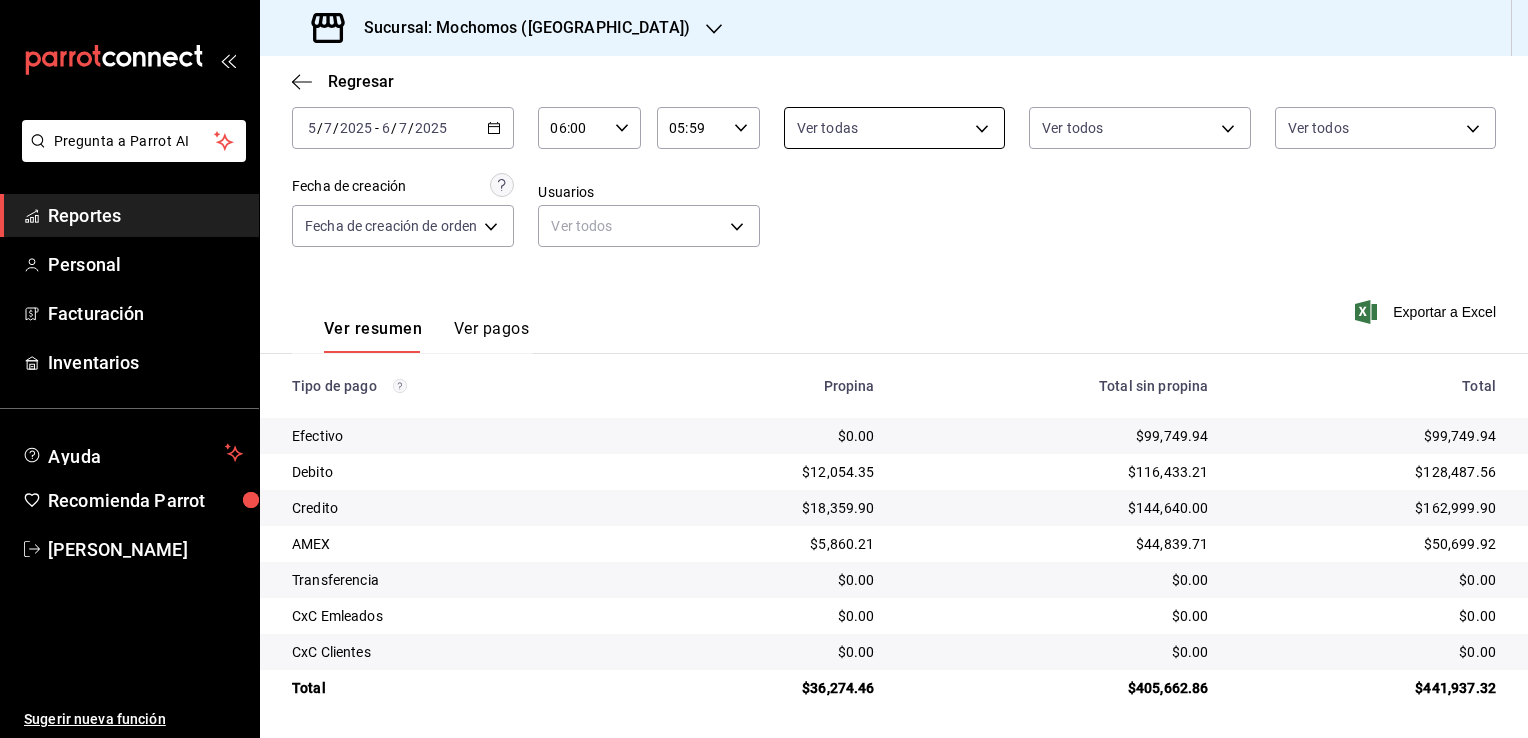 click on "Pregunta a Parrot AI Reportes   Personal   Facturación   Inventarios   Ayuda Recomienda Parrot   [PERSON_NAME]   Sugerir nueva función   Sucursal: Mochomos ([GEOGRAPHIC_DATA]) Regresar Pagos Fecha [DATE] [DATE] - [DATE] [DATE] Hora inicio 06:00 Hora inicio Hora fin 05:59 Hora fin Marca Ver todas 562d5b5b-21a2-4ace-a941-66278f4a6c49 Tipo de pago Ver todos Tipo de orden Ver todos Fecha de creación   Fecha de creación de orden ORDER Usuarios Ver todos null Ver resumen Ver pagos Exportar a Excel Tipo de pago   Propina Total sin propina Total Efectivo $0.00 $99,749.94 $99,749.94 Debito $12,054.35 $116,433.21 $128,487.56 Credito $18,359.90 $144,640.00 $162,999.90 AMEX $5,860.21 $44,839.71 $50,699.92 Transferencia $0.00 $0.00 $0.00 CxC Emleados $0.00 $0.00 $0.00 CxC Clientes $0.00 $0.00 $0.00 Total $36,274.46 $405,662.86 $441,937.32 GANA 1 MES GRATIS EN TU SUSCRIPCIÓN AQUÍ Ver video tutorial Ir a video Pregunta a Parrot AI Reportes   Personal   Facturación   Inventarios   Ayuda Recomienda Parrot" at bounding box center (764, 369) 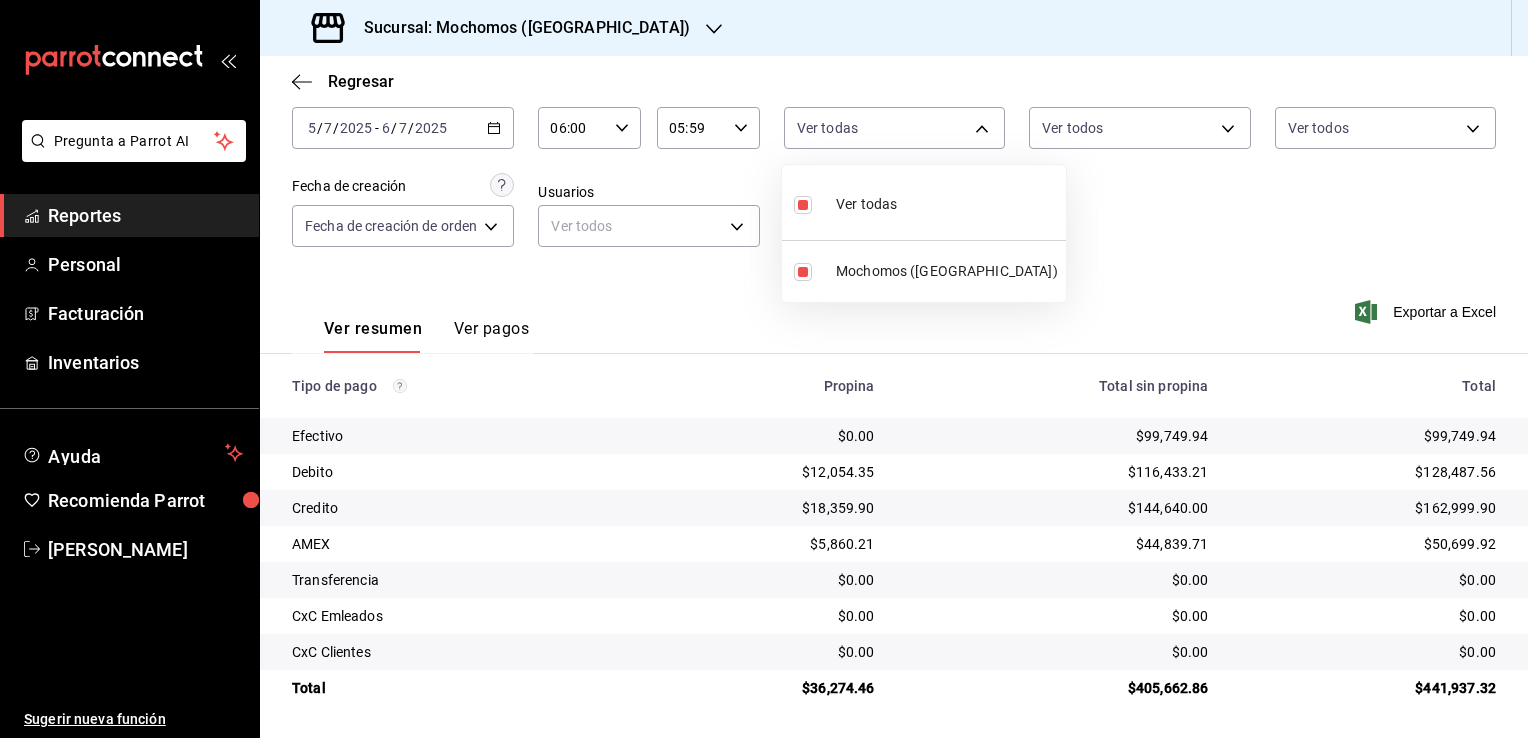 click at bounding box center (764, 369) 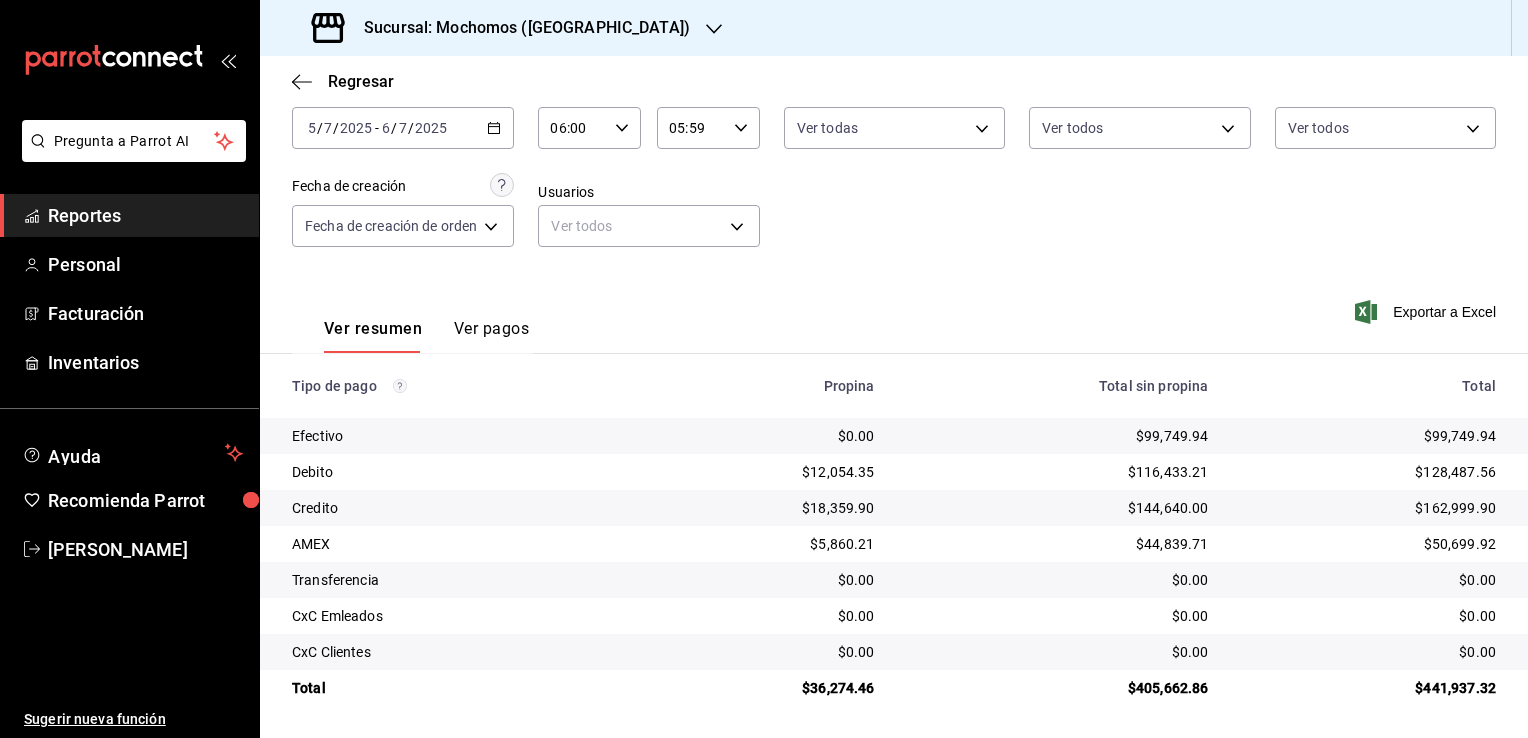 click 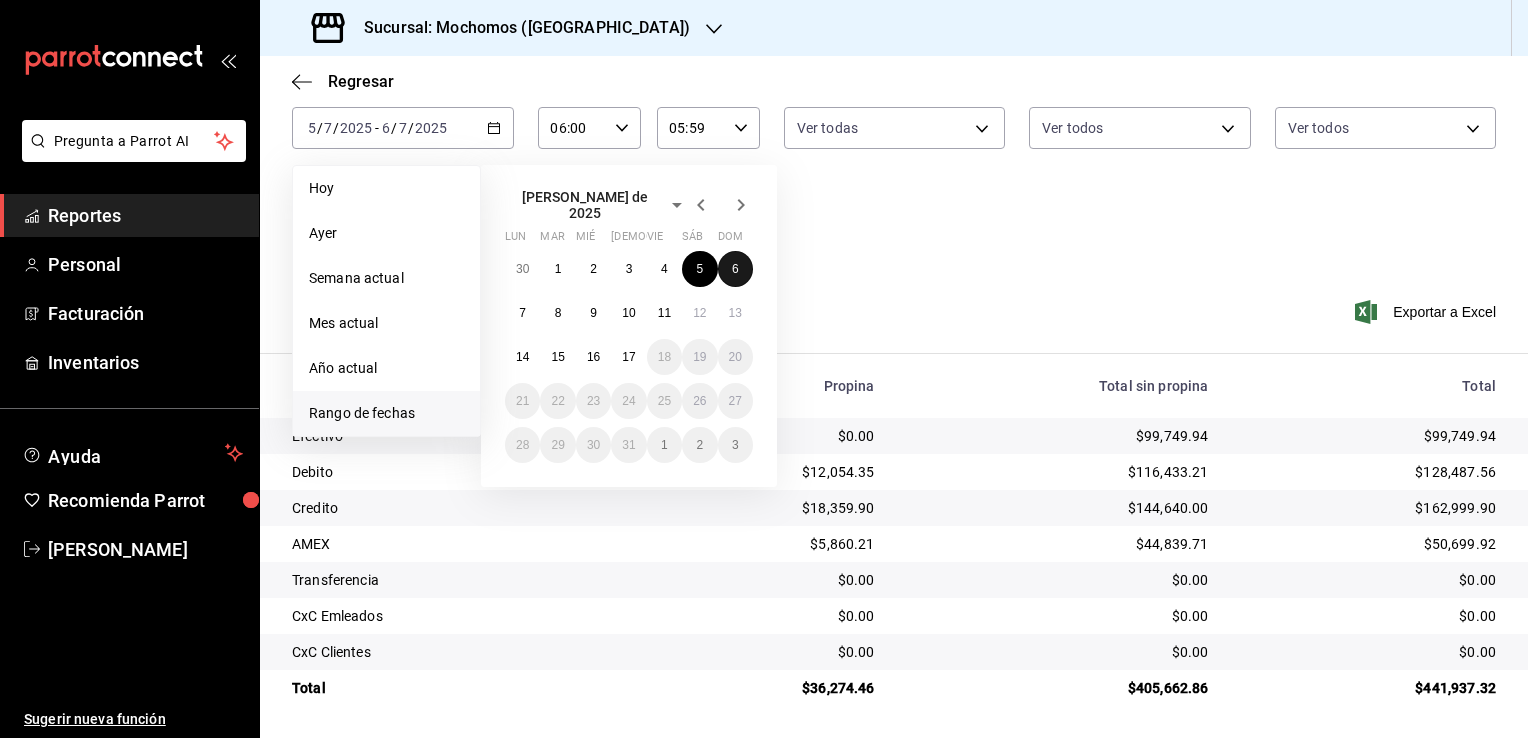 click on "6" at bounding box center [735, 269] 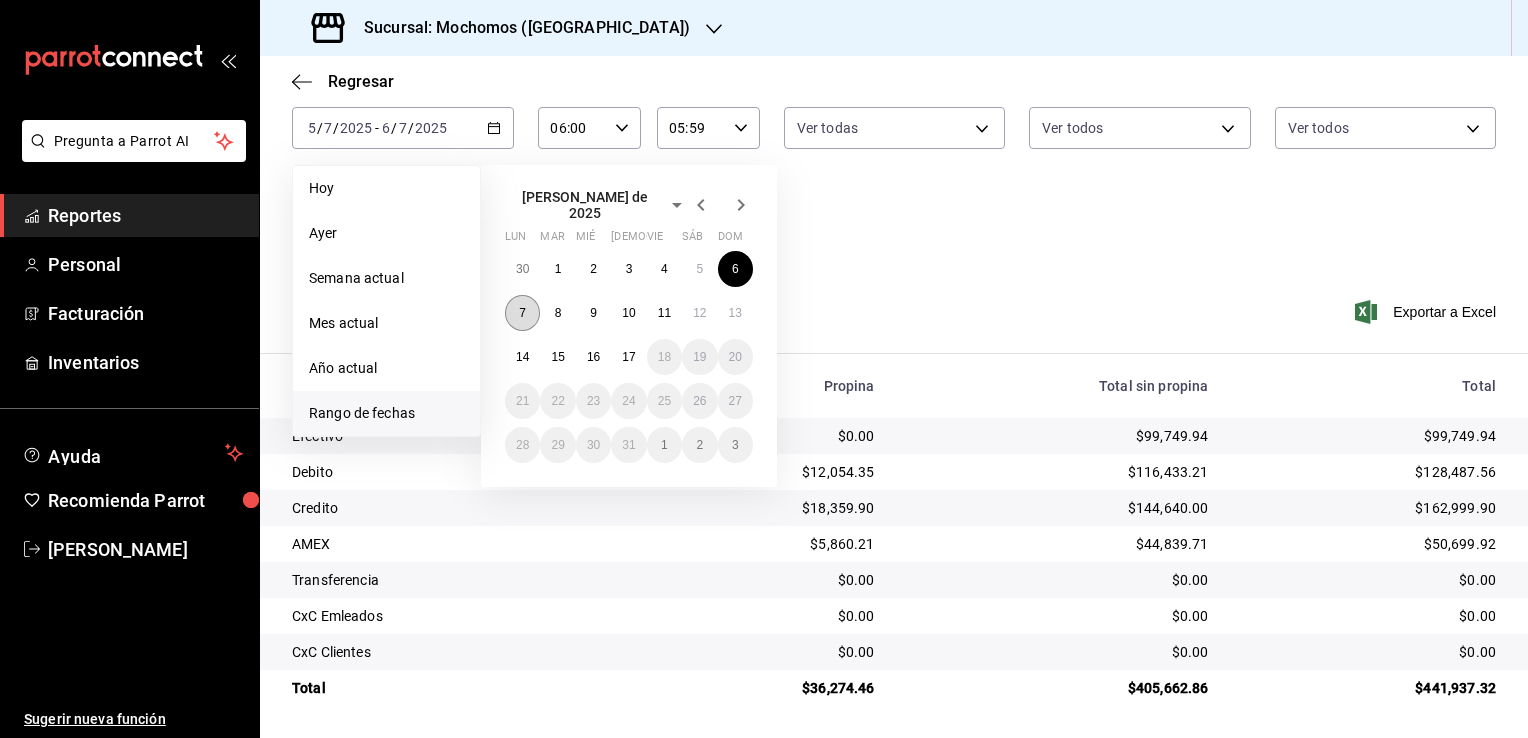click on "7" at bounding box center (522, 313) 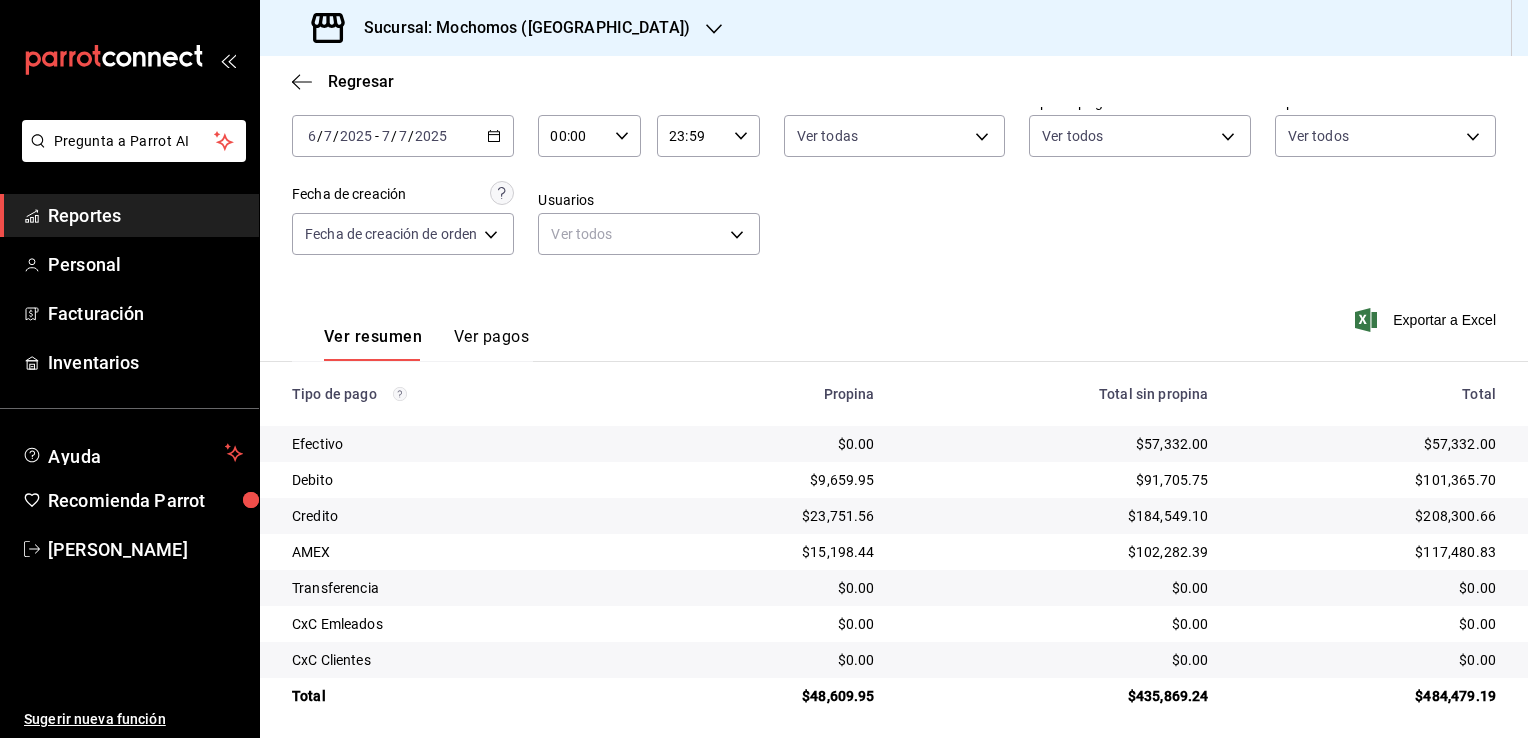 scroll, scrollTop: 108, scrollLeft: 0, axis: vertical 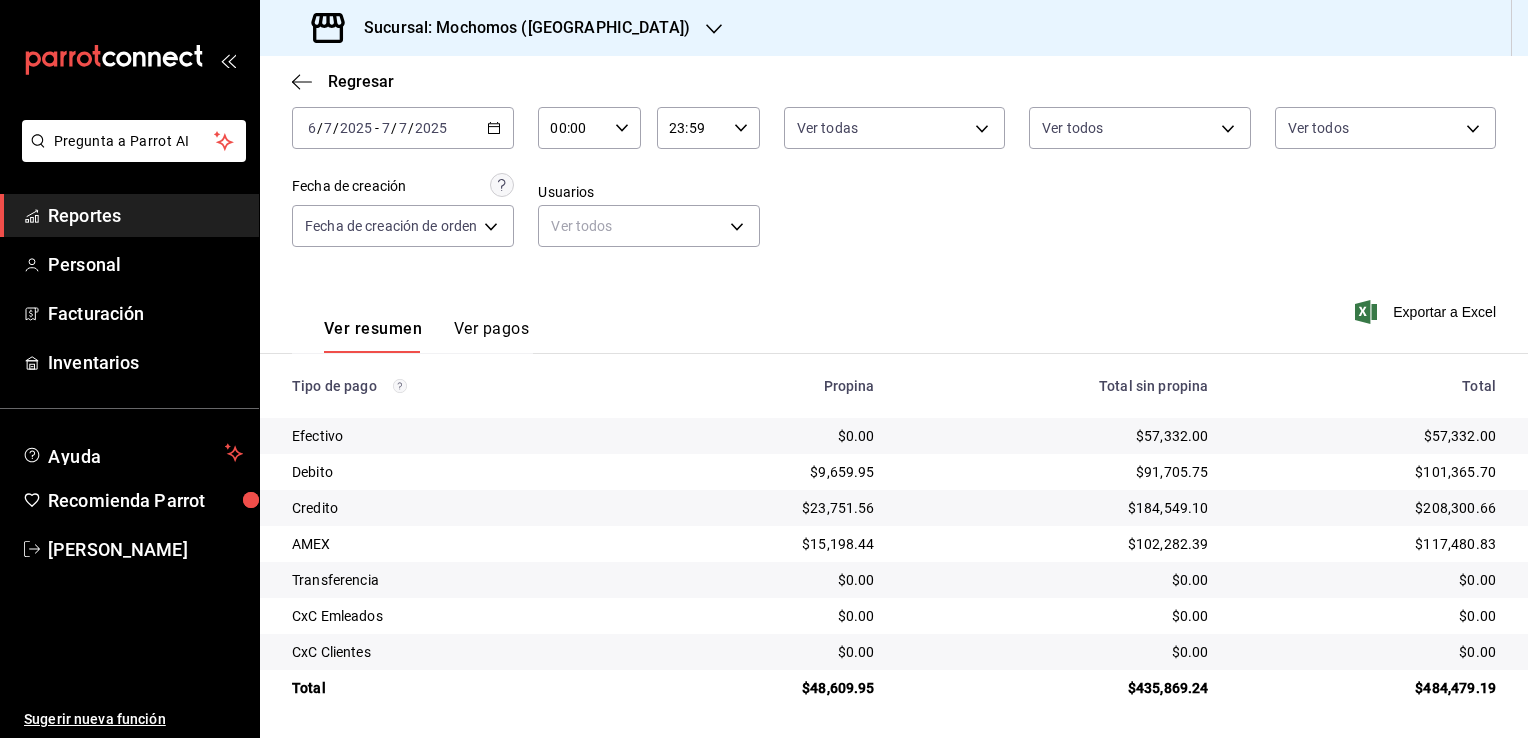 click 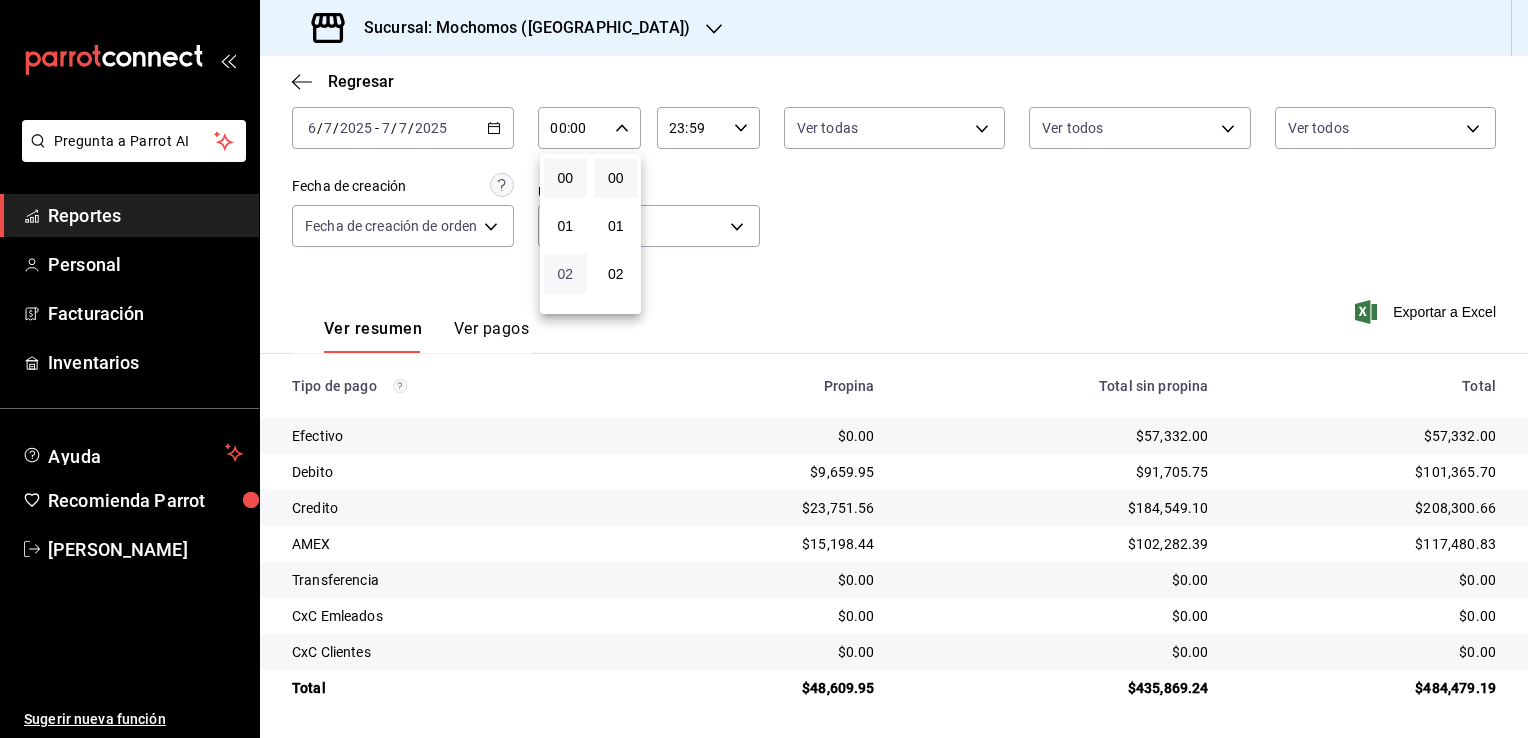 click on "02" at bounding box center [565, 274] 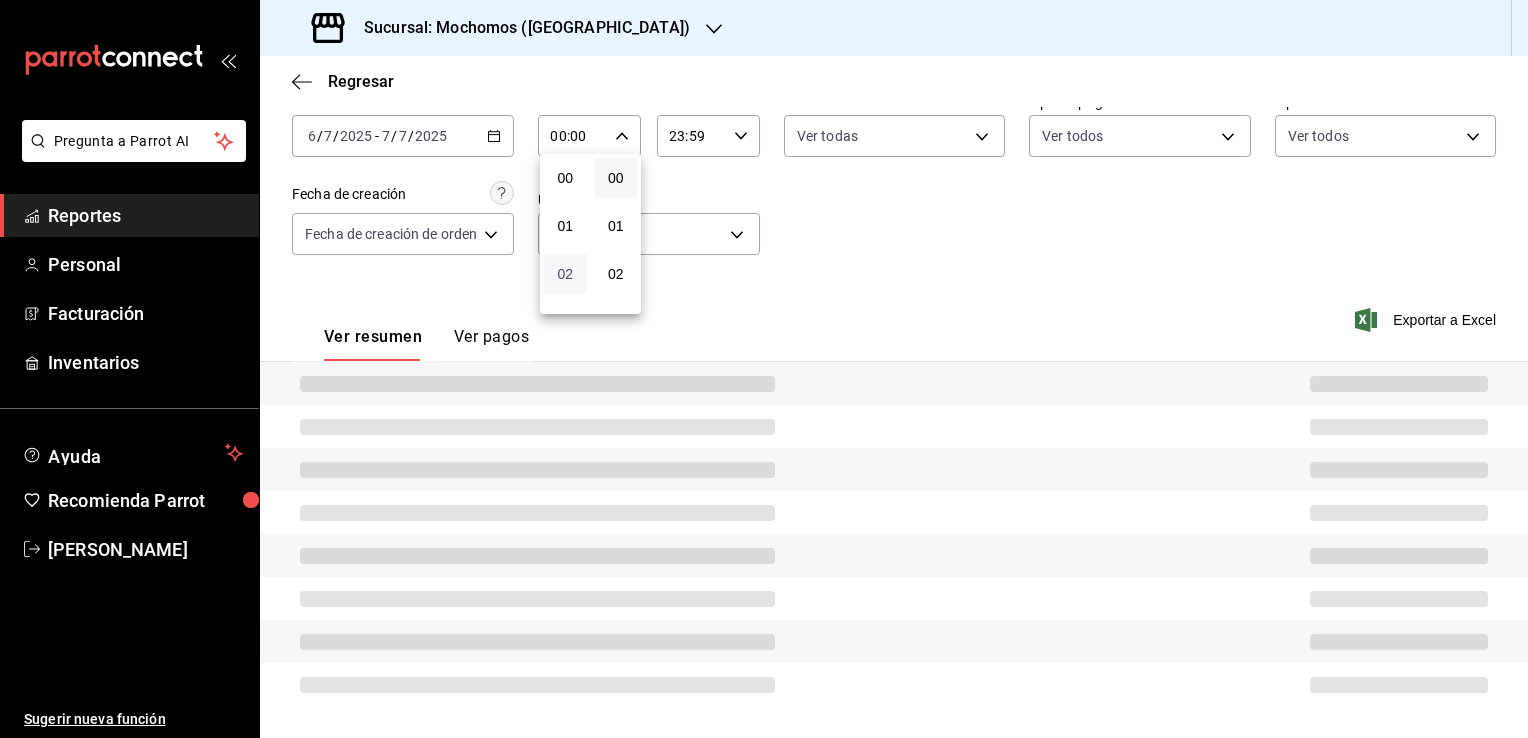 type on "02:00" 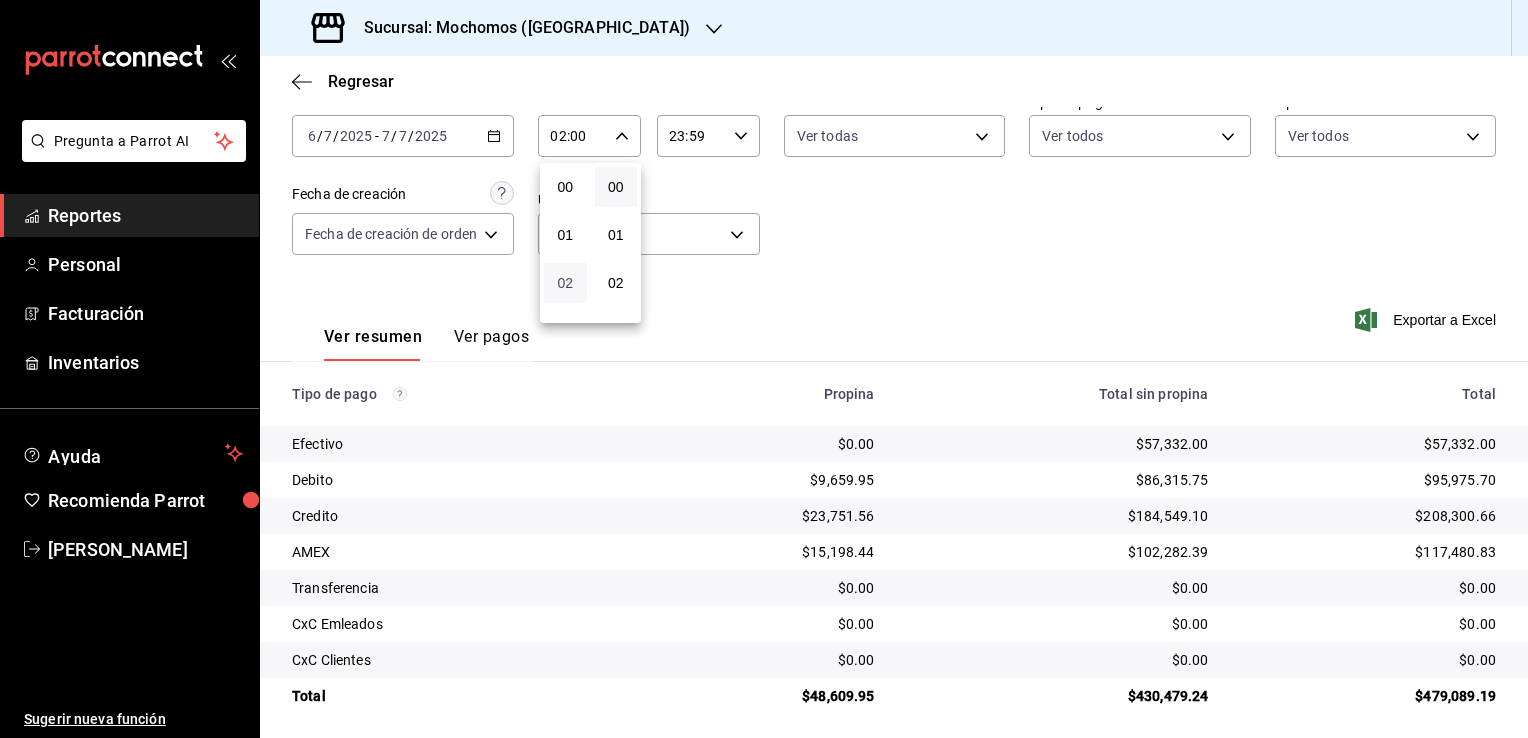 scroll, scrollTop: 108, scrollLeft: 0, axis: vertical 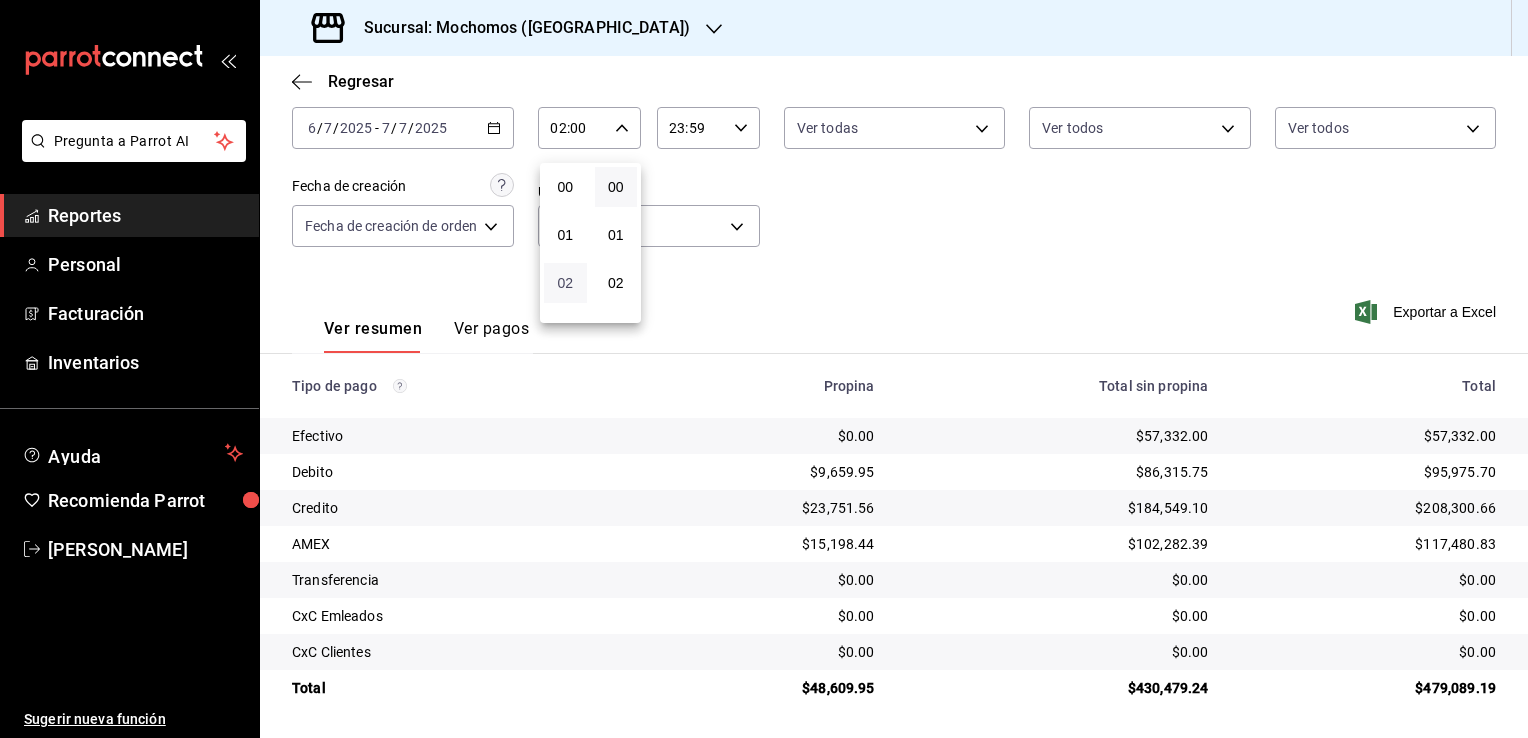 type 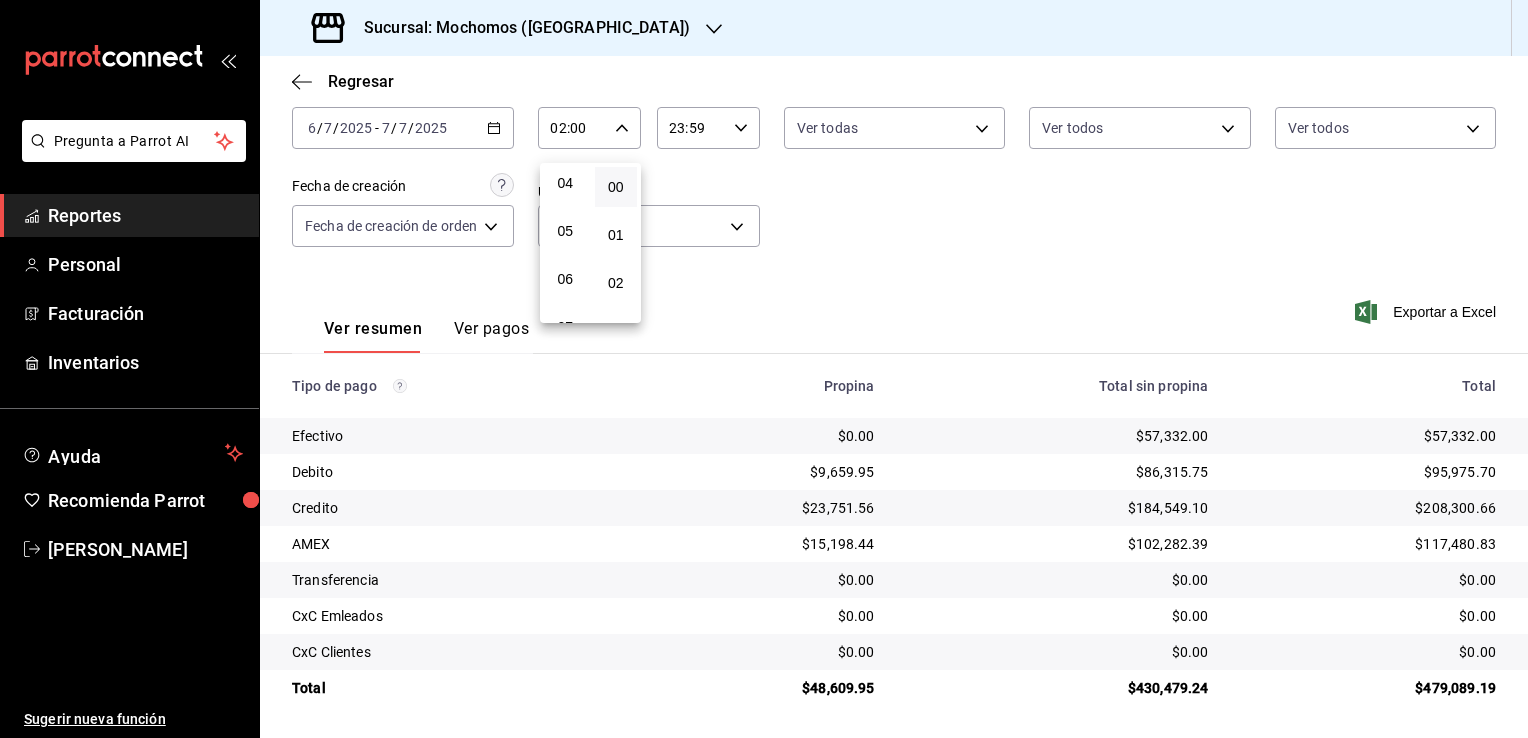 scroll, scrollTop: 200, scrollLeft: 0, axis: vertical 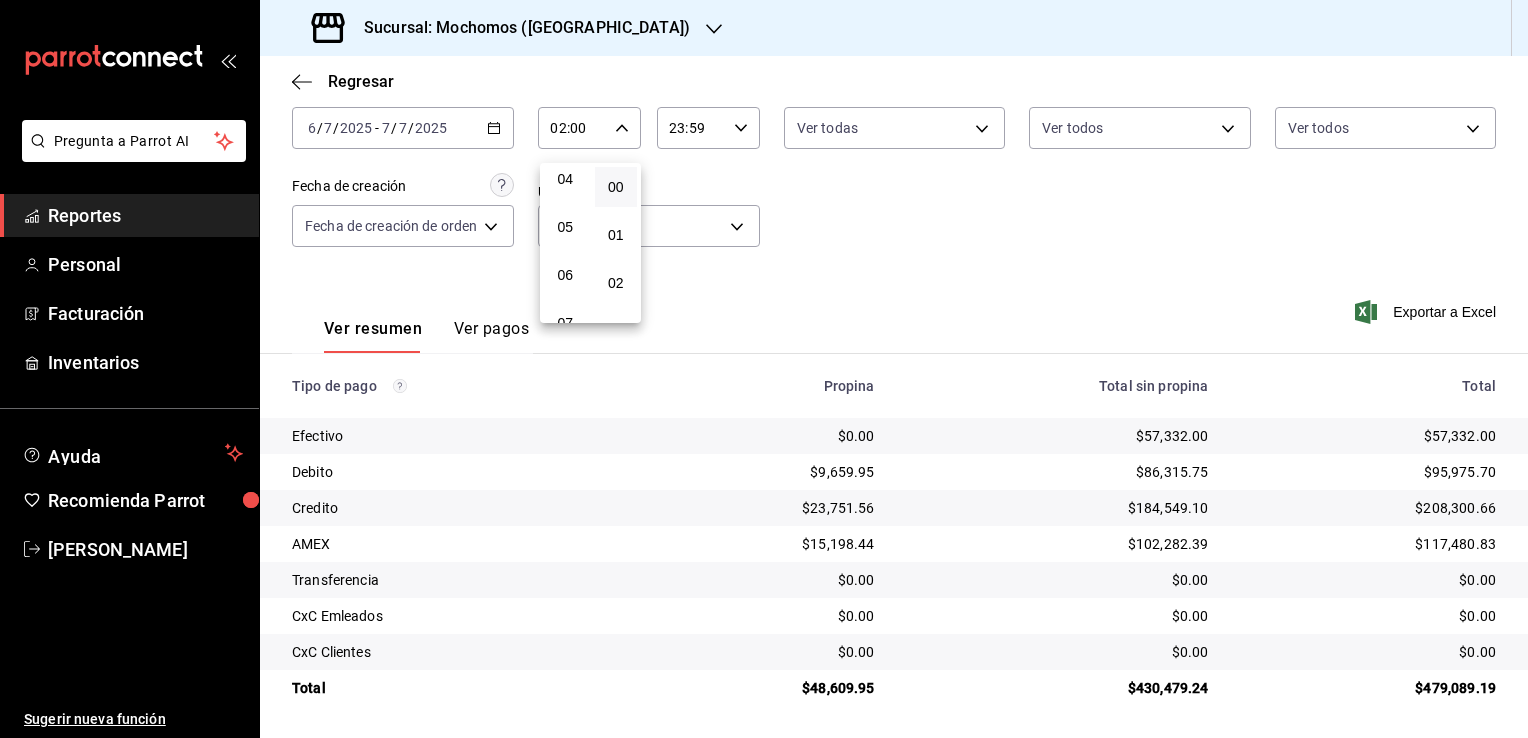 click on "06" at bounding box center [565, 275] 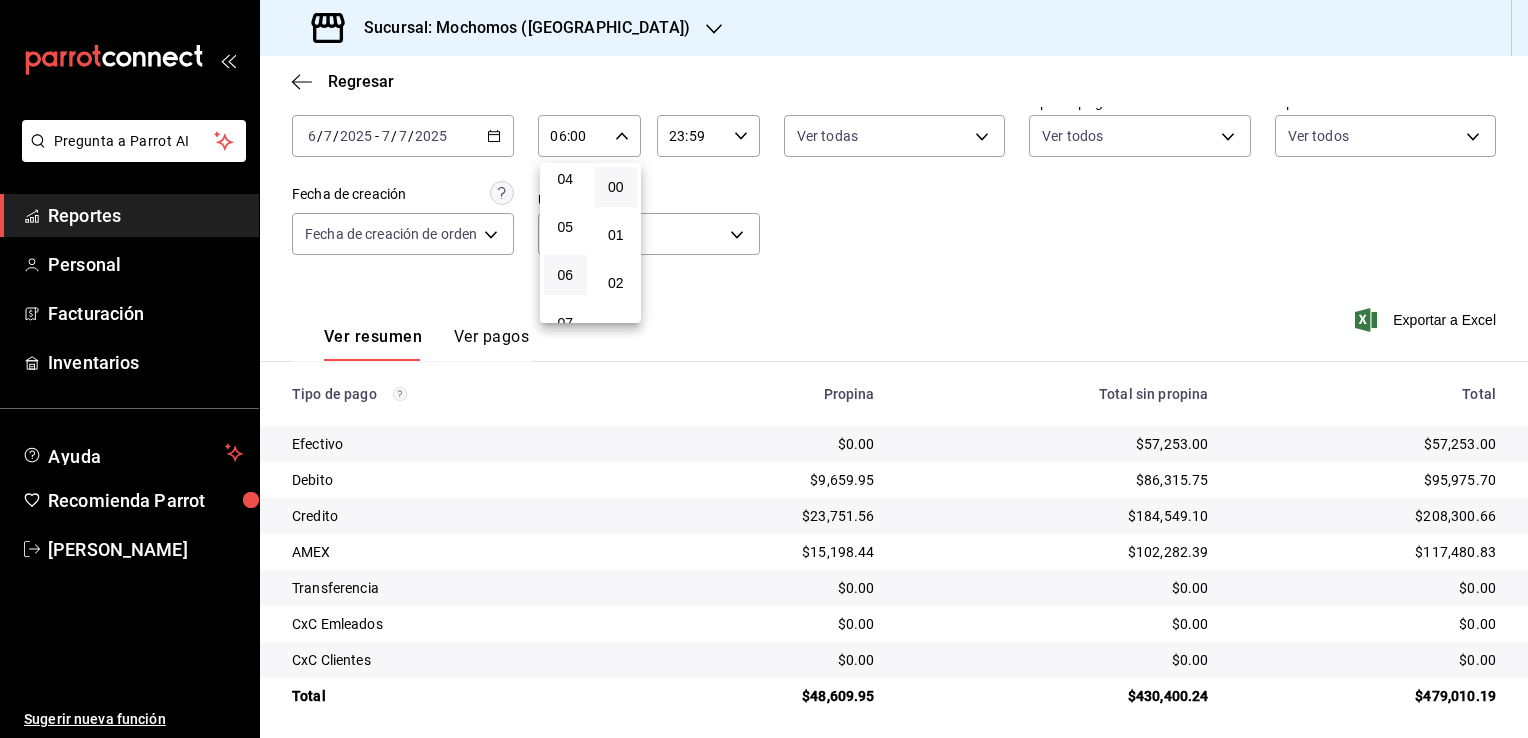 scroll, scrollTop: 108, scrollLeft: 0, axis: vertical 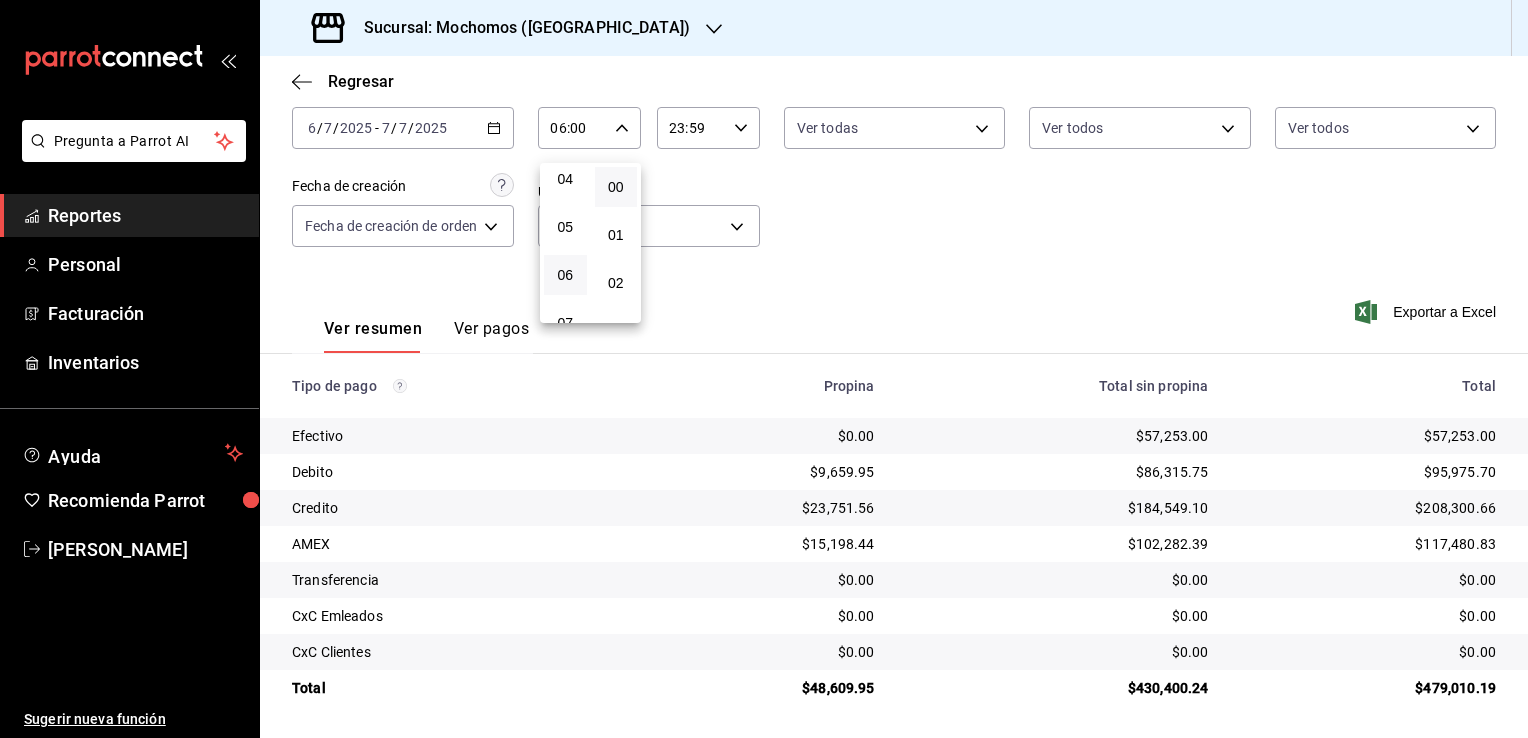 click at bounding box center (764, 369) 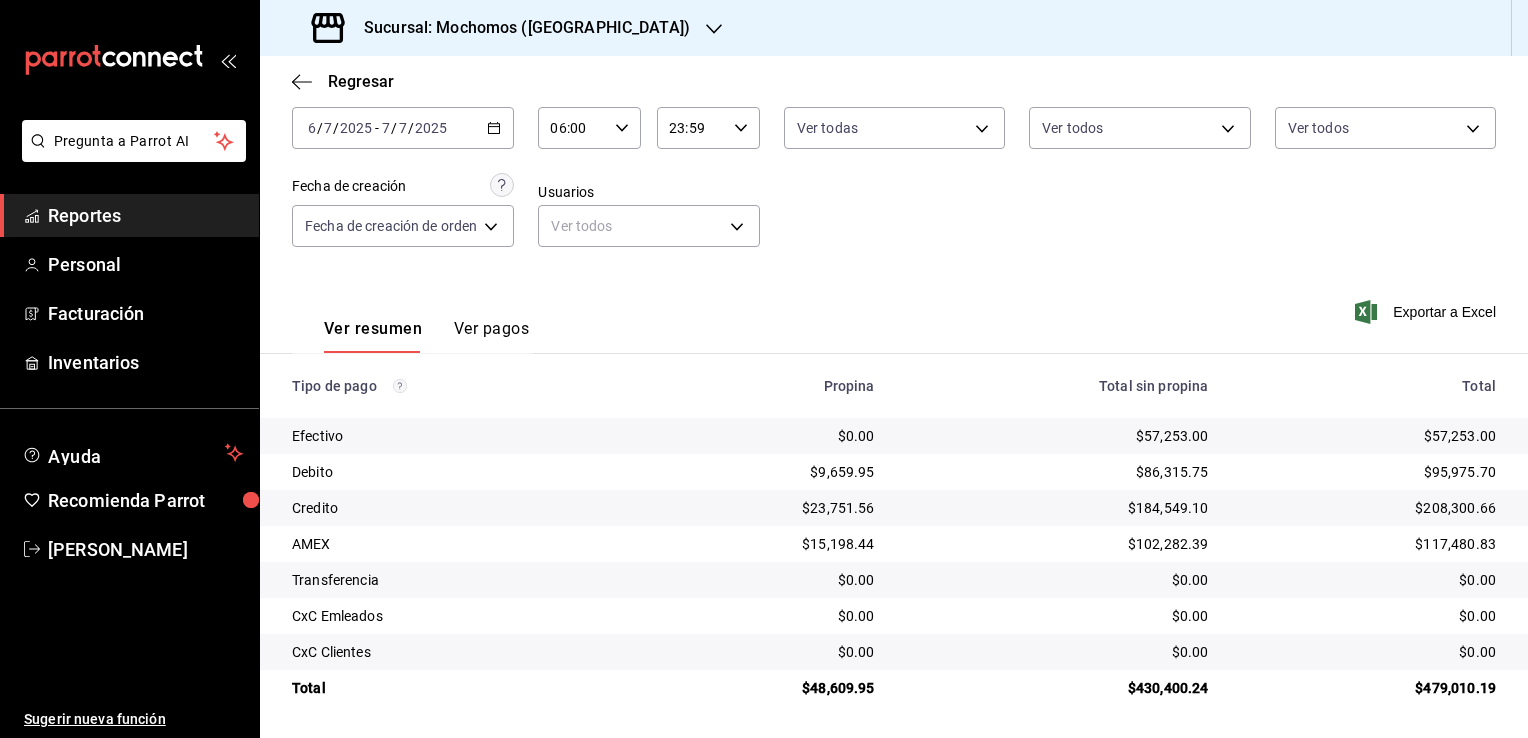 click 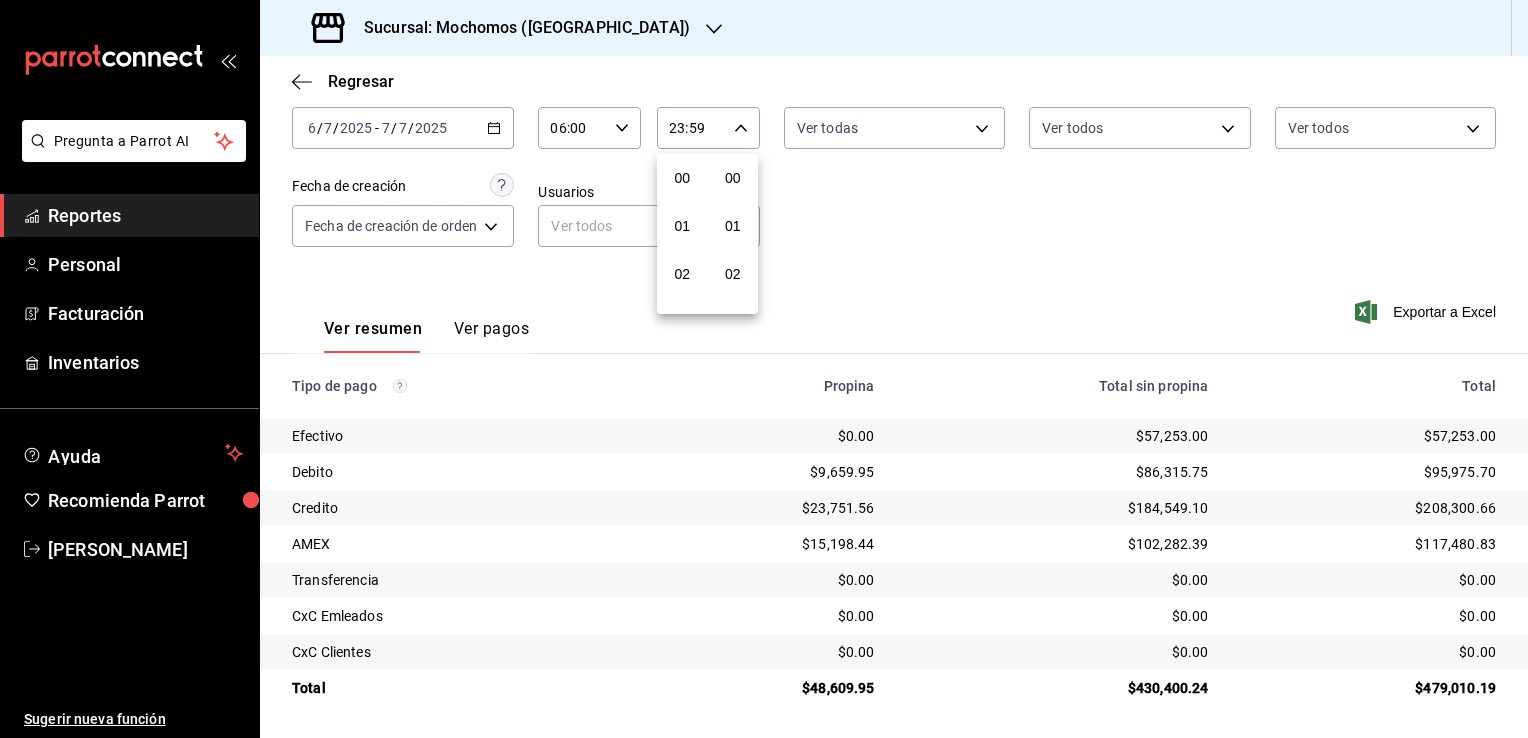 scroll, scrollTop: 1011, scrollLeft: 0, axis: vertical 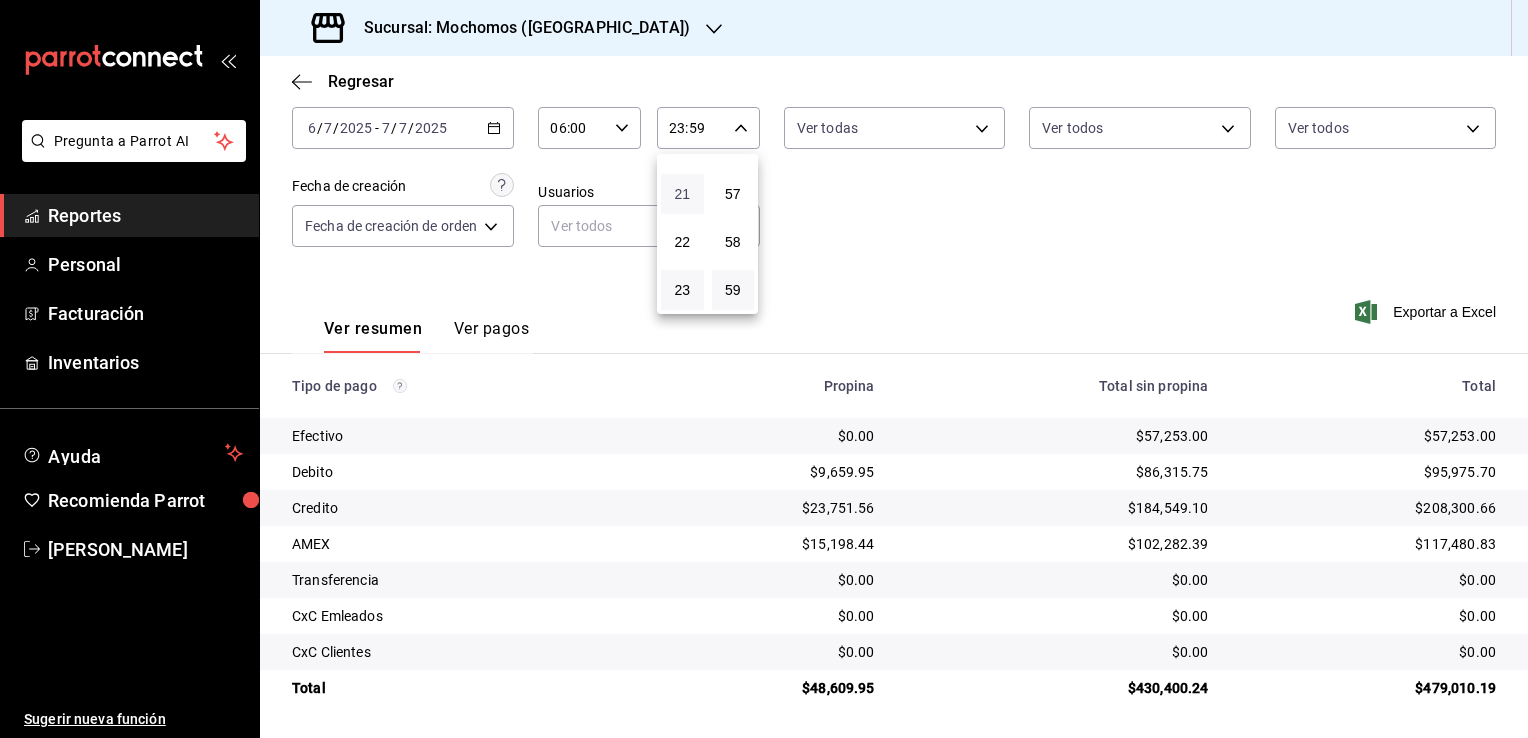 click on "21" at bounding box center (682, 194) 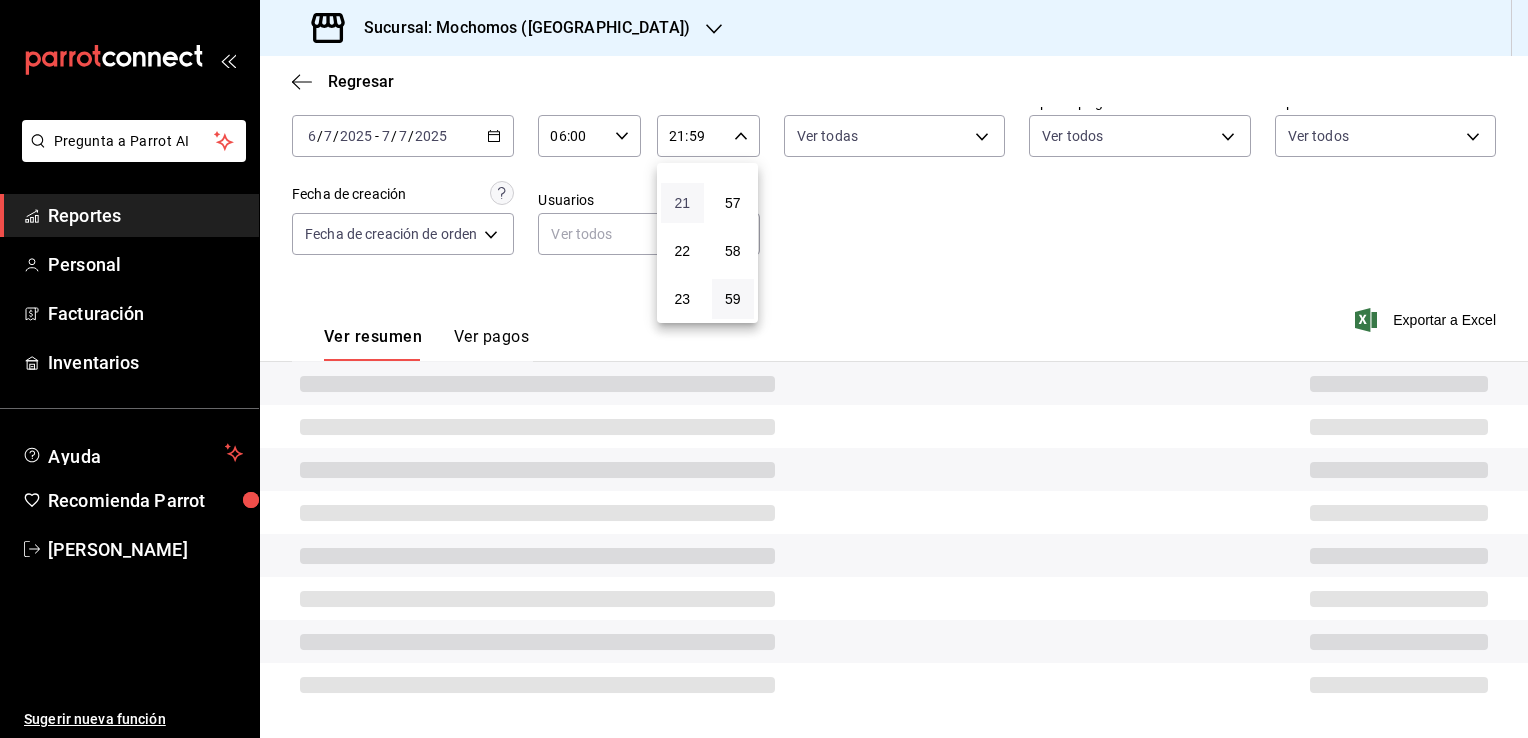 scroll, scrollTop: 100, scrollLeft: 0, axis: vertical 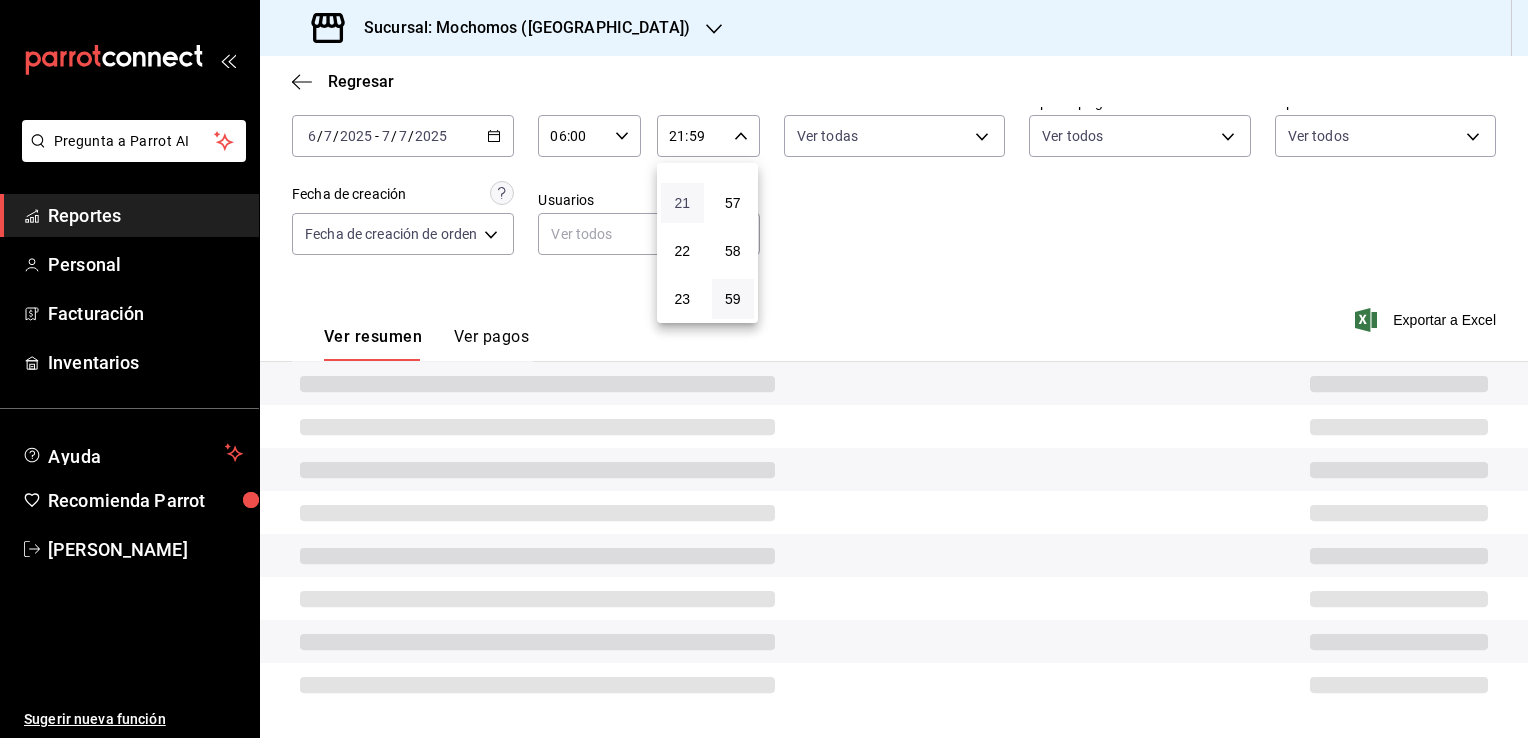 type 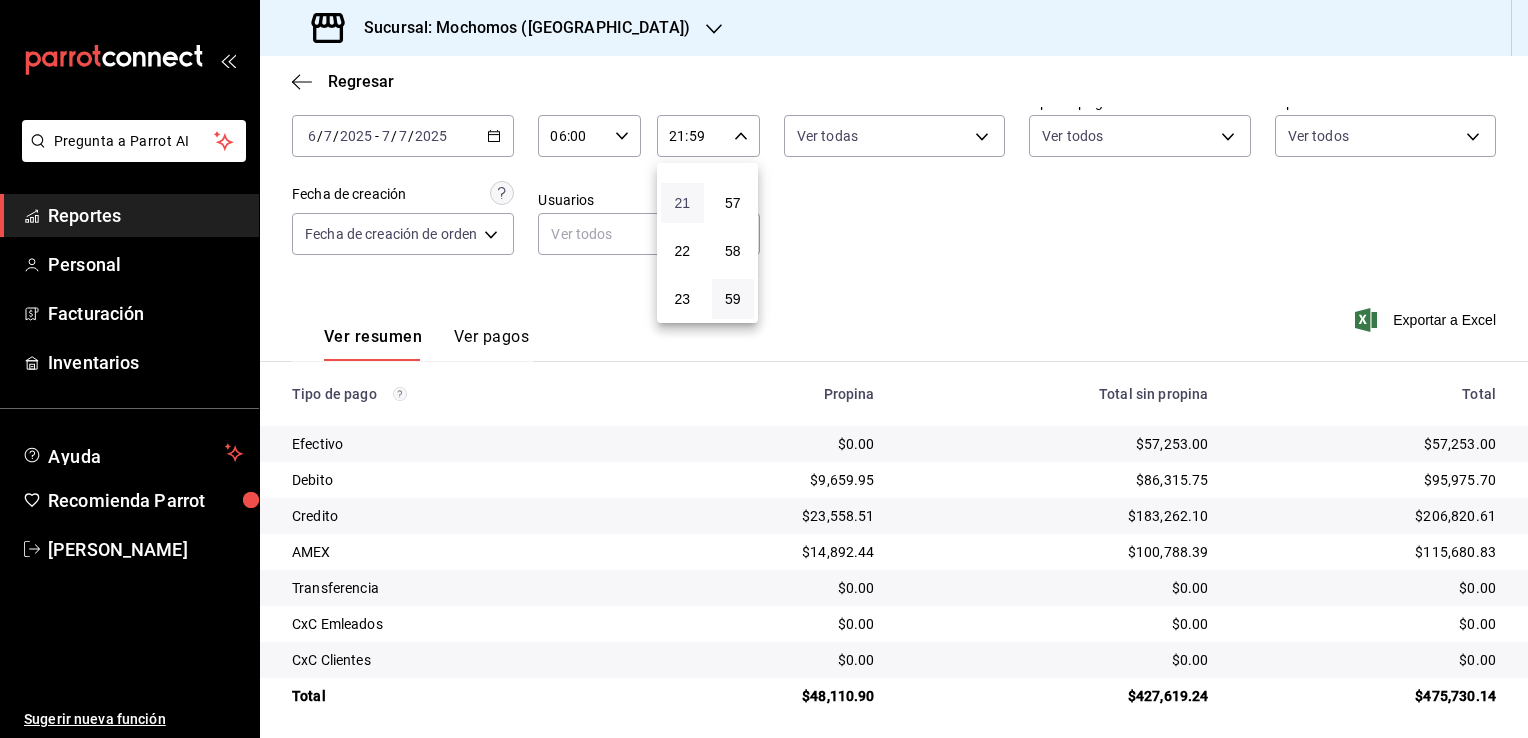 scroll, scrollTop: 847, scrollLeft: 0, axis: vertical 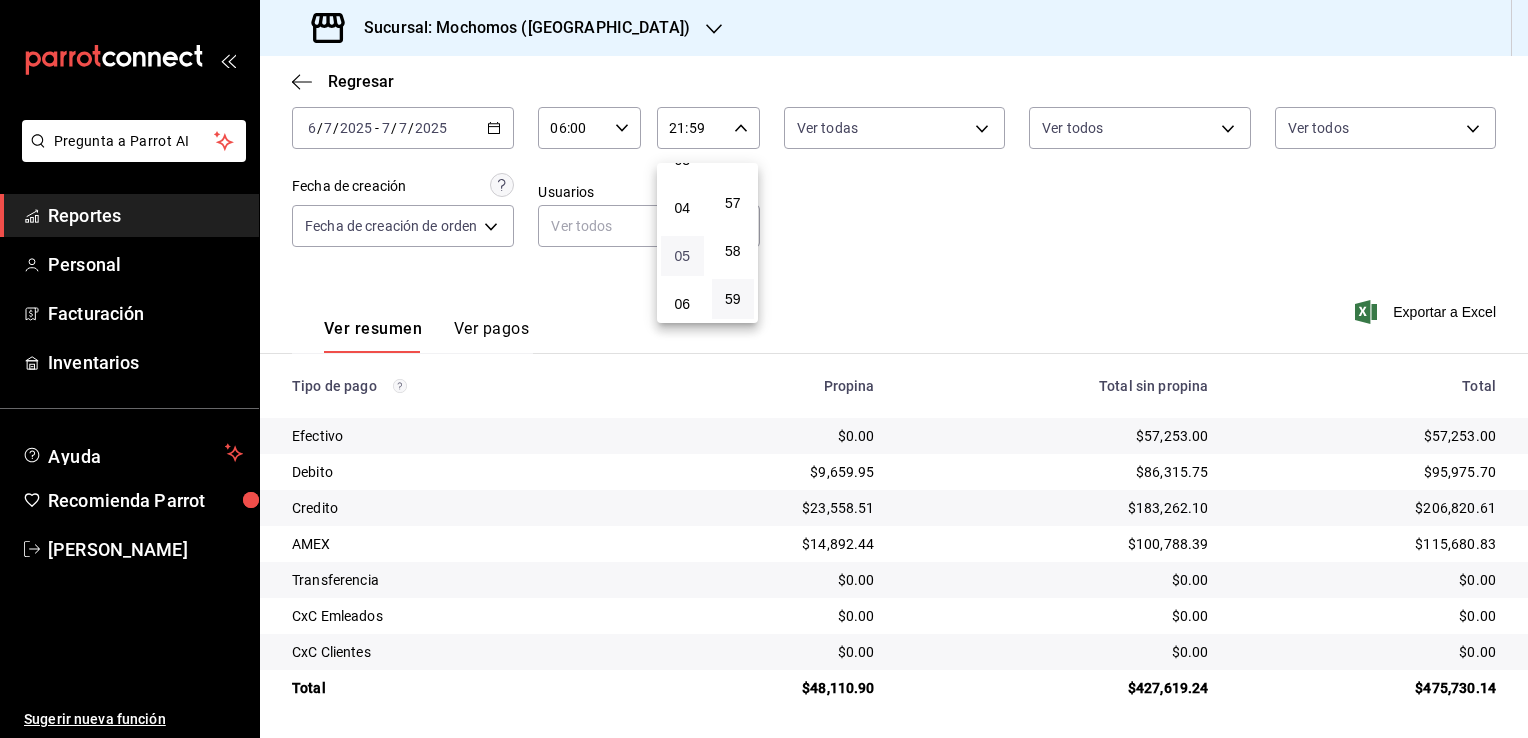 click on "05" at bounding box center [682, 256] 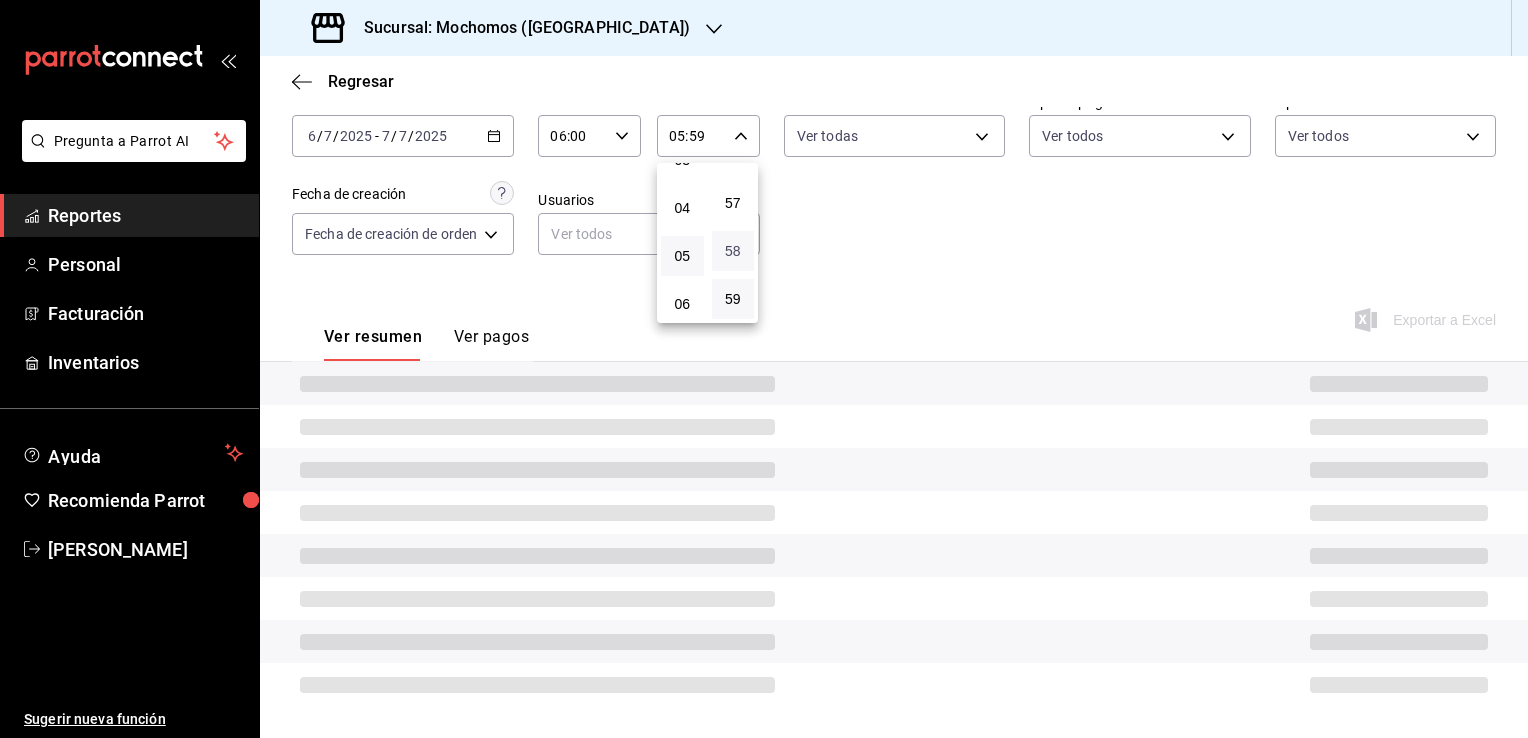 scroll, scrollTop: 108, scrollLeft: 0, axis: vertical 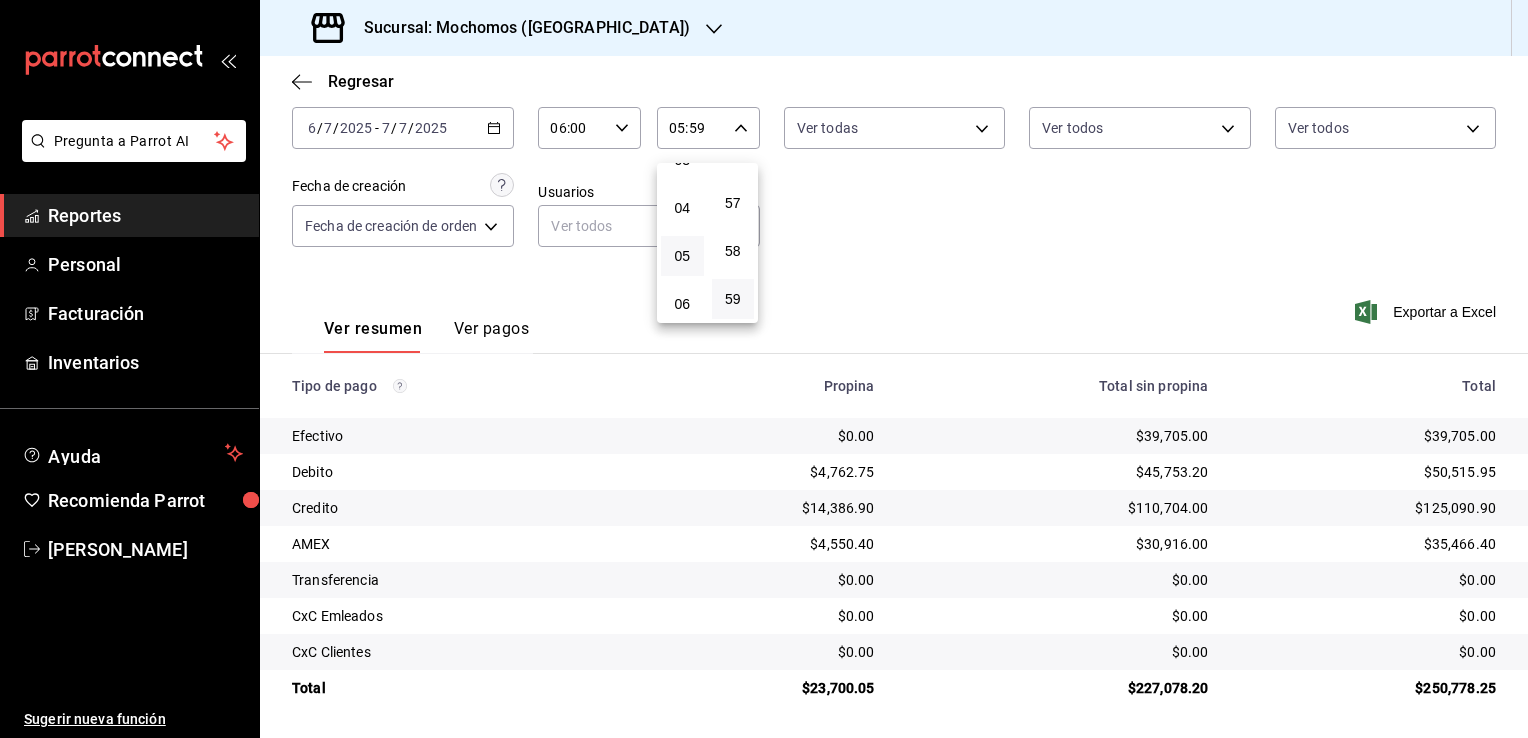 click at bounding box center (764, 369) 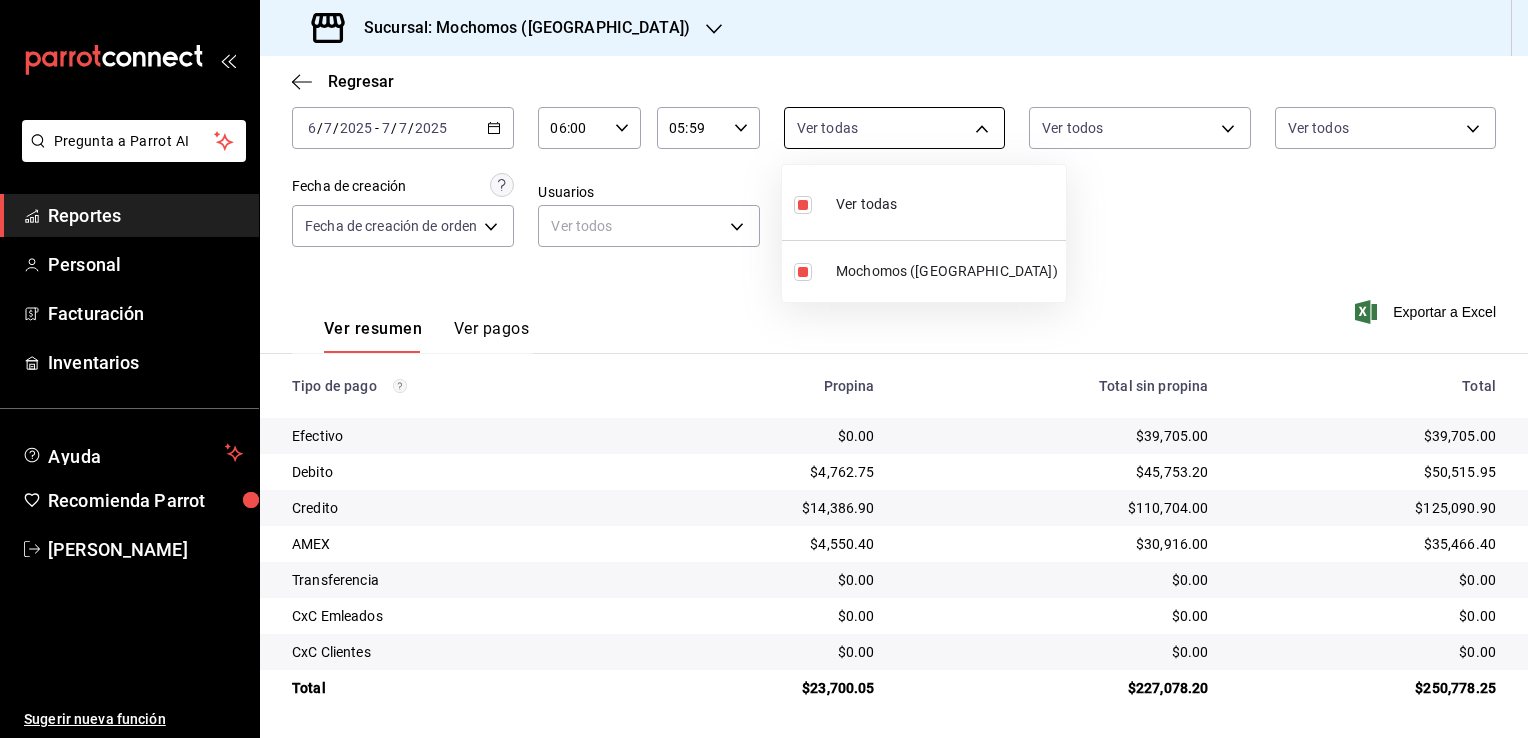 click on "Pregunta a Parrot AI Reportes   Personal   Facturación   Inventarios   Ayuda Recomienda Parrot   [PERSON_NAME]   Sugerir nueva función   Sucursal: Mochomos ([GEOGRAPHIC_DATA]) Regresar Pagos Fecha [DATE] [DATE] - [DATE] [DATE] Hora inicio 06:00 Hora inicio Hora fin 05:59 Hora fin Marca Ver todas 562d5b5b-21a2-4ace-a941-66278f4a6c49 Tipo de pago Ver todos Tipo de orden Ver todos Fecha de creación   Fecha de creación de orden ORDER Usuarios Ver todos null Ver resumen Ver pagos Exportar a Excel Tipo de pago   Propina Total sin propina Total Efectivo $0.00 $39,705.00 $39,705.00 Debito $4,762.75 $45,753.20 $50,515.95 Credito $14,386.90 $110,704.00 $125,090.90 AMEX $4,550.40 $30,916.00 $35,466.40 Transferencia $0.00 $0.00 $0.00 CxC Emleados $0.00 $0.00 $0.00 CxC Clientes $0.00 $0.00 $0.00 Total $23,700.05 $227,078.20 $250,778.25 GANA 1 MES GRATIS EN TU SUSCRIPCIÓN AQUÍ Ver video tutorial Ir a video Pregunta a Parrot AI Reportes   Personal   Facturación   Inventarios   Ayuda Recomienda Parrot" at bounding box center [764, 369] 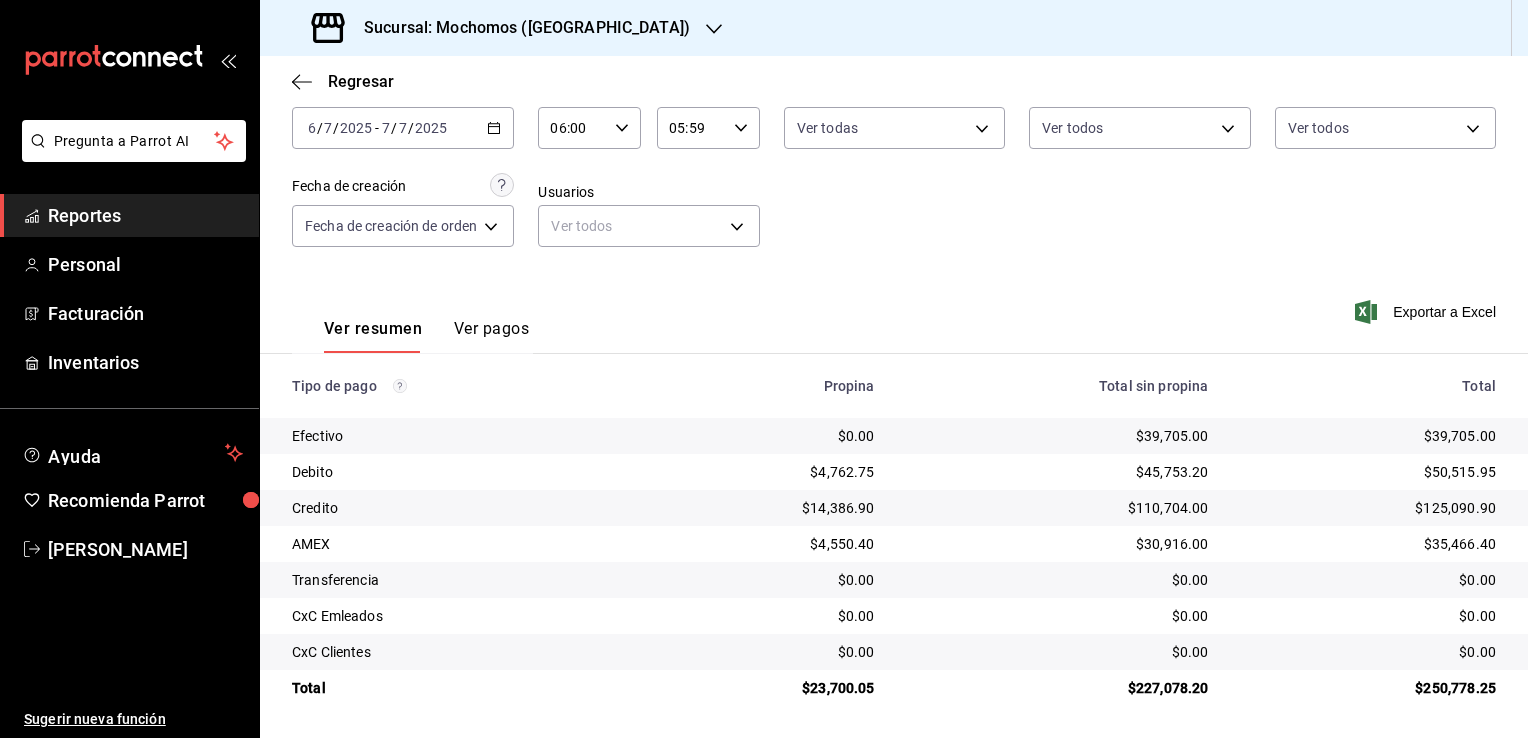 drag, startPoint x: 976, startPoint y: 127, endPoint x: 1075, endPoint y: 204, distance: 125.4193 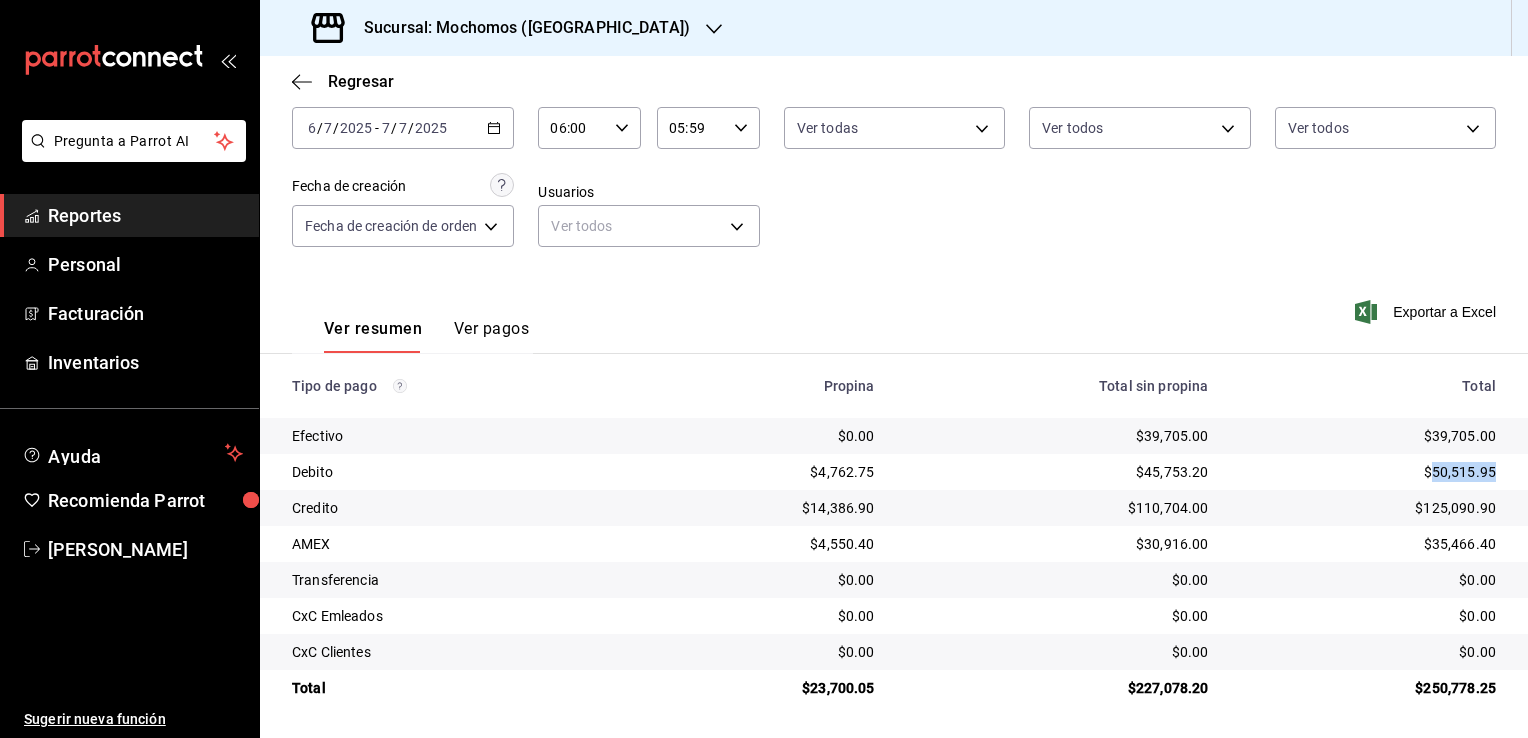 drag, startPoint x: 1420, startPoint y: 470, endPoint x: 1477, endPoint y: 474, distance: 57.14018 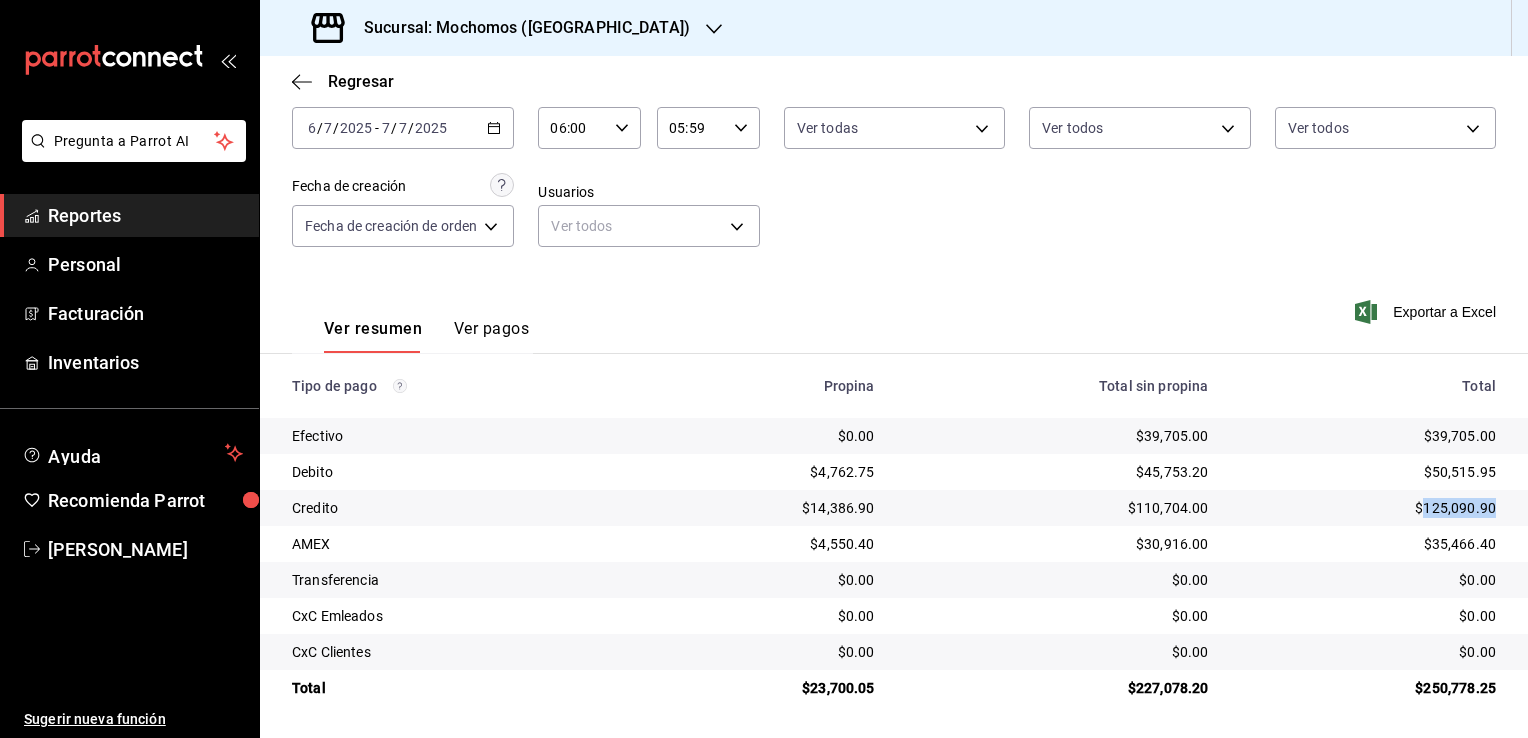 drag, startPoint x: 1411, startPoint y: 511, endPoint x: 1480, endPoint y: 511, distance: 69 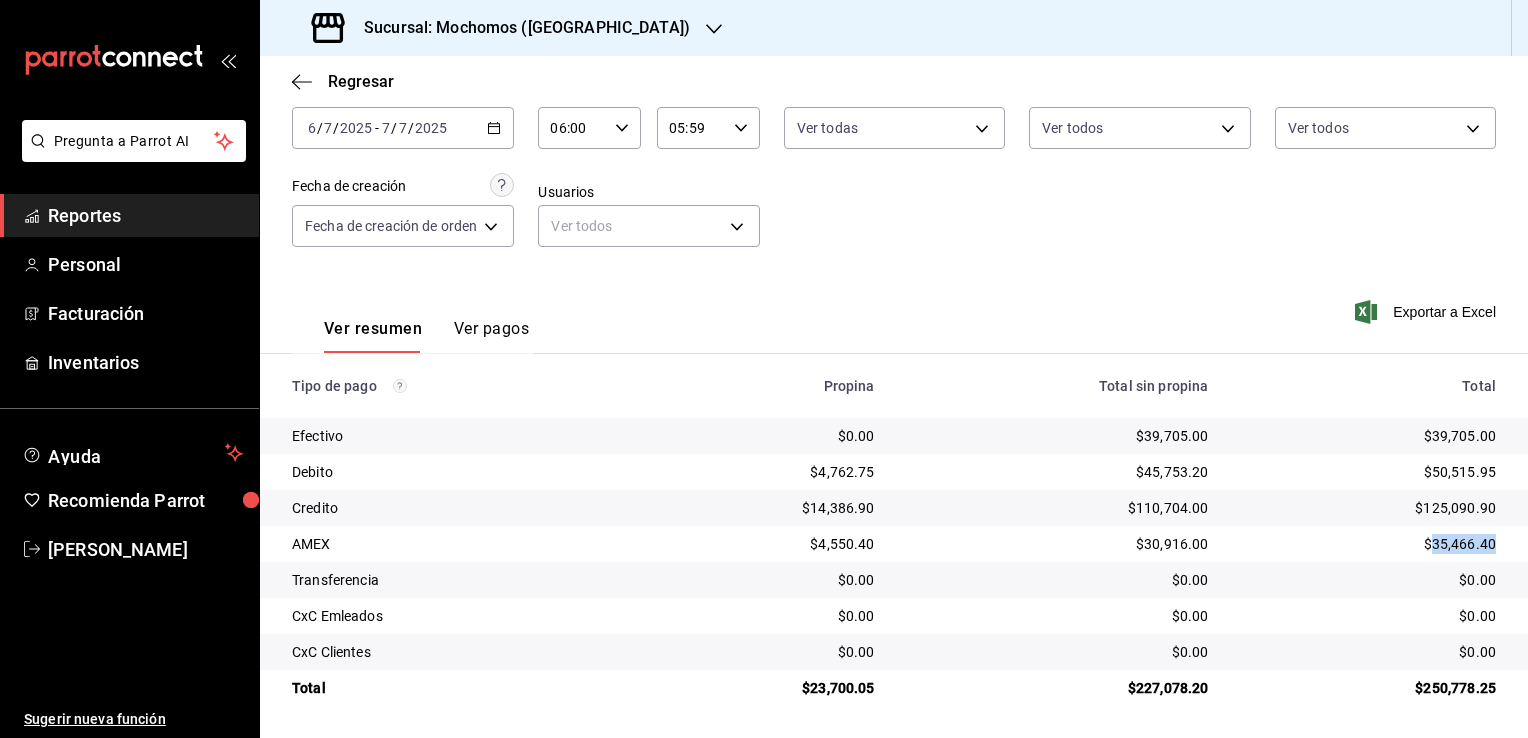 drag, startPoint x: 1417, startPoint y: 545, endPoint x: 1482, endPoint y: 541, distance: 65.12296 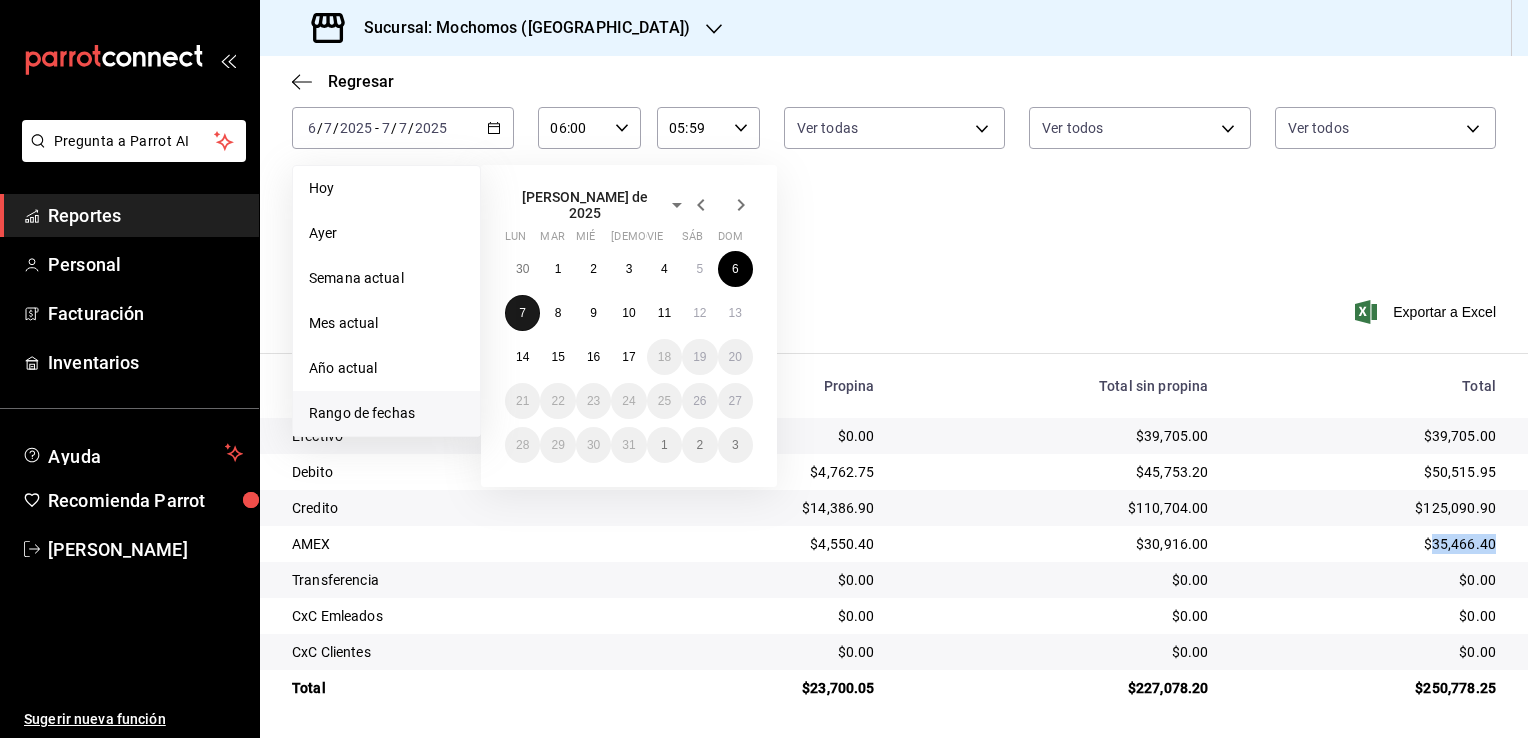 click on "7" at bounding box center [522, 313] 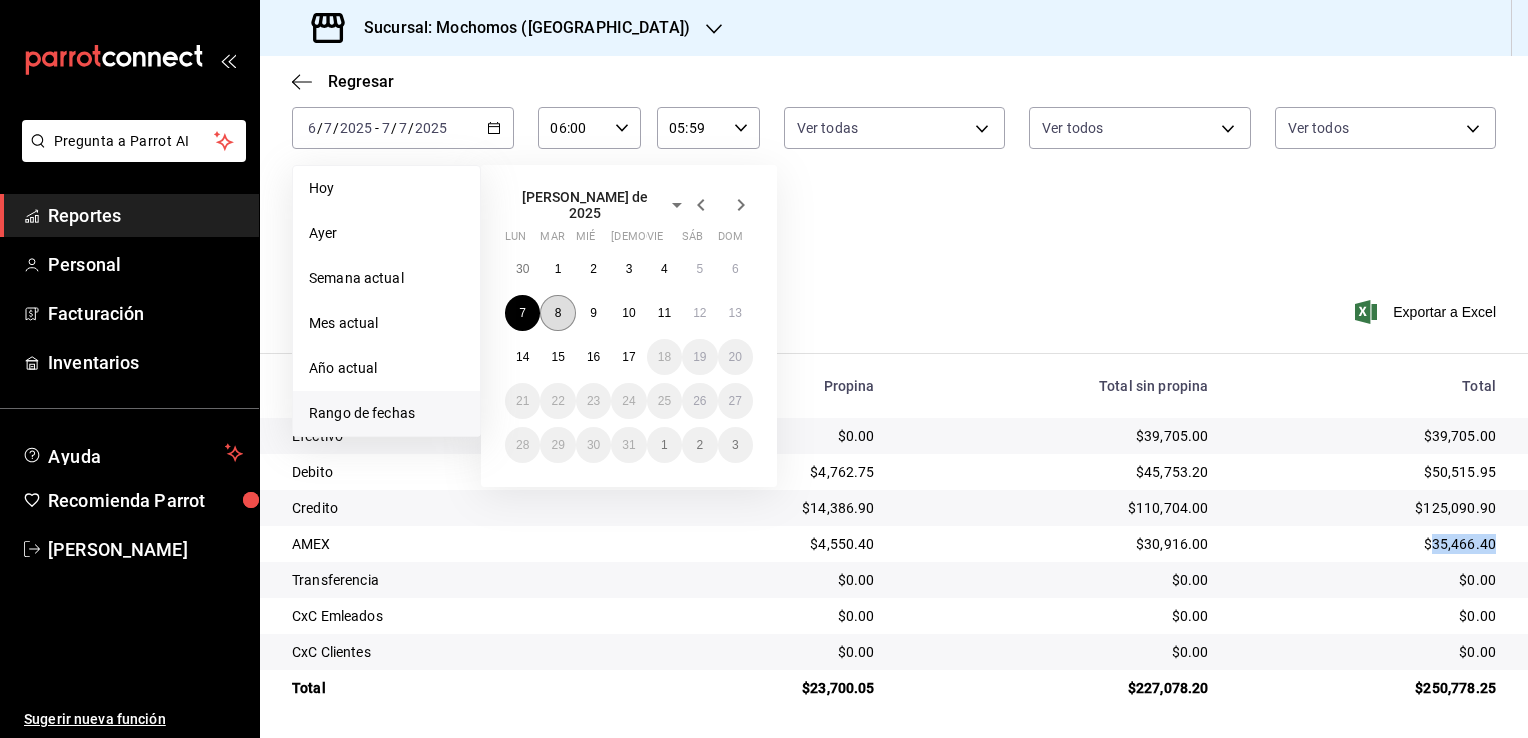 click on "8" at bounding box center (558, 313) 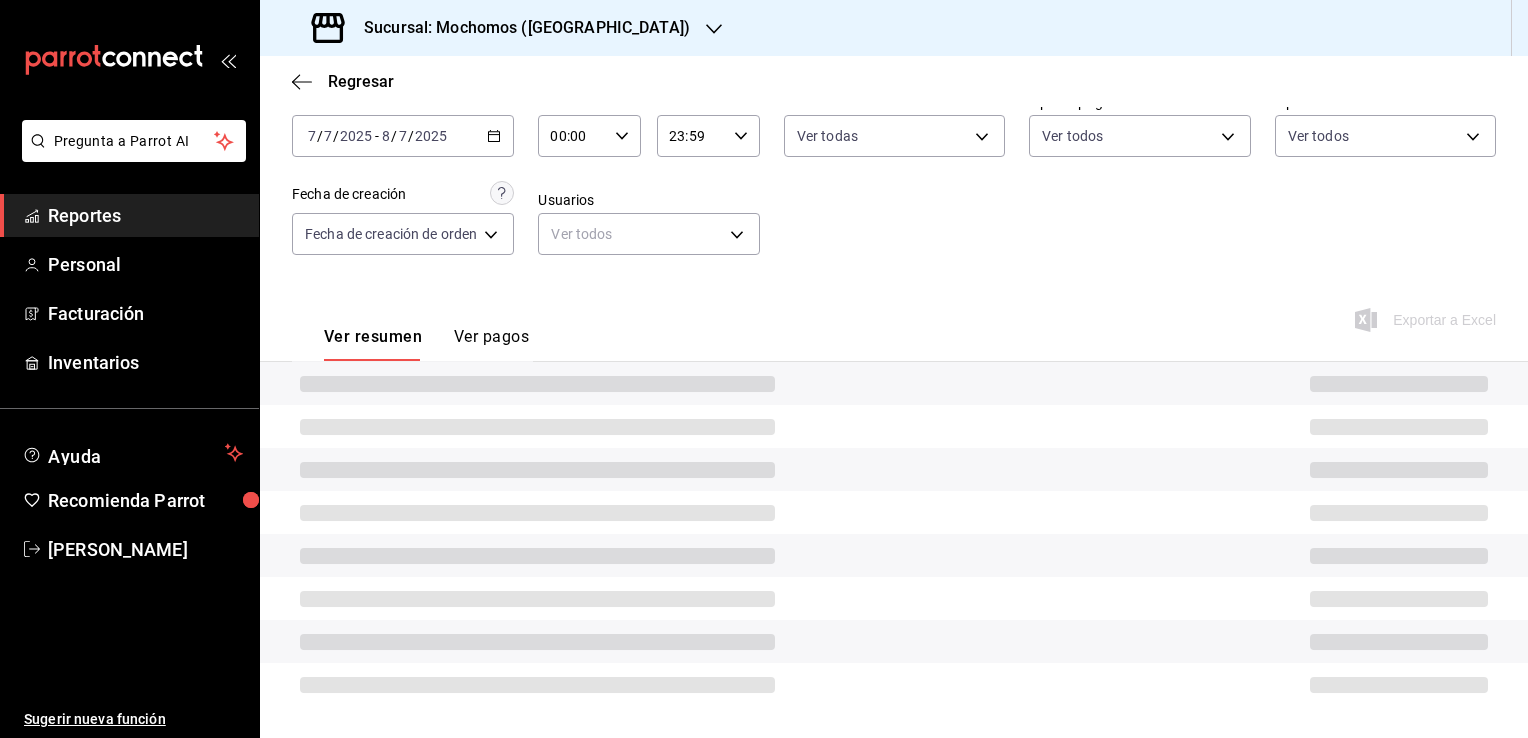 scroll, scrollTop: 108, scrollLeft: 0, axis: vertical 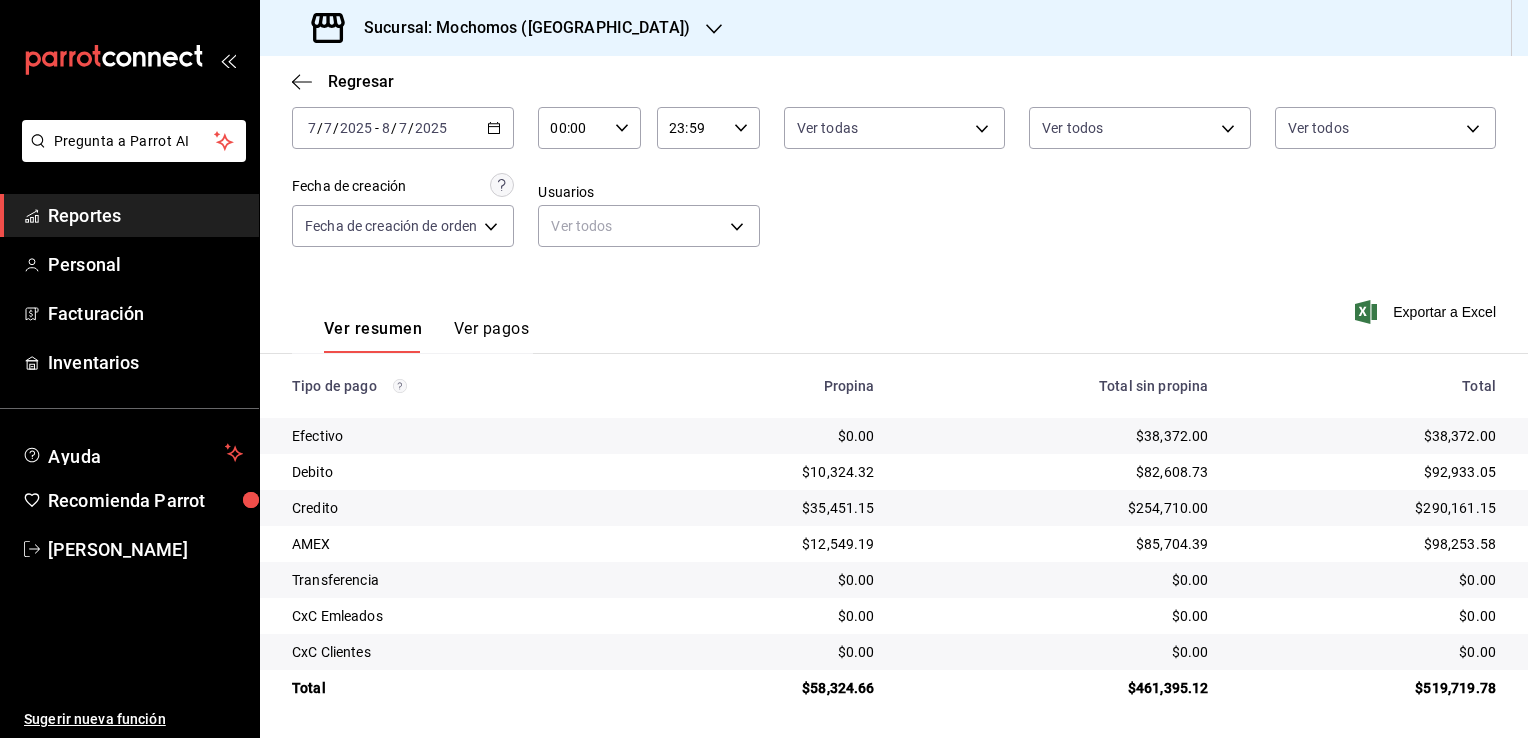 click on "00:00 Hora inicio" at bounding box center (589, 128) 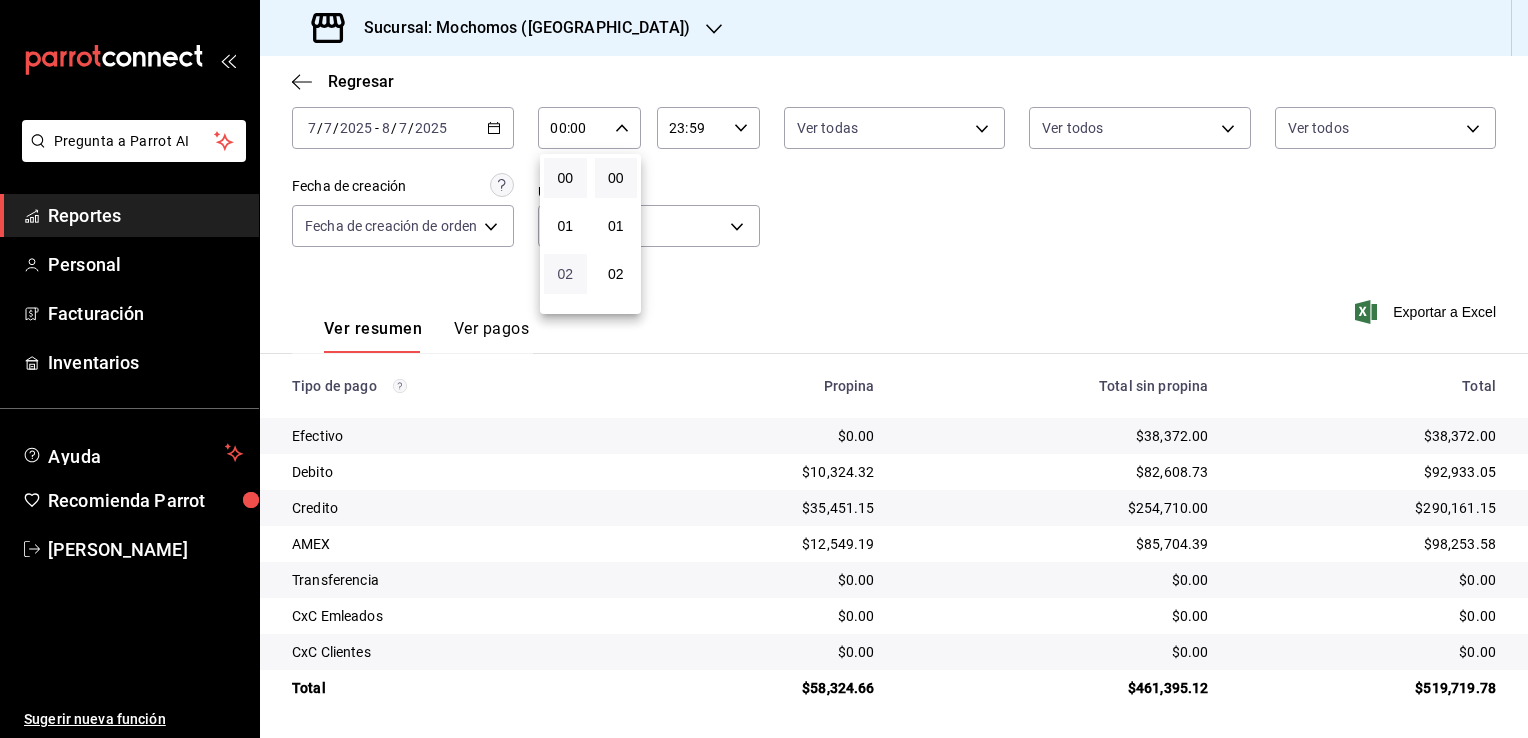 click on "02" at bounding box center (565, 274) 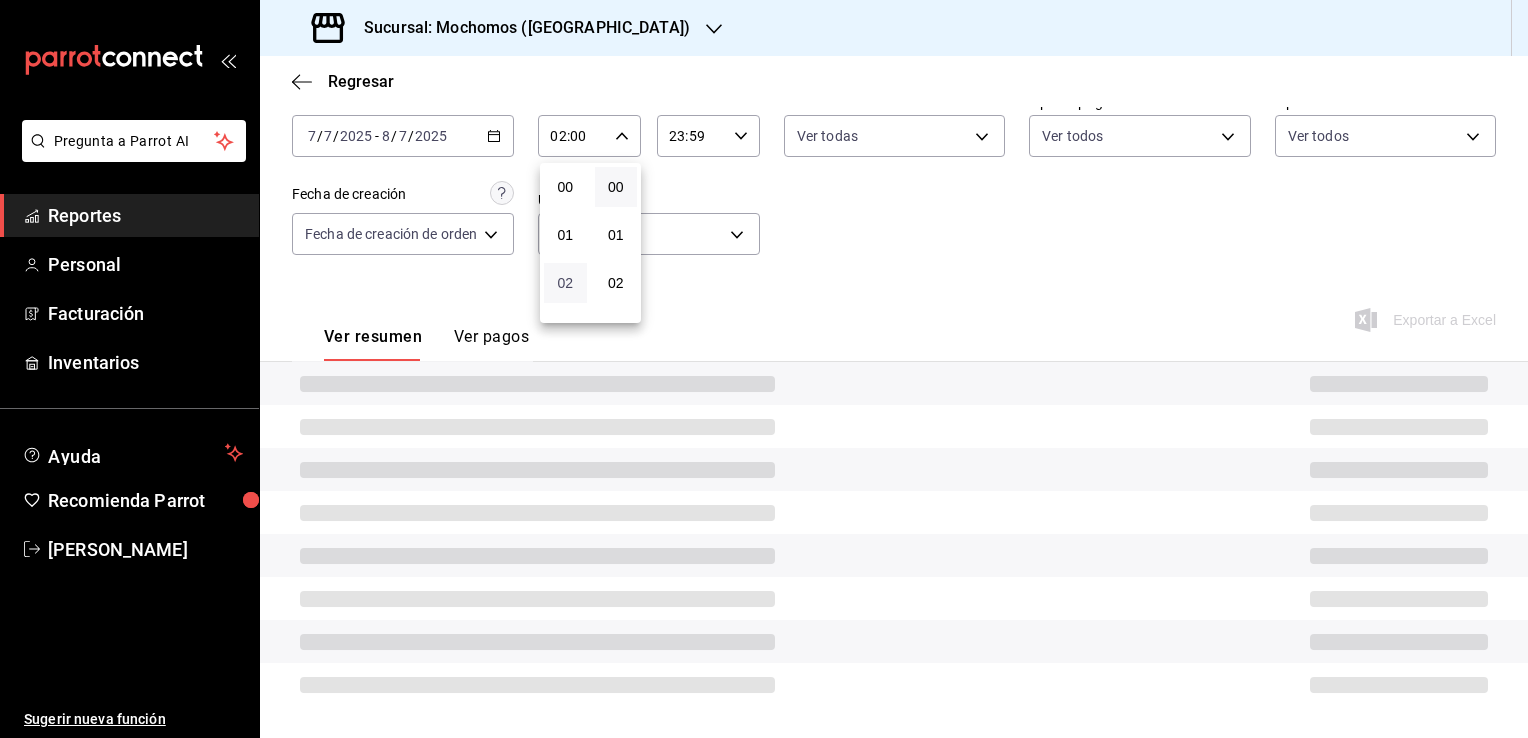 type 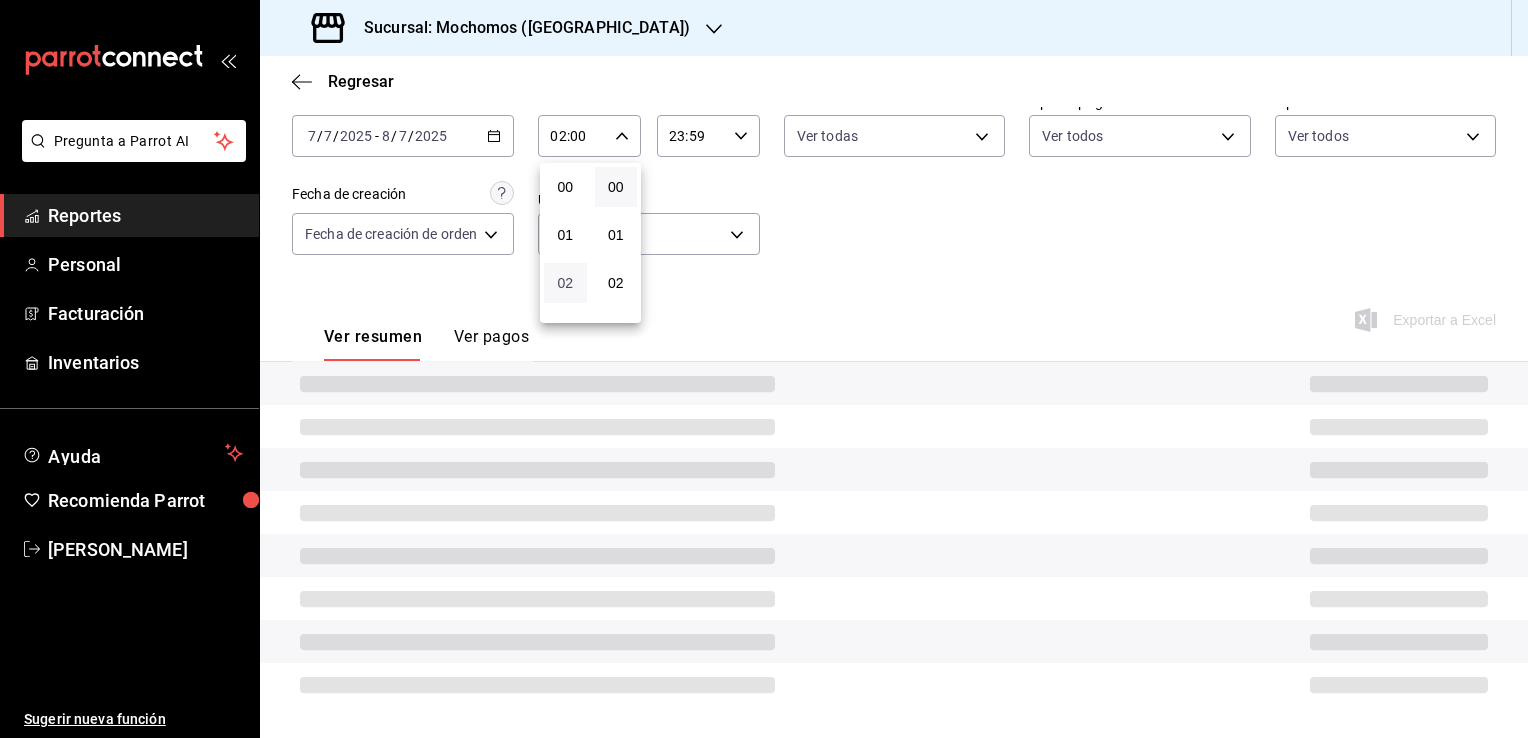 scroll, scrollTop: 108, scrollLeft: 0, axis: vertical 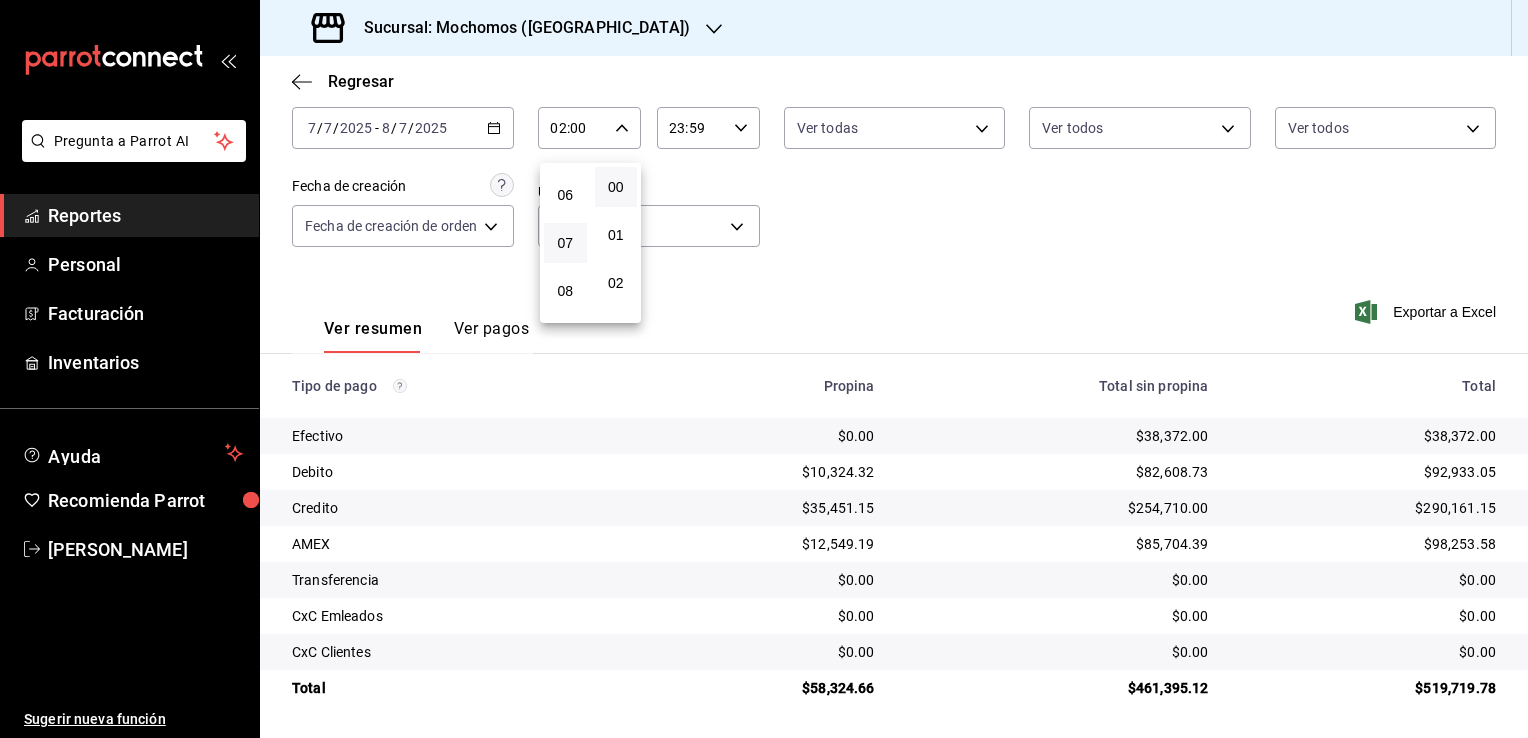 click on "07" at bounding box center (565, 243) 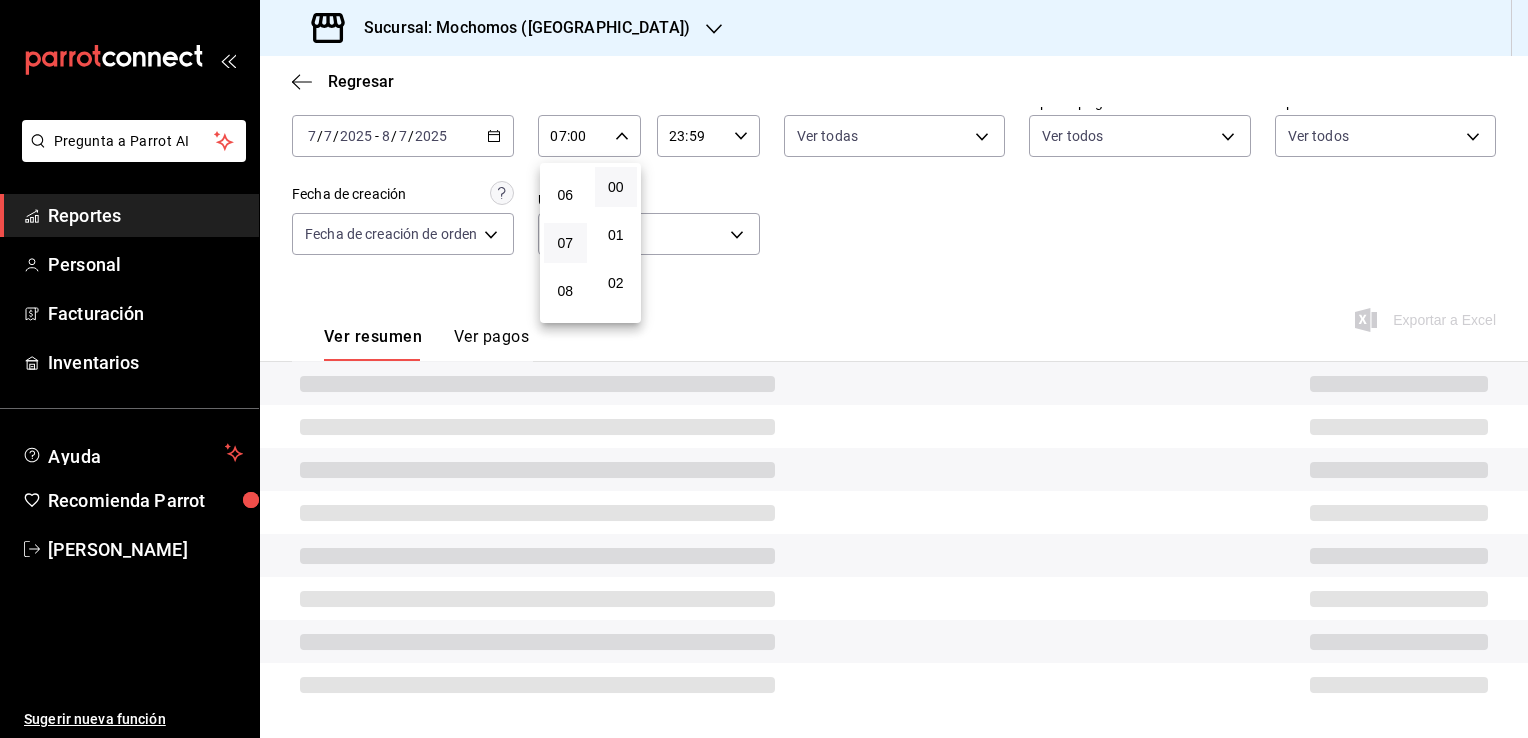 scroll, scrollTop: 108, scrollLeft: 0, axis: vertical 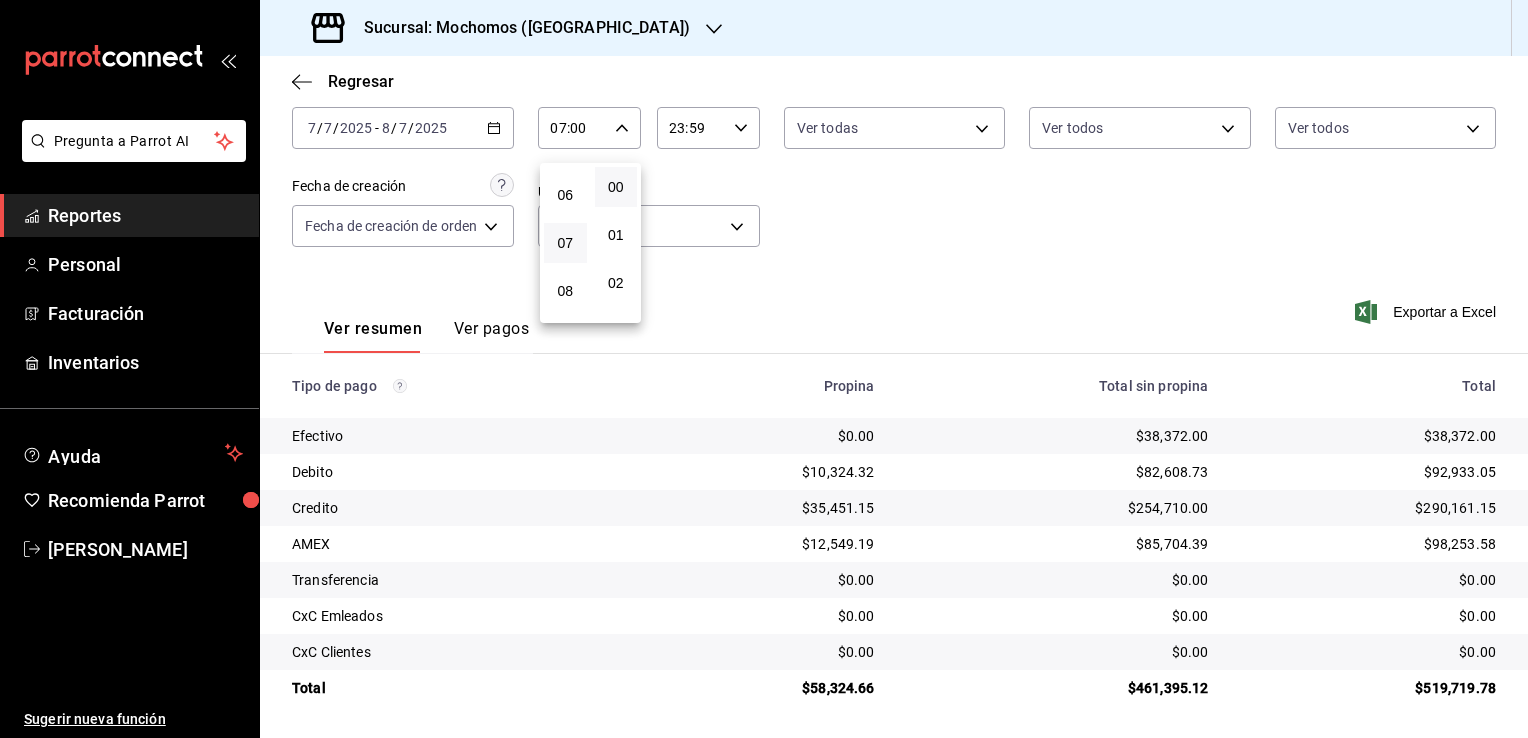 click at bounding box center (764, 369) 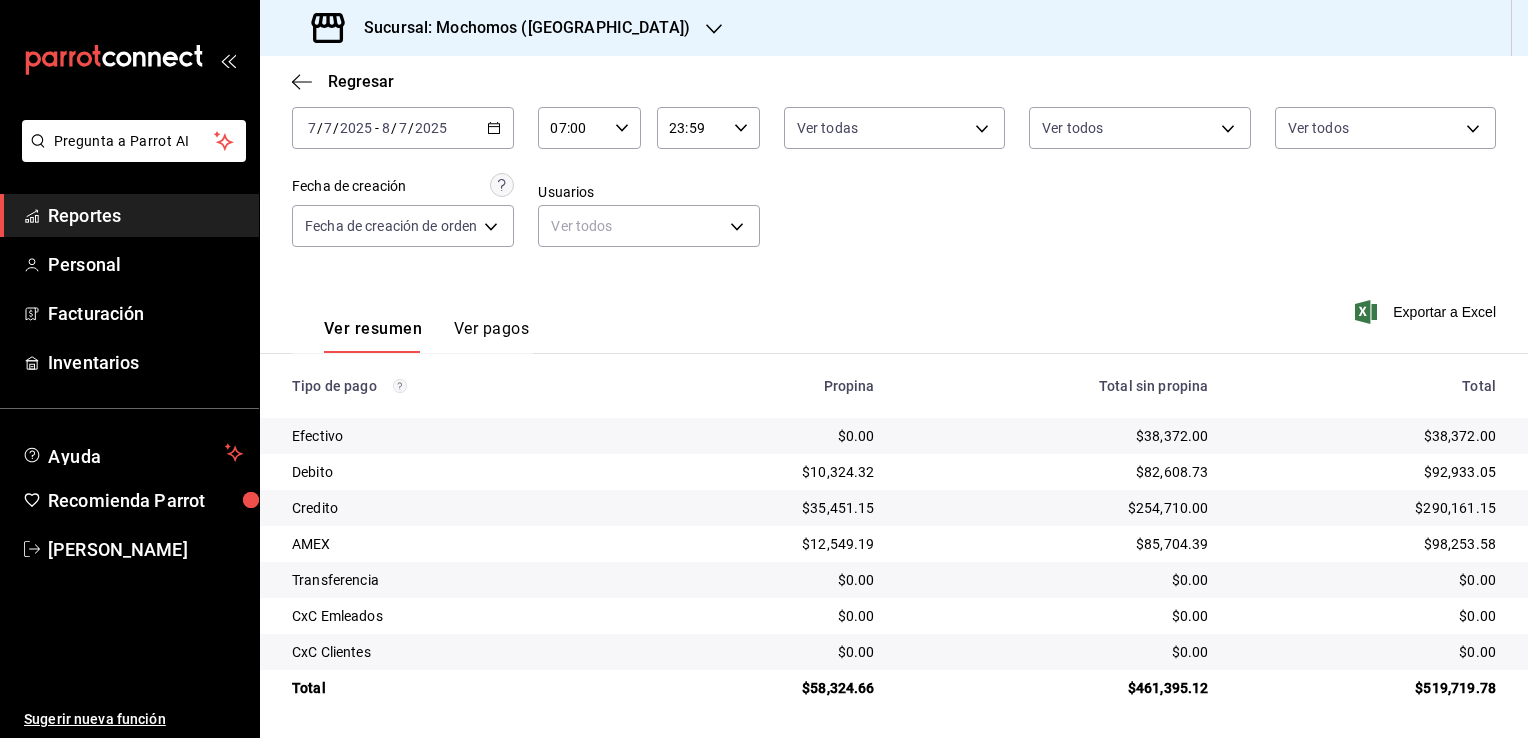 click 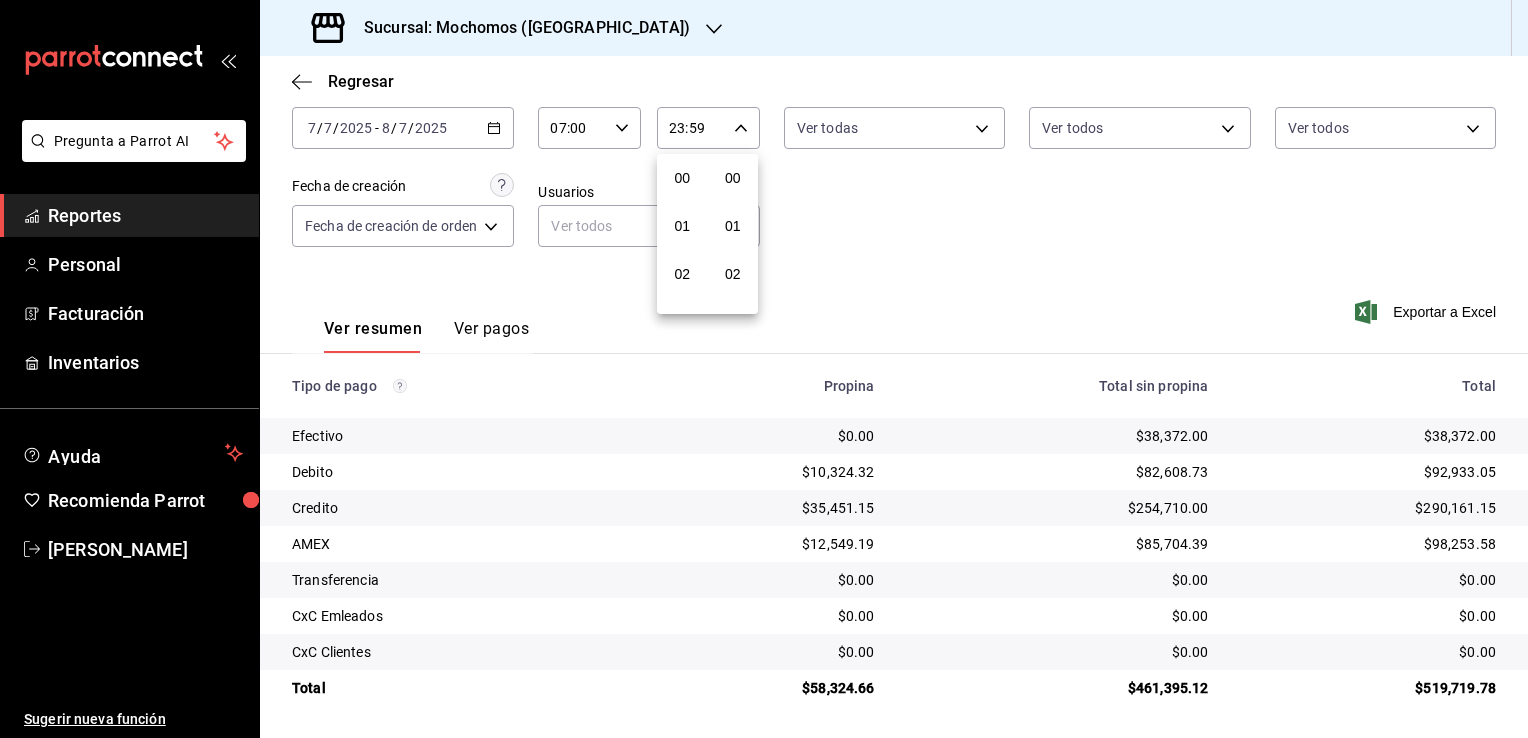 scroll, scrollTop: 1011, scrollLeft: 0, axis: vertical 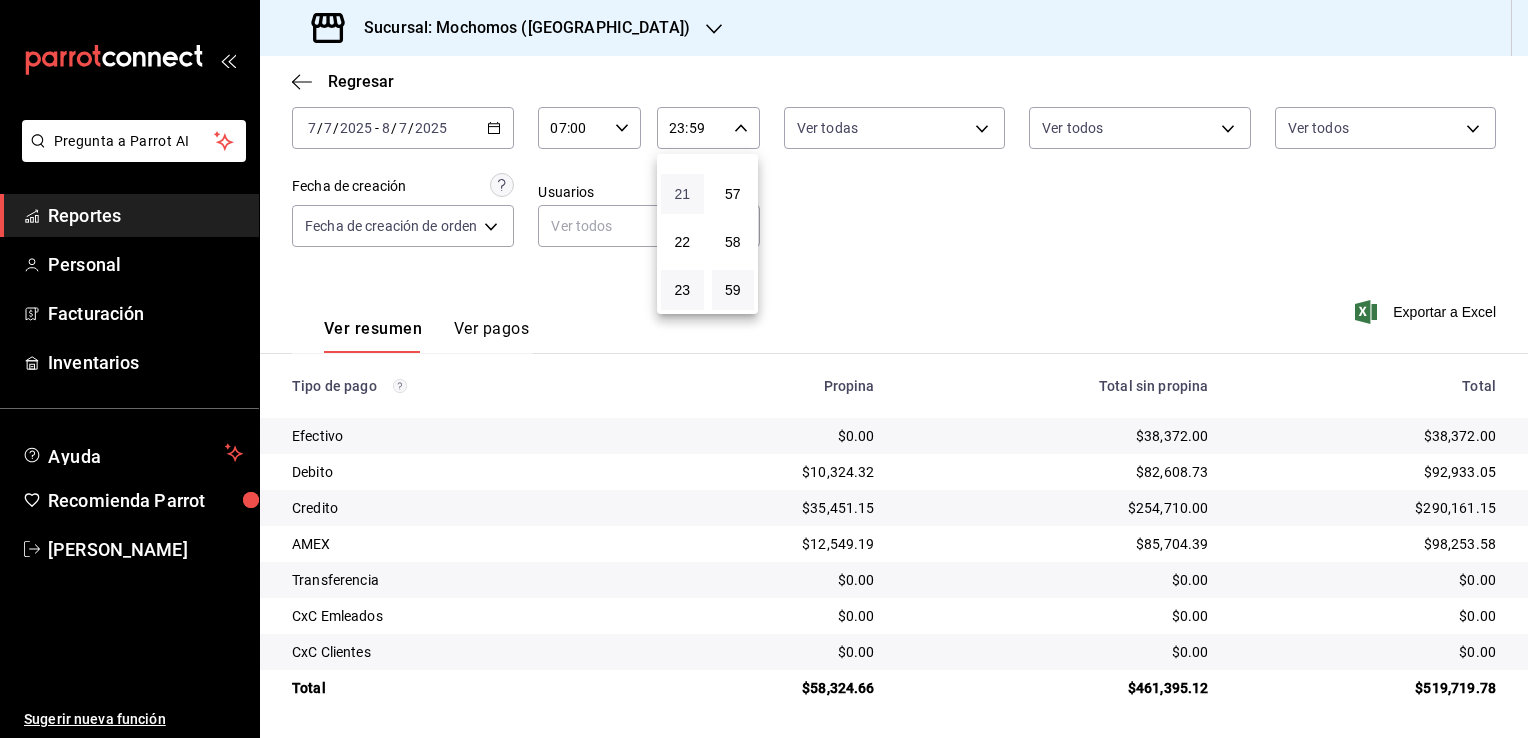 click on "21" at bounding box center [682, 194] 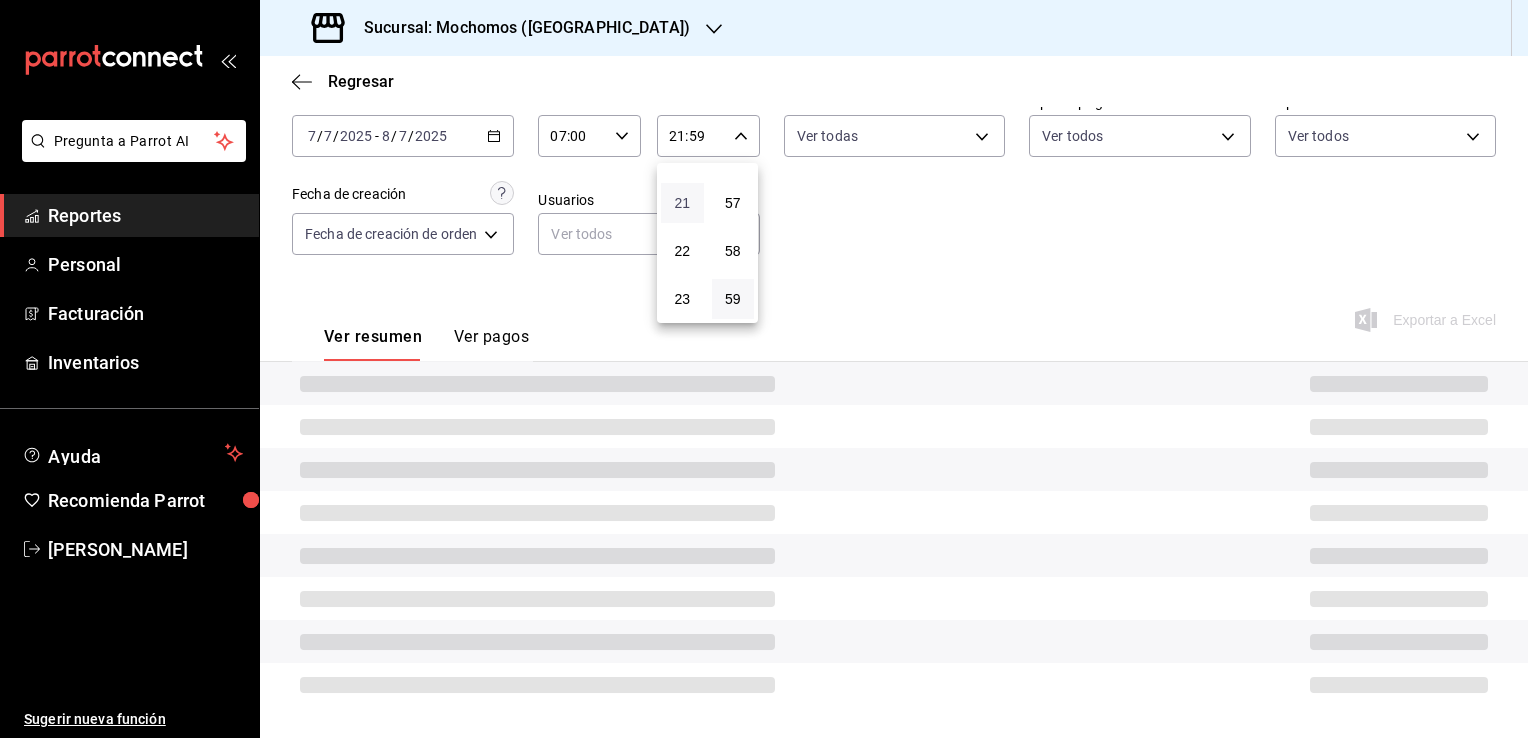 type 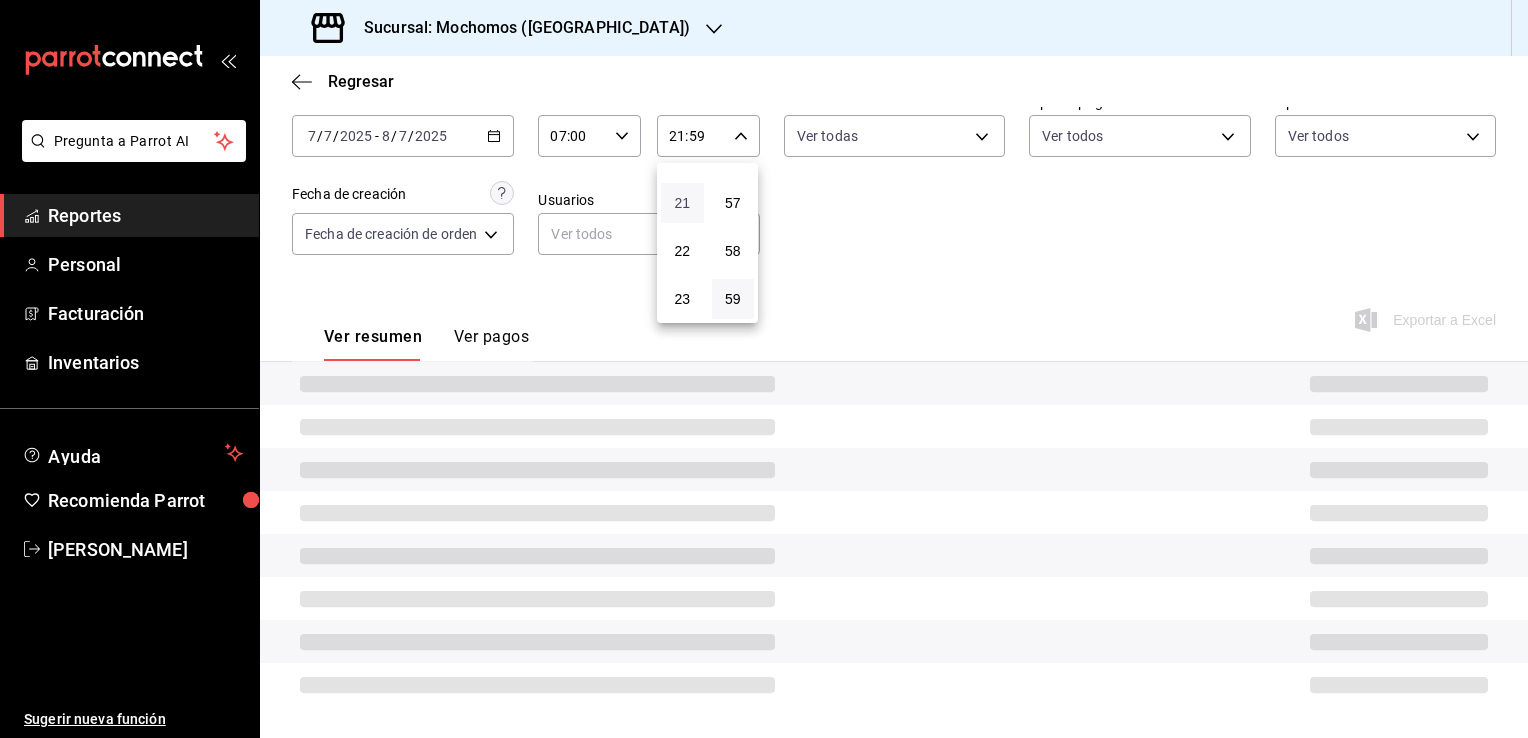 scroll, scrollTop: 108, scrollLeft: 0, axis: vertical 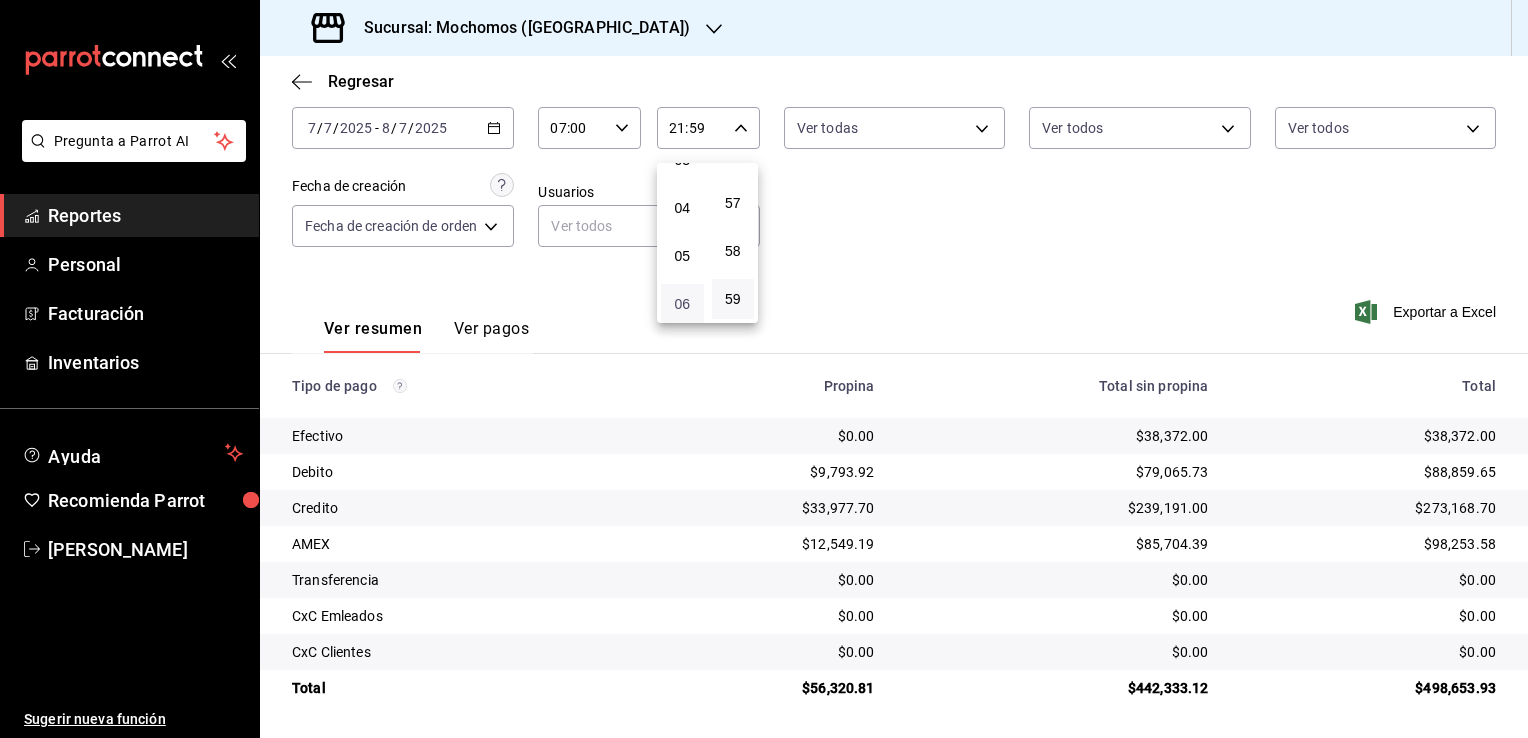 click on "06" at bounding box center (682, 304) 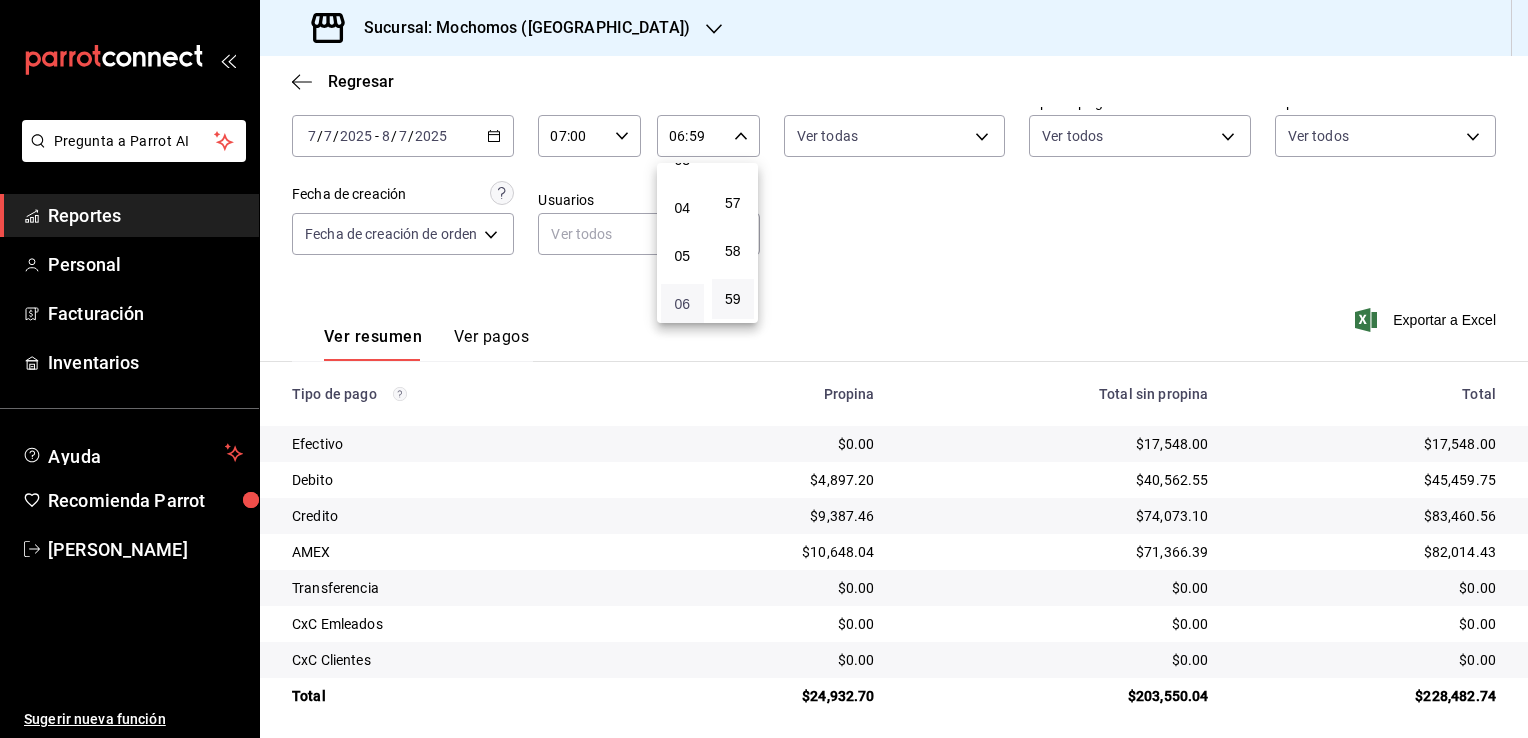scroll, scrollTop: 108, scrollLeft: 0, axis: vertical 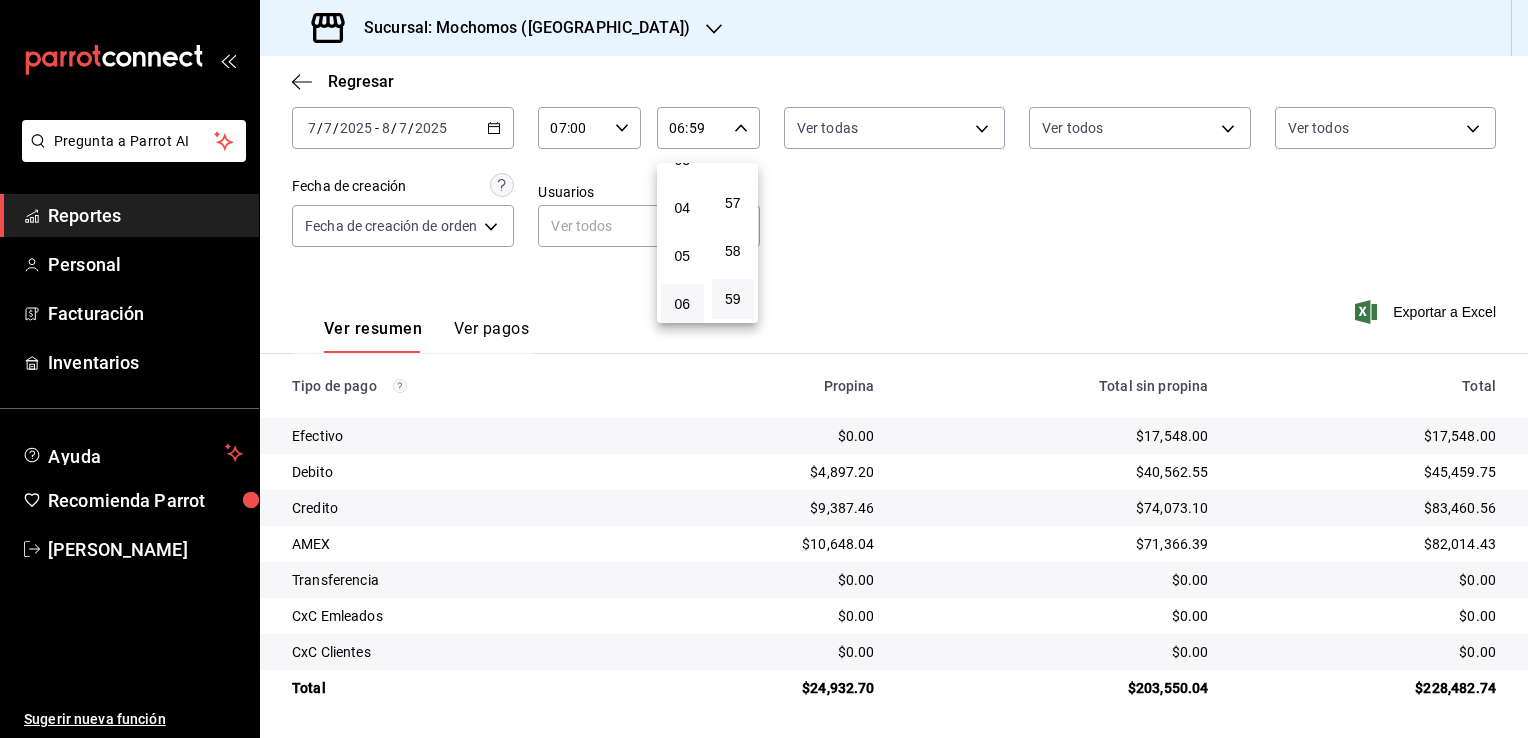 click at bounding box center (764, 369) 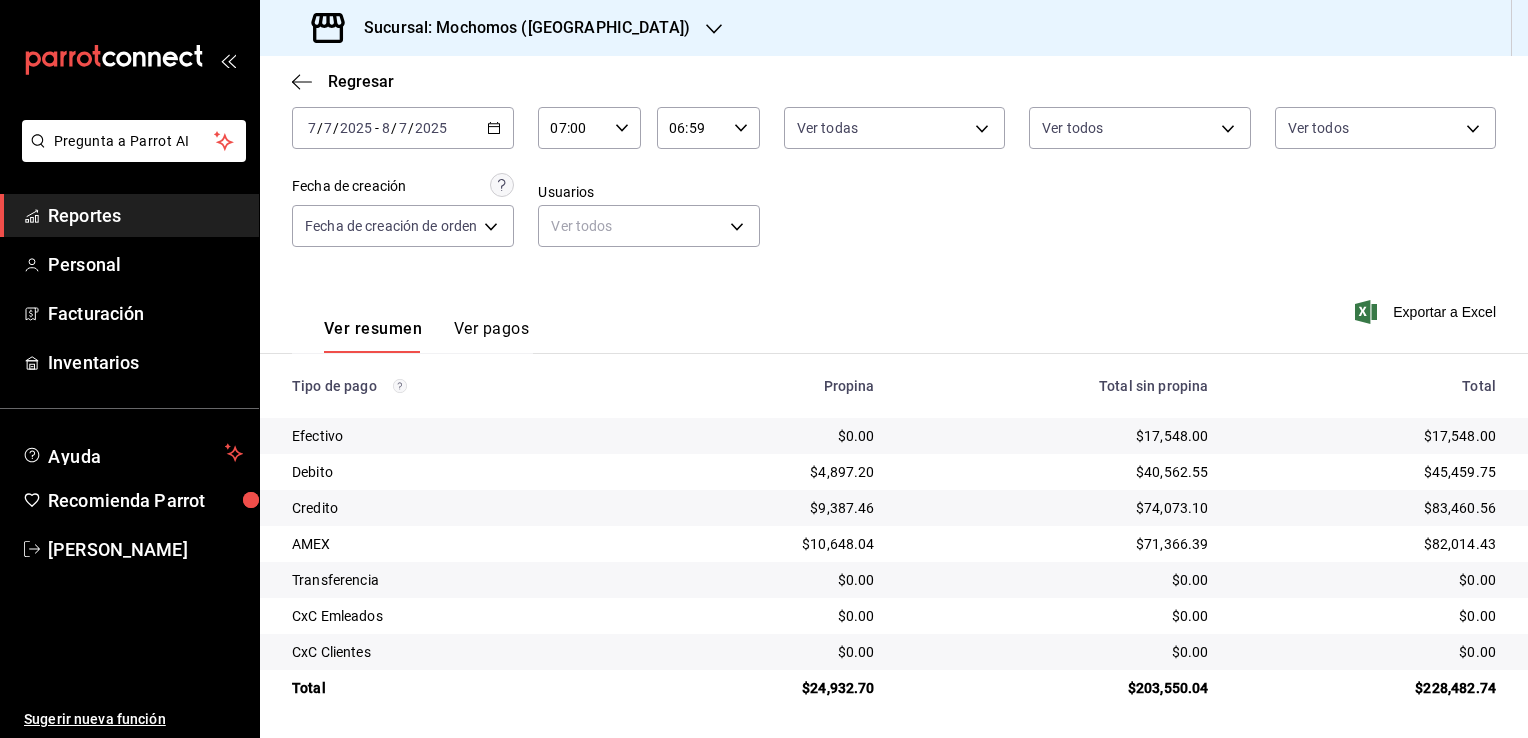 click 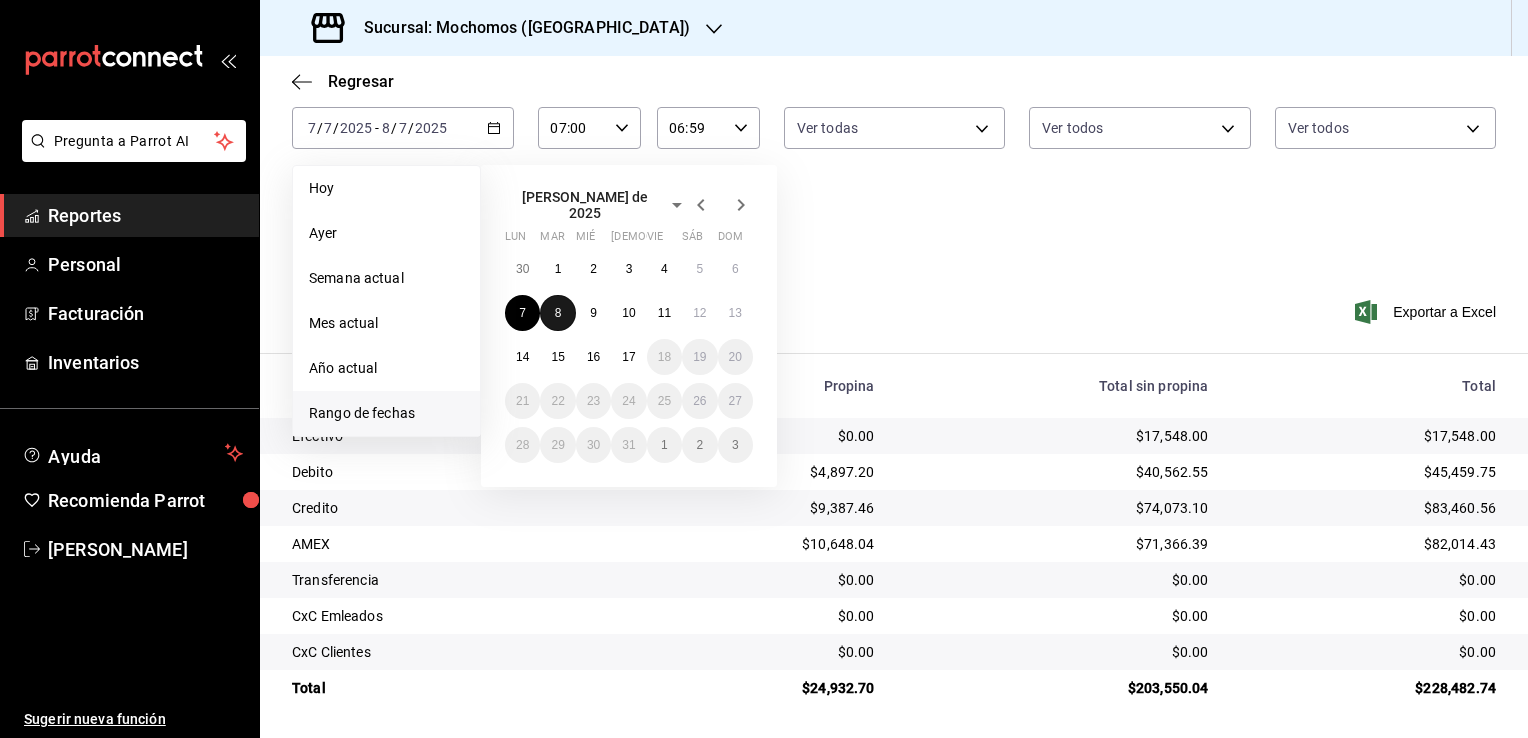 click on "8" at bounding box center [558, 313] 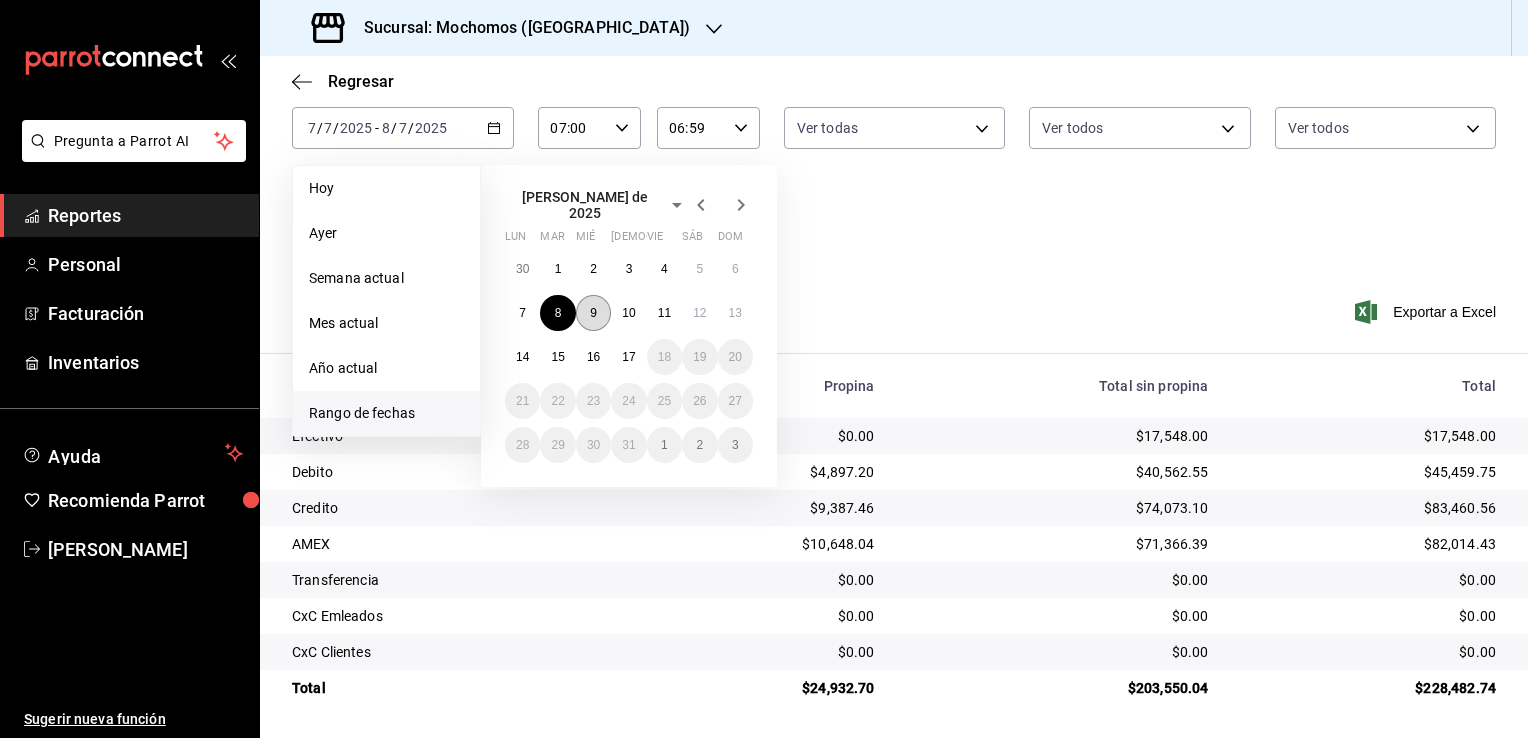 click on "9" at bounding box center [593, 313] 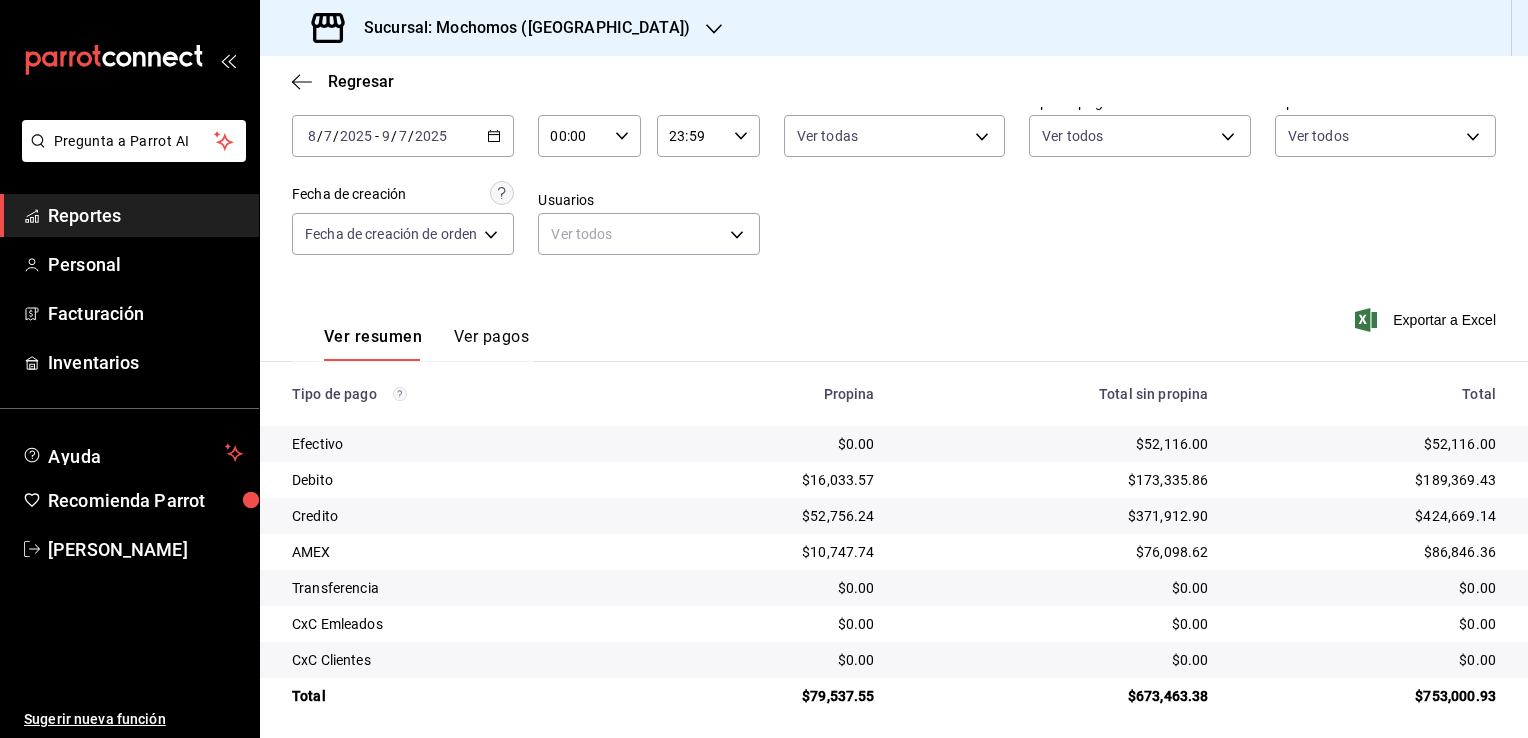 scroll, scrollTop: 108, scrollLeft: 0, axis: vertical 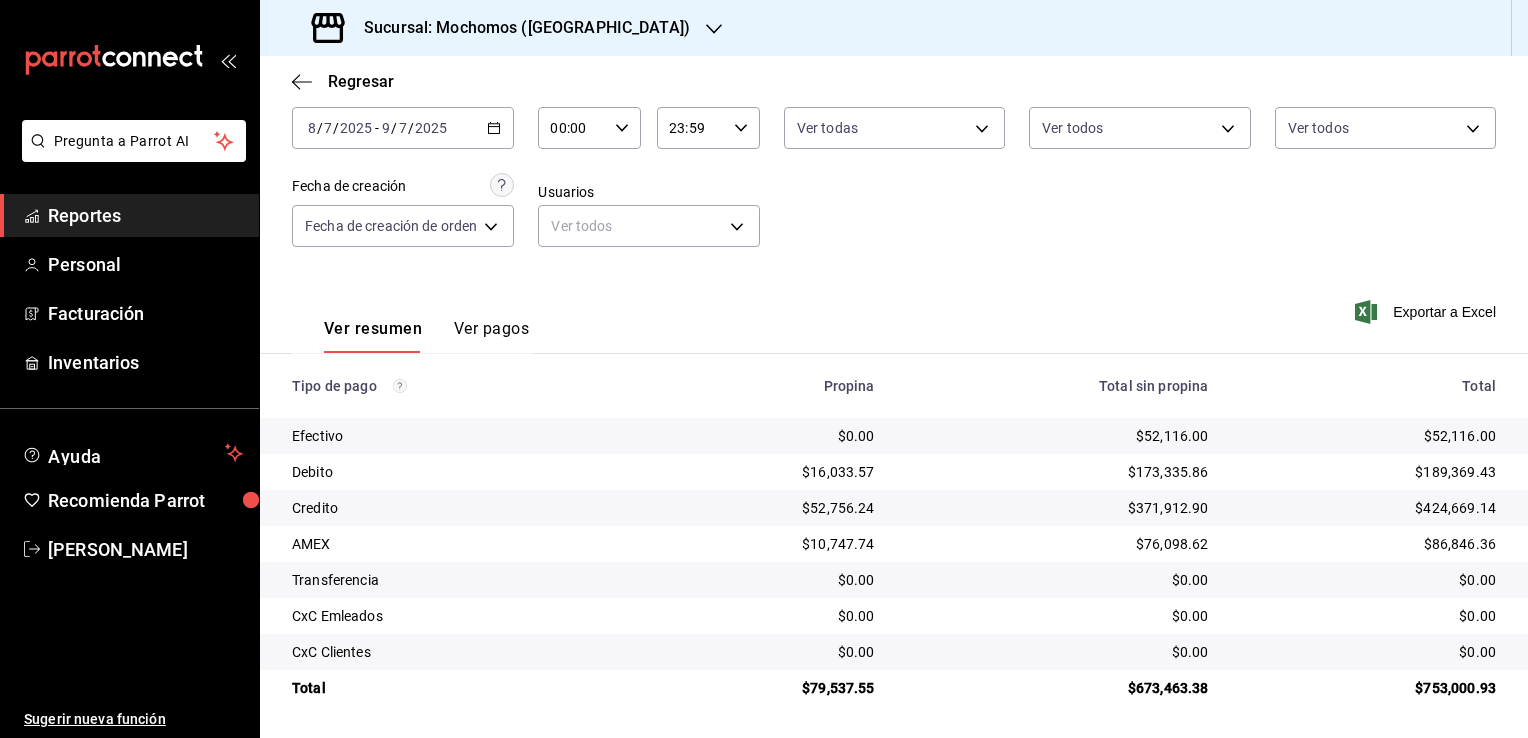 click 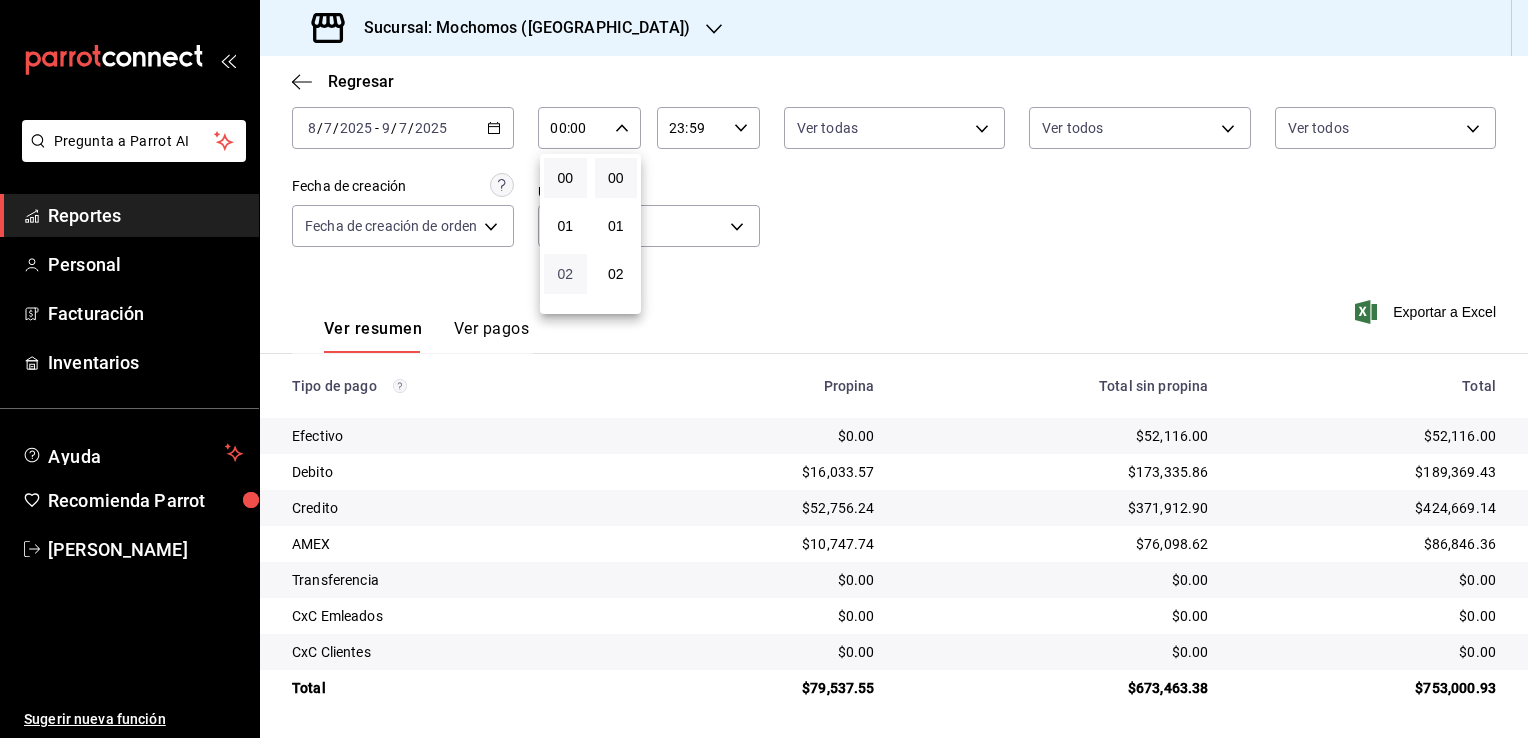 click on "02" at bounding box center [565, 274] 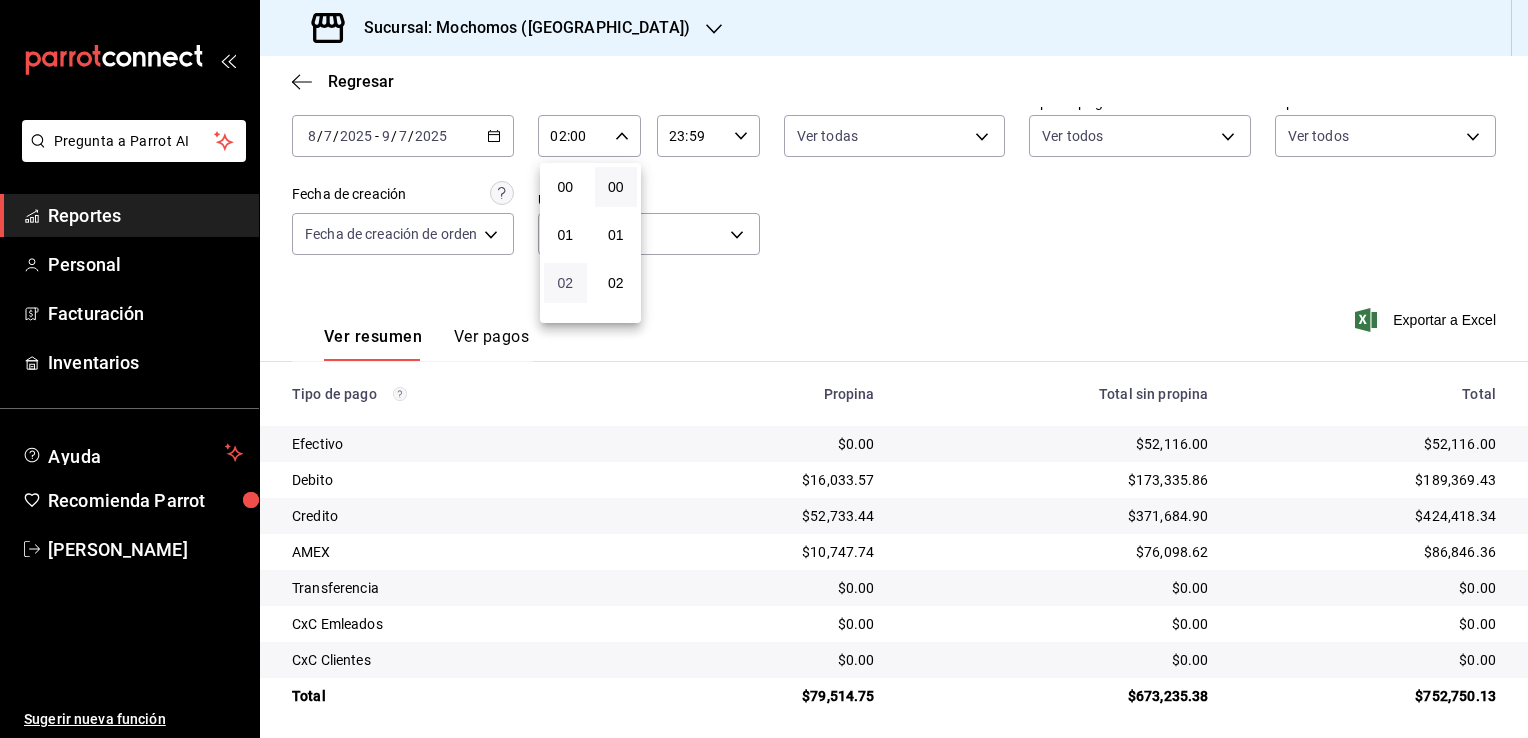 type 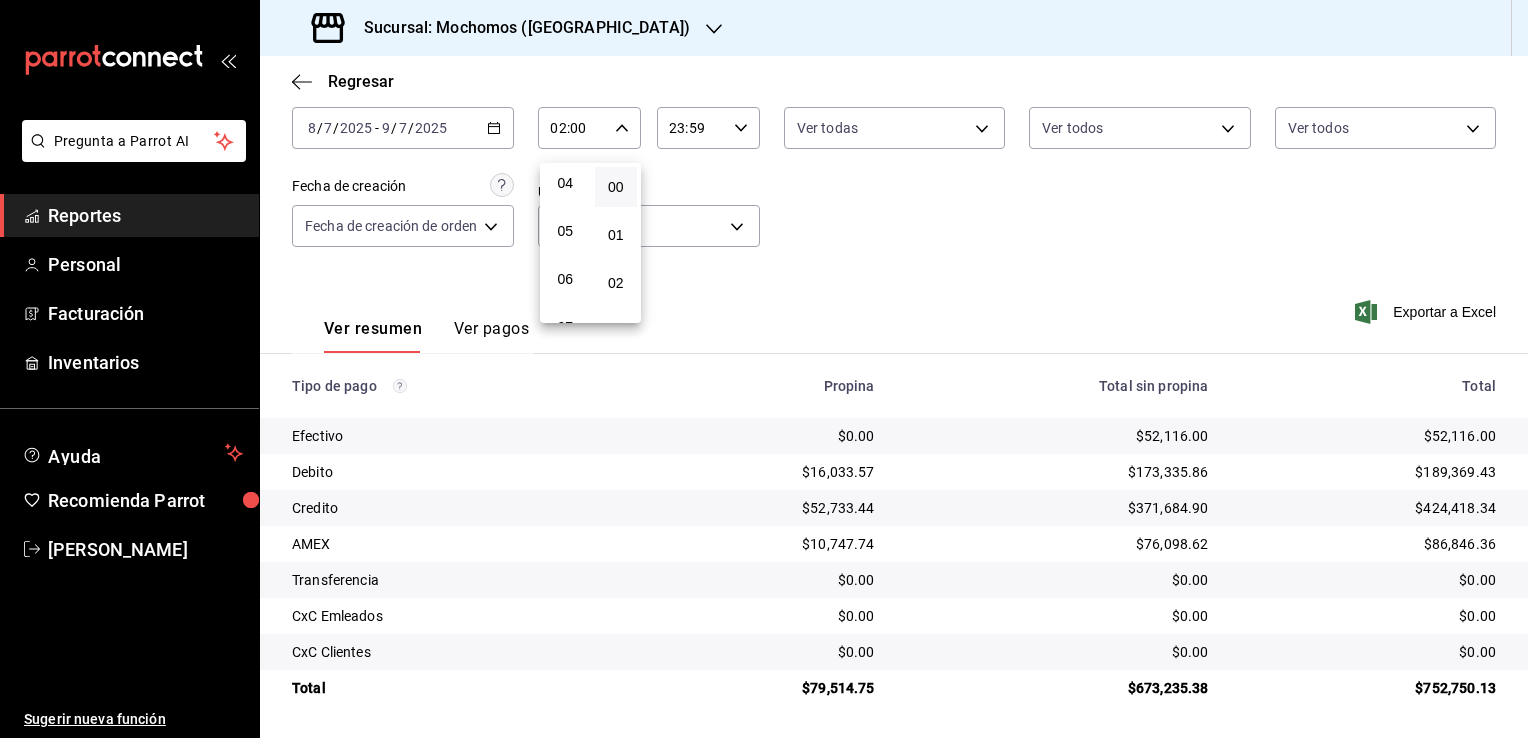 scroll, scrollTop: 200, scrollLeft: 0, axis: vertical 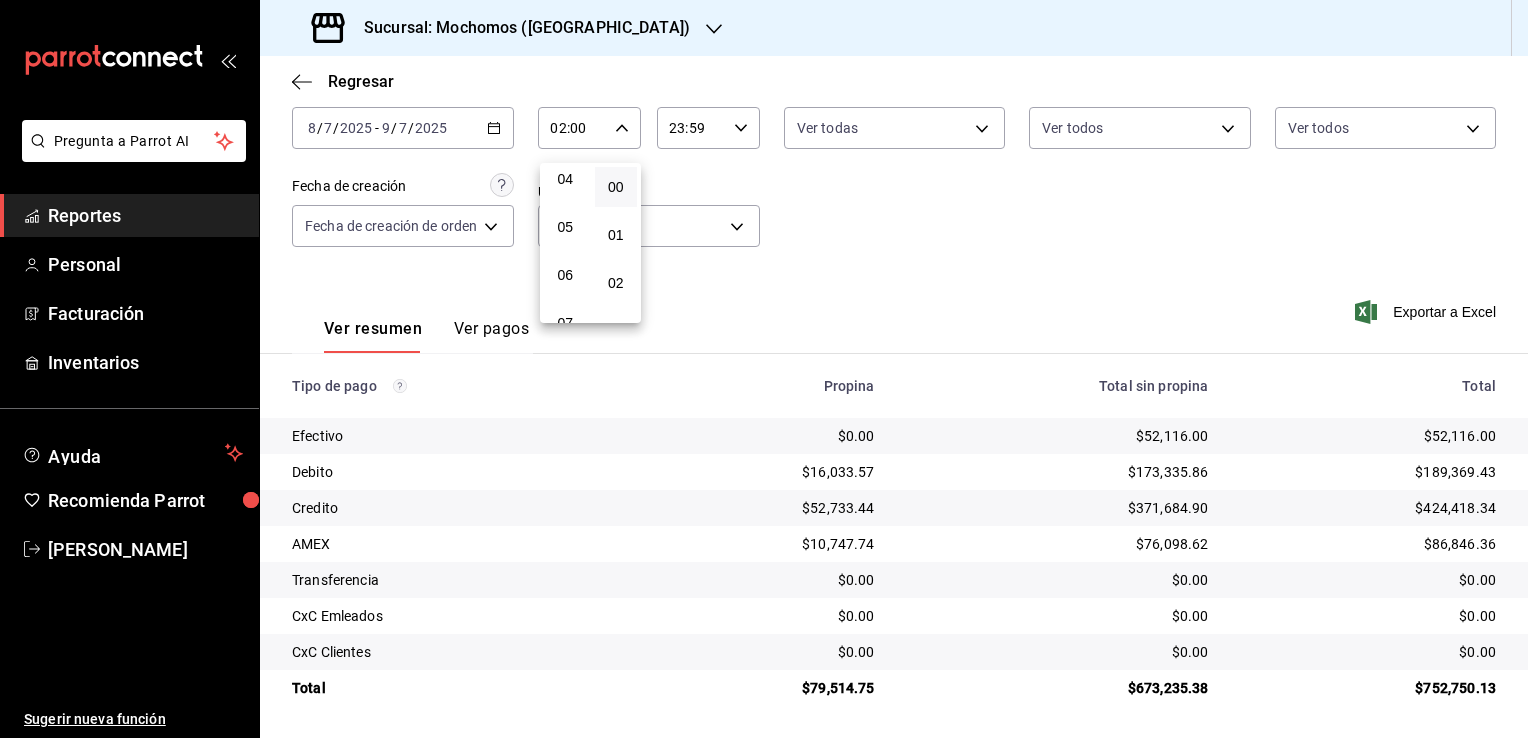click on "06" at bounding box center (565, 275) 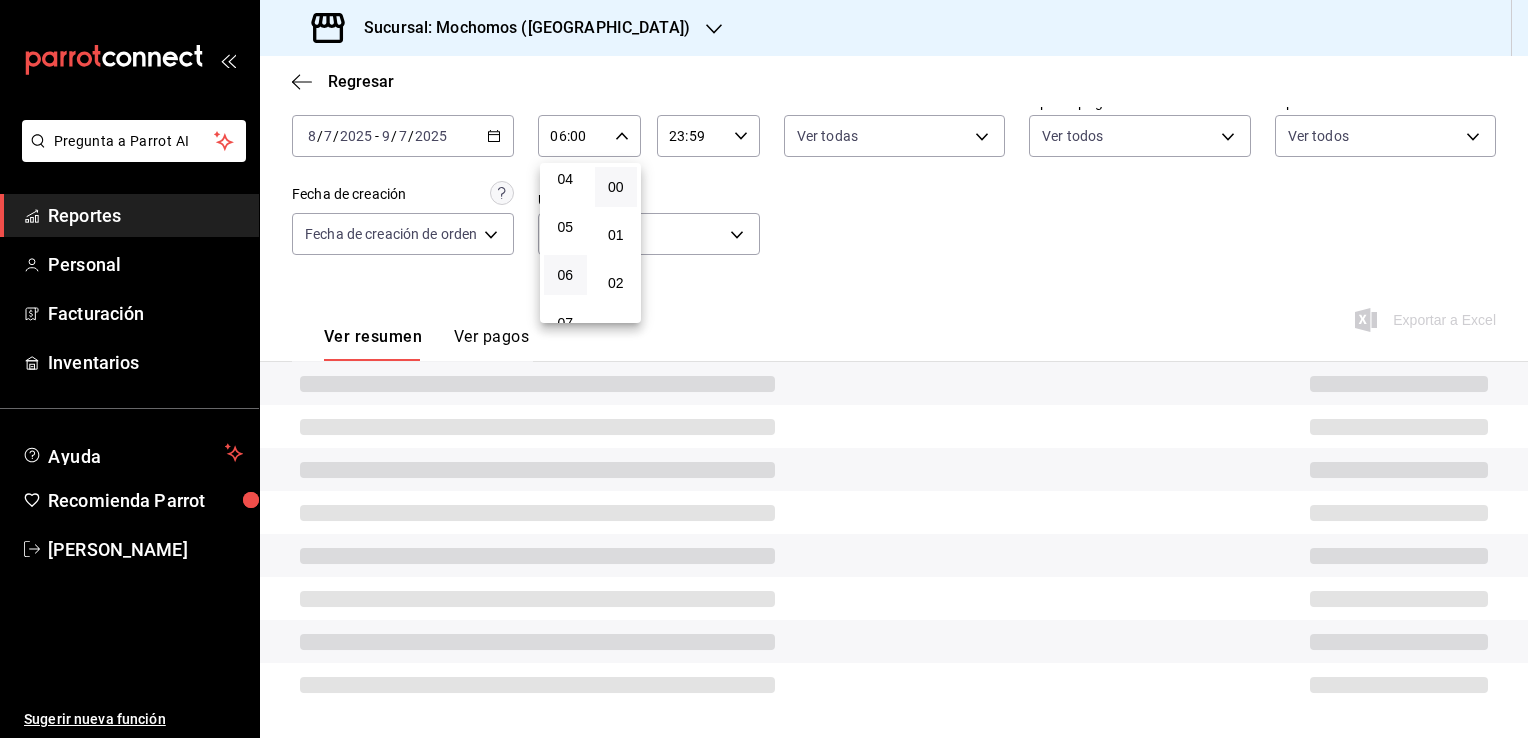 scroll, scrollTop: 108, scrollLeft: 0, axis: vertical 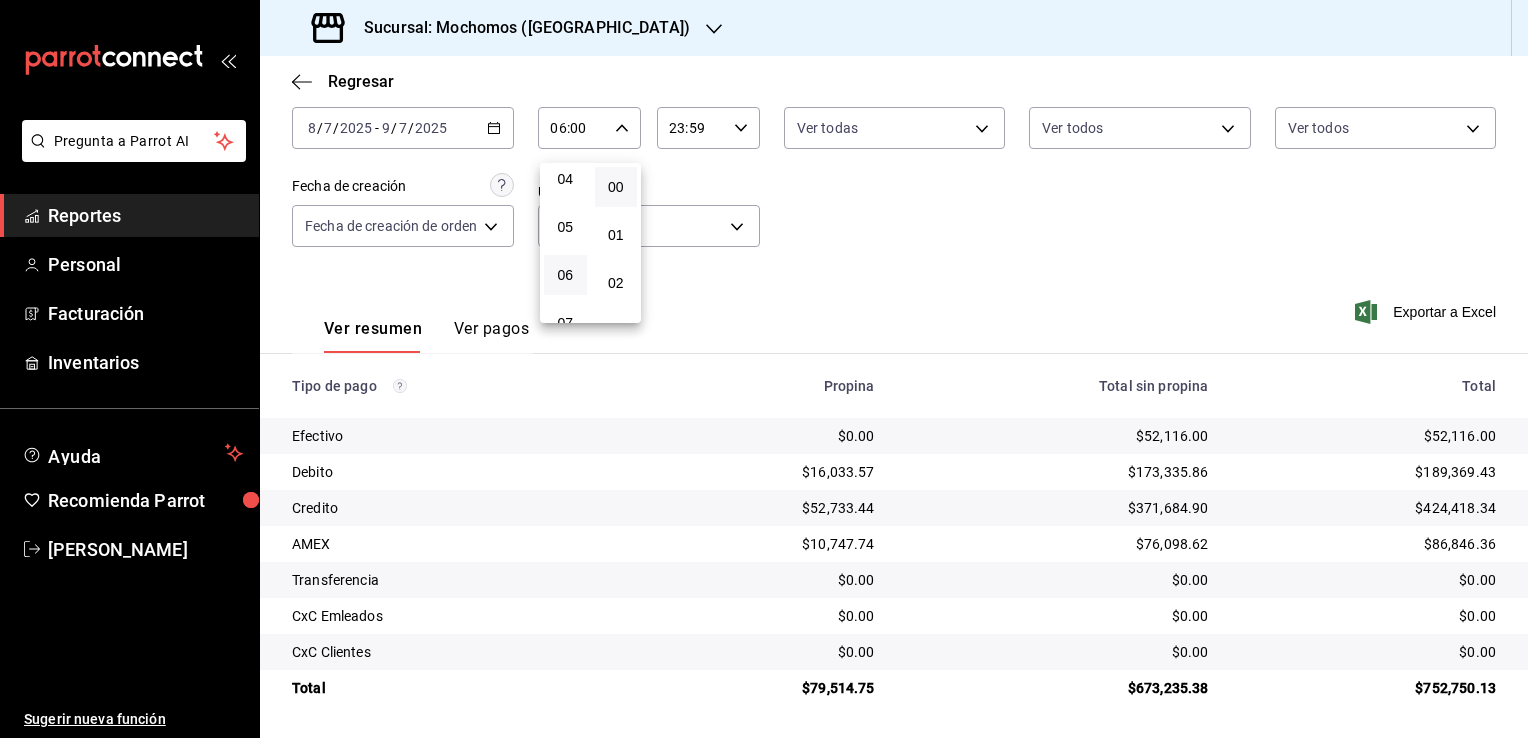 click at bounding box center (764, 369) 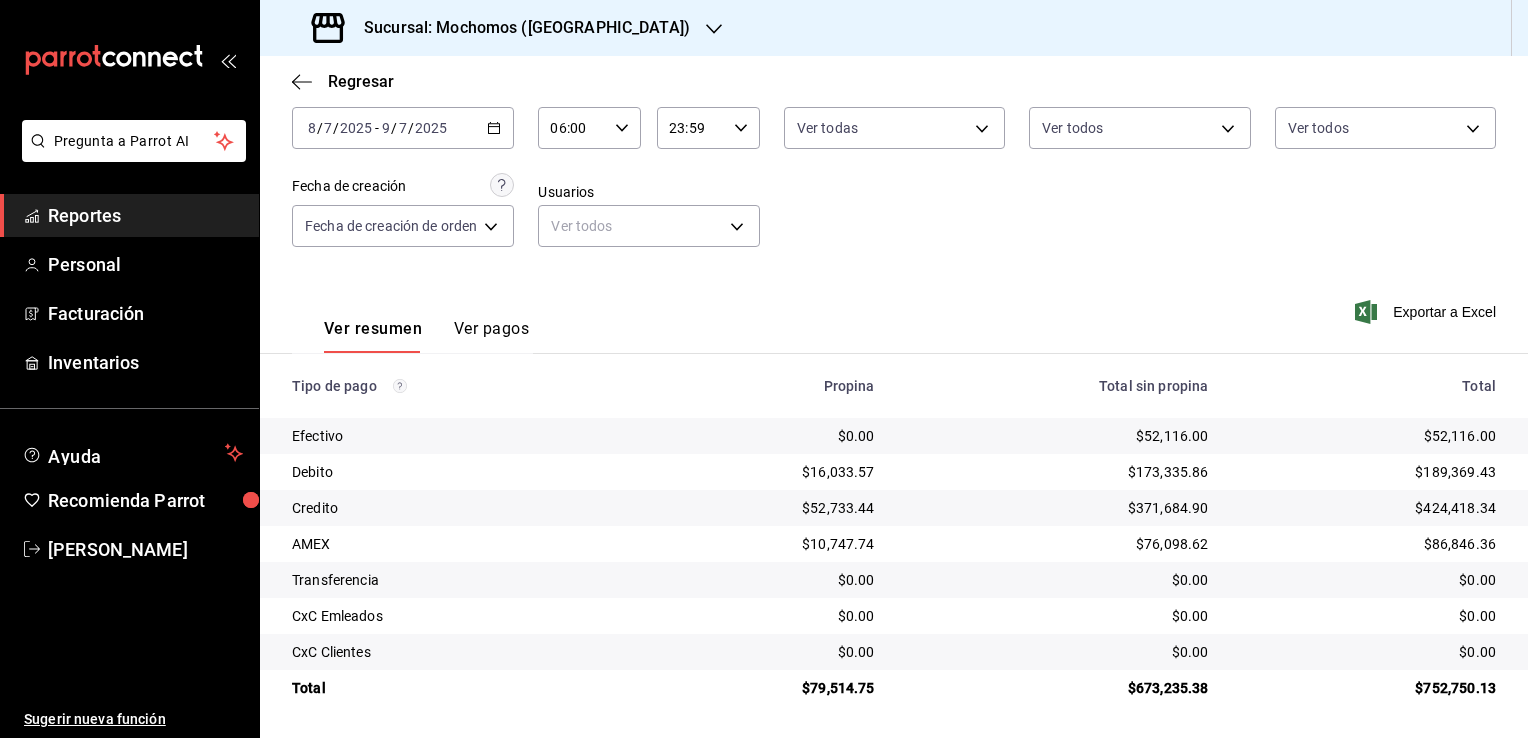 click 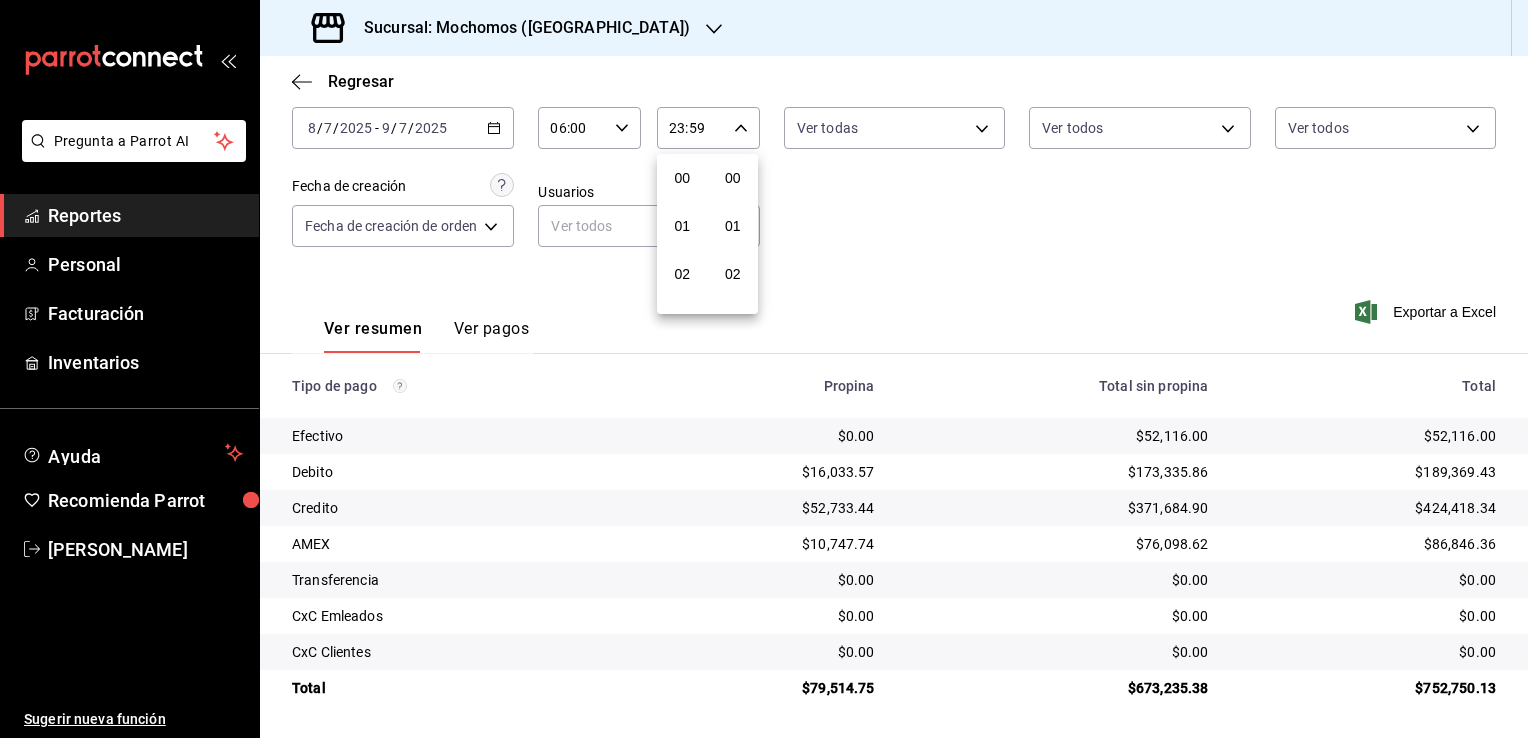 scroll, scrollTop: 1011, scrollLeft: 0, axis: vertical 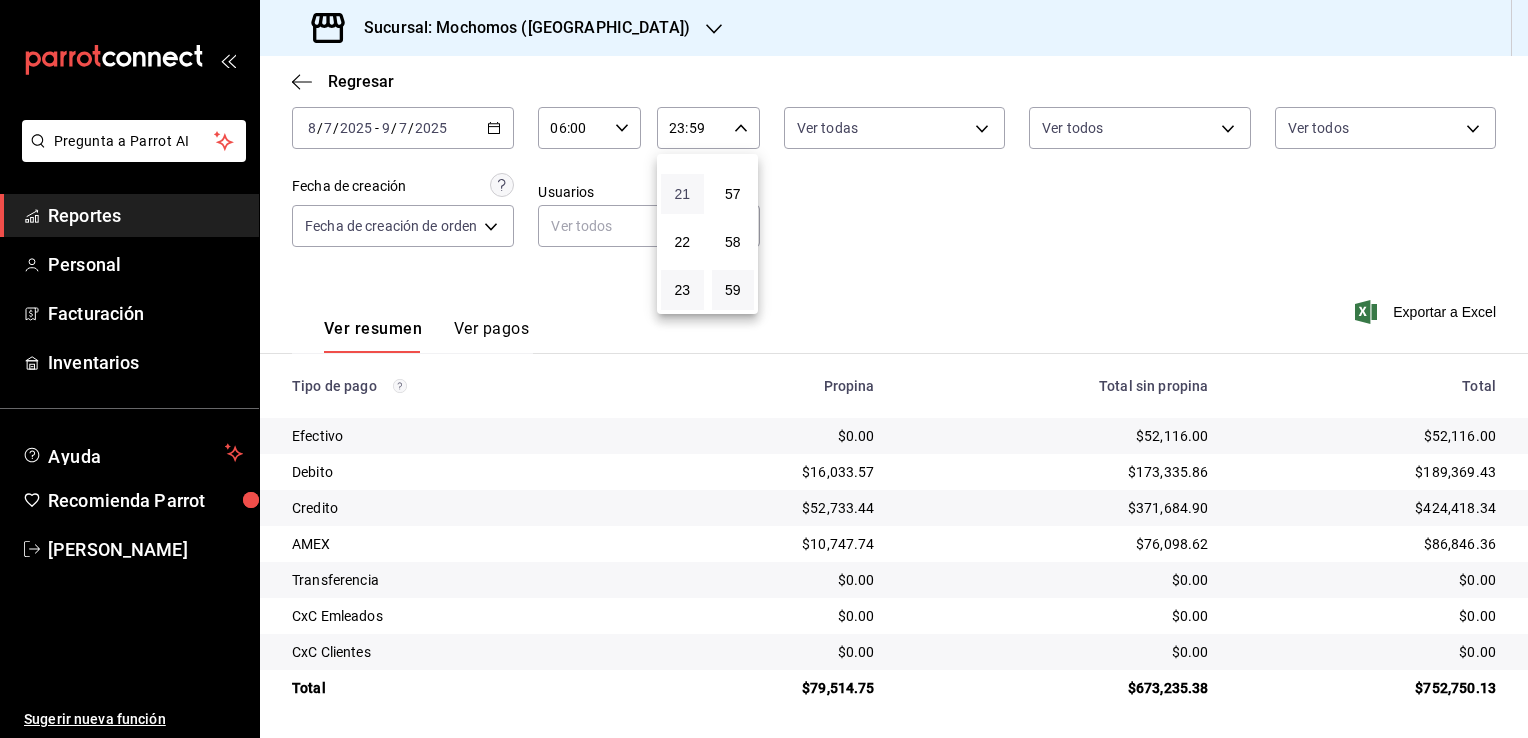 click on "21" at bounding box center (682, 194) 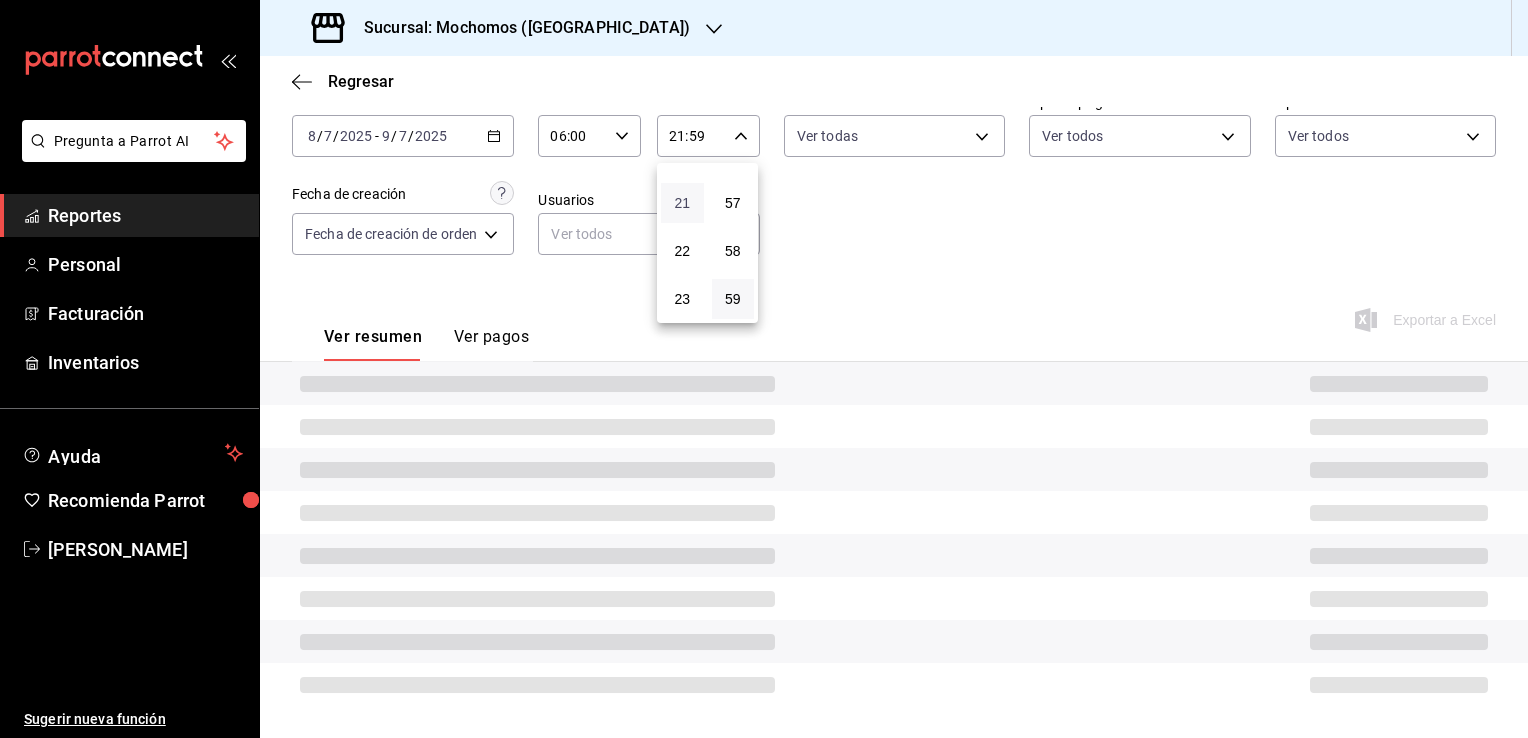 type 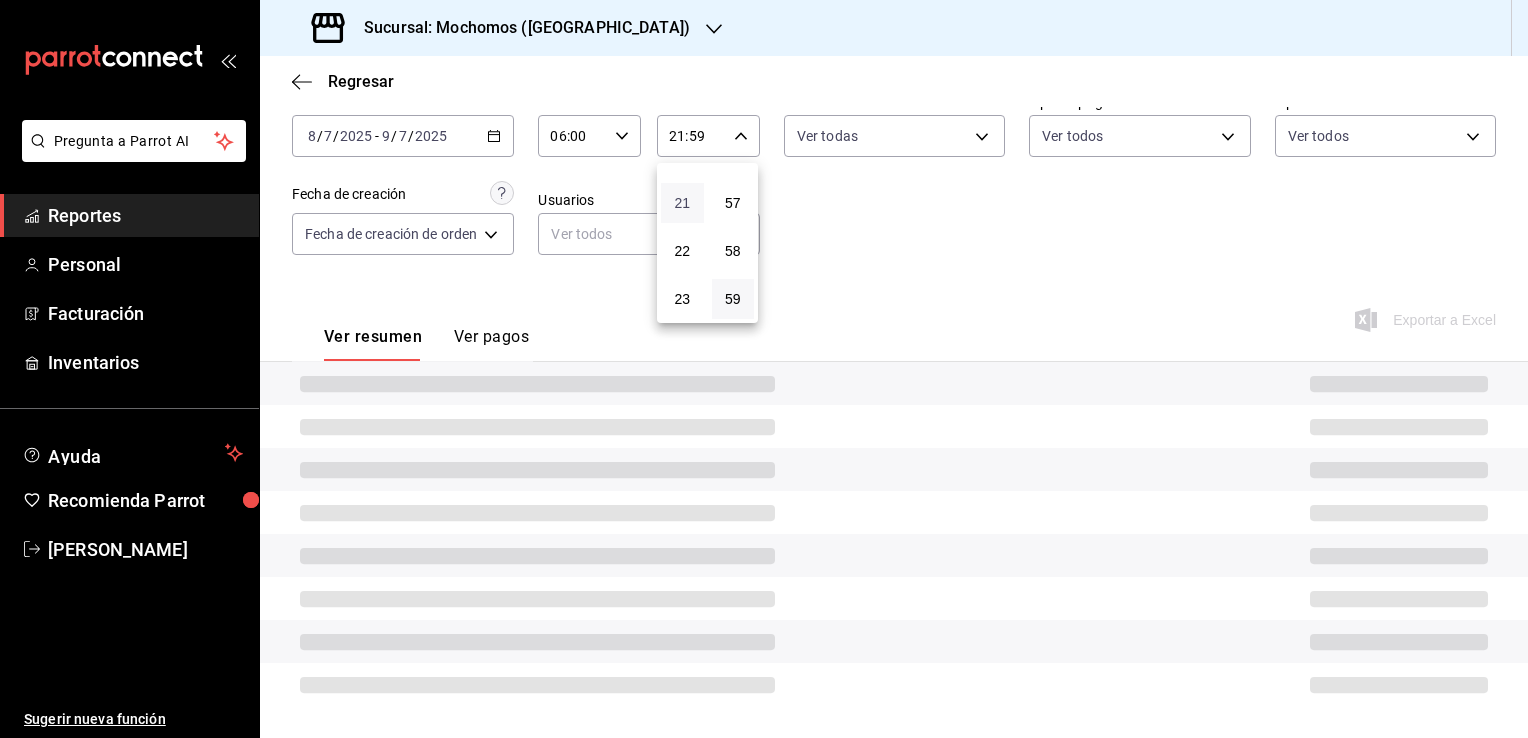scroll, scrollTop: 108, scrollLeft: 0, axis: vertical 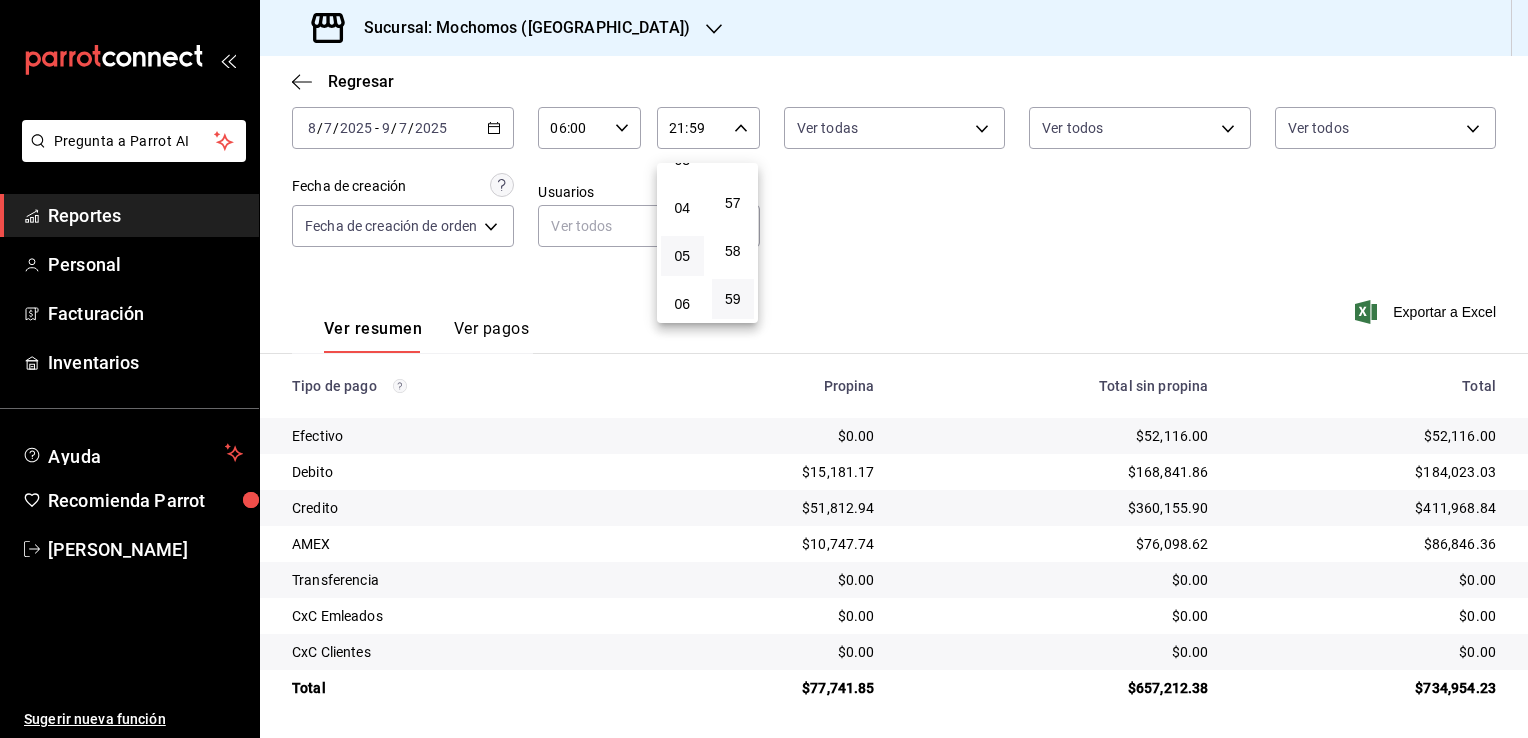 click on "05" at bounding box center [682, 256] 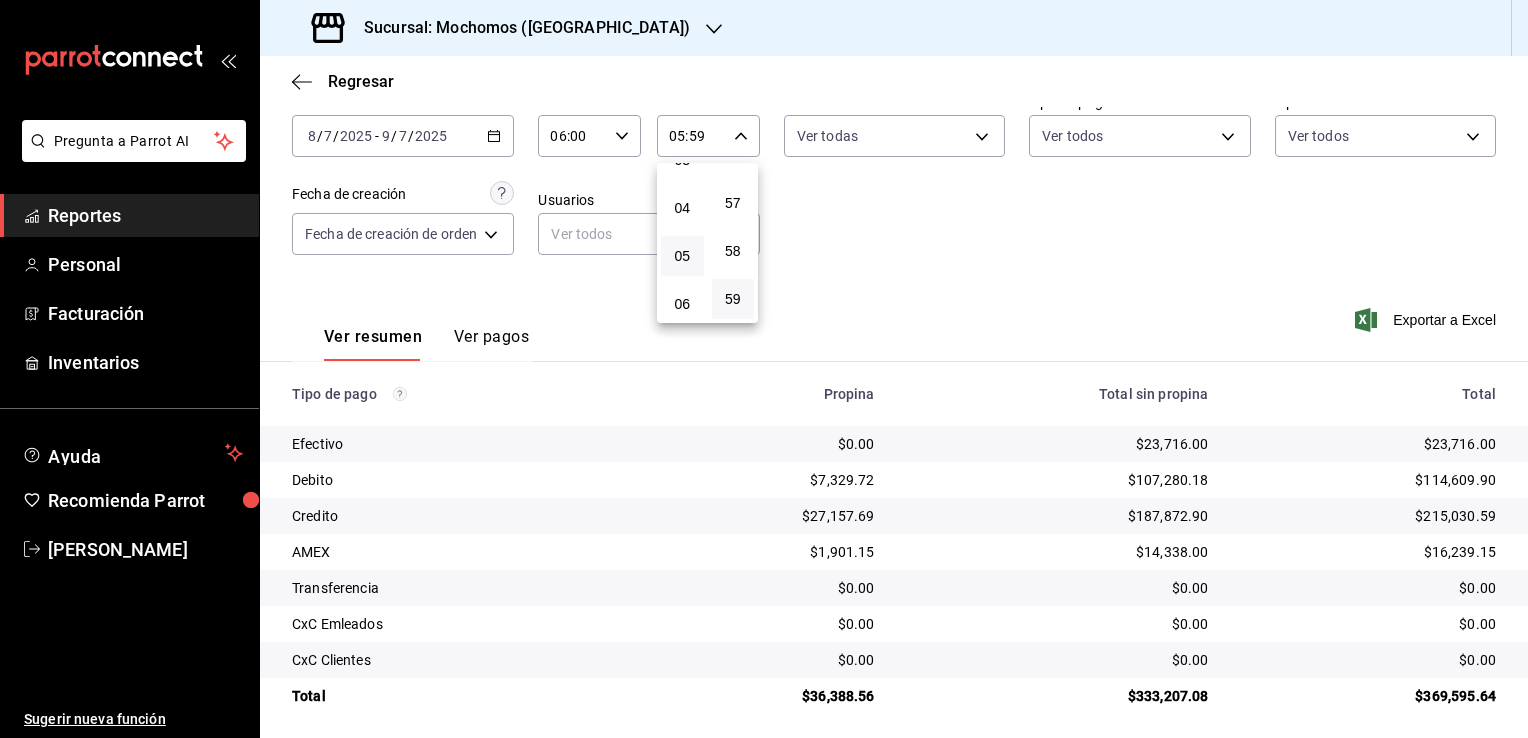 scroll, scrollTop: 108, scrollLeft: 0, axis: vertical 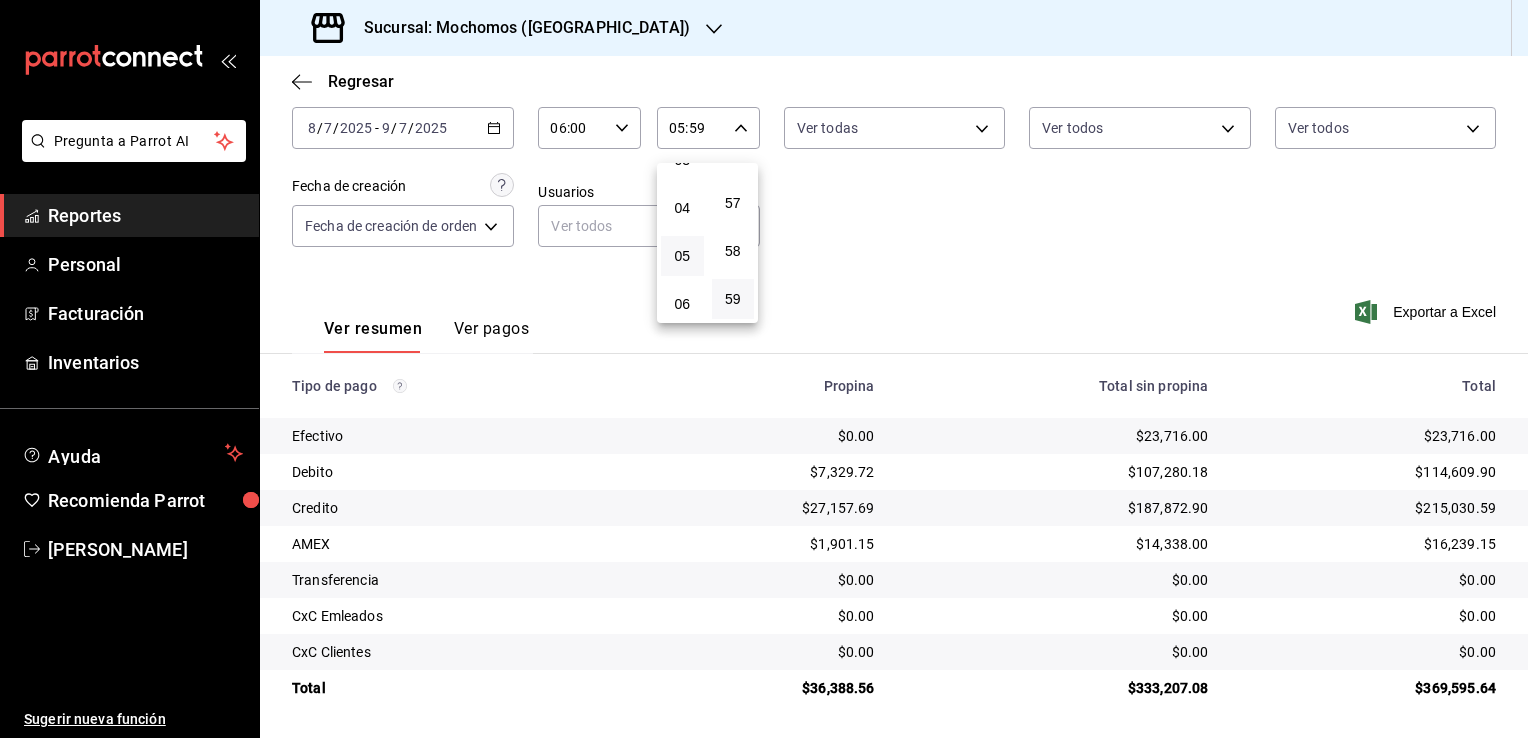 click at bounding box center (764, 369) 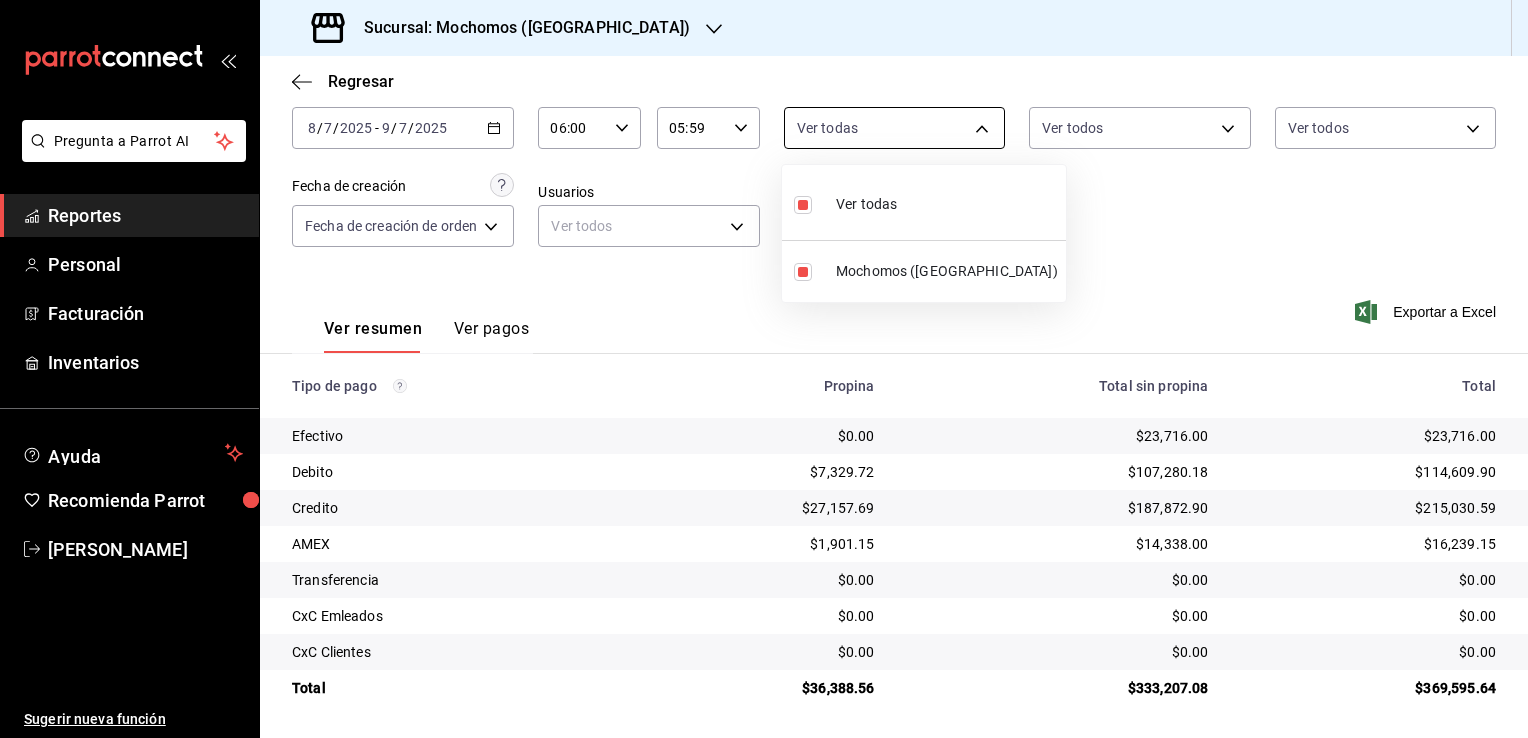 click on "Pregunta a Parrot AI Reportes   Personal   Facturación   Inventarios   Ayuda Recomienda Parrot   [PERSON_NAME]   Sugerir nueva función   Sucursal: Mochomos ([GEOGRAPHIC_DATA]) Regresar Pagos Fecha [DATE] [DATE] - [DATE] [DATE] Hora inicio 06:00 Hora inicio Hora fin 05:59 Hora fin Marca Ver todas 562d5b5b-21a2-4ace-a941-66278f4a6c49 Tipo de pago Ver todos Tipo de orden Ver todos Fecha de creación   Fecha de creación de orden ORDER Usuarios Ver todos null Ver resumen Ver pagos Exportar a Excel Tipo de pago   Propina Total sin propina Total Efectivo $0.00 $23,716.00 $23,716.00 Debito $7,329.72 $107,280.18 $114,609.90 Credito $27,157.69 $187,872.90 $215,030.59 AMEX $1,901.15 $14,338.00 $16,239.15 Transferencia $0.00 $0.00 $0.00 CxC Emleados $0.00 $0.00 $0.00 CxC Clientes $0.00 $0.00 $0.00 Total $36,388.56 $333,207.08 $369,595.64 GANA 1 MES GRATIS EN TU SUSCRIPCIÓN AQUÍ Ver video tutorial Ir a video Pregunta a Parrot AI Reportes   Personal   Facturación   Inventarios   Ayuda Recomienda Parrot" at bounding box center [764, 369] 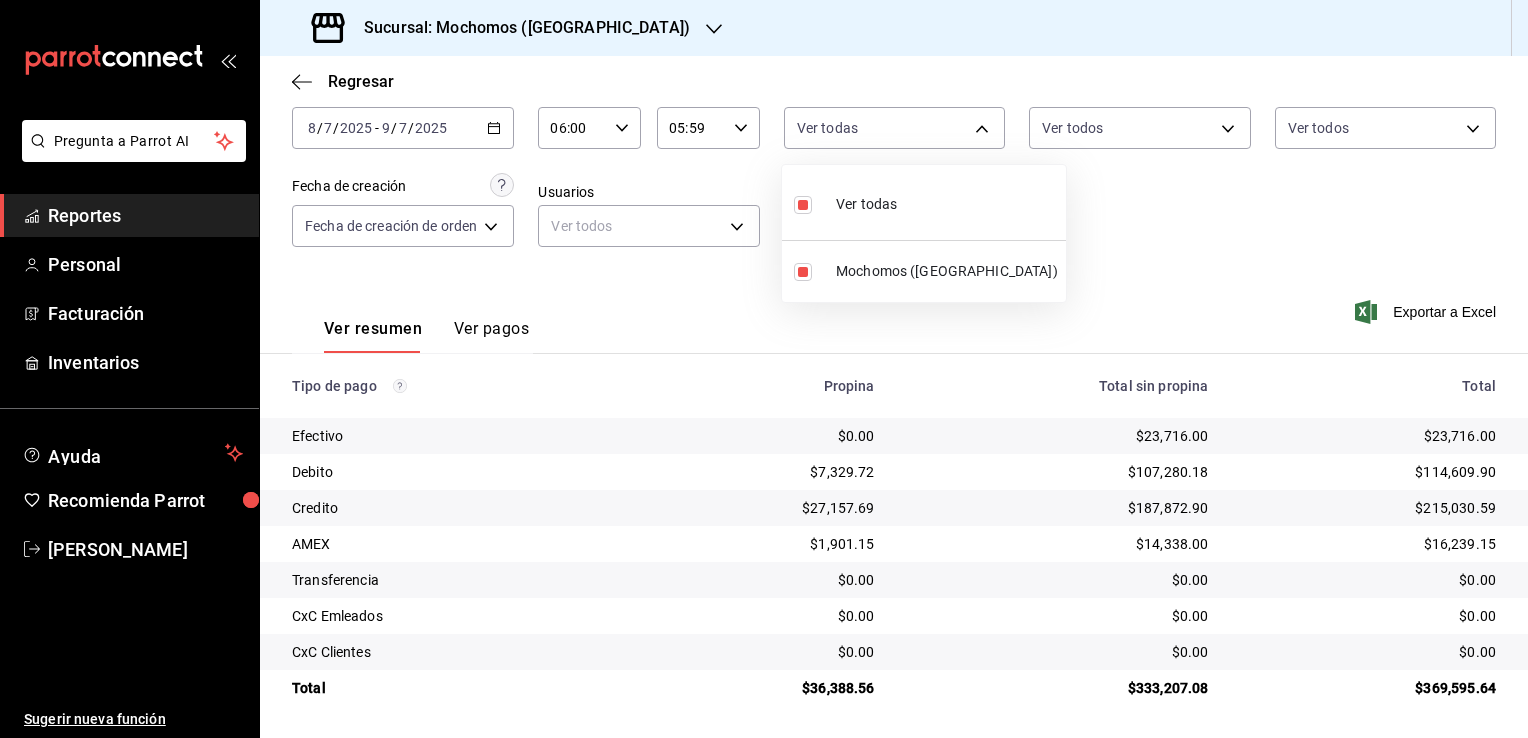 click at bounding box center [764, 369] 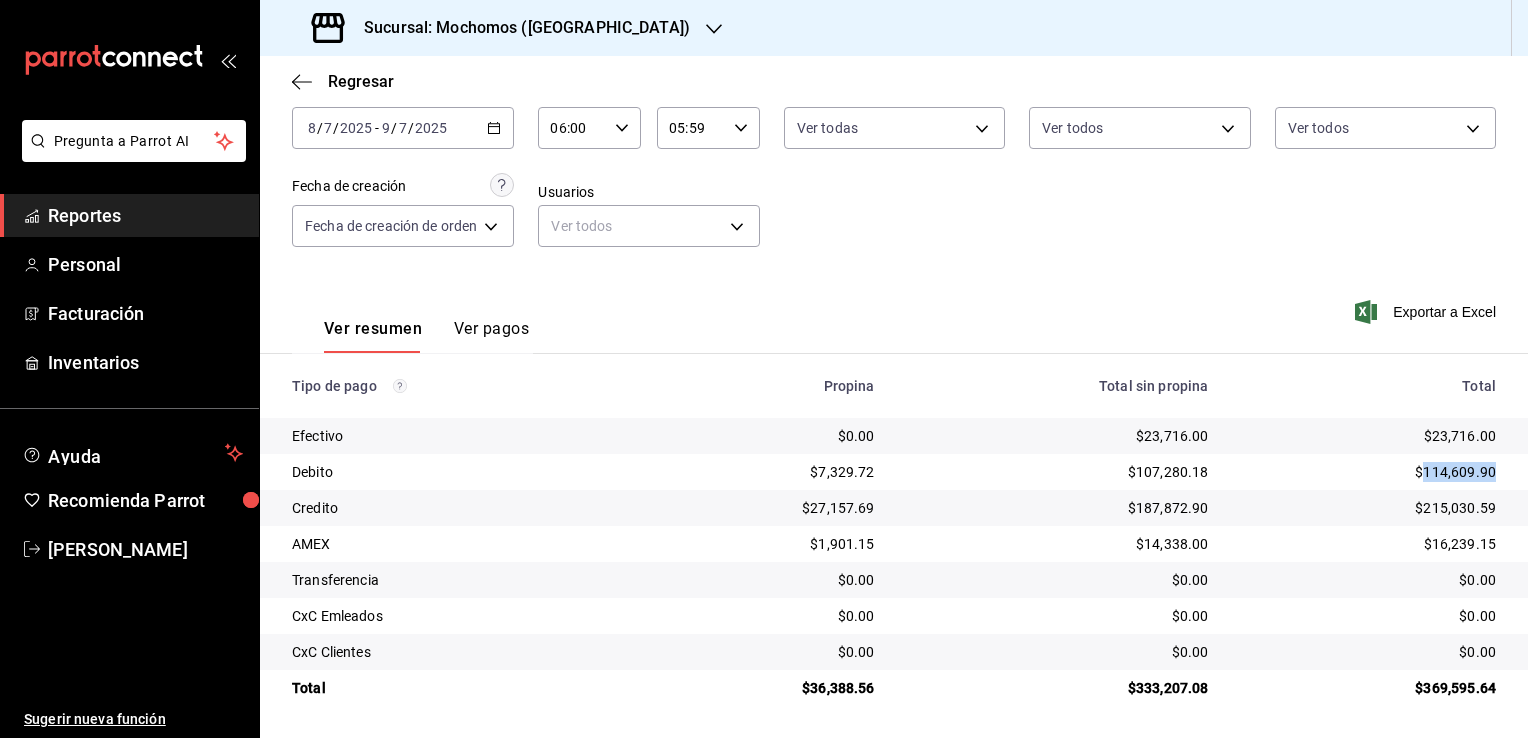 drag, startPoint x: 1408, startPoint y: 471, endPoint x: 1481, endPoint y: 478, distance: 73.33485 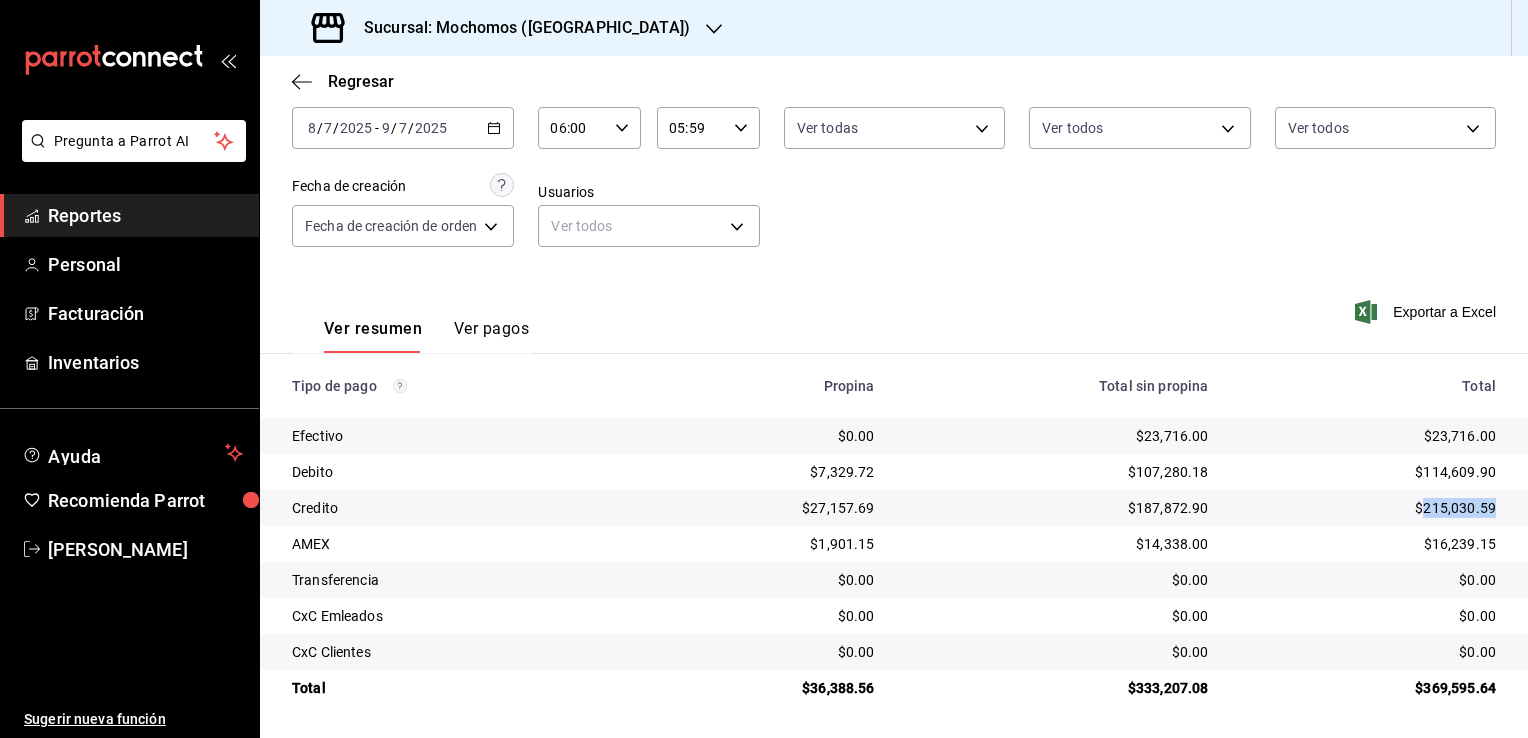 drag, startPoint x: 1408, startPoint y: 507, endPoint x: 1480, endPoint y: 510, distance: 72.06247 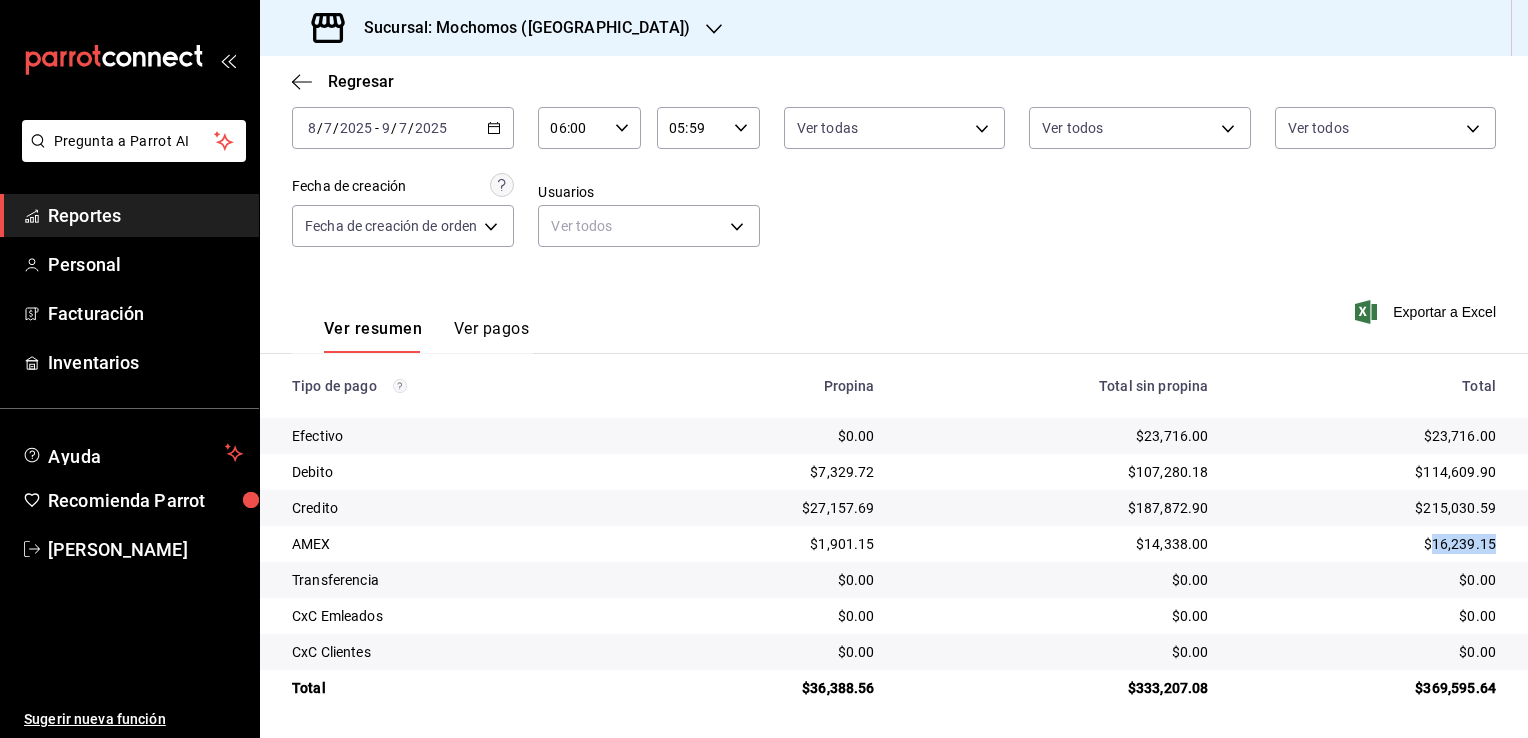 drag, startPoint x: 1417, startPoint y: 546, endPoint x: 1480, endPoint y: 550, distance: 63.126858 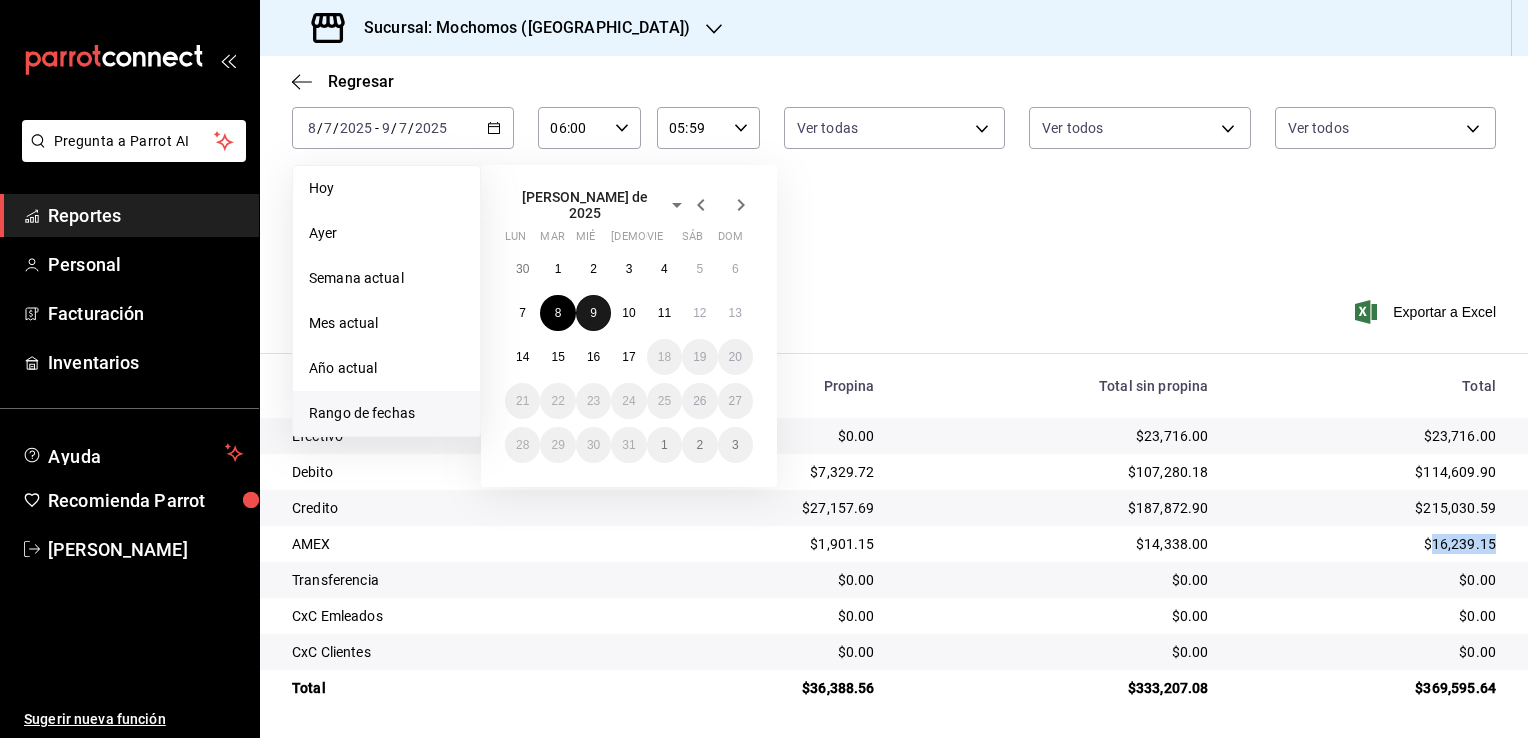 click on "9" at bounding box center [593, 313] 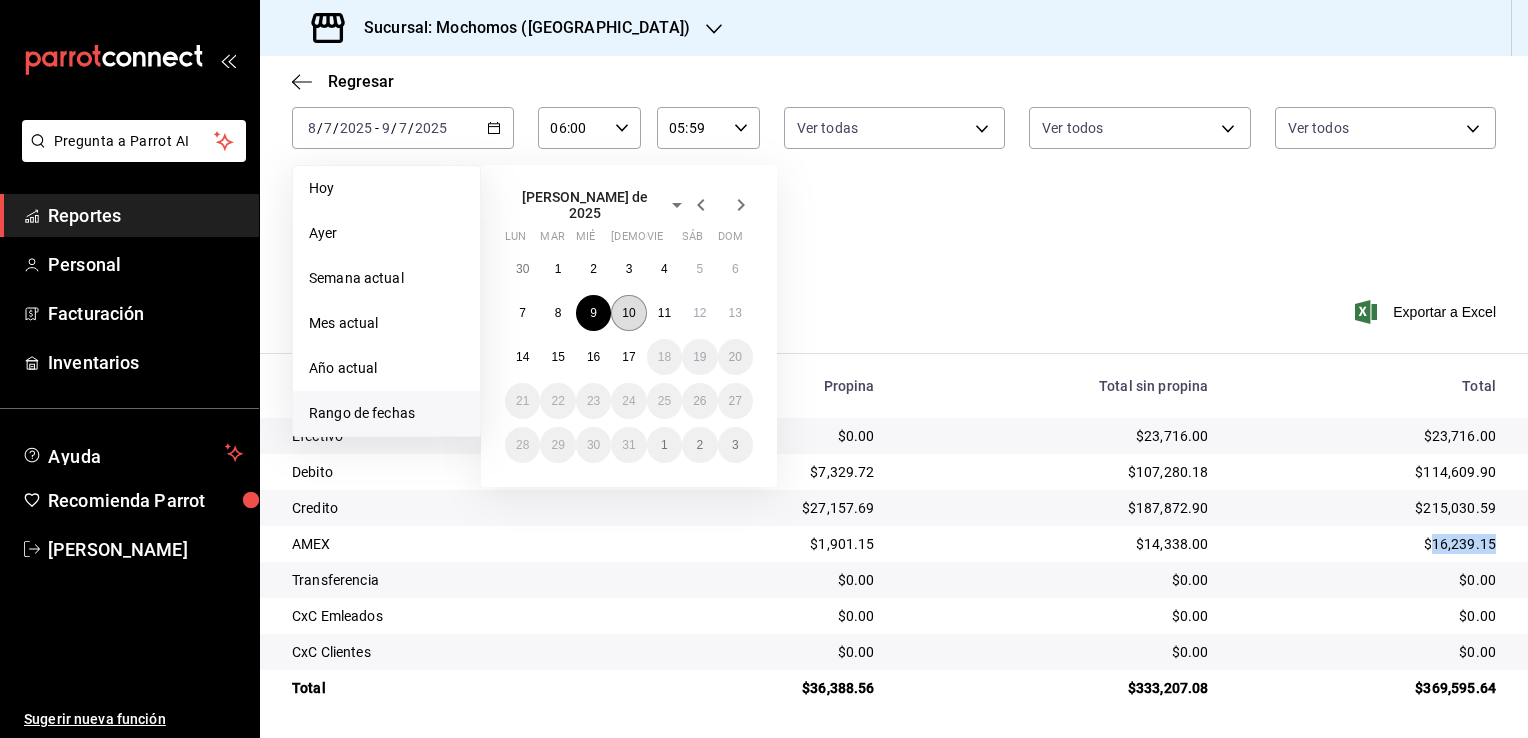 click on "10" at bounding box center [628, 313] 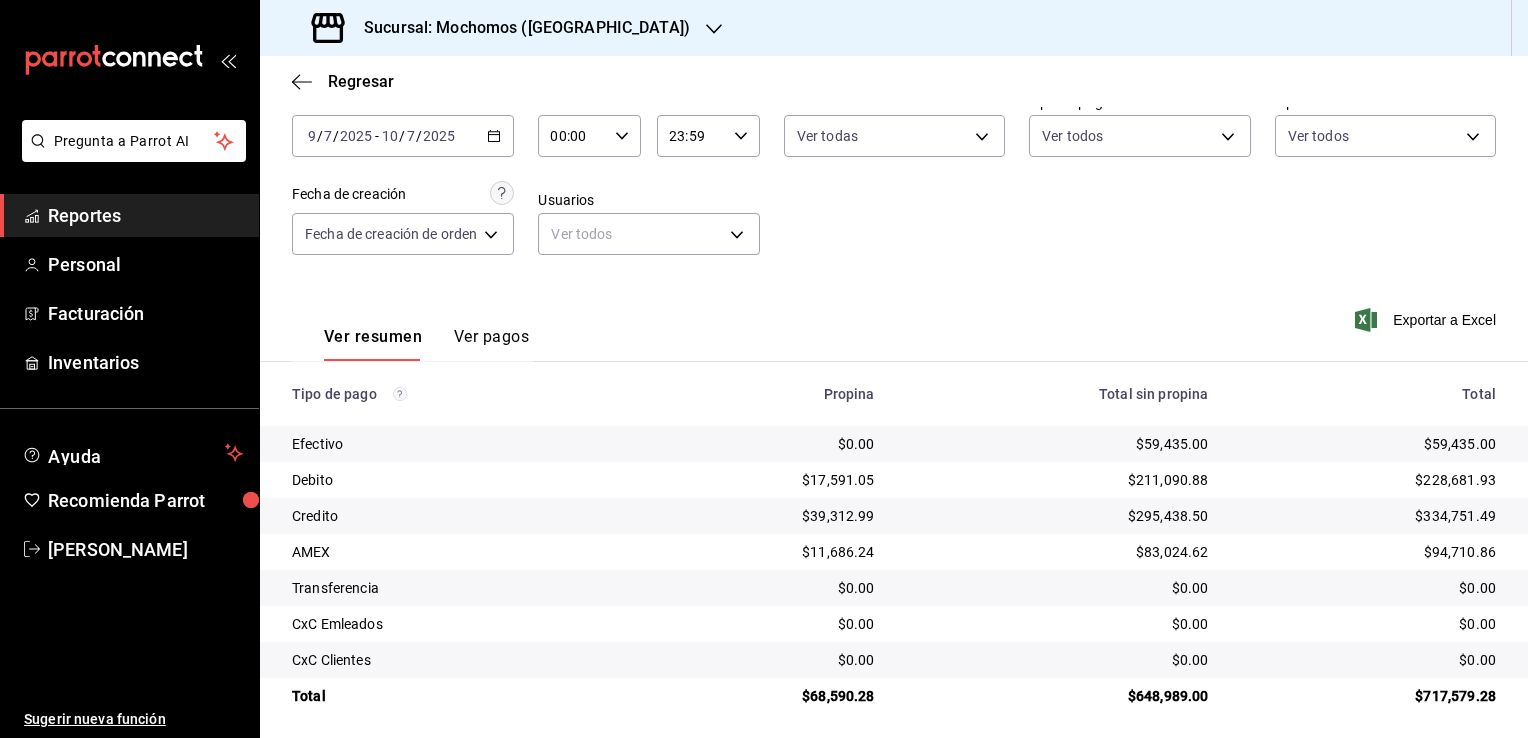 scroll, scrollTop: 108, scrollLeft: 0, axis: vertical 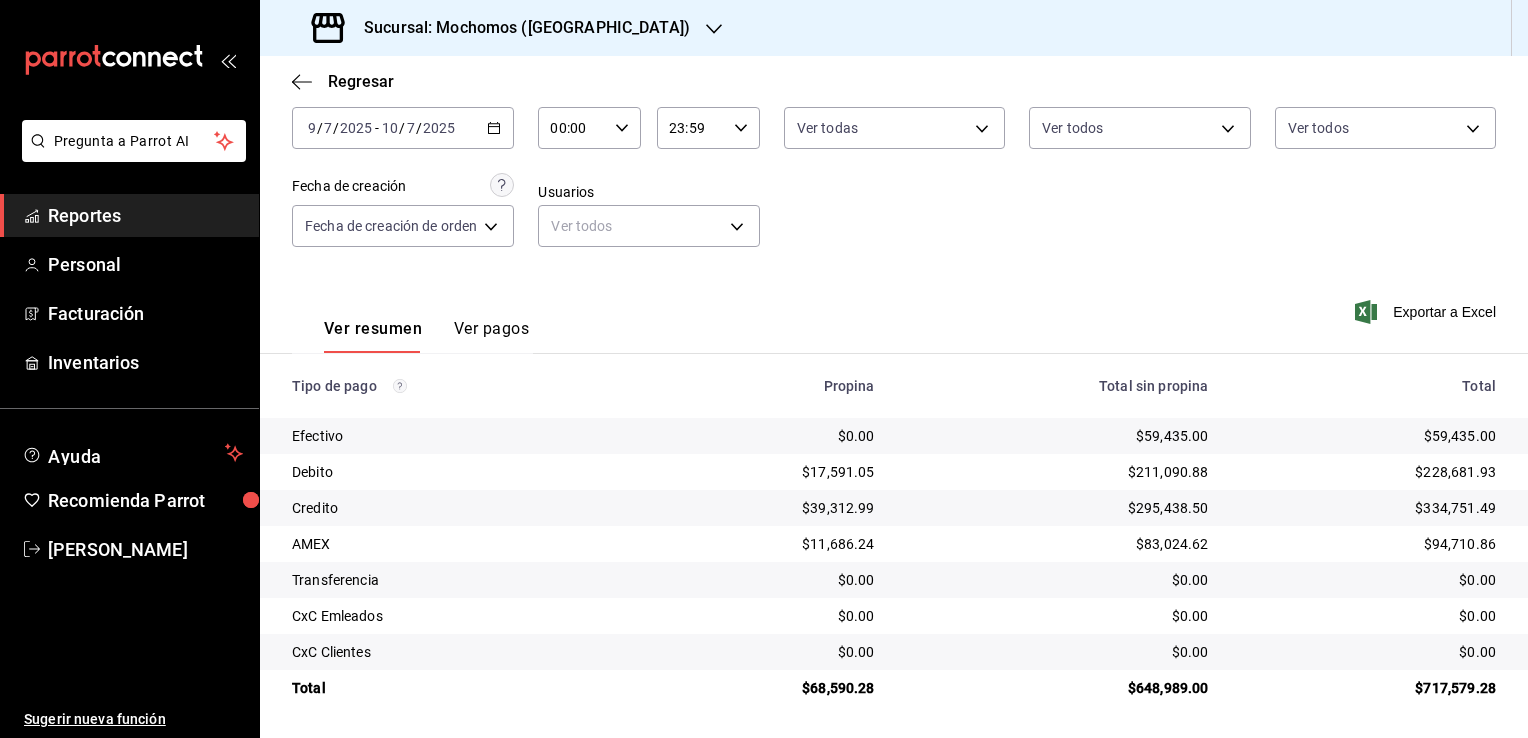 click 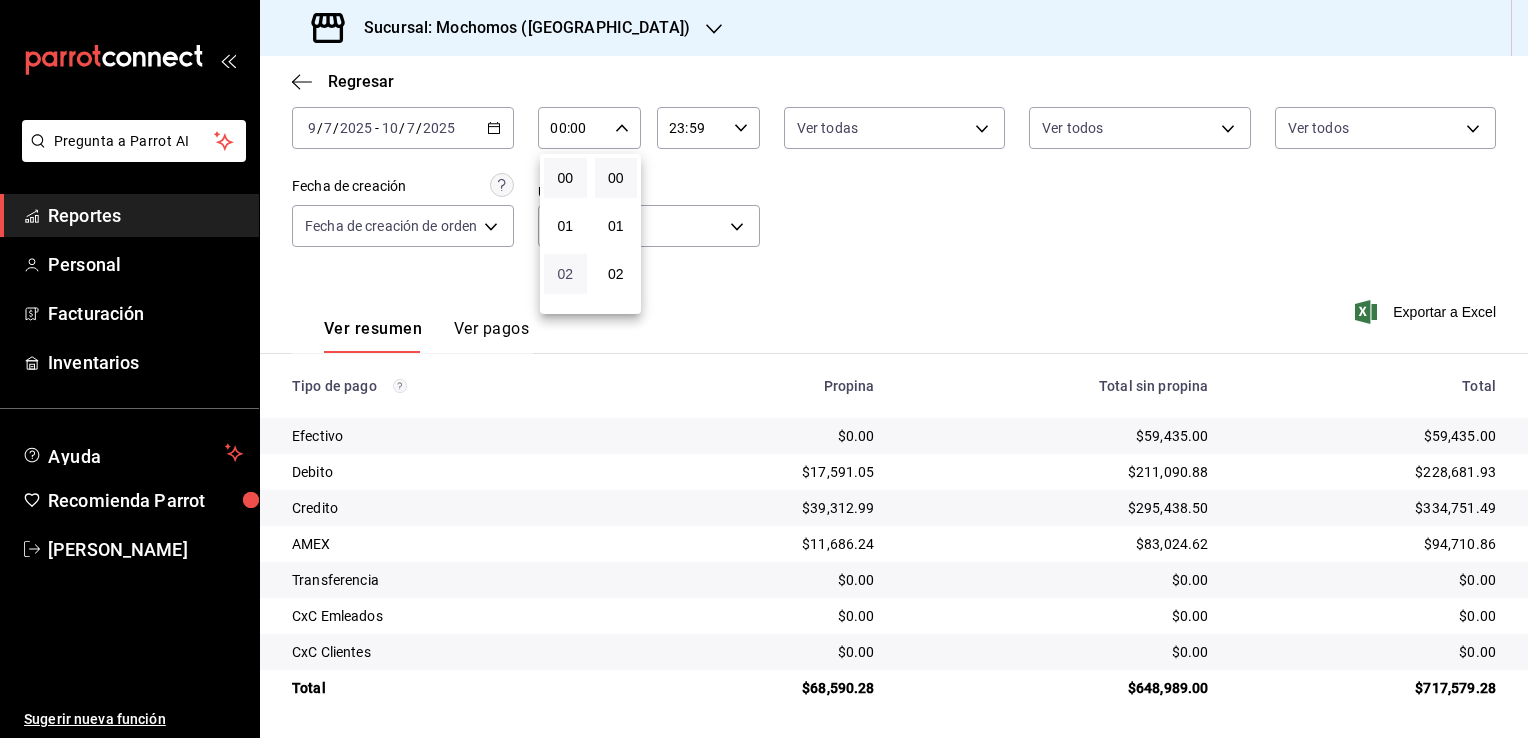 click on "02" at bounding box center (565, 274) 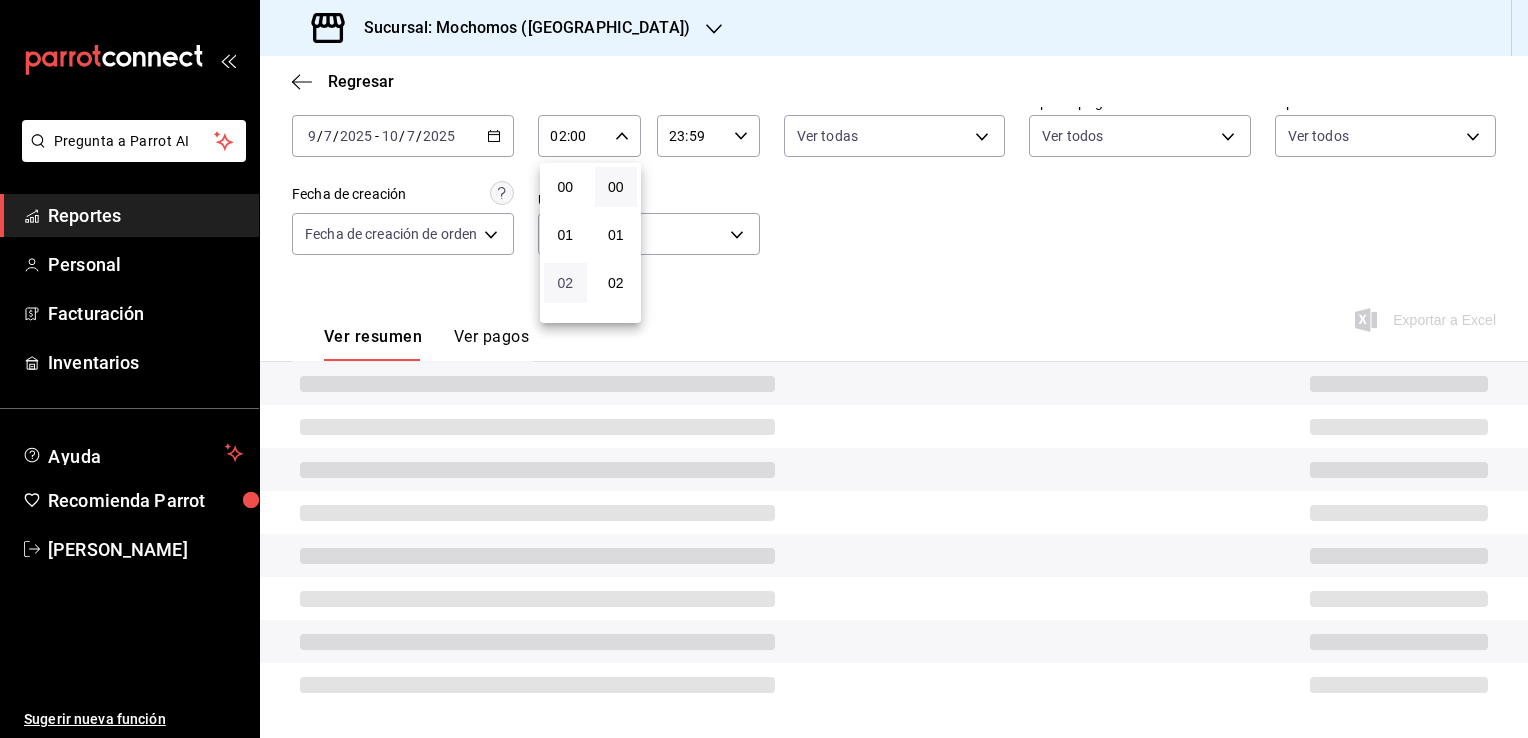 scroll, scrollTop: 108, scrollLeft: 0, axis: vertical 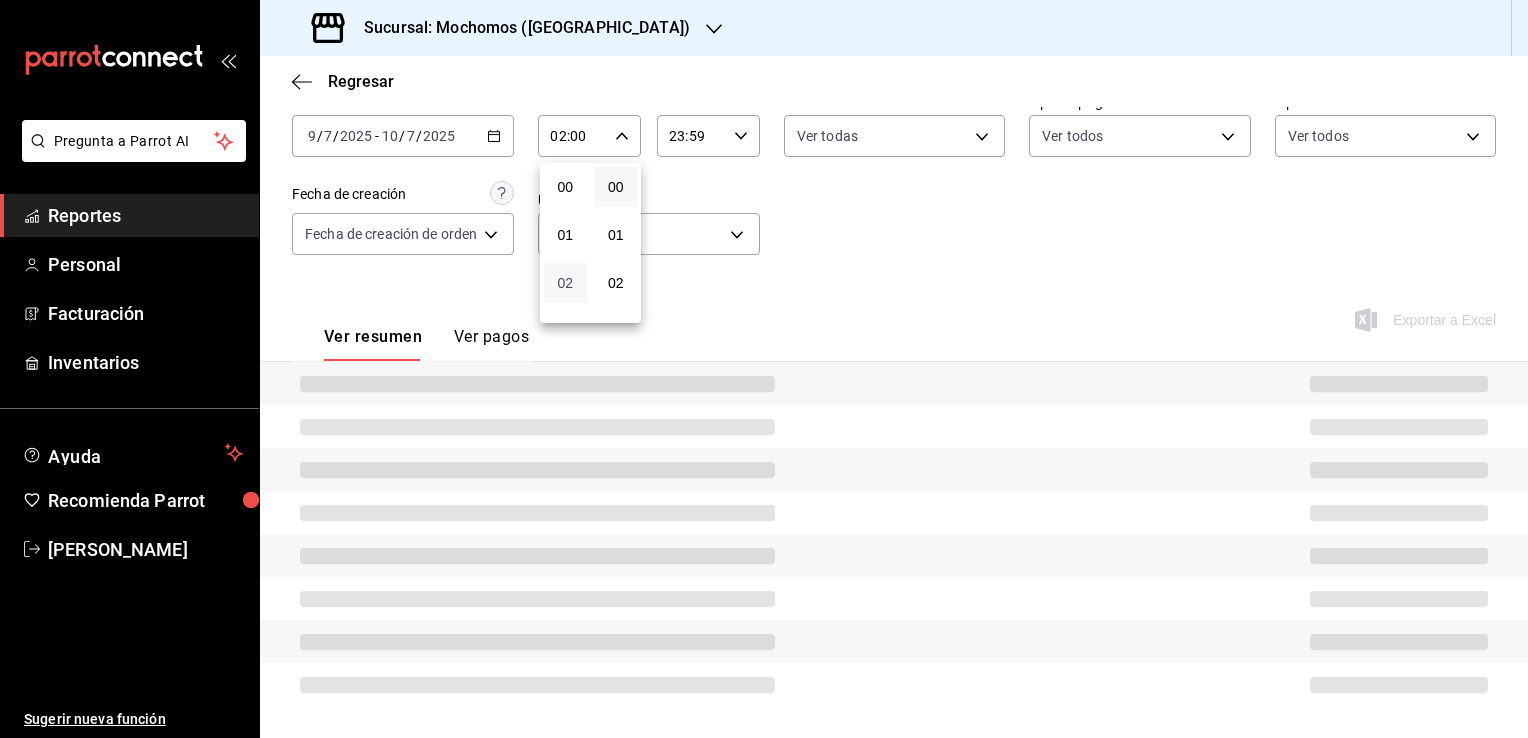 type 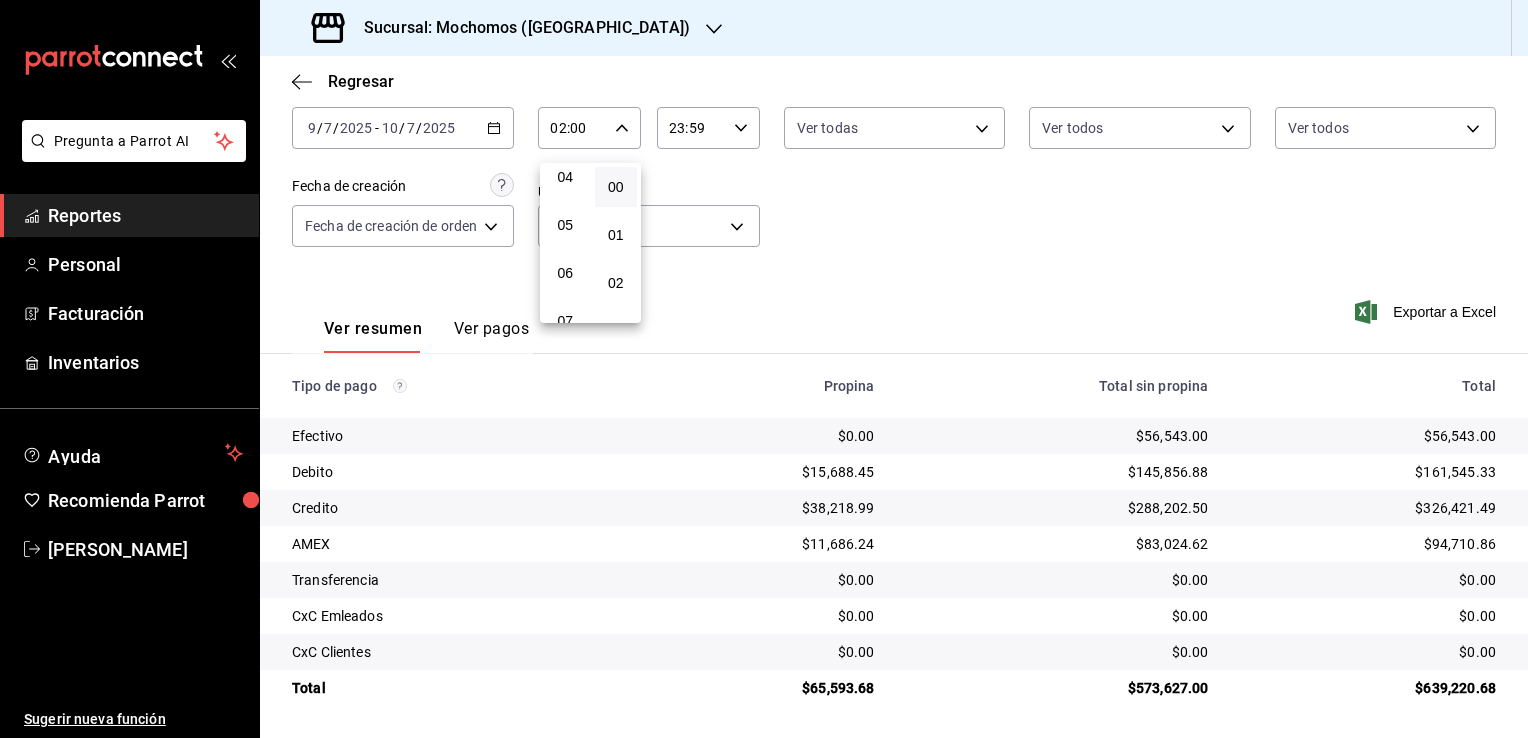 scroll, scrollTop: 240, scrollLeft: 0, axis: vertical 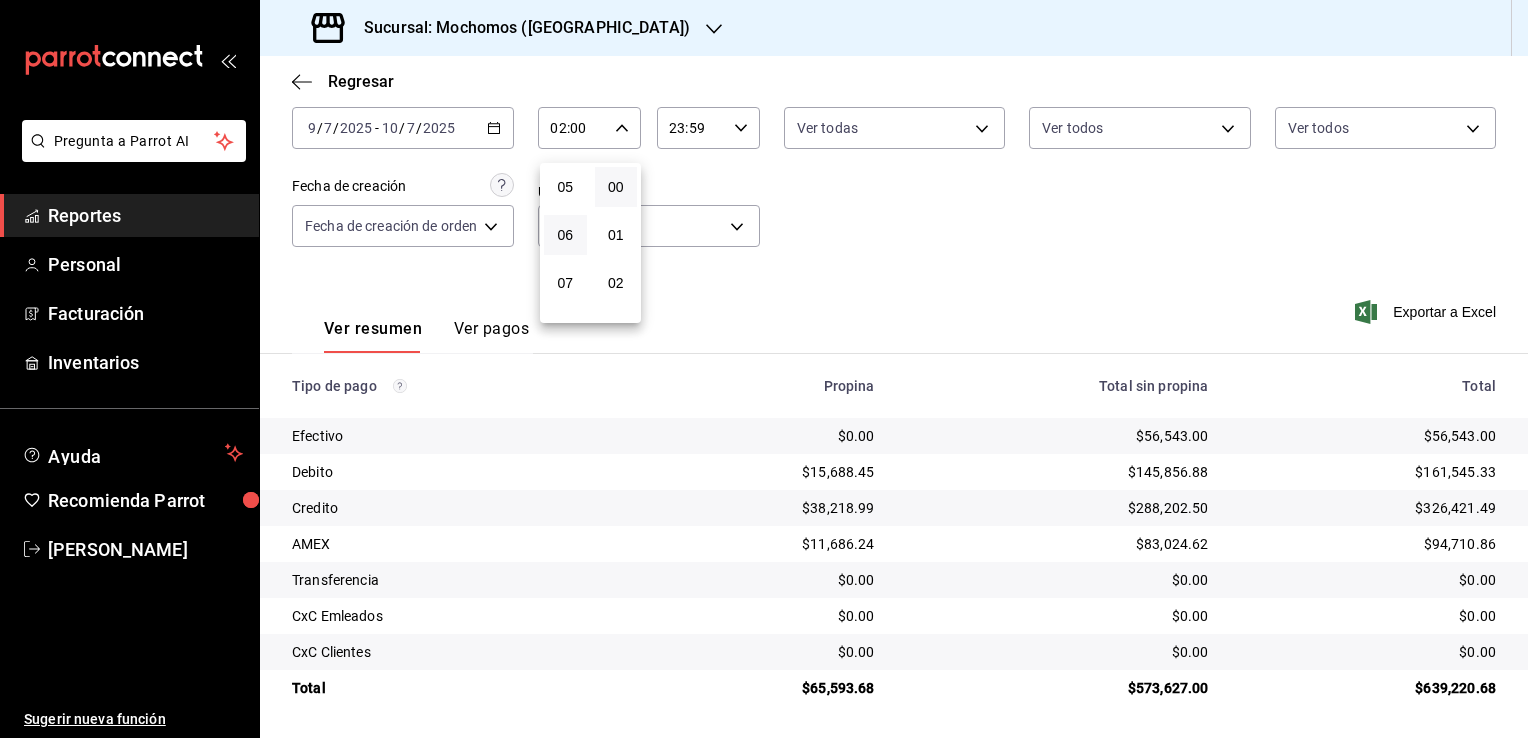 click on "06" at bounding box center (565, 235) 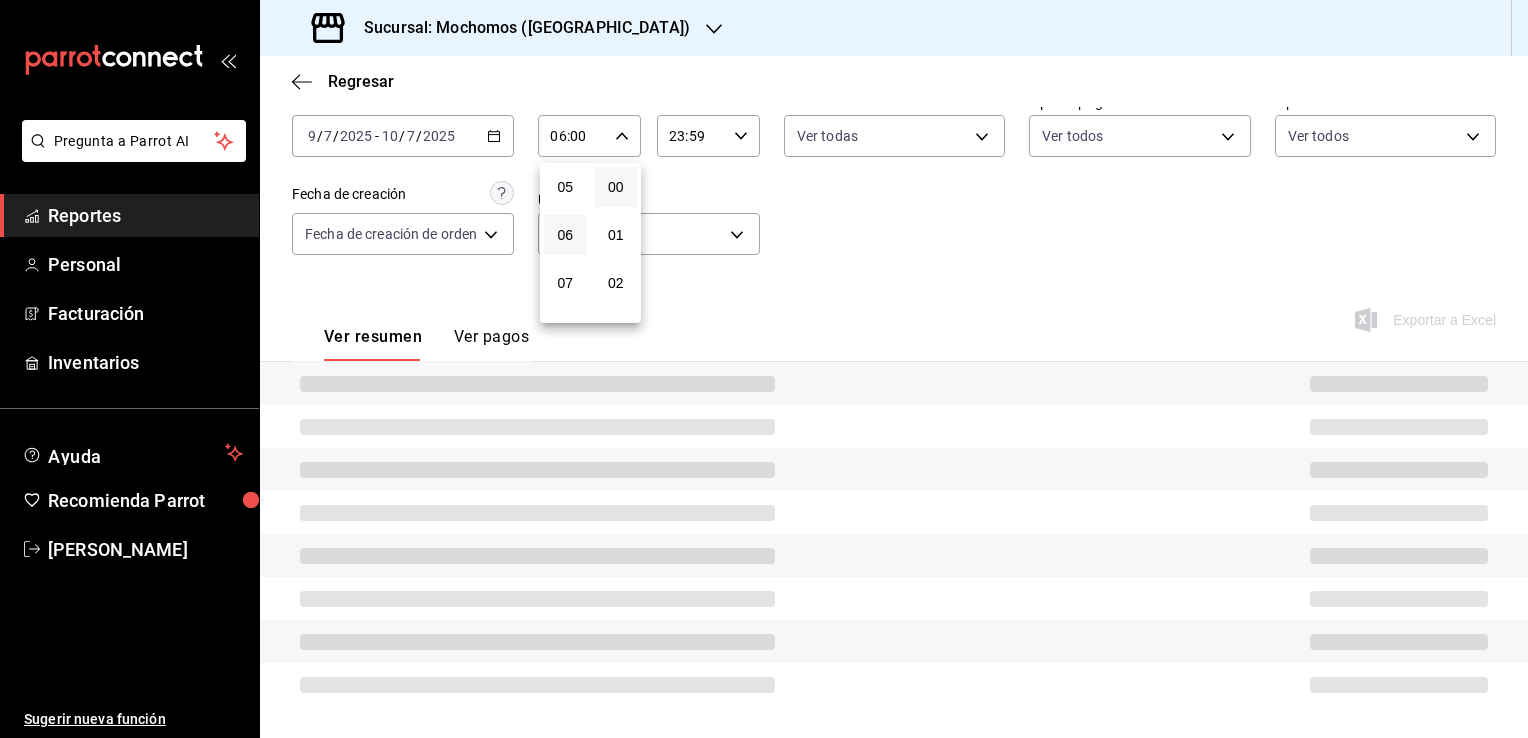 scroll, scrollTop: 108, scrollLeft: 0, axis: vertical 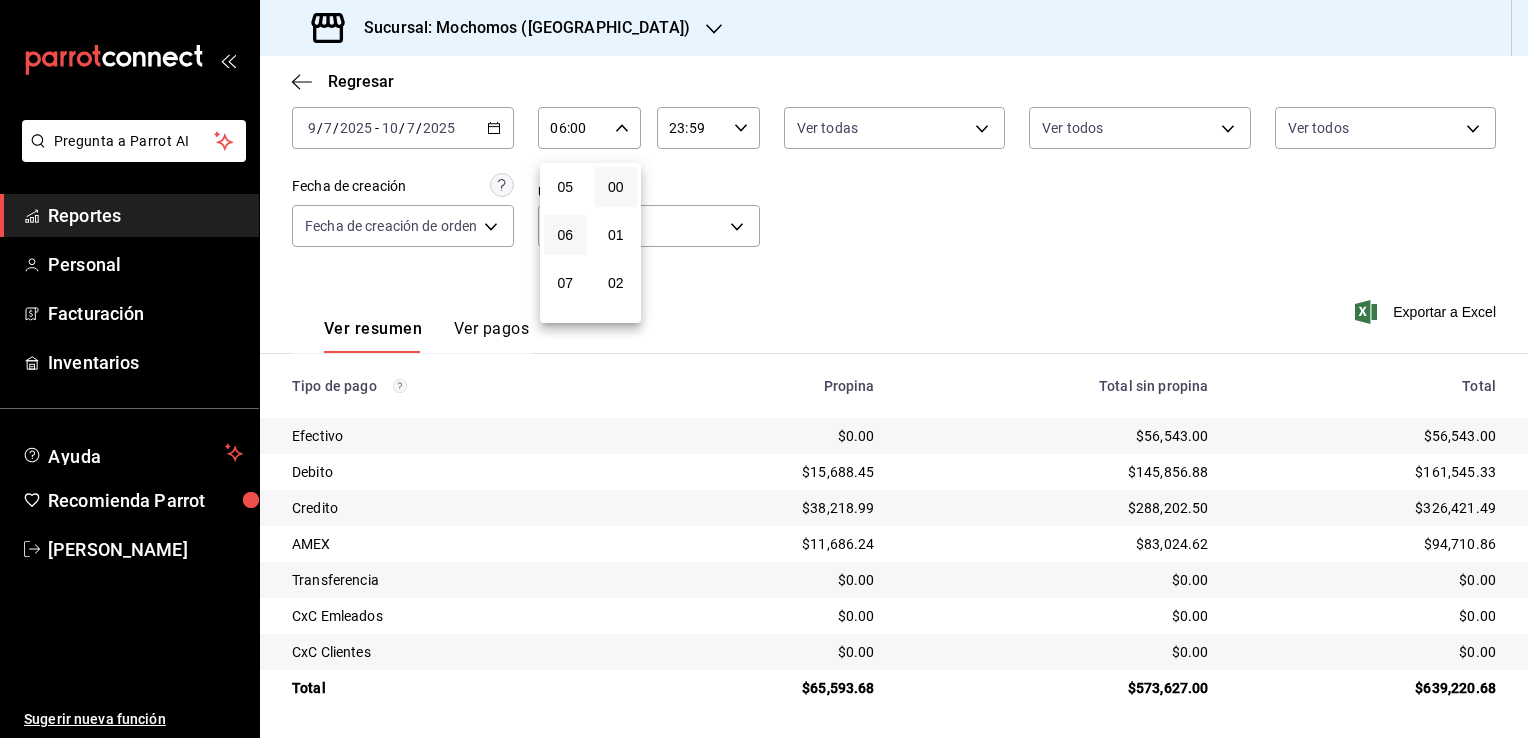click at bounding box center [764, 369] 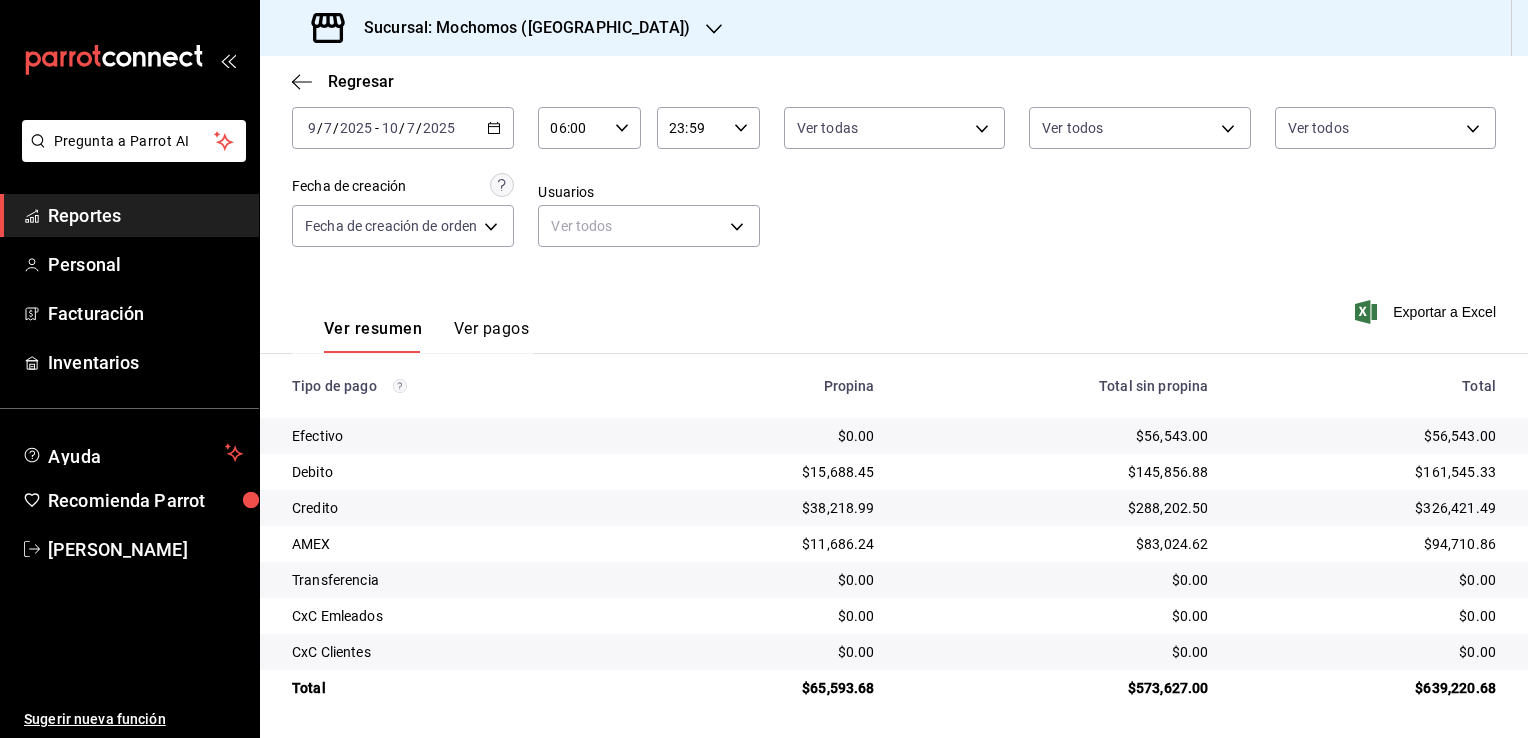 click 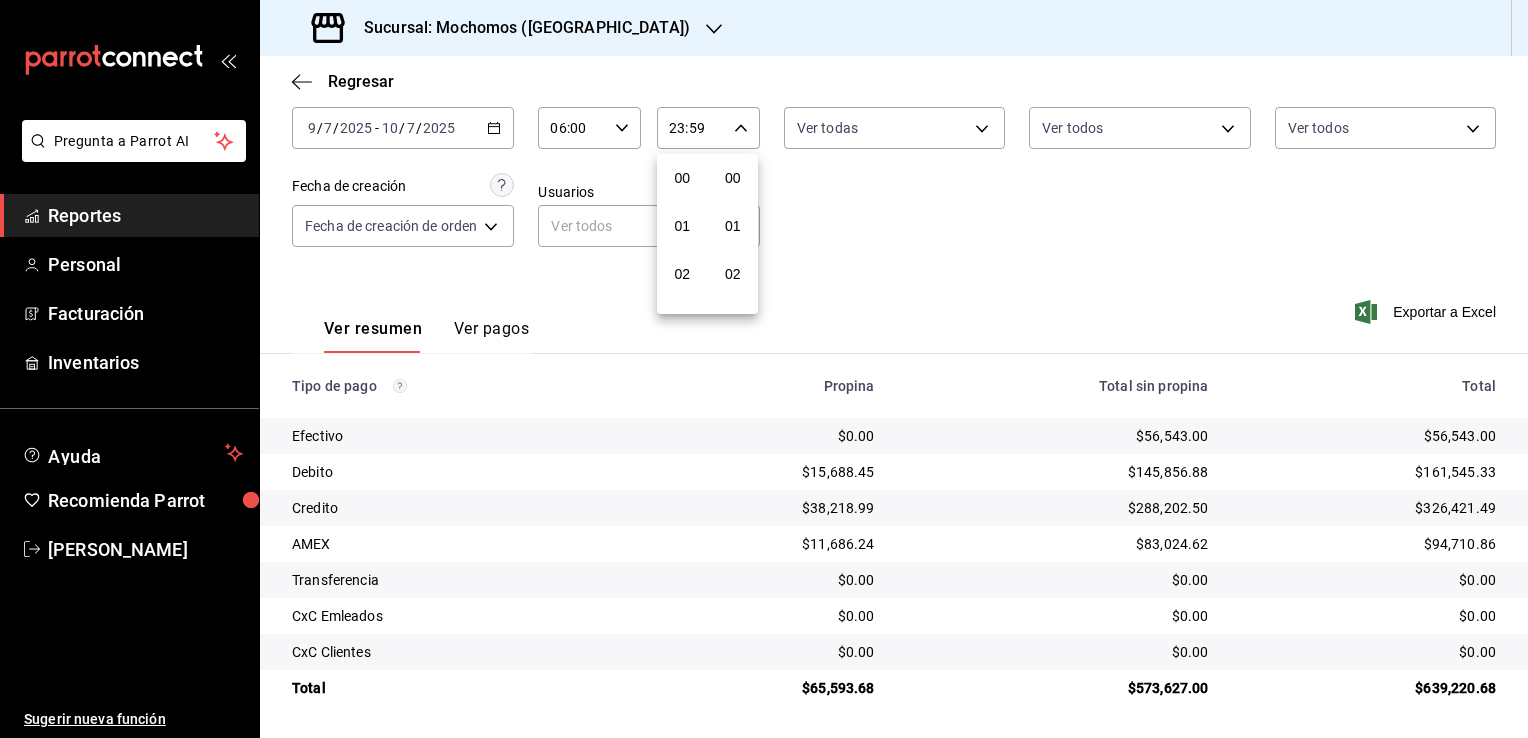 scroll, scrollTop: 1011, scrollLeft: 0, axis: vertical 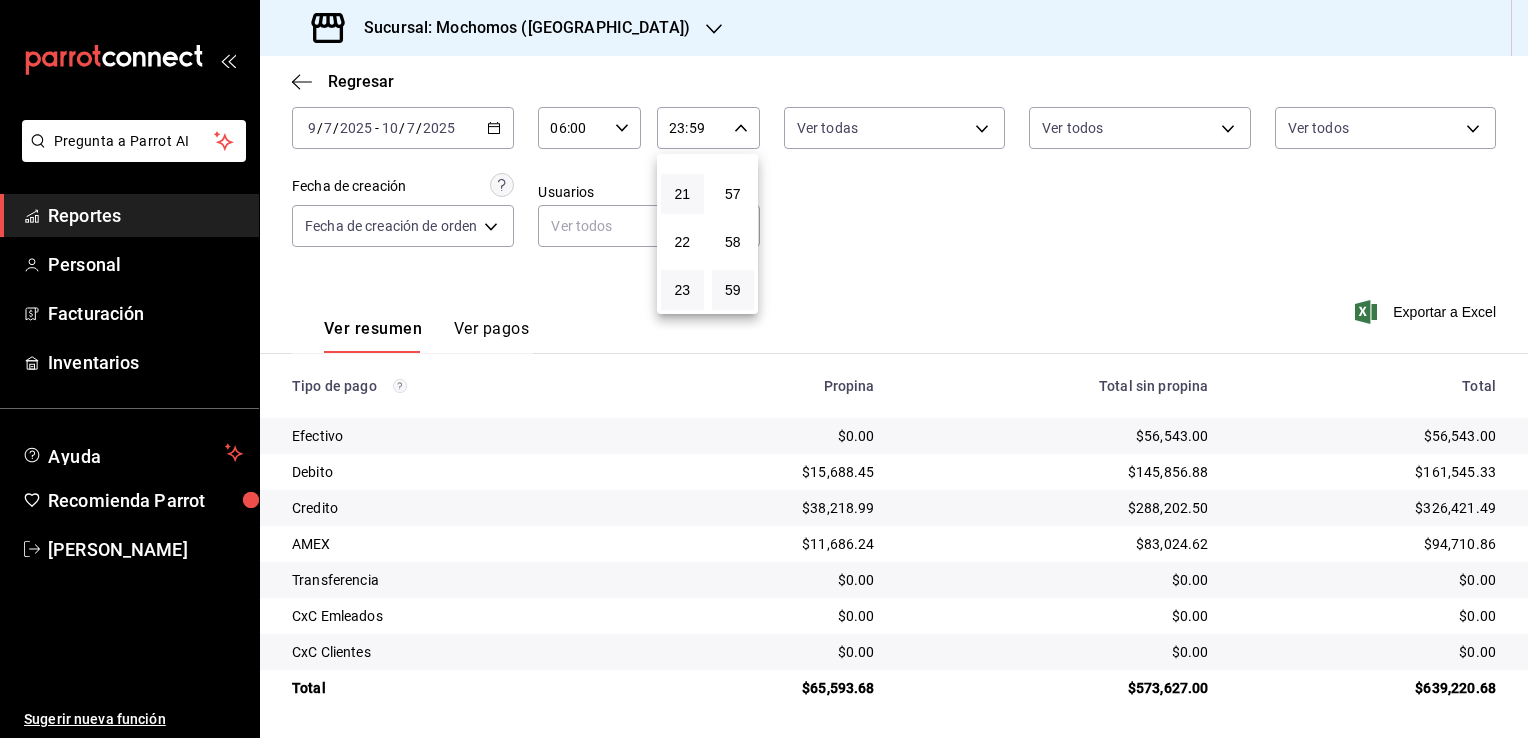 click on "21" at bounding box center (682, 194) 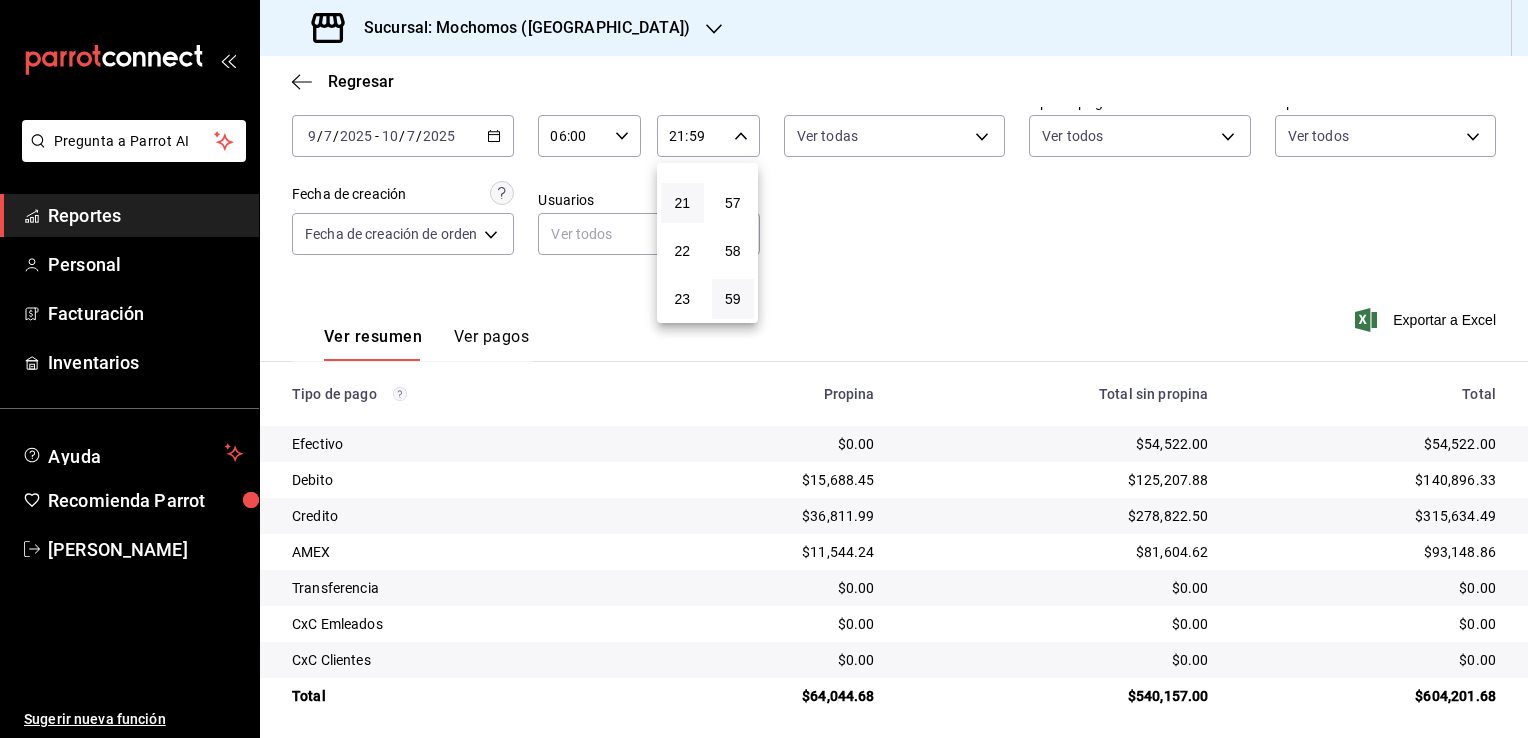 scroll, scrollTop: 108, scrollLeft: 0, axis: vertical 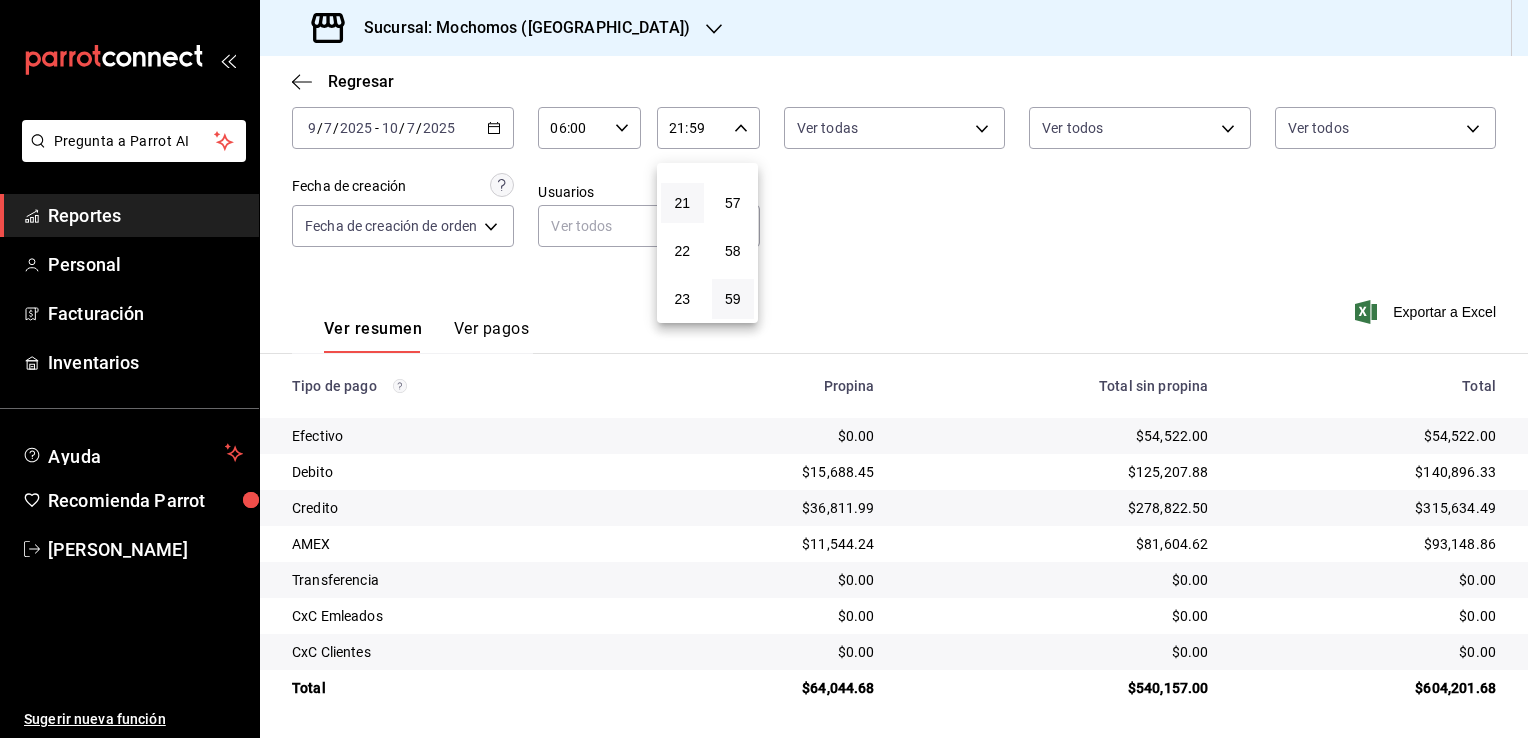 type 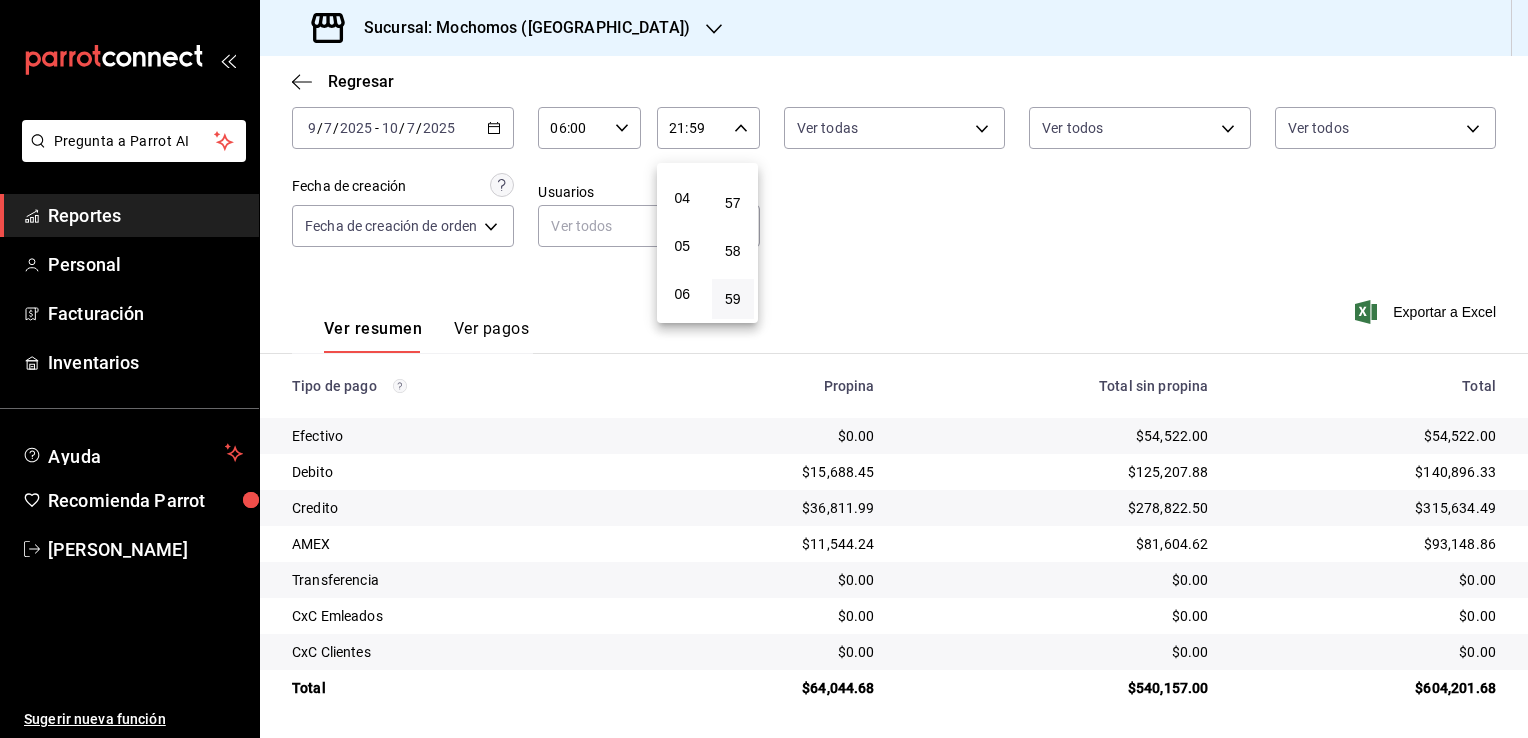 scroll, scrollTop: 171, scrollLeft: 0, axis: vertical 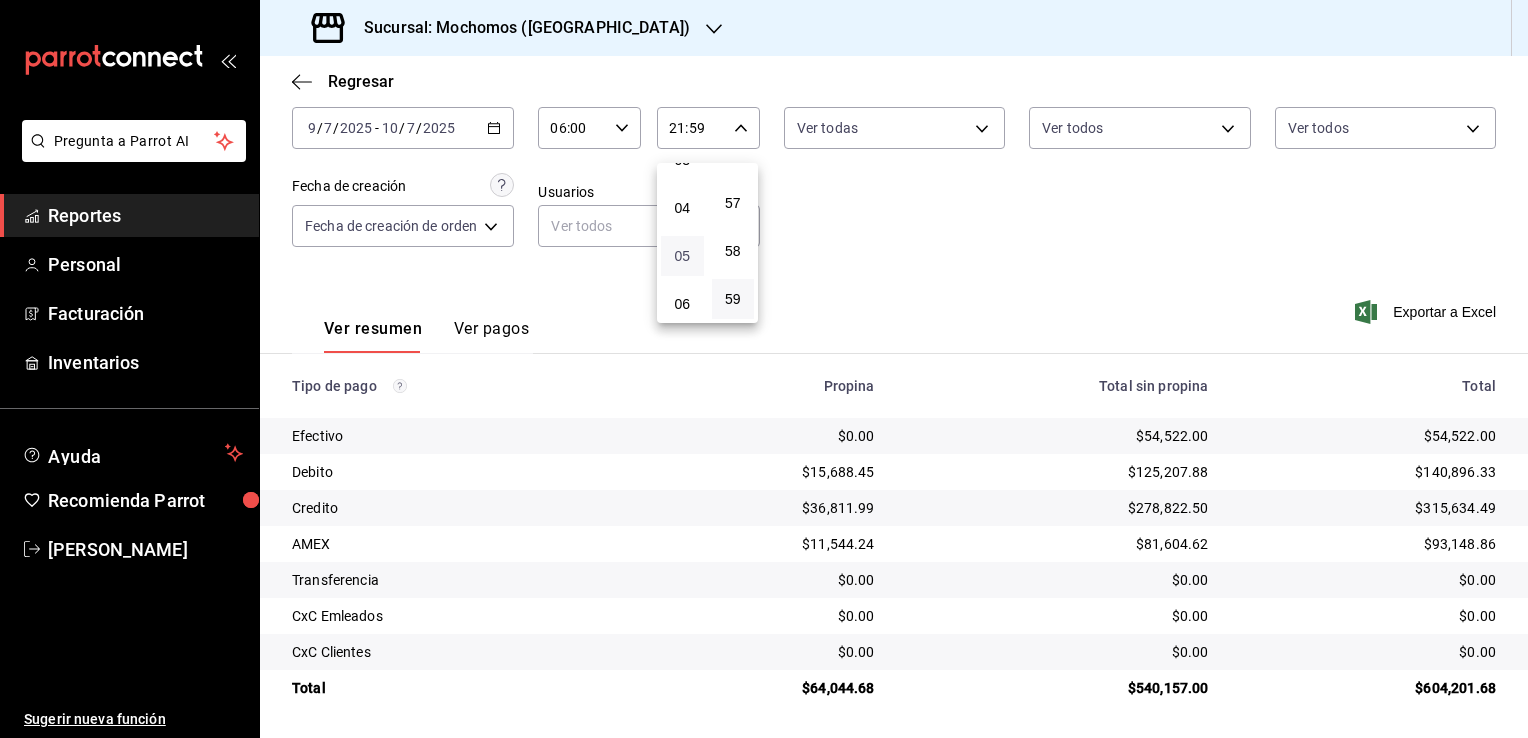 click on "05" at bounding box center [682, 256] 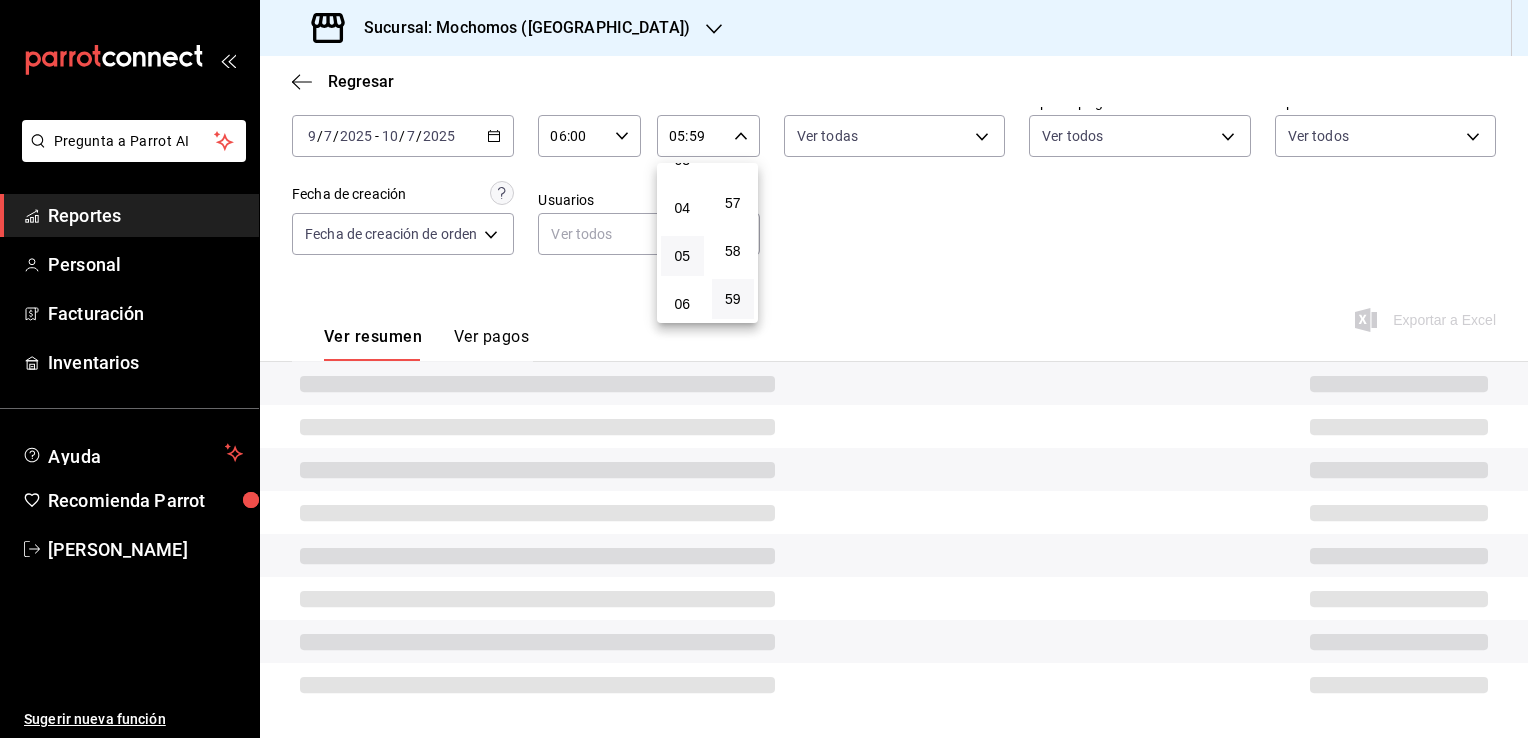 click at bounding box center [764, 369] 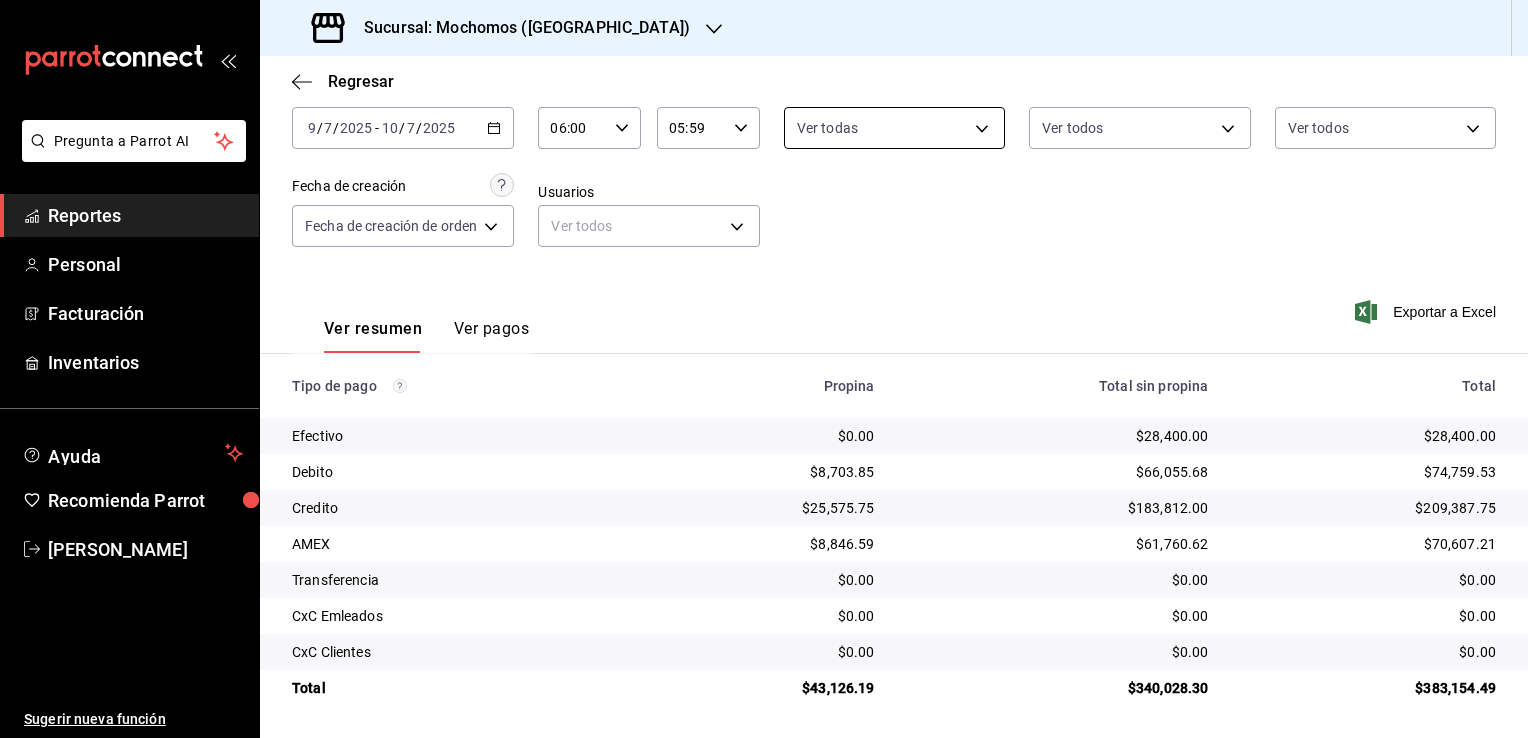 click on "Pregunta a Parrot AI Reportes   Personal   Facturación   Inventarios   Ayuda Recomienda Parrot   [PERSON_NAME]   Sugerir nueva función   Sucursal: Mochomos ([GEOGRAPHIC_DATA]) Regresar Pagos Fecha [DATE] [DATE] - [DATE] [DATE] Hora inicio 06:00 Hora inicio Hora fin 05:59 Hora fin Marca Ver todas 562d5b5b-21a2-4ace-a941-66278f4a6c49 Tipo de pago Ver todos Tipo de orden Ver todos Fecha de creación   Fecha de creación de orden ORDER Usuarios Ver todos null Ver resumen Ver pagos Exportar a Excel Tipo de pago   Propina Total sin propina Total Efectivo $0.00 $28,400.00 $28,400.00 Debito $8,703.85 $66,055.68 $74,759.53 Credito $25,575.75 $183,812.00 $209,387.75 AMEX $8,846.59 $61,760.62 $70,607.21 Transferencia $0.00 $0.00 $0.00 CxC Emleados $0.00 $0.00 $0.00 CxC Clientes $0.00 $0.00 $0.00 Total $43,126.19 $340,028.30 $383,154.49 GANA 1 MES GRATIS EN TU SUSCRIPCIÓN AQUÍ Ver video tutorial Ir a video Pregunta a Parrot AI Reportes   Personal   Facturación   Inventarios   Ayuda Recomienda Parrot" at bounding box center [764, 369] 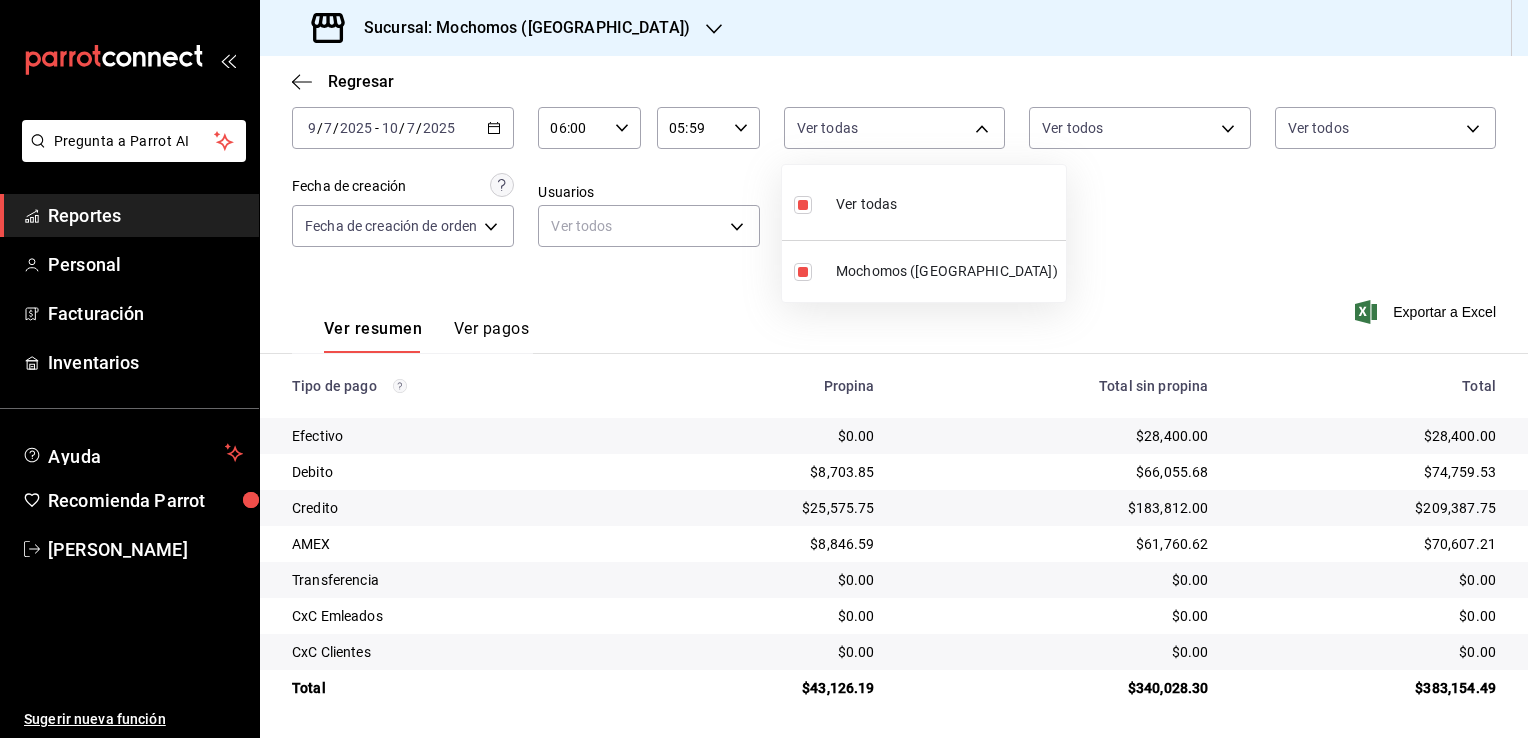 click at bounding box center [764, 369] 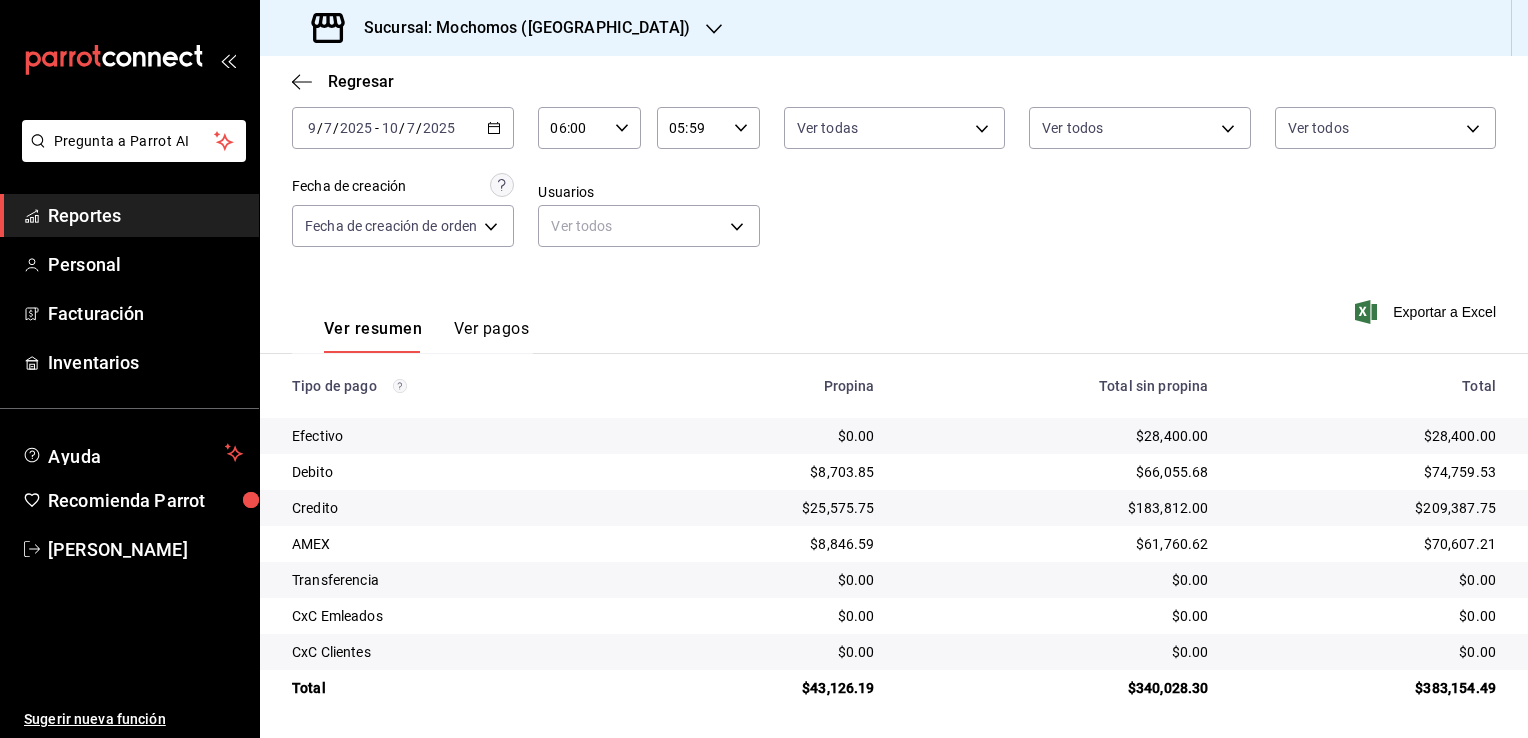 click 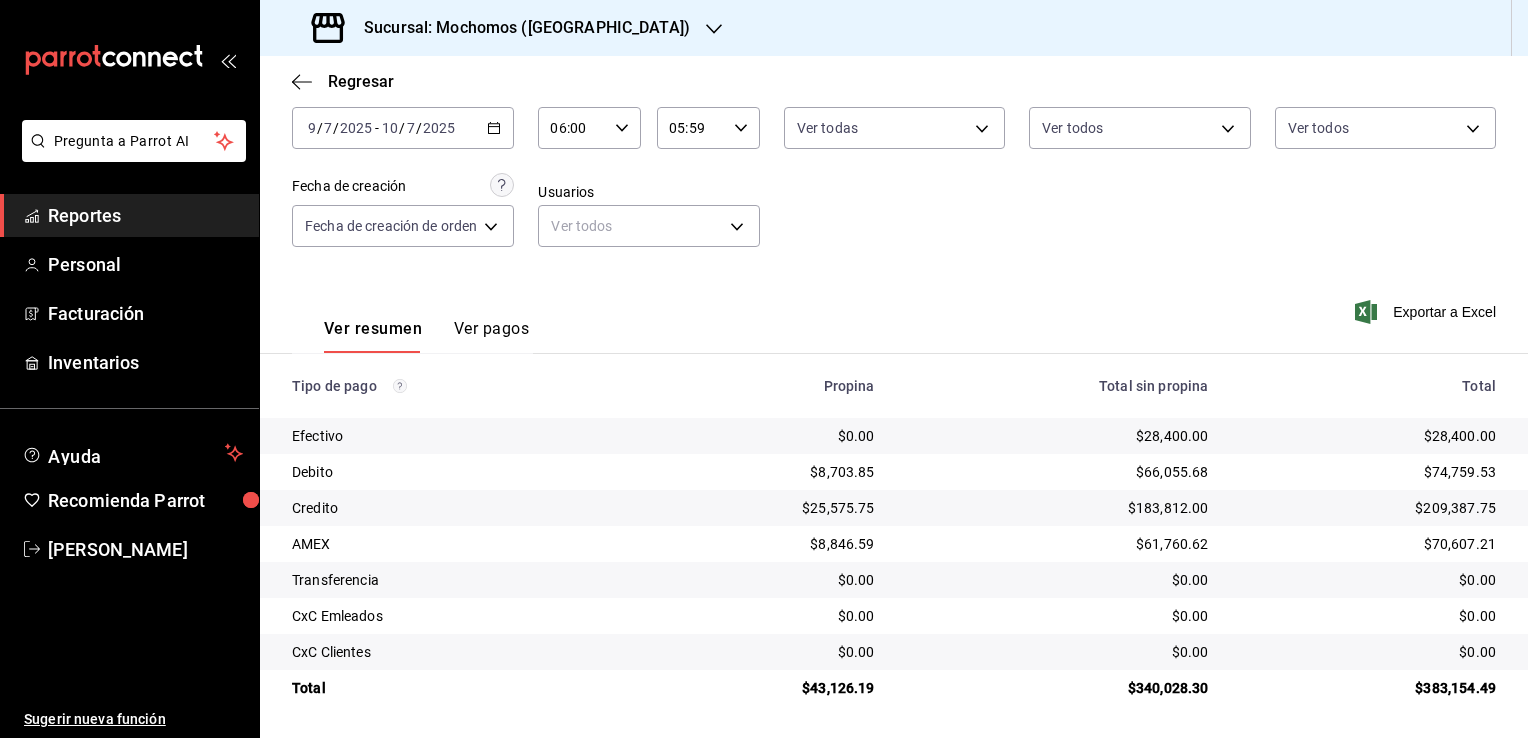 click 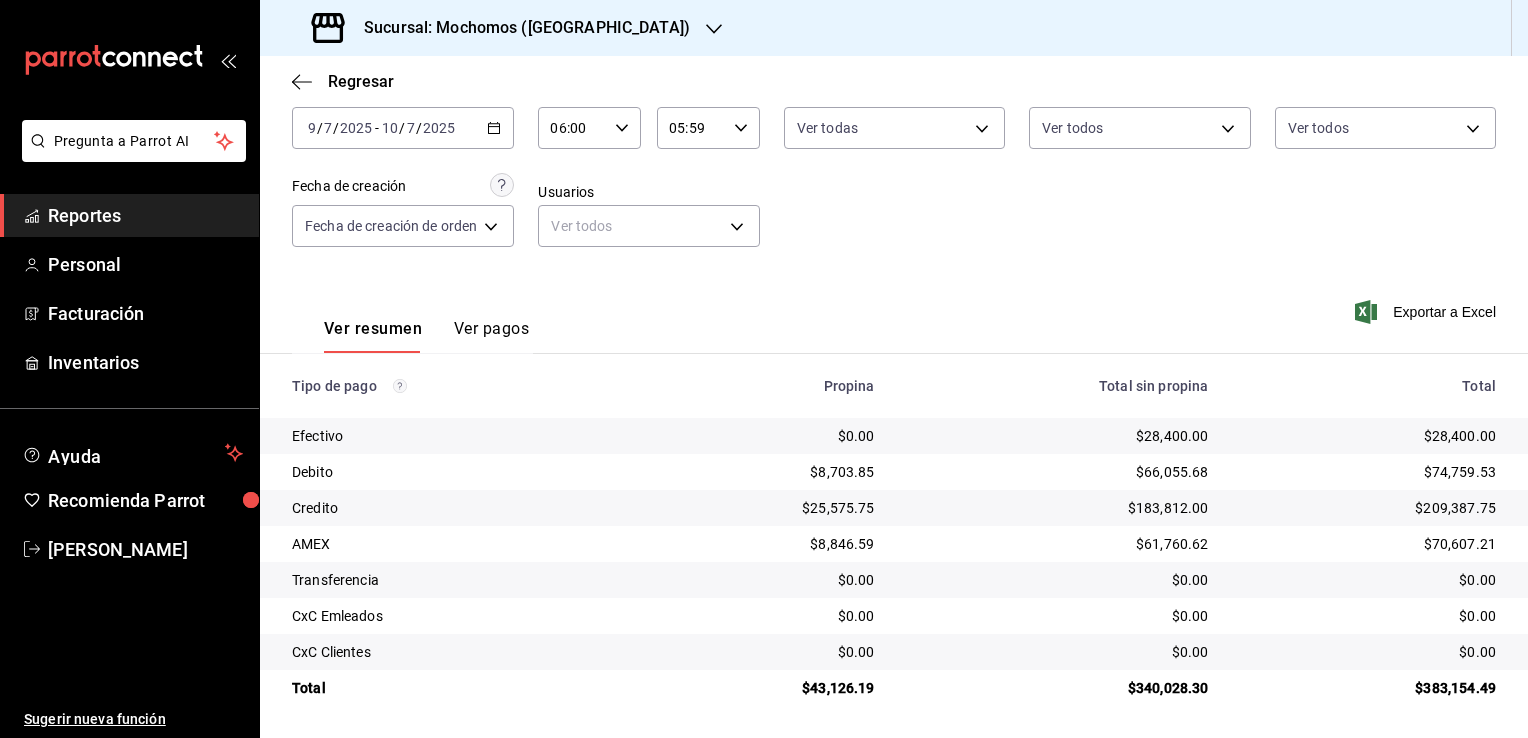 click 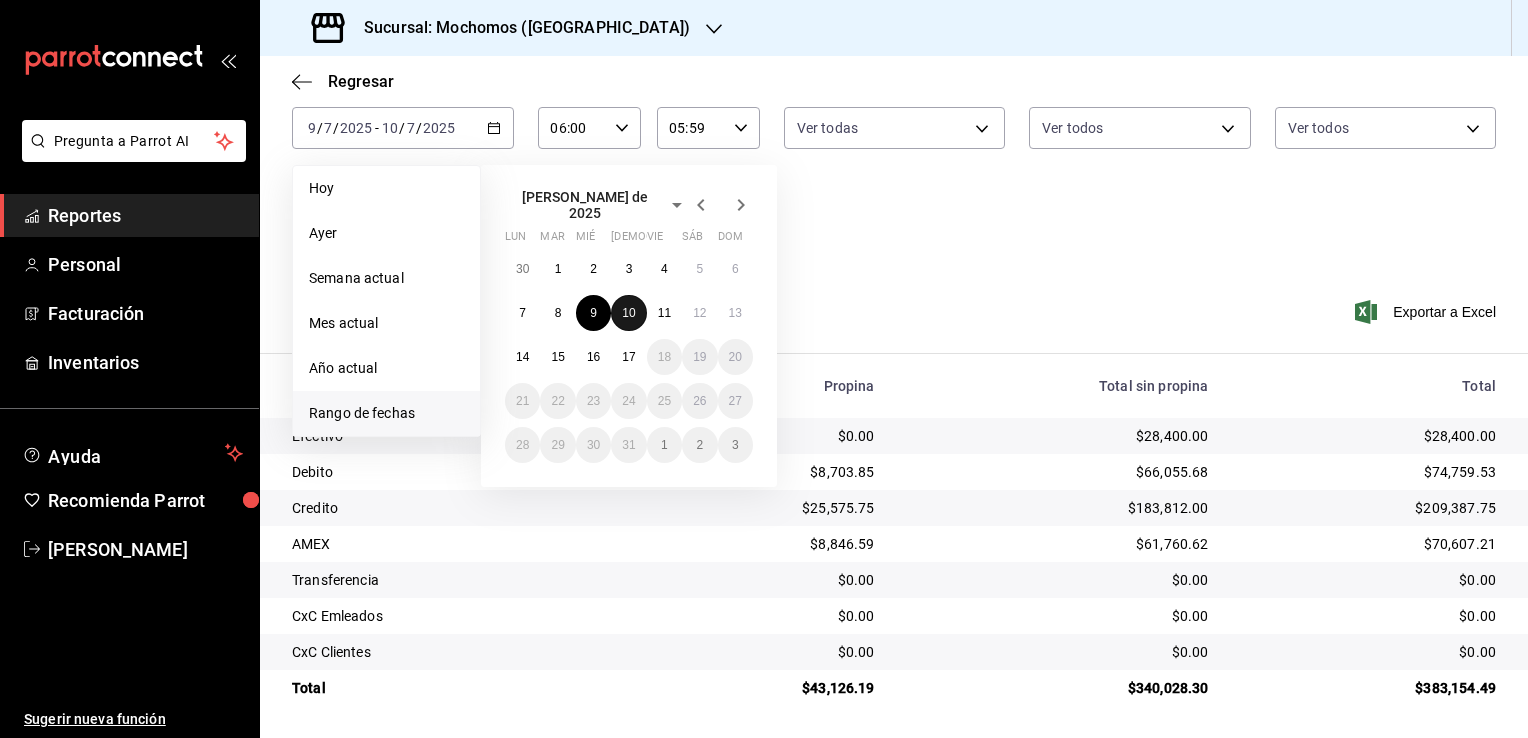 click on "10" at bounding box center [628, 313] 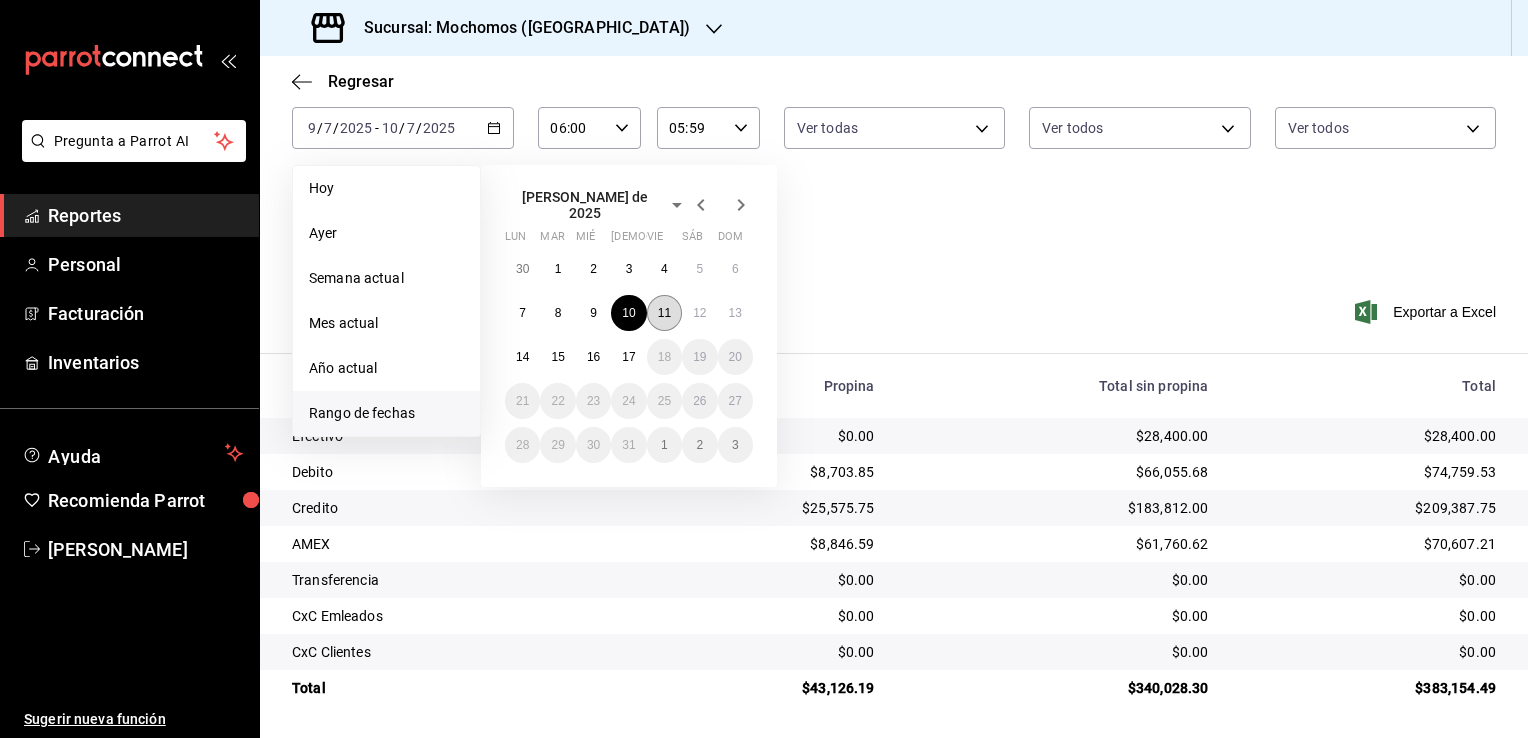 click on "11" at bounding box center (664, 313) 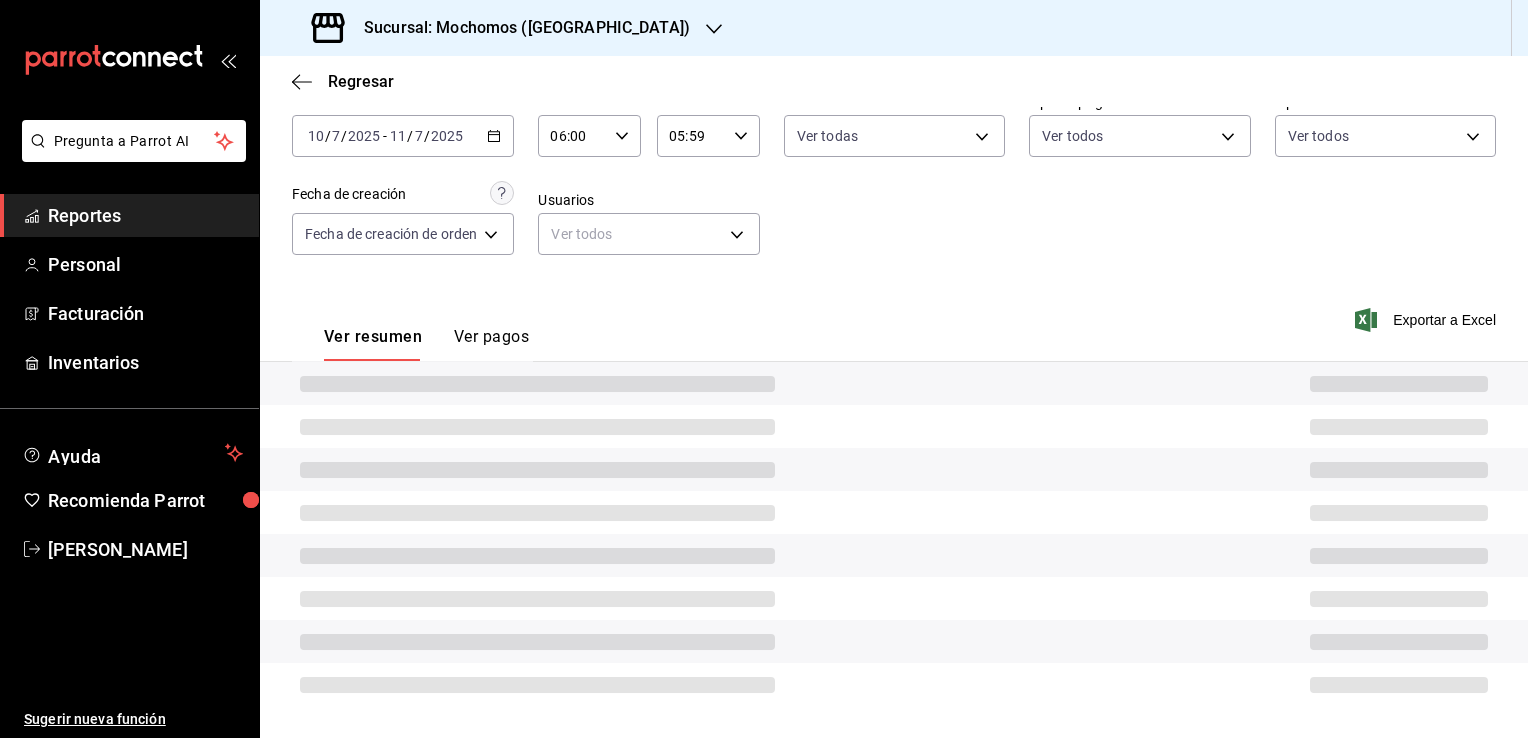 type on "00:00" 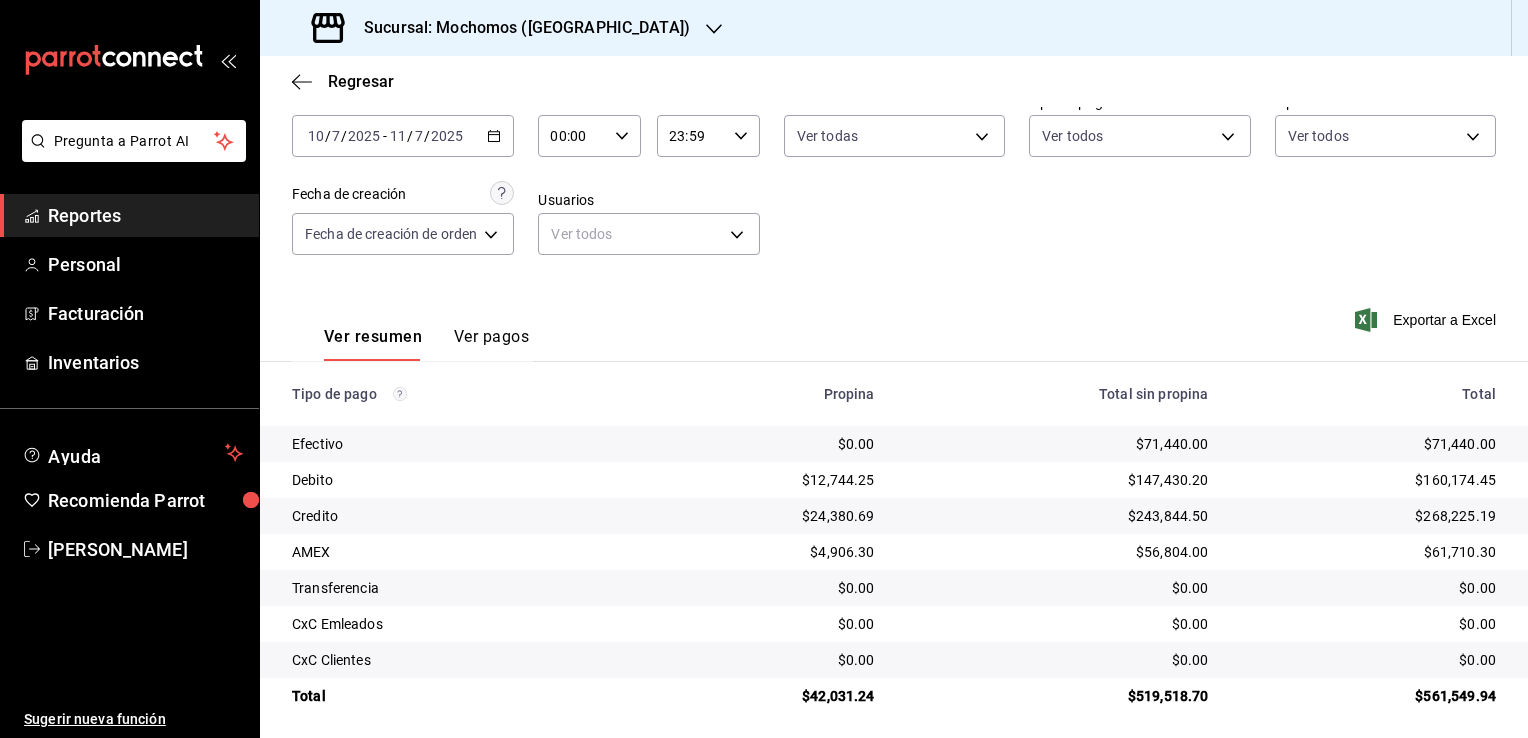 scroll, scrollTop: 108, scrollLeft: 0, axis: vertical 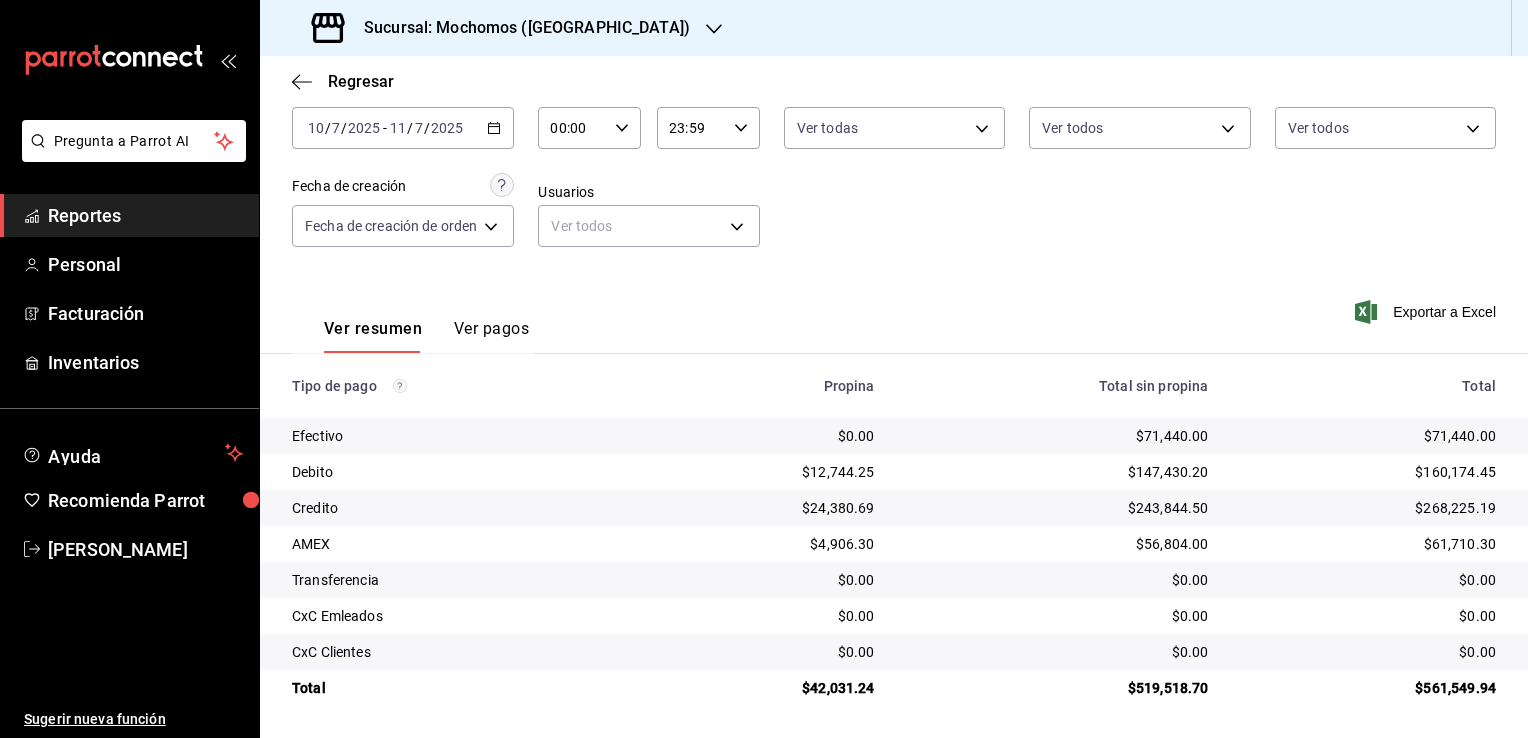 click 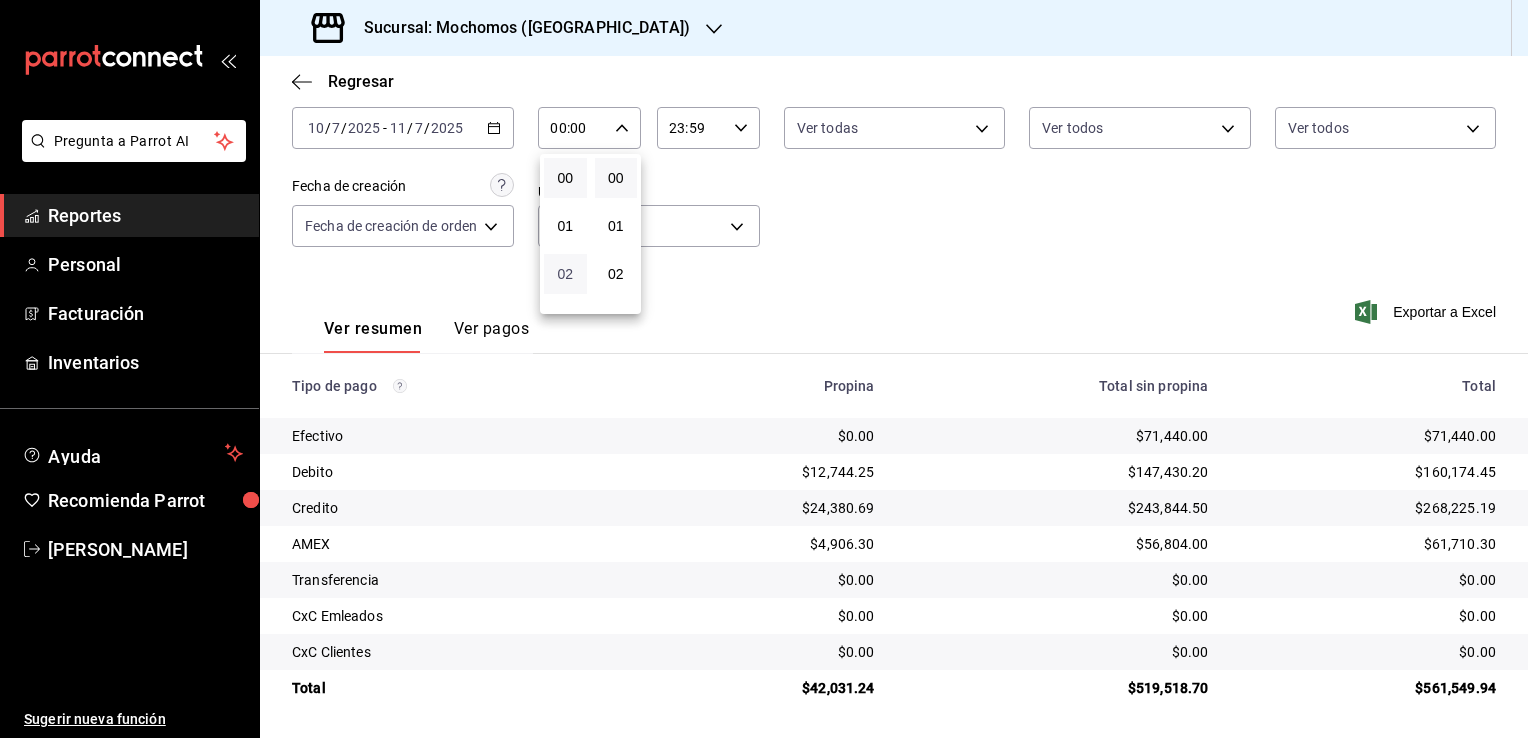 click on "02" at bounding box center [565, 274] 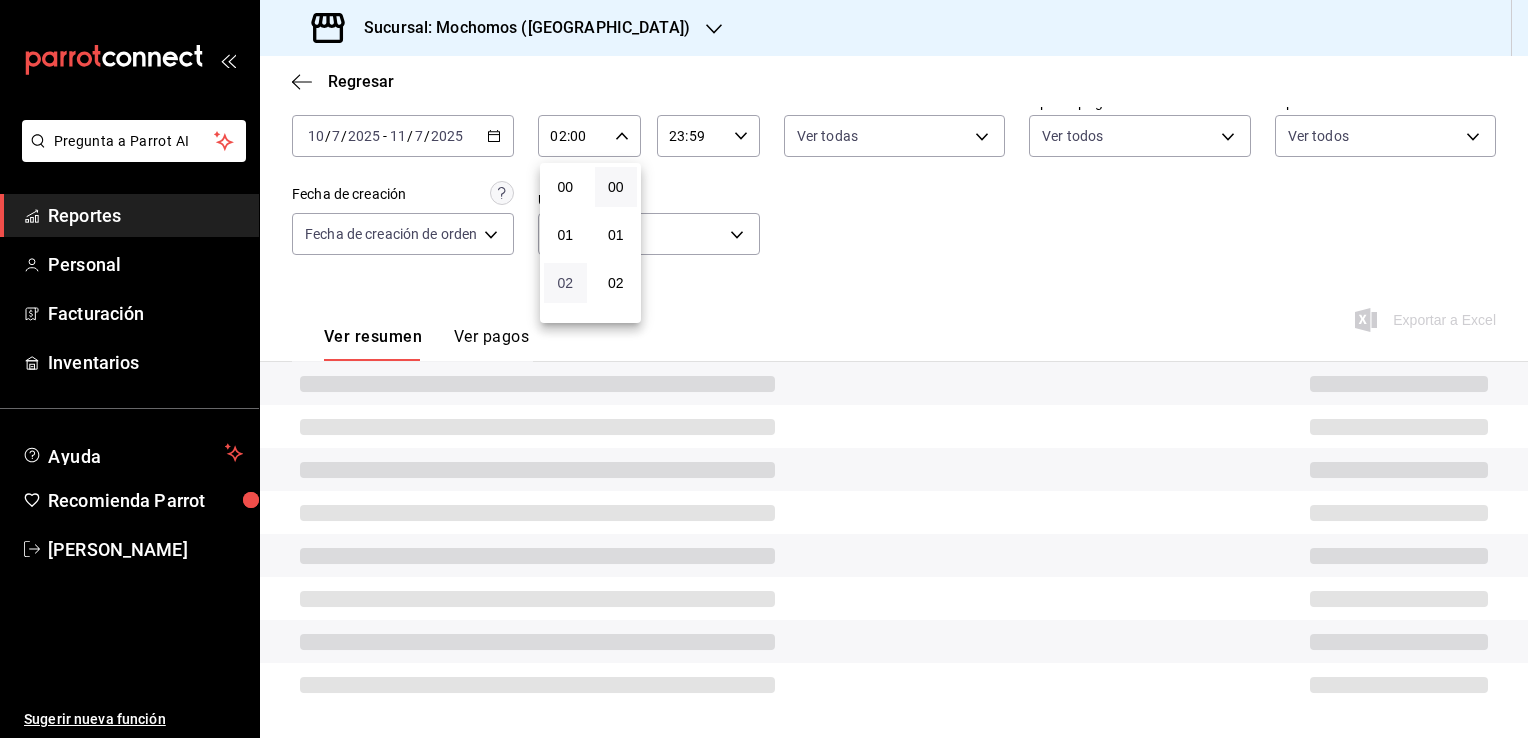 scroll, scrollTop: 100, scrollLeft: 0, axis: vertical 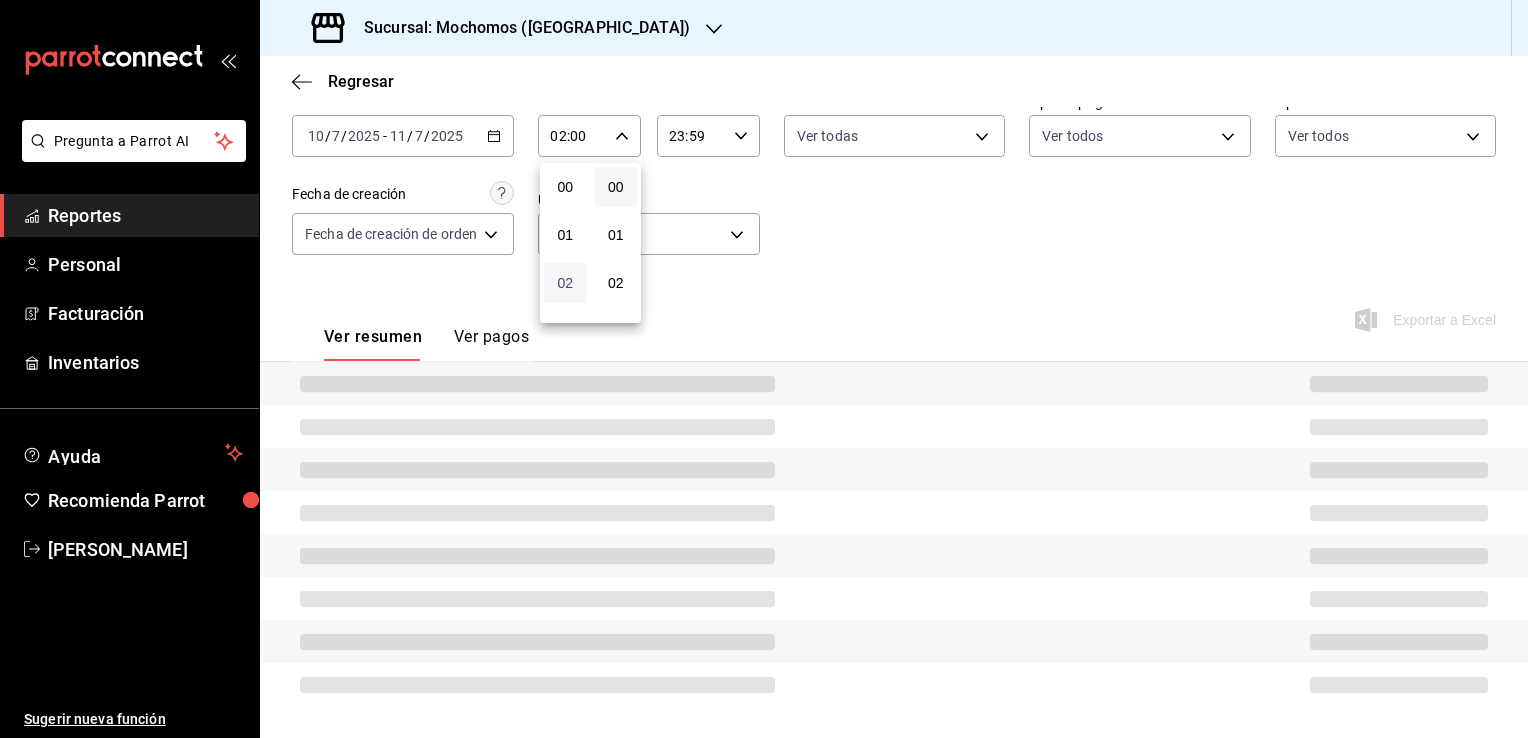 type 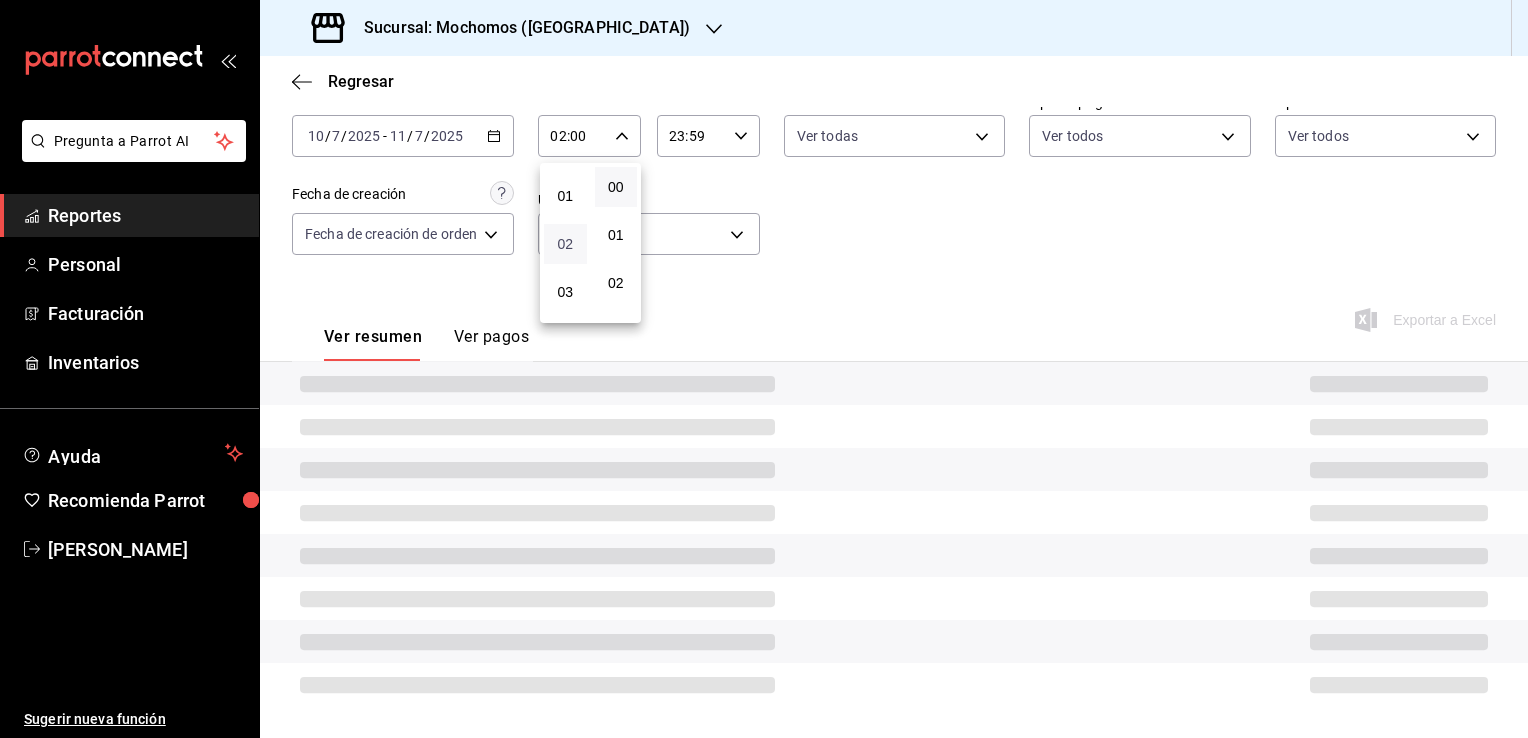 scroll, scrollTop: 108, scrollLeft: 0, axis: vertical 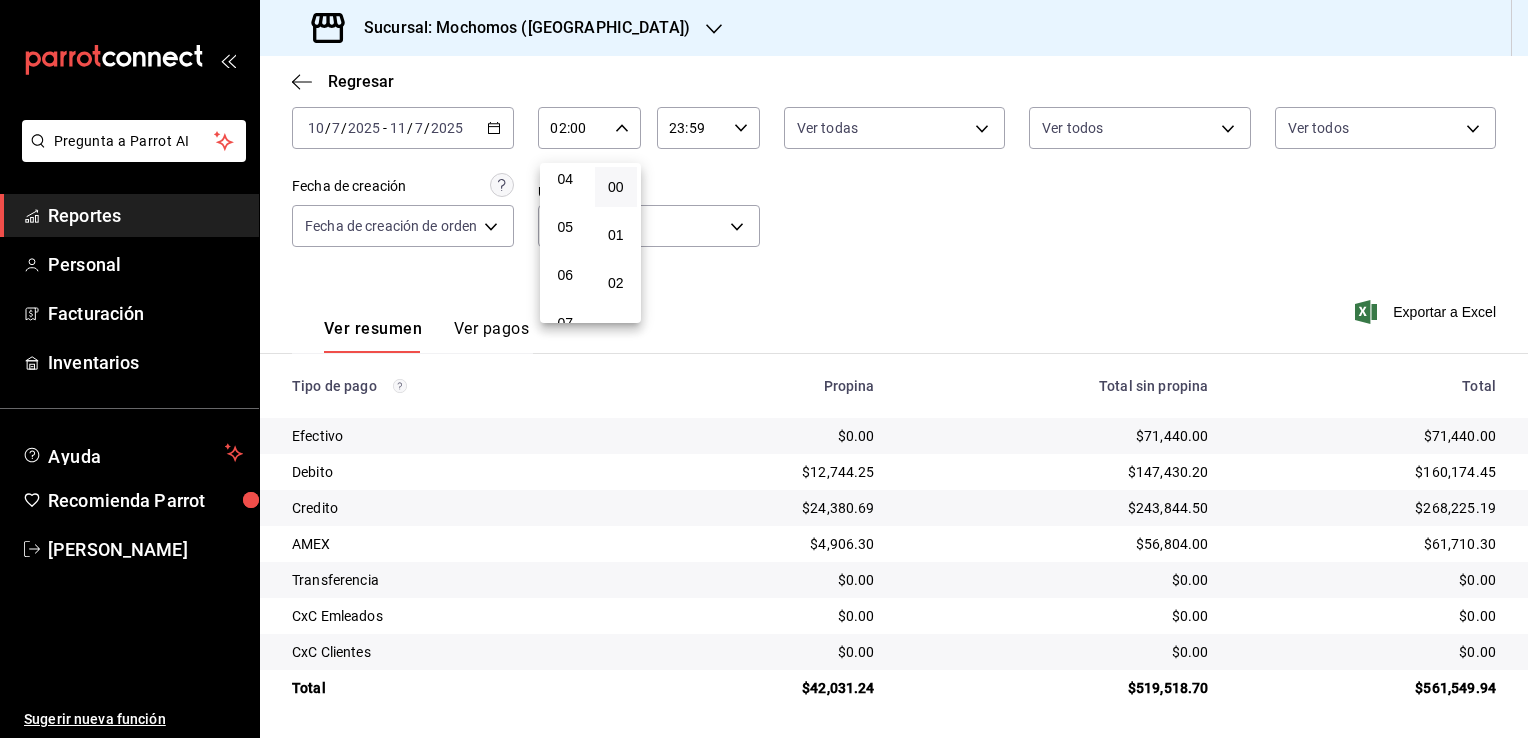 click on "06" at bounding box center (565, 275) 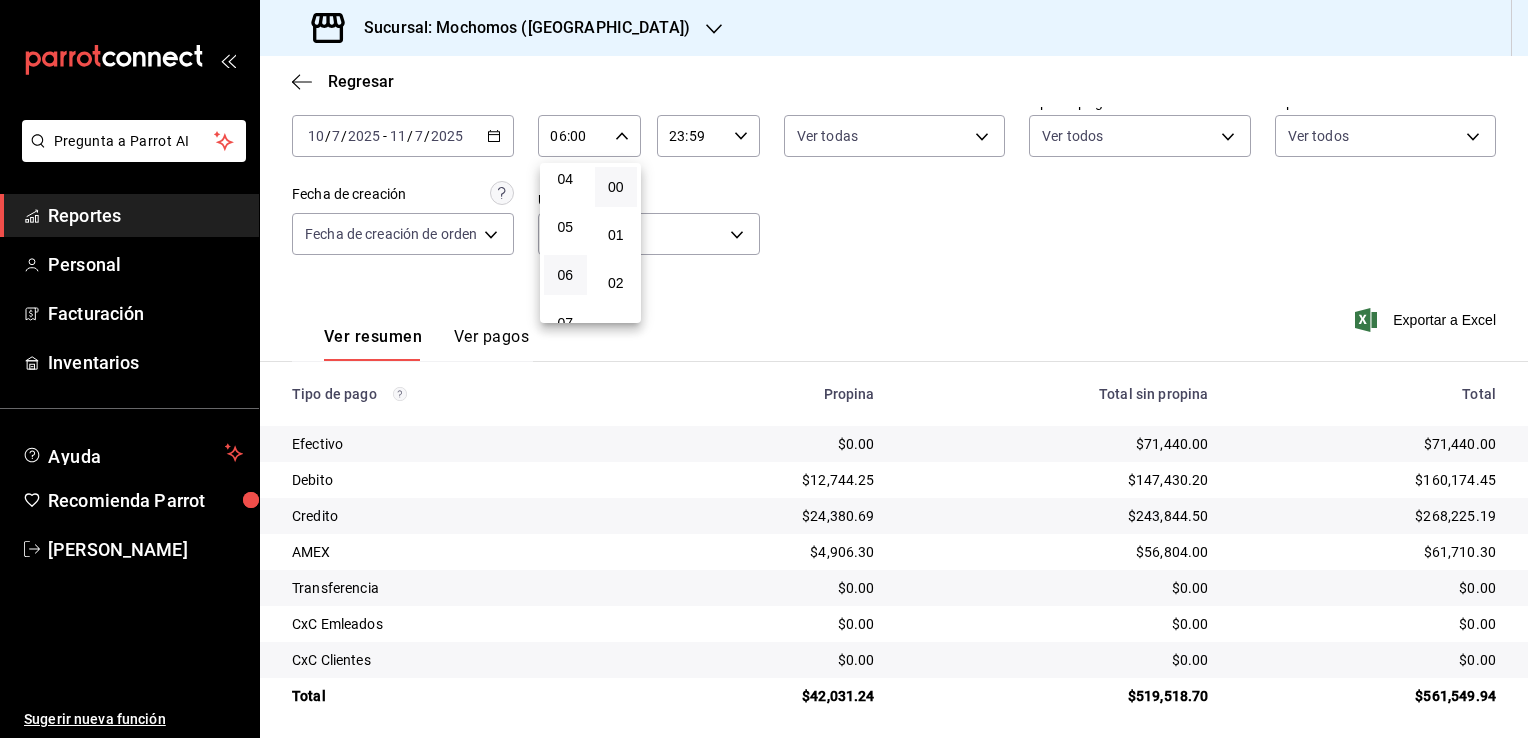 scroll, scrollTop: 108, scrollLeft: 0, axis: vertical 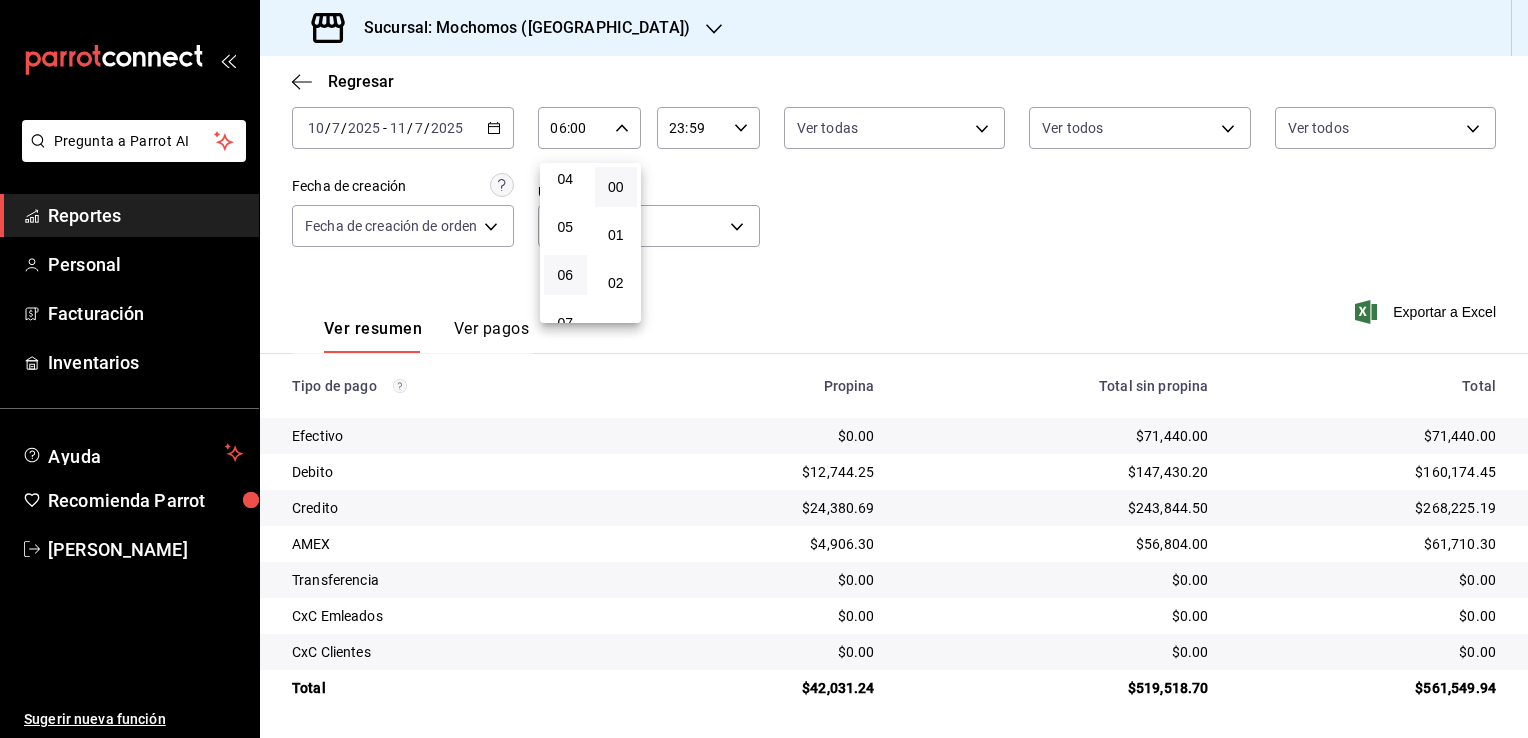 click at bounding box center [764, 369] 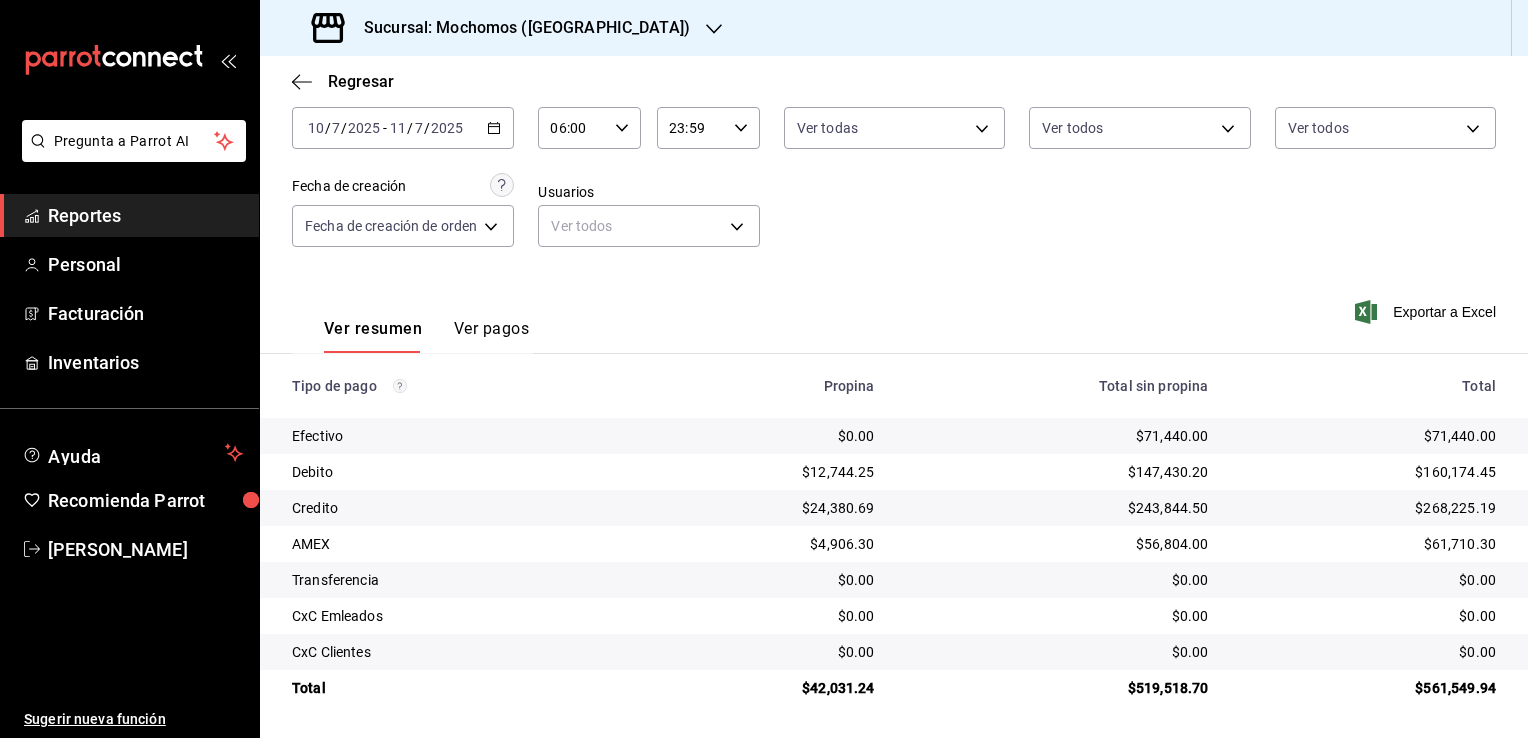 click 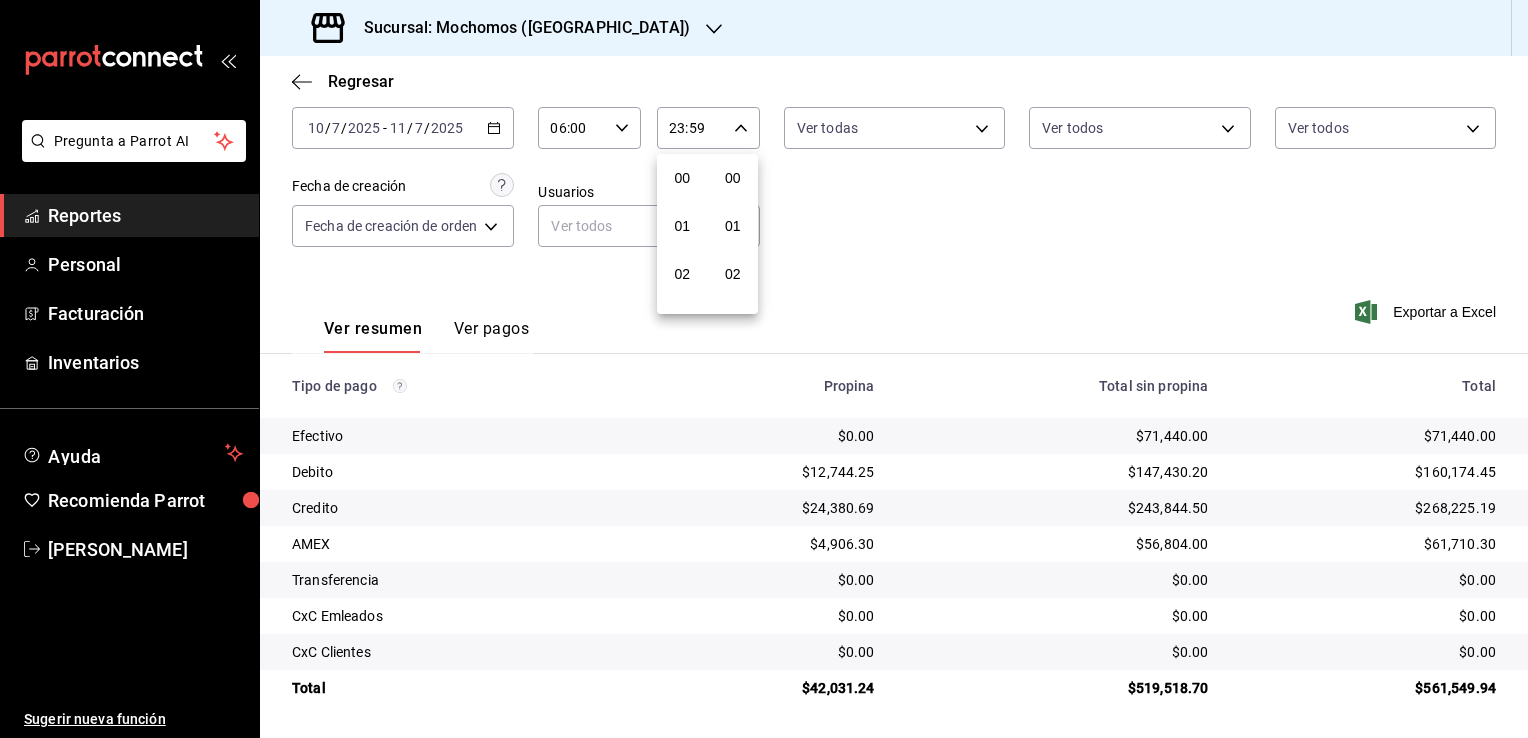 scroll, scrollTop: 1011, scrollLeft: 0, axis: vertical 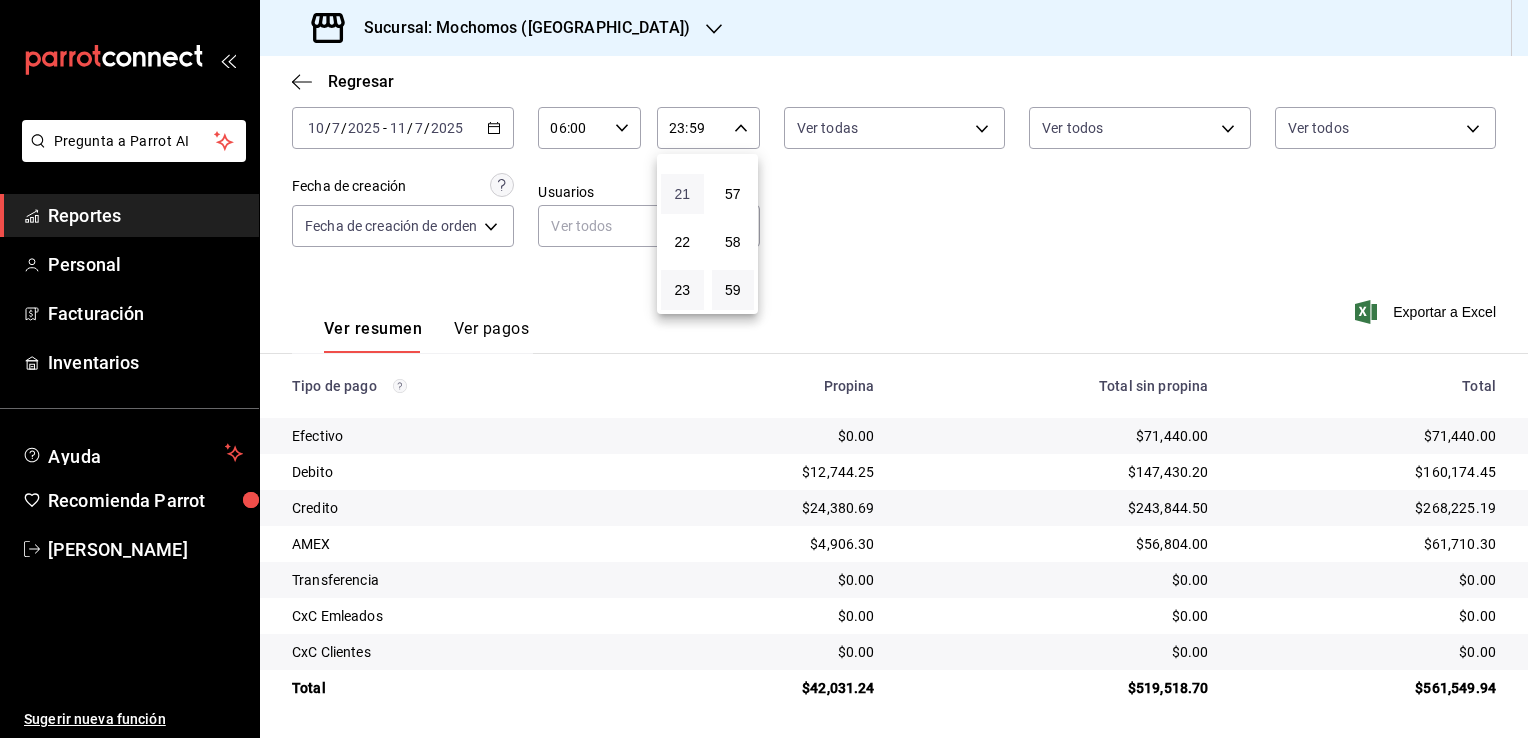 click on "21" at bounding box center [682, 194] 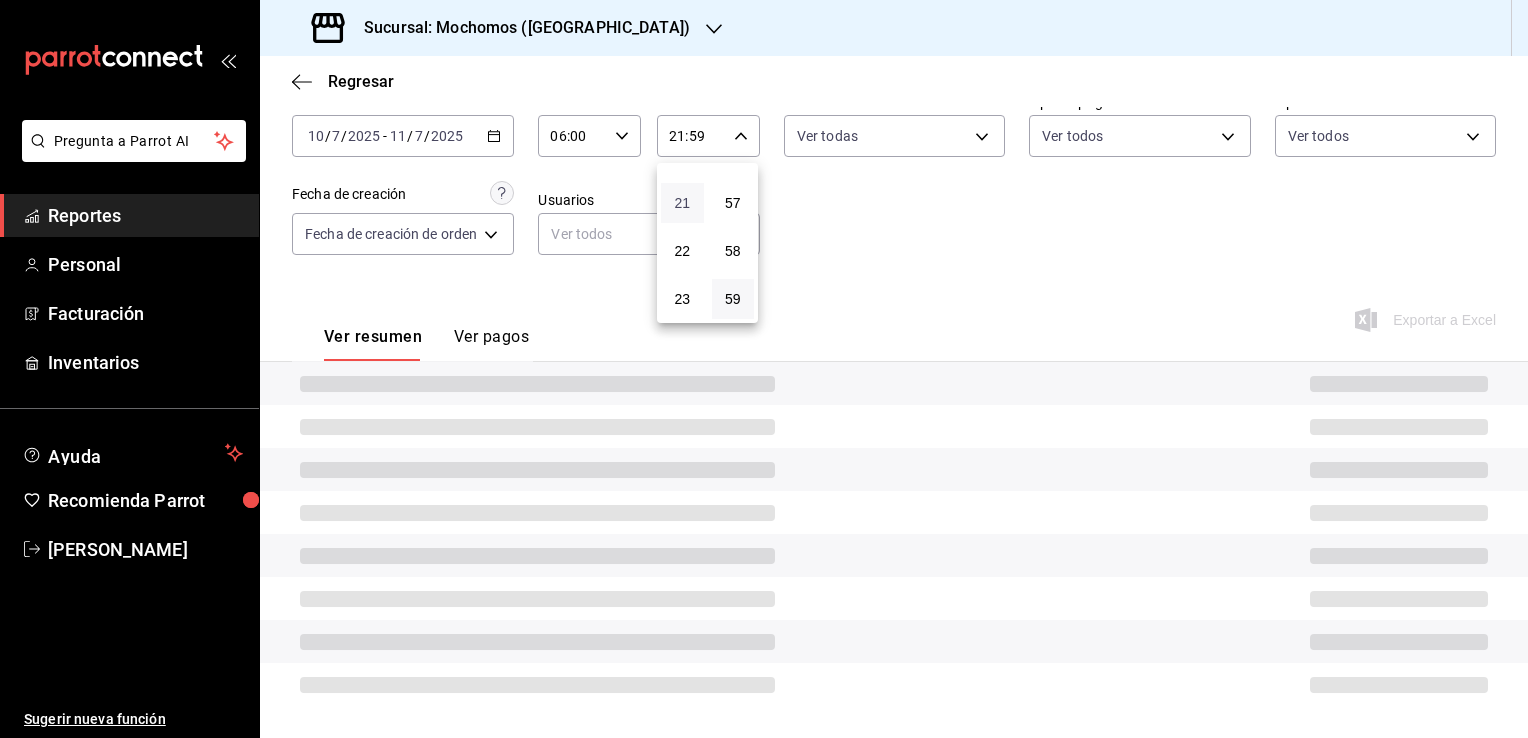 scroll, scrollTop: 100, scrollLeft: 0, axis: vertical 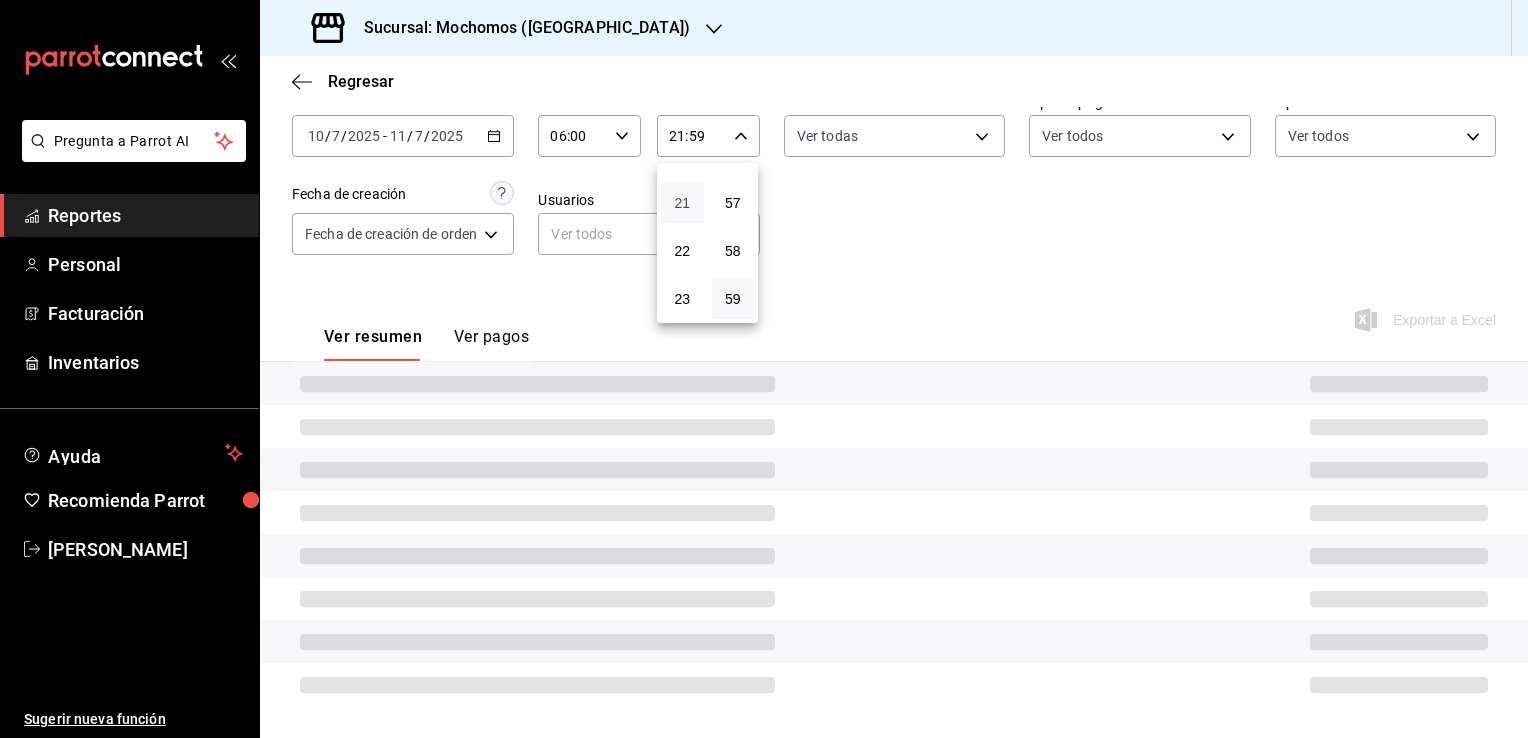 type 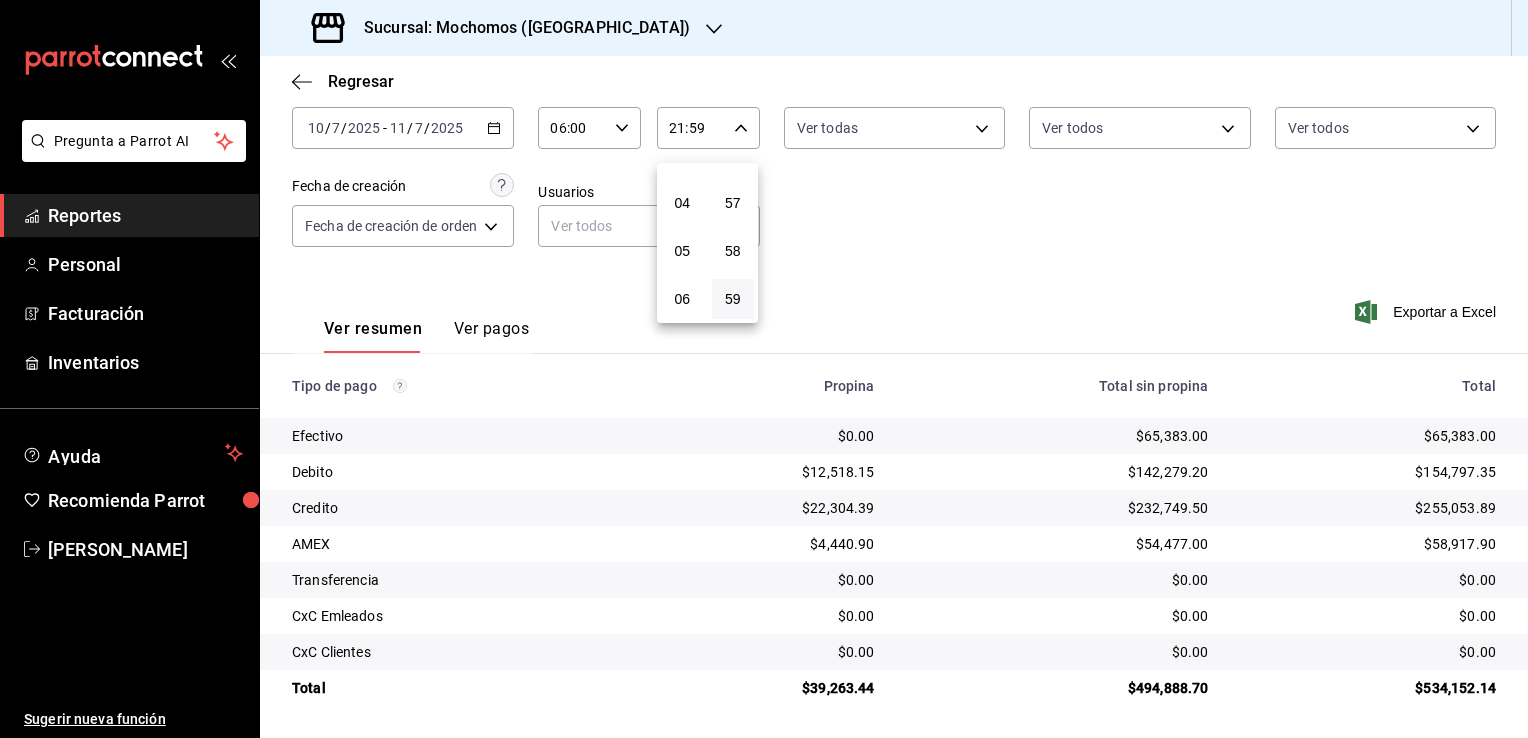 scroll, scrollTop: 171, scrollLeft: 0, axis: vertical 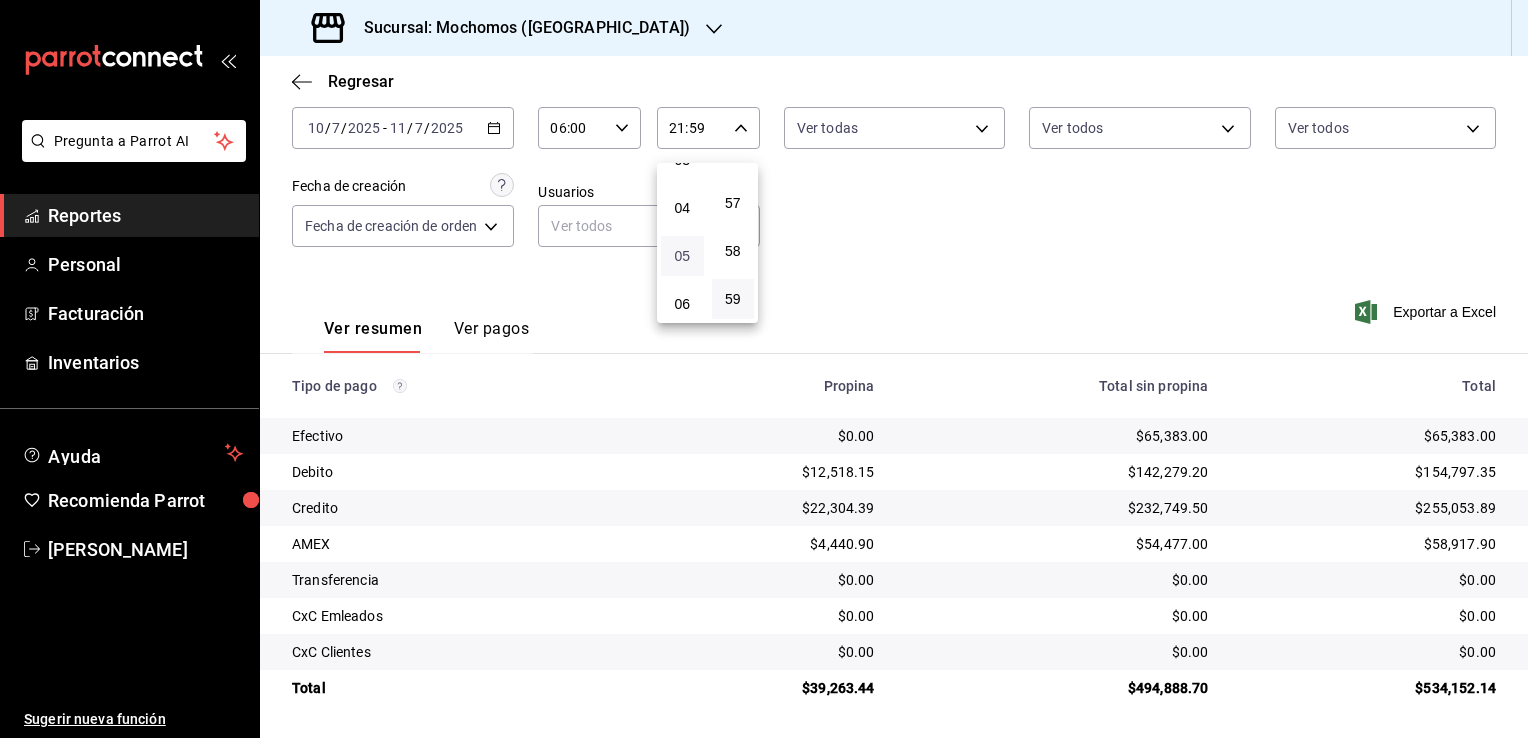 click on "05" at bounding box center (682, 256) 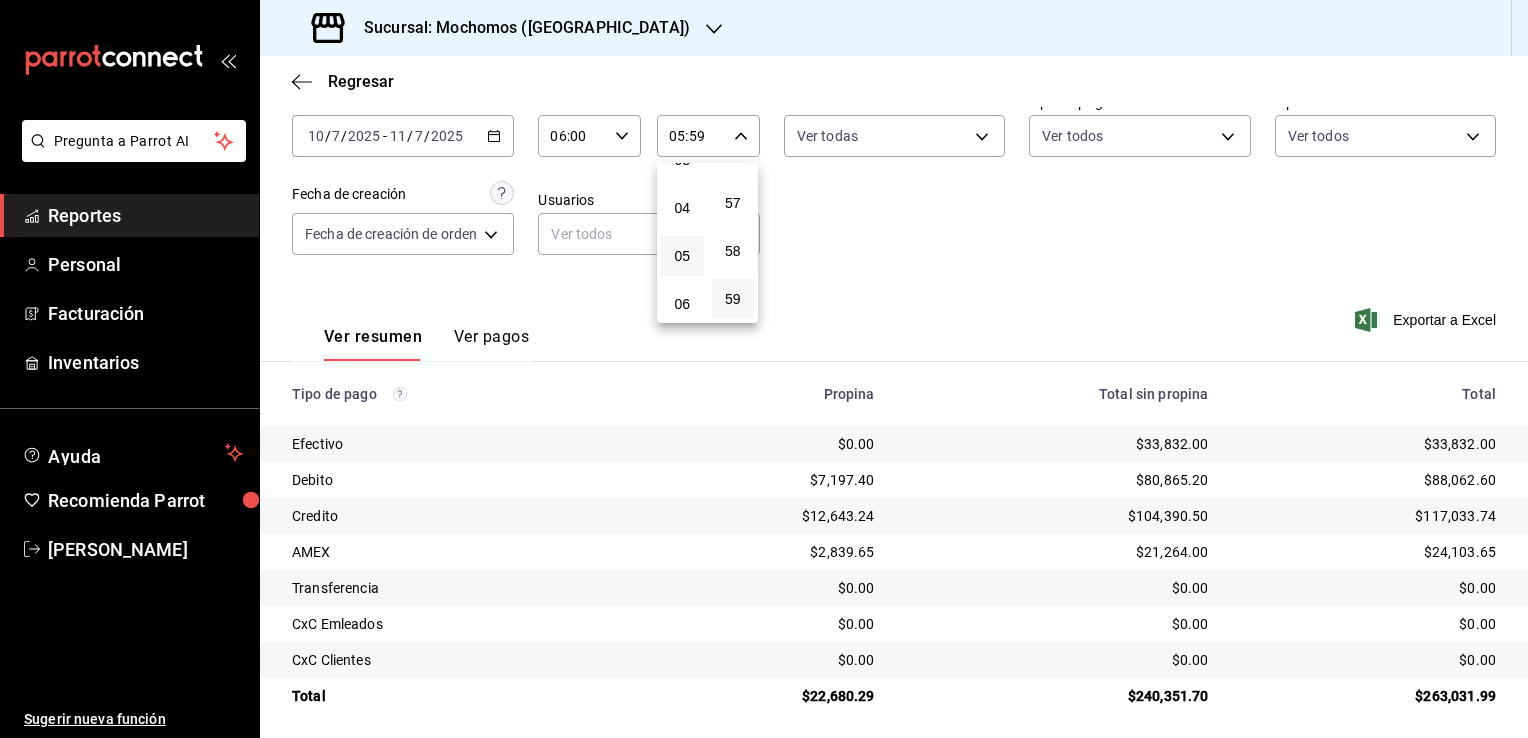 scroll, scrollTop: 108, scrollLeft: 0, axis: vertical 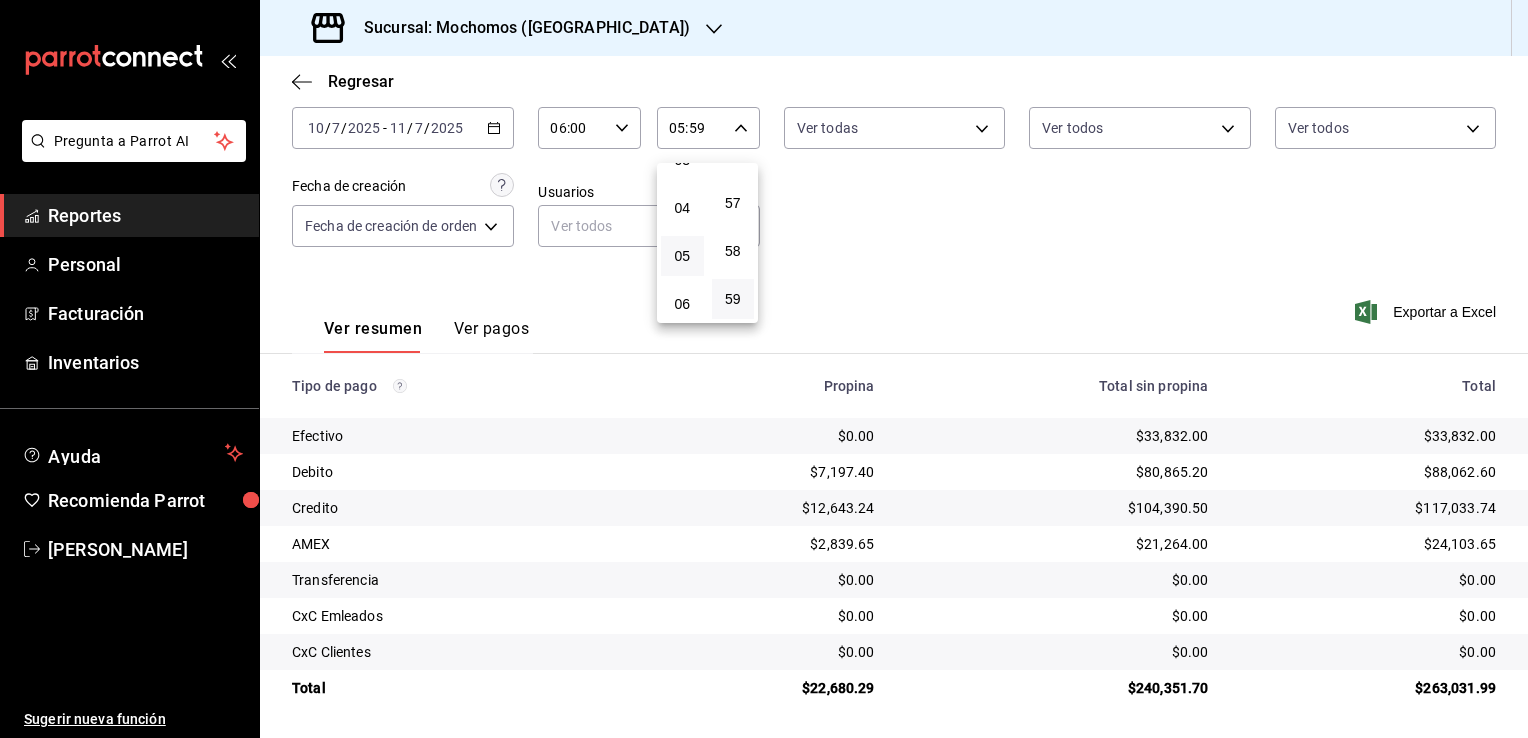 click at bounding box center (764, 369) 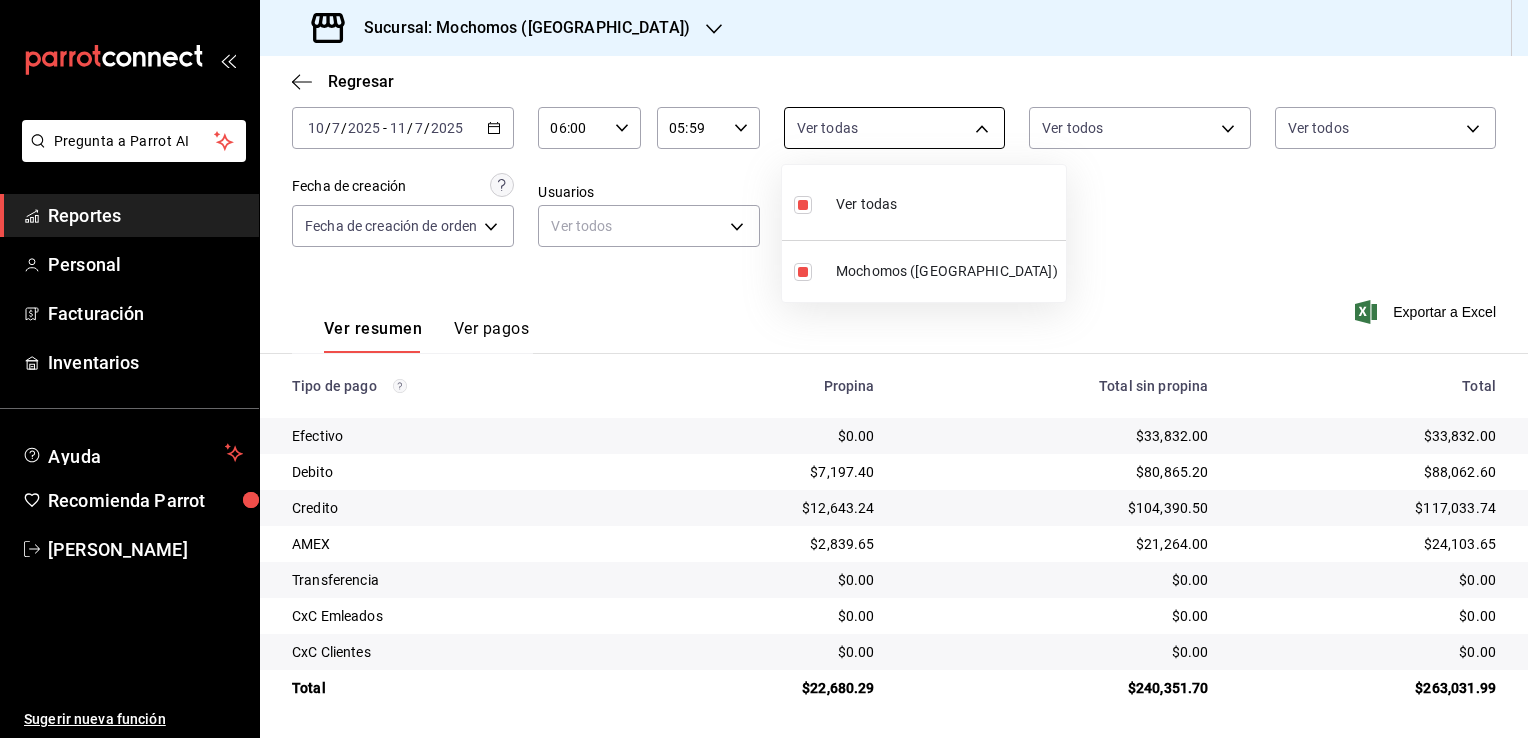 click on "Pregunta a Parrot AI Reportes   Personal   Facturación   Inventarios   Ayuda Recomienda Parrot   [PERSON_NAME]   Sugerir nueva función   Sucursal: Mochomos ([GEOGRAPHIC_DATA]) Regresar Pagos Fecha [DATE] [DATE] - [DATE] [DATE] Hora inicio 06:00 Hora inicio Hora fin 05:59 Hora fin Marca Ver todas 562d5b5b-21a2-4ace-a941-66278f4a6c49 Tipo de pago Ver todos Tipo de orden Ver todos Fecha de creación   Fecha de creación de orden ORDER Usuarios Ver todos null Ver resumen Ver pagos Exportar a Excel Tipo de pago   Propina Total sin propina Total Efectivo $0.00 $33,832.00 $33,832.00 Debito $7,197.40 $80,865.20 $88,062.60 Credito $12,643.24 $104,390.50 $117,033.74 AMEX $2,839.65 $21,264.00 $24,103.65 Transferencia $0.00 $0.00 $0.00 CxC Emleados $0.00 $0.00 $0.00 CxC Clientes $0.00 $0.00 $0.00 Total $22,680.29 $240,351.70 $263,031.99 GANA 1 MES GRATIS EN TU SUSCRIPCIÓN AQUÍ Ver video tutorial Ir a video Pregunta a Parrot AI Reportes   Personal   Facturación   Inventarios   Ayuda Recomienda Parrot" at bounding box center (764, 369) 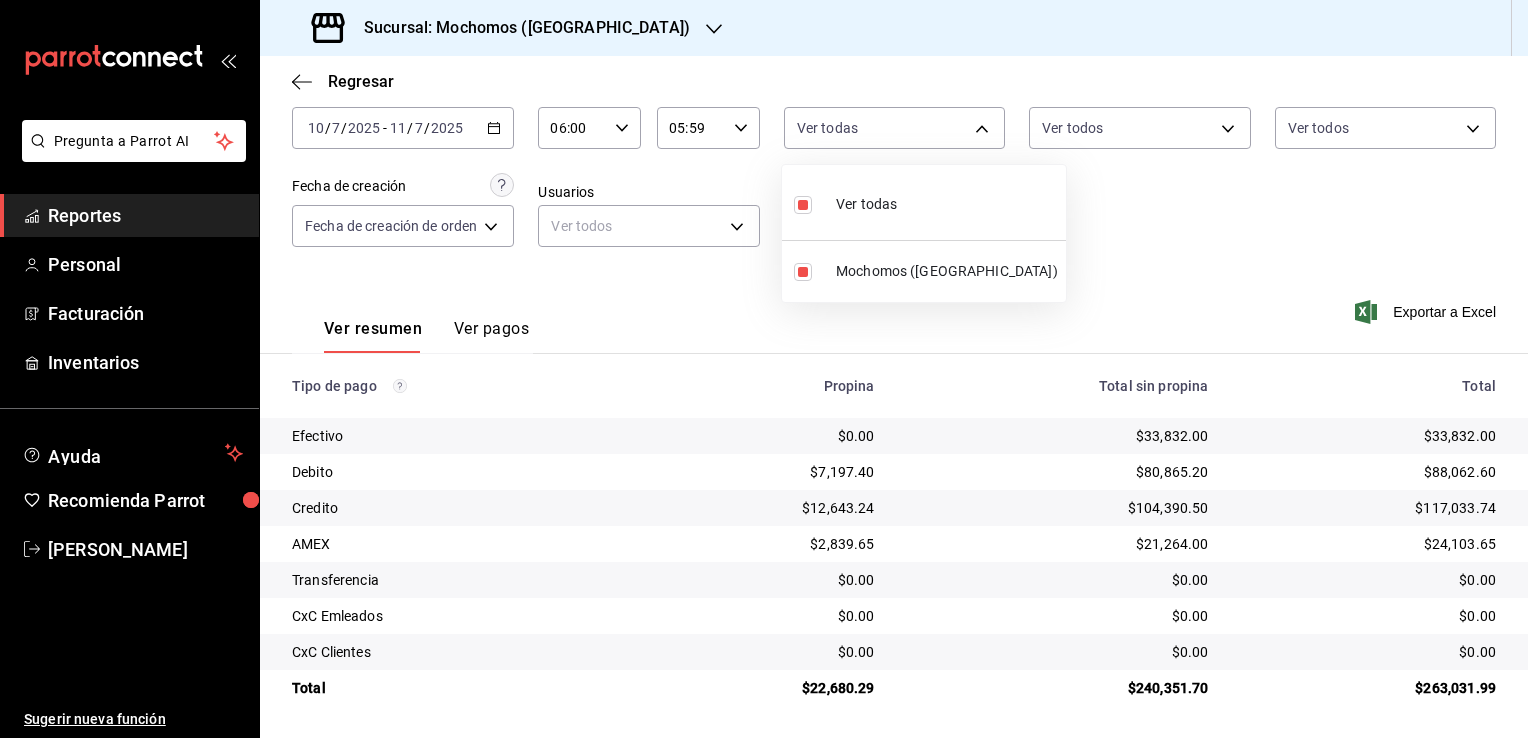 click at bounding box center [764, 369] 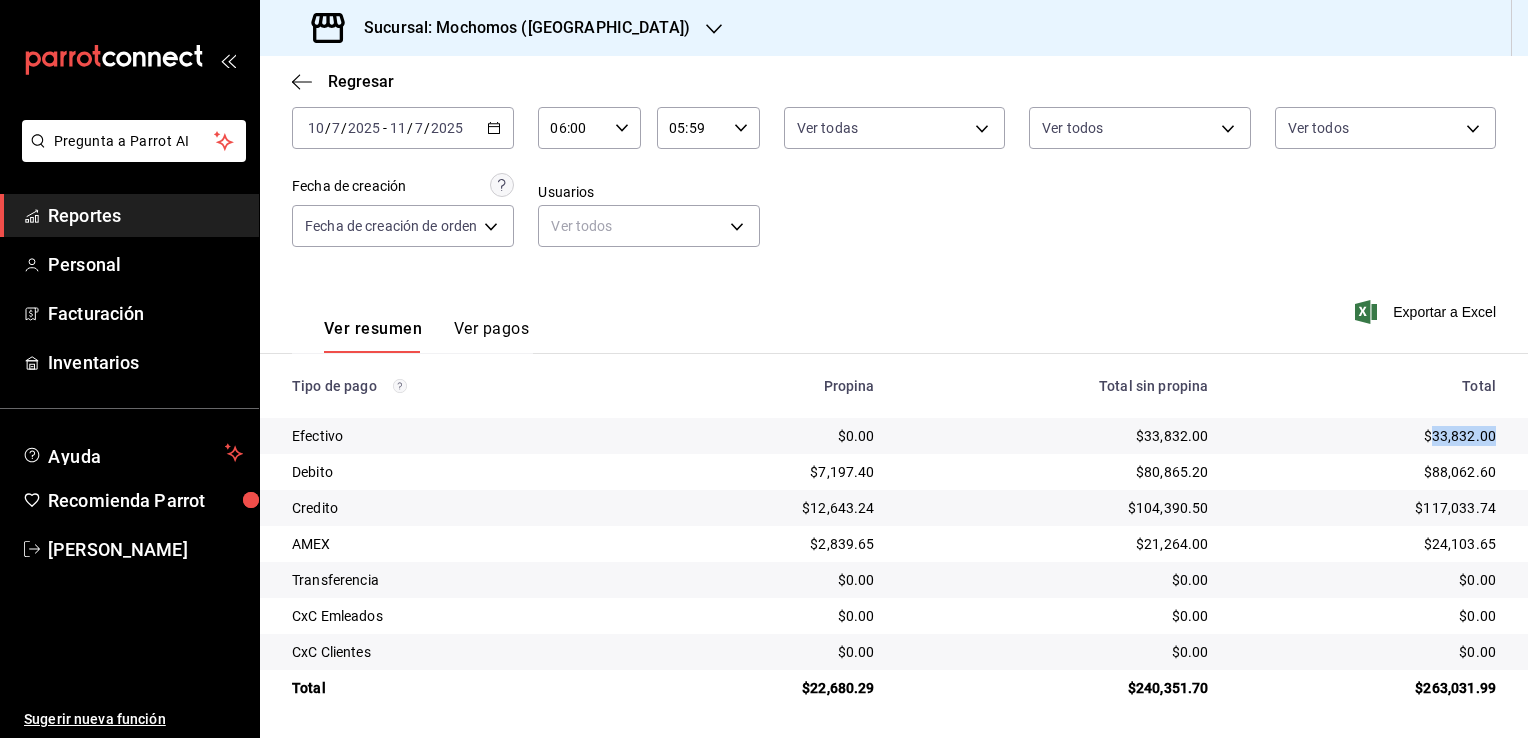drag, startPoint x: 1418, startPoint y: 438, endPoint x: 1481, endPoint y: 440, distance: 63.03174 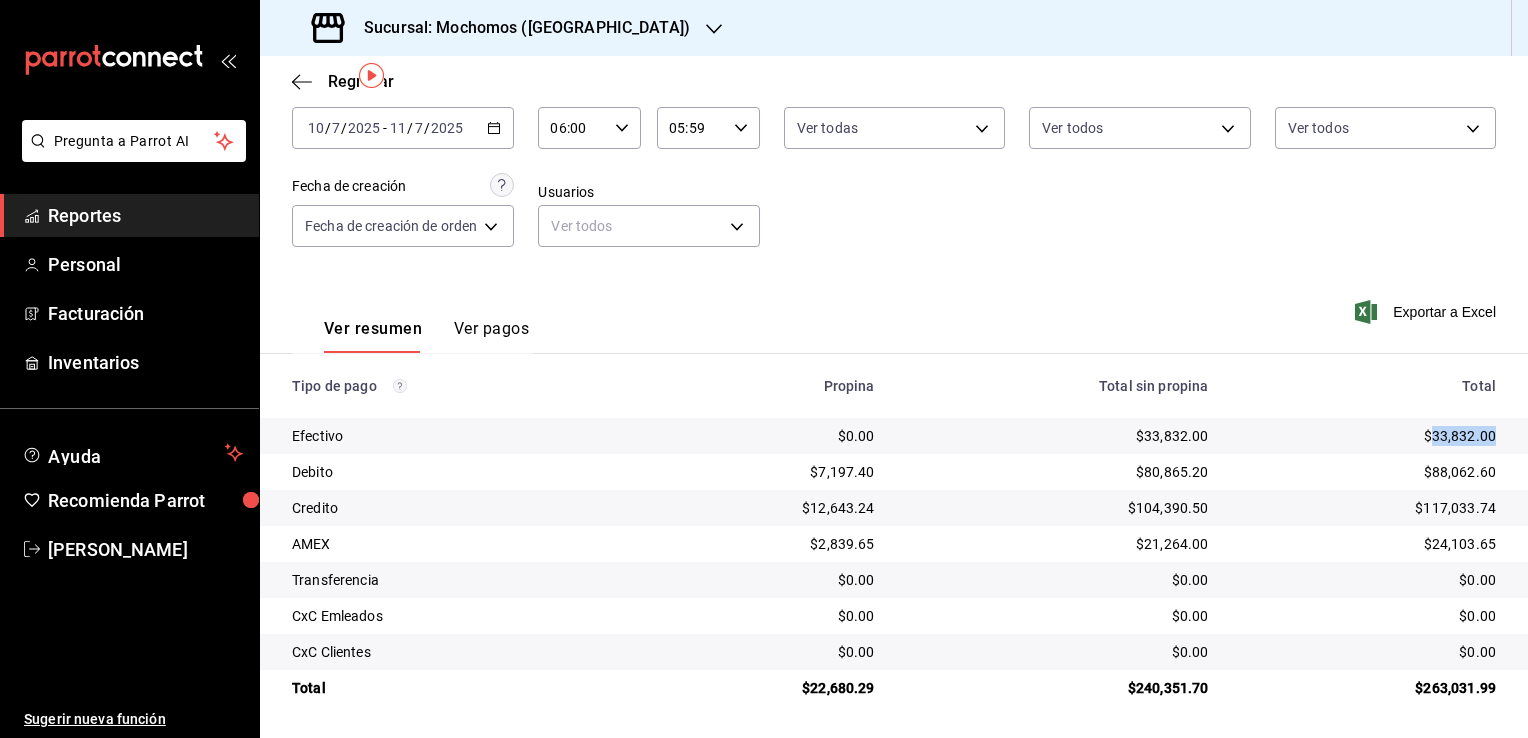 scroll, scrollTop: 33, scrollLeft: 0, axis: vertical 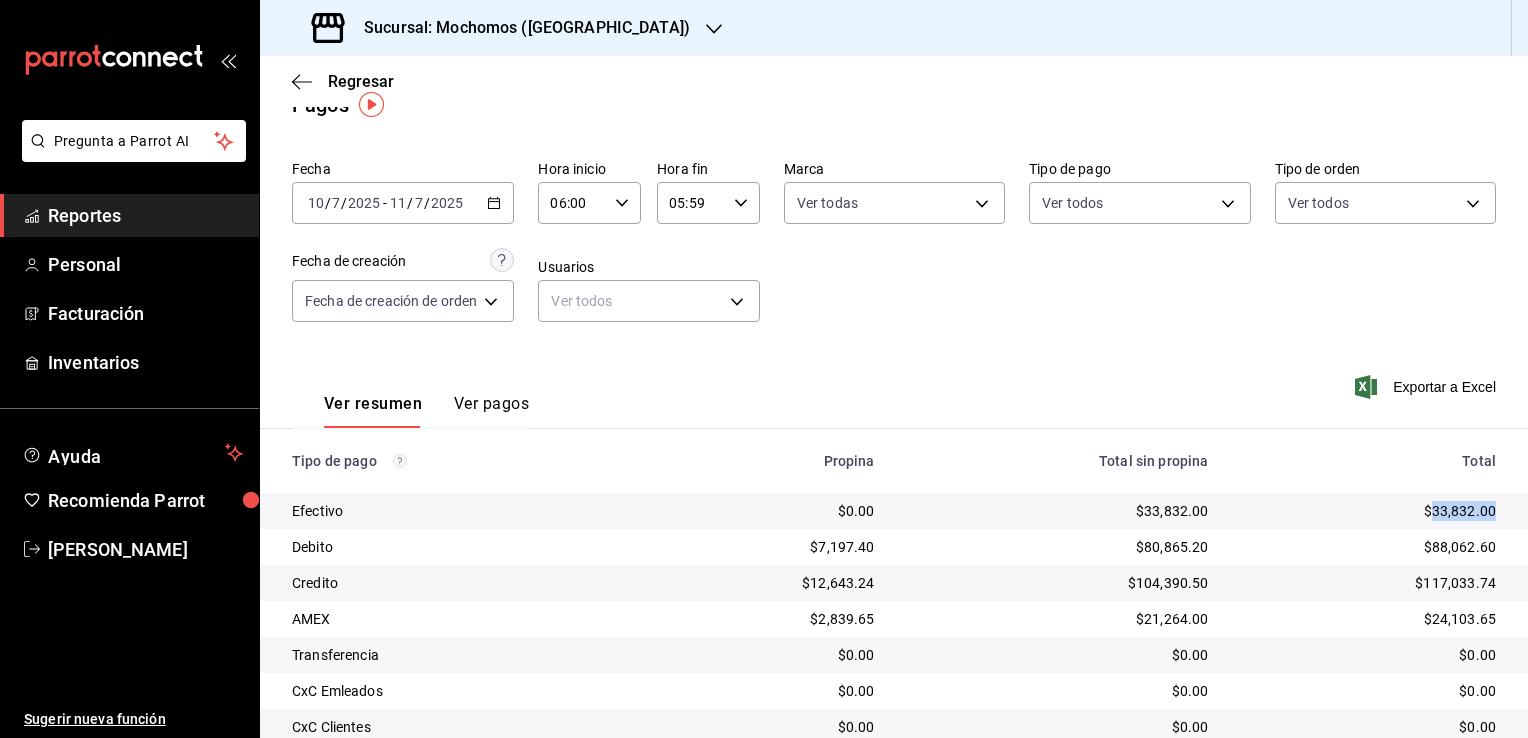 click 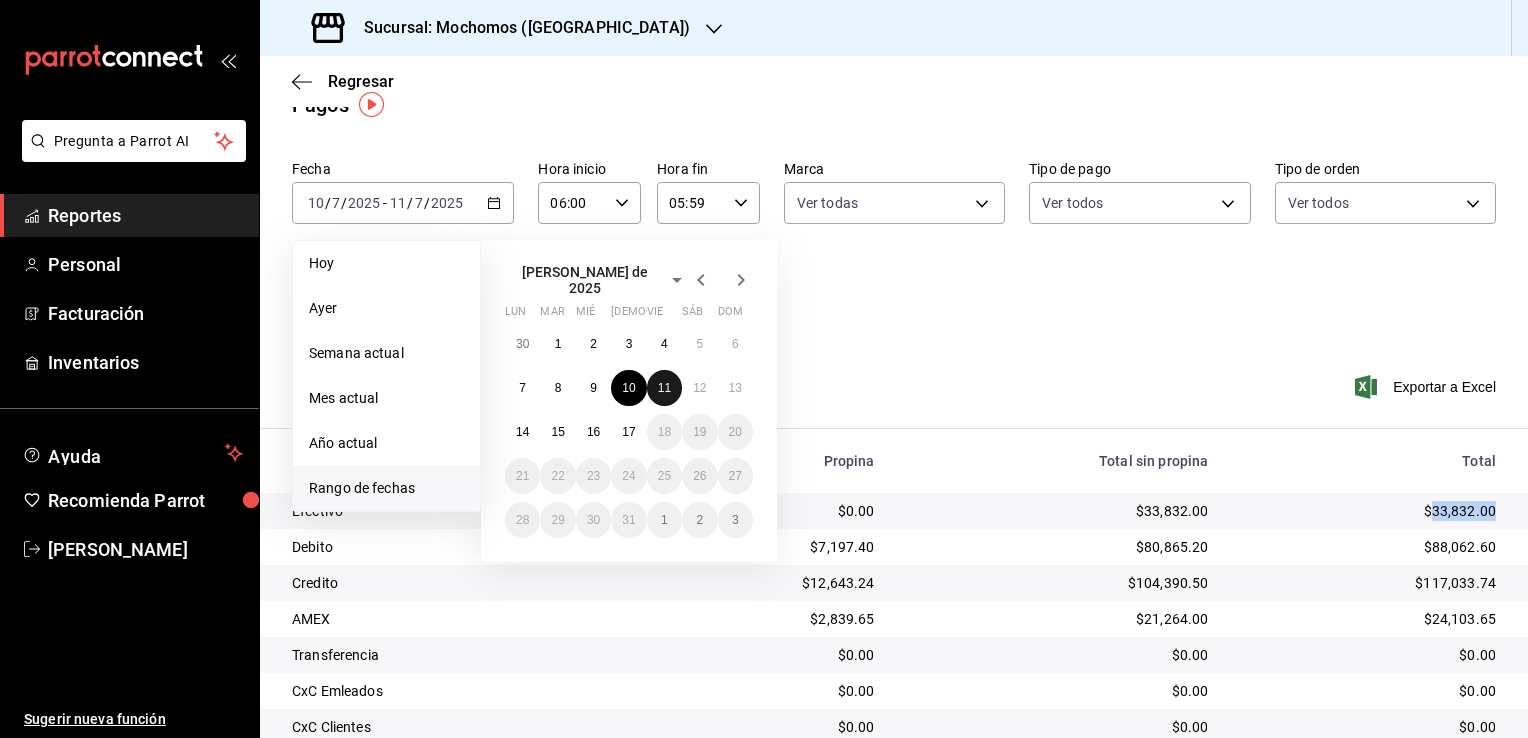 click on "11" at bounding box center [664, 388] 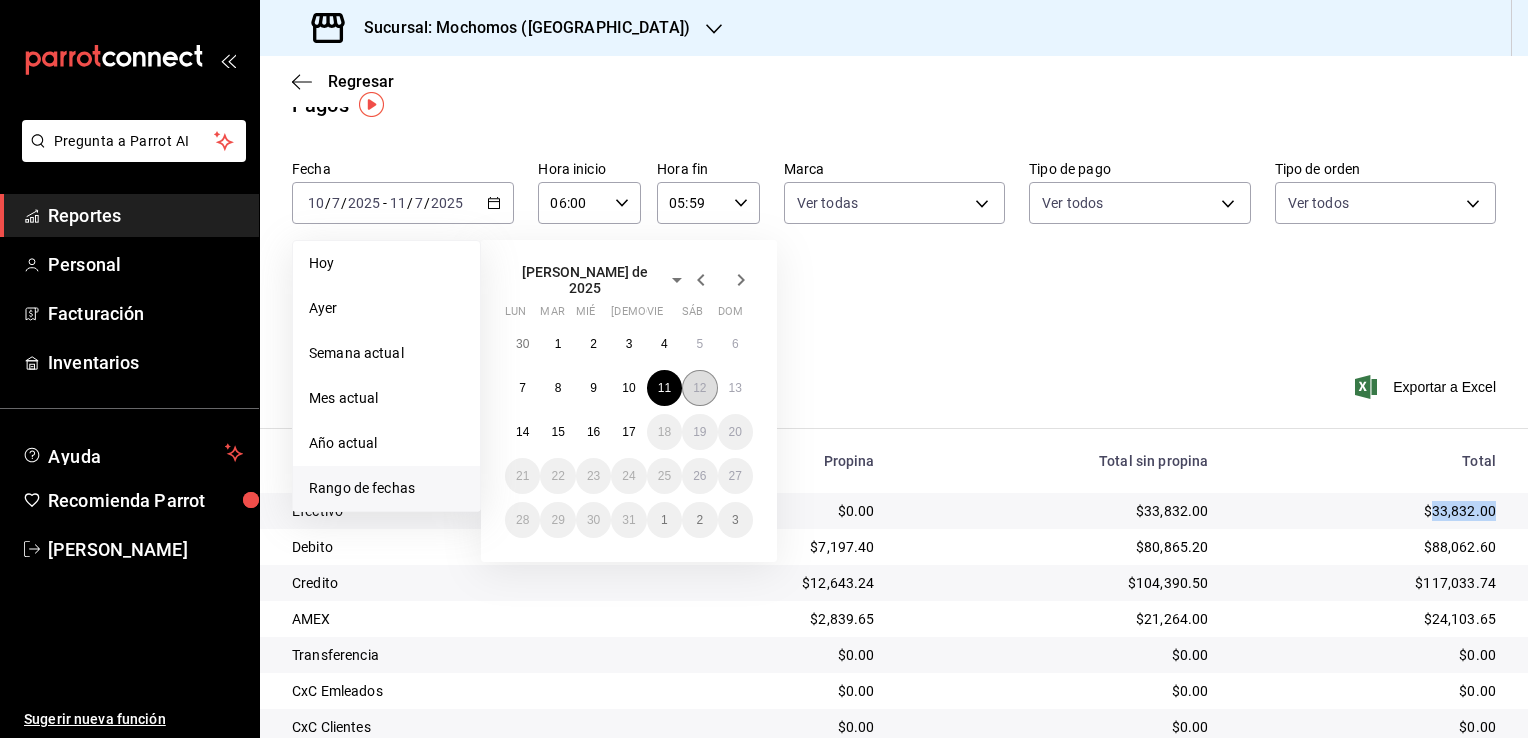 click on "12" at bounding box center [699, 388] 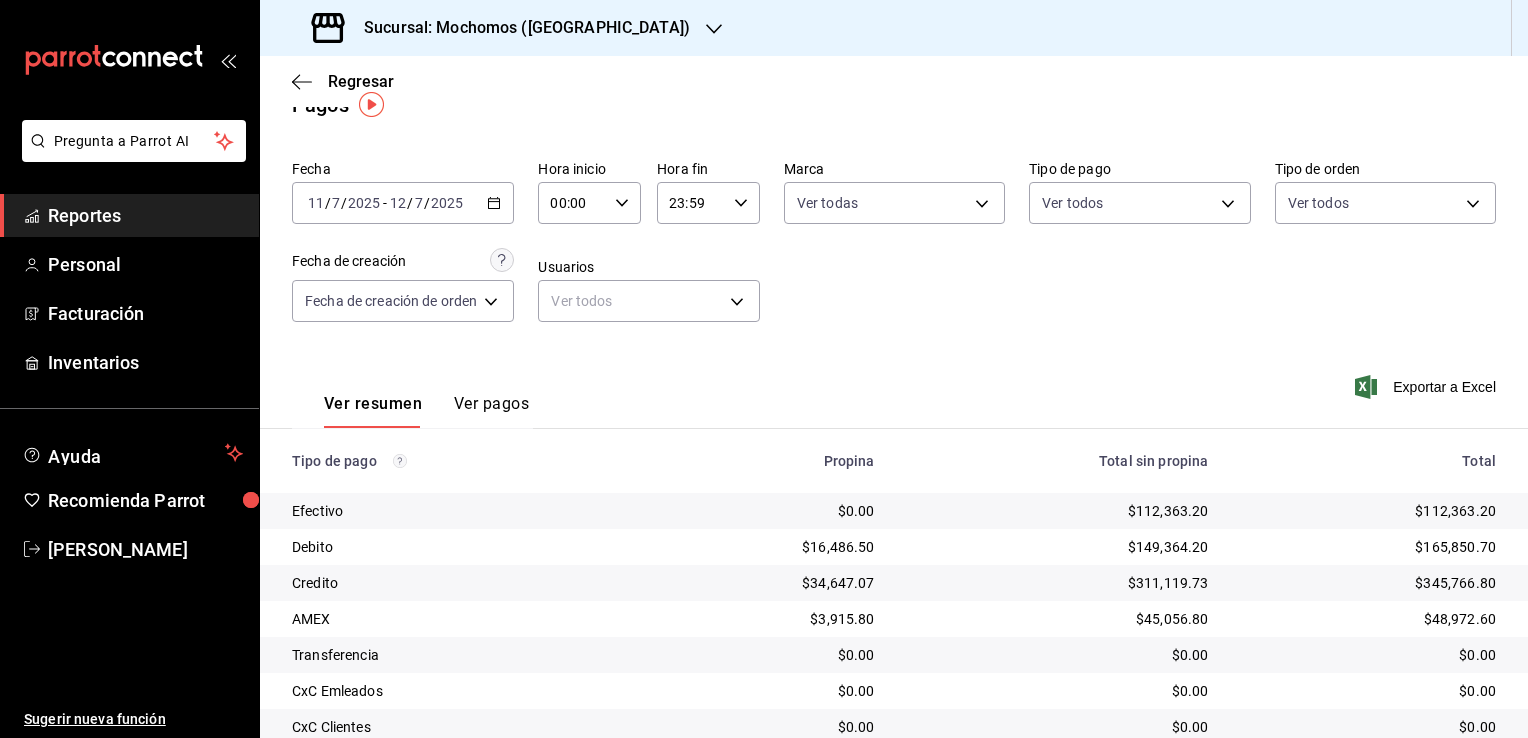 click 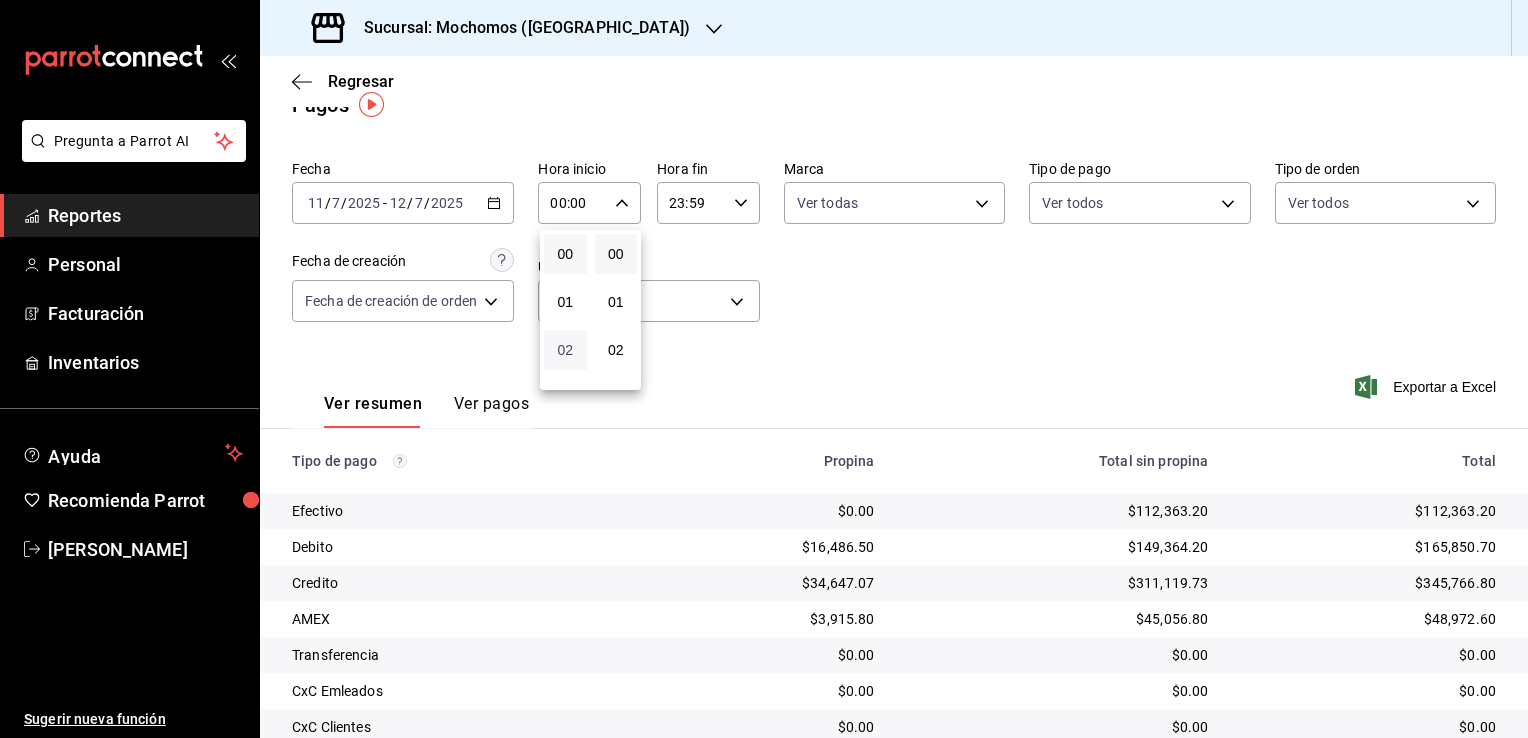 click on "02" at bounding box center [565, 350] 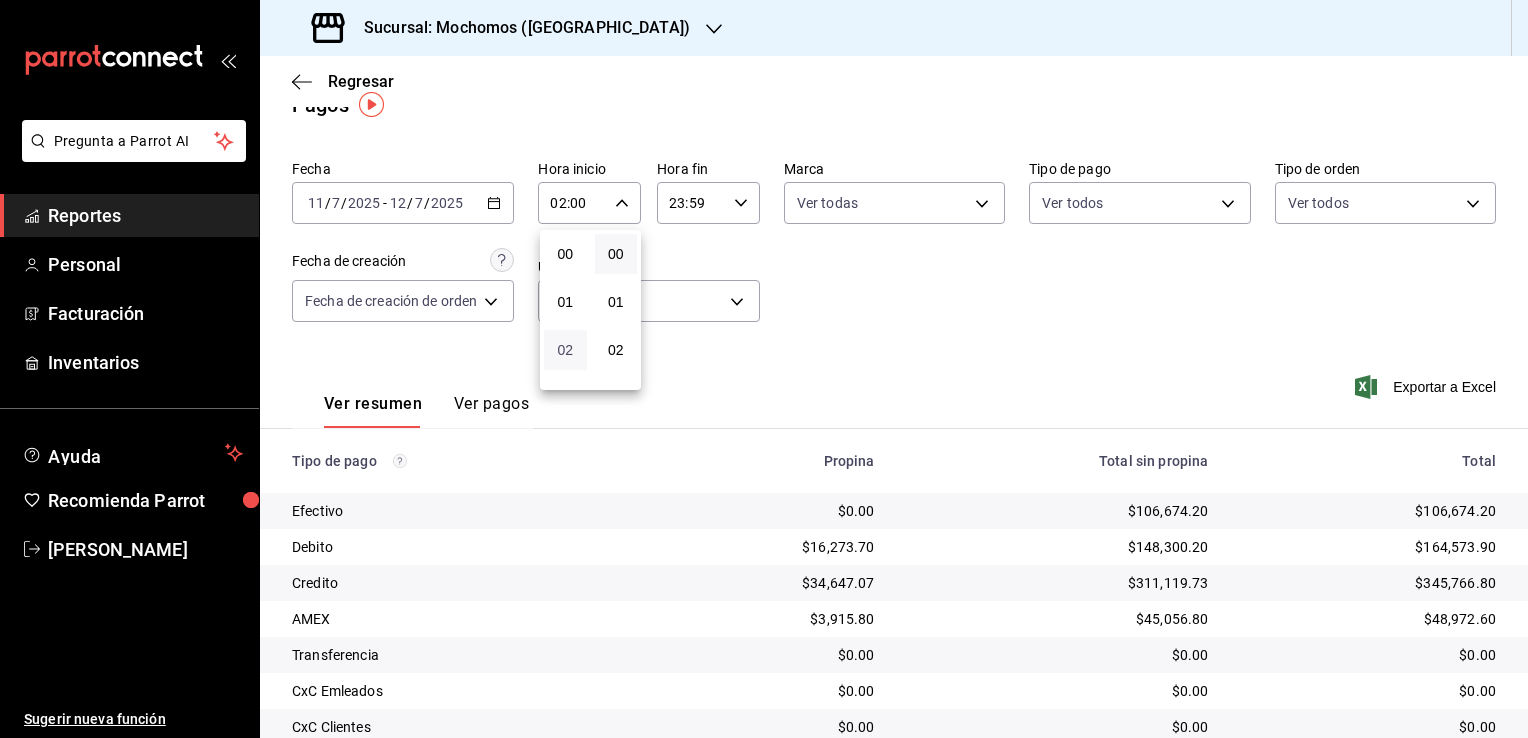 type 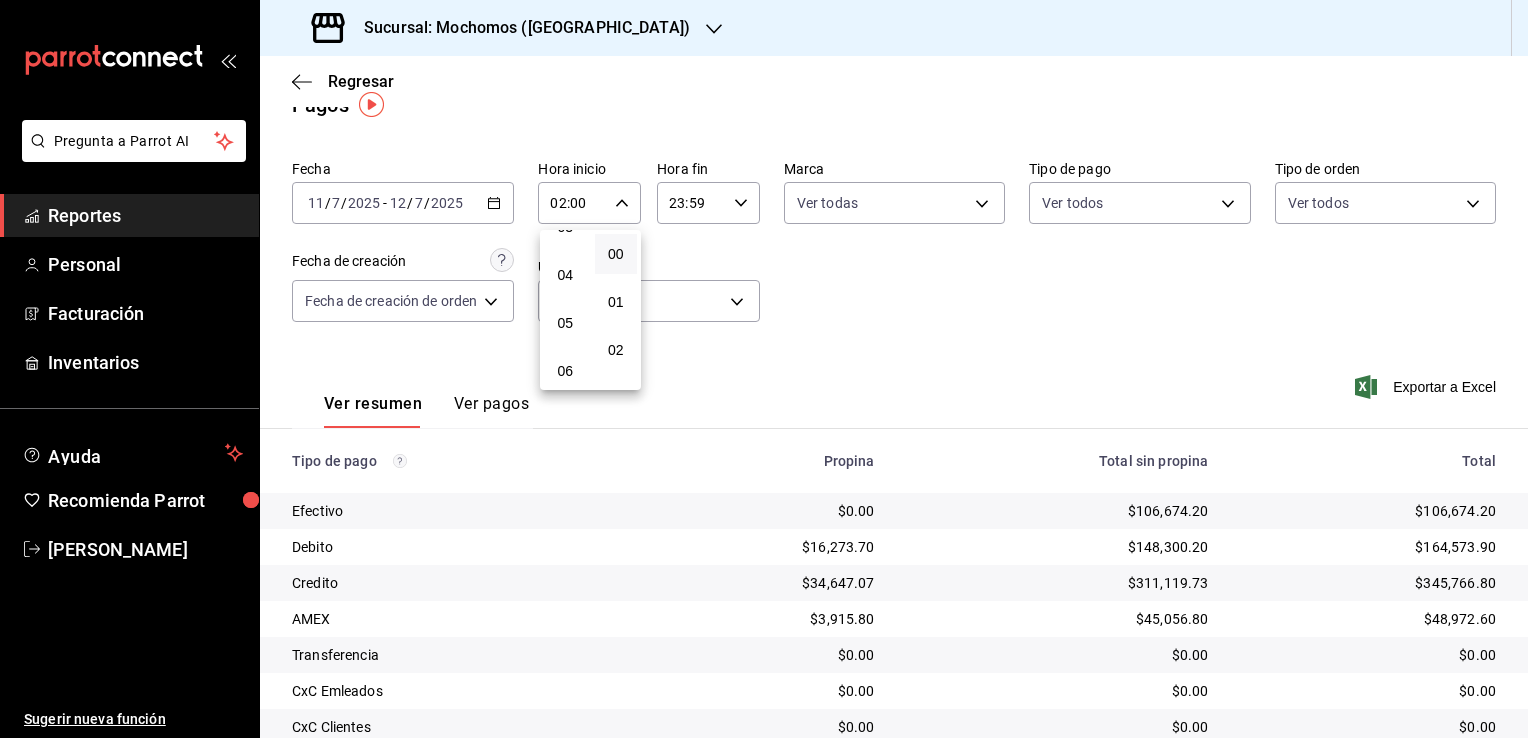 scroll, scrollTop: 200, scrollLeft: 0, axis: vertical 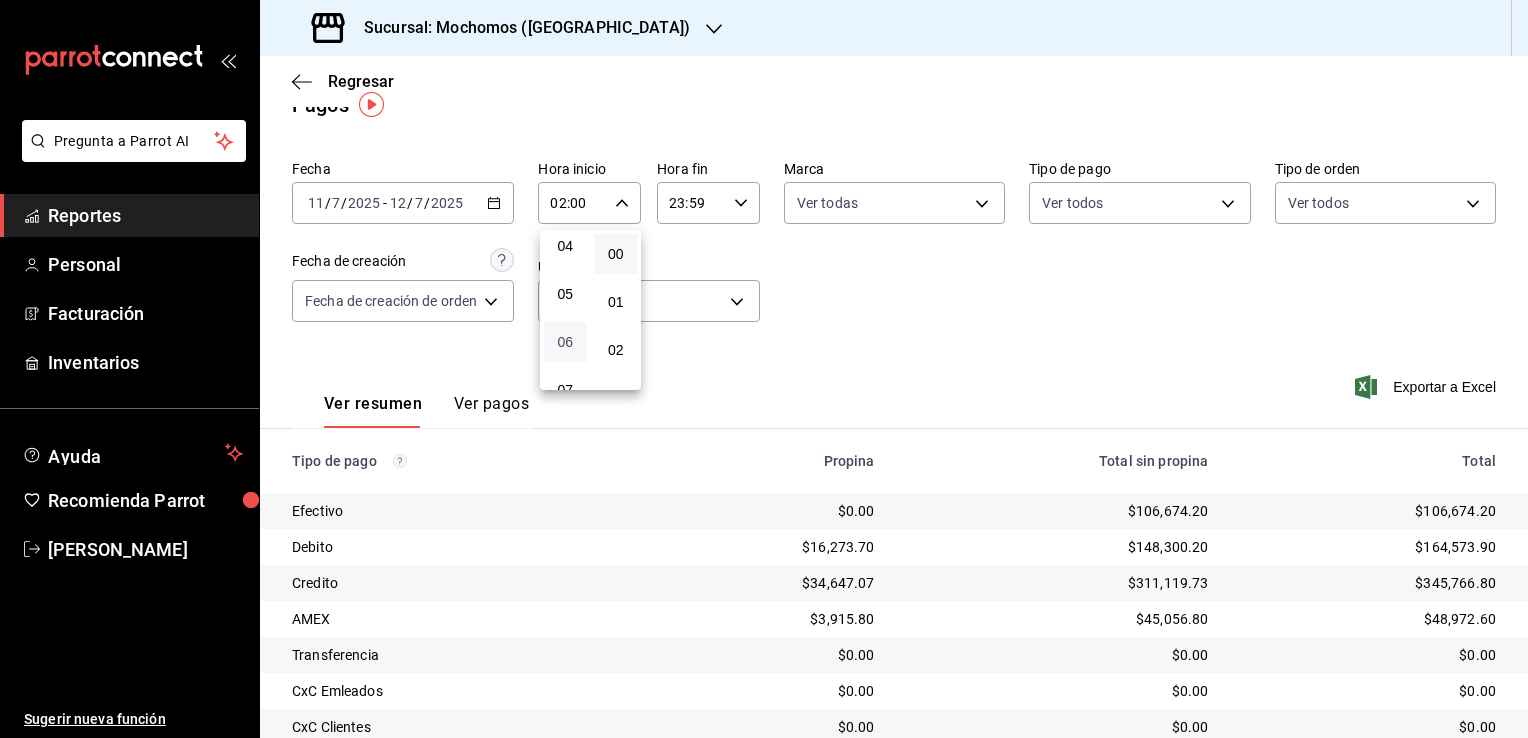 click on "06" at bounding box center (565, 342) 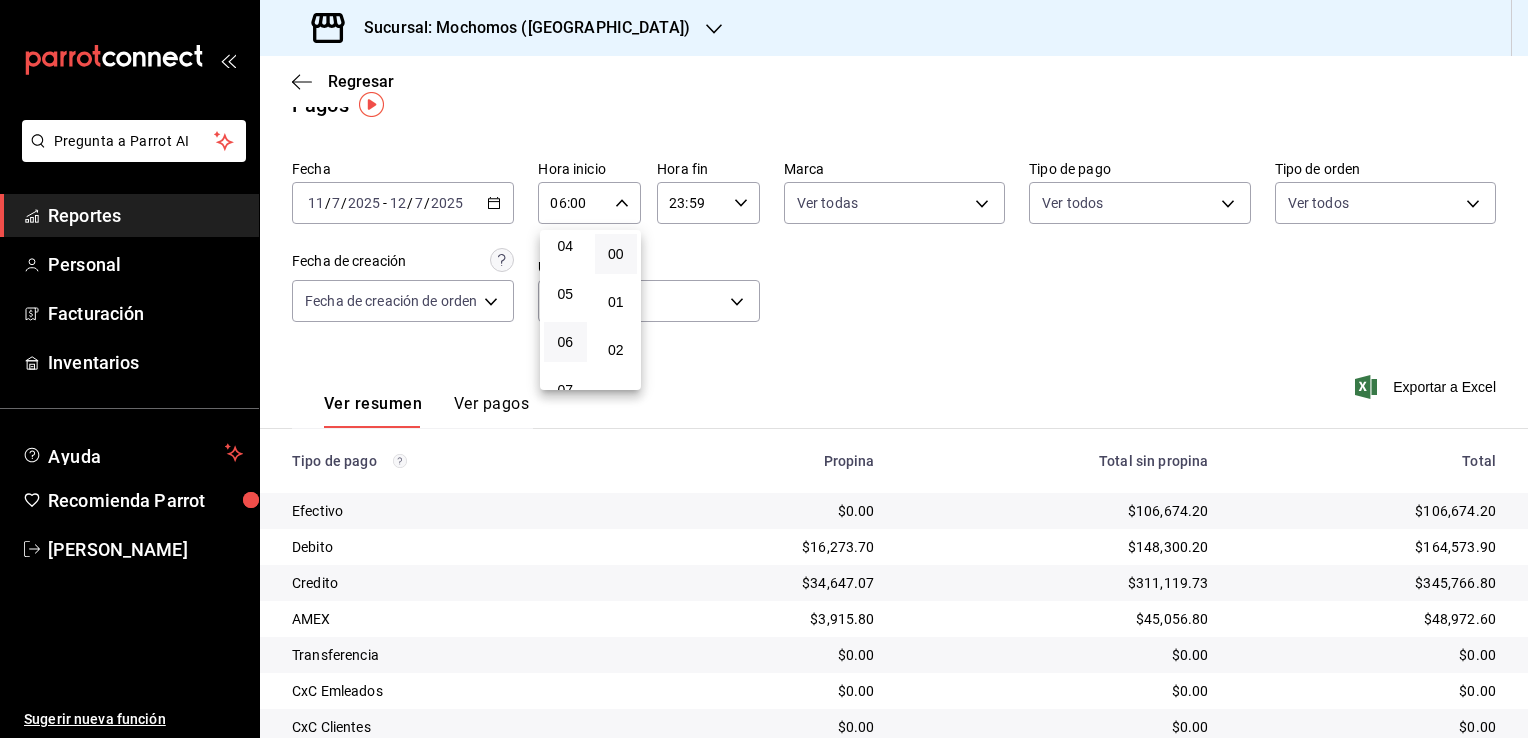 click at bounding box center [764, 369] 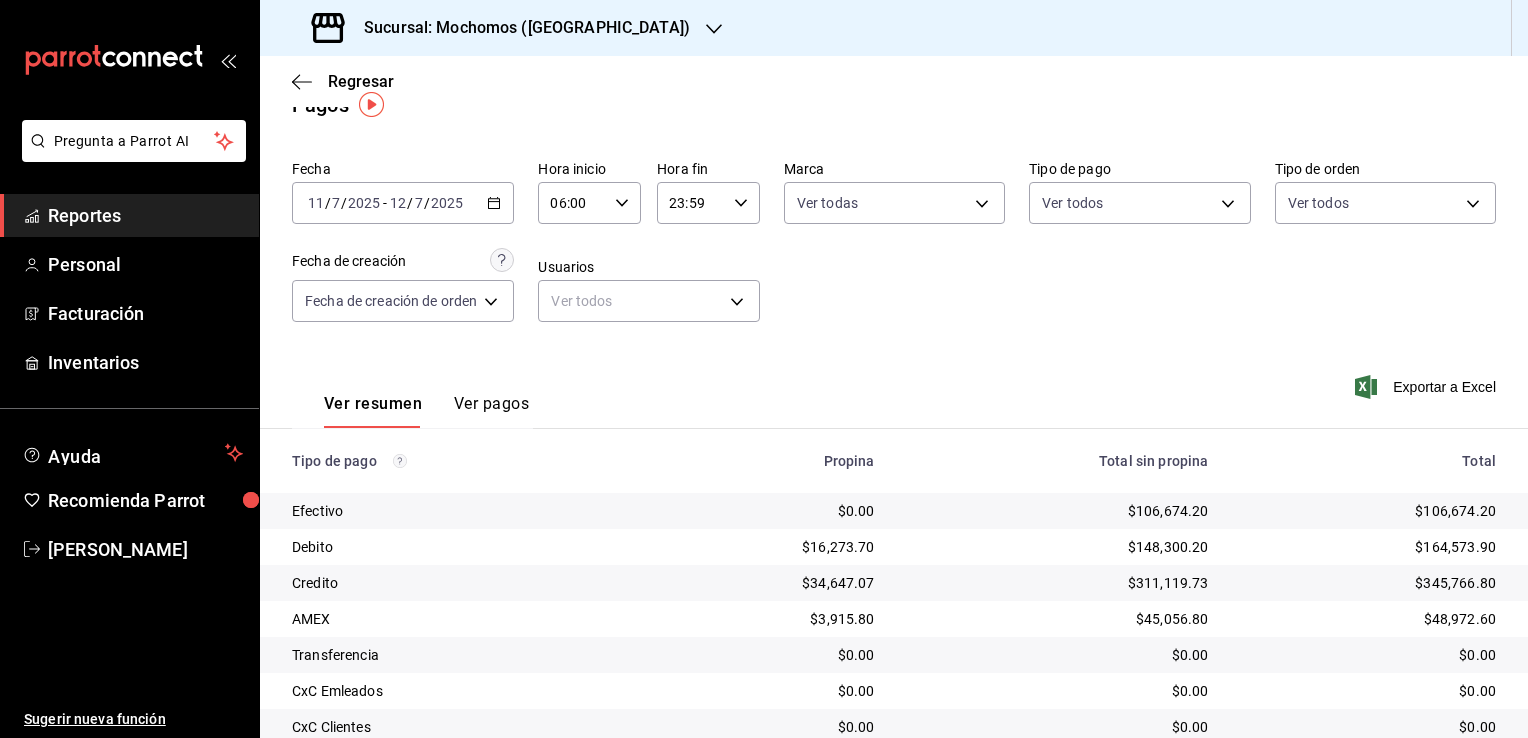 click 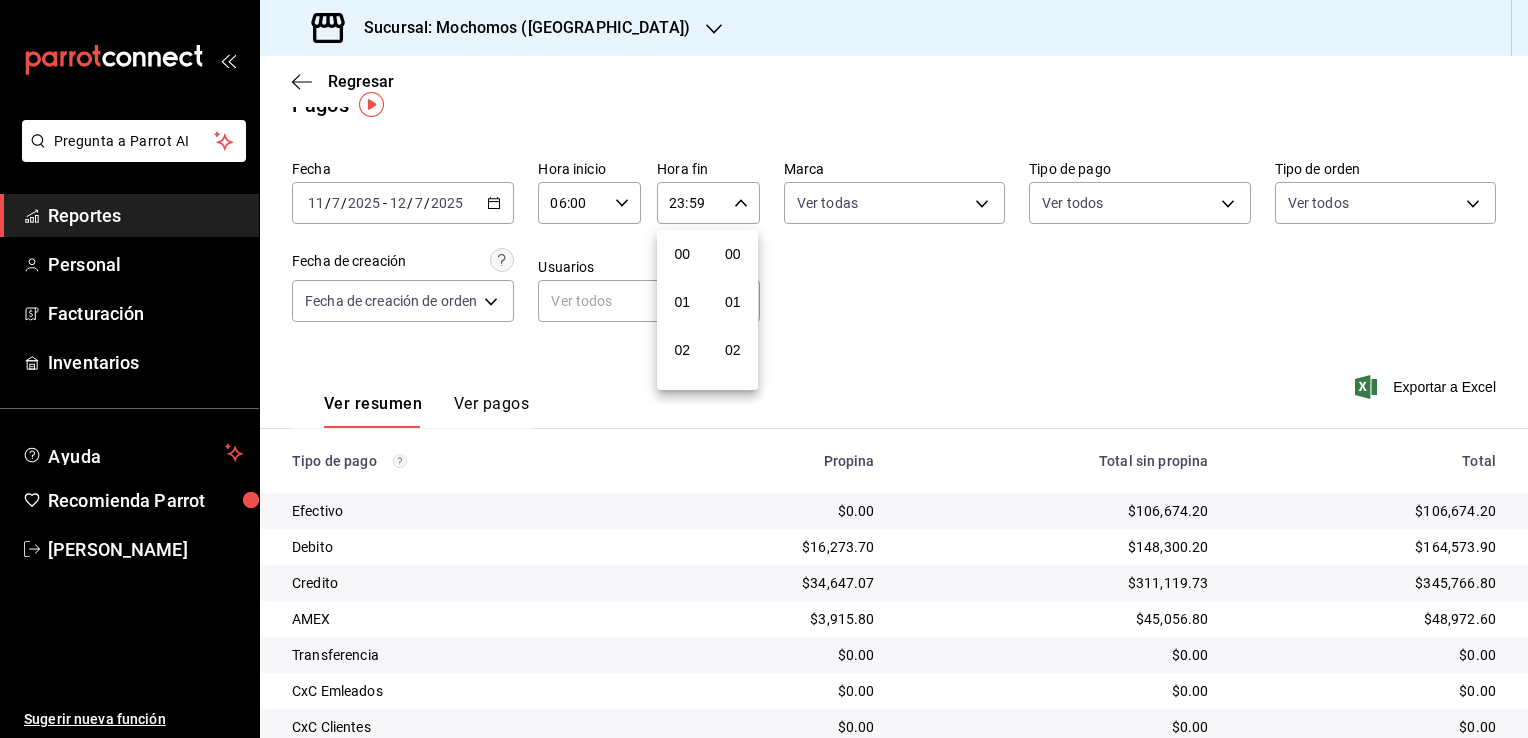 scroll, scrollTop: 1011, scrollLeft: 0, axis: vertical 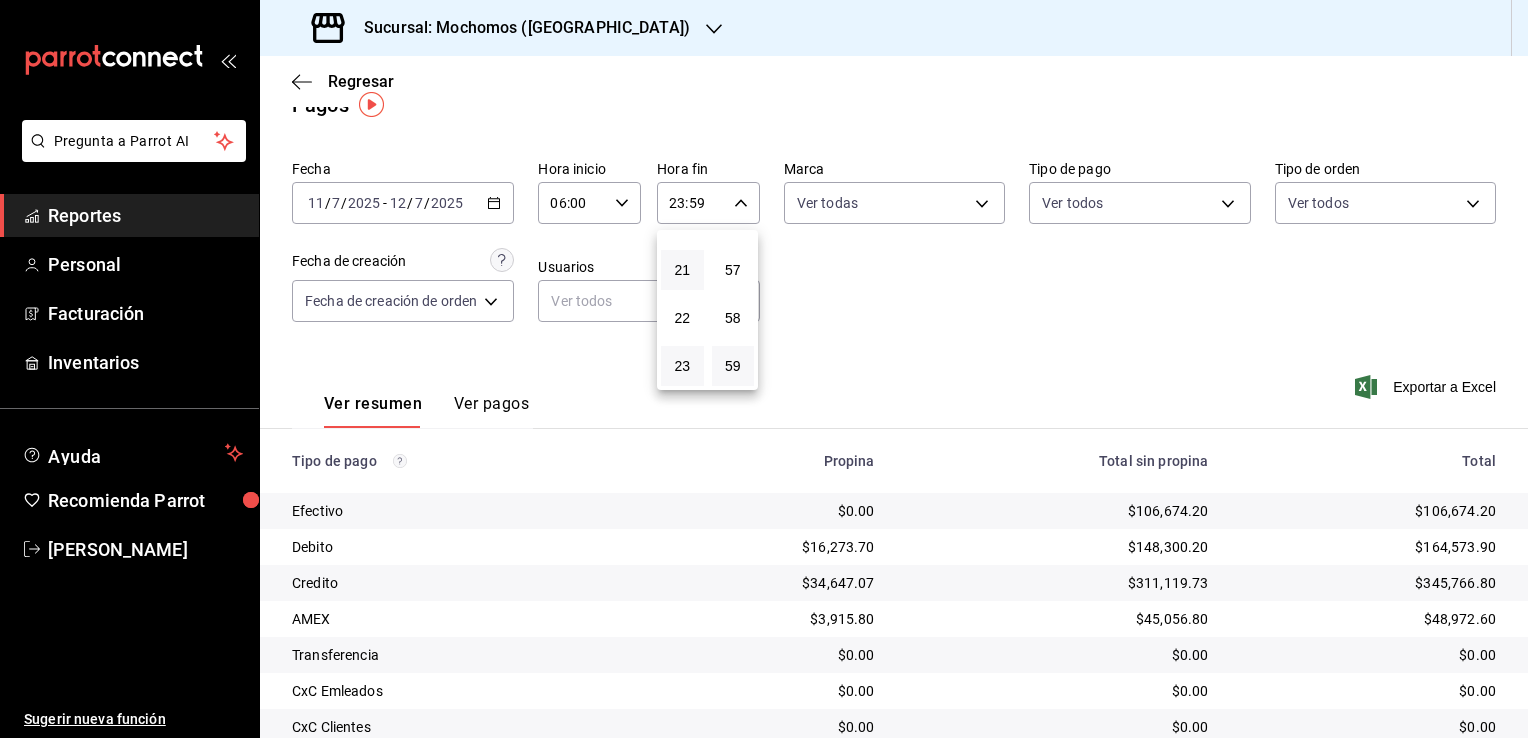 click on "21" at bounding box center [682, 270] 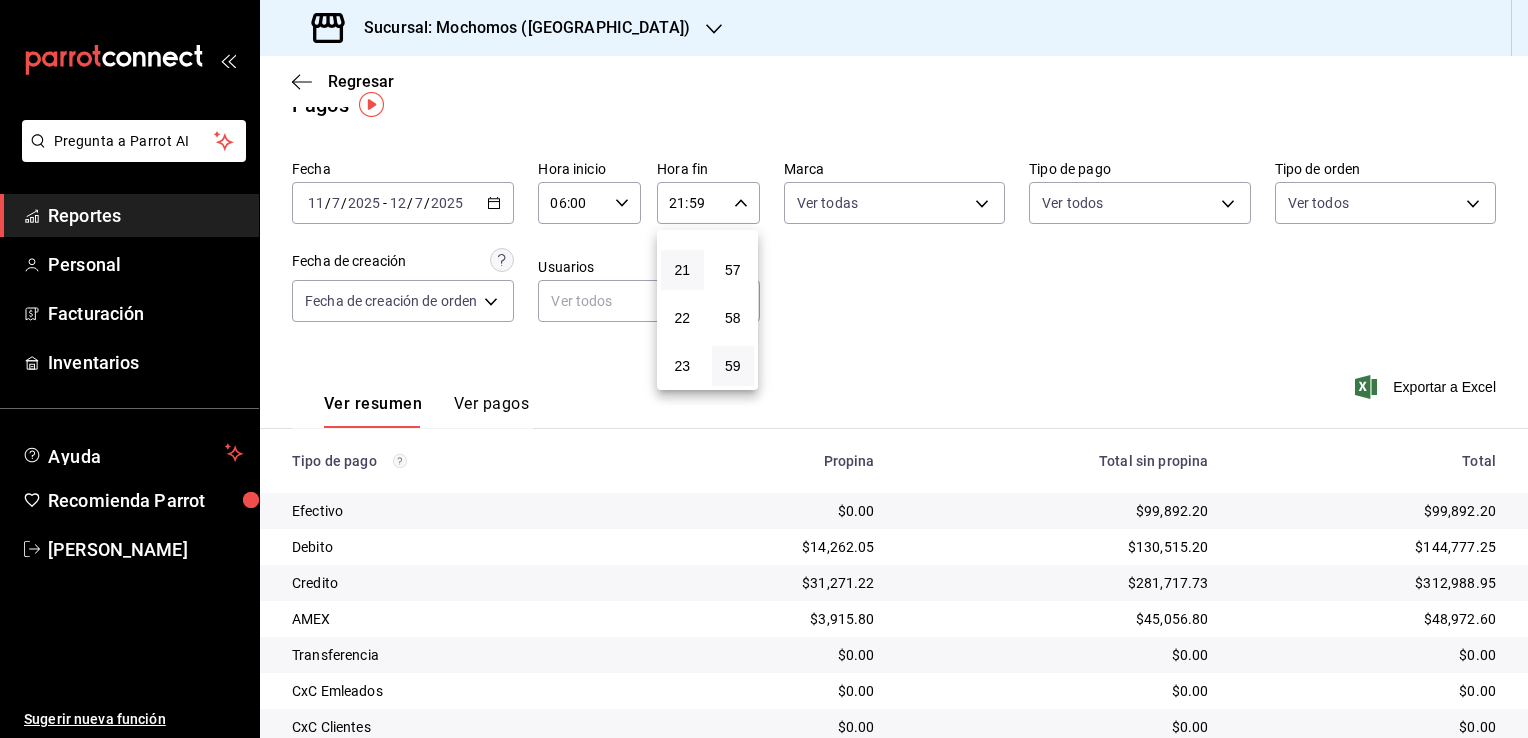 type 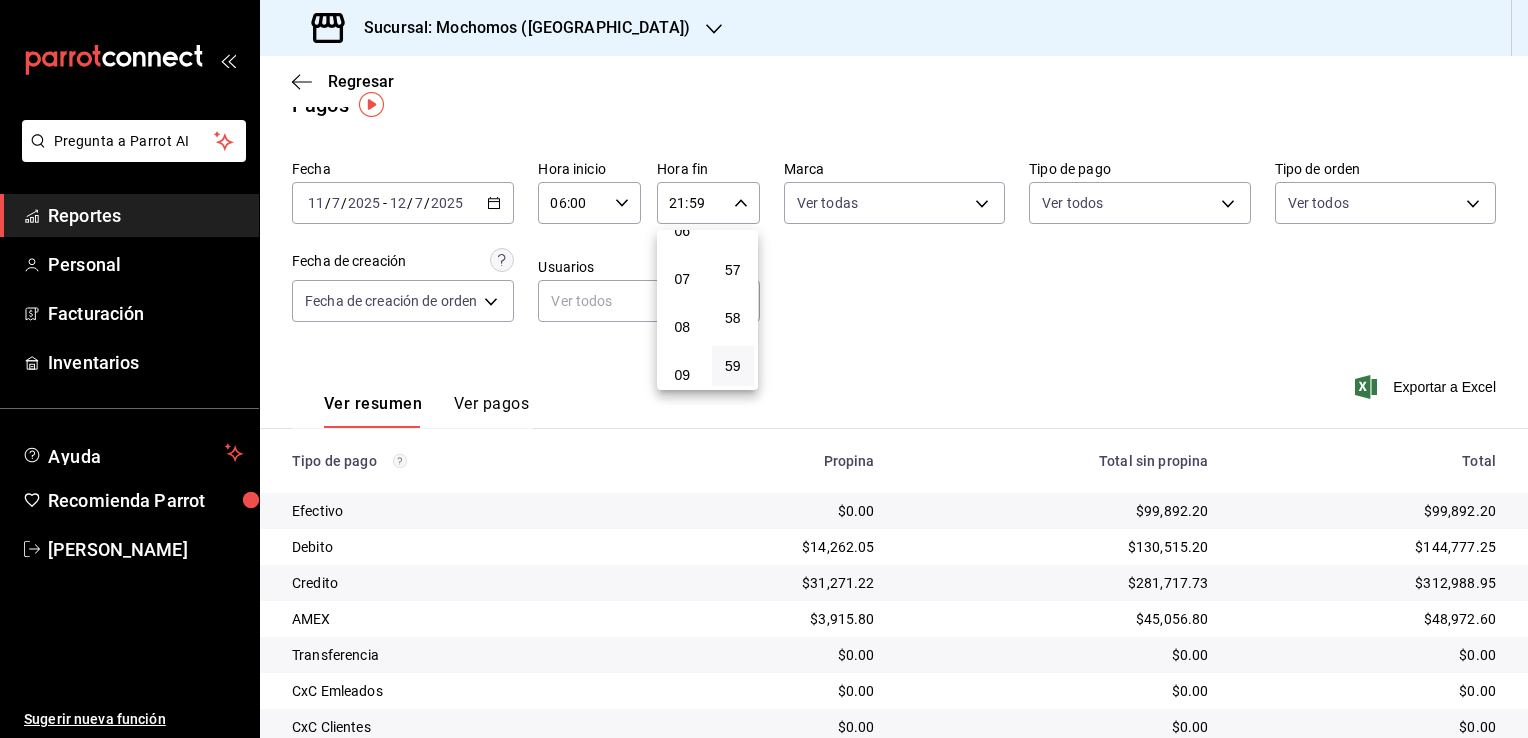 scroll, scrollTop: 171, scrollLeft: 0, axis: vertical 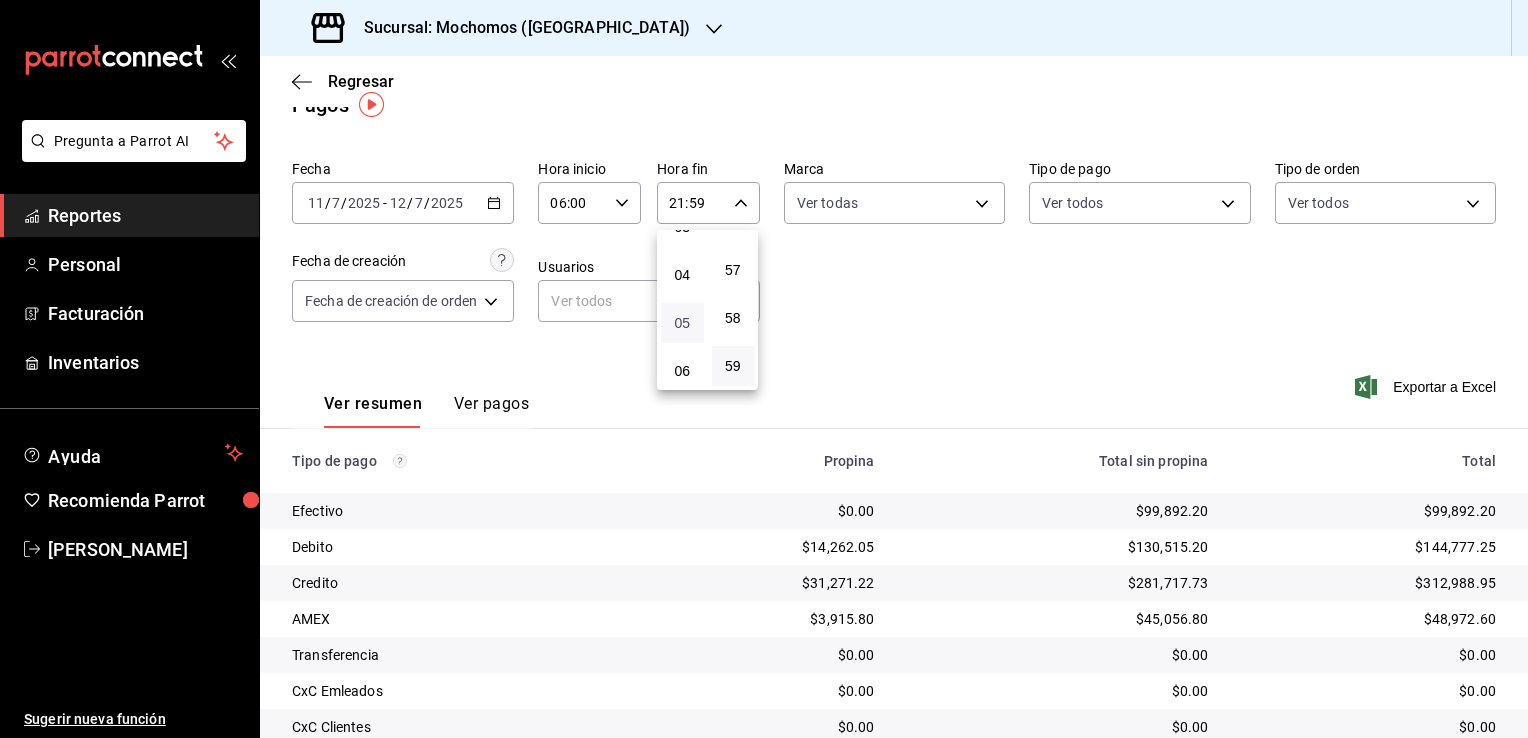 click on "05" at bounding box center [682, 323] 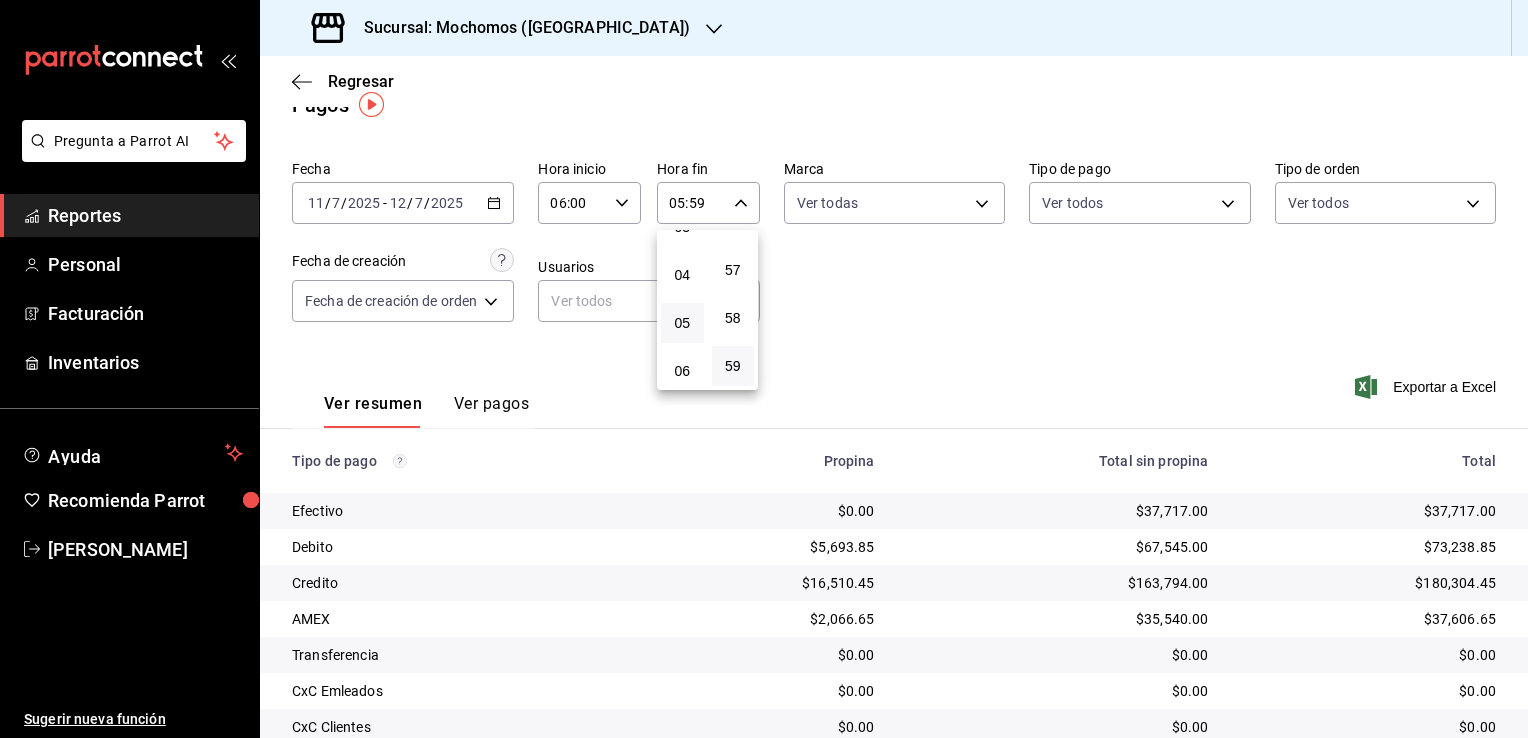 click at bounding box center (764, 369) 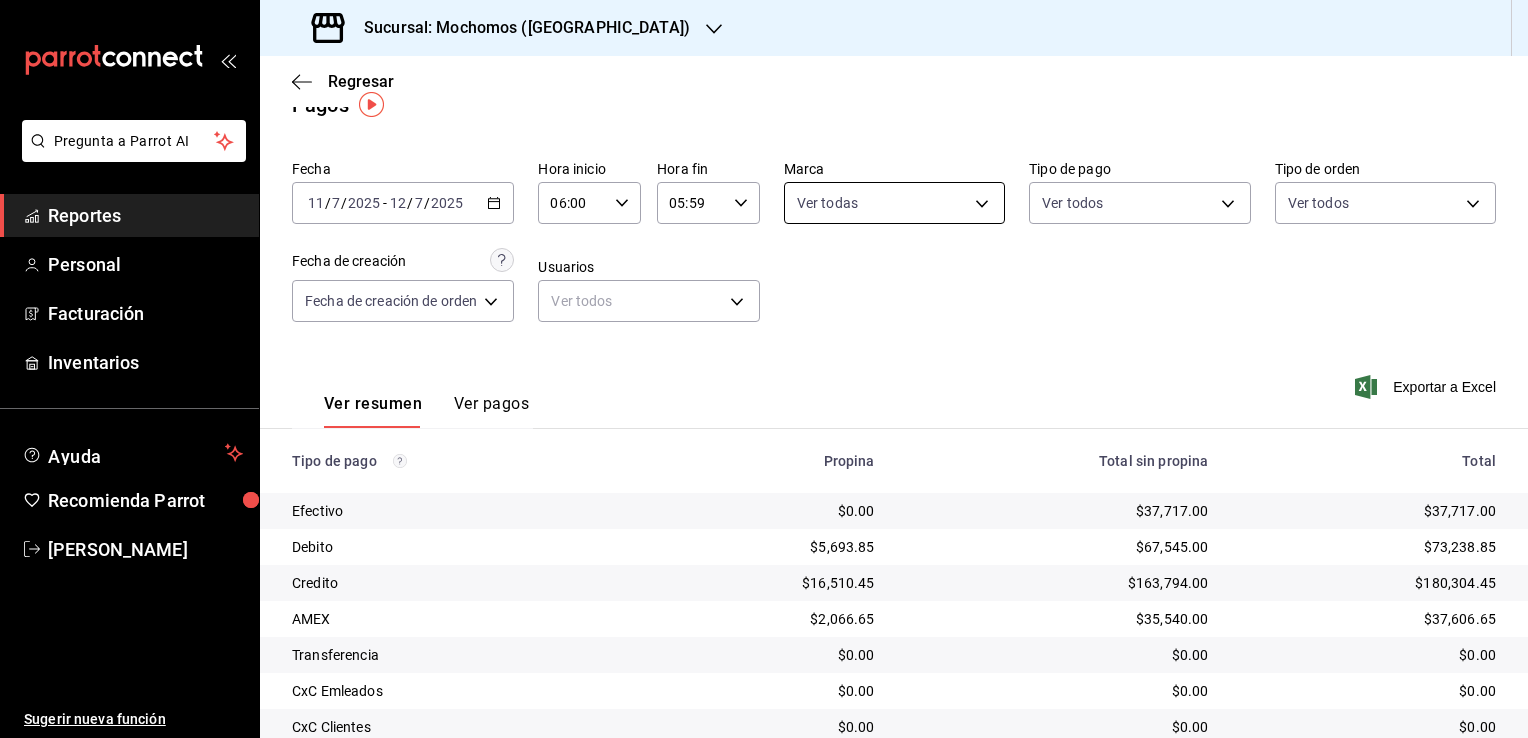 click on "Pregunta a Parrot AI Reportes   Personal   Facturación   Inventarios   Ayuda Recomienda Parrot   [PERSON_NAME]   Sugerir nueva función   Sucursal: Mochomos ([GEOGRAPHIC_DATA]) Regresar Pagos Fecha [DATE] [DATE] - [DATE] [DATE] Hora inicio 06:00 Hora inicio Hora fin 05:59 Hora fin Marca Ver todas 562d5b5b-21a2-4ace-a941-66278f4a6c49 Tipo de pago Ver todos Tipo de orden Ver todos Fecha de creación   Fecha de creación de orden ORDER Usuarios Ver todos null Ver resumen Ver pagos Exportar a Excel Tipo de pago   Propina Total sin propina Total Efectivo $0.00 $37,717.00 $37,717.00 Debito $5,693.85 $67,545.00 $73,238.85 Credito $16,510.45 $163,794.00 $180,304.45 AMEX $2,066.65 $35,540.00 $37,606.65 Transferencia $0.00 $0.00 $0.00 CxC Emleados $0.00 $0.00 $0.00 CxC Clientes $0.00 $0.00 $0.00 Total $24,270.95 $304,596.00 $328,866.95 GANA 1 MES GRATIS EN TU SUSCRIPCIÓN AQUÍ Ver video tutorial Ir a video Pregunta a Parrot AI Reportes   Personal   Facturación   Inventarios   Ayuda Recomienda Parrot" at bounding box center (764, 369) 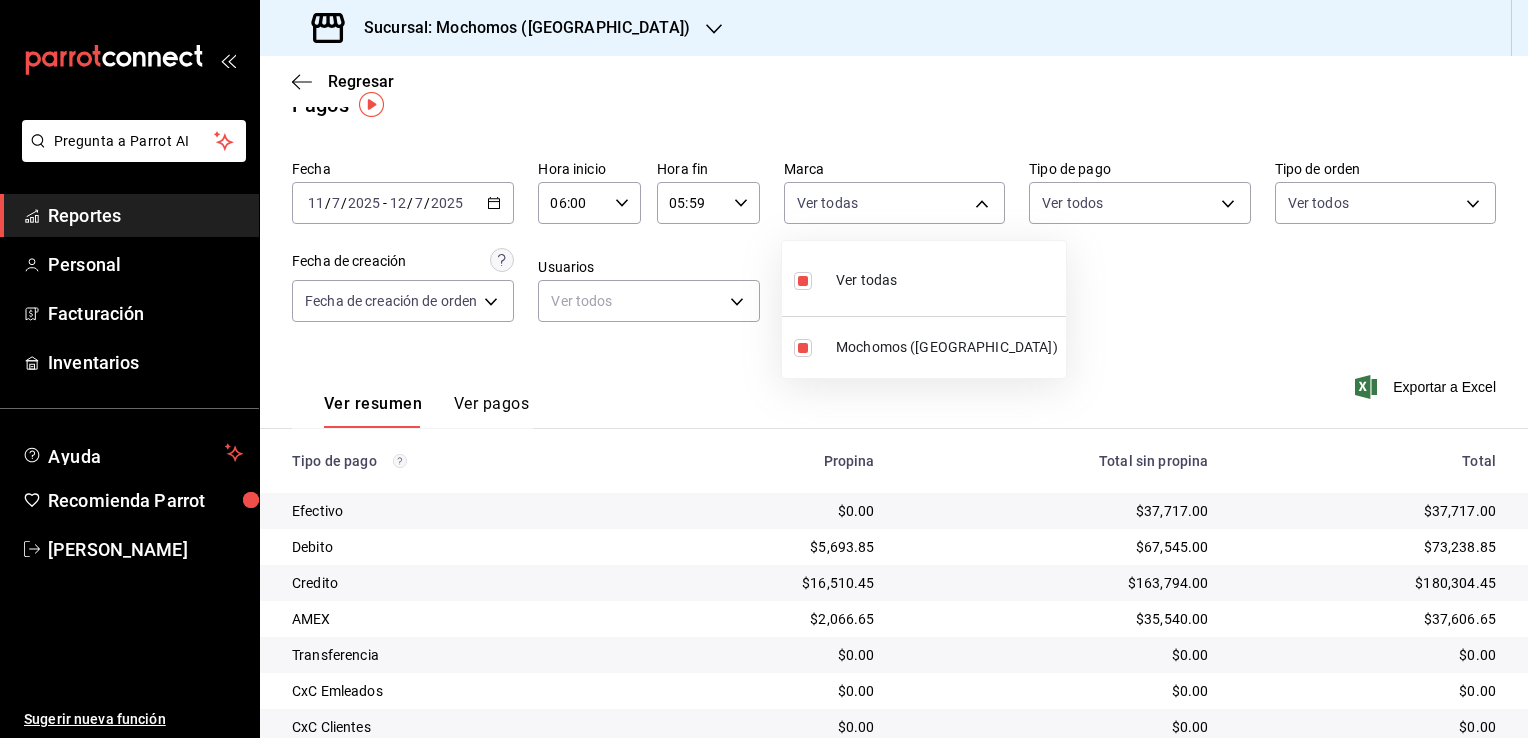 click at bounding box center (764, 369) 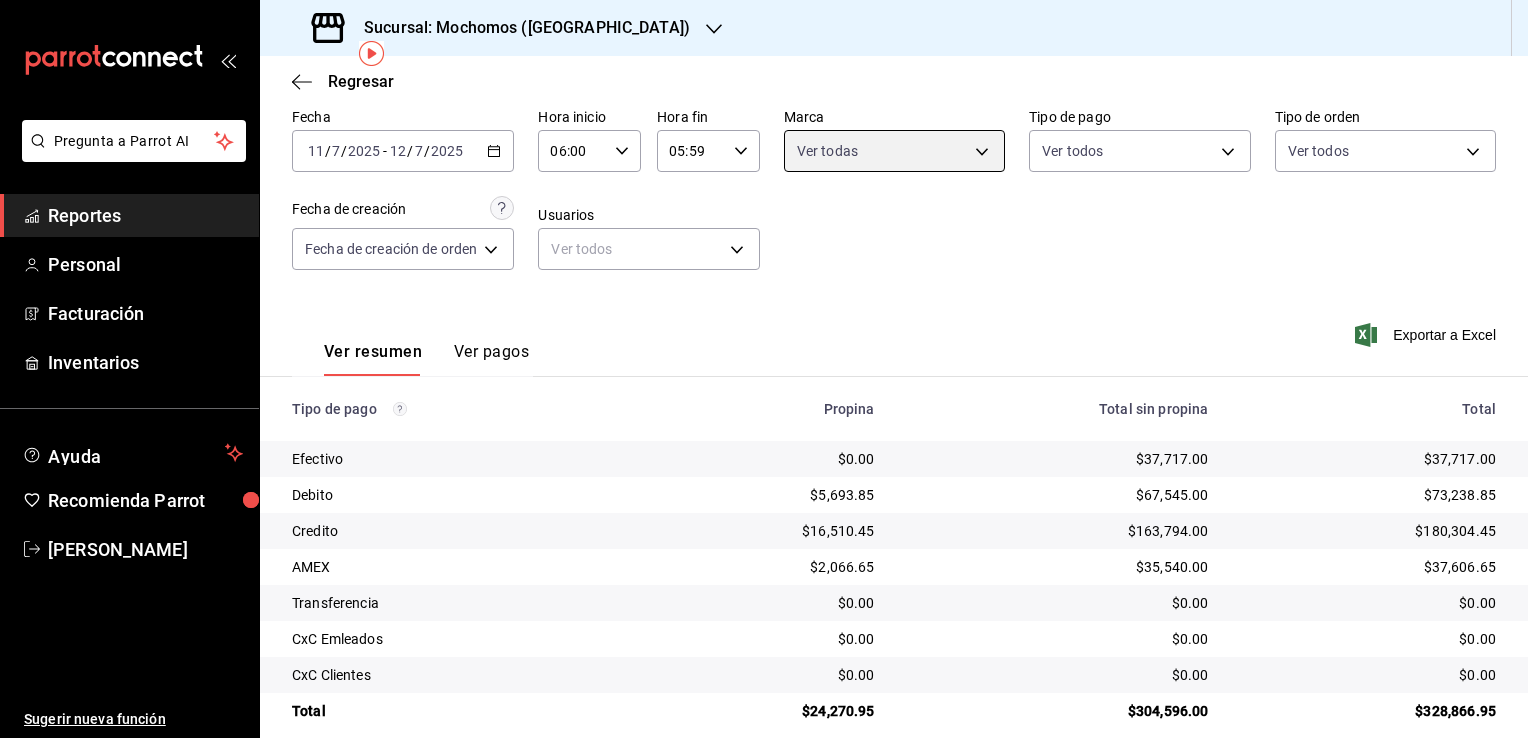scroll, scrollTop: 87, scrollLeft: 0, axis: vertical 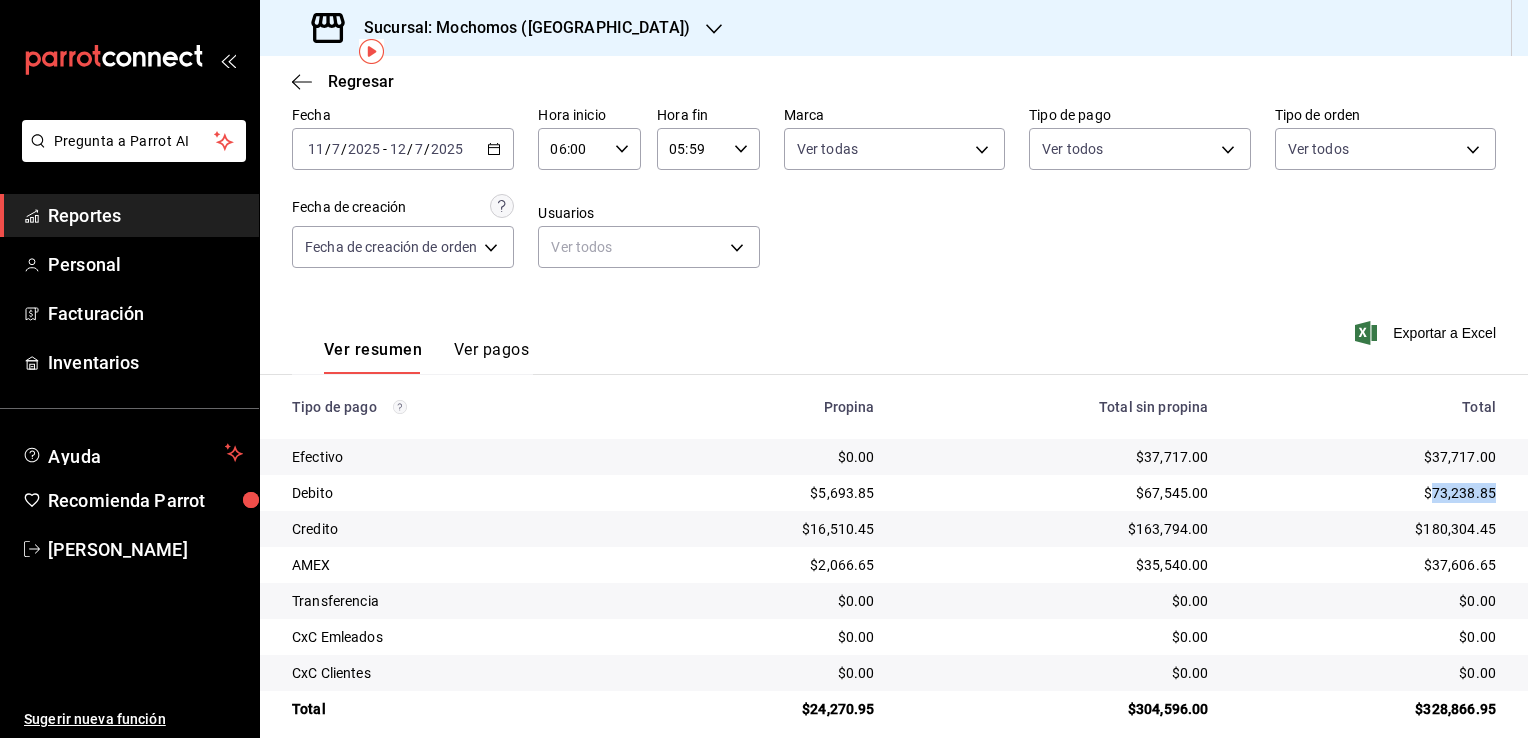 drag, startPoint x: 1416, startPoint y: 494, endPoint x: 1484, endPoint y: 502, distance: 68.46897 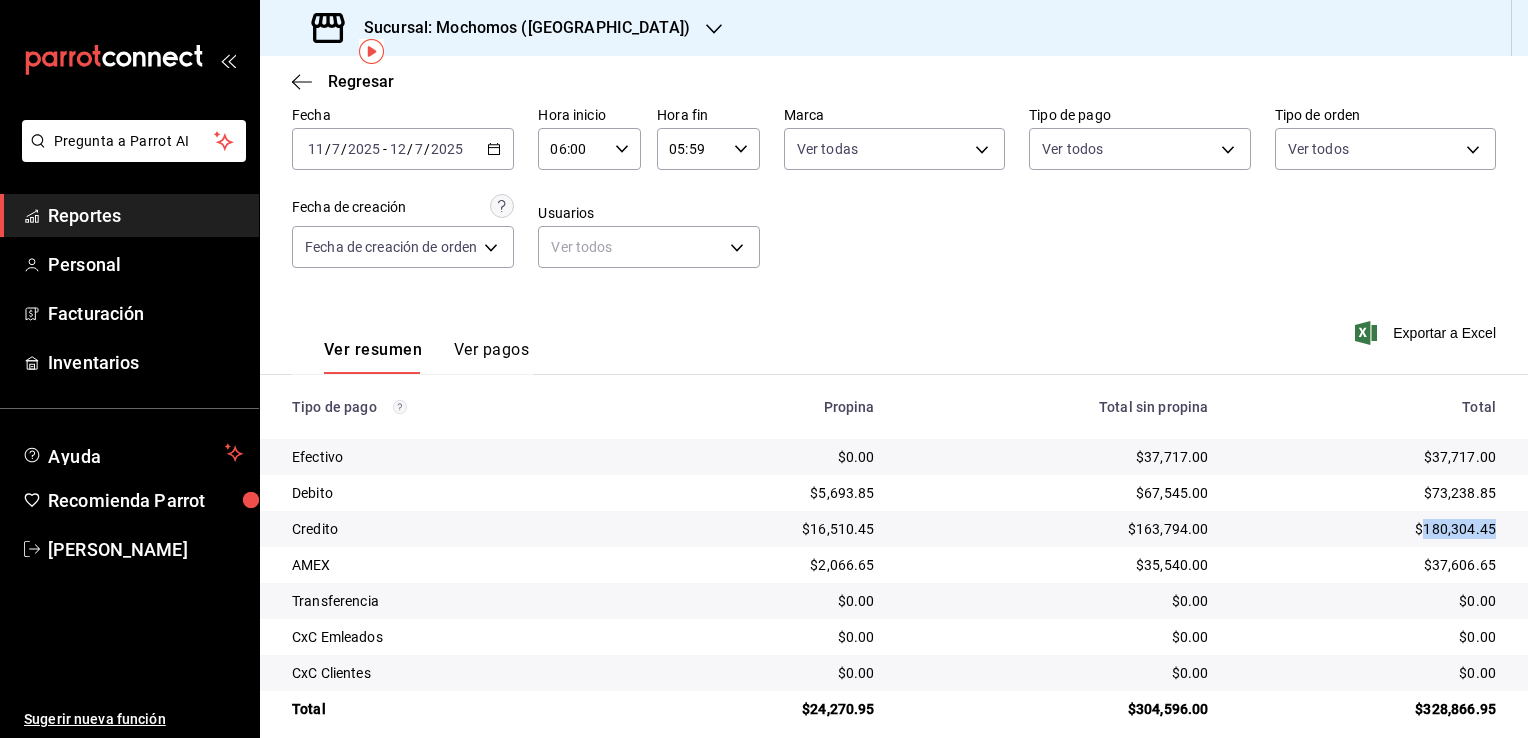 drag, startPoint x: 1406, startPoint y: 526, endPoint x: 1481, endPoint y: 528, distance: 75.026665 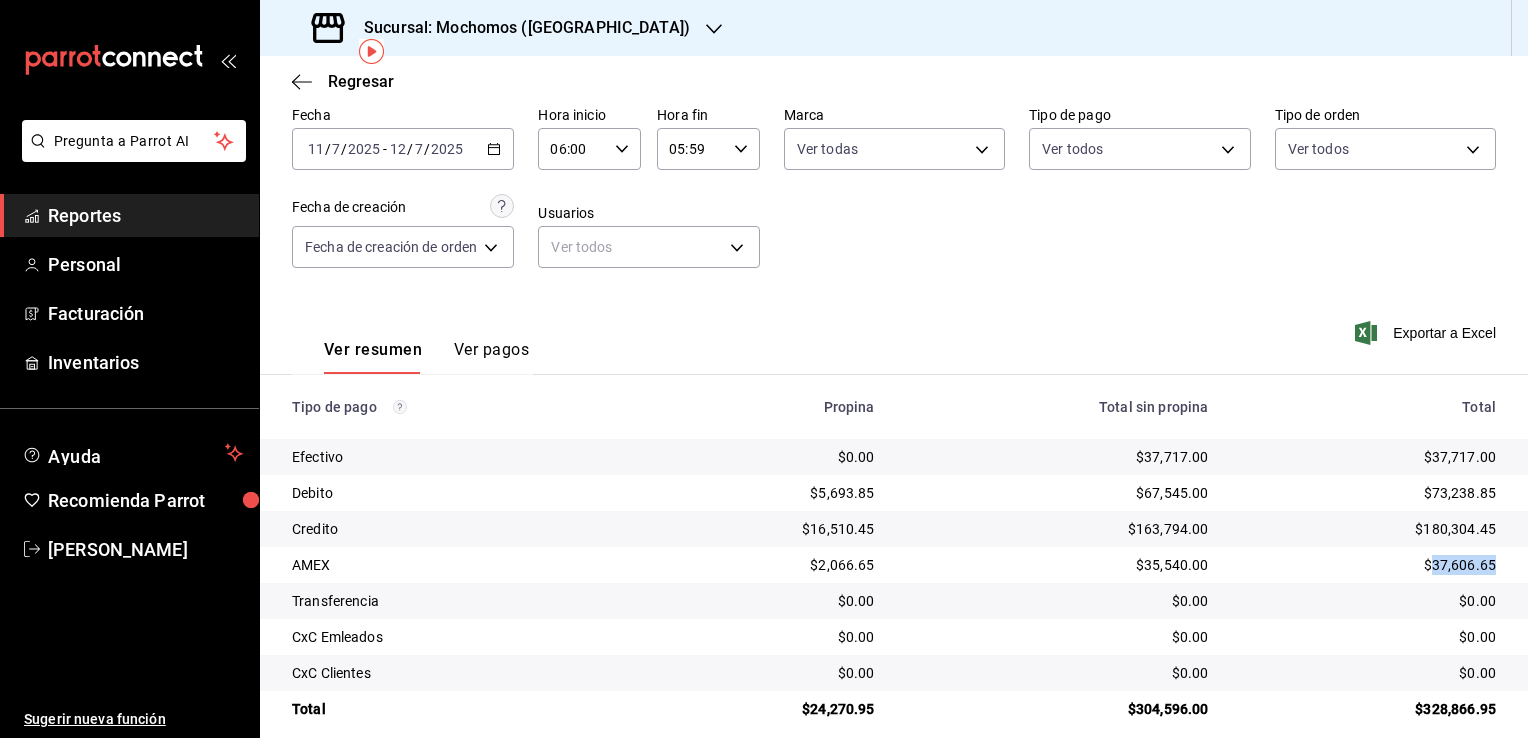 drag, startPoint x: 1417, startPoint y: 564, endPoint x: 1481, endPoint y: 568, distance: 64.12488 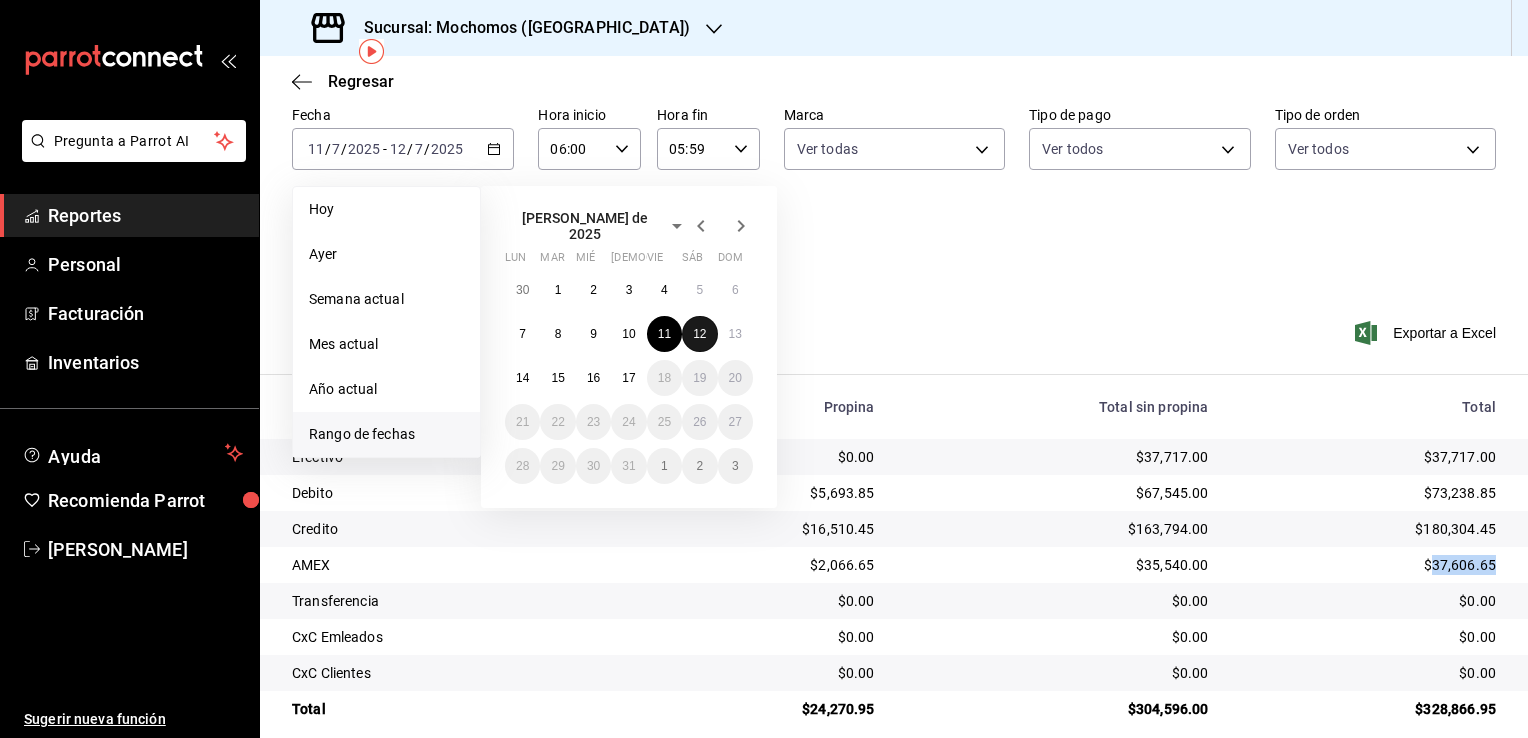 click on "12" at bounding box center (699, 334) 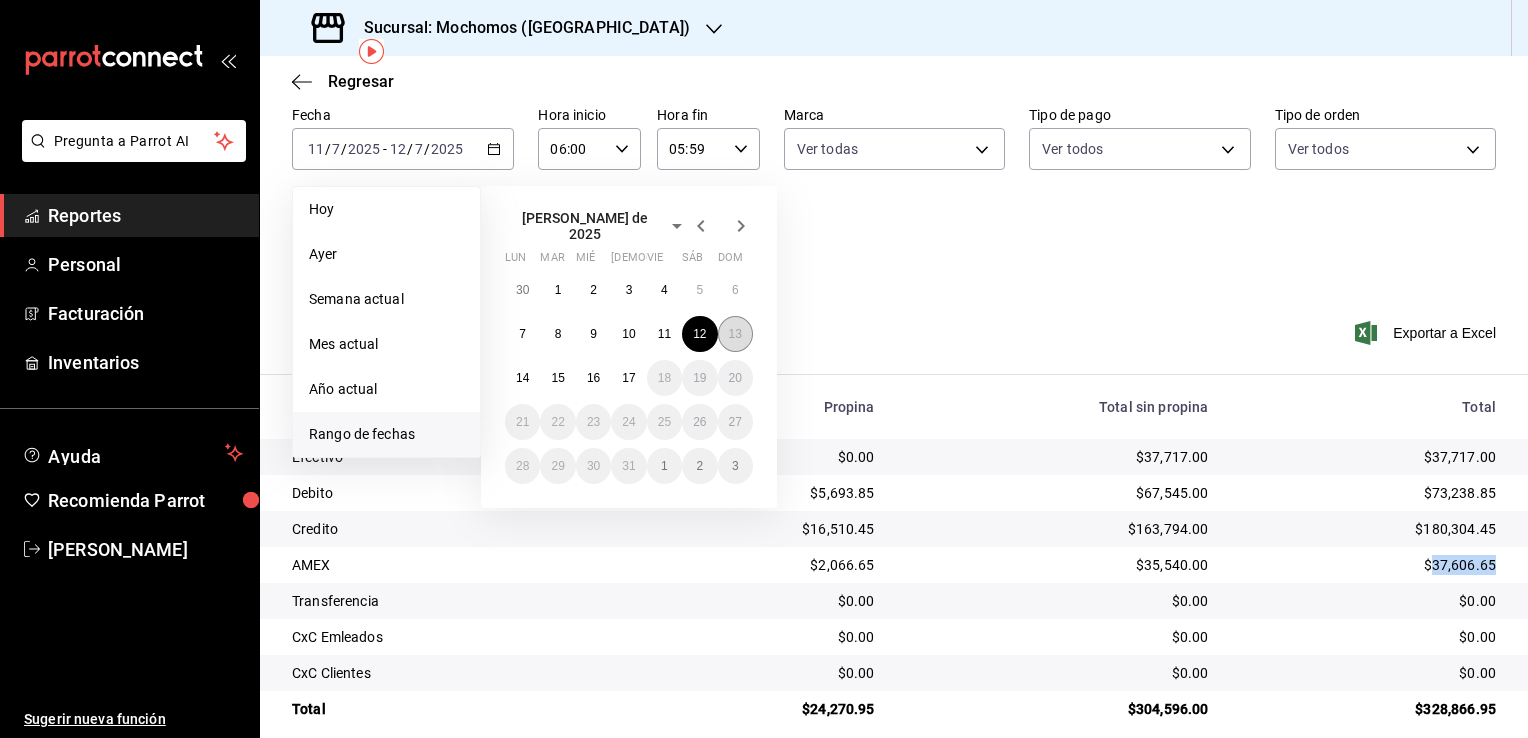 click on "13" at bounding box center [735, 334] 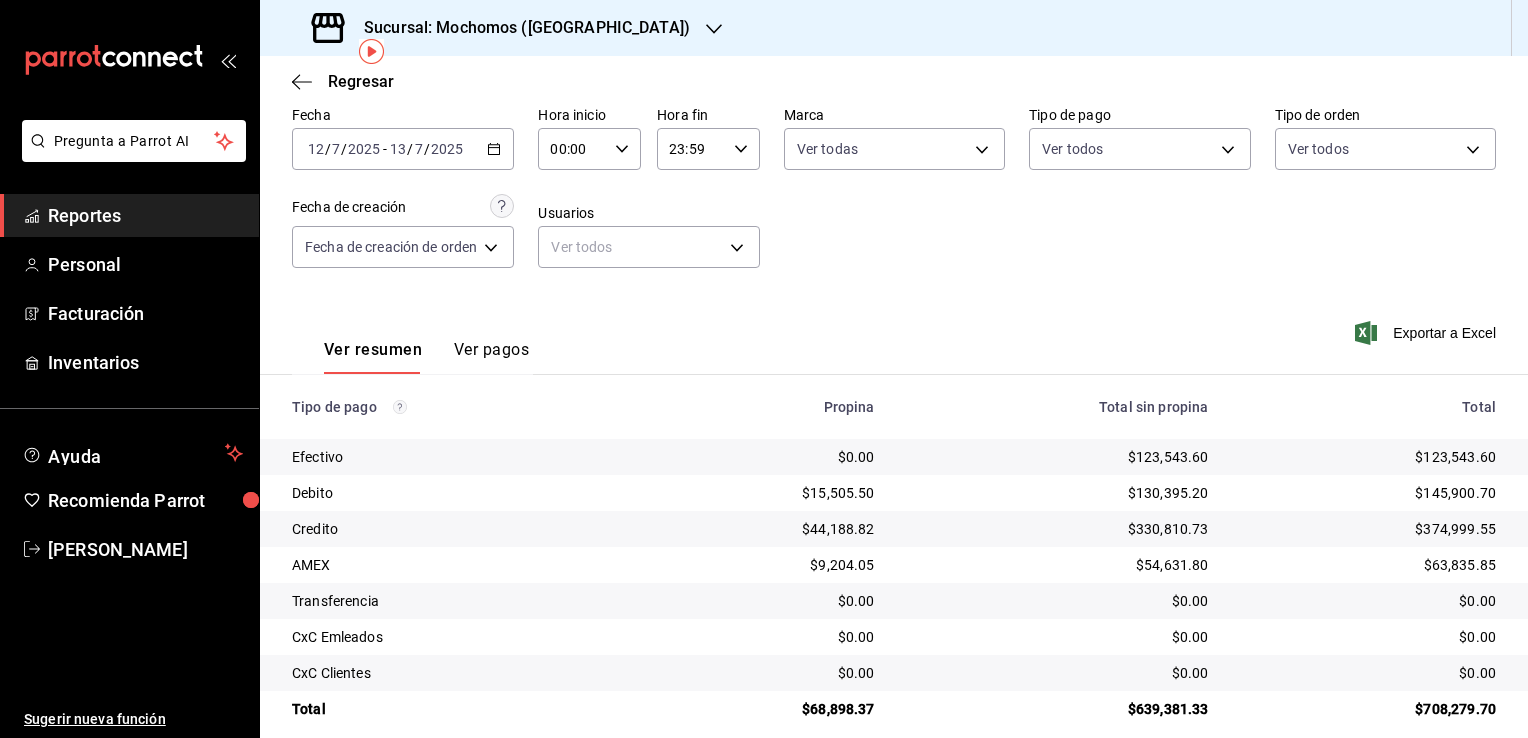 click 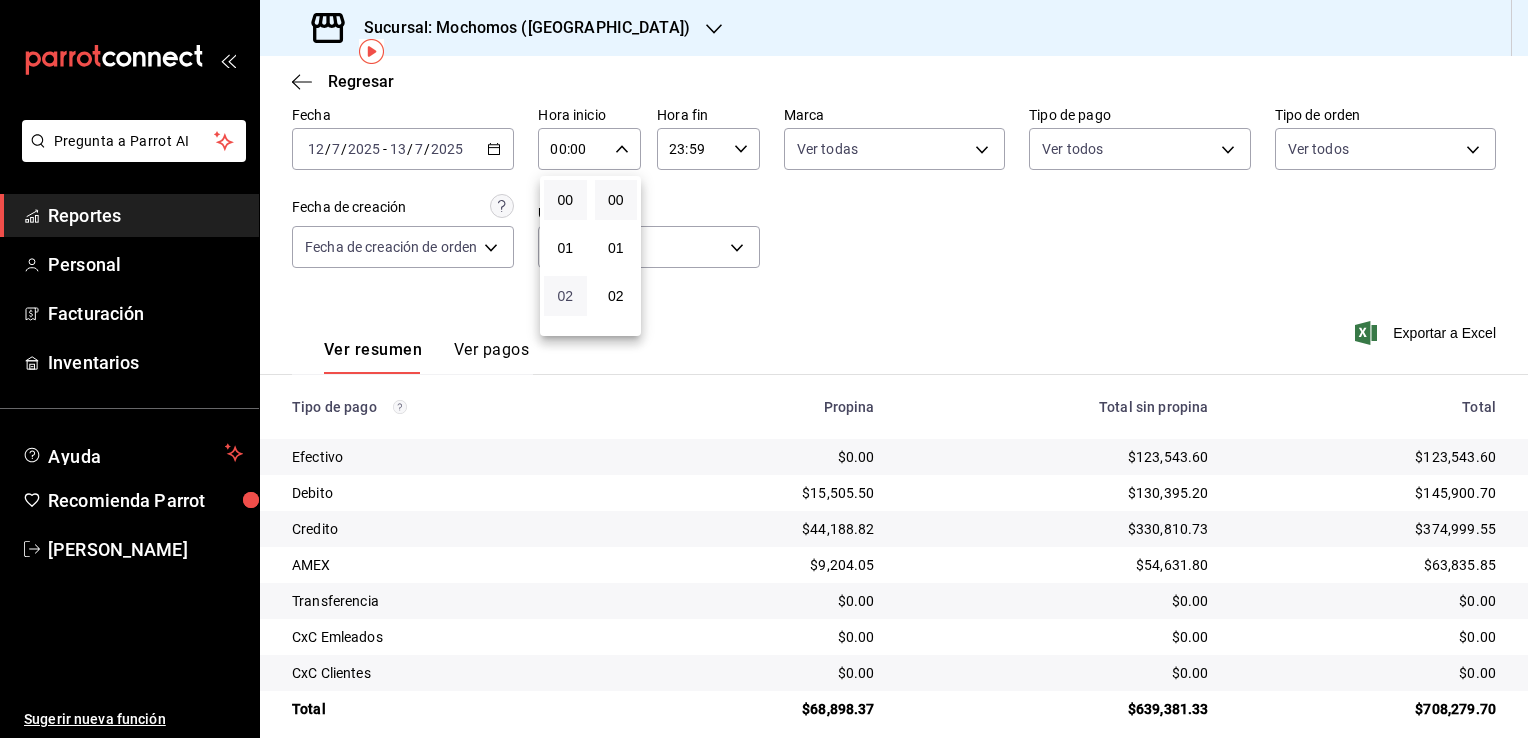click on "02" at bounding box center (565, 296) 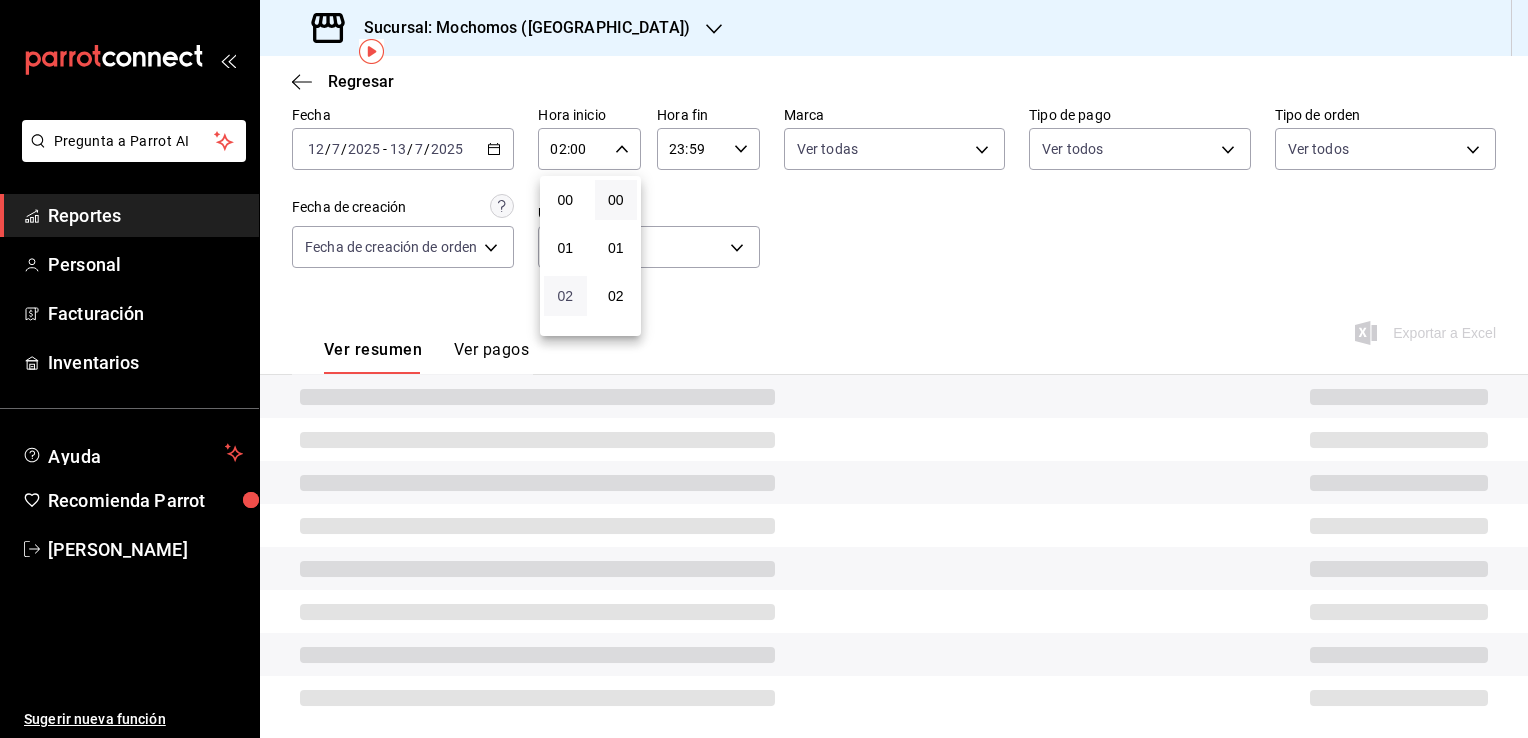type 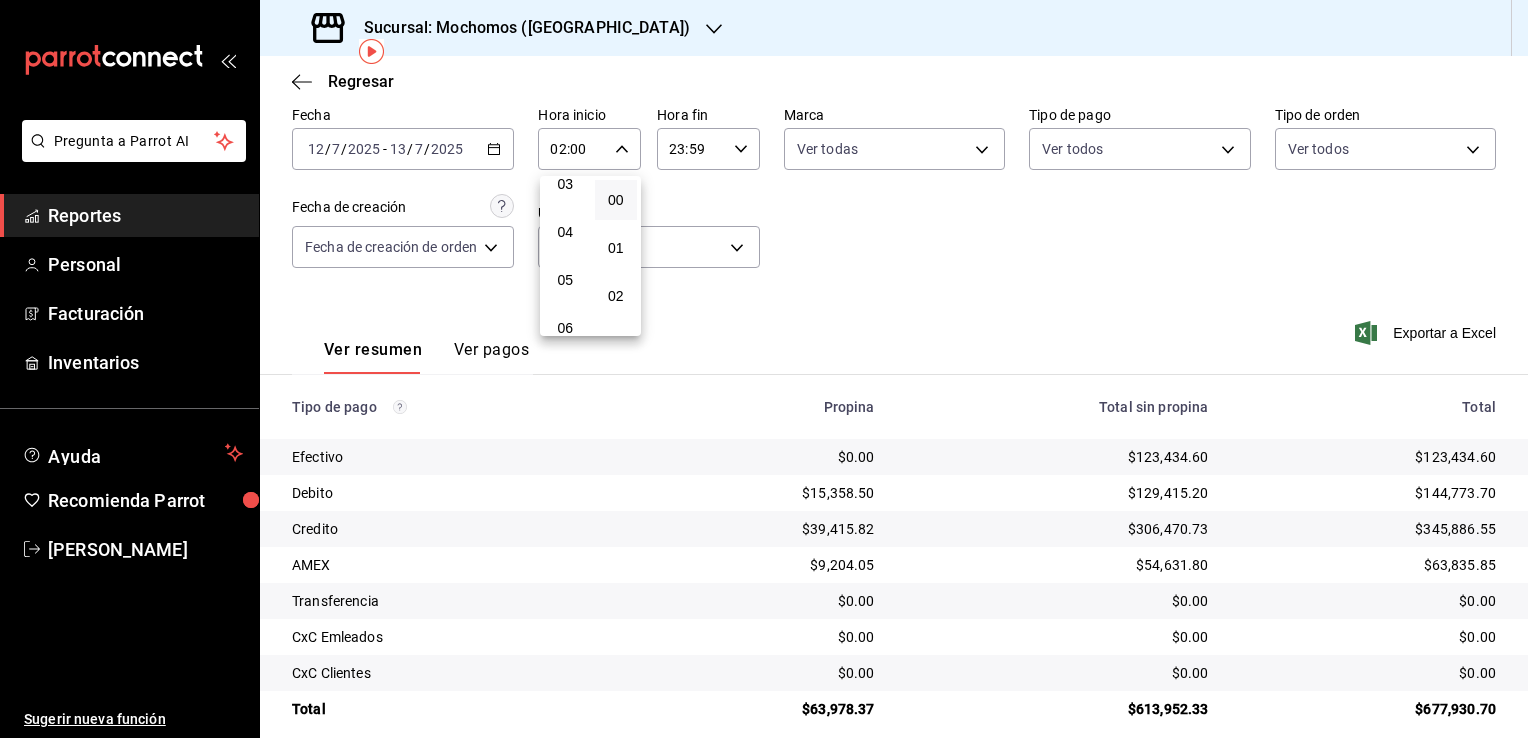 scroll, scrollTop: 200, scrollLeft: 0, axis: vertical 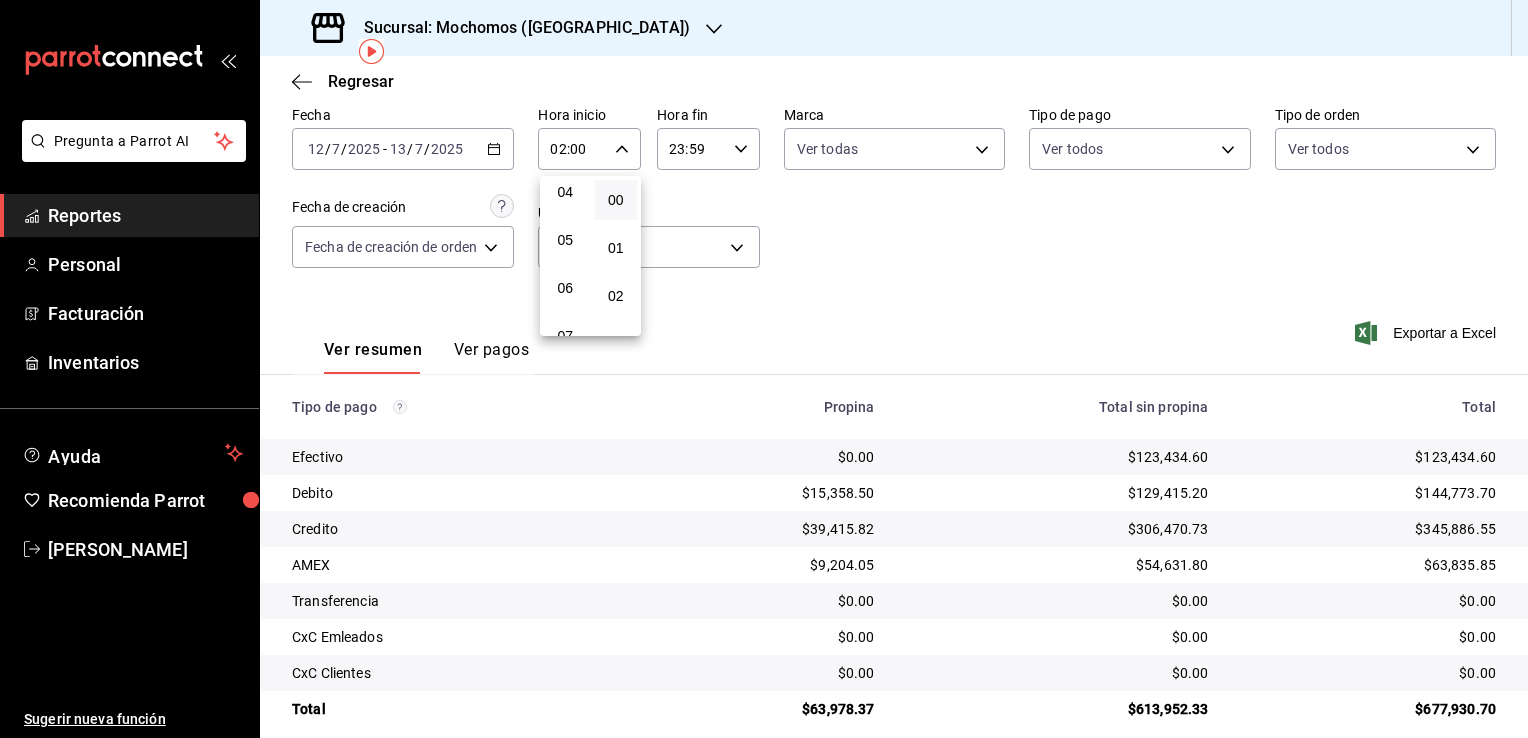 click on "06" at bounding box center [565, 288] 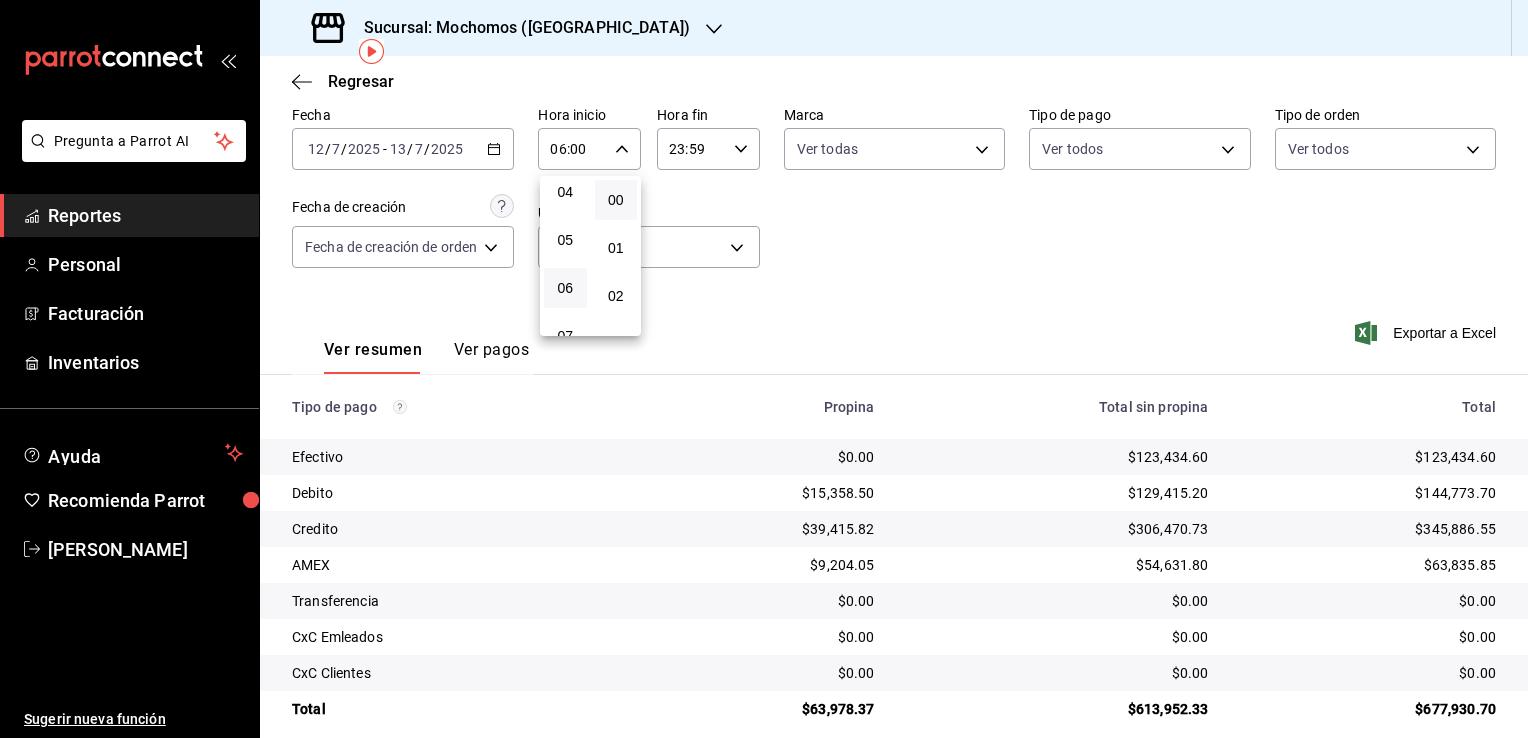 click at bounding box center [764, 369] 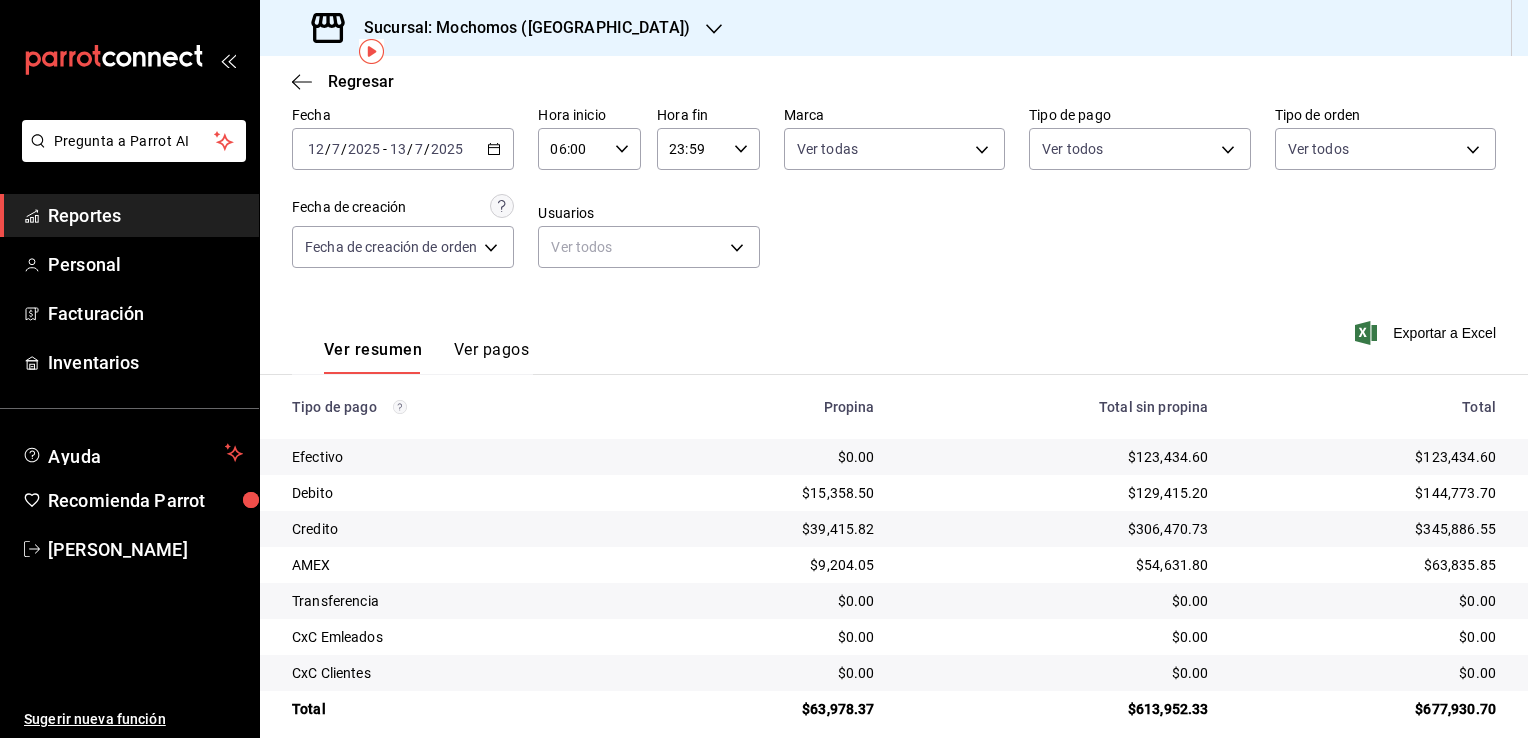 click 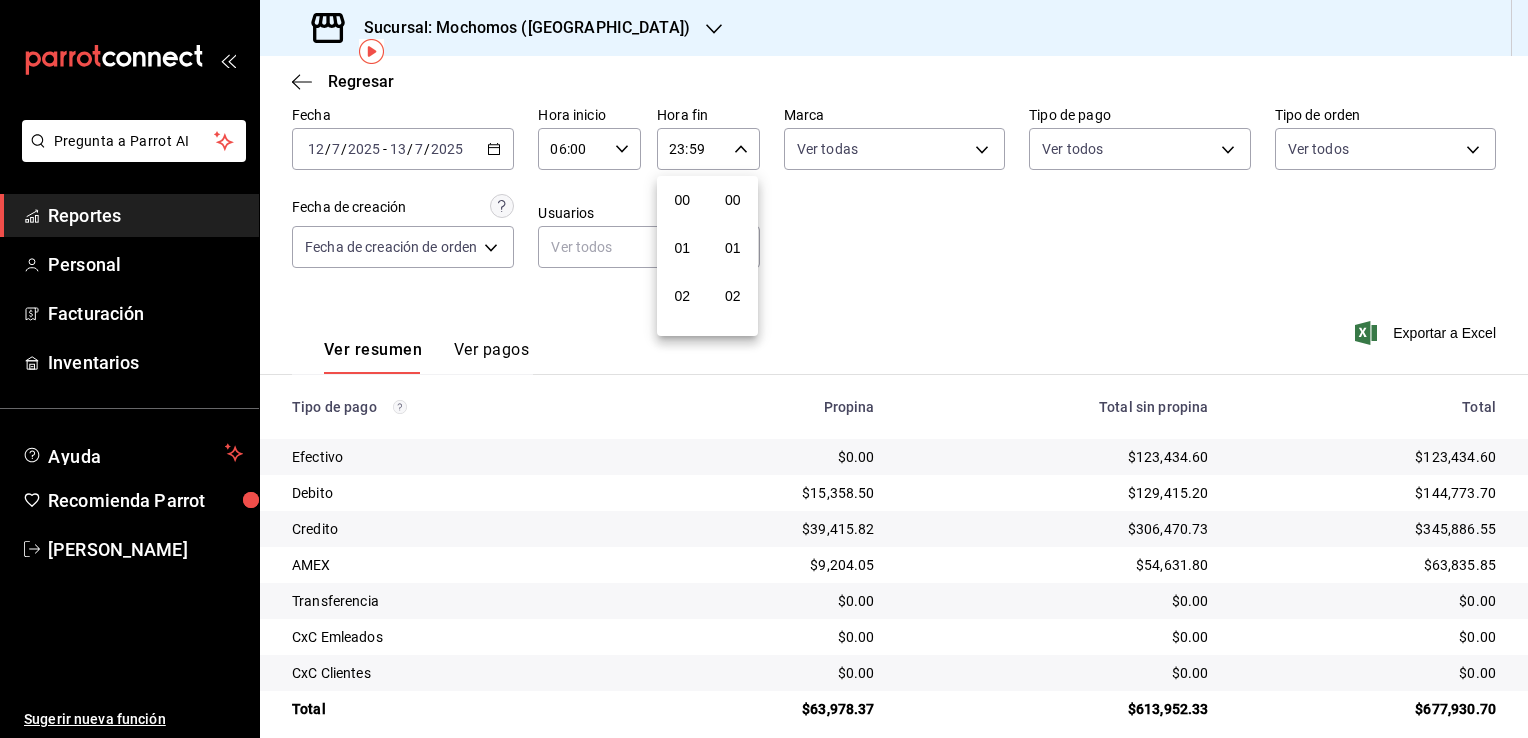 scroll, scrollTop: 1011, scrollLeft: 0, axis: vertical 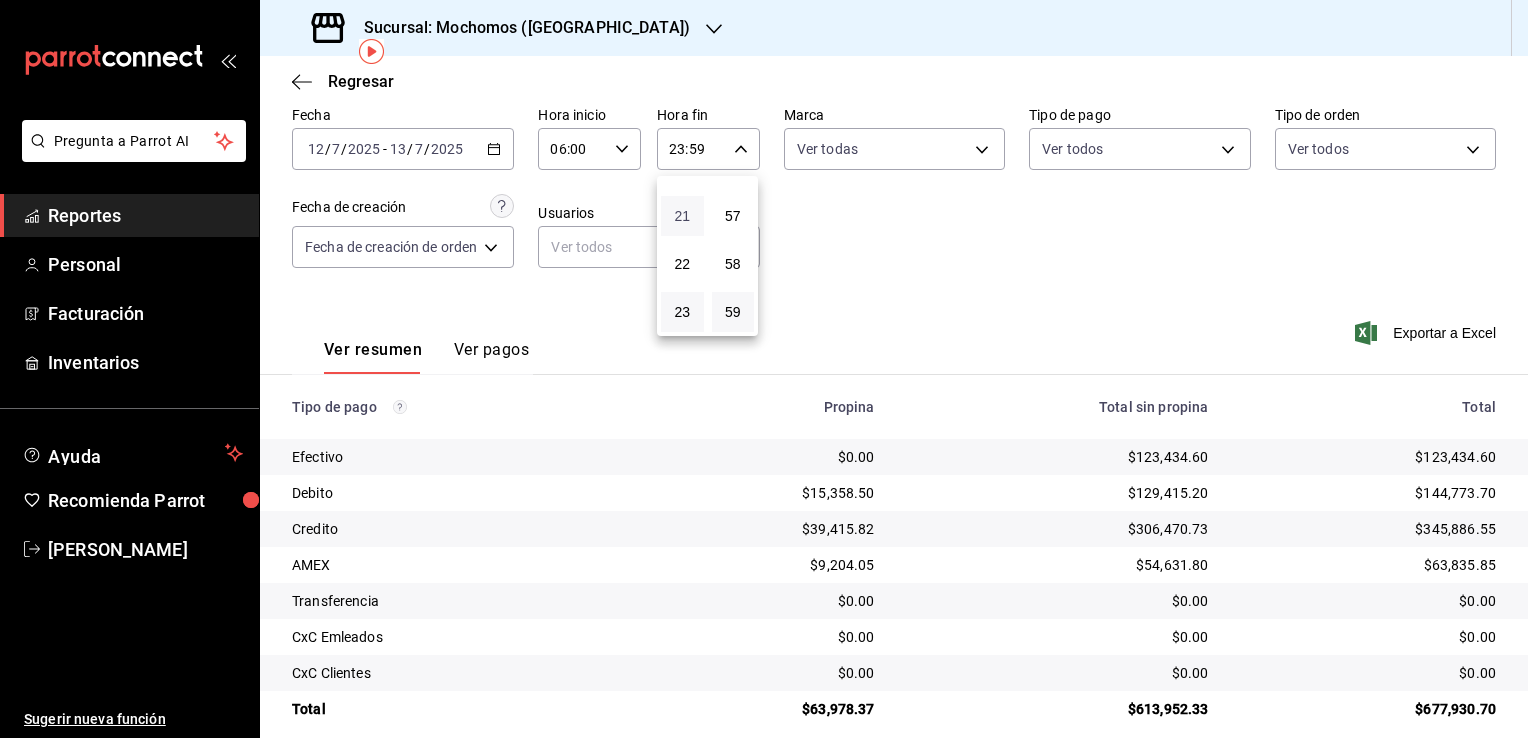click on "21" at bounding box center (682, 216) 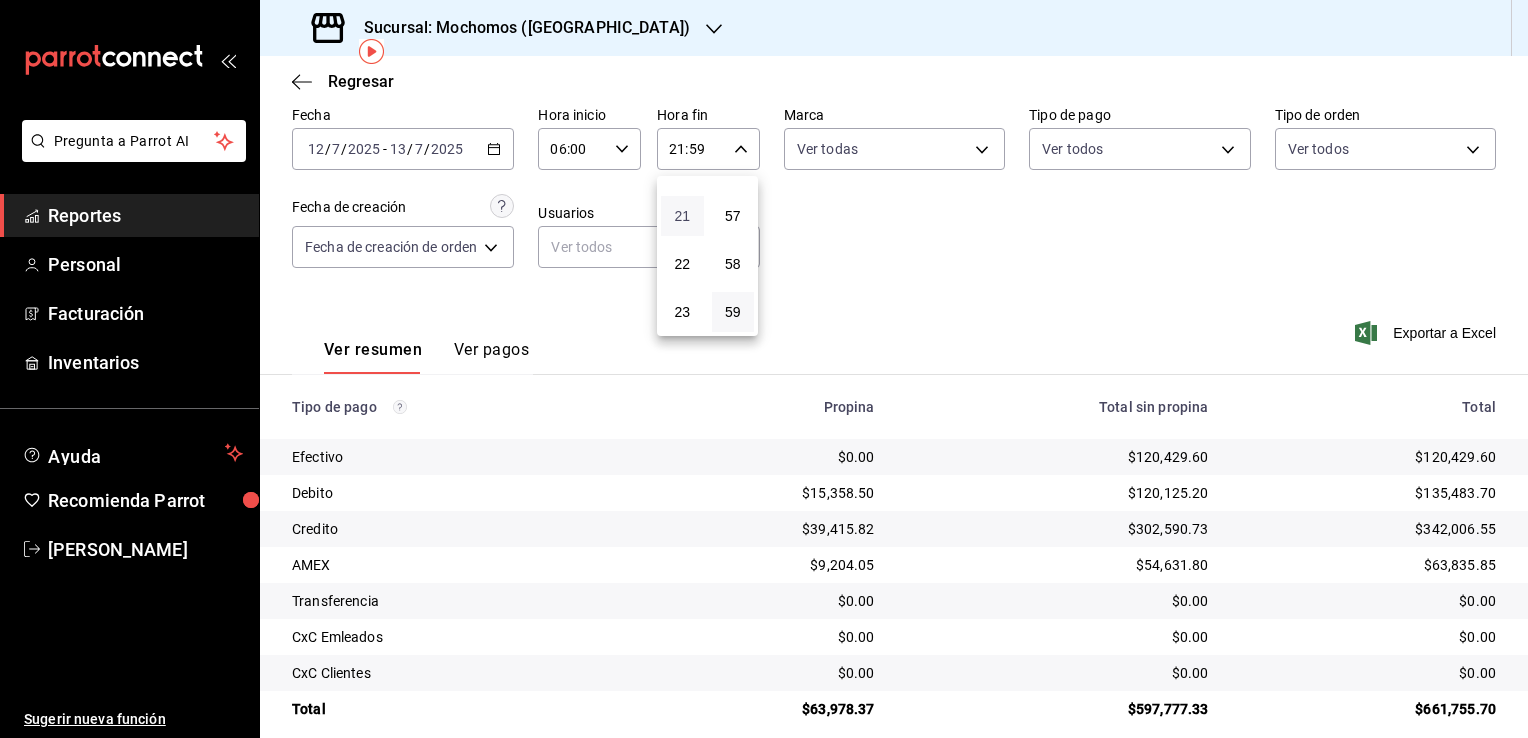 type 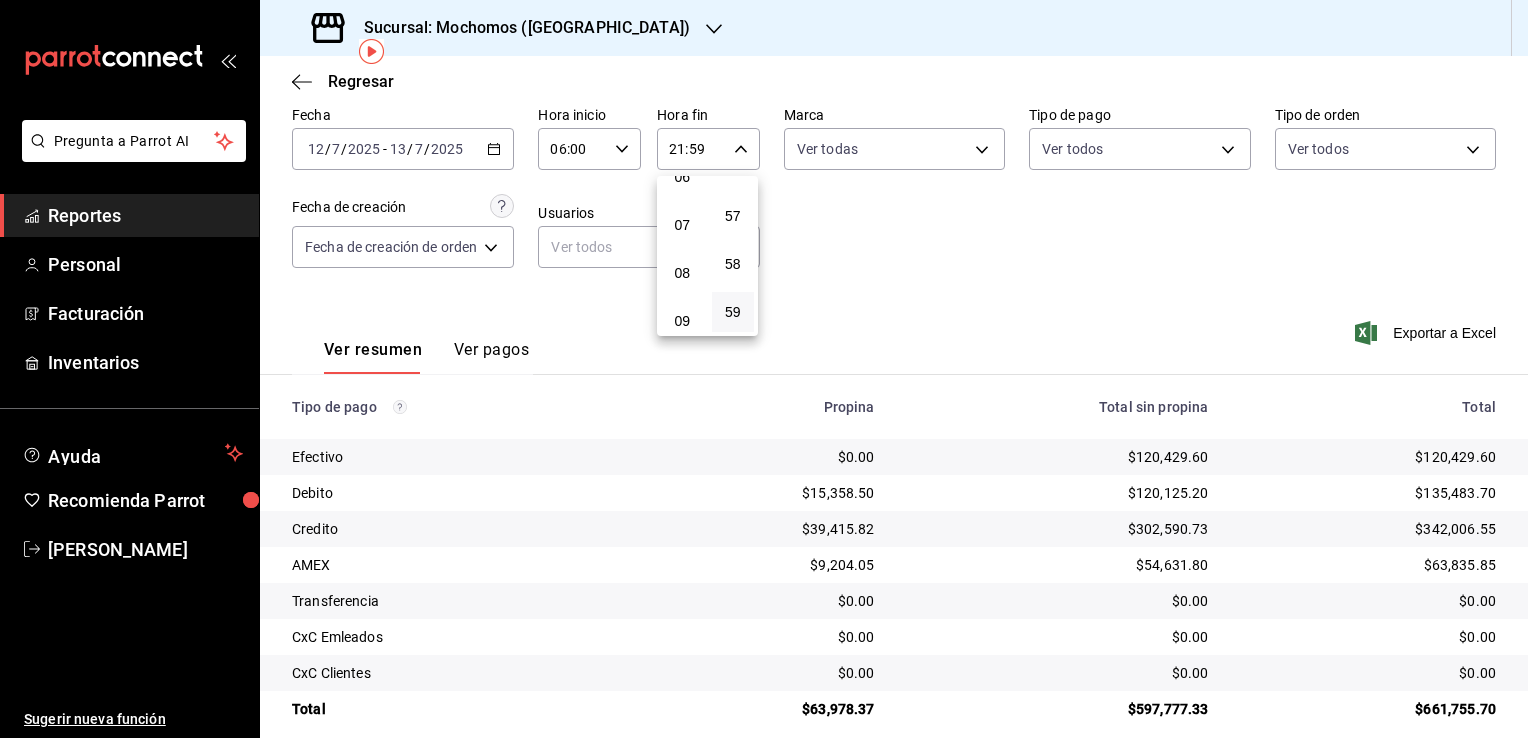scroll, scrollTop: 171, scrollLeft: 0, axis: vertical 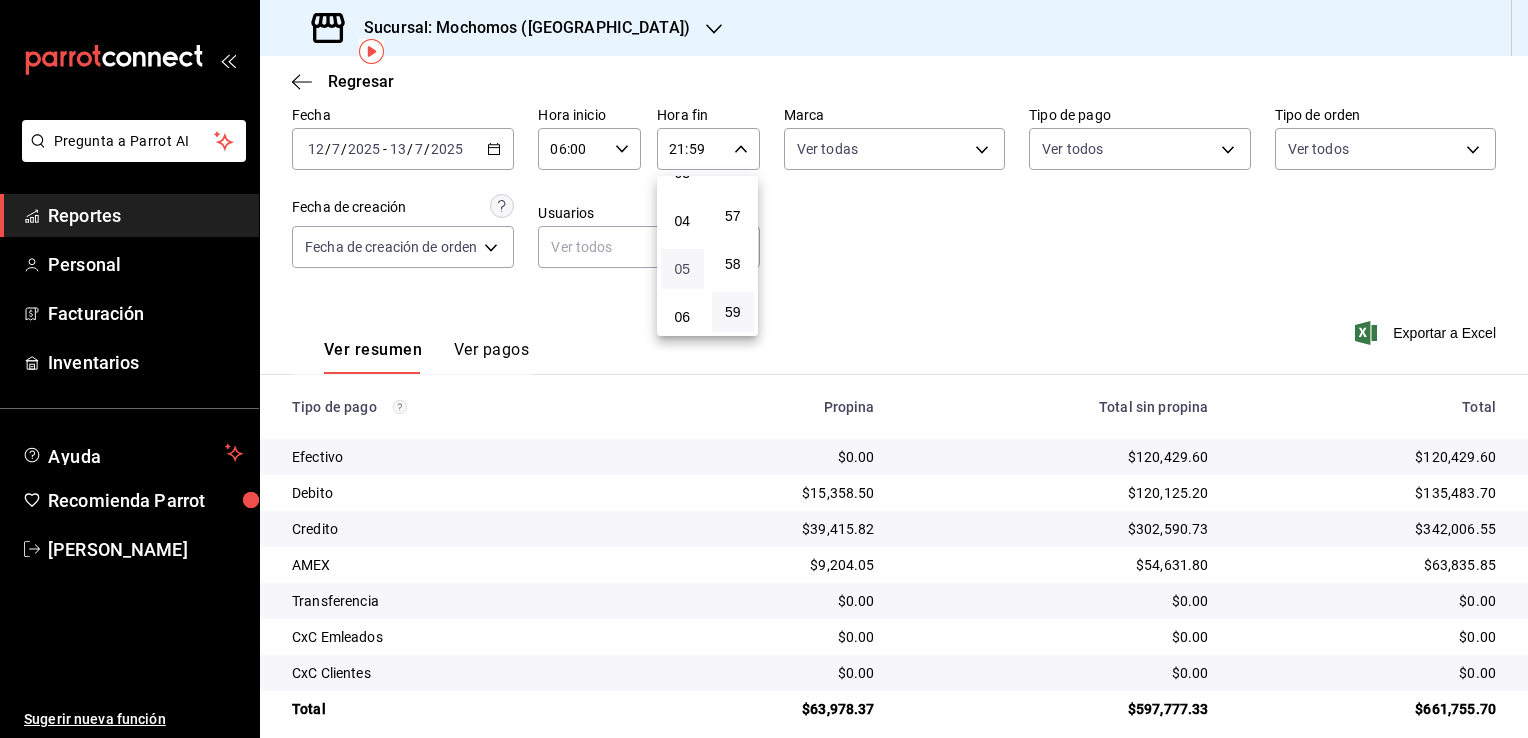 click on "05" at bounding box center [682, 269] 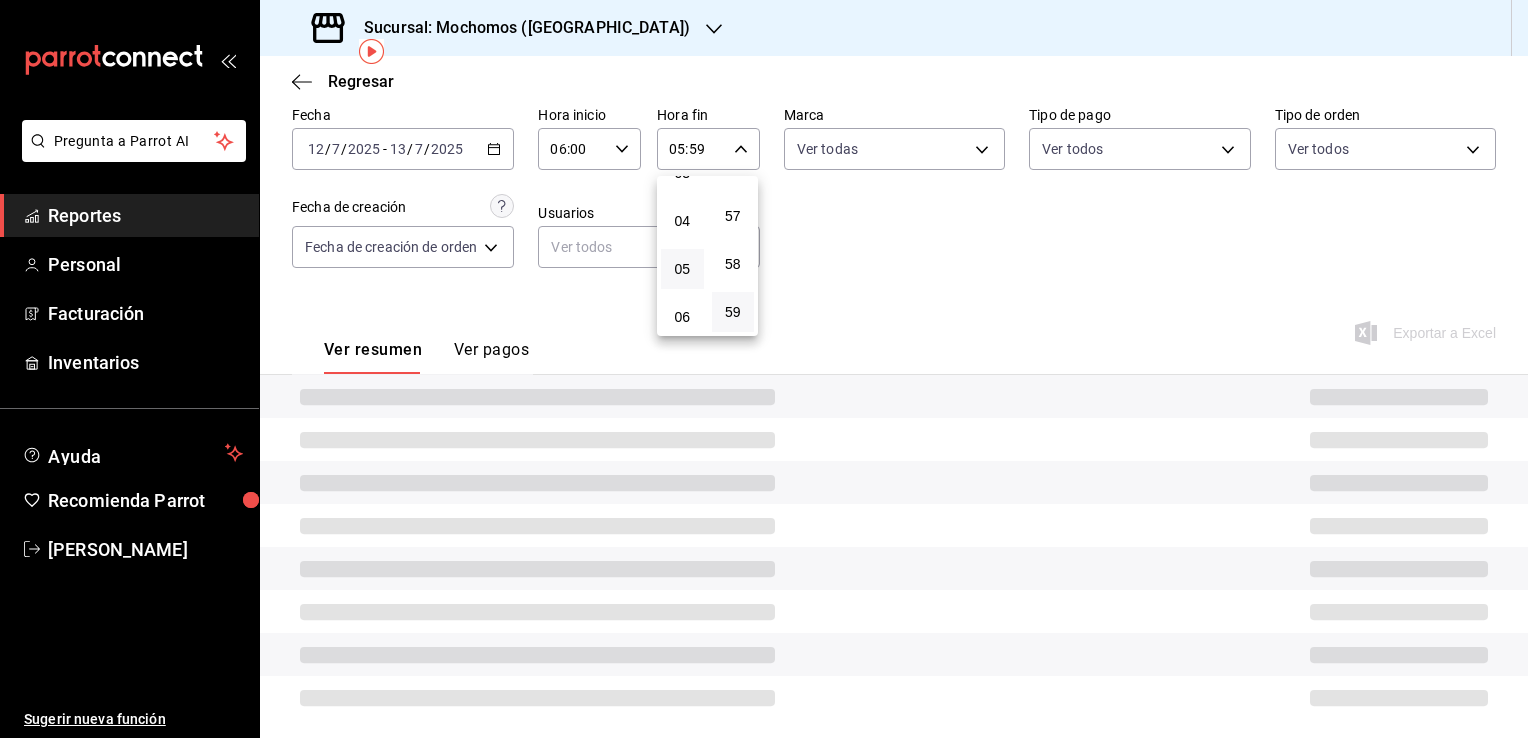 click at bounding box center [764, 369] 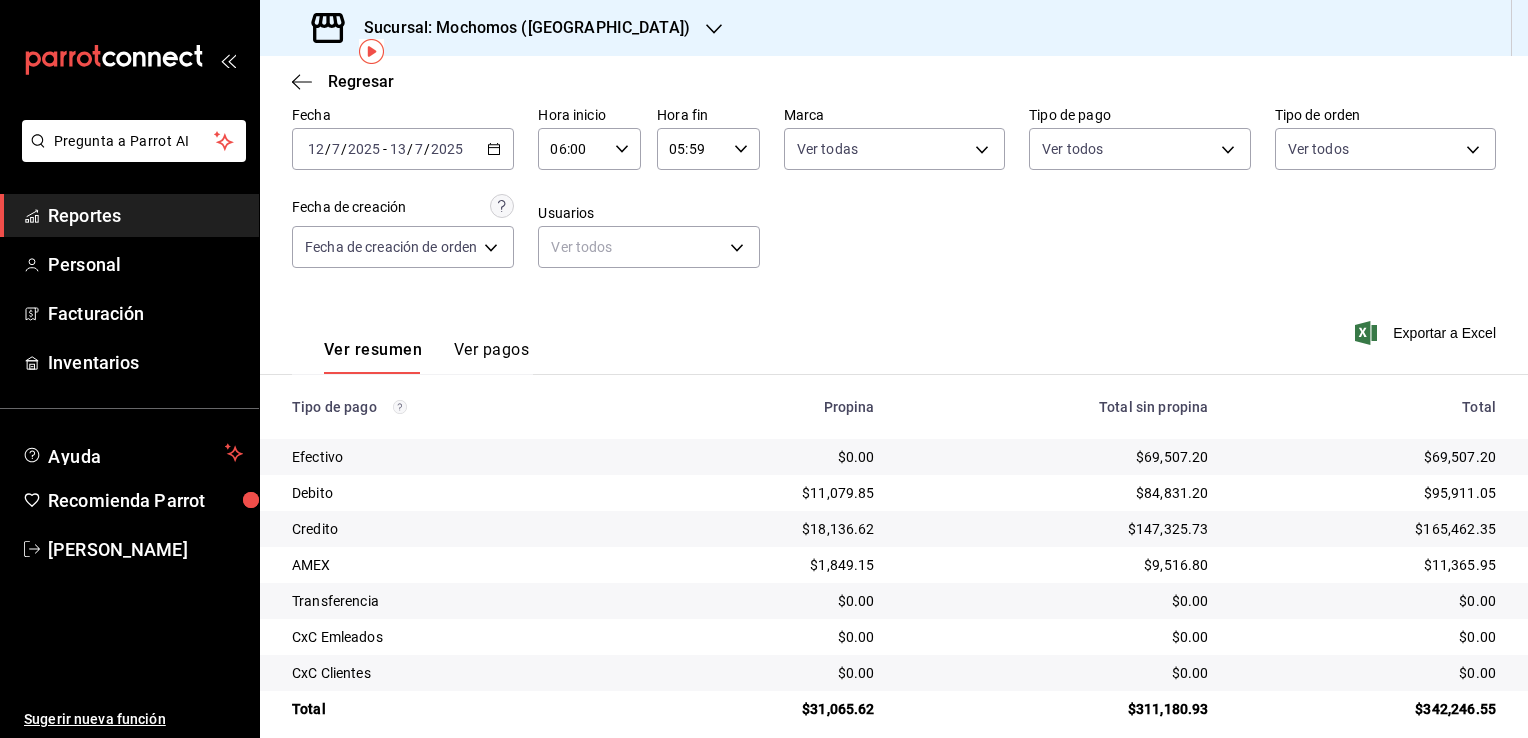 click 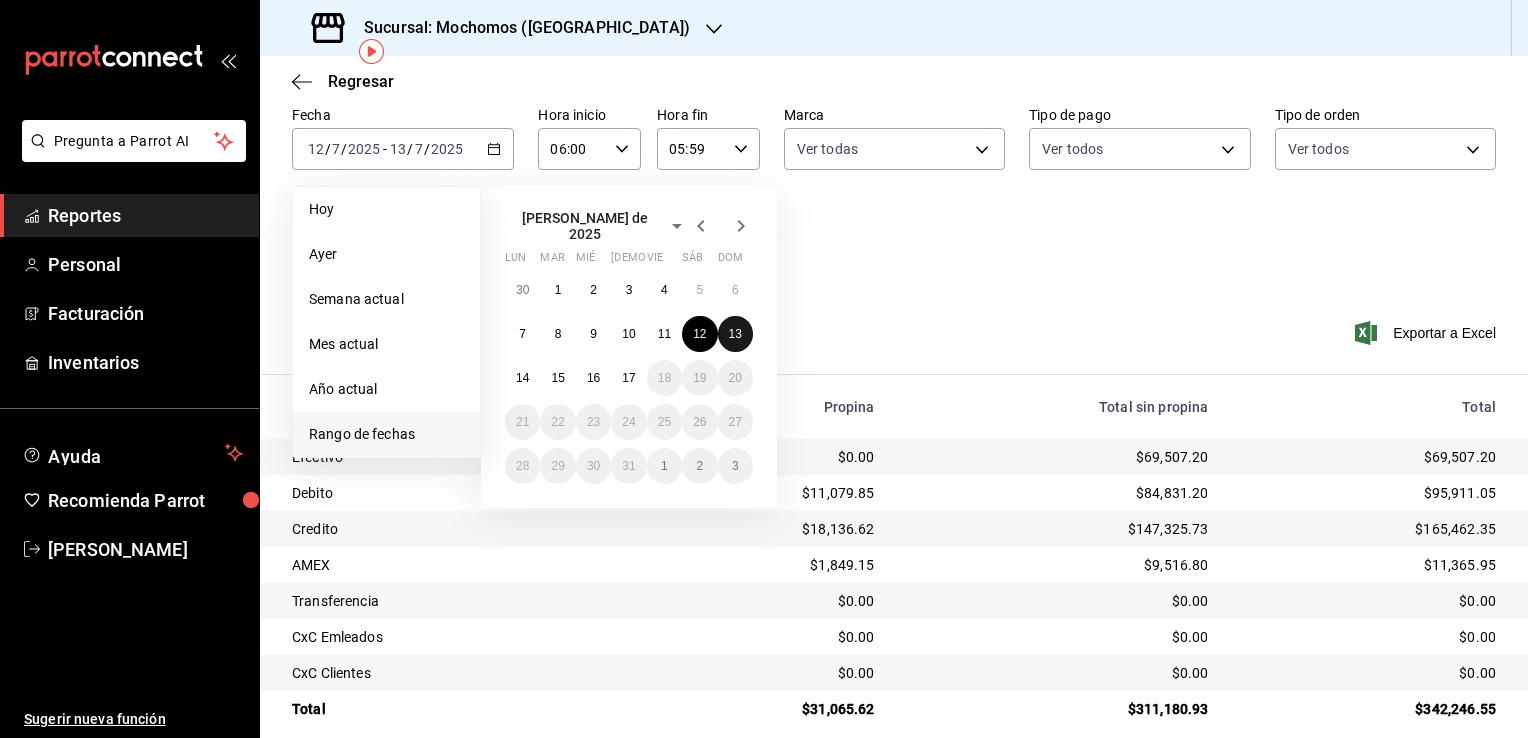 click on "13" at bounding box center [735, 334] 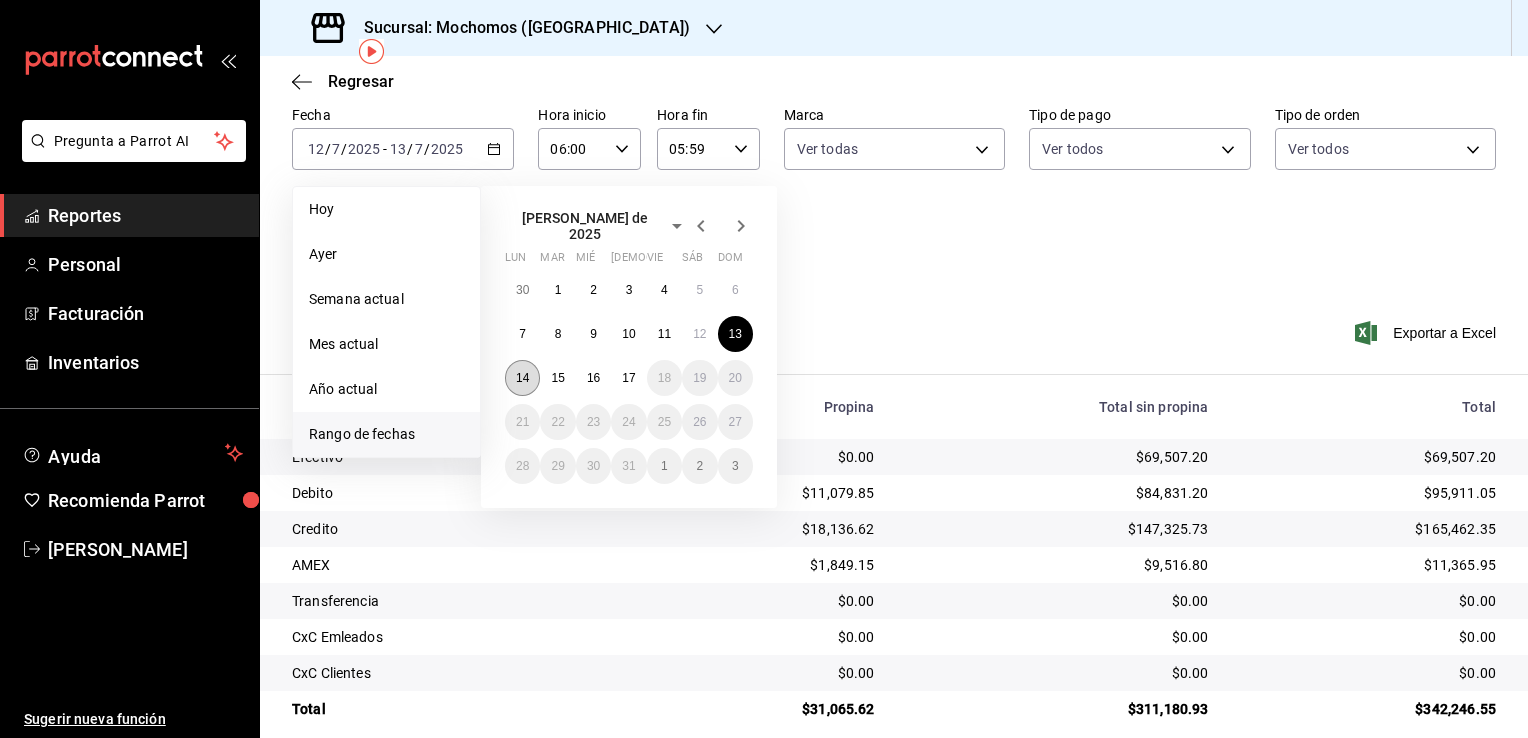 click on "14" at bounding box center [522, 378] 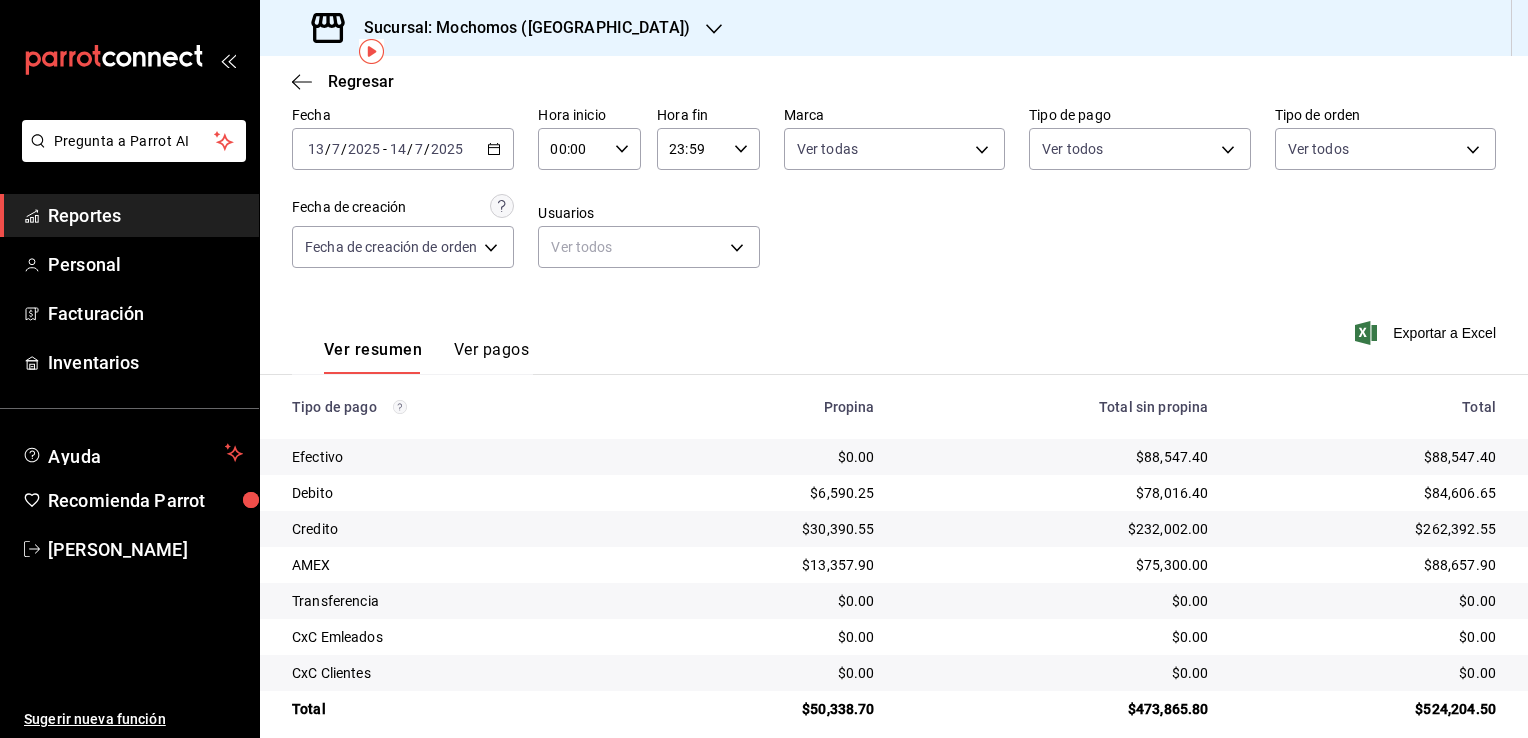 click 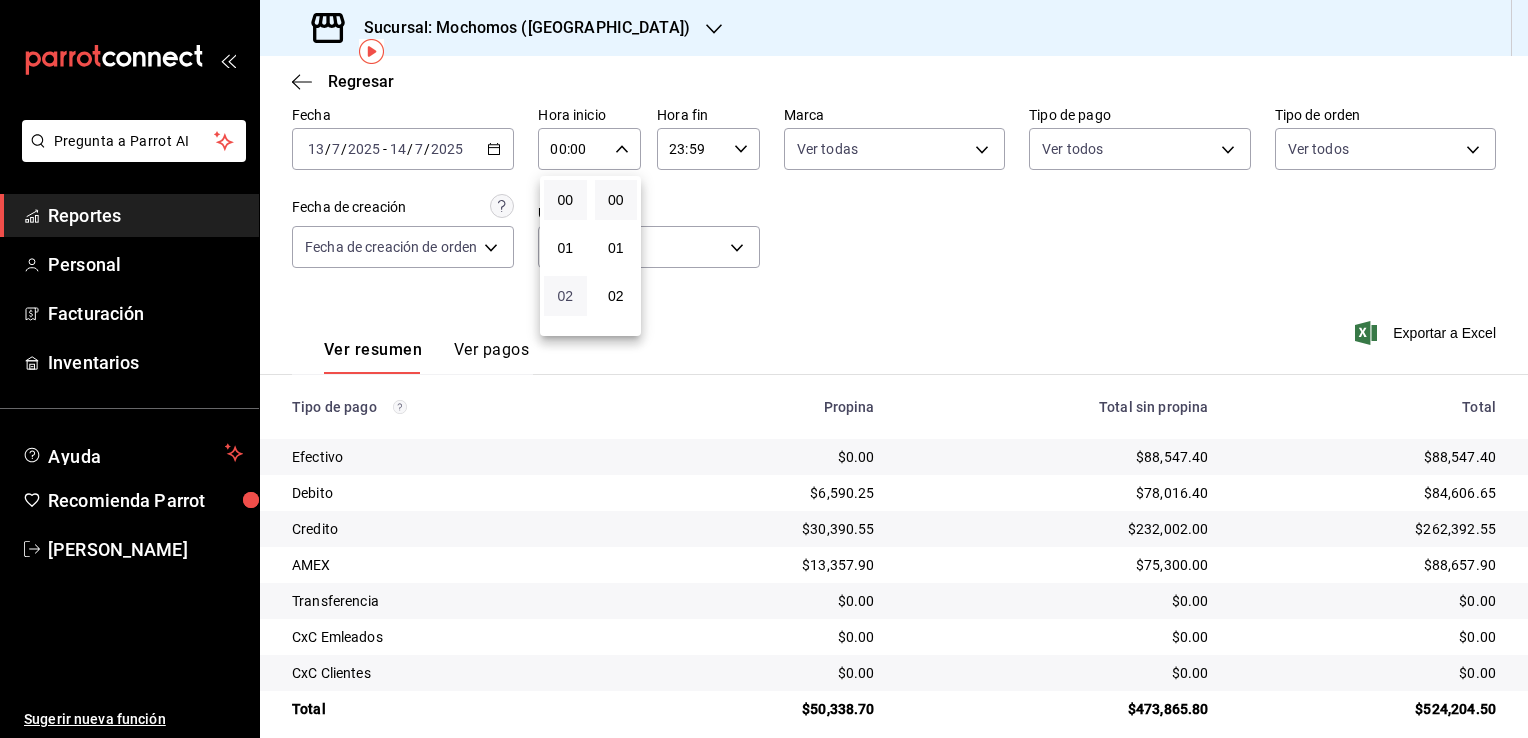 click on "02" at bounding box center (565, 296) 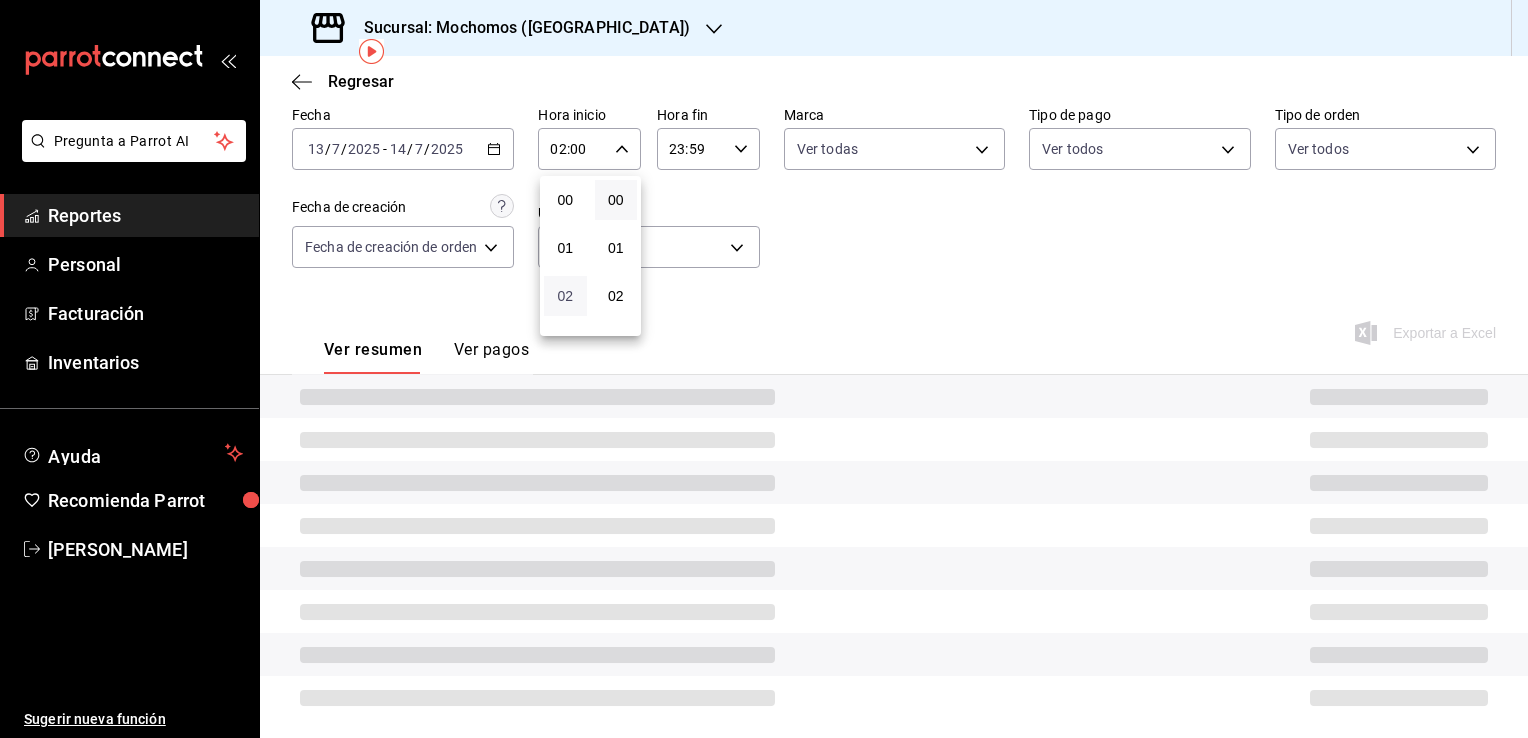 type 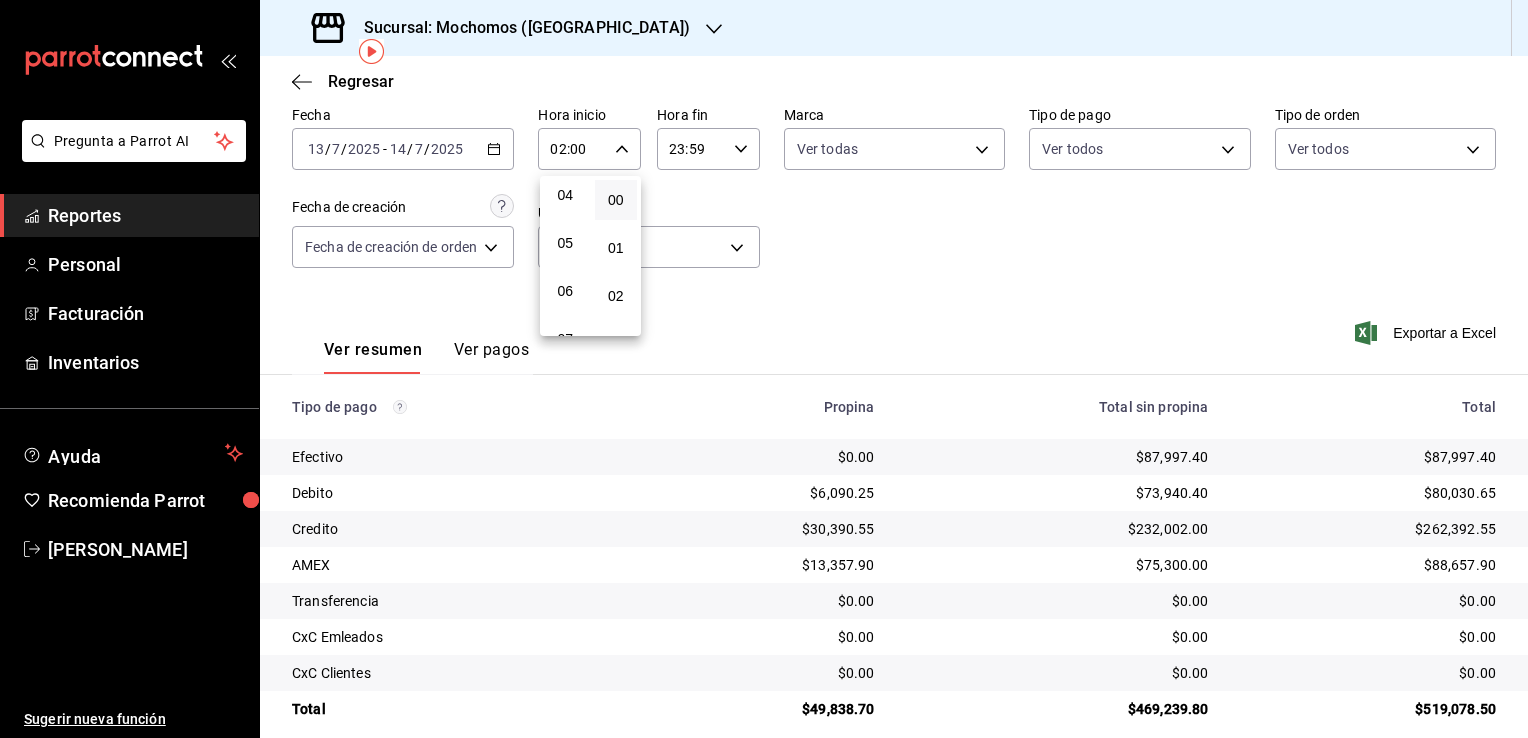 scroll, scrollTop: 200, scrollLeft: 0, axis: vertical 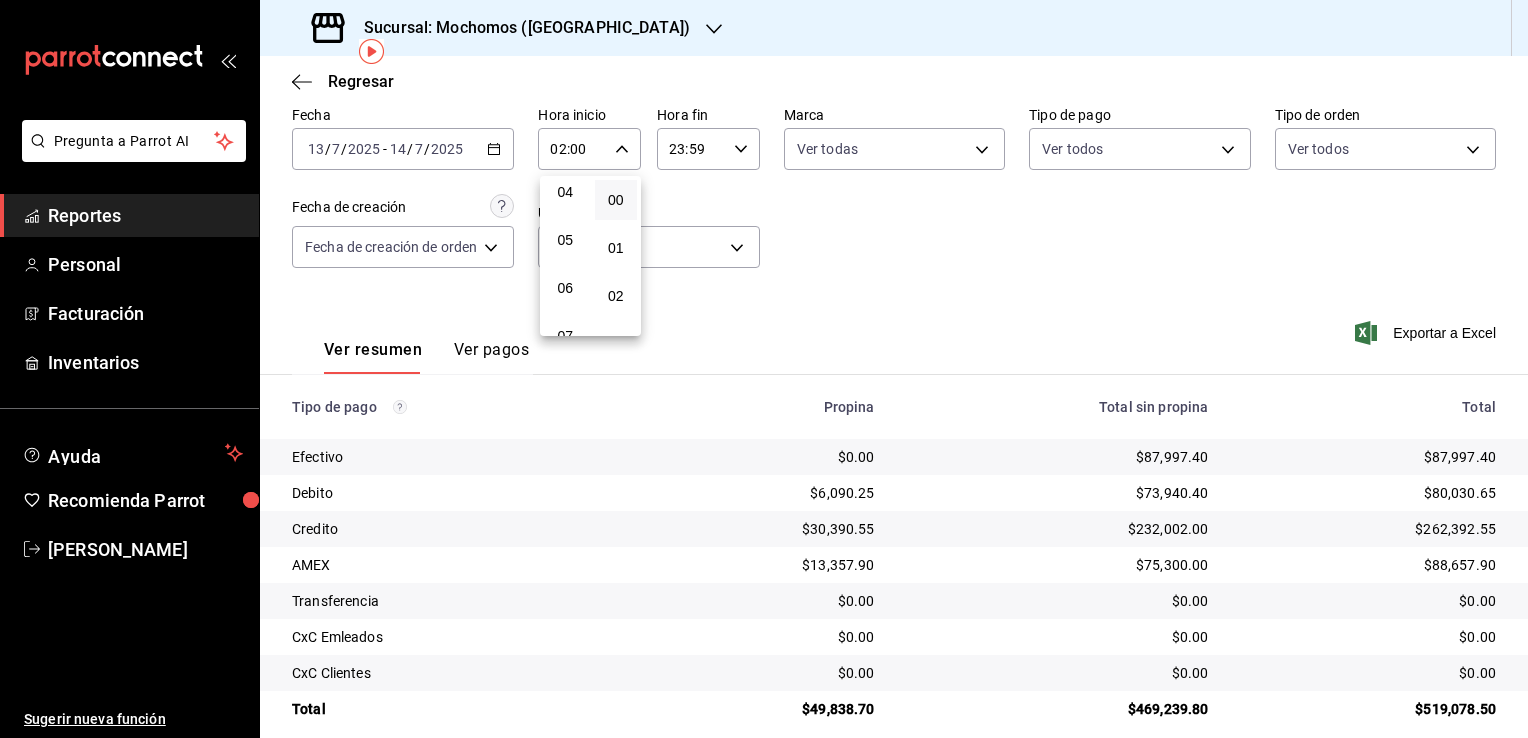 click on "06" at bounding box center [565, 288] 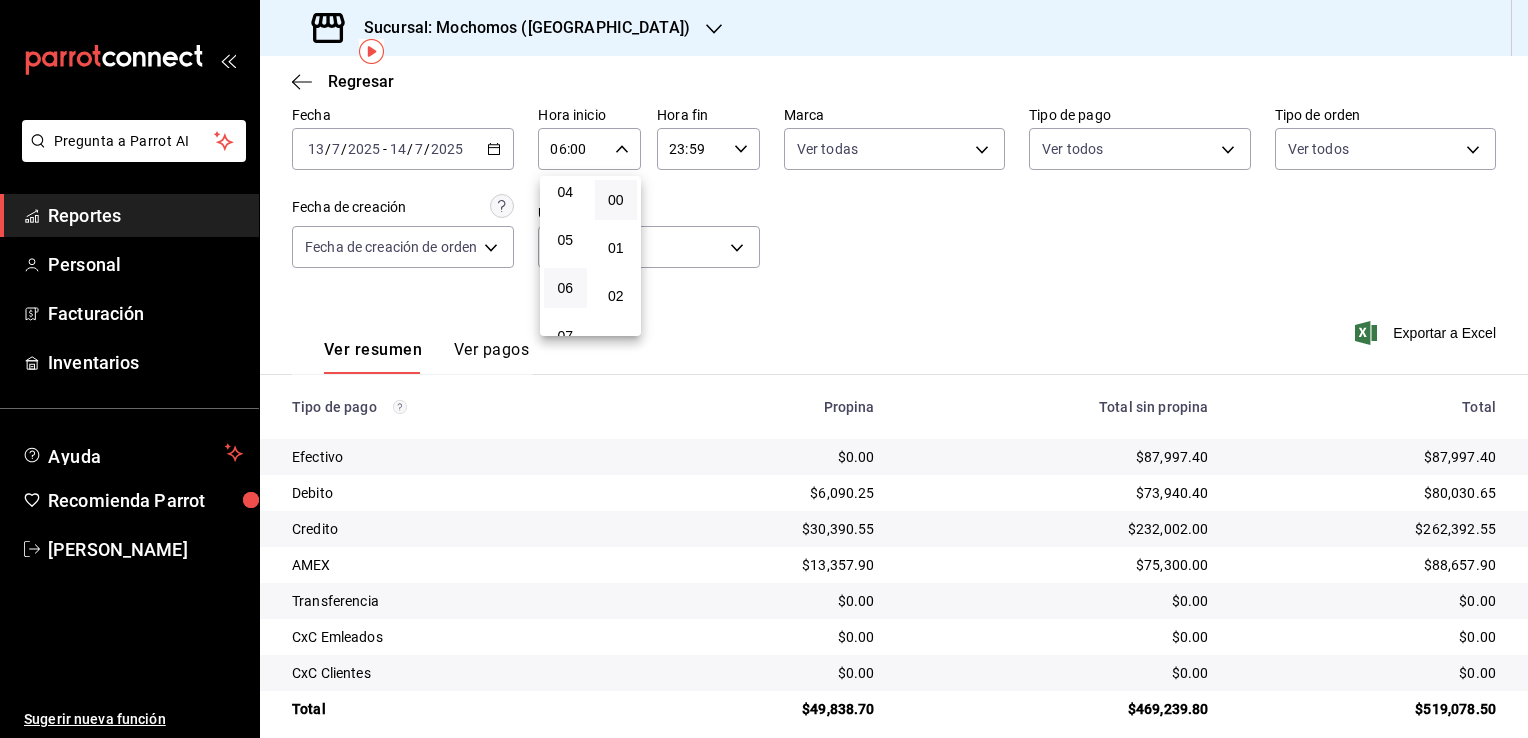 click at bounding box center (764, 369) 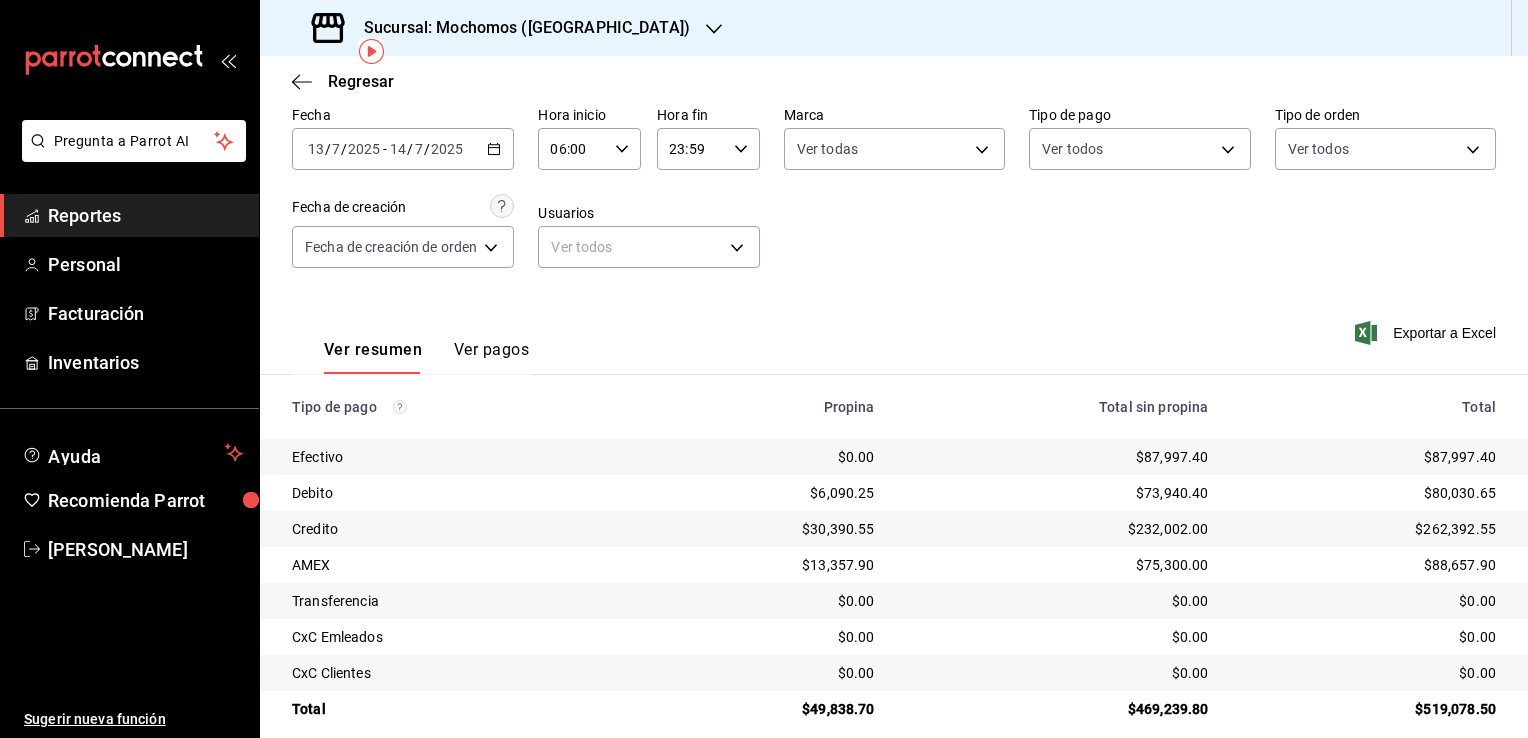 click 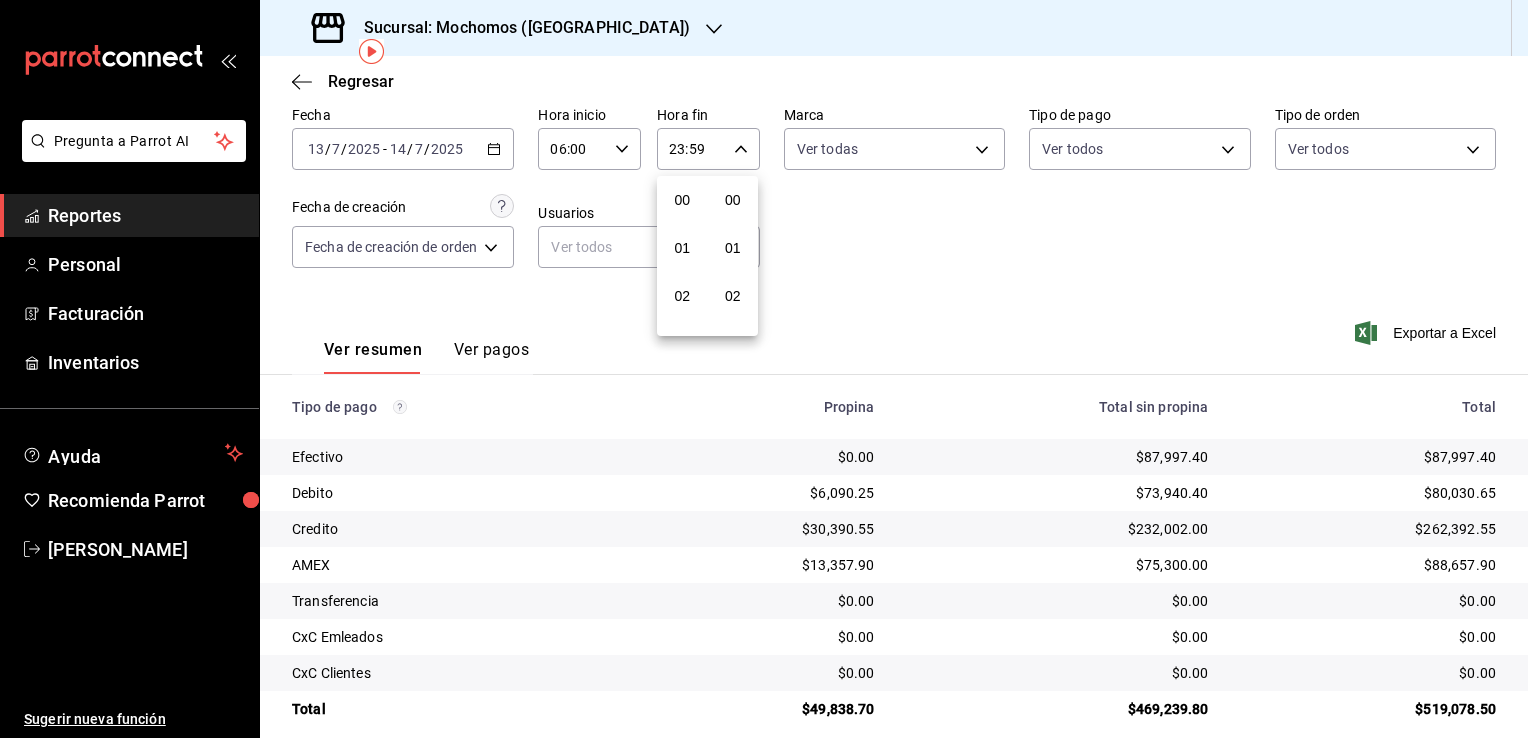 scroll, scrollTop: 1011, scrollLeft: 0, axis: vertical 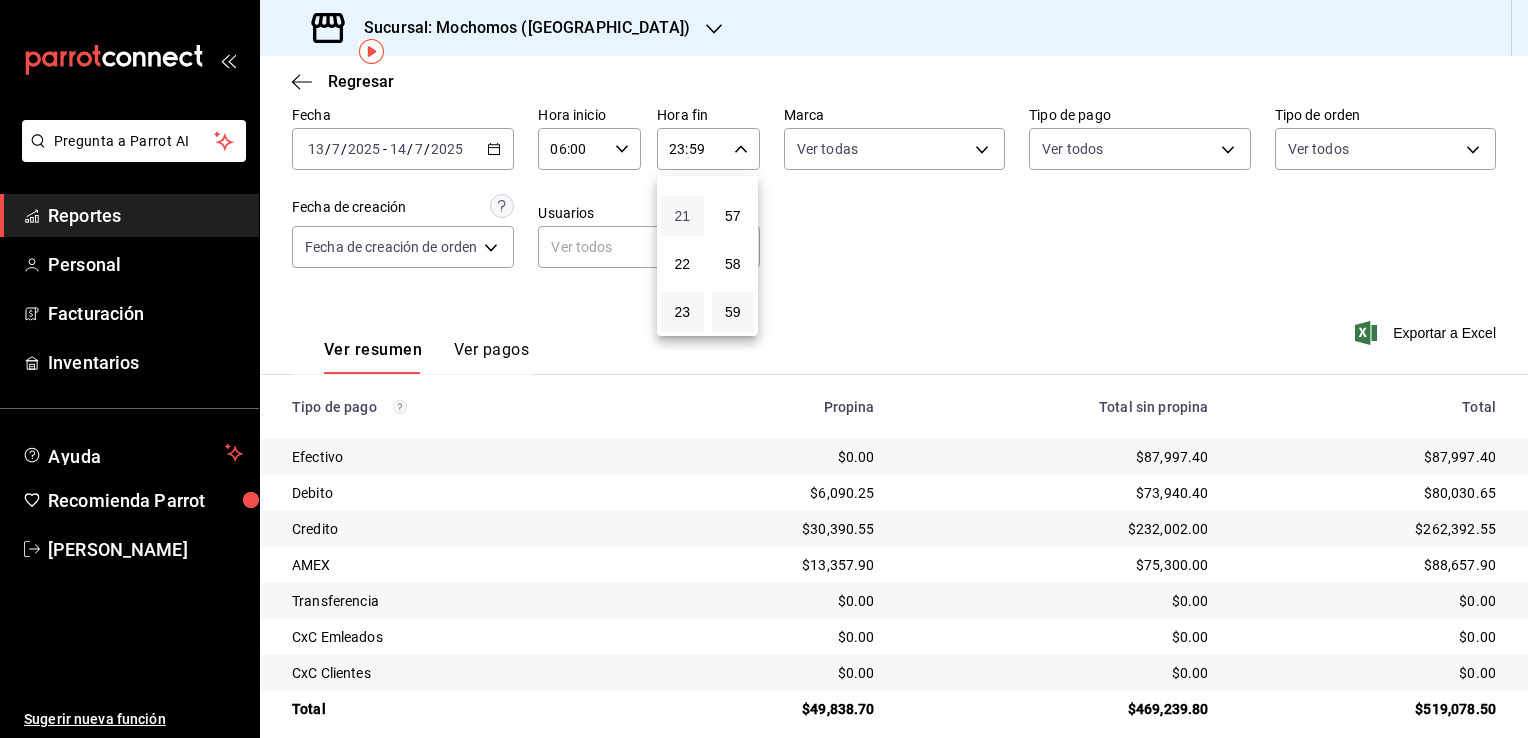 click on "21" at bounding box center (682, 216) 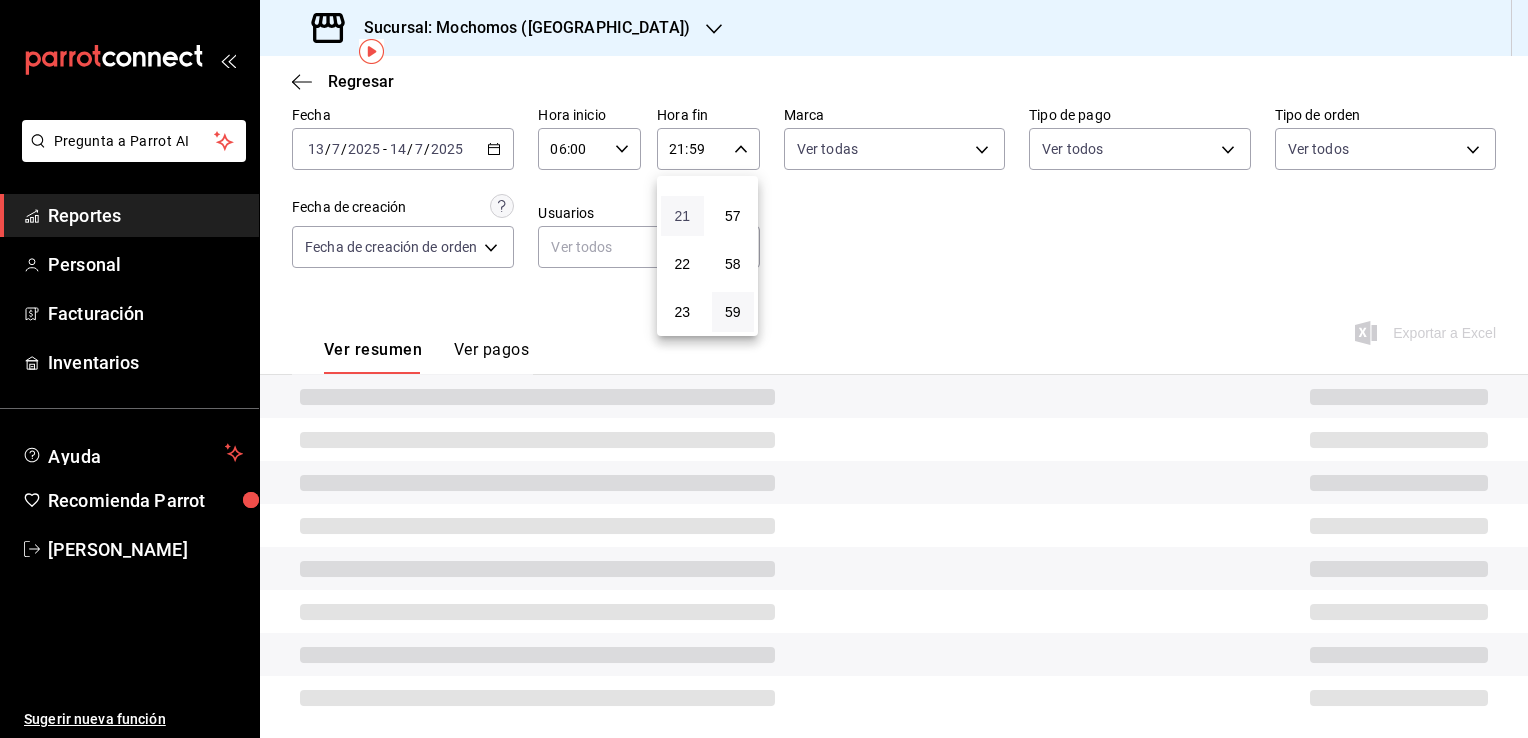 type 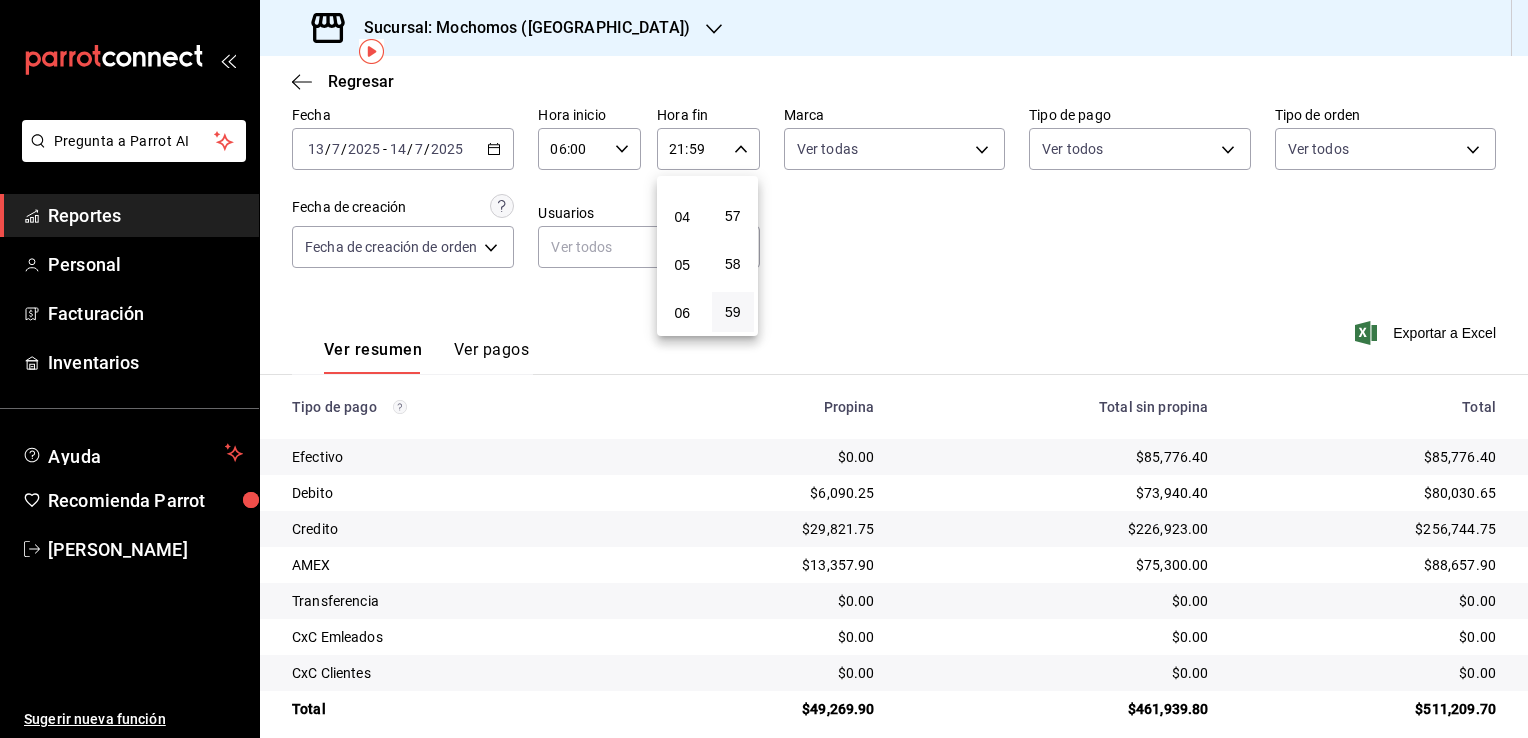 scroll, scrollTop: 171, scrollLeft: 0, axis: vertical 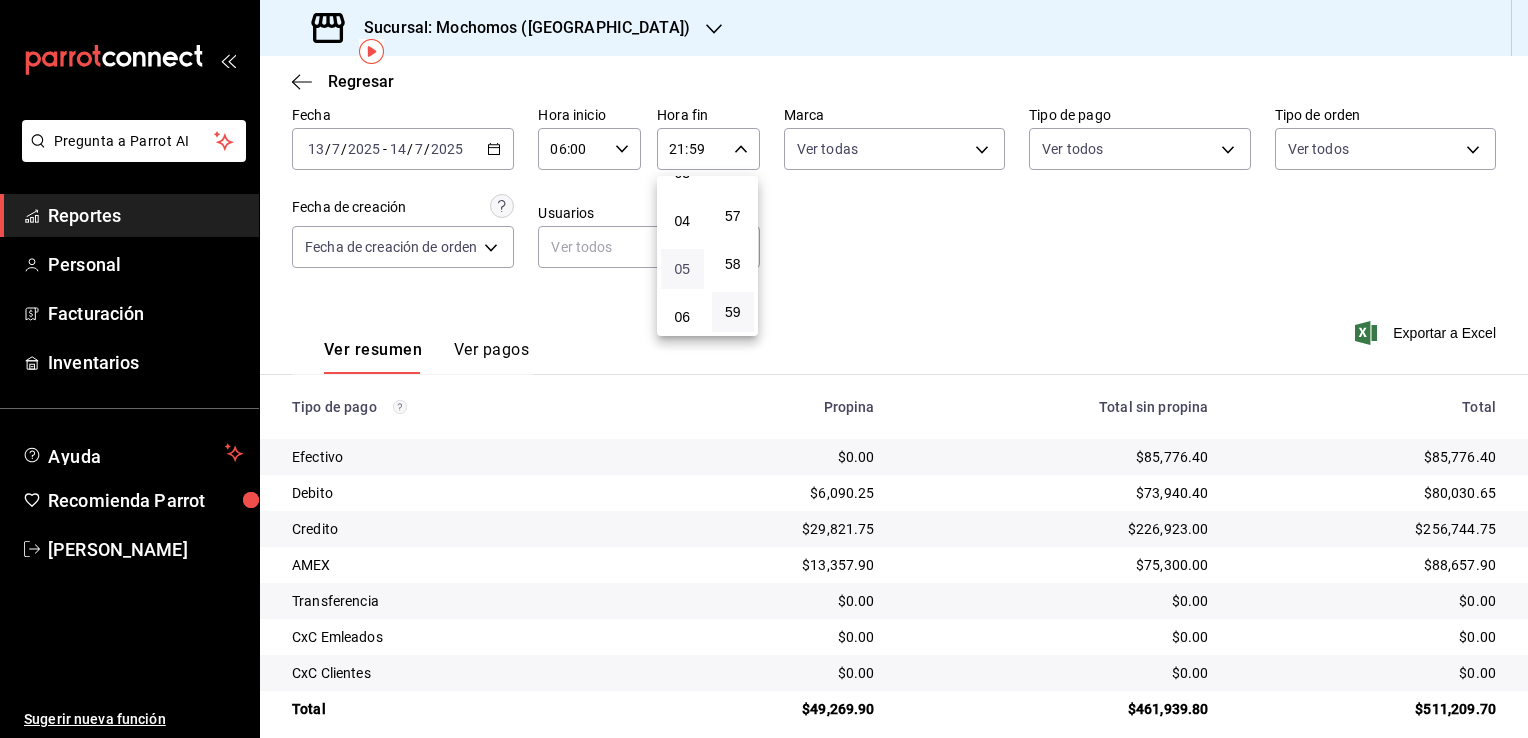 click on "05" at bounding box center (682, 269) 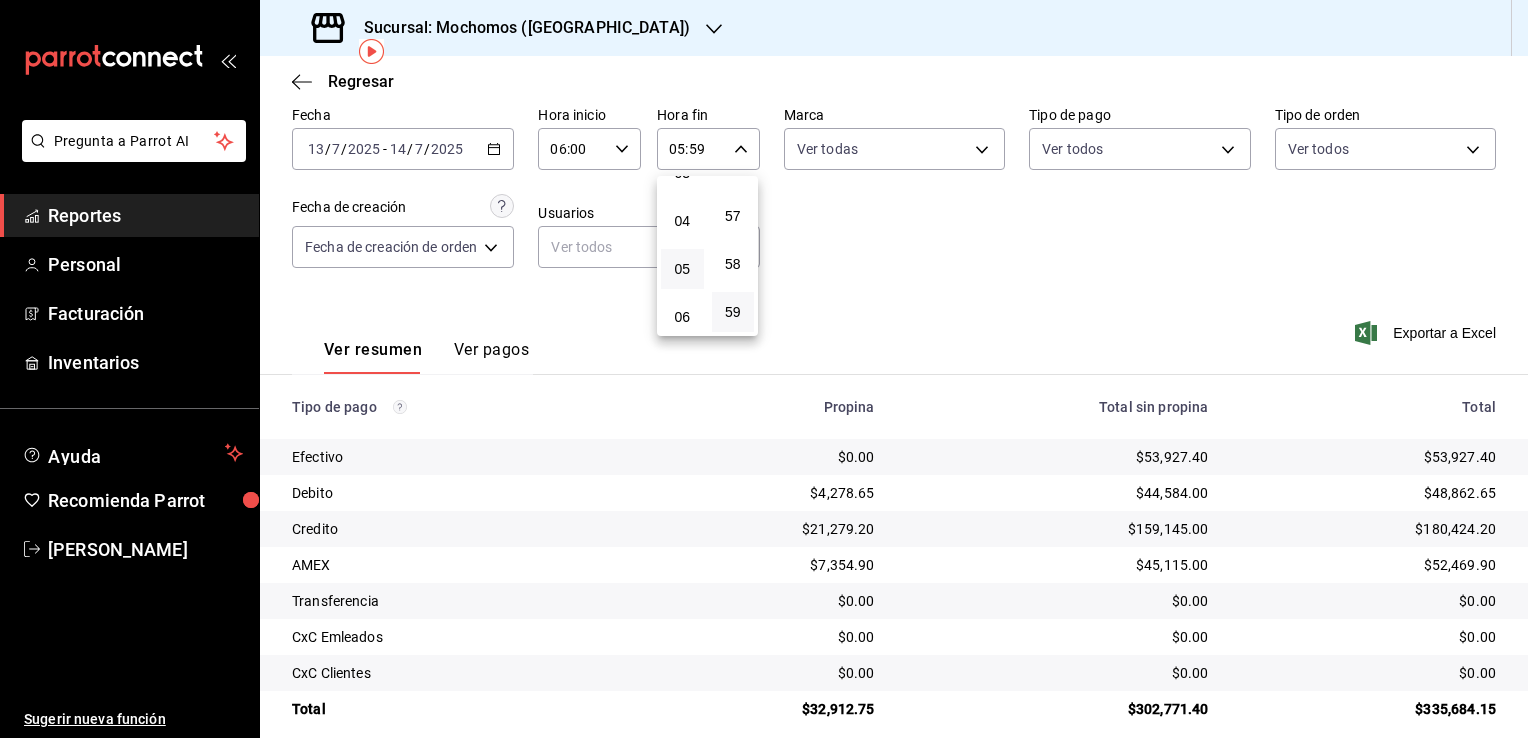 click at bounding box center (764, 369) 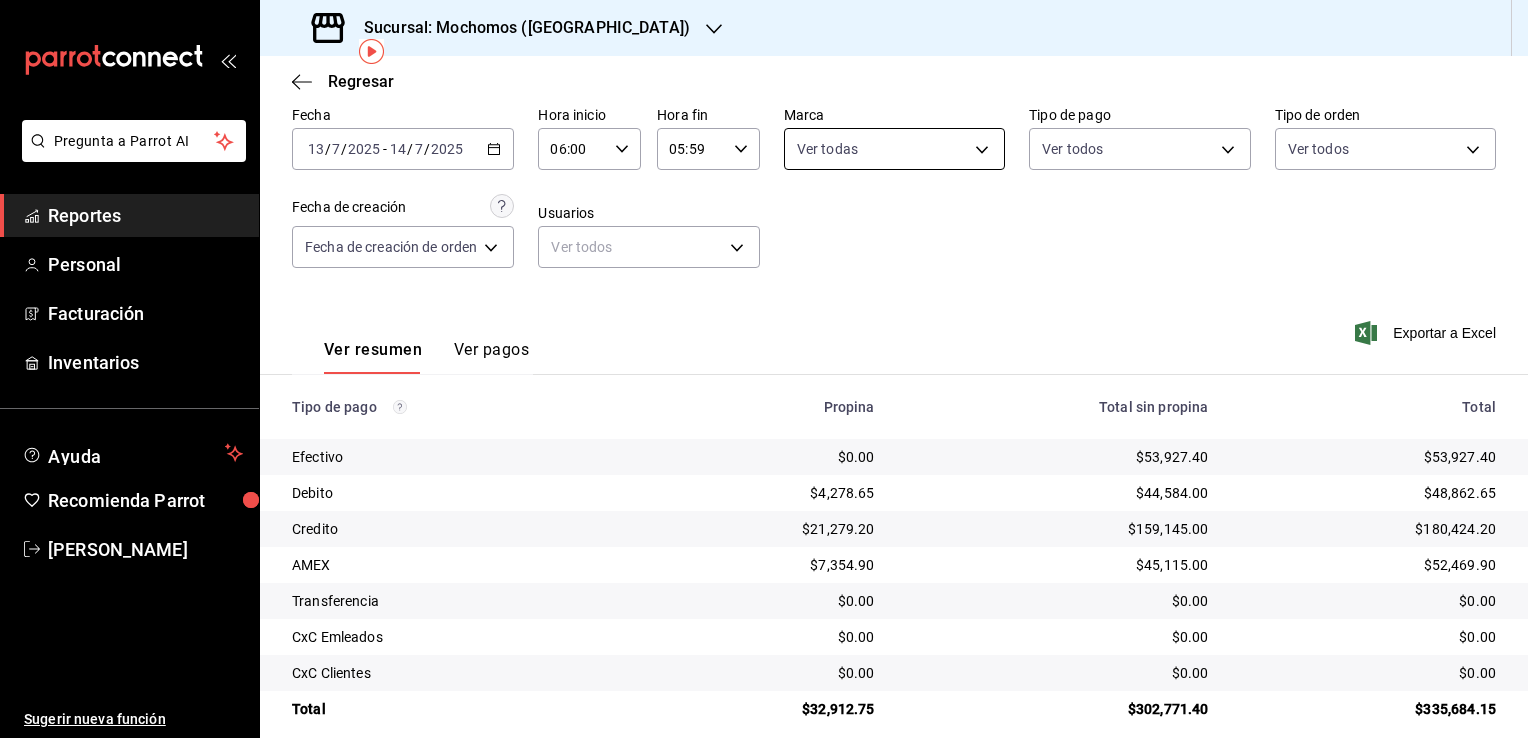 click on "Pregunta a Parrot AI Reportes   Personal   Facturación   Inventarios   Ayuda Recomienda Parrot   [PERSON_NAME]   Sugerir nueva función   Sucursal: Mochomos ([GEOGRAPHIC_DATA]) Regresar Pagos Fecha [DATE] [DATE] - [DATE] [DATE] Hora inicio 06:00 Hora inicio Hora fin 05:59 Hora fin Marca Ver todas 562d5b5b-21a2-4ace-a941-66278f4a6c49 Tipo de pago Ver todos Tipo de orden Ver todos Fecha de creación   Fecha de creación de orden ORDER Usuarios Ver todos null Ver resumen Ver pagos Exportar a Excel Tipo de pago   Propina Total sin propina Total Efectivo $0.00 $53,927.40 $53,927.40 Debito $4,278.65 $44,584.00 $48,862.65 Credito $21,279.20 $159,145.00 $180,424.20 AMEX $7,354.90 $45,115.00 $52,469.90 Transferencia $0.00 $0.00 $0.00 CxC Emleados $0.00 $0.00 $0.00 CxC Clientes $0.00 $0.00 $0.00 Total $32,912.75 $302,771.40 $335,684.15 GANA 1 MES GRATIS EN TU SUSCRIPCIÓN AQUÍ Ver video tutorial Ir a video Pregunta a Parrot AI Reportes   Personal   Facturación   Inventarios   Ayuda Recomienda Parrot" at bounding box center [764, 369] 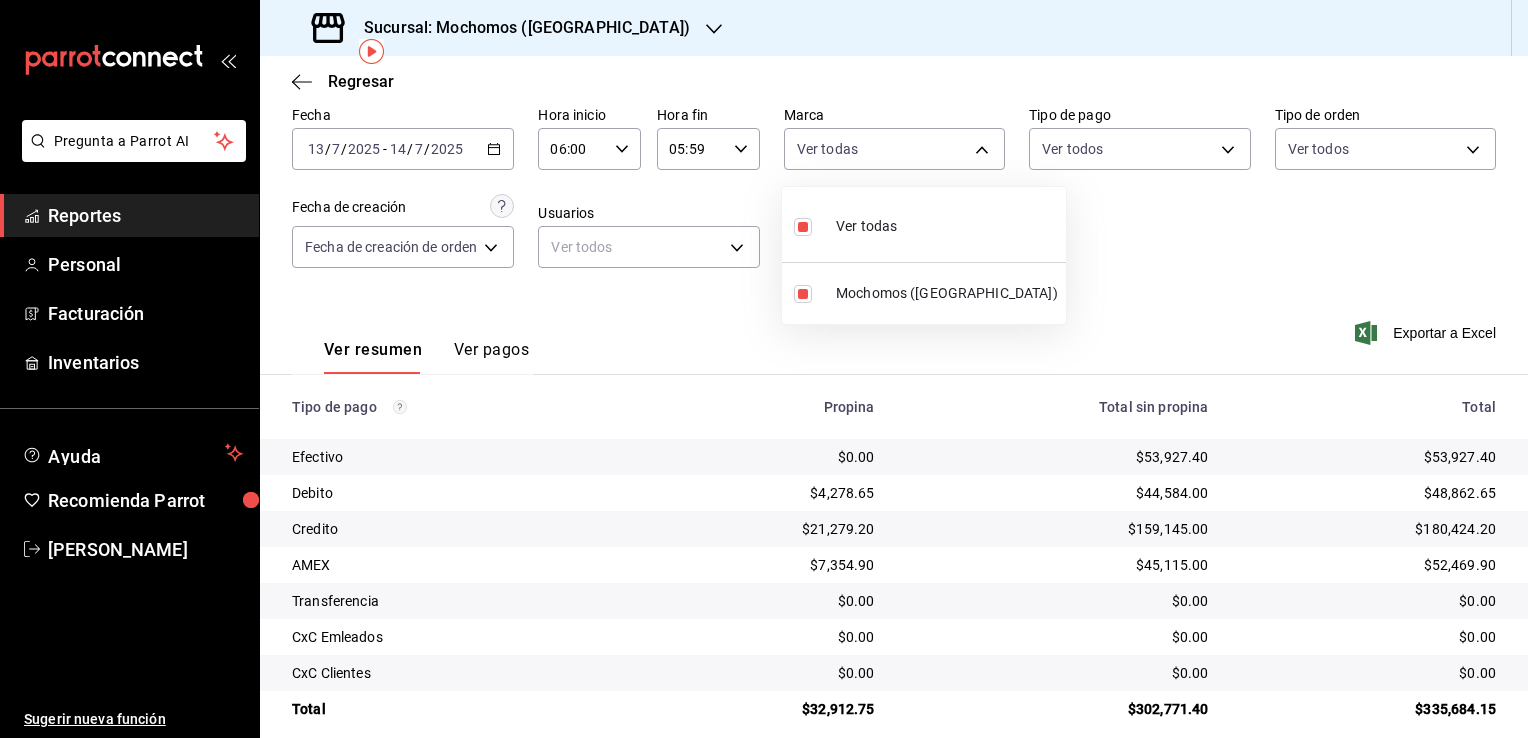 click at bounding box center [764, 369] 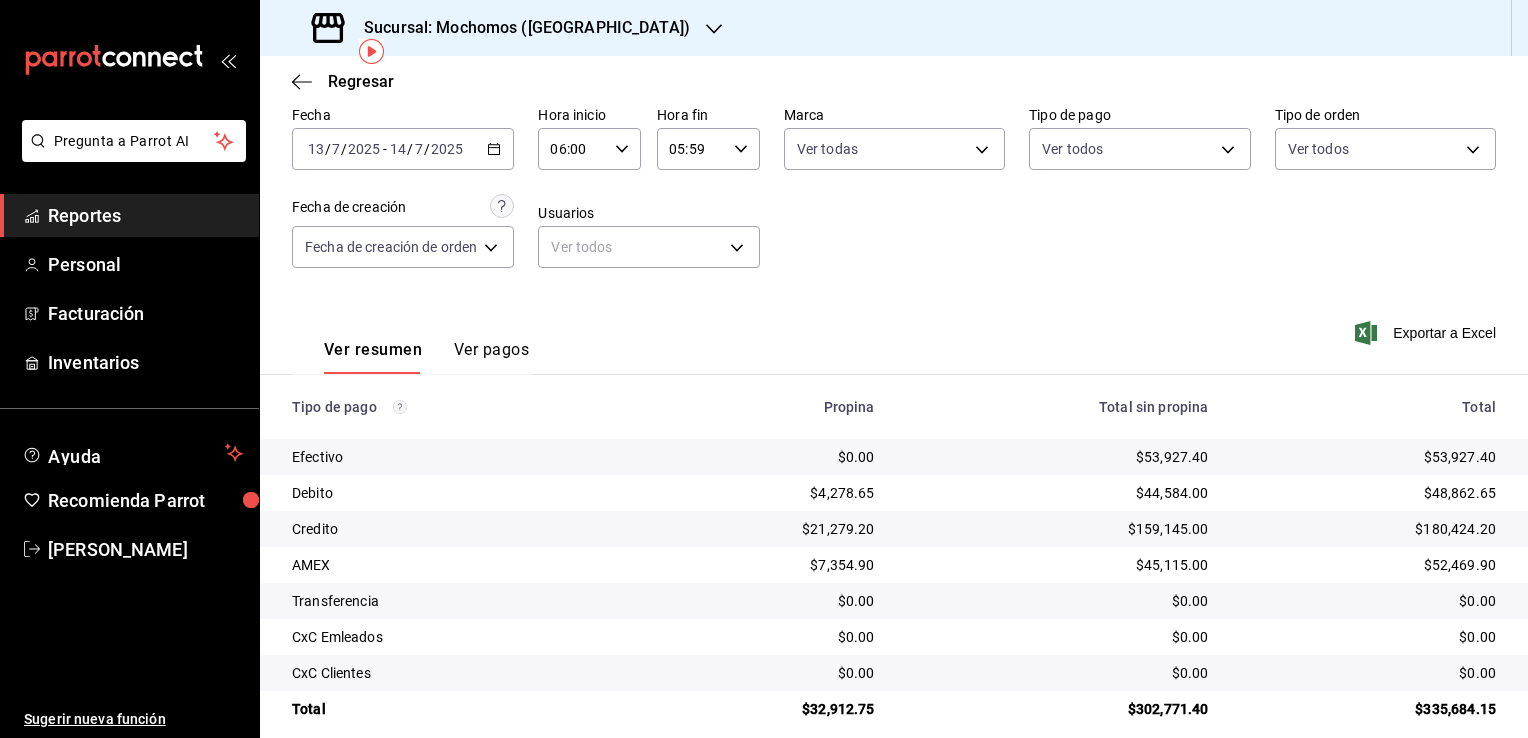 click 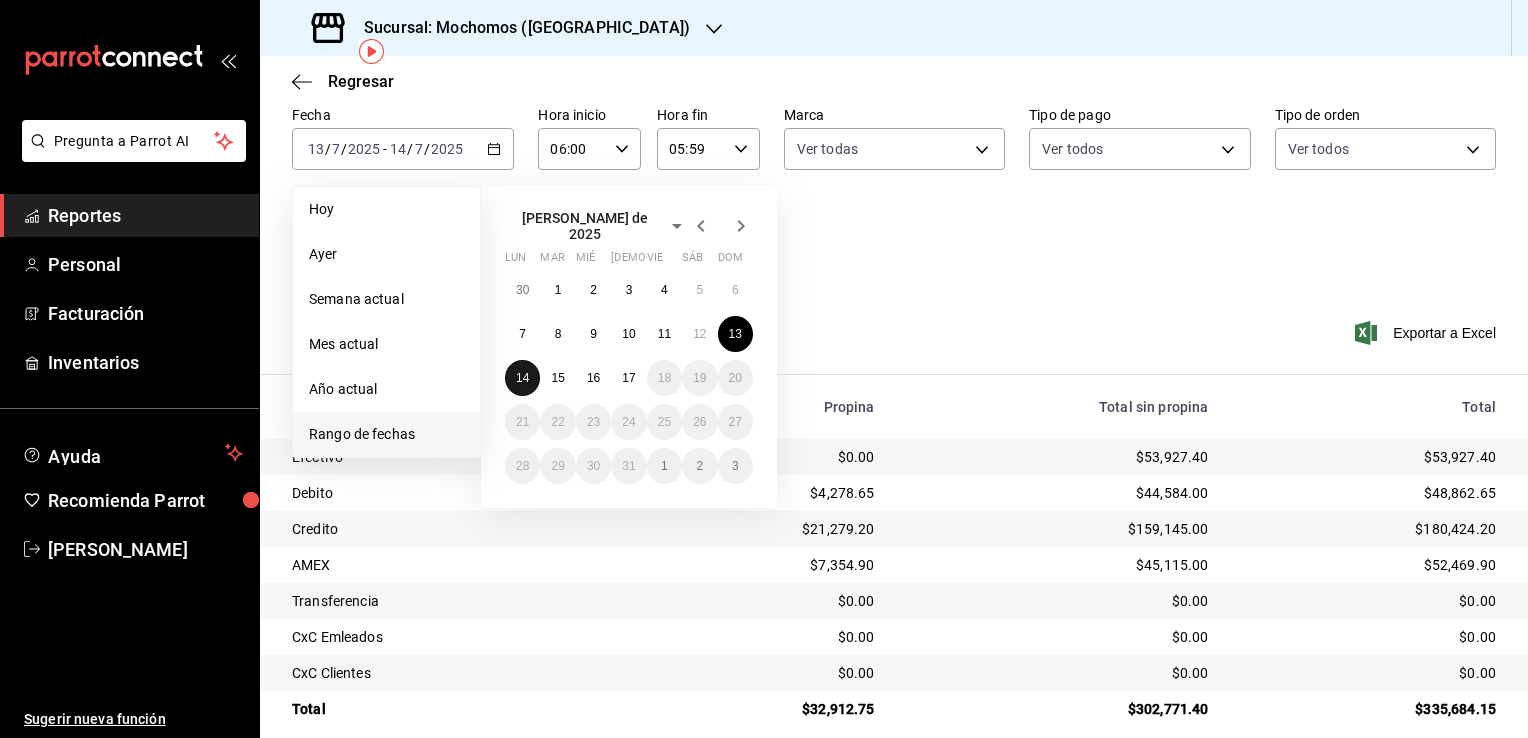 click on "14" at bounding box center (522, 378) 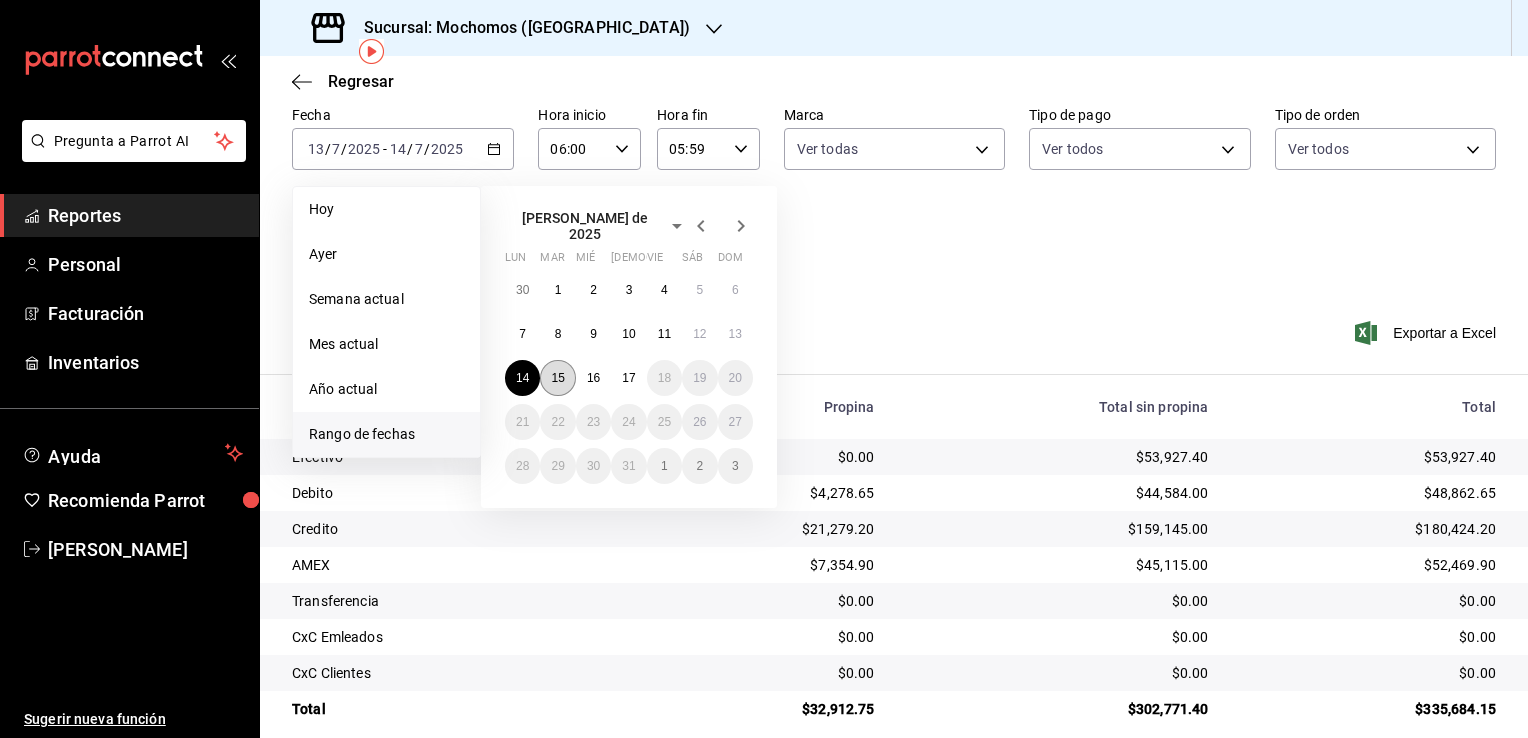 click on "15" at bounding box center (557, 378) 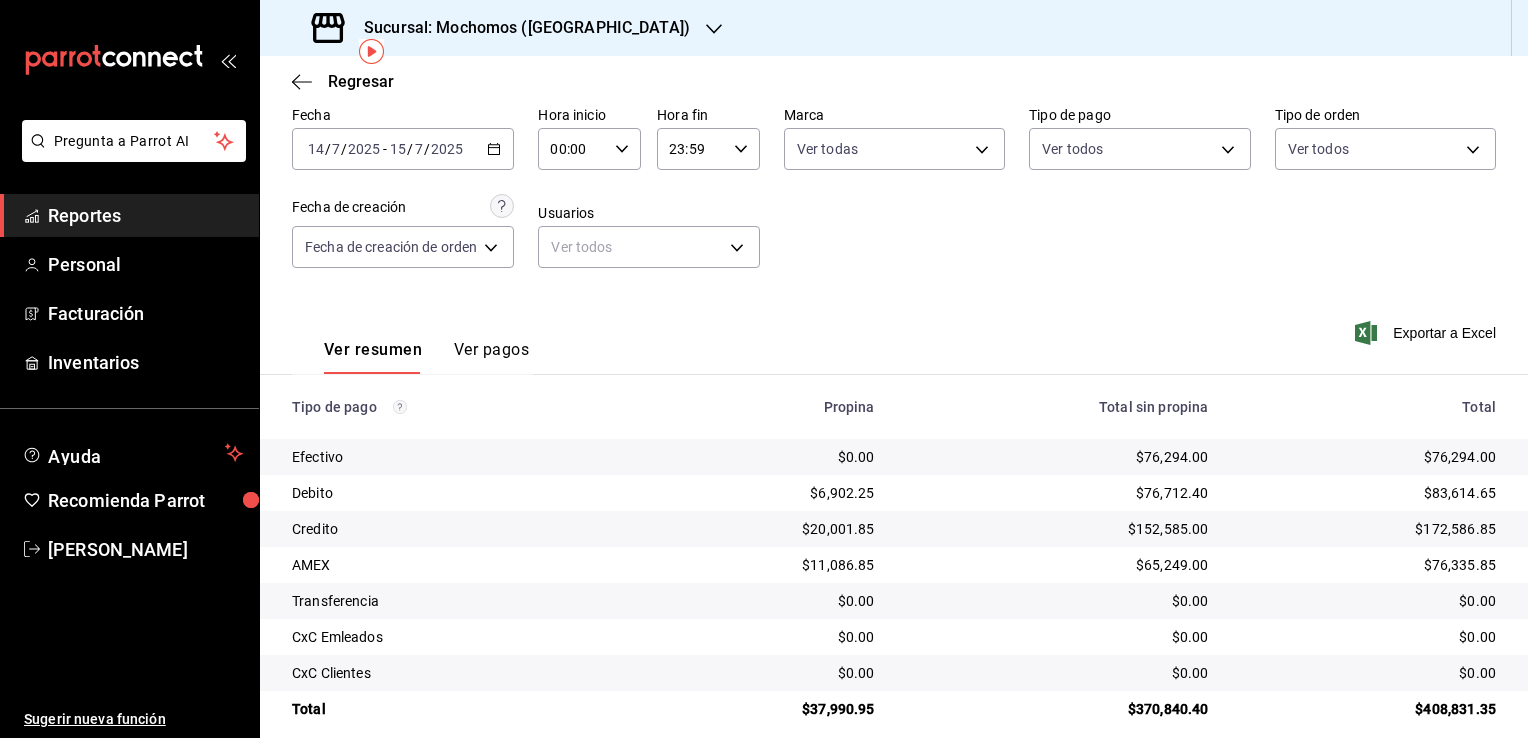 click 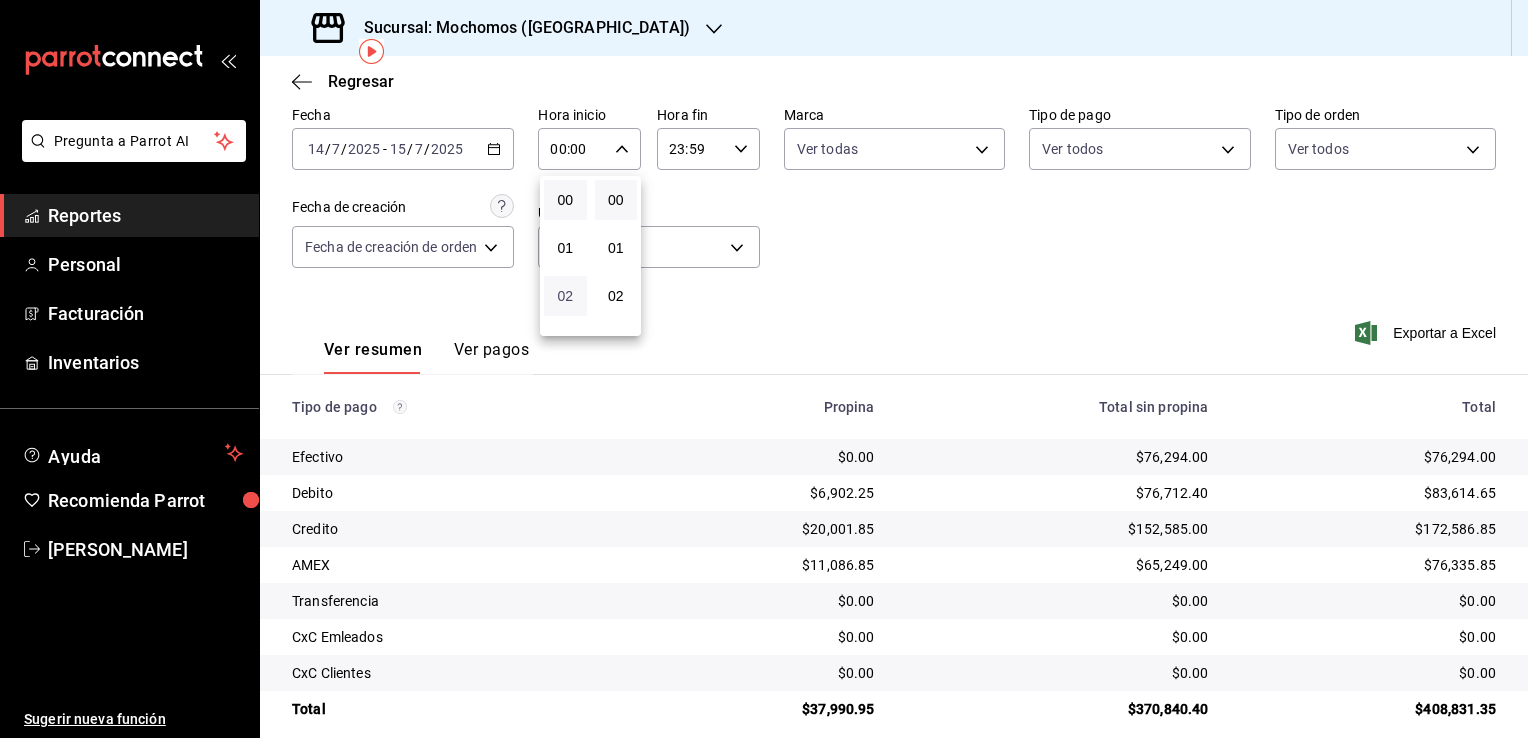 click on "02" at bounding box center (565, 296) 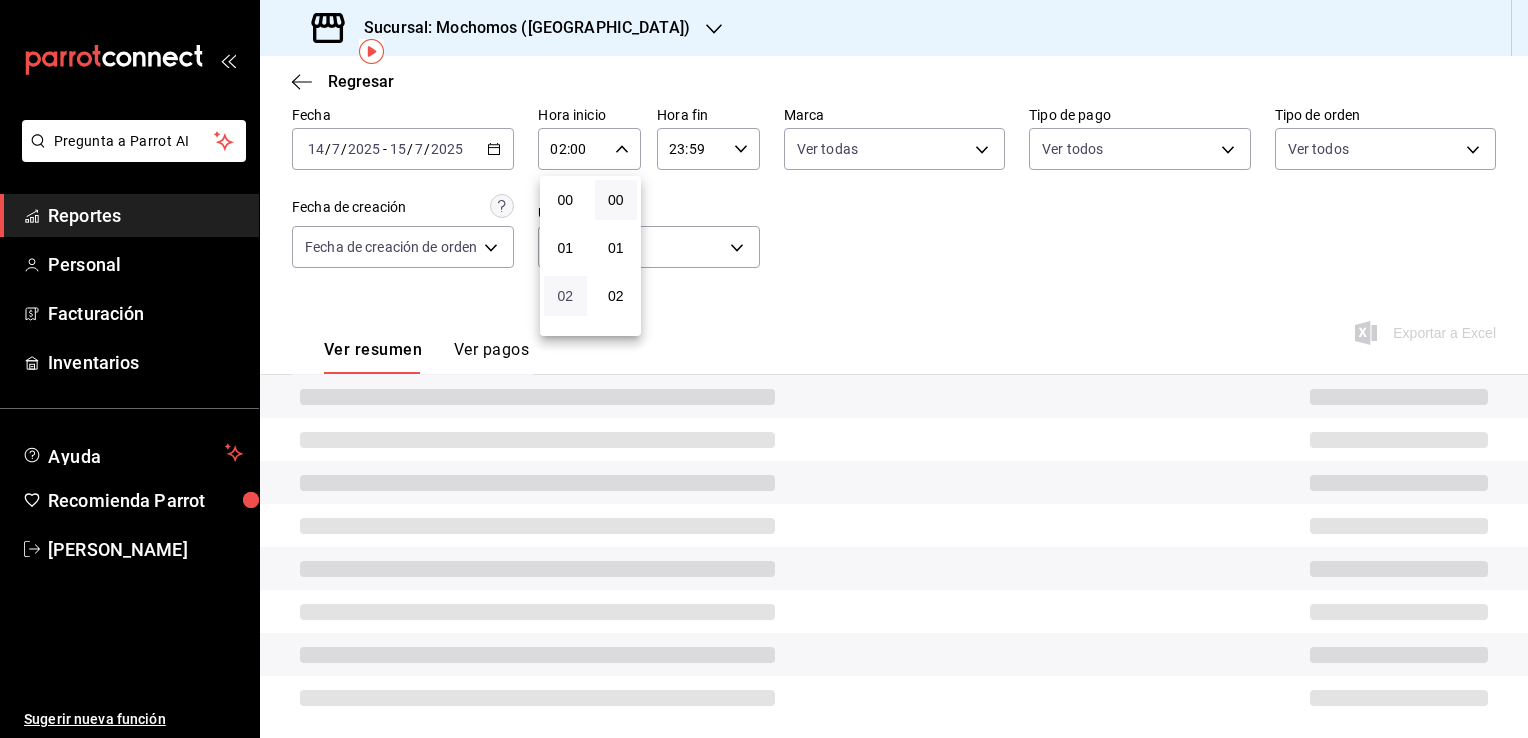 type 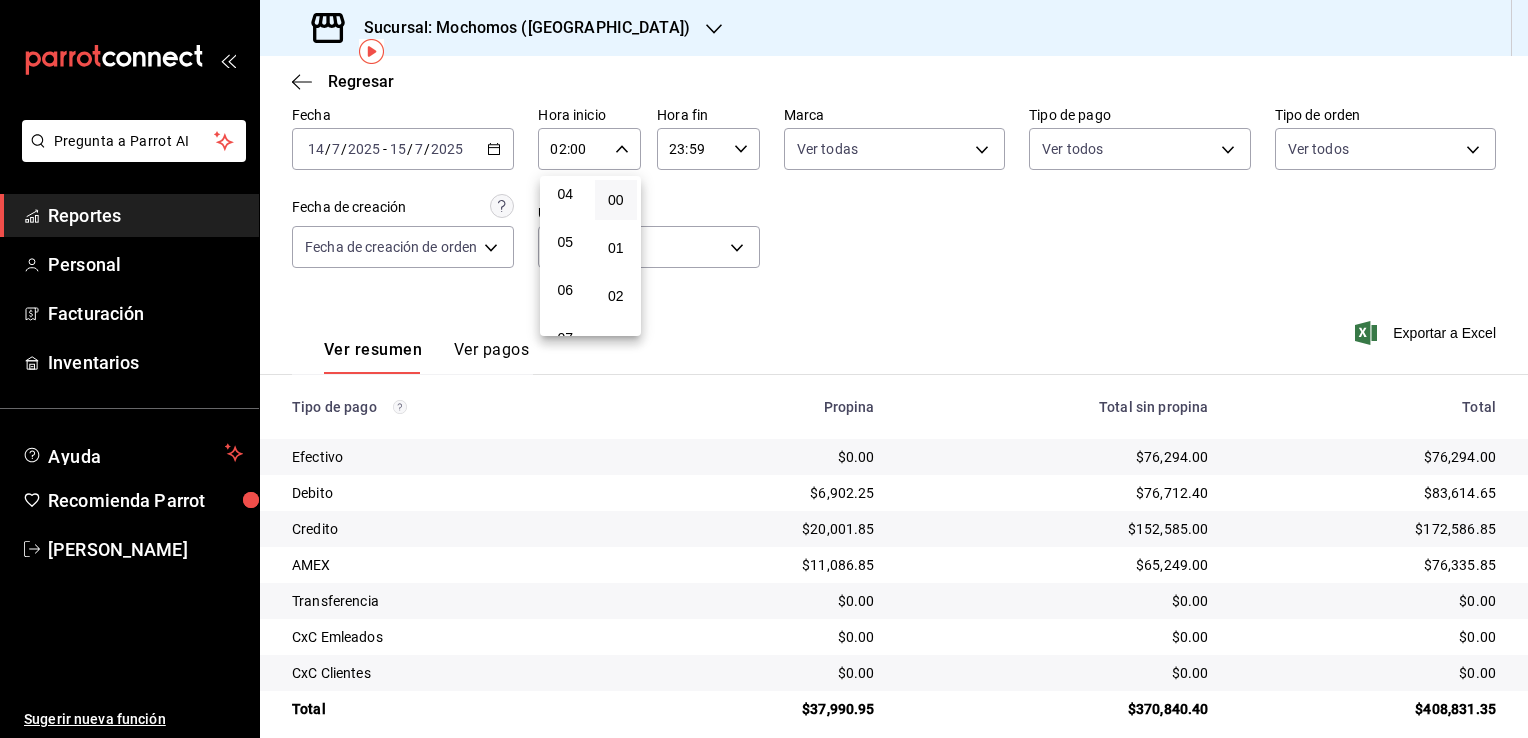 scroll, scrollTop: 200, scrollLeft: 0, axis: vertical 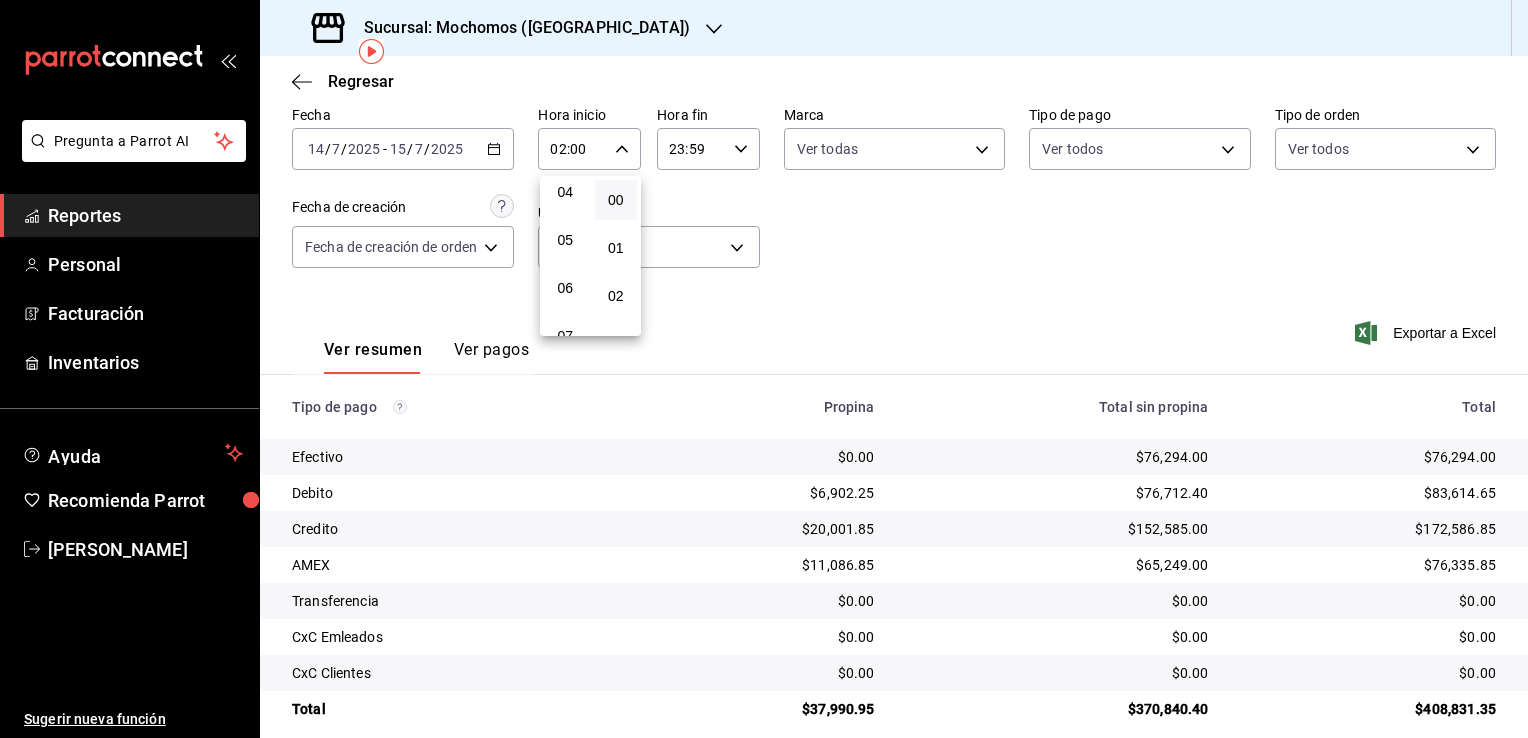 click on "06" at bounding box center [565, 288] 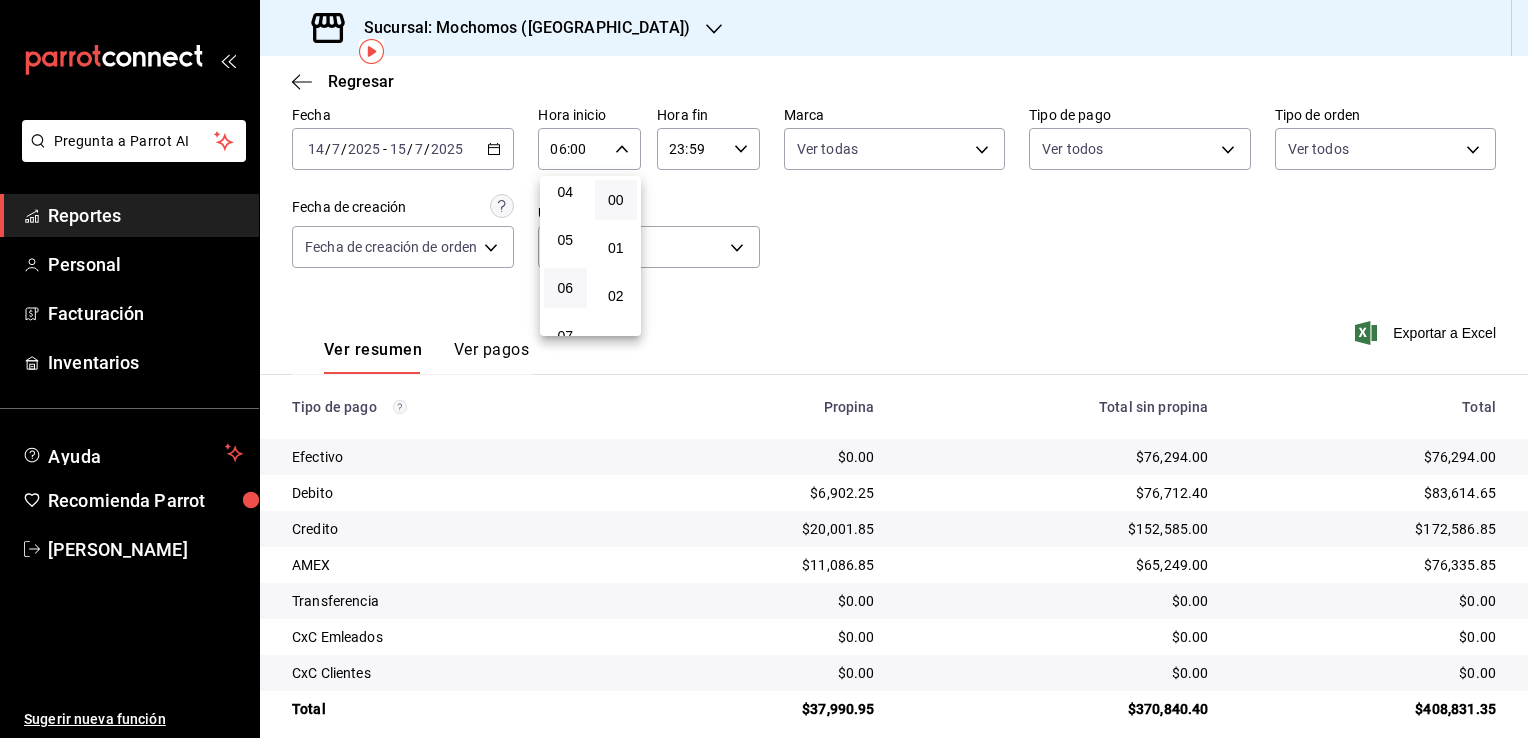 click at bounding box center [764, 369] 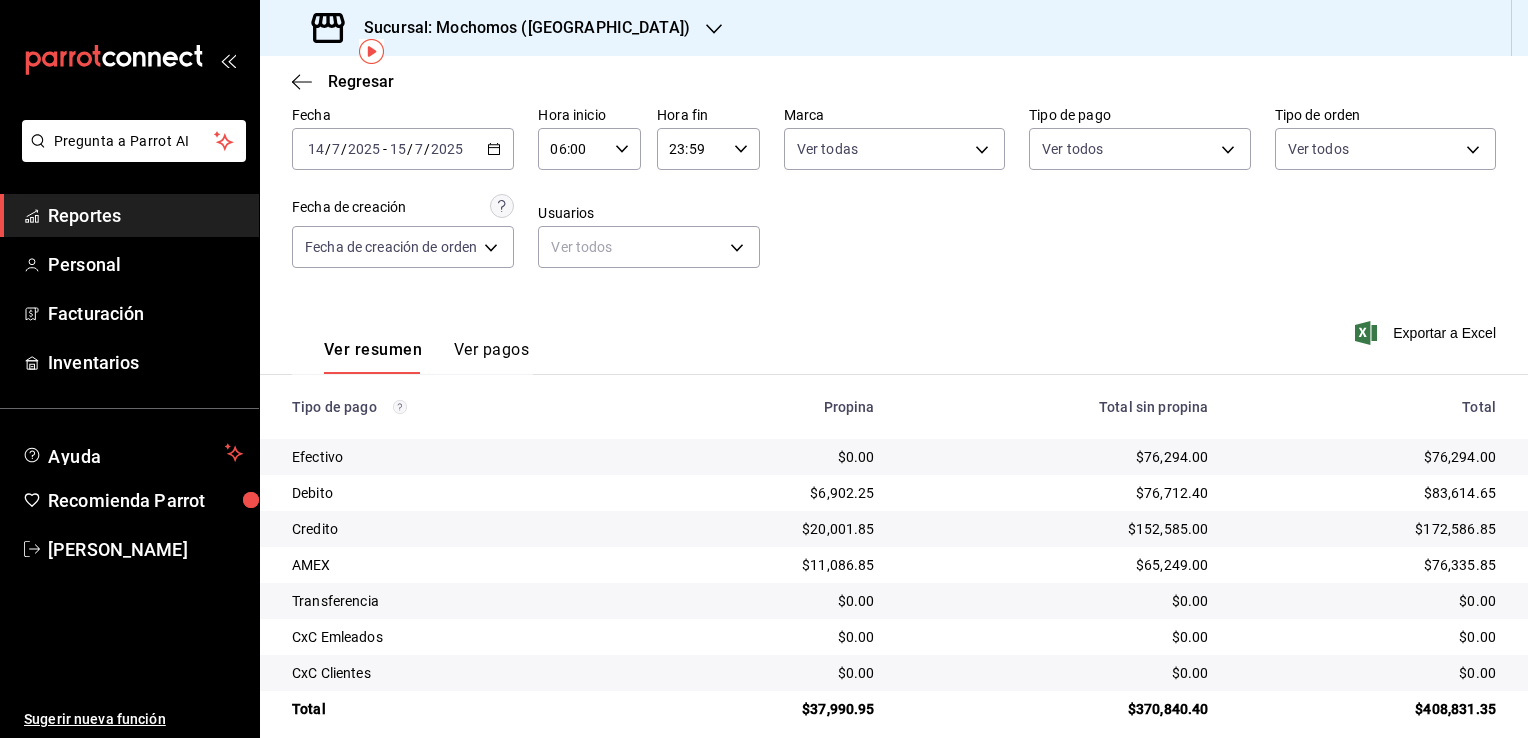 click 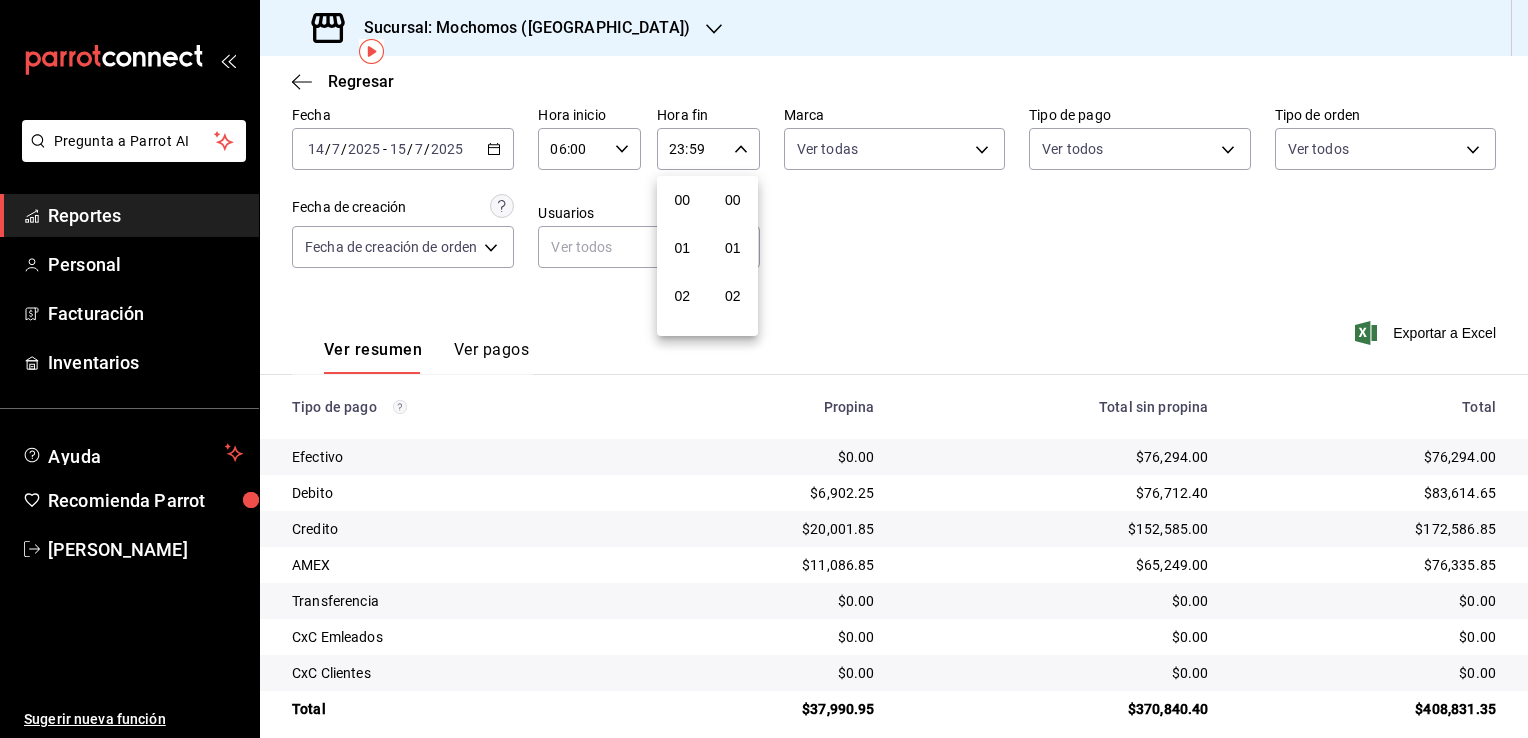 scroll, scrollTop: 1011, scrollLeft: 0, axis: vertical 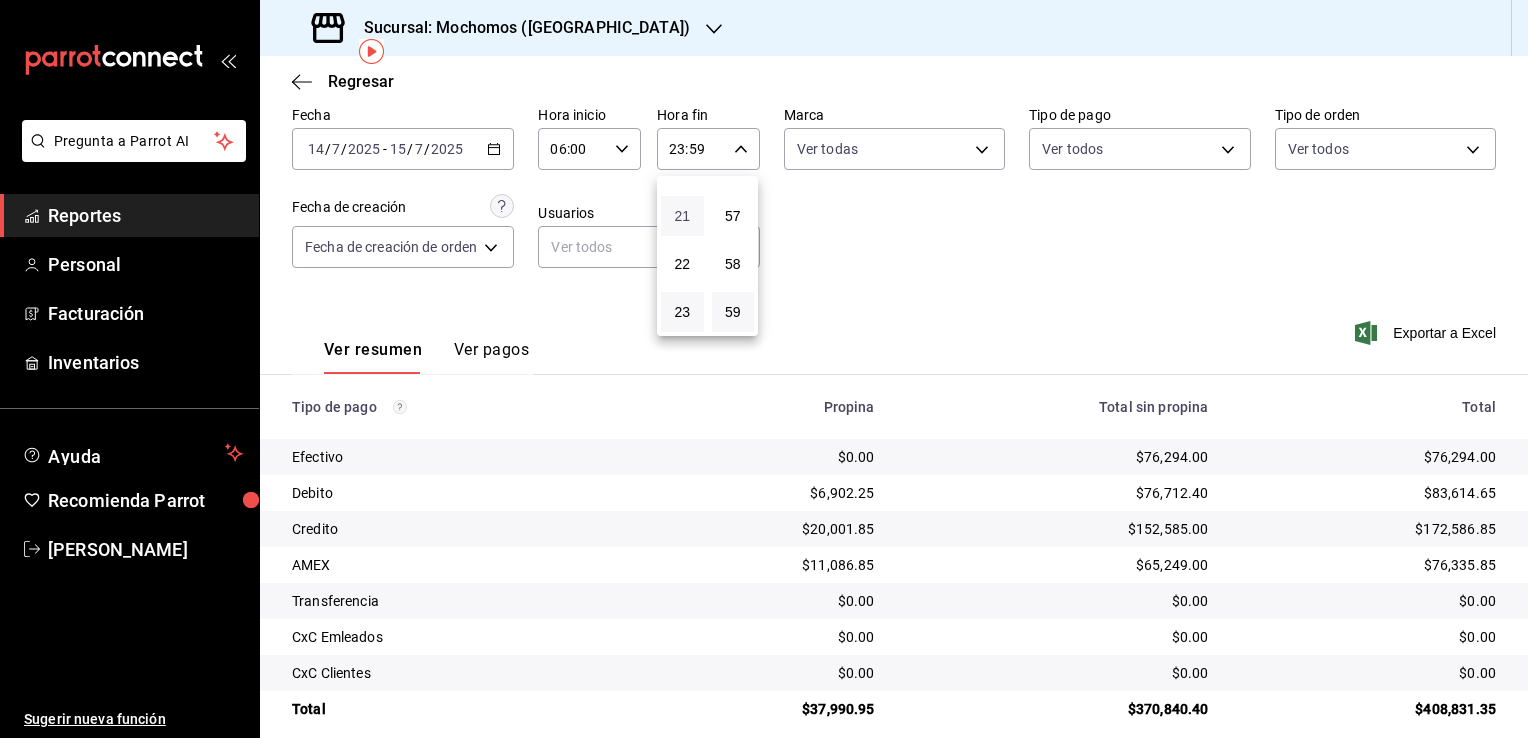 click on "21" at bounding box center (682, 216) 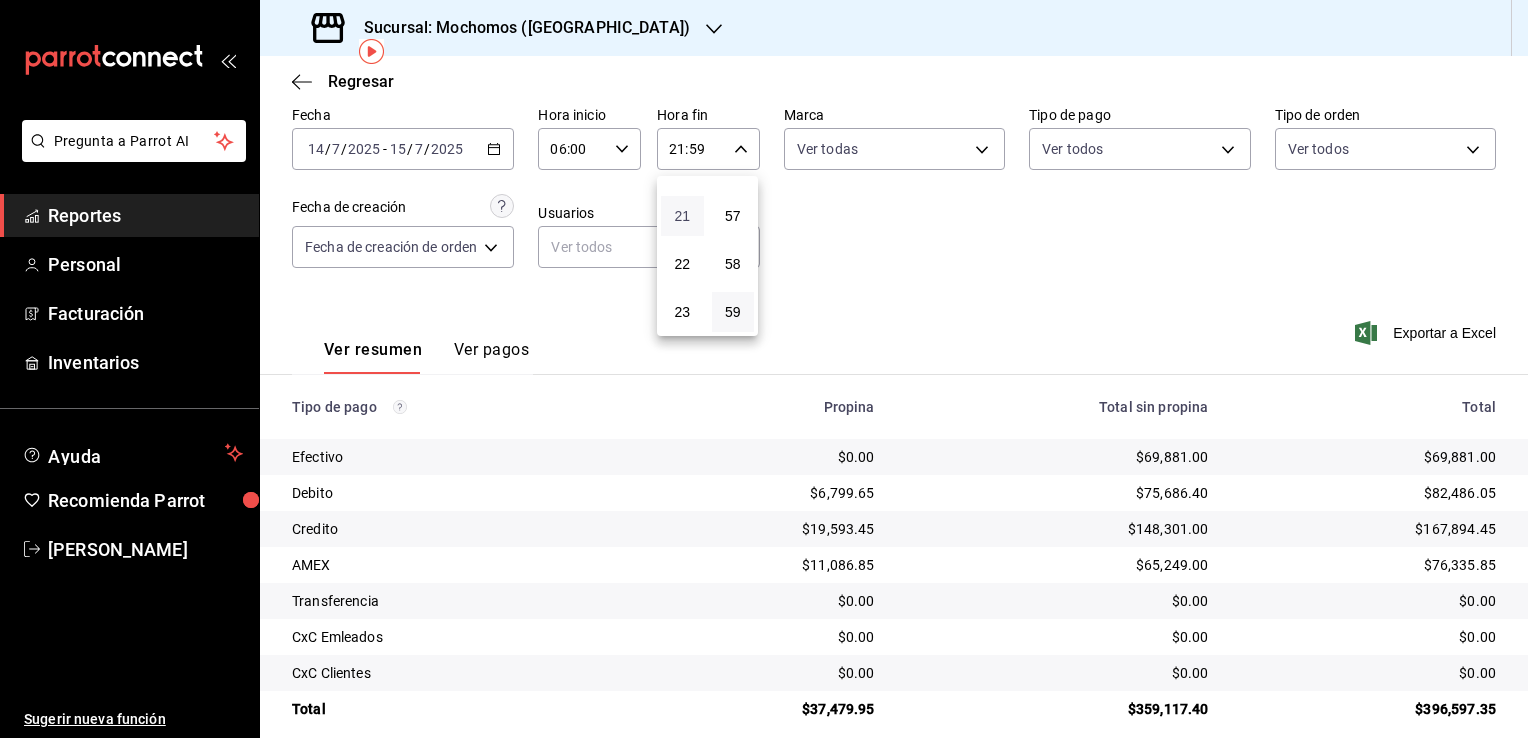 type 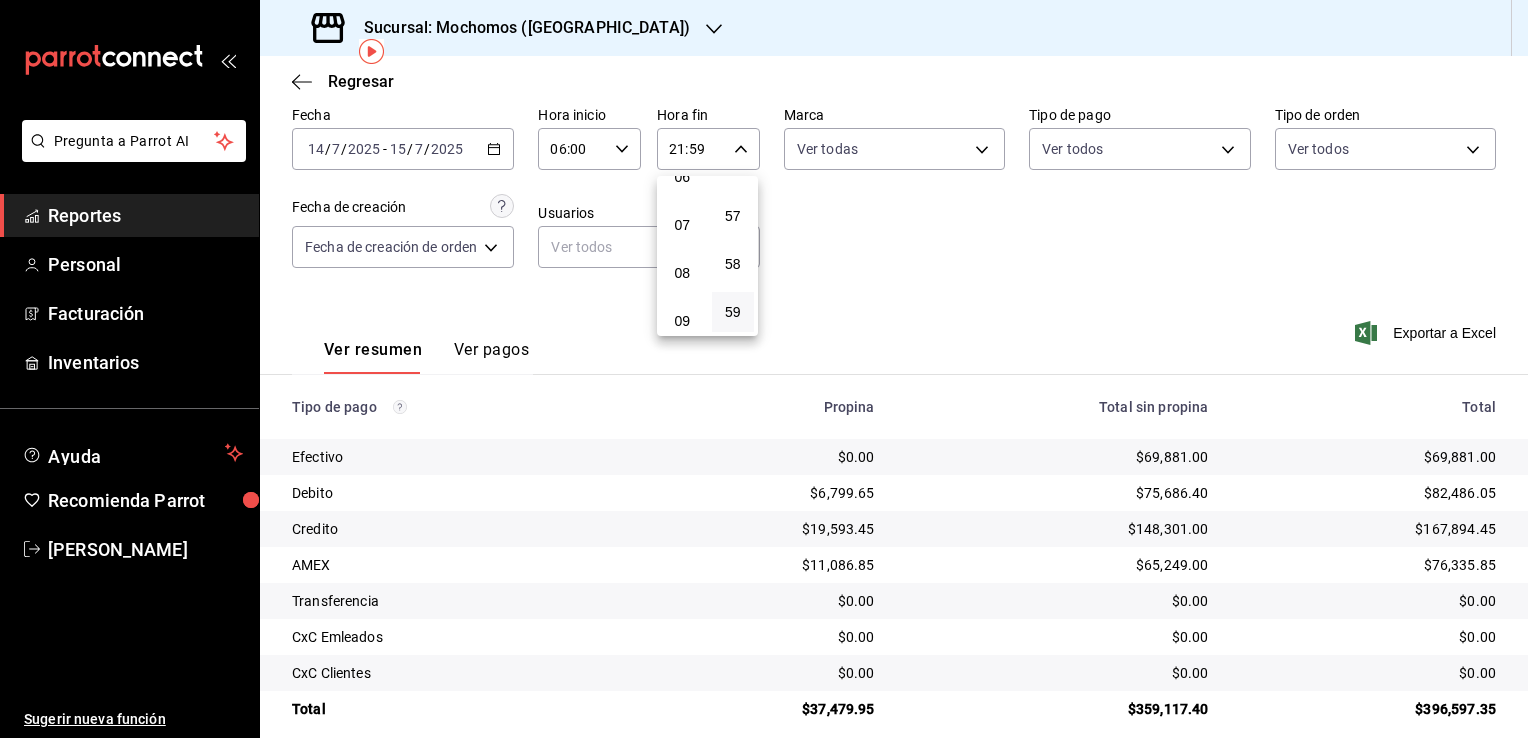 scroll, scrollTop: 171, scrollLeft: 0, axis: vertical 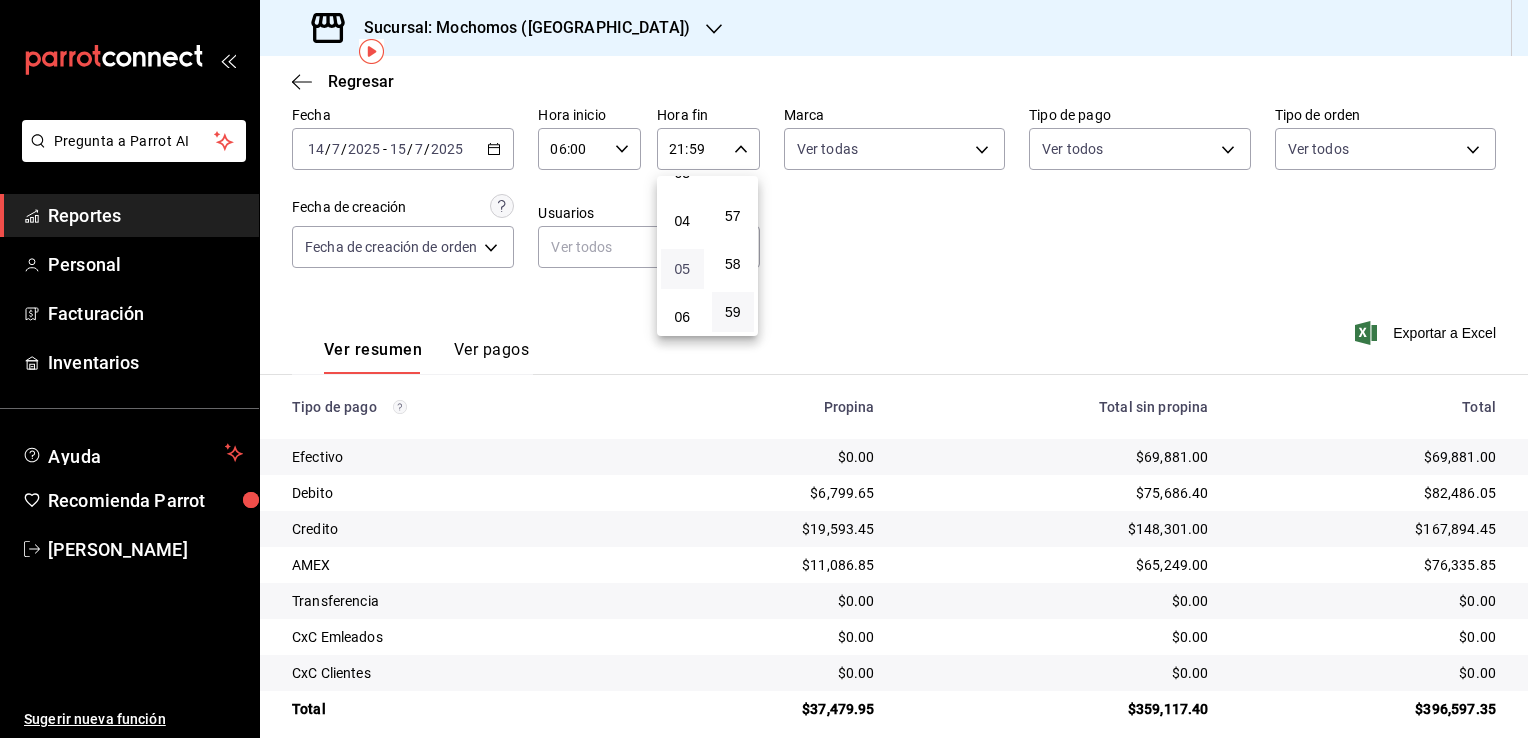 click on "05" at bounding box center (682, 269) 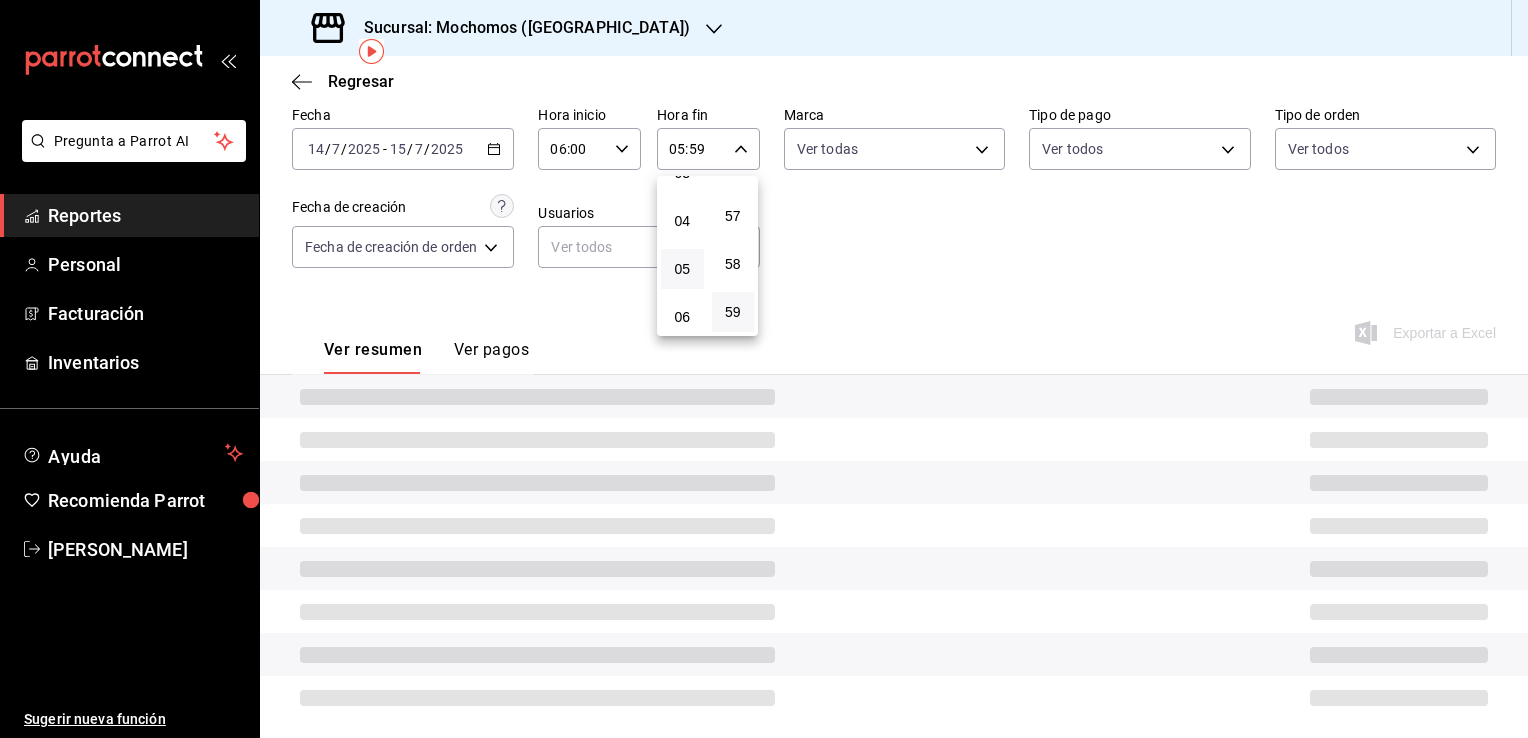 click at bounding box center [764, 369] 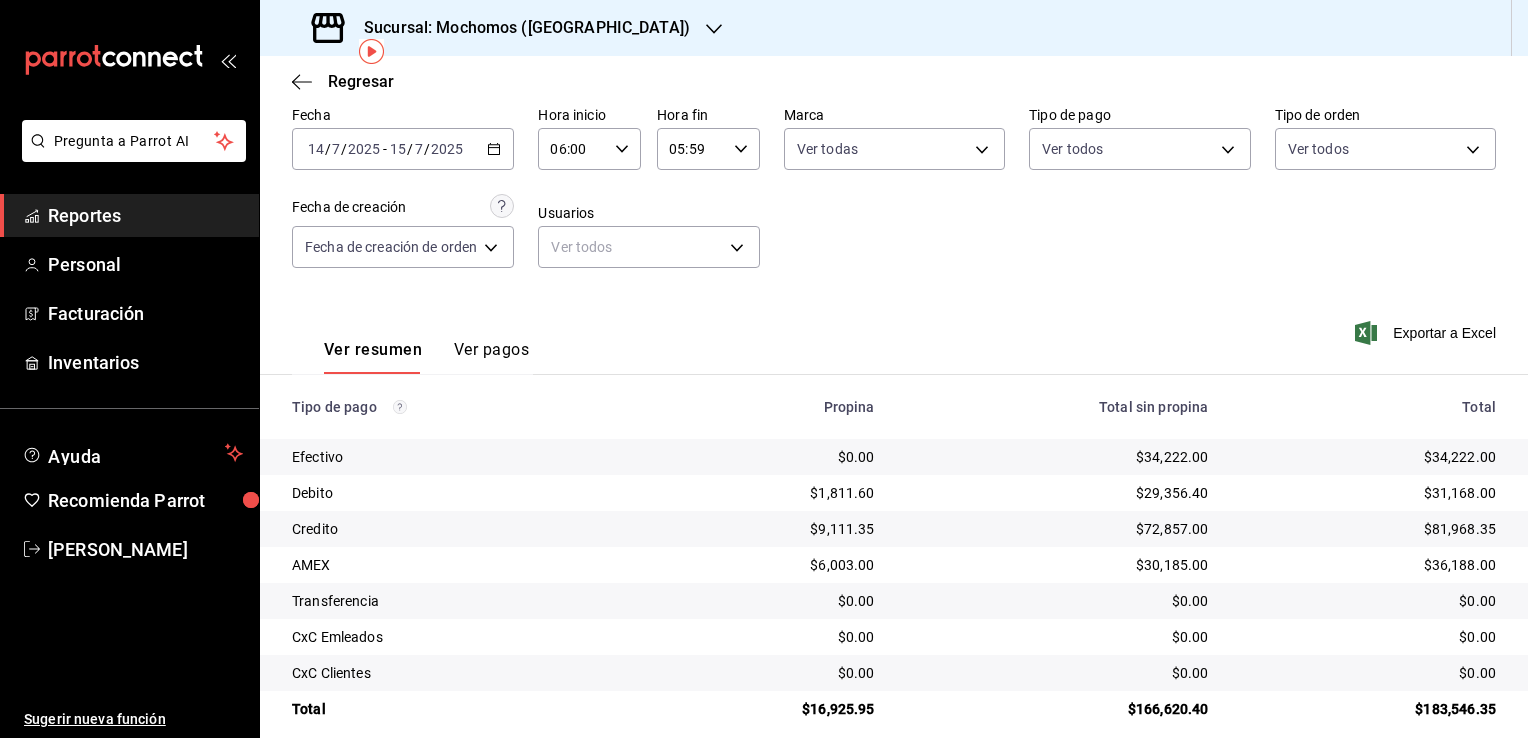 click 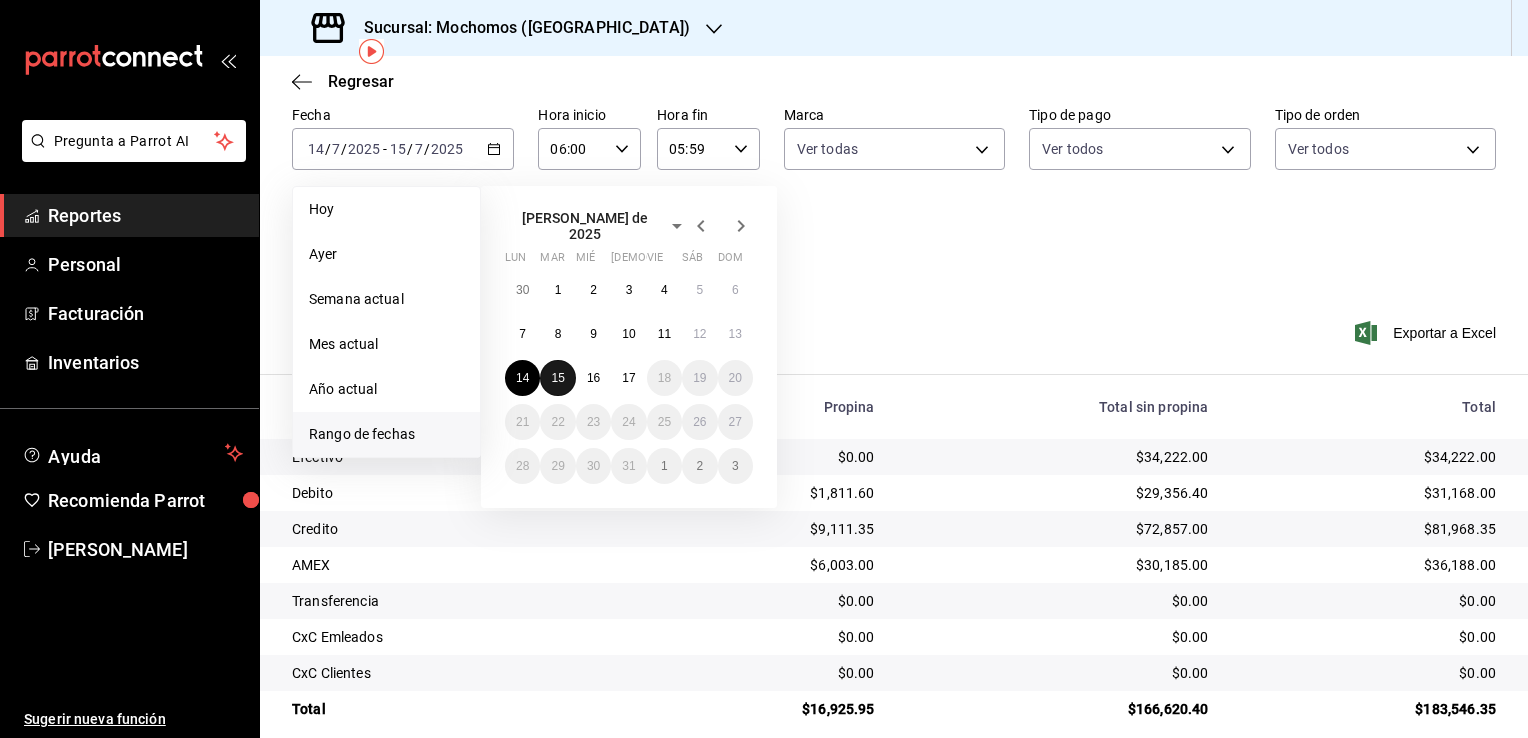 click on "15" at bounding box center [557, 378] 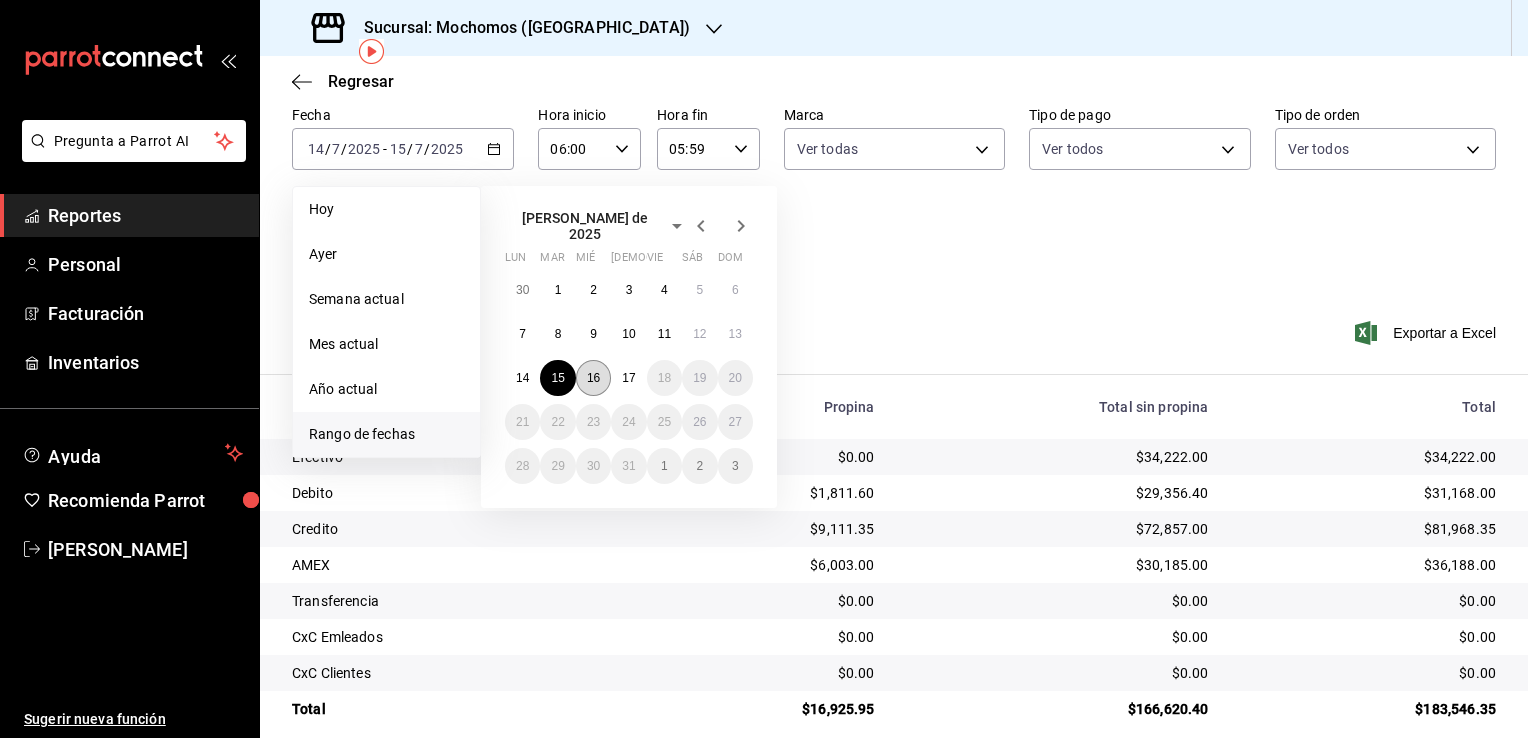 click on "16" at bounding box center (593, 378) 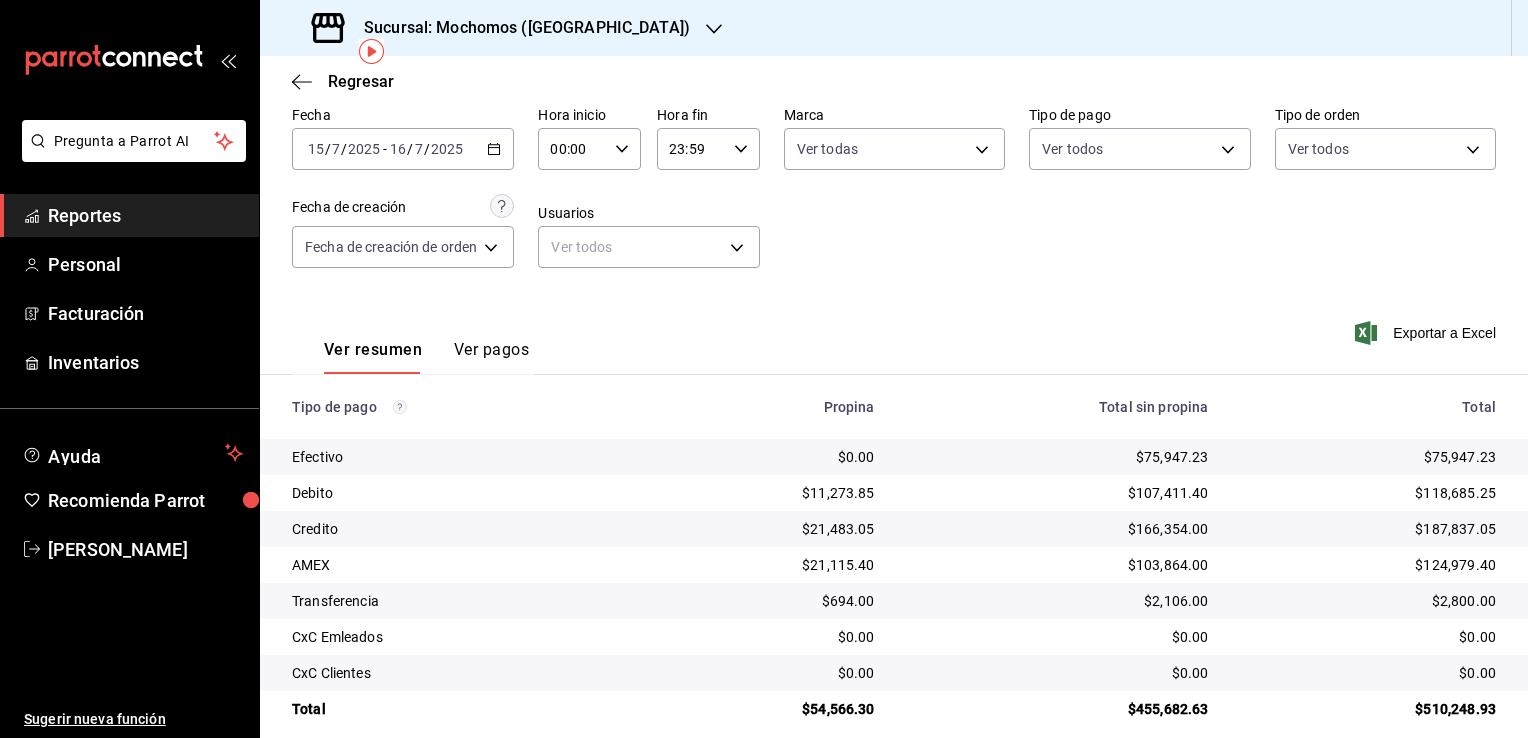 click on "00:00 Hora inicio" at bounding box center [589, 149] 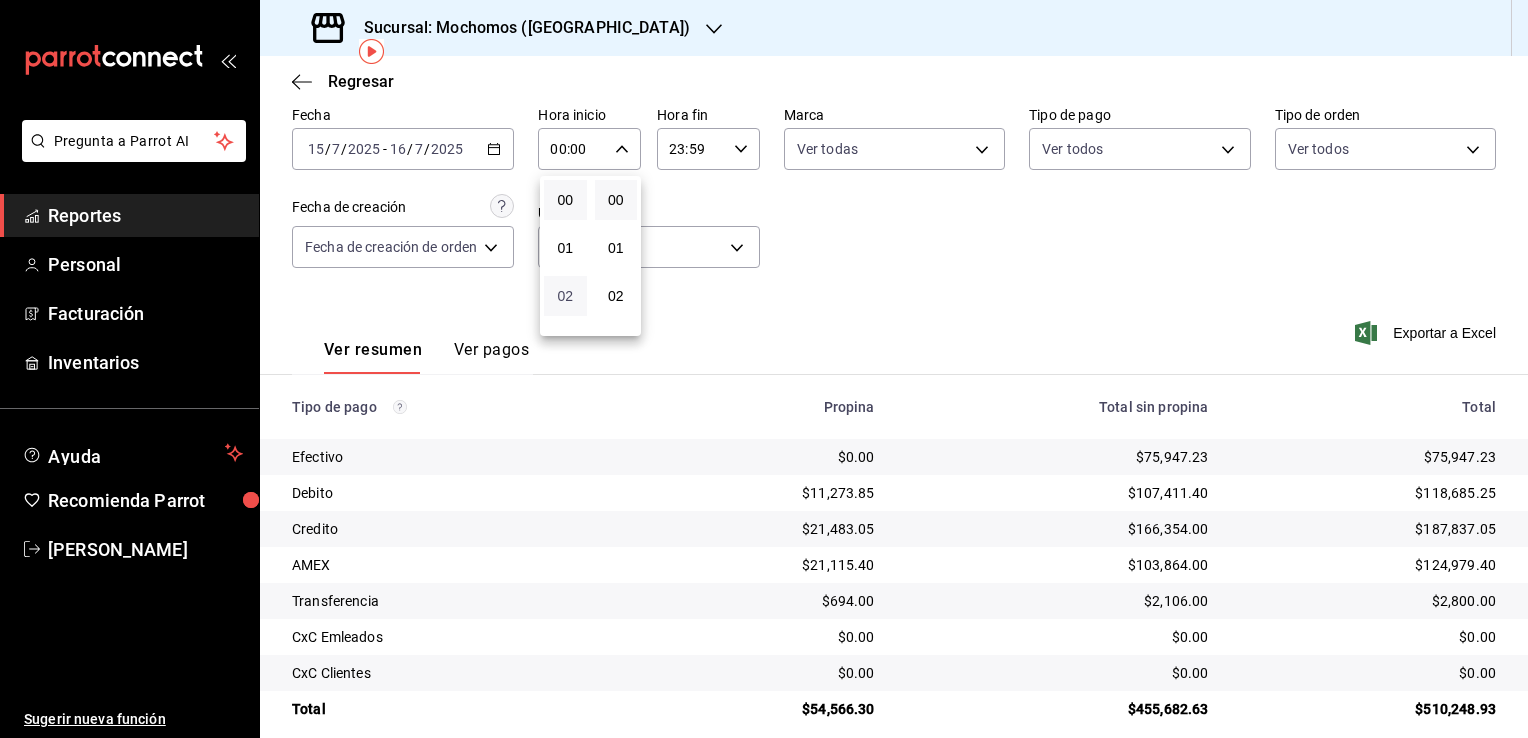 click on "02" at bounding box center (565, 296) 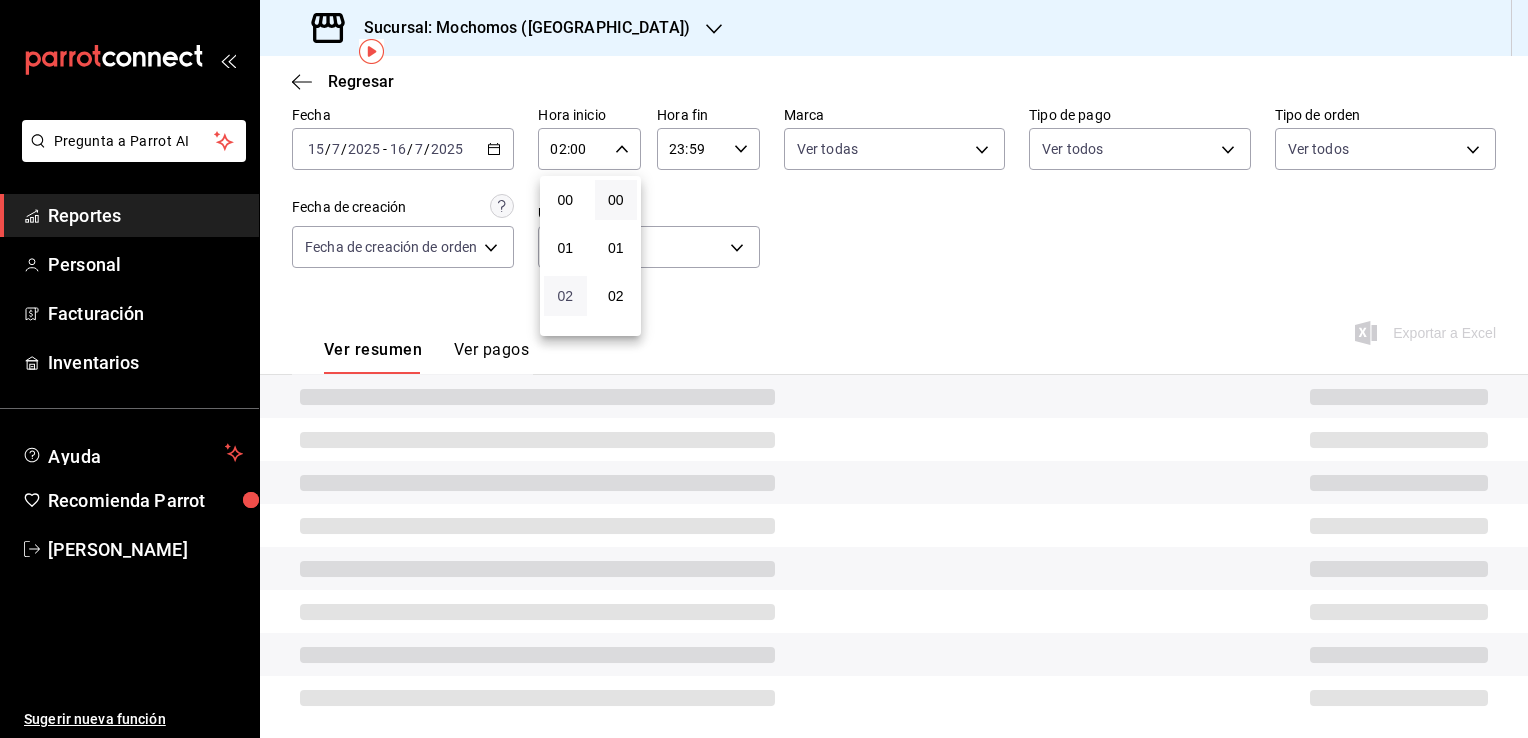type 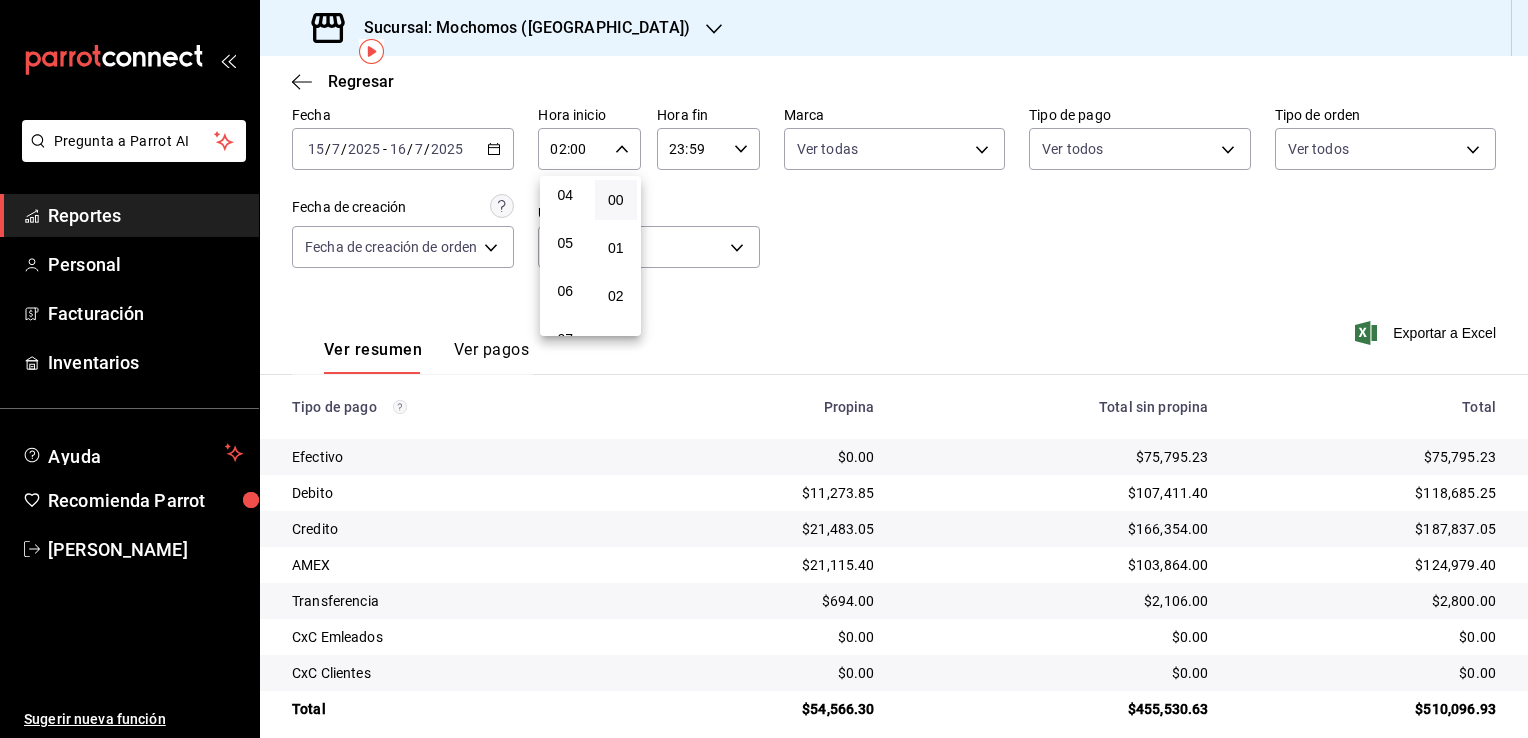 scroll, scrollTop: 200, scrollLeft: 0, axis: vertical 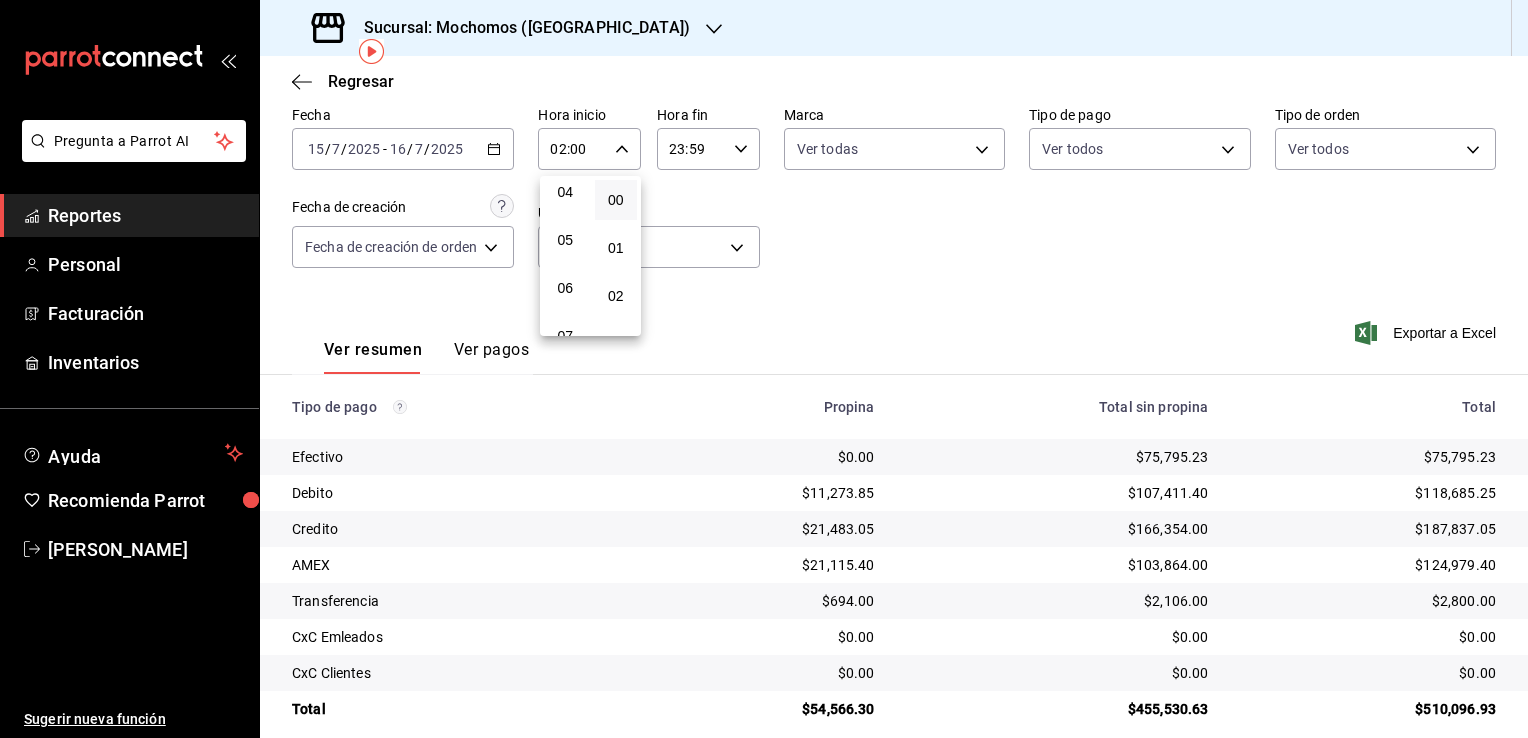 click on "06" at bounding box center (565, 288) 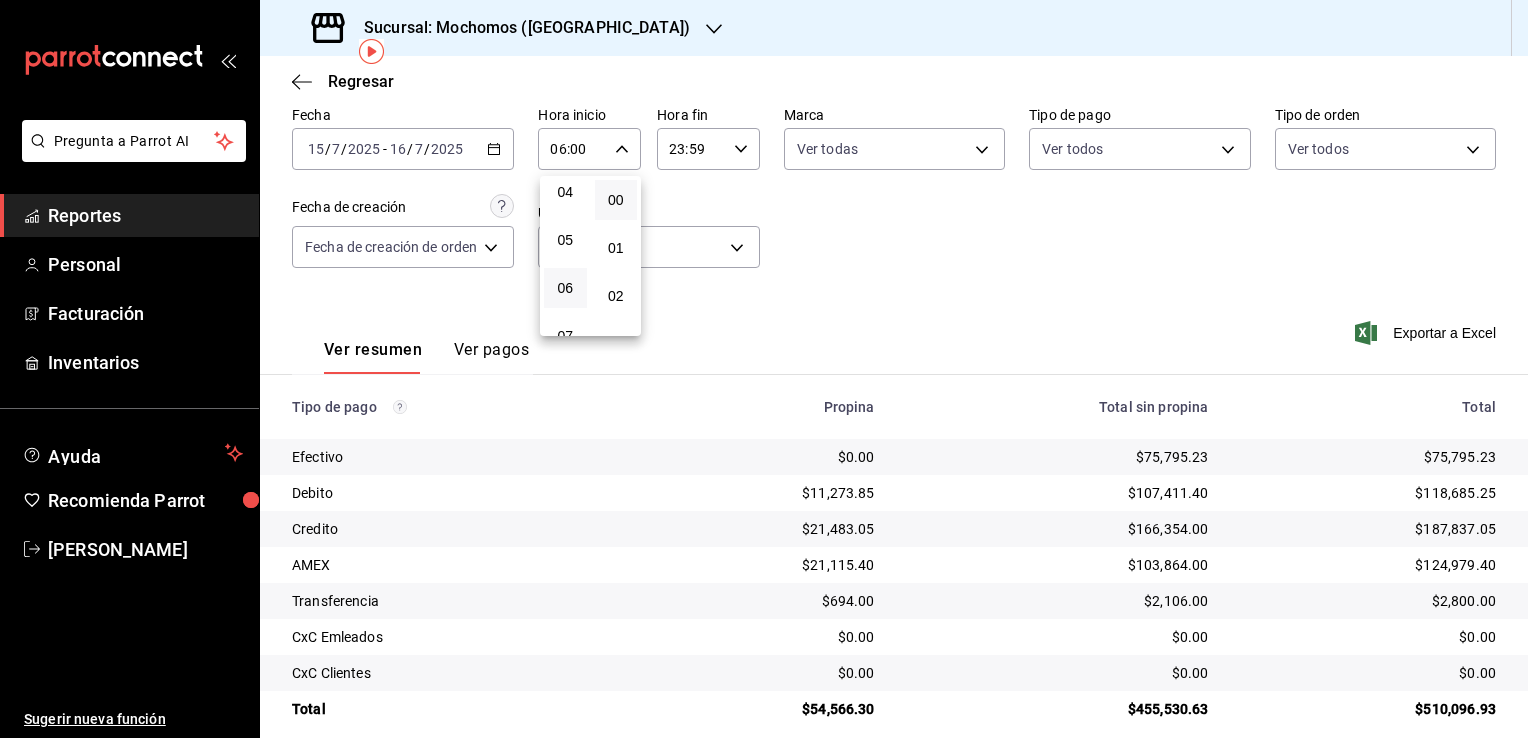 click at bounding box center [764, 369] 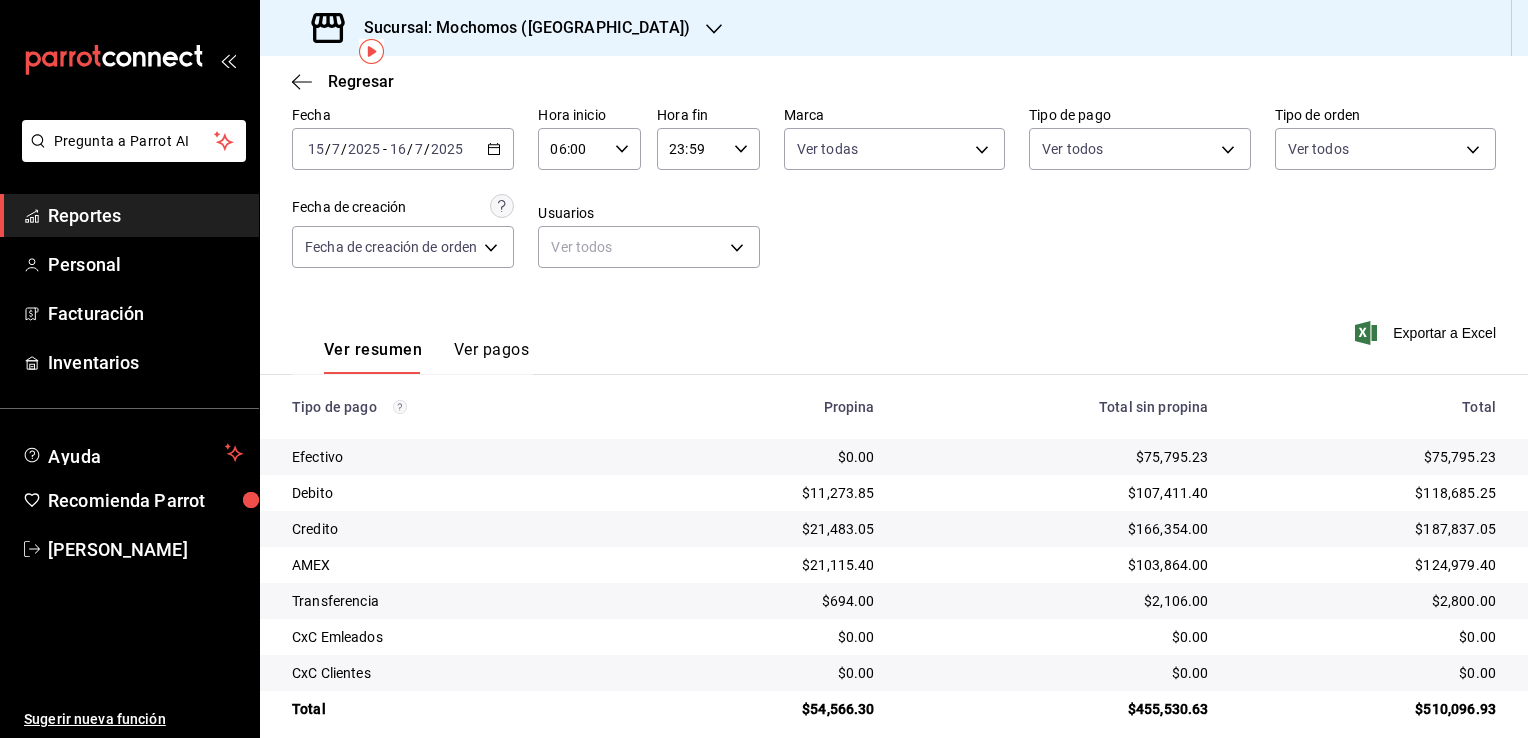 click on "23:59 Hora fin" at bounding box center (708, 149) 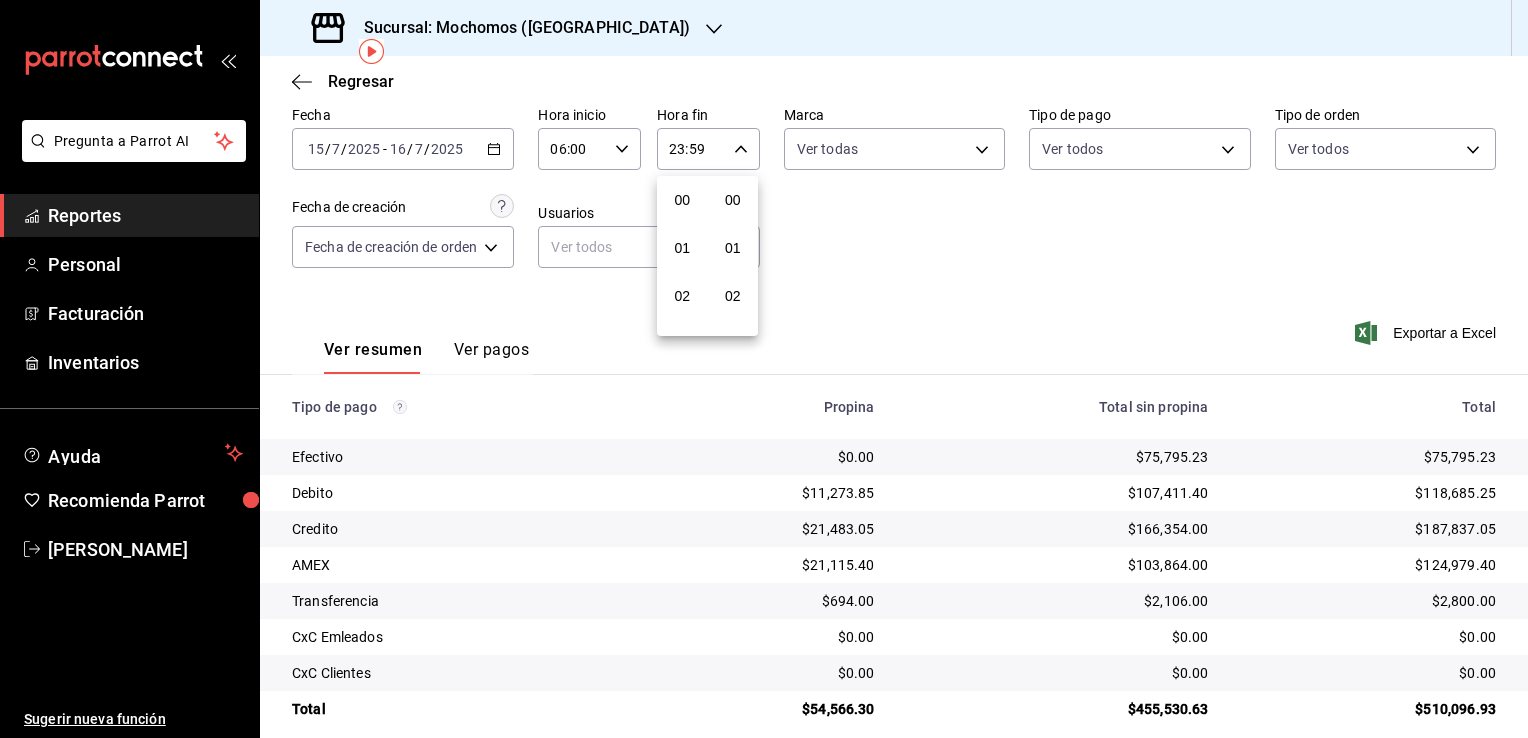scroll, scrollTop: 1011, scrollLeft: 0, axis: vertical 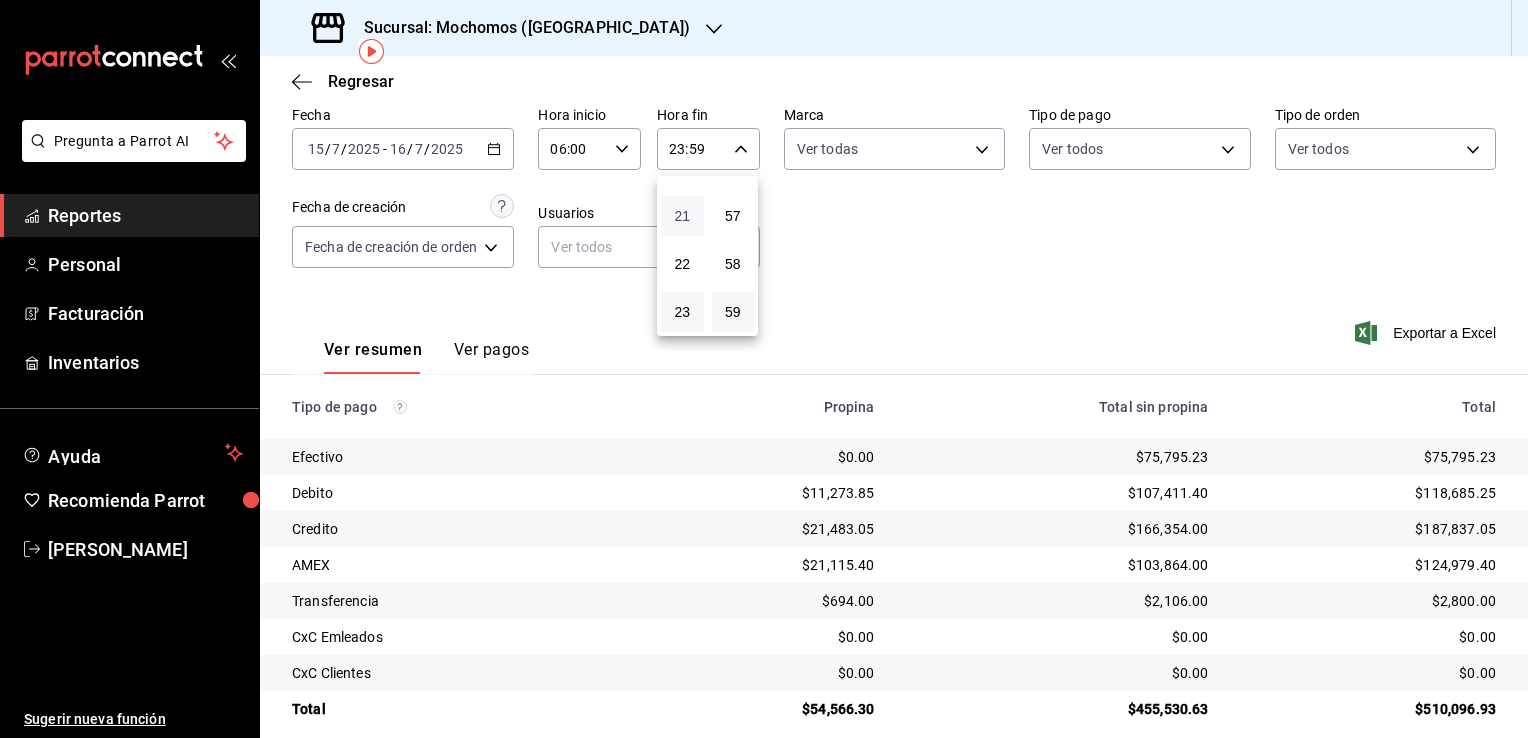 click on "21" at bounding box center (682, 216) 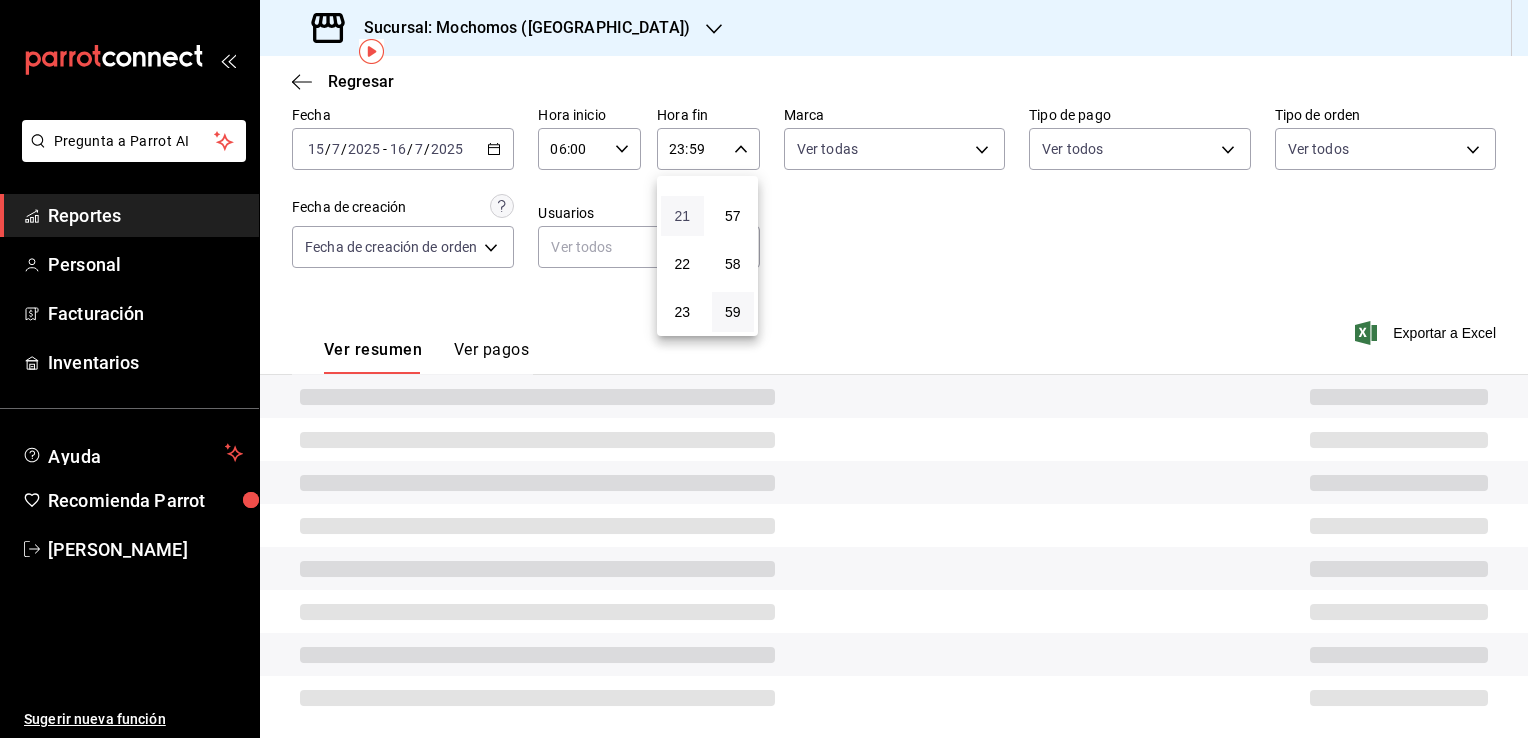 type on "21:59" 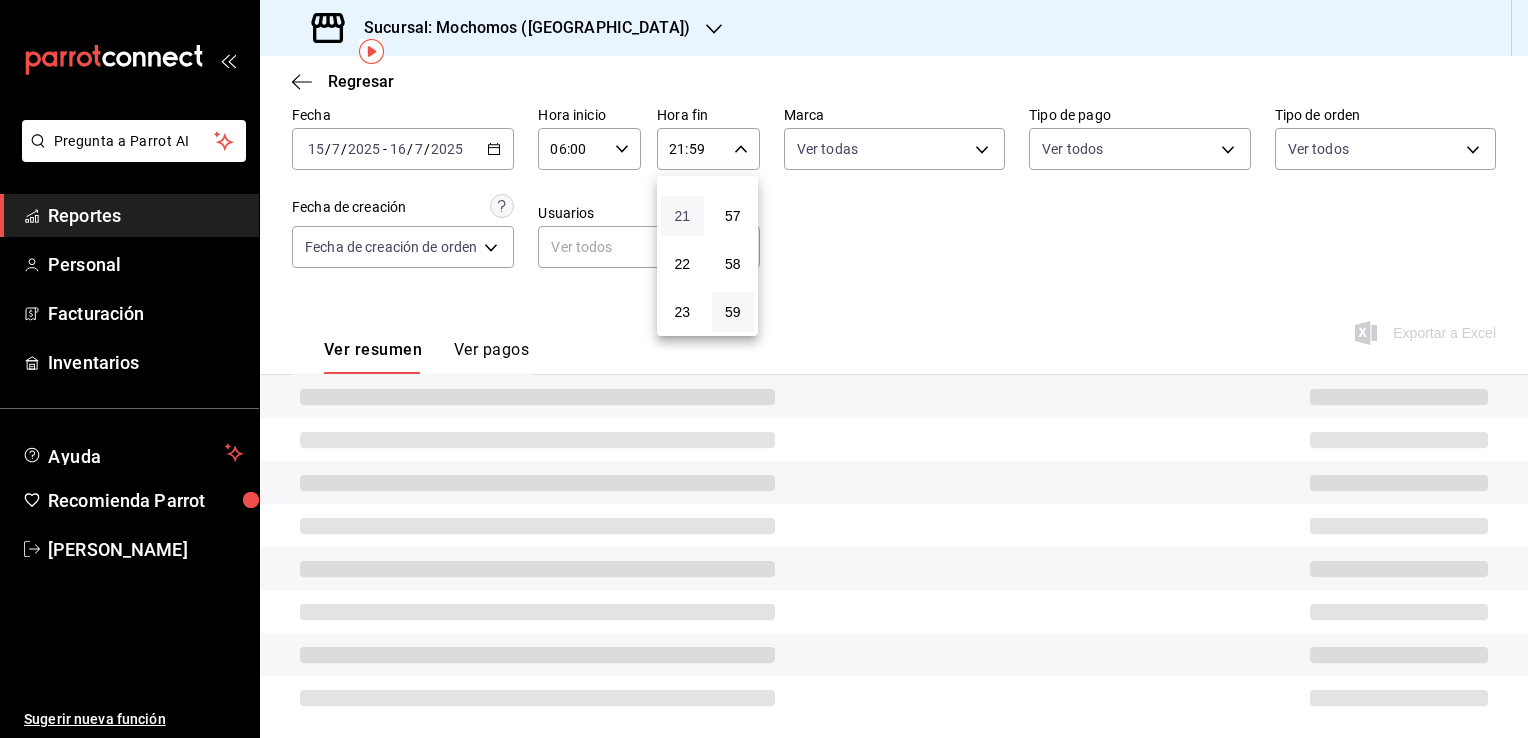 type 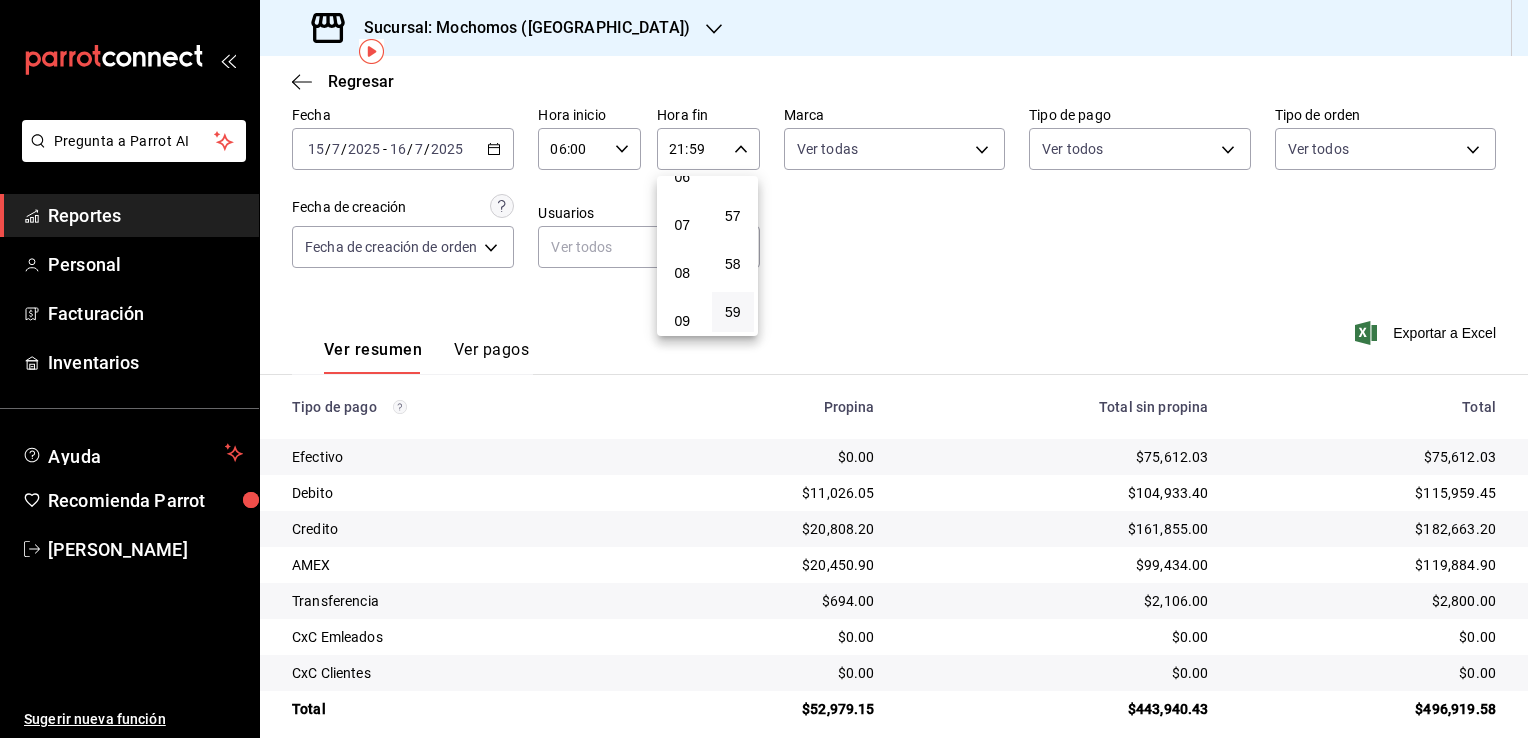 scroll, scrollTop: 171, scrollLeft: 0, axis: vertical 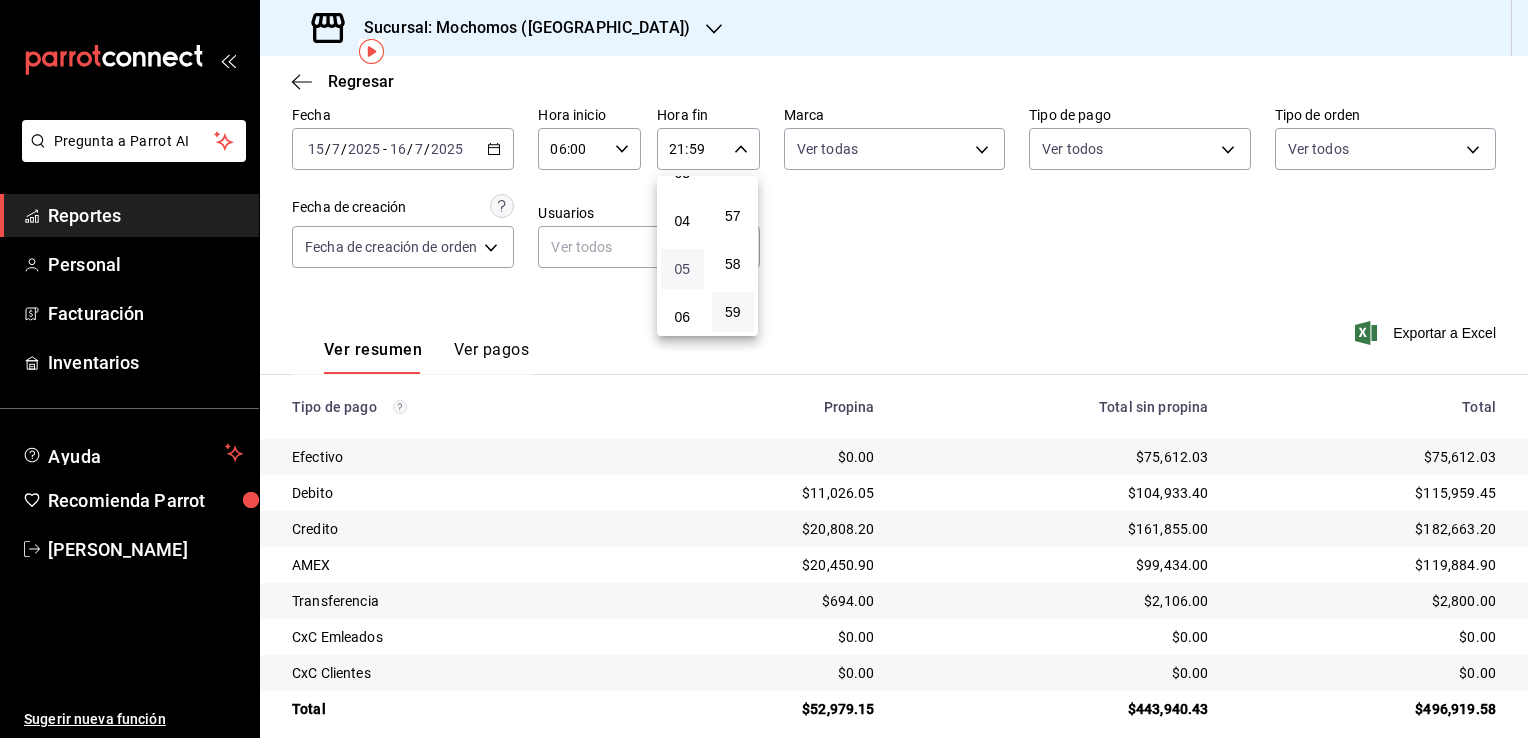 click on "05" at bounding box center [682, 269] 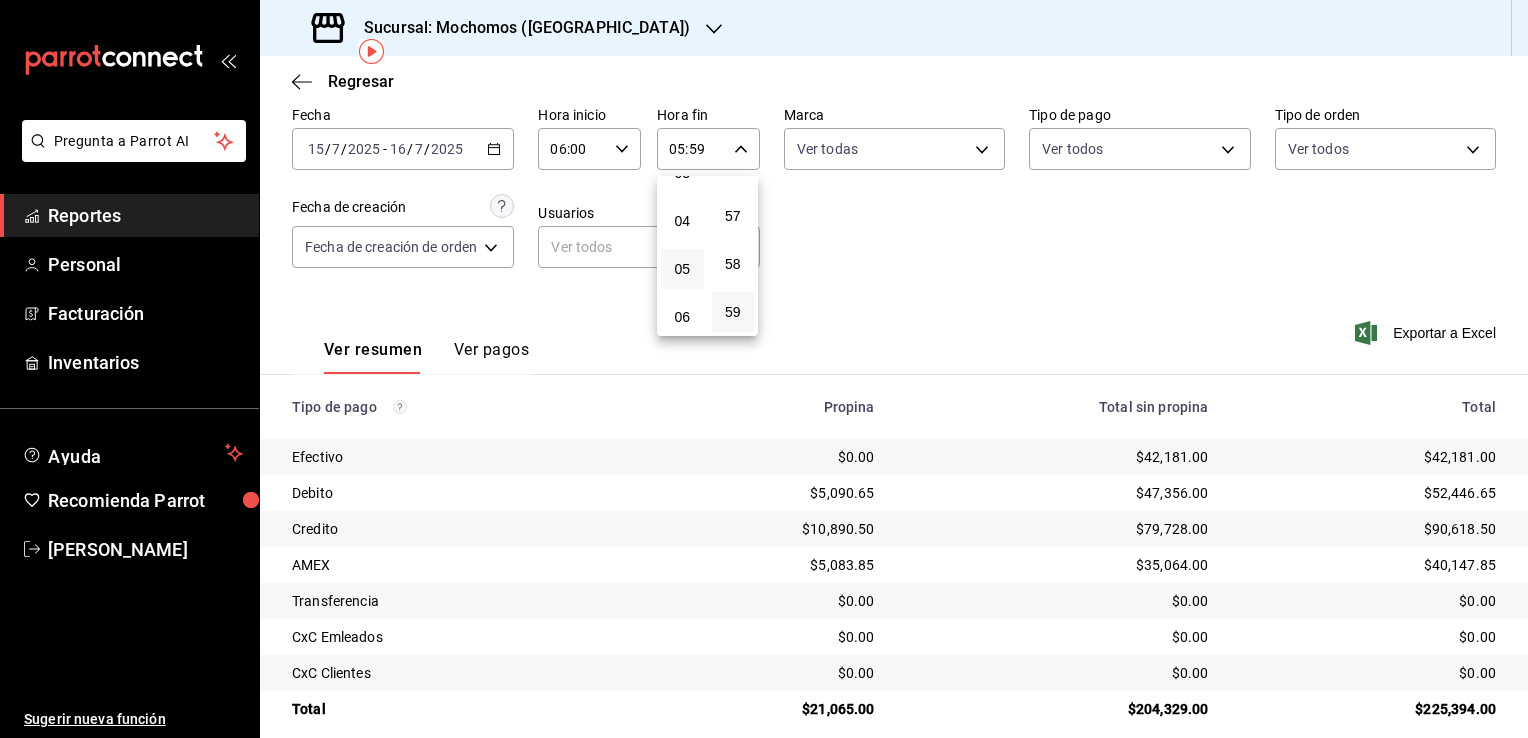 click at bounding box center (764, 369) 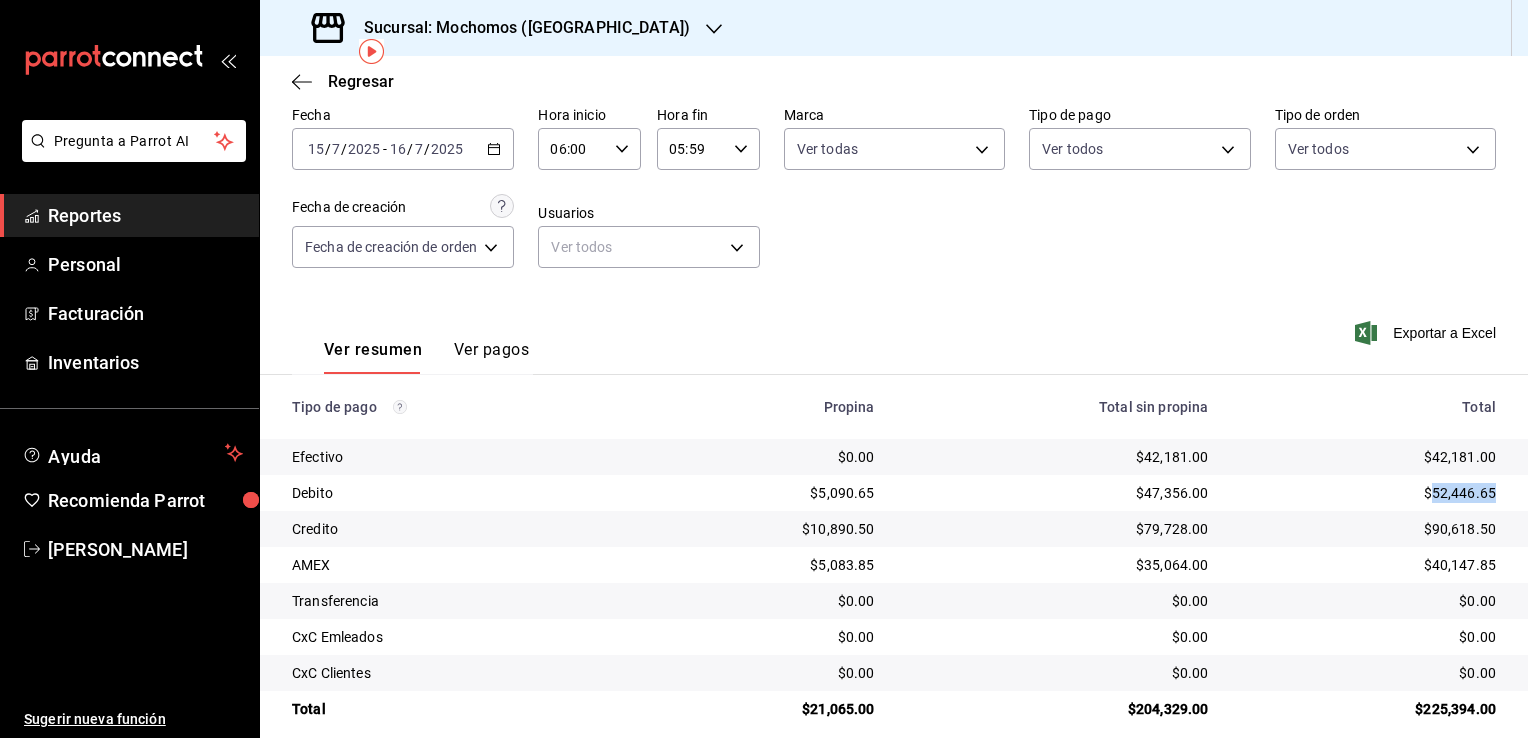drag, startPoint x: 1418, startPoint y: 498, endPoint x: 1478, endPoint y: 503, distance: 60.207973 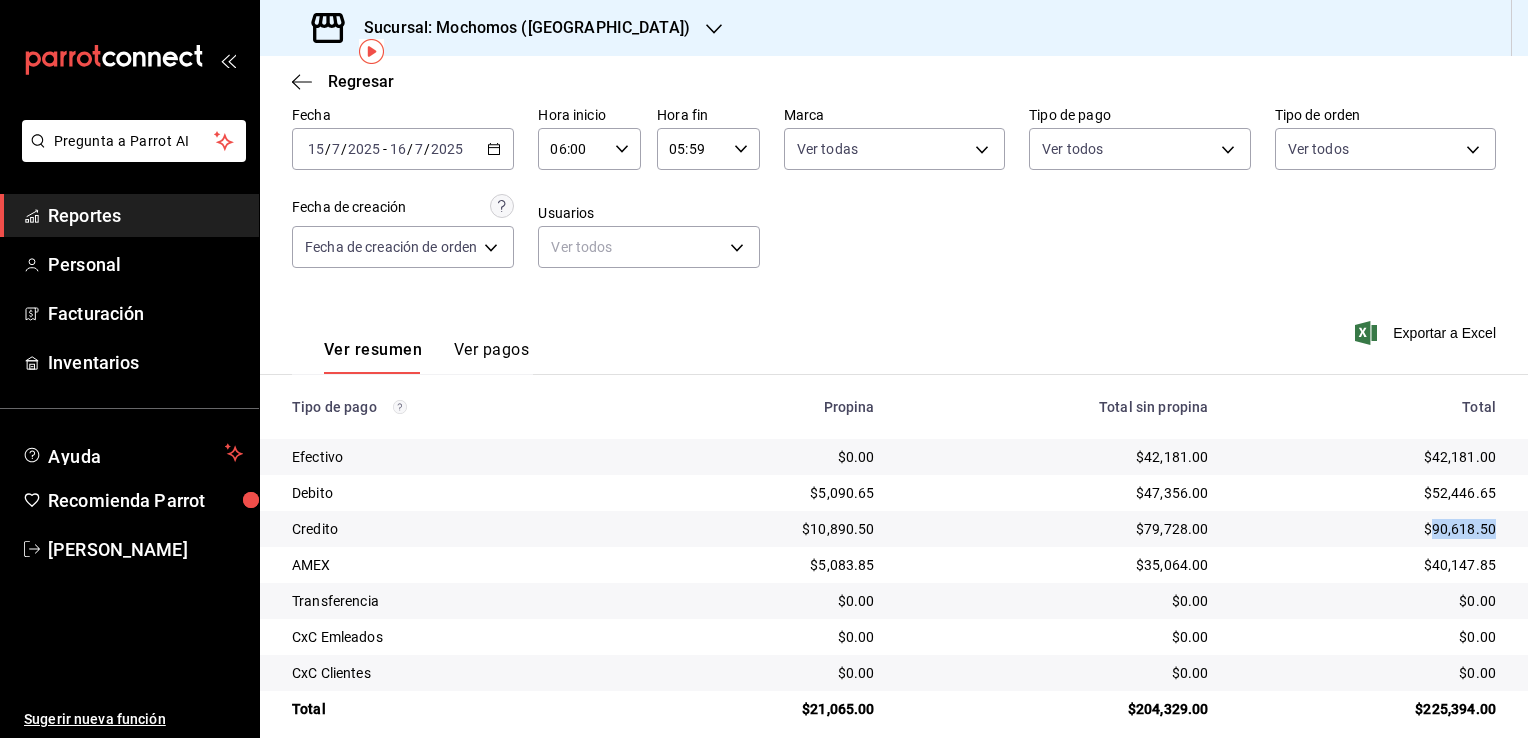 drag, startPoint x: 1416, startPoint y: 530, endPoint x: 1480, endPoint y: 531, distance: 64.00781 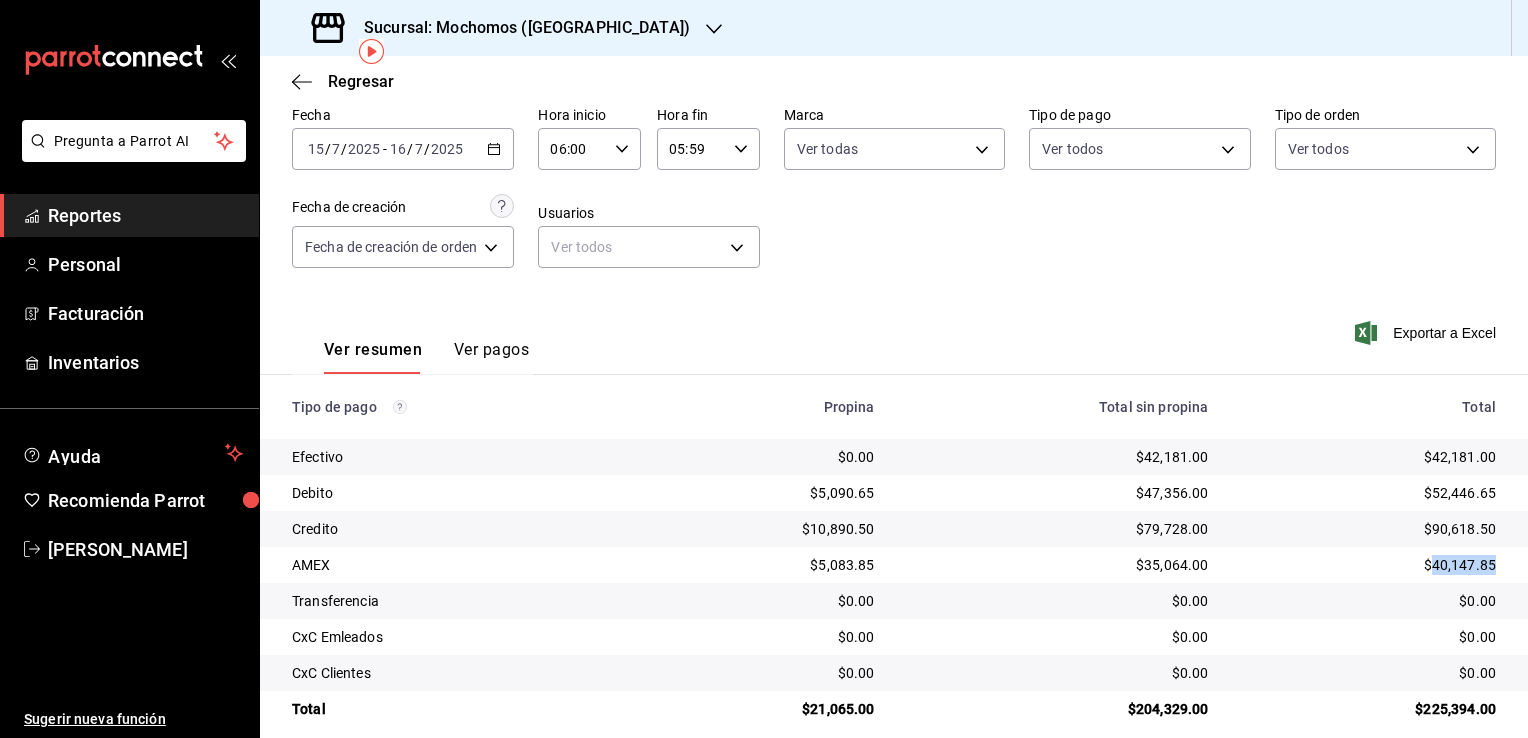 drag, startPoint x: 1420, startPoint y: 566, endPoint x: 1481, endPoint y: 570, distance: 61.13101 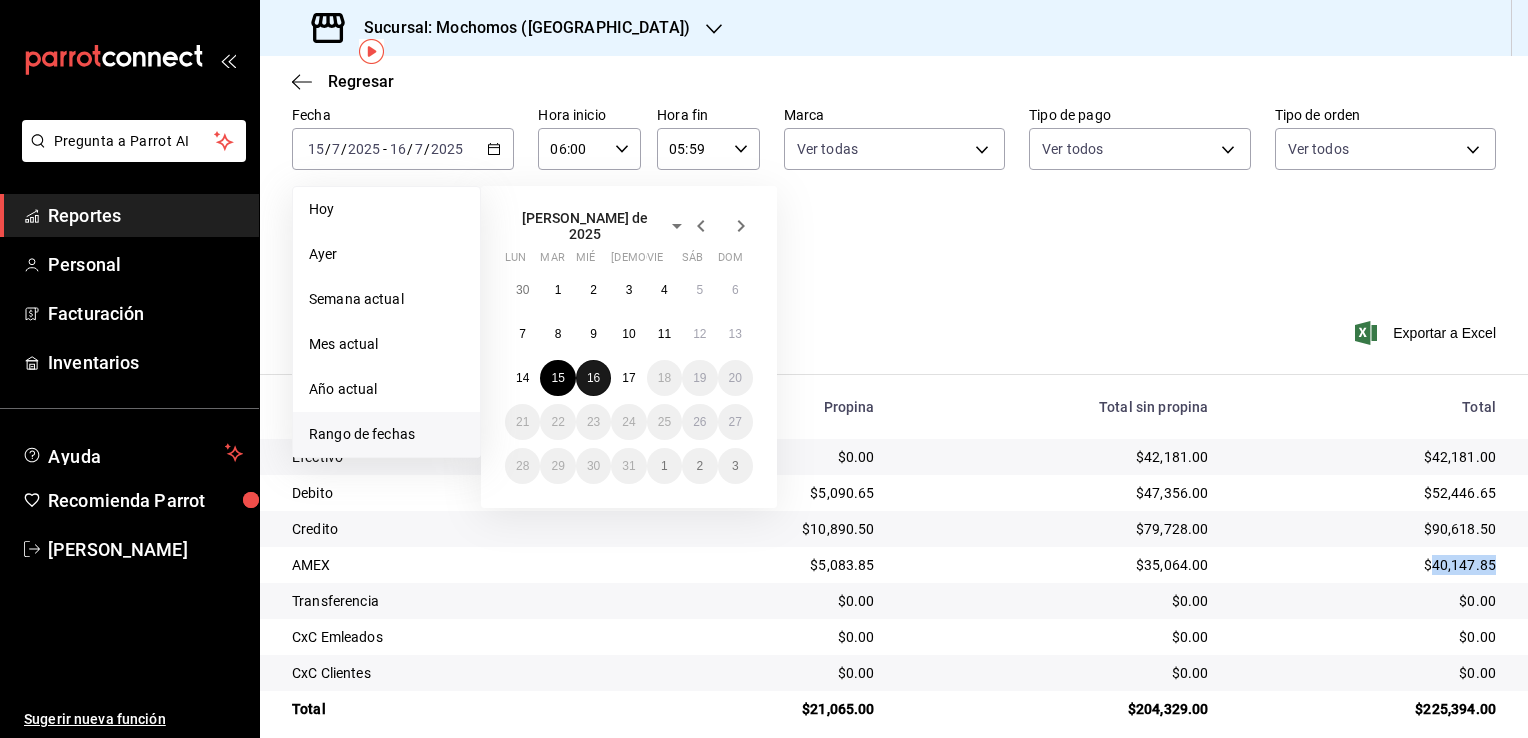 click on "16" at bounding box center [593, 378] 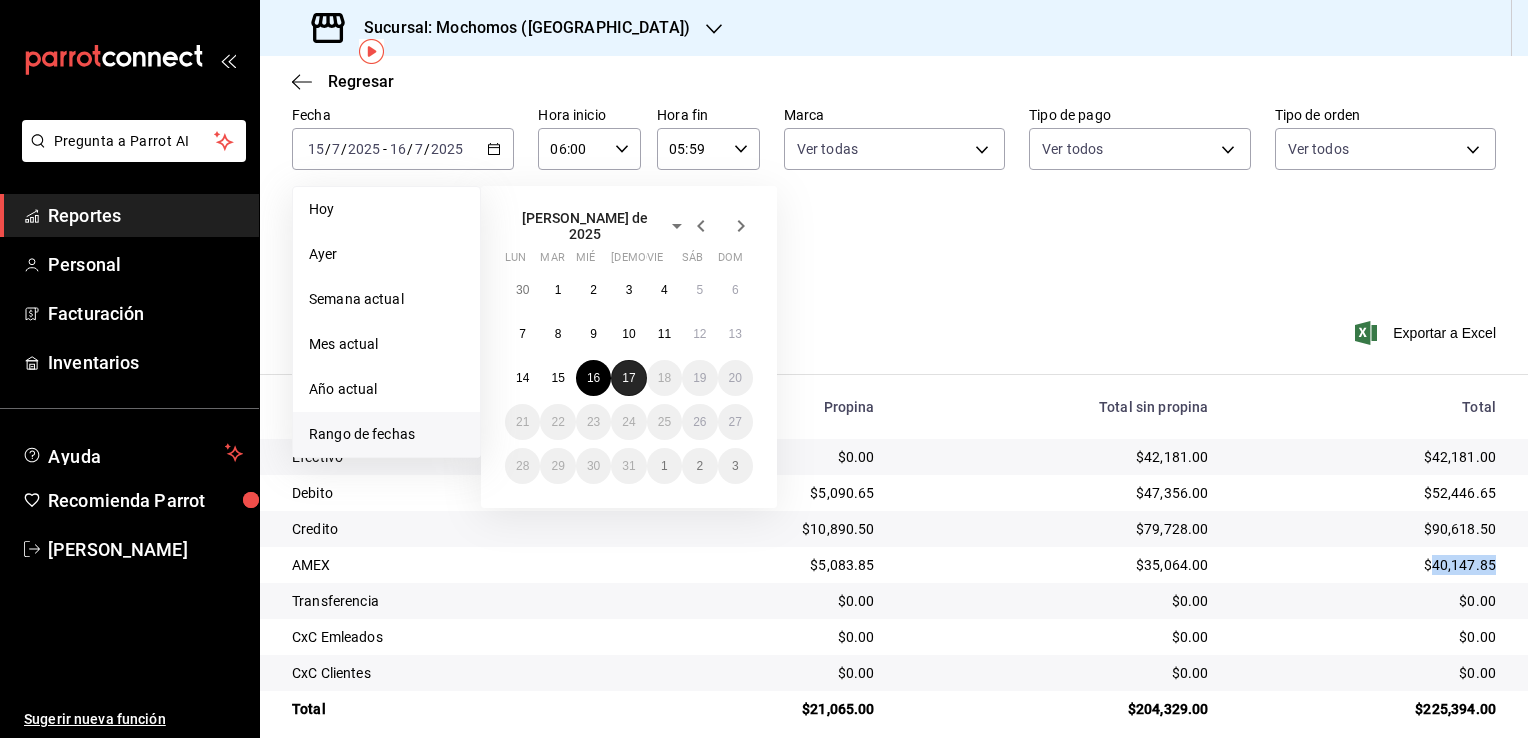 click on "17" at bounding box center [628, 378] 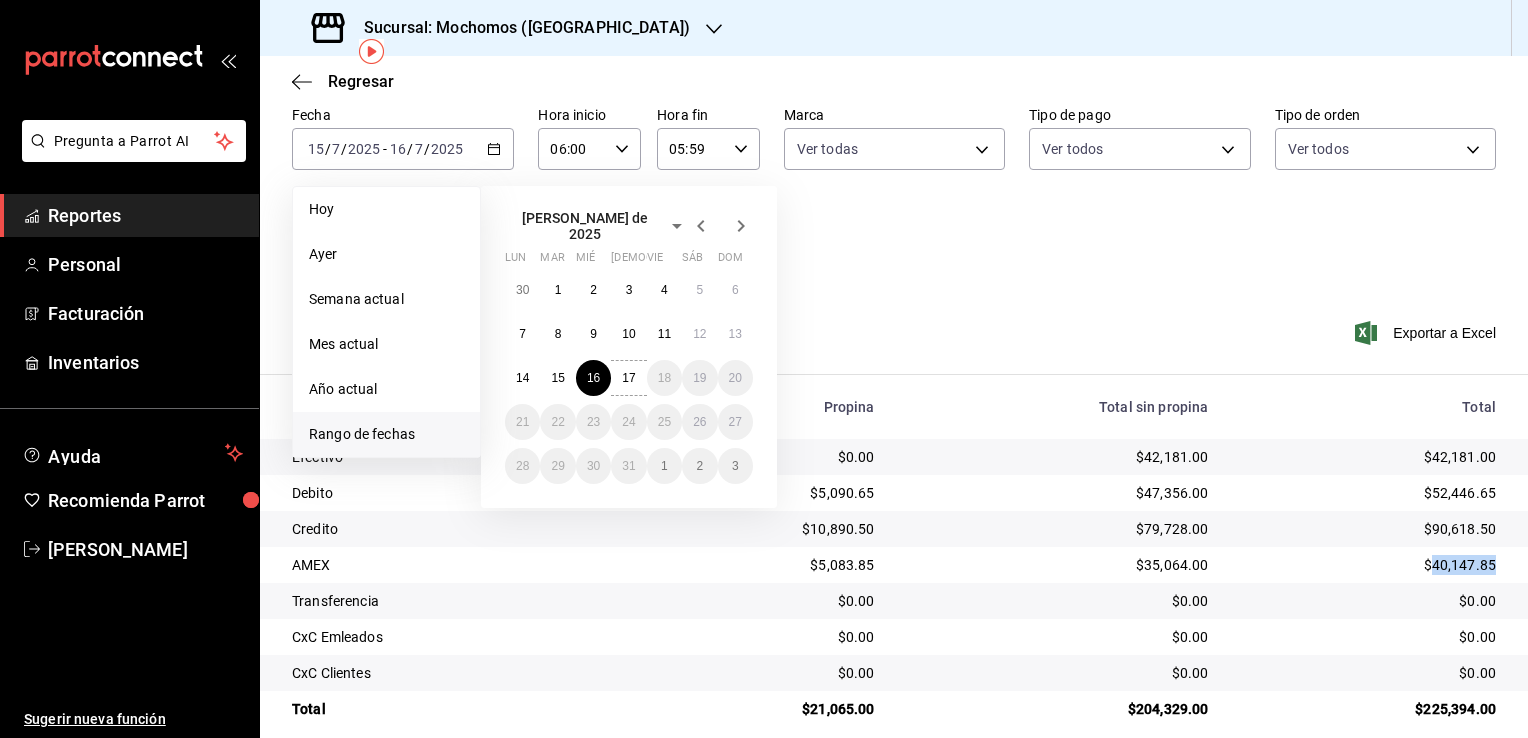 type on "00:00" 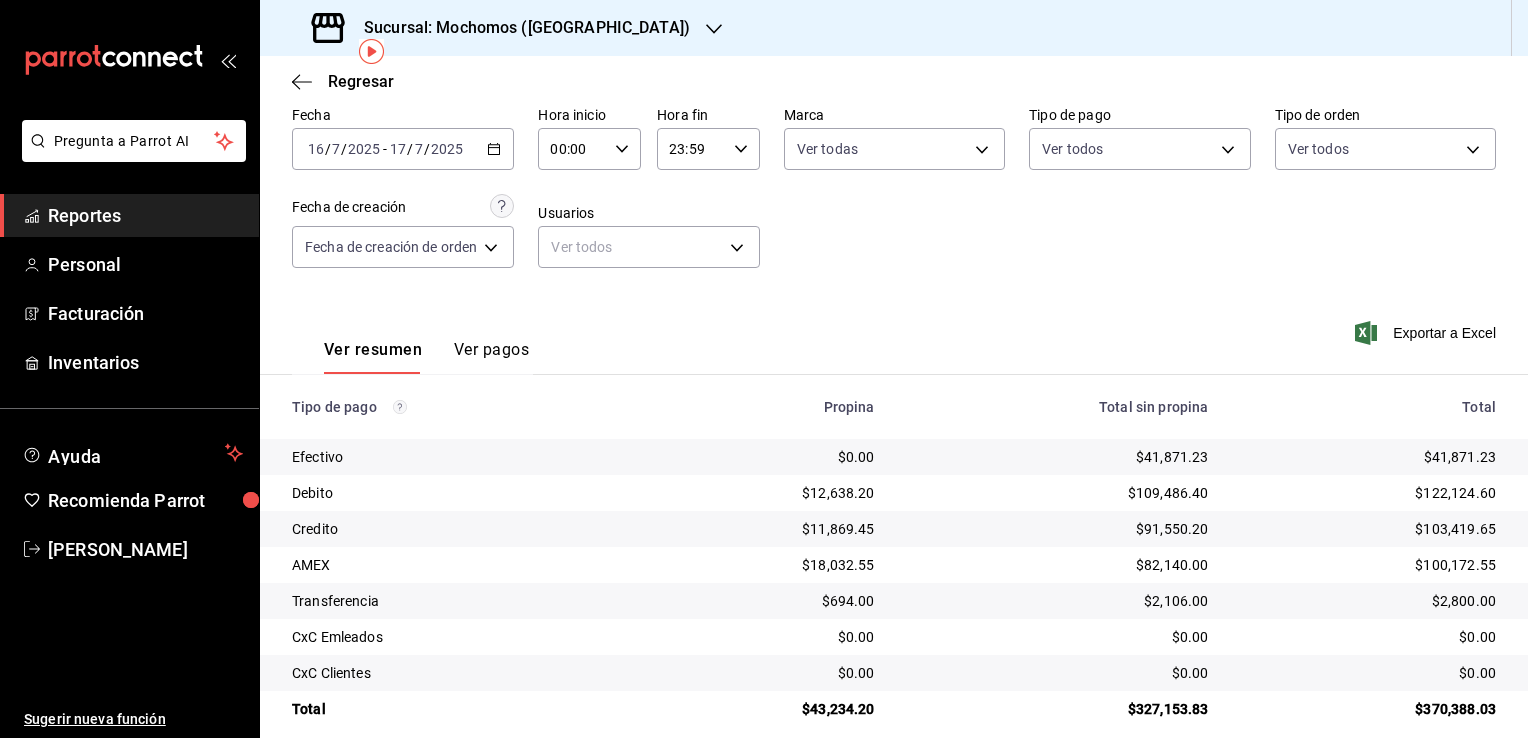 click 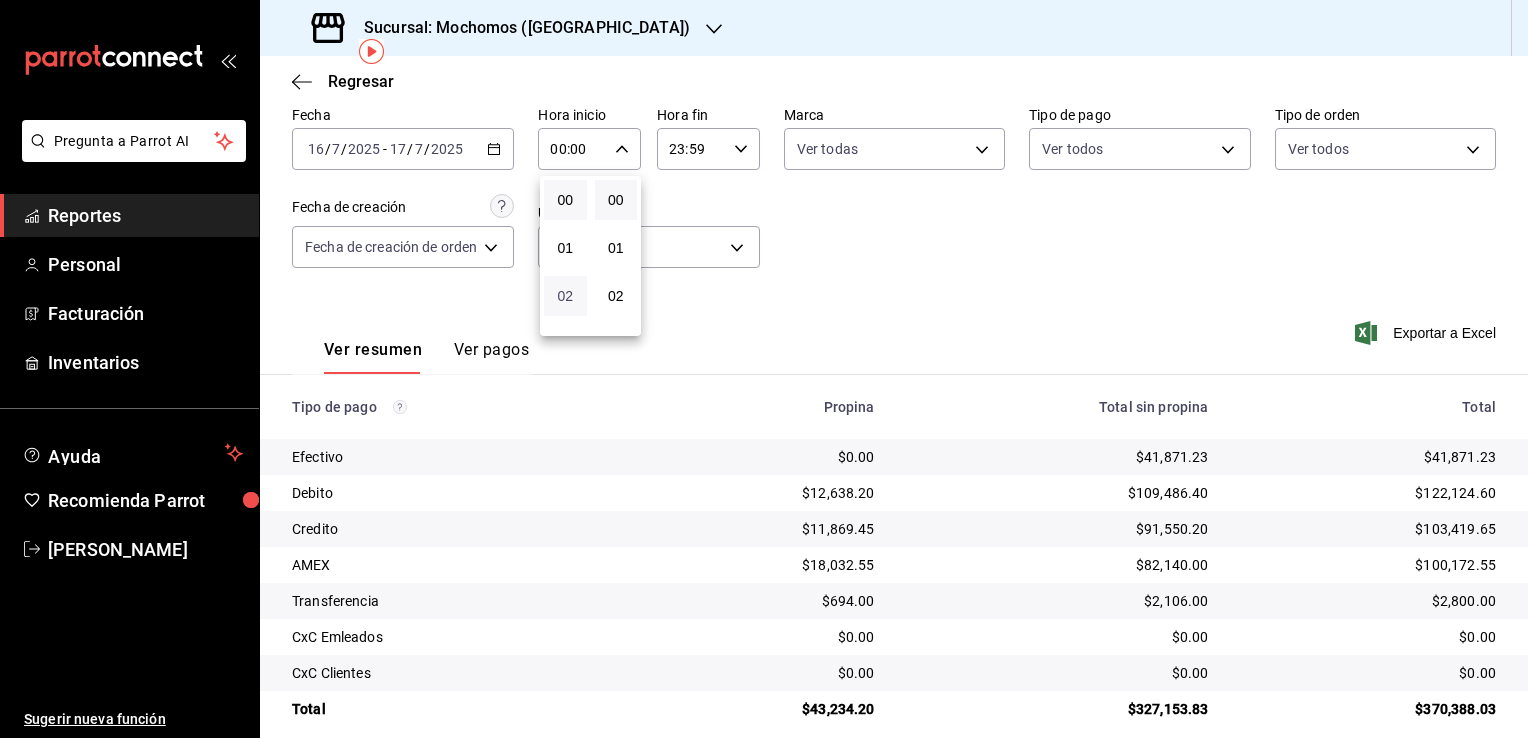 click on "02" at bounding box center [565, 296] 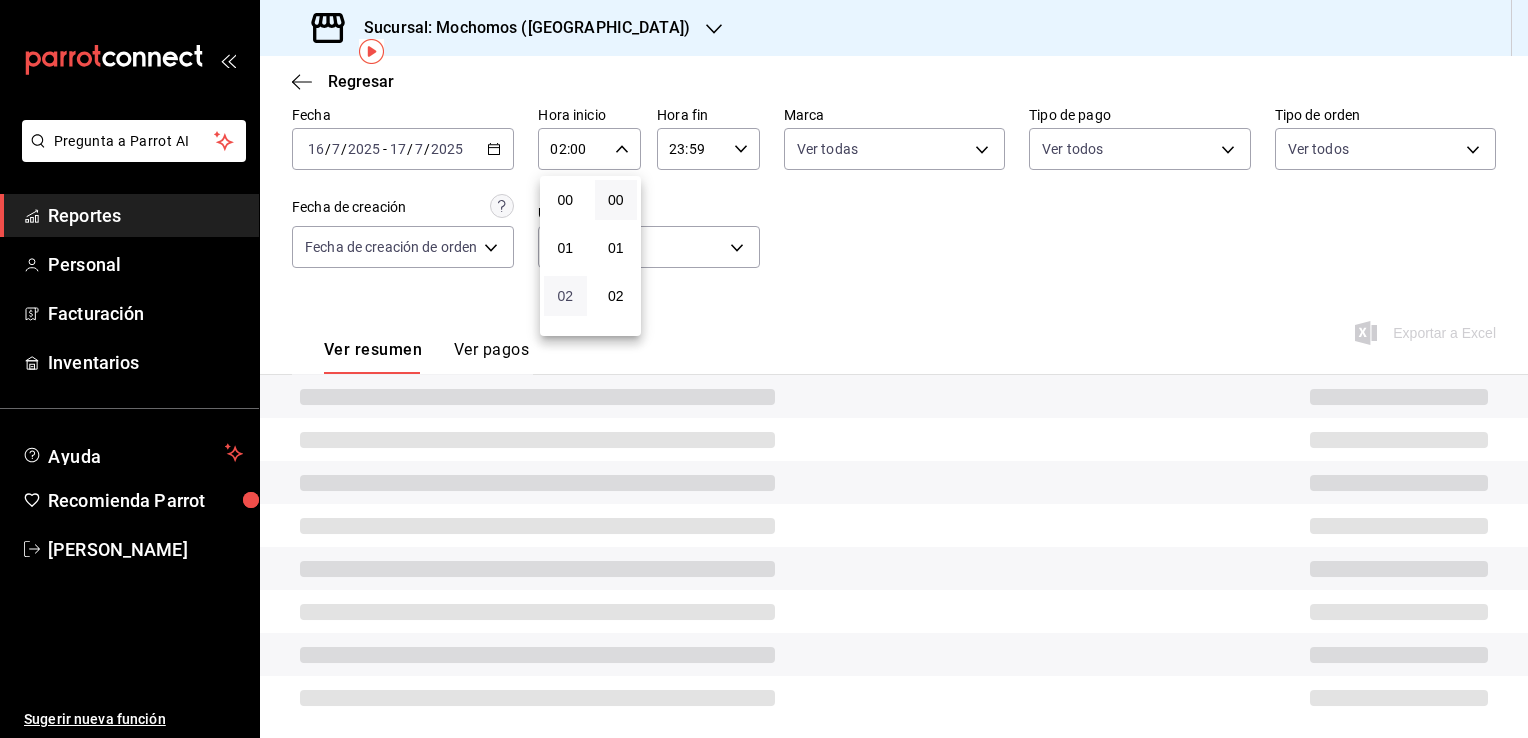 type 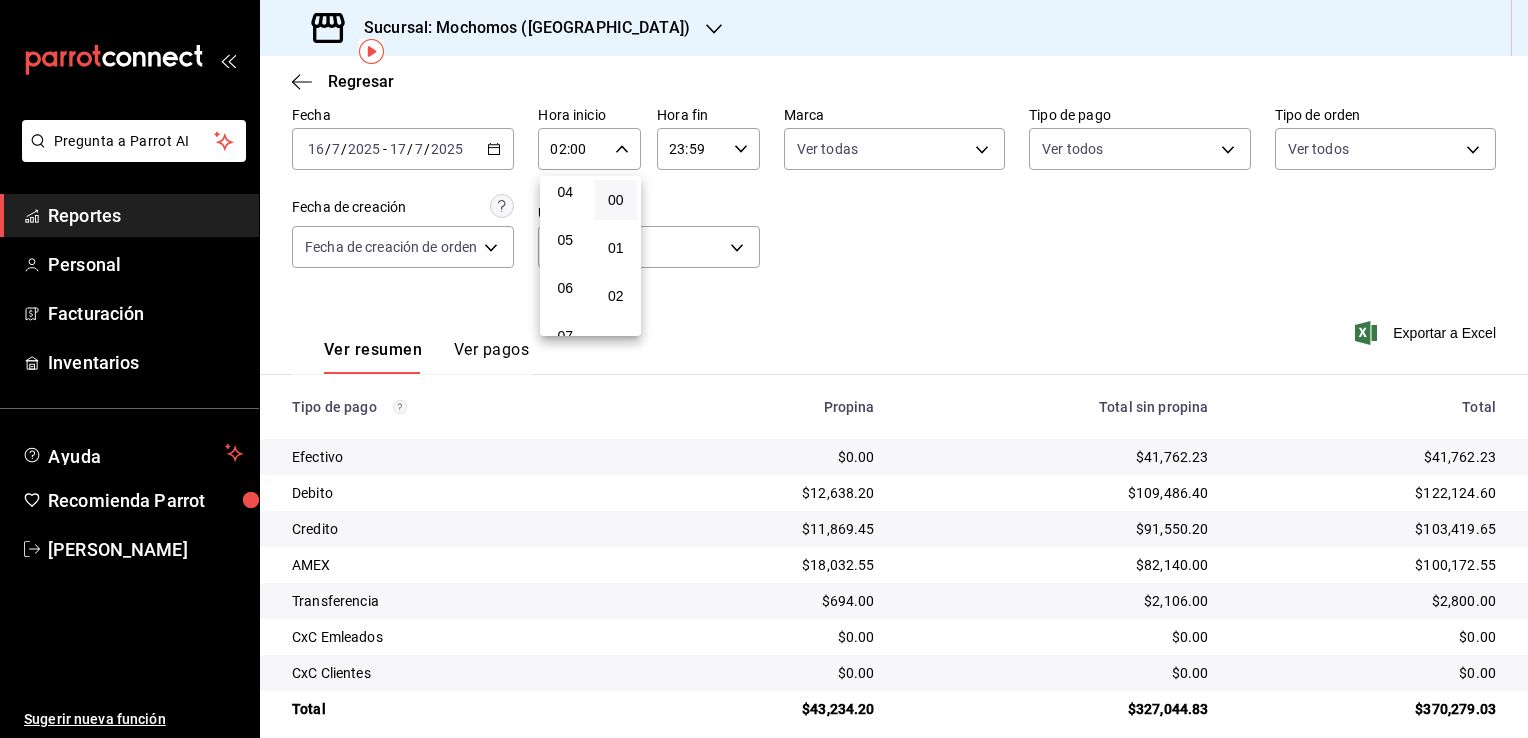 scroll, scrollTop: 240, scrollLeft: 0, axis: vertical 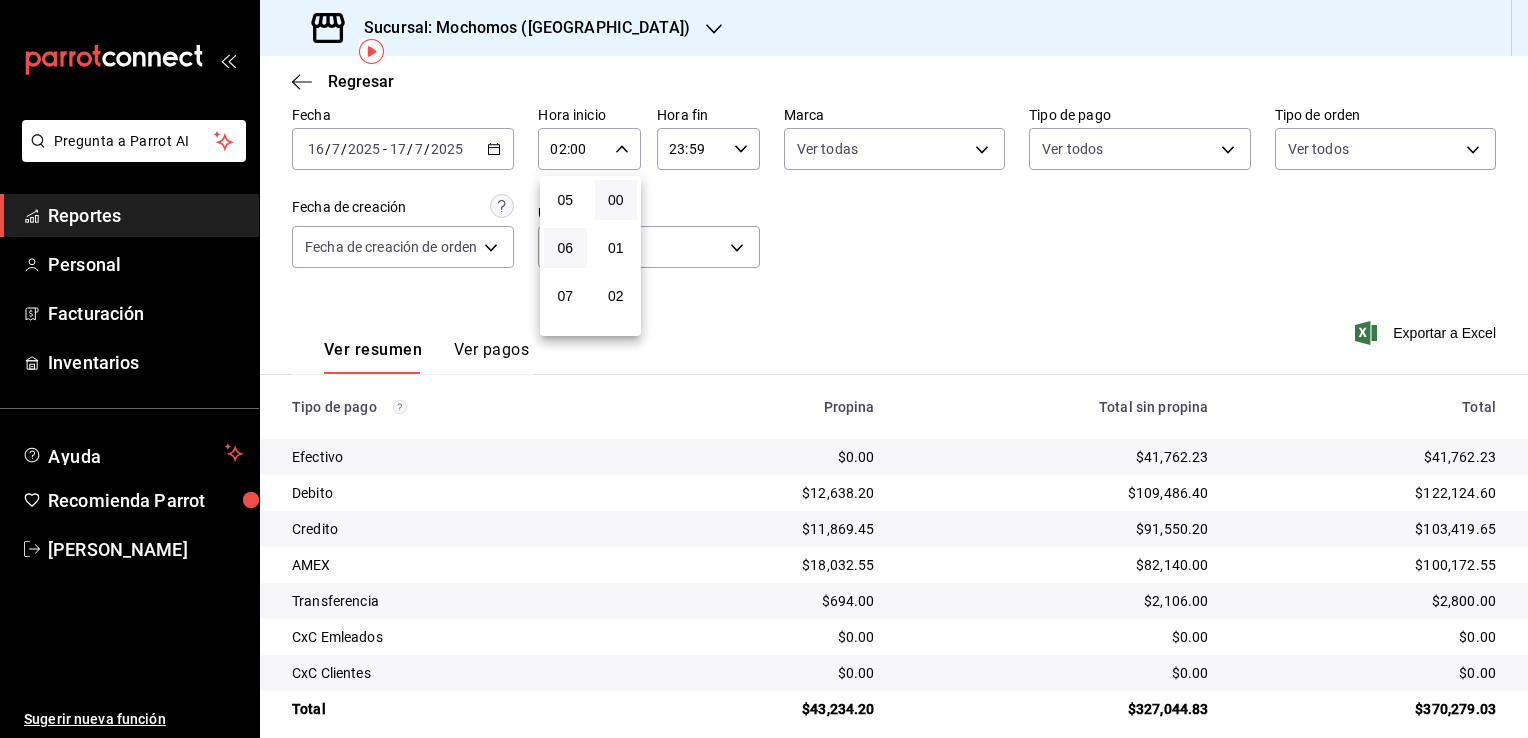 click on "06" at bounding box center [565, 248] 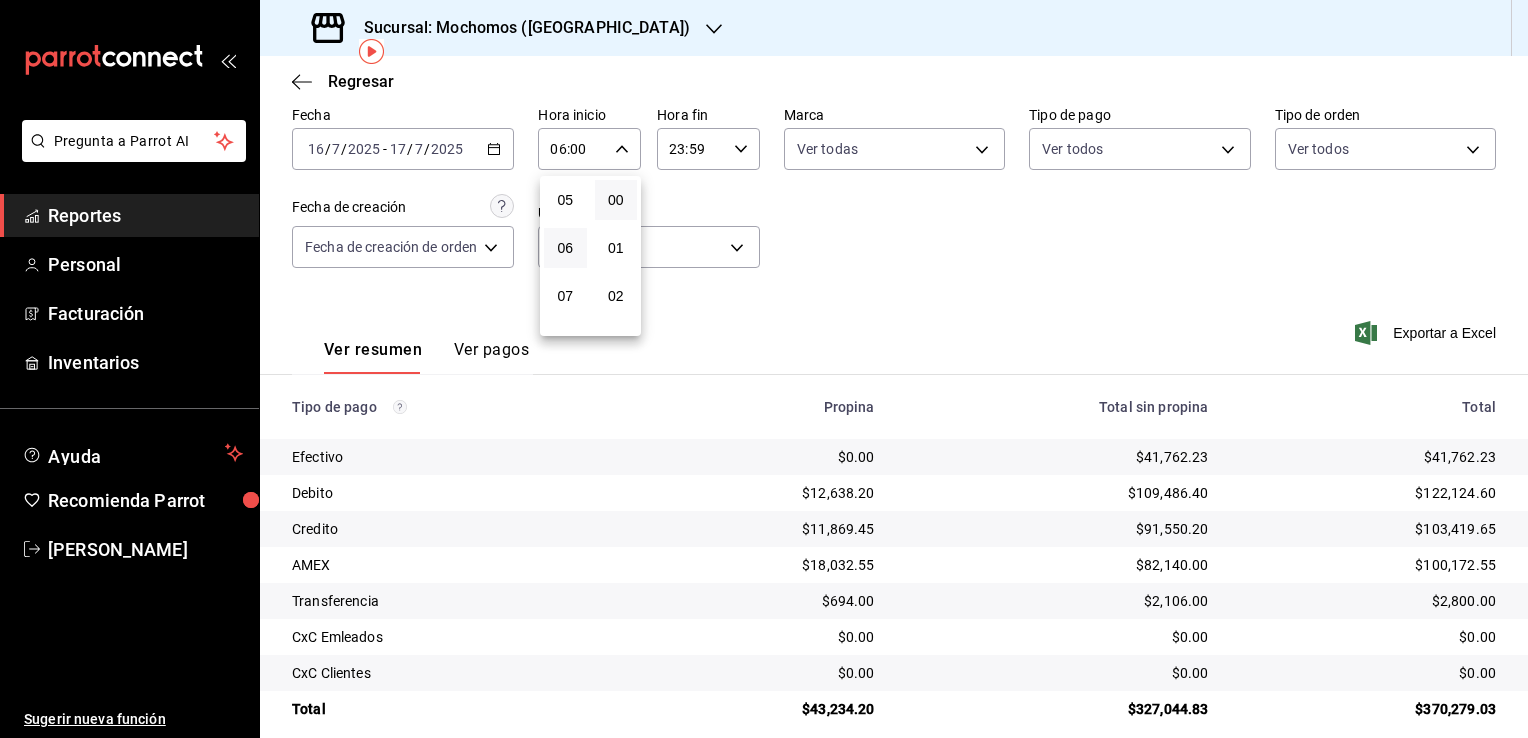 click at bounding box center (764, 369) 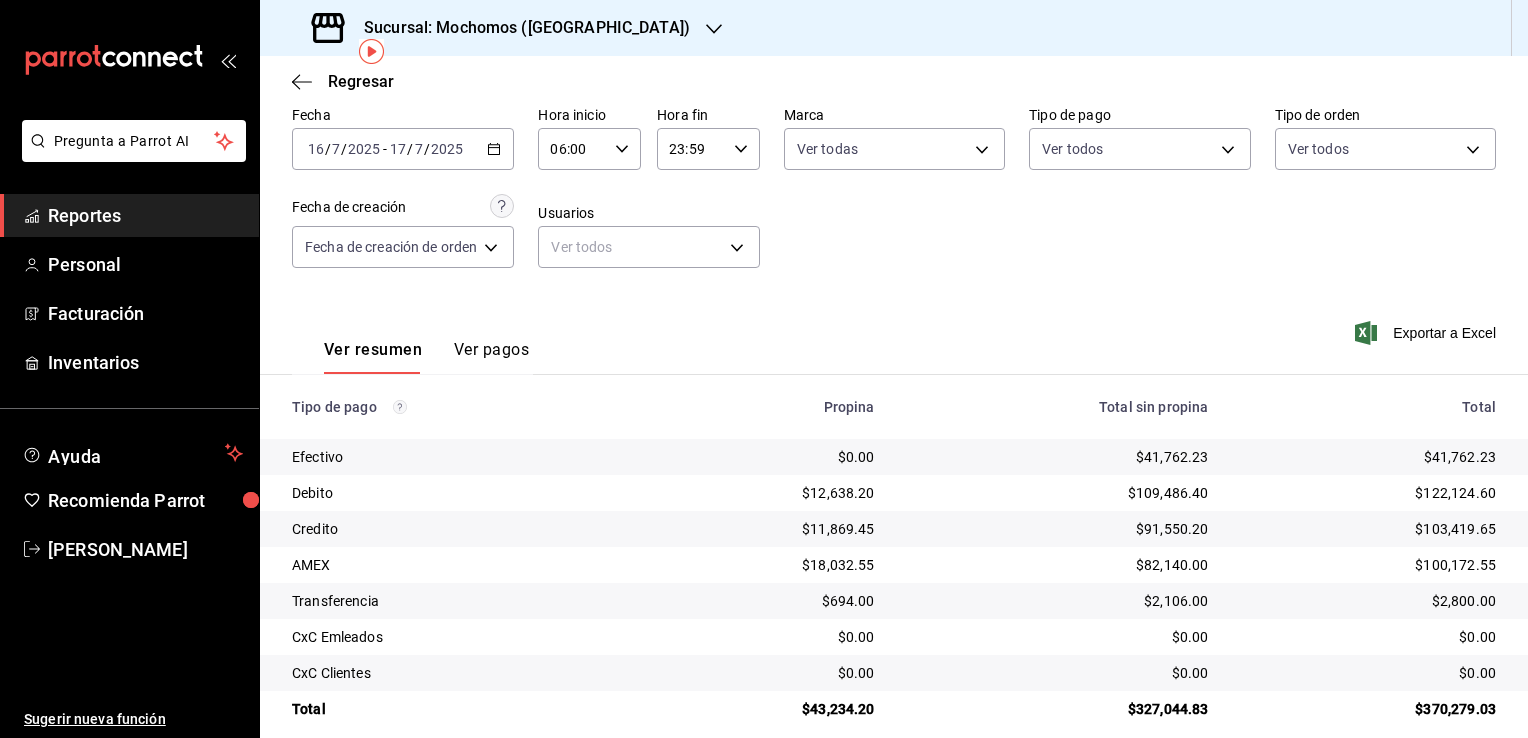 click 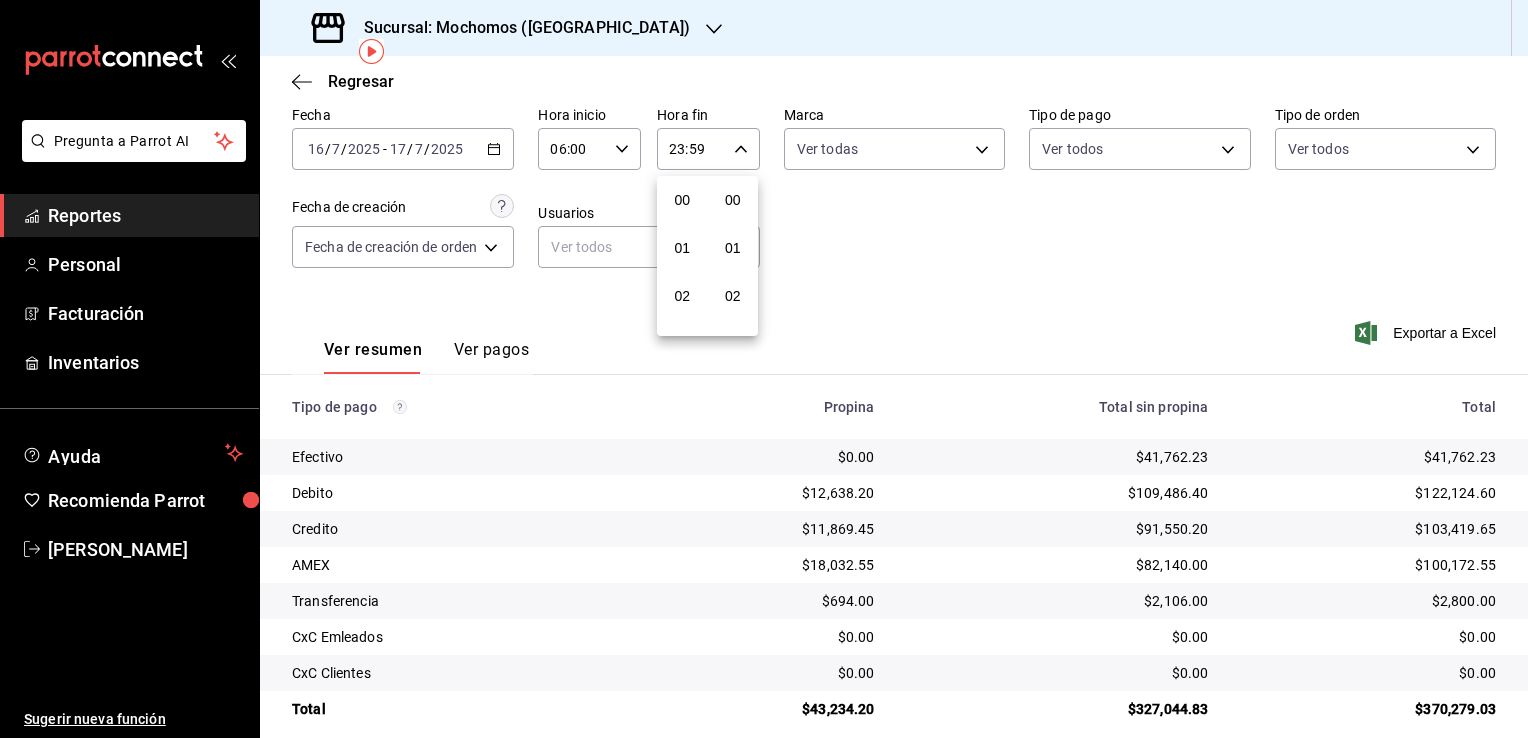 scroll, scrollTop: 1011, scrollLeft: 0, axis: vertical 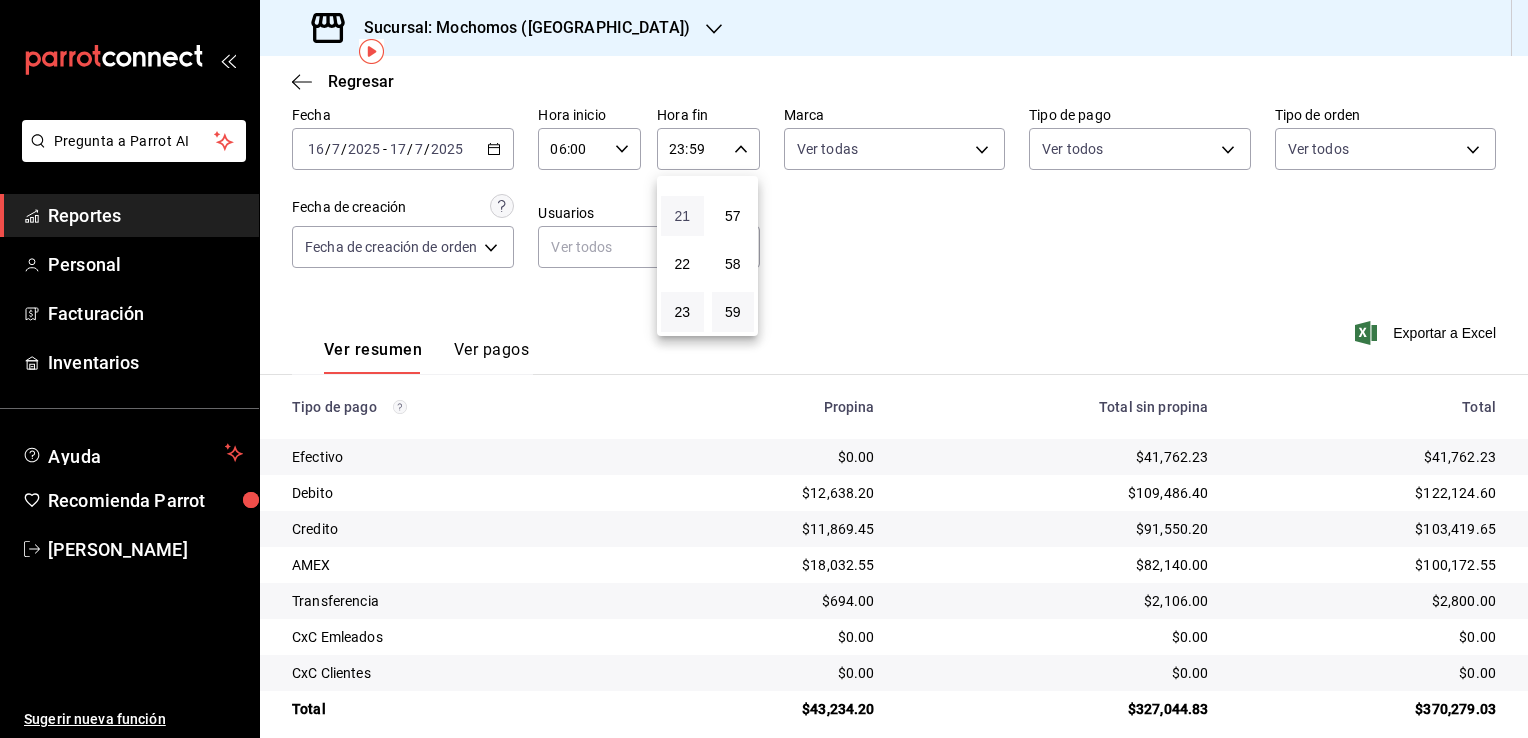 click on "21" at bounding box center (682, 216) 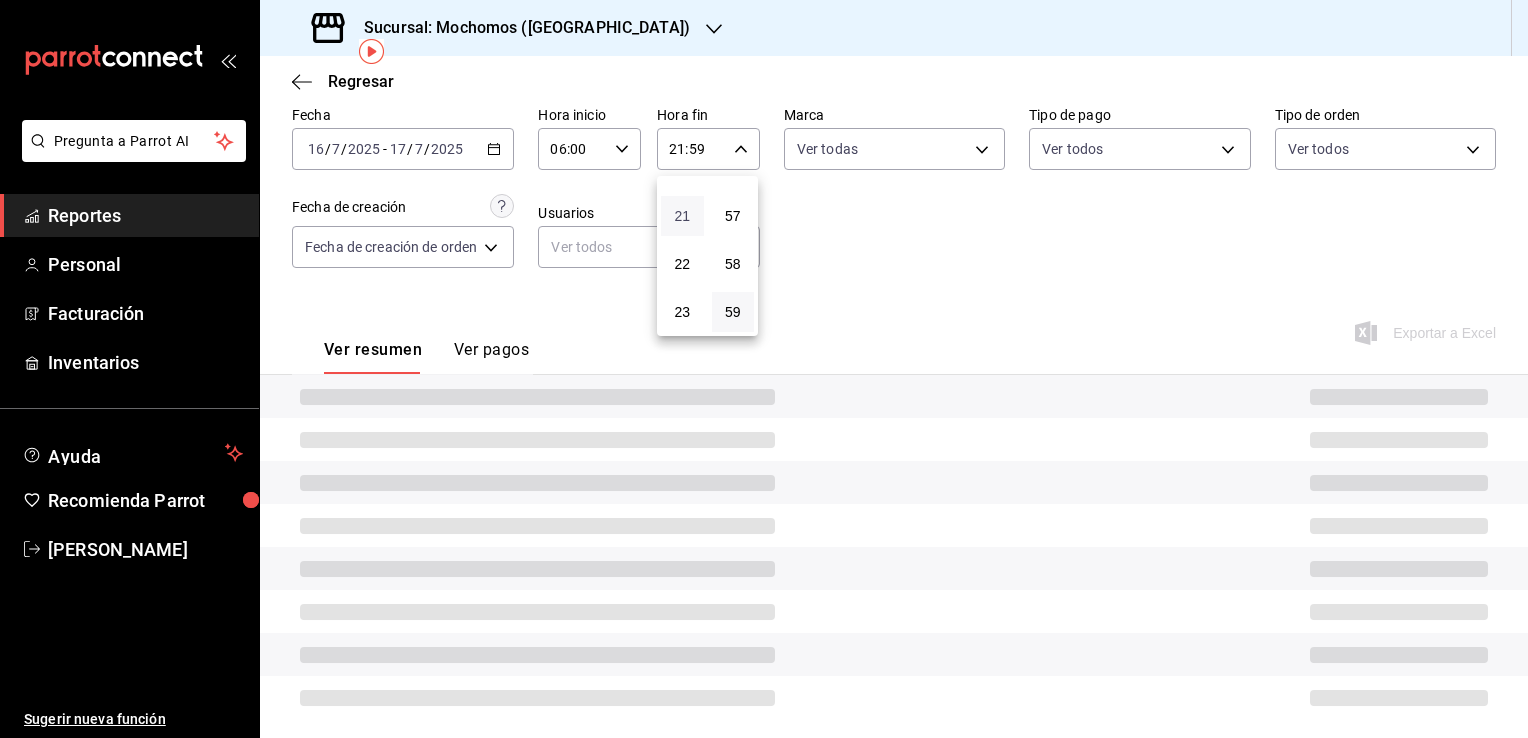 type 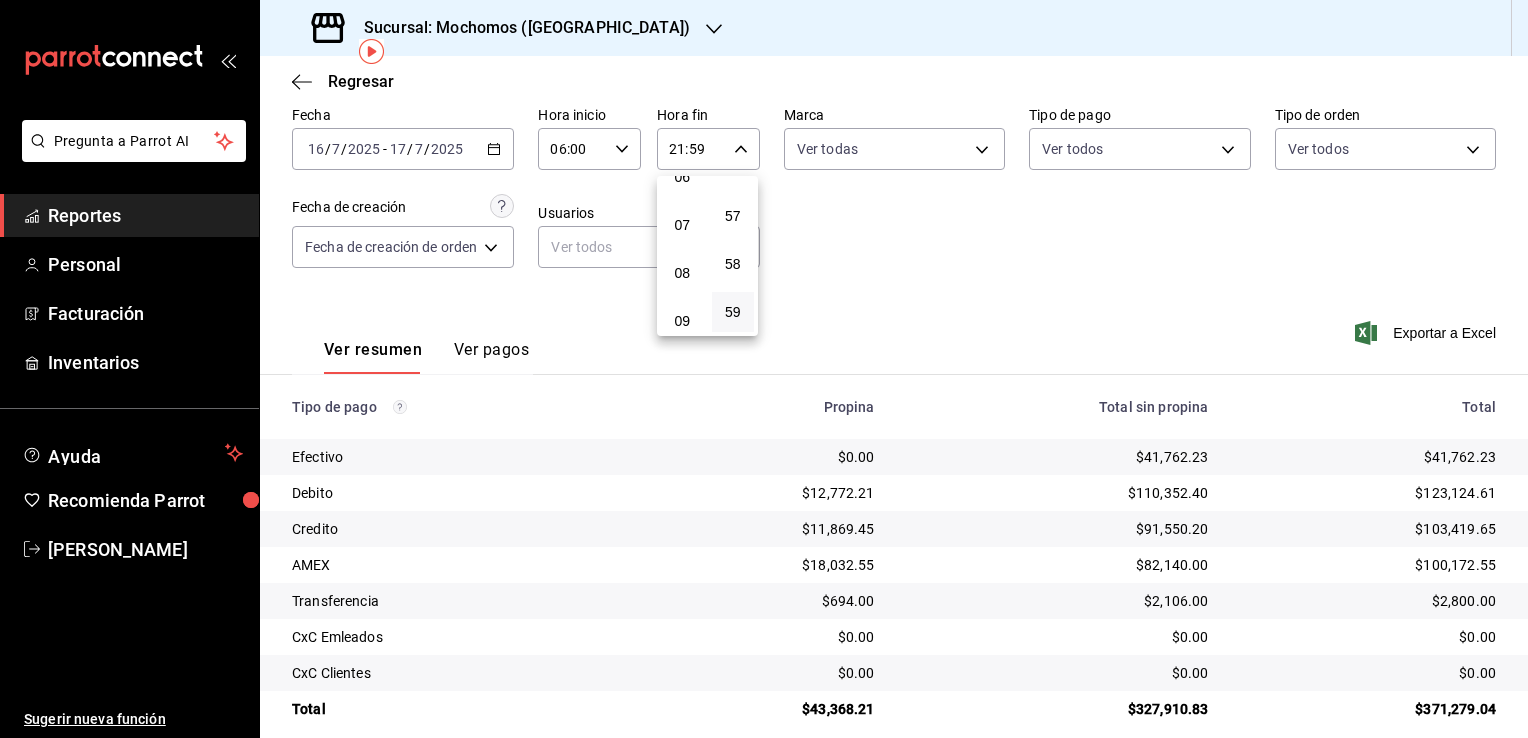 scroll, scrollTop: 171, scrollLeft: 0, axis: vertical 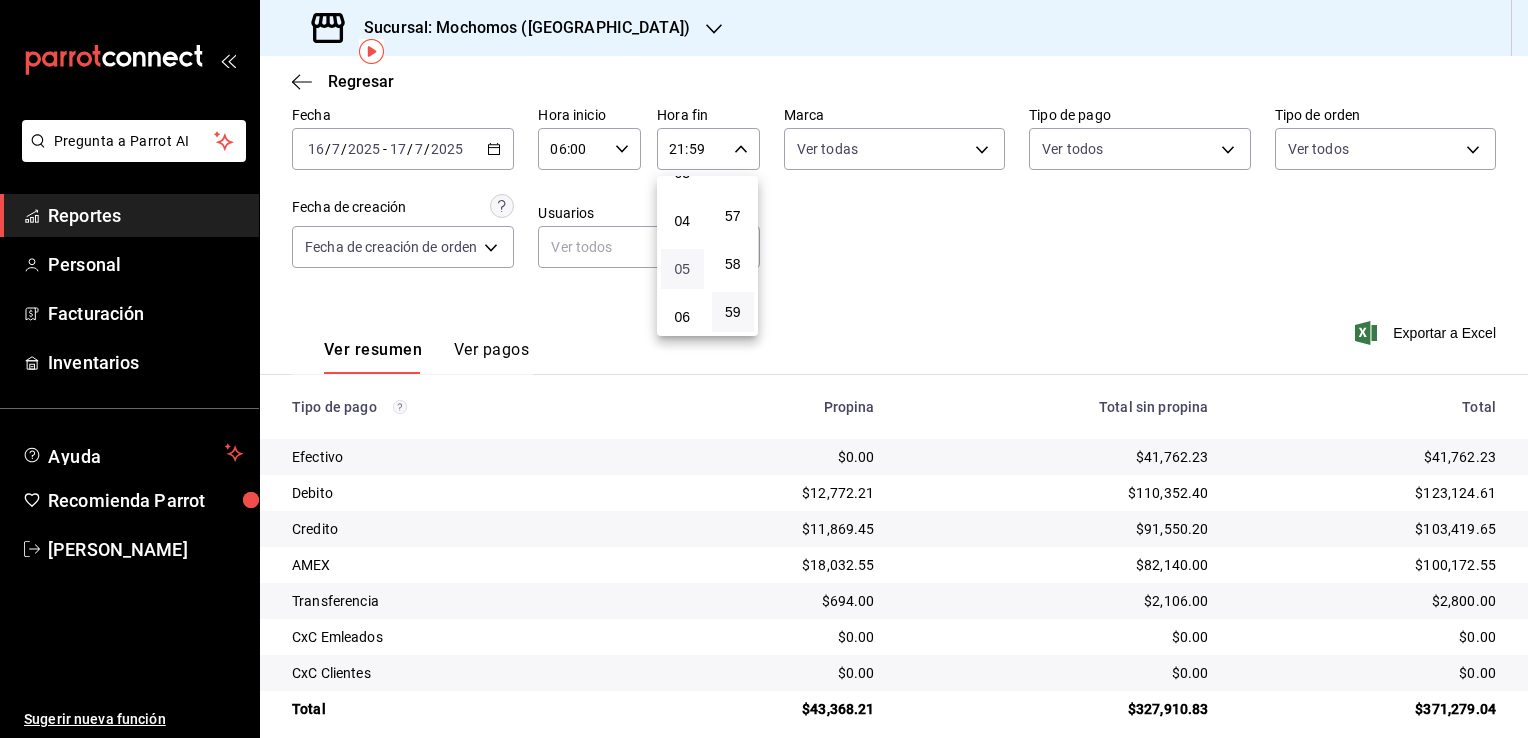 click on "05" at bounding box center (682, 269) 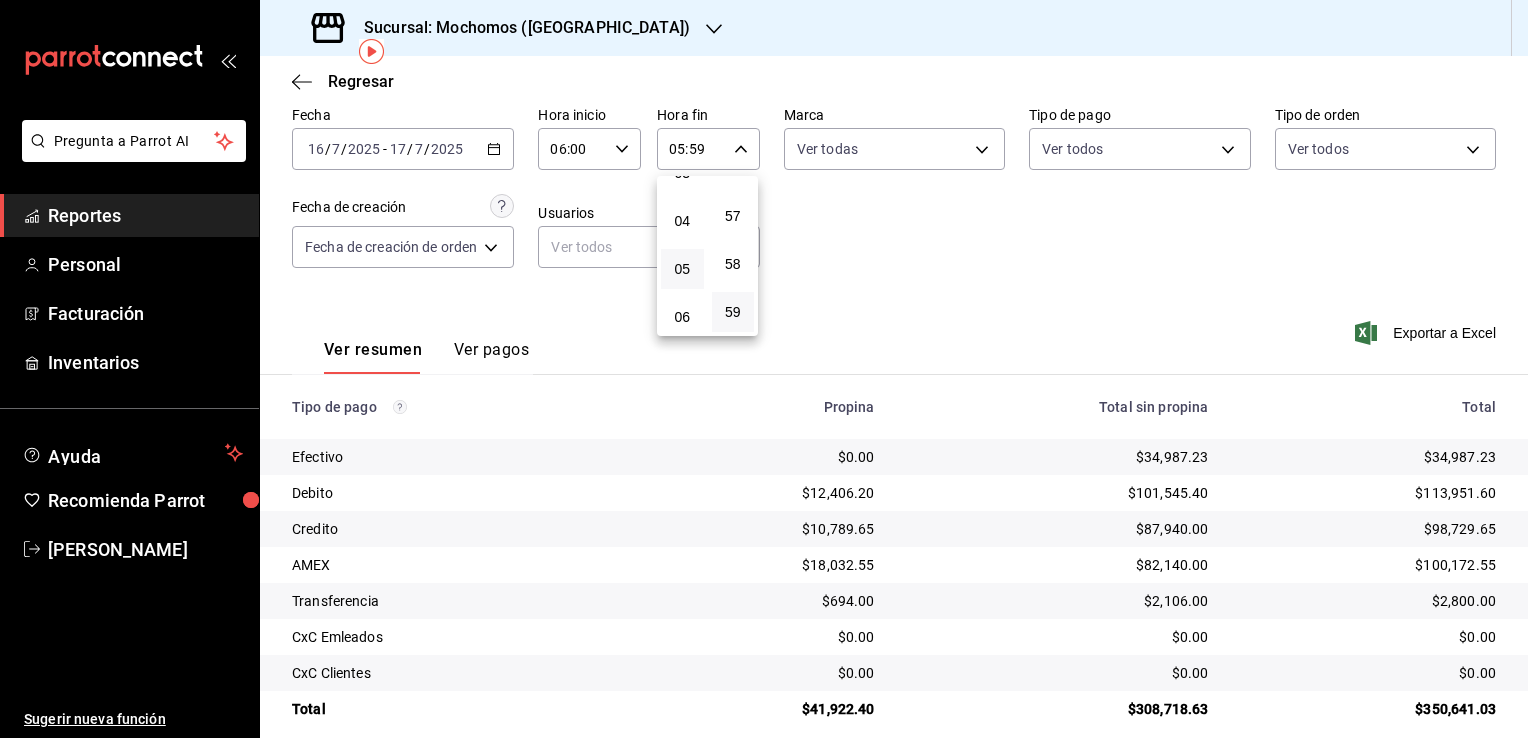 click at bounding box center (764, 369) 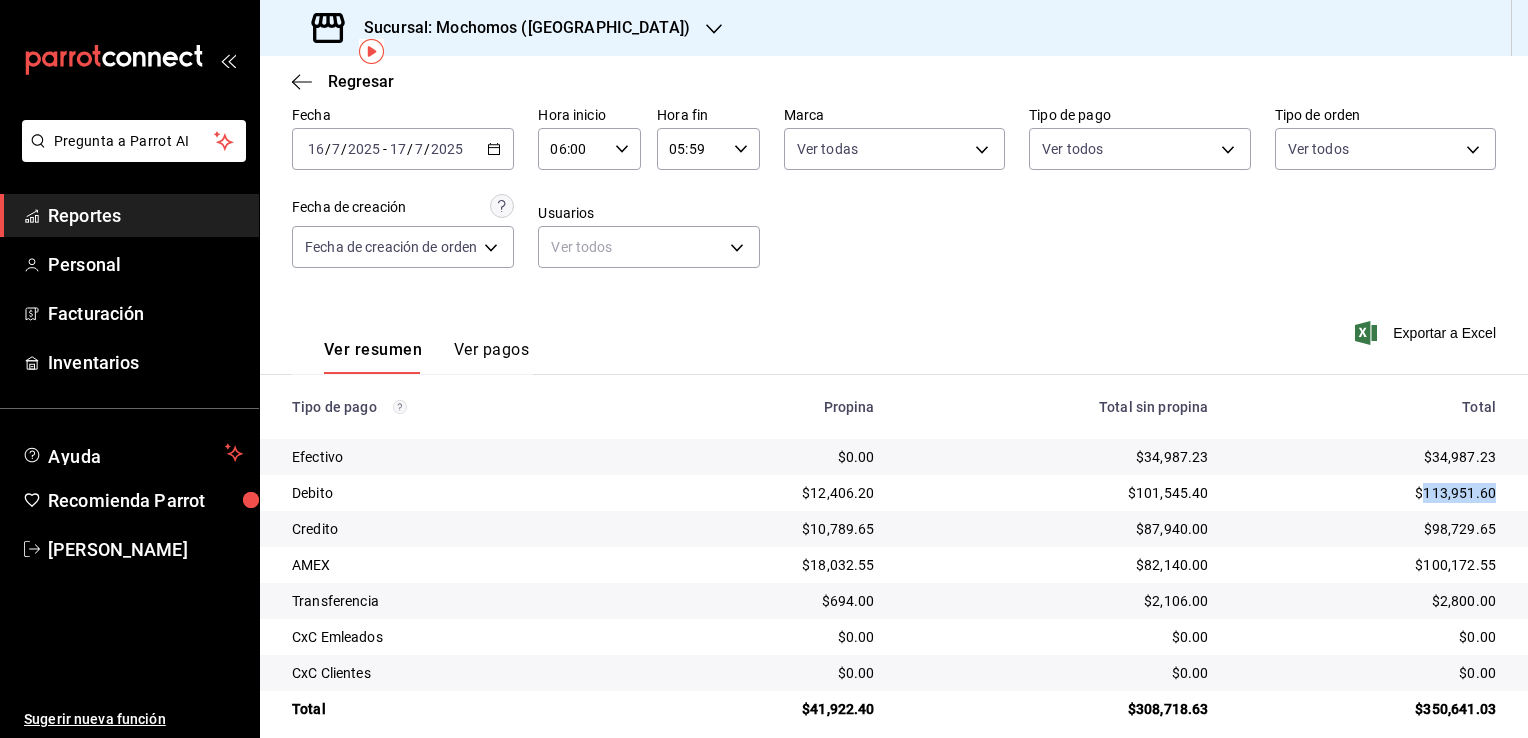 drag, startPoint x: 1406, startPoint y: 498, endPoint x: 1480, endPoint y: 503, distance: 74.168724 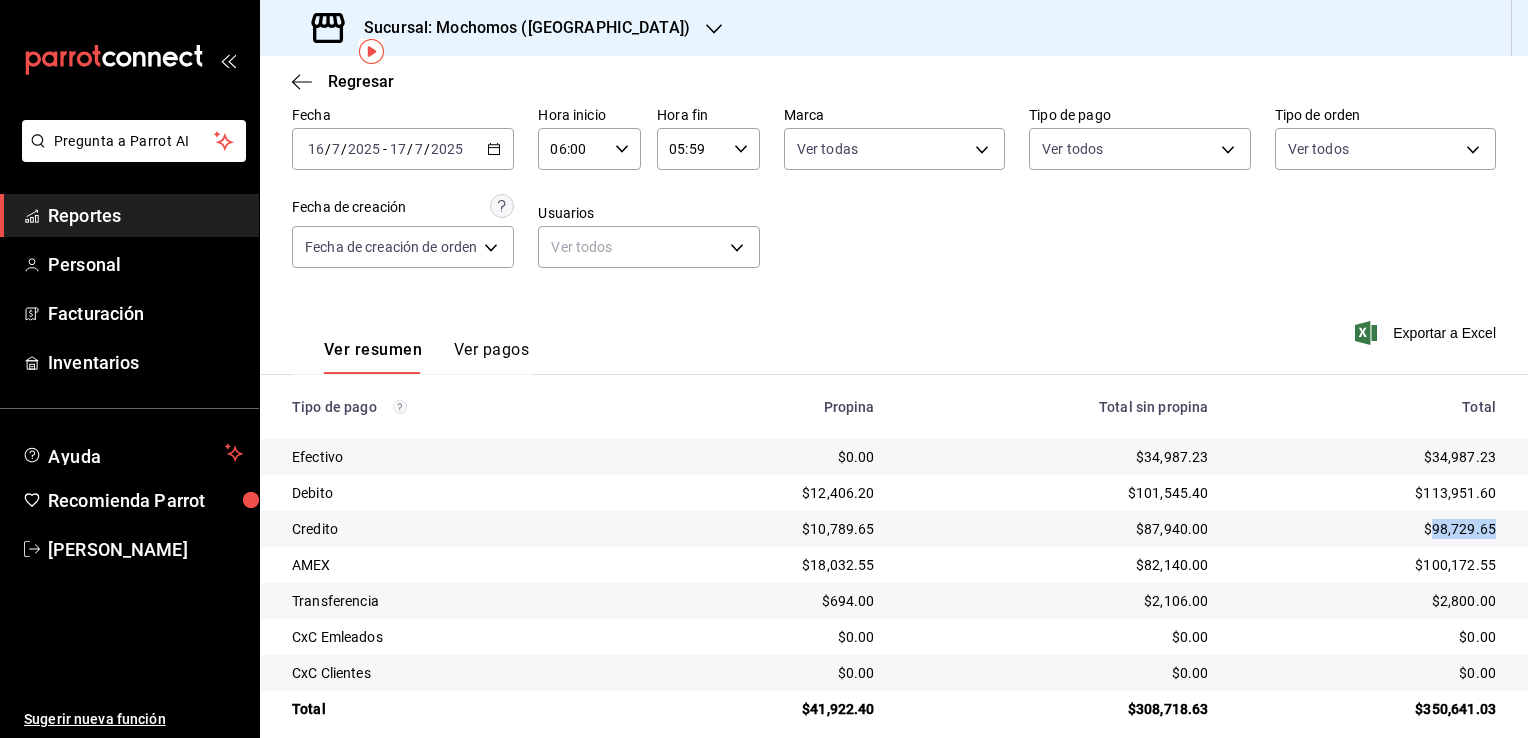 drag, startPoint x: 1419, startPoint y: 530, endPoint x: 1484, endPoint y: 527, distance: 65.06919 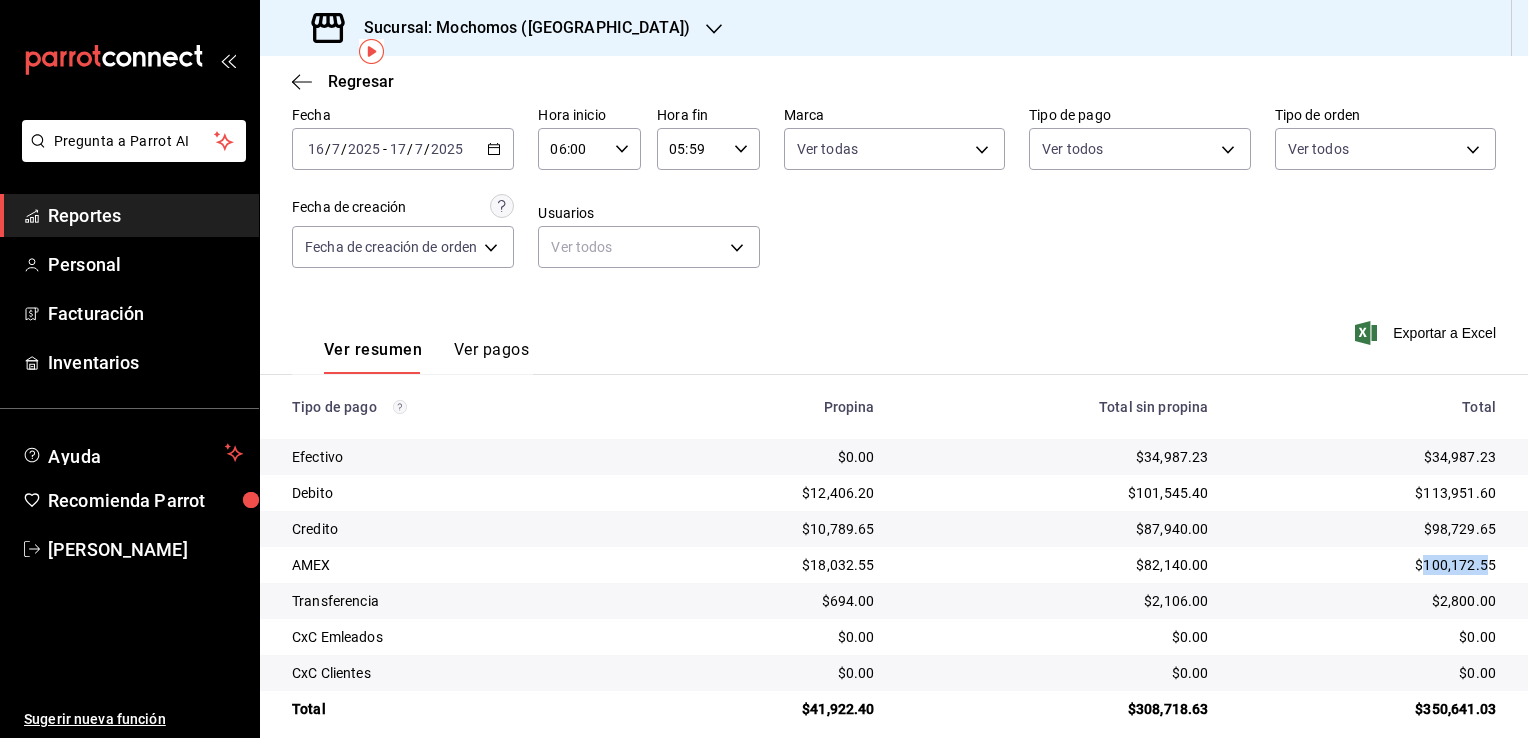 drag, startPoint x: 1407, startPoint y: 568, endPoint x: 1468, endPoint y: 568, distance: 61 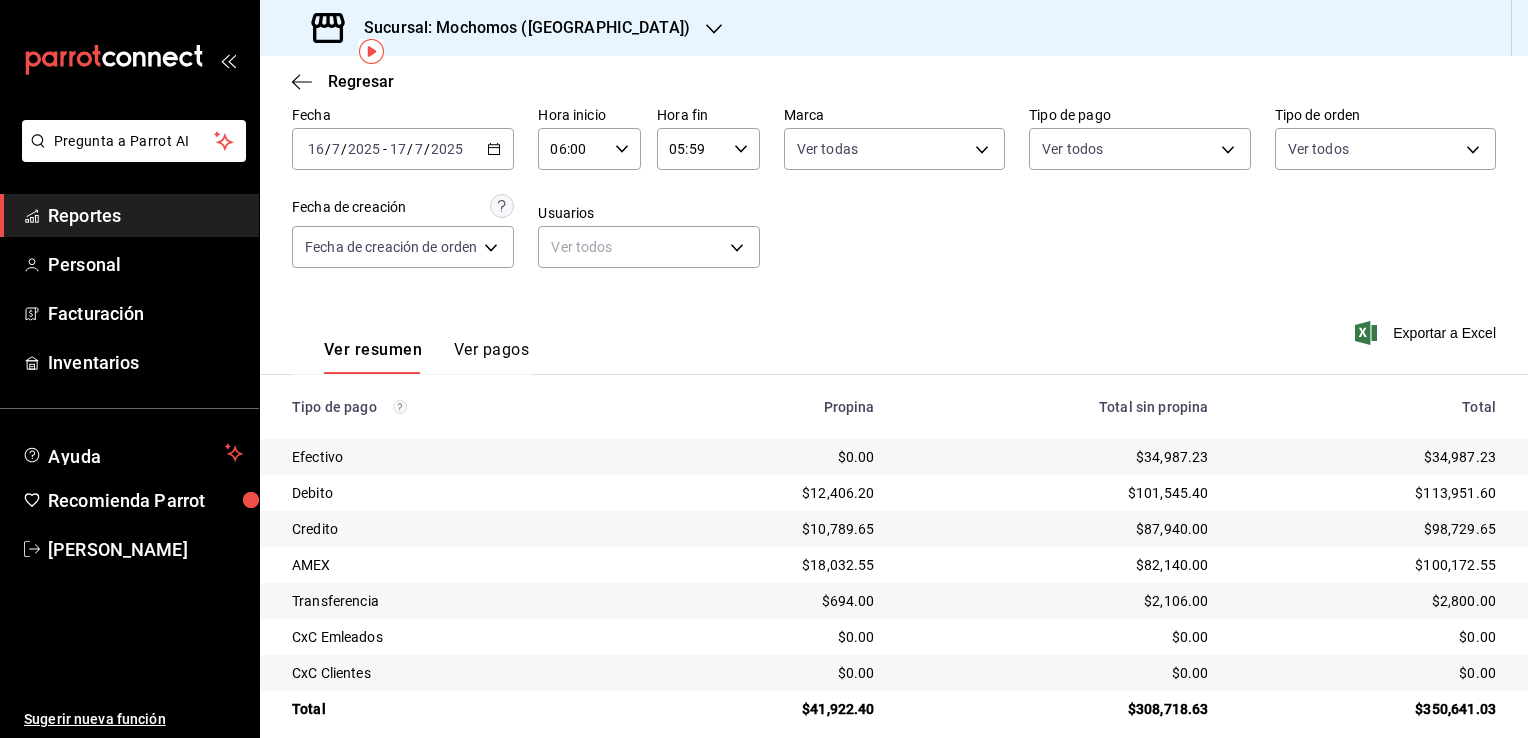 drag, startPoint x: 1468, startPoint y: 568, endPoint x: 1480, endPoint y: 569, distance: 12.0415945 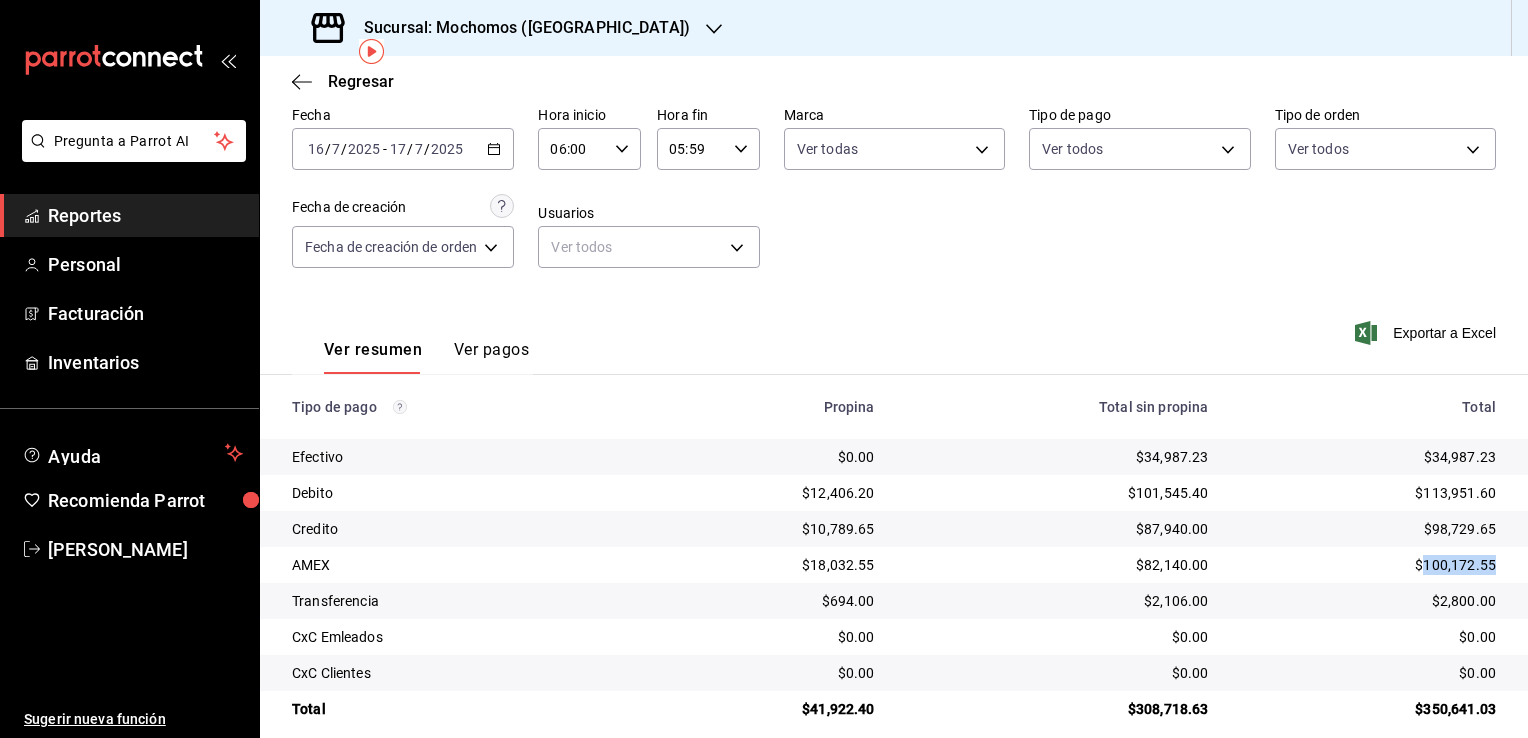 drag, startPoint x: 1480, startPoint y: 569, endPoint x: 1412, endPoint y: 569, distance: 68 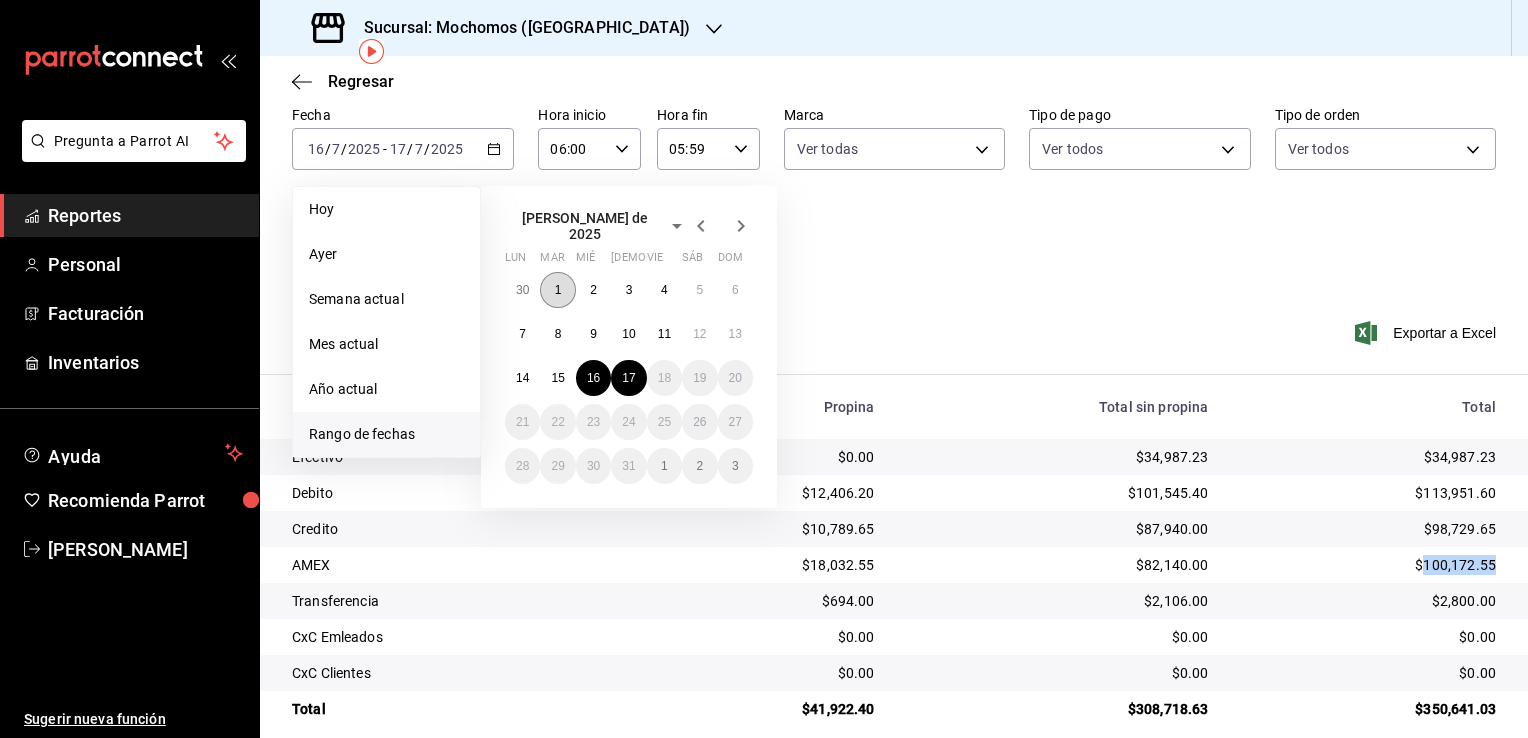 click on "1" at bounding box center [557, 290] 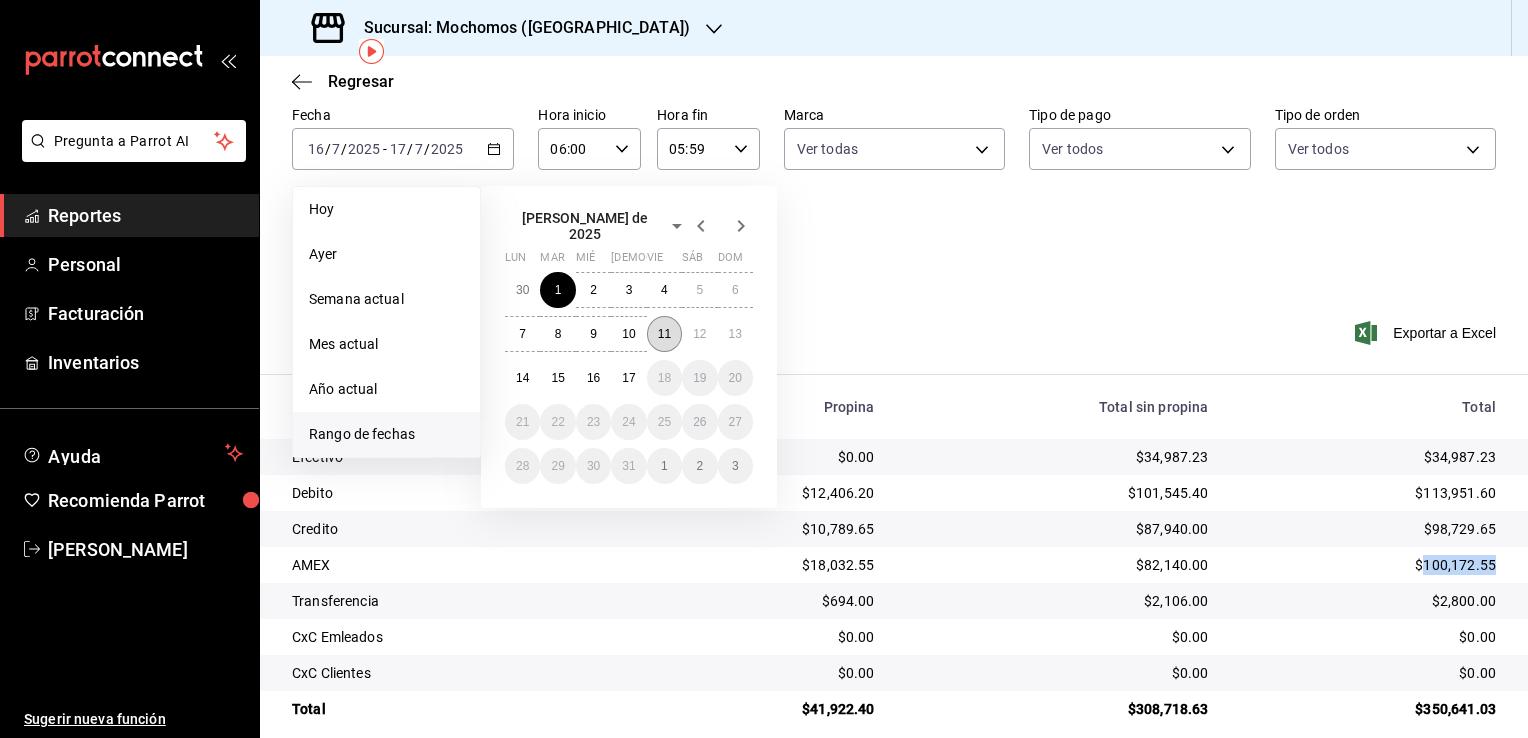 click on "11" at bounding box center (664, 334) 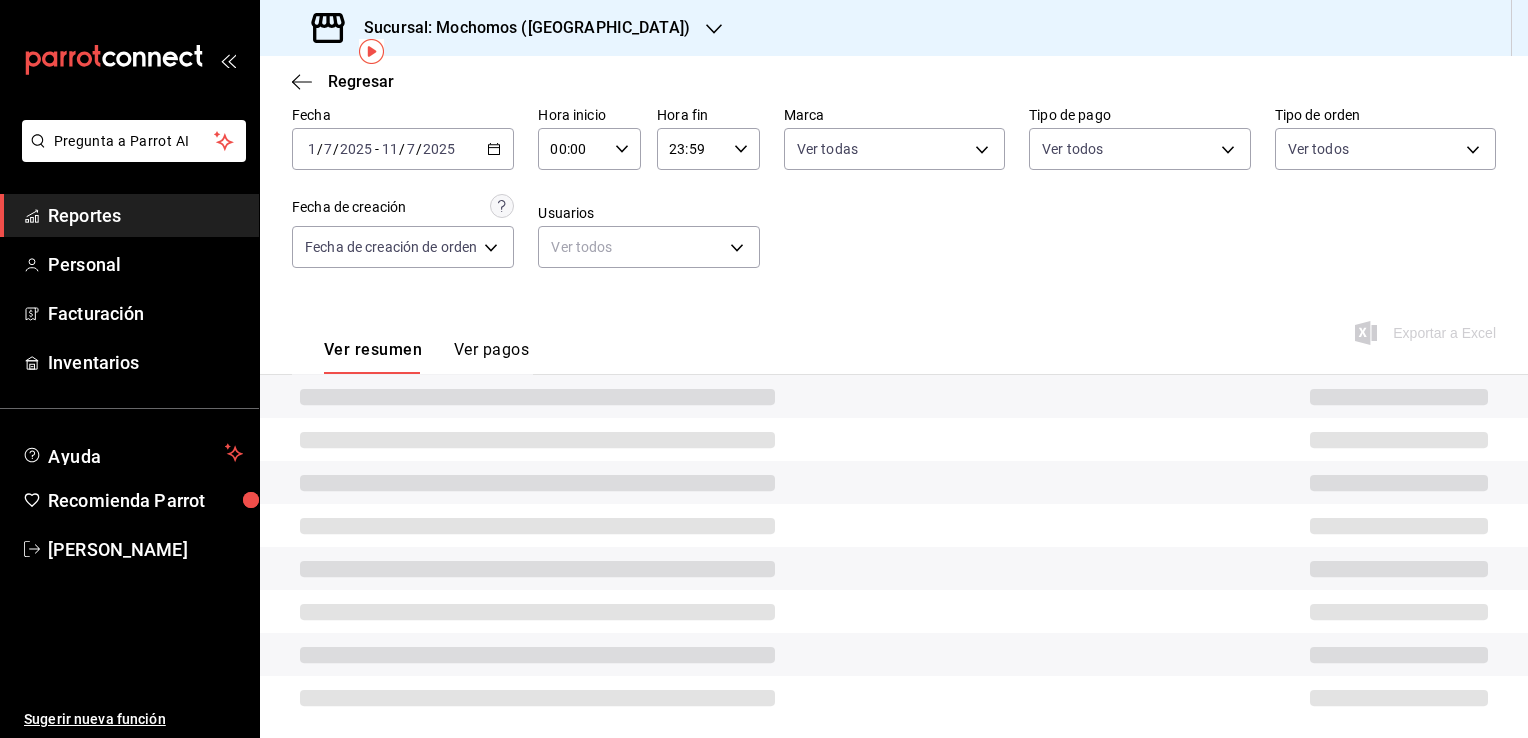 click 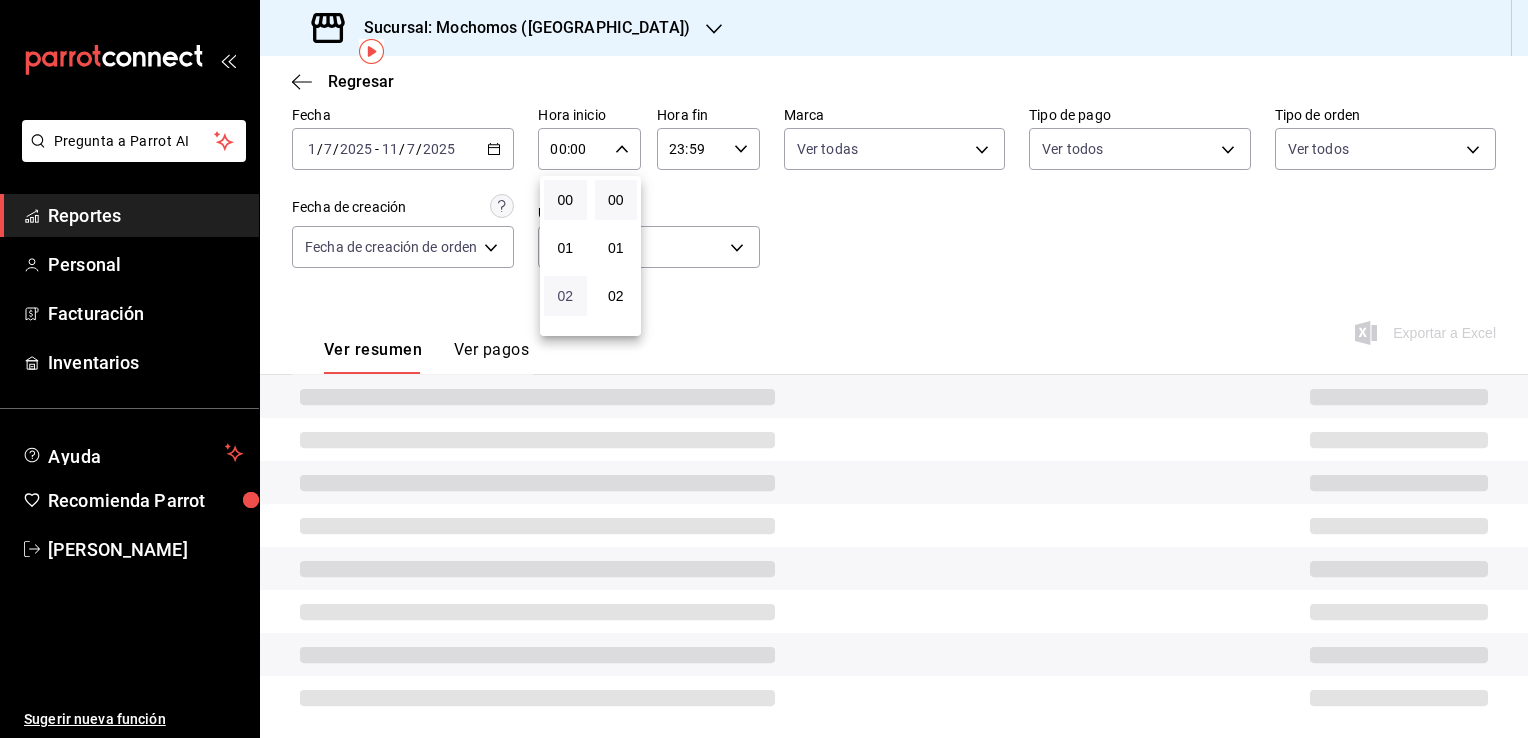 click on "02" at bounding box center [565, 296] 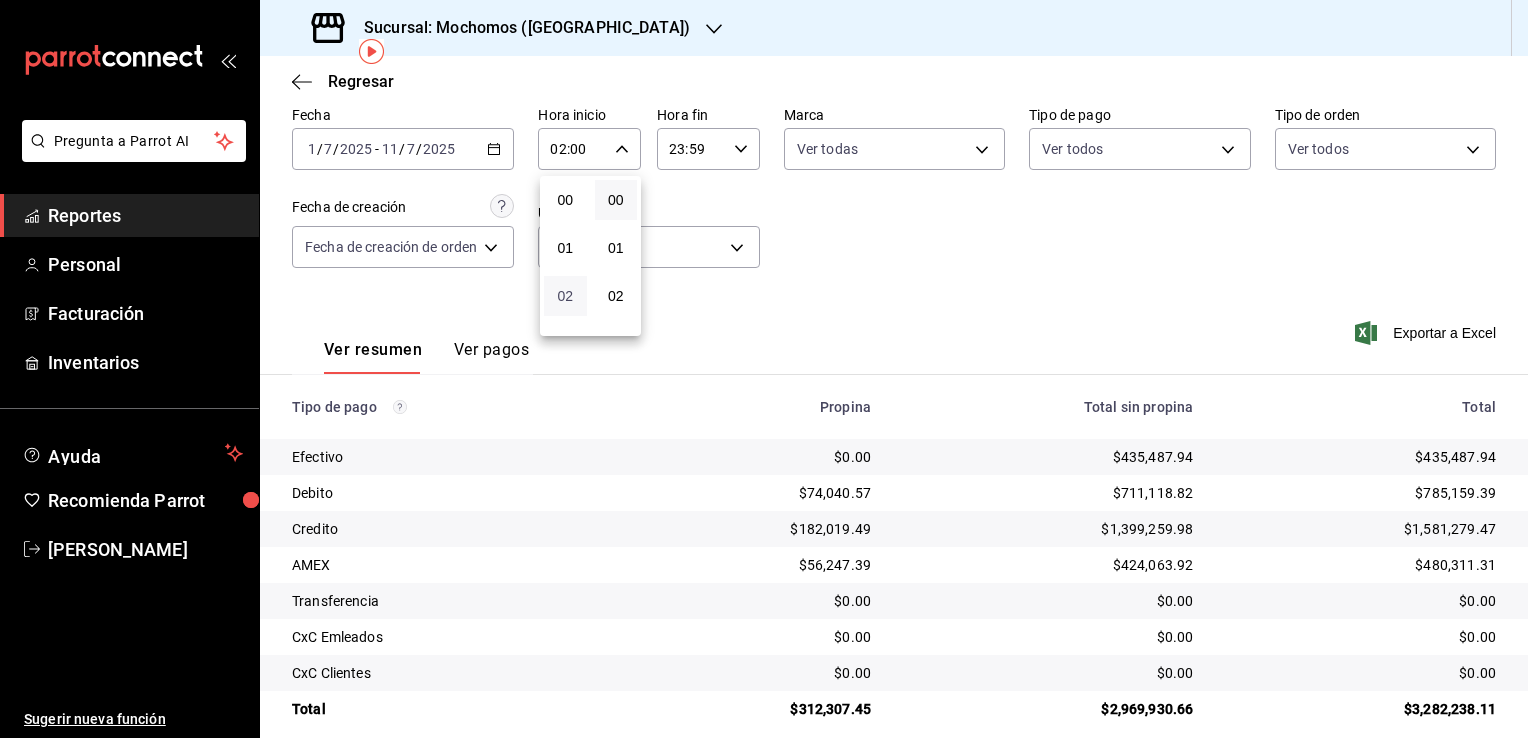 type 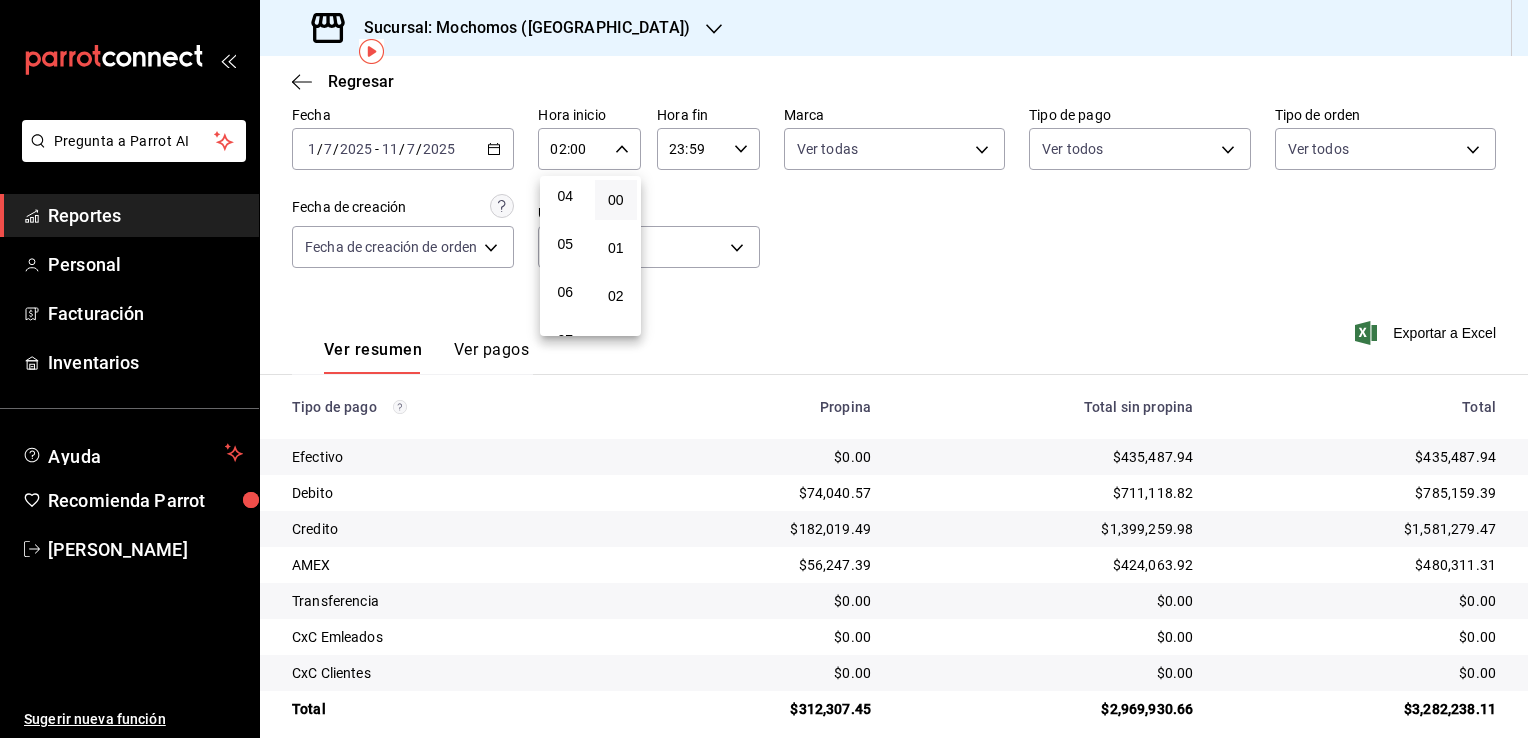 scroll, scrollTop: 200, scrollLeft: 0, axis: vertical 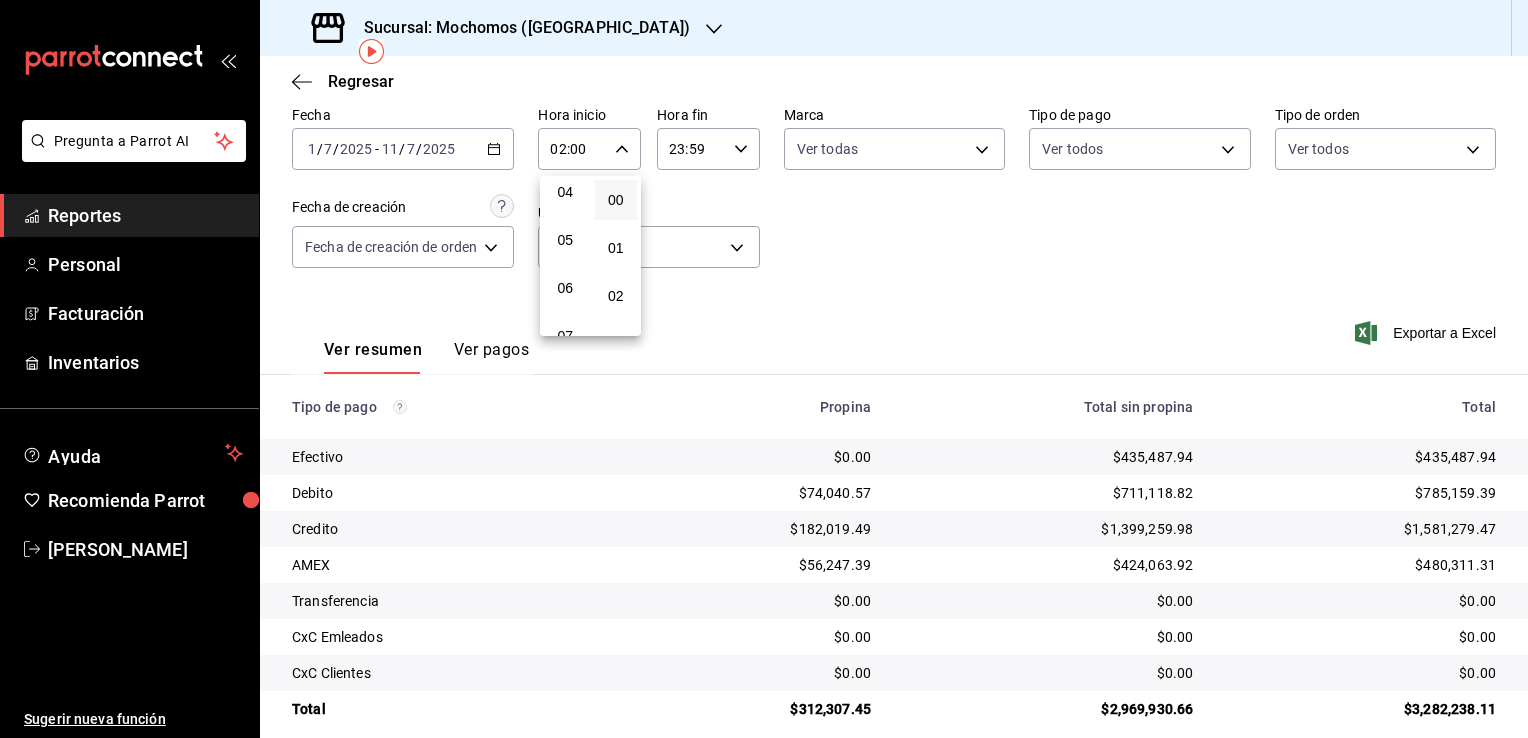 click on "06" at bounding box center (565, 288) 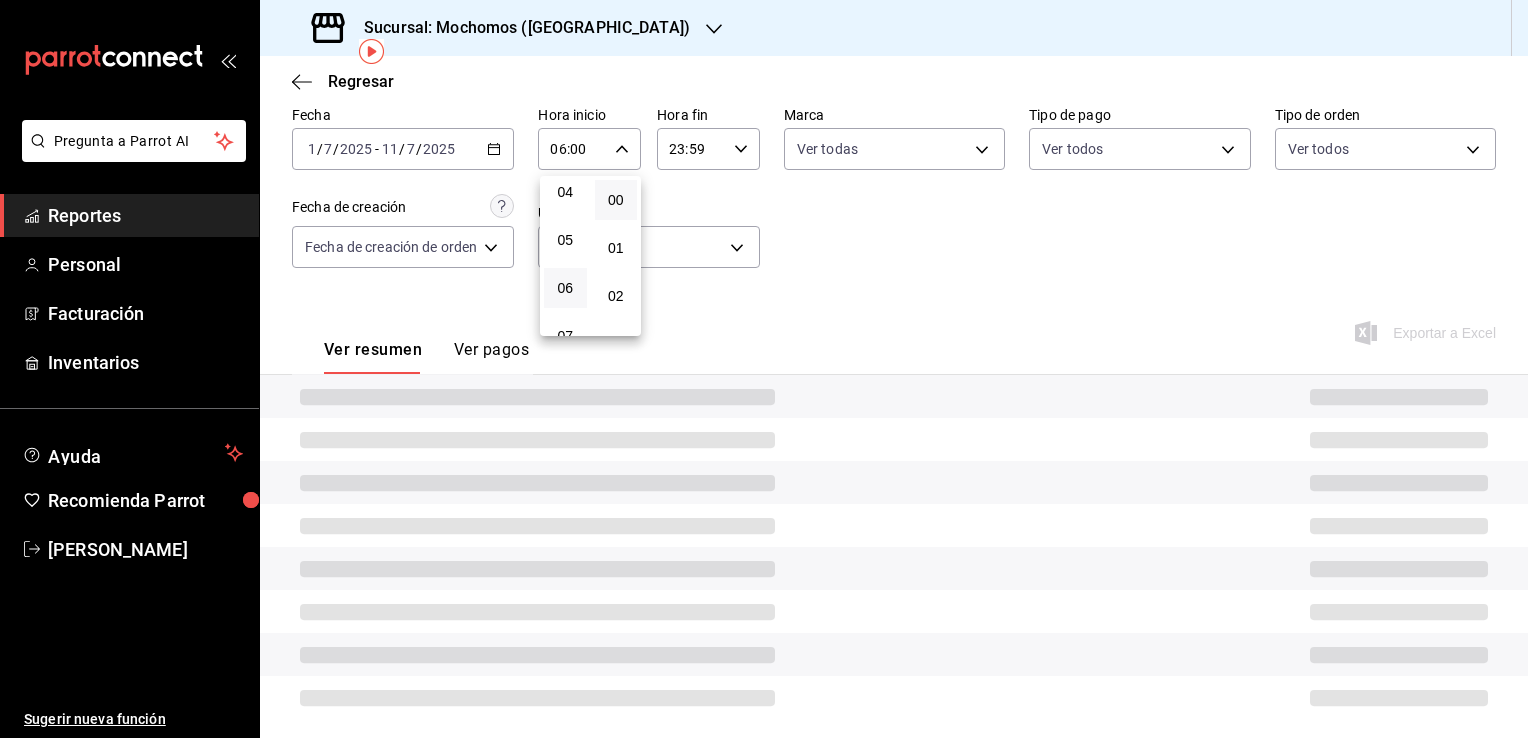 click at bounding box center (764, 369) 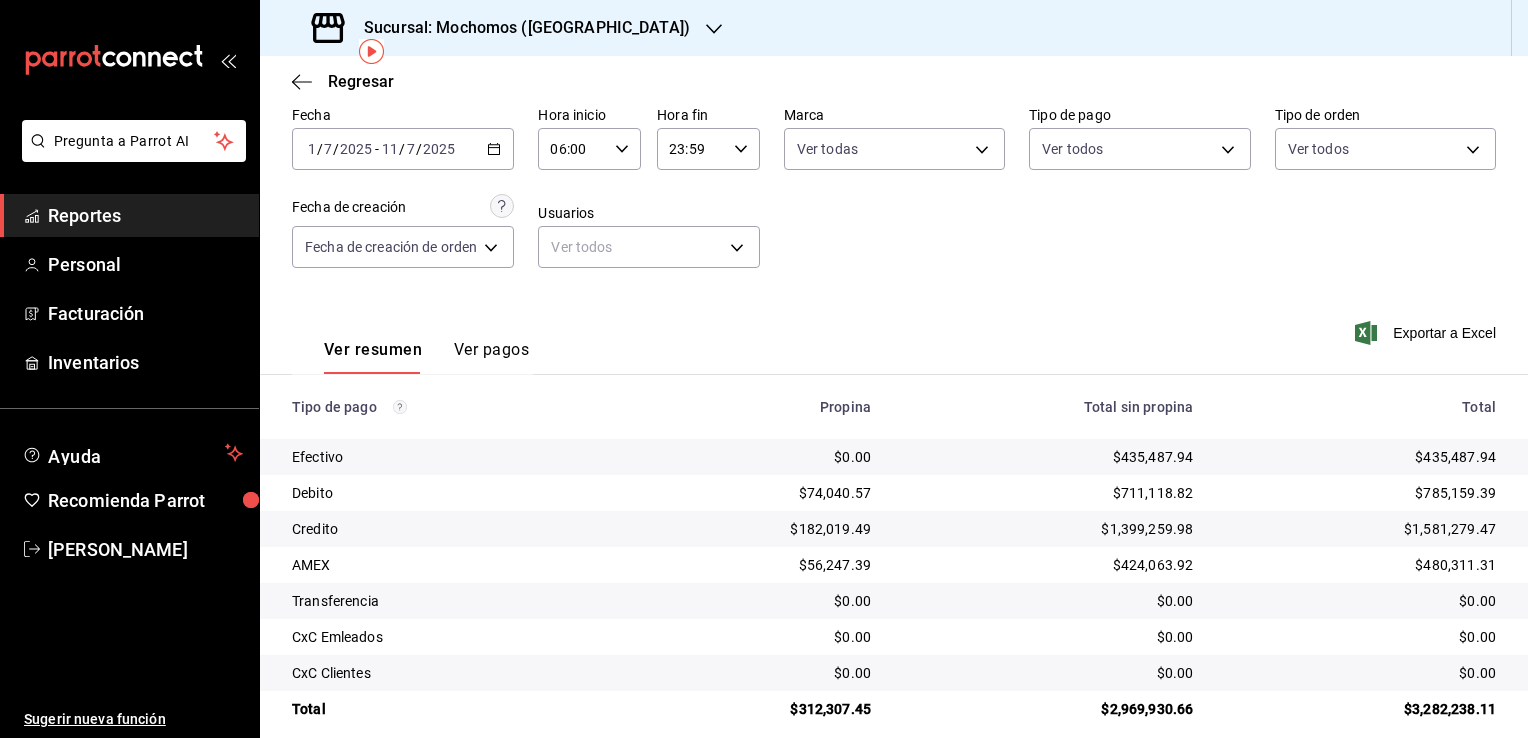 click 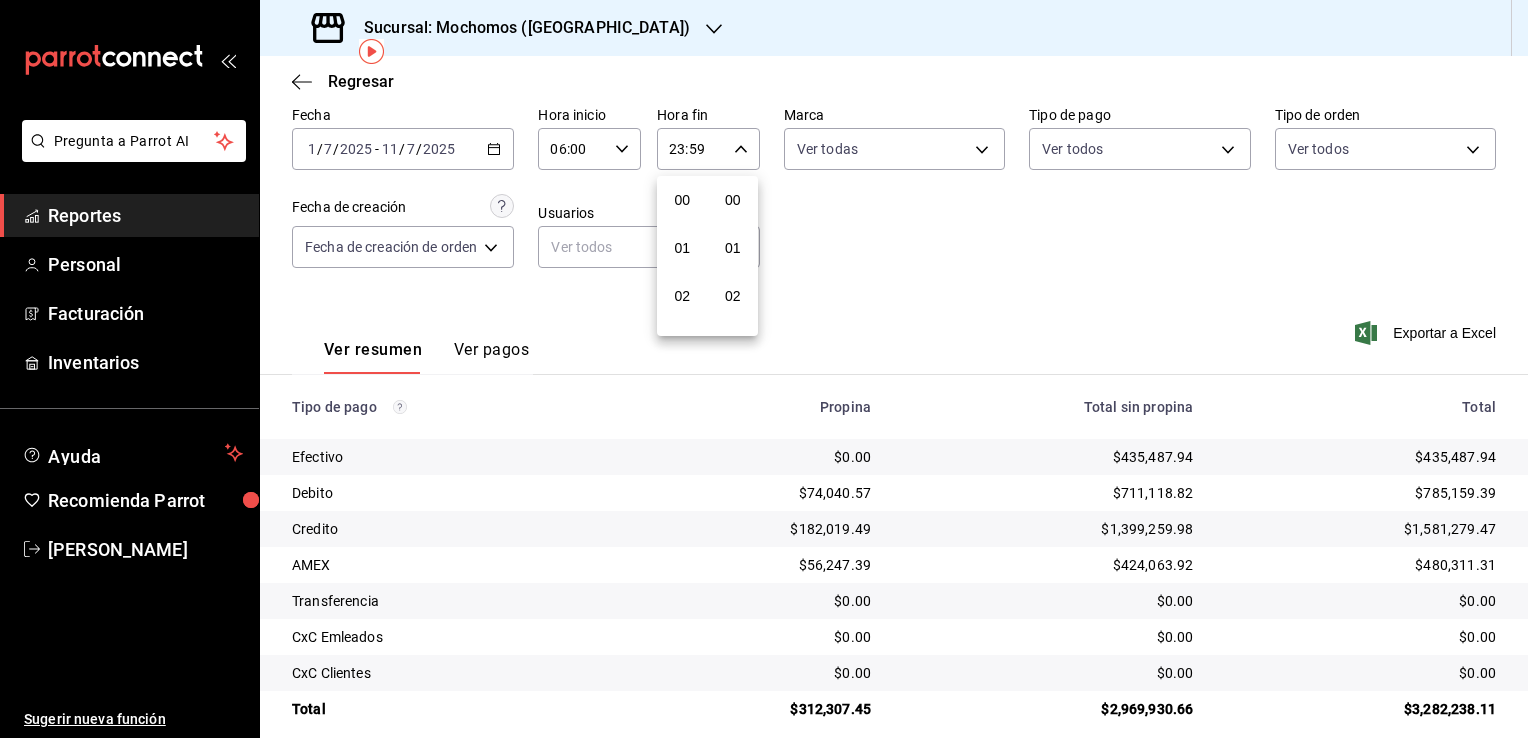 scroll, scrollTop: 1011, scrollLeft: 0, axis: vertical 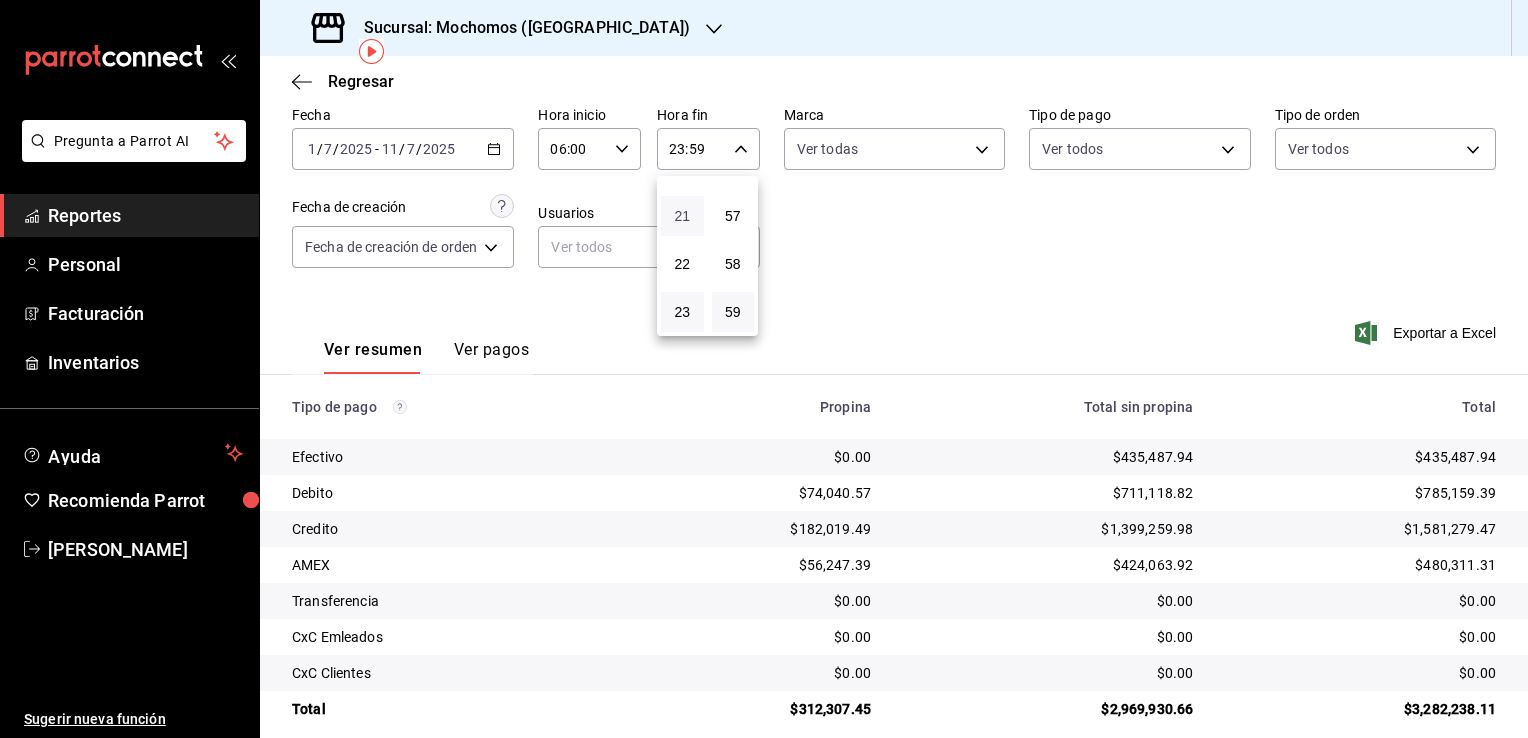 click on "21" at bounding box center (682, 216) 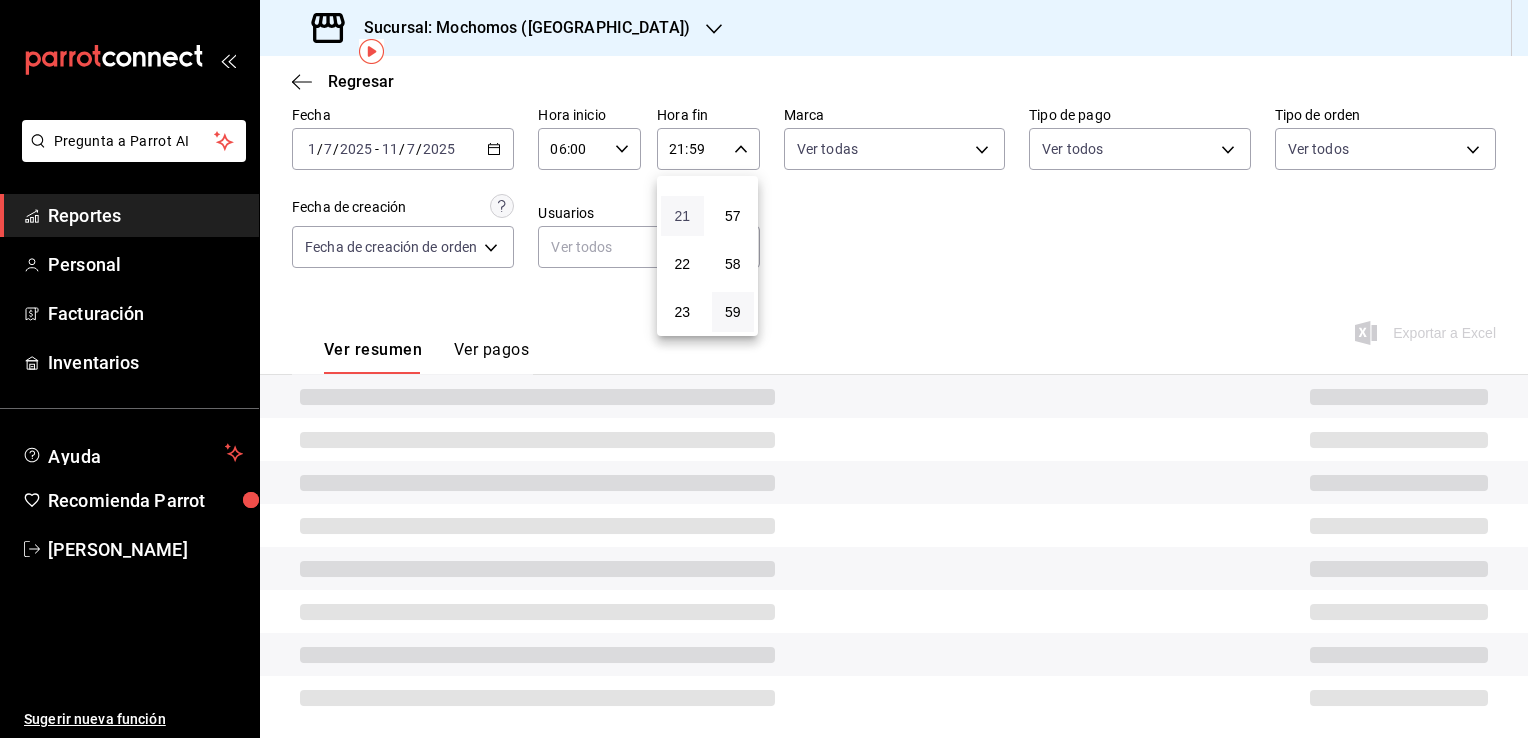 type 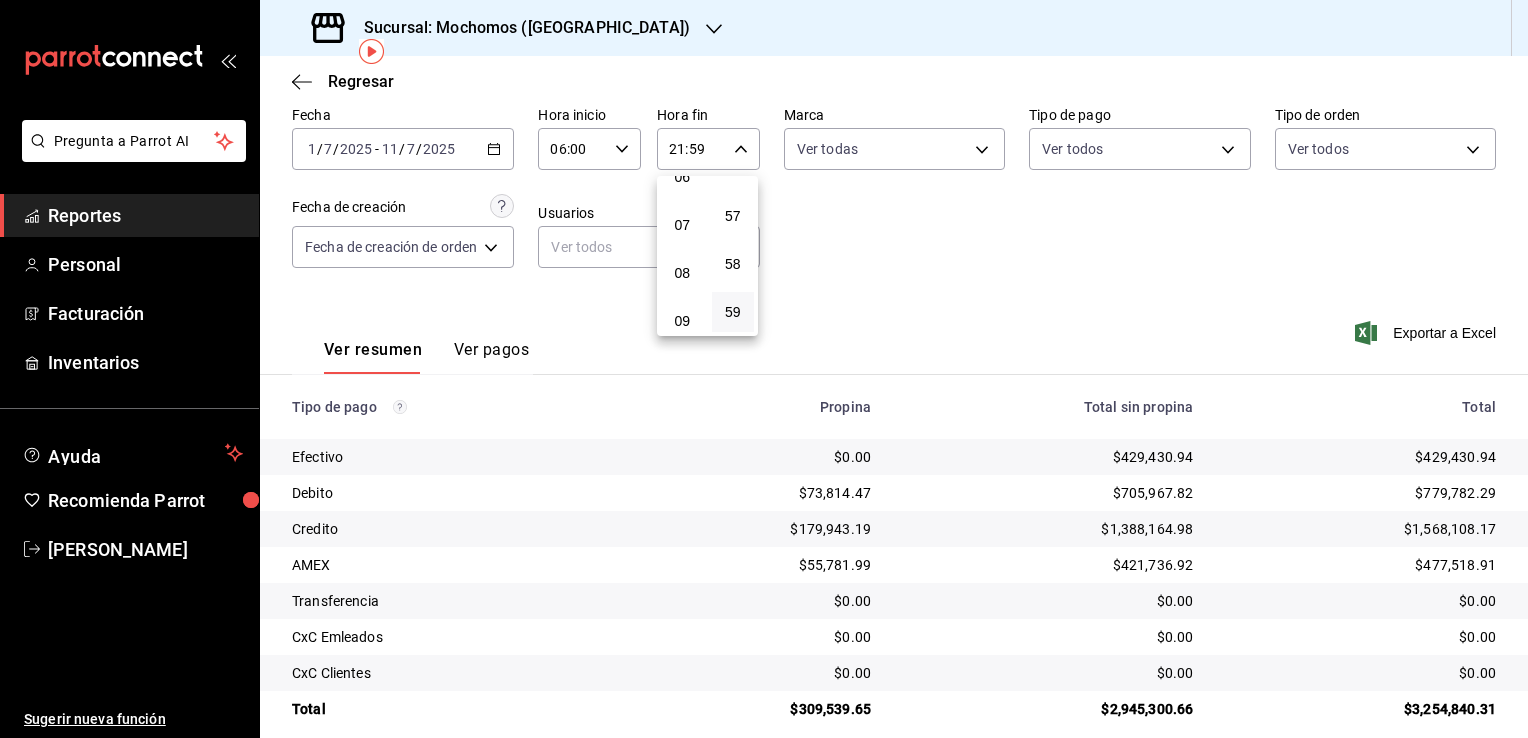 scroll, scrollTop: 171, scrollLeft: 0, axis: vertical 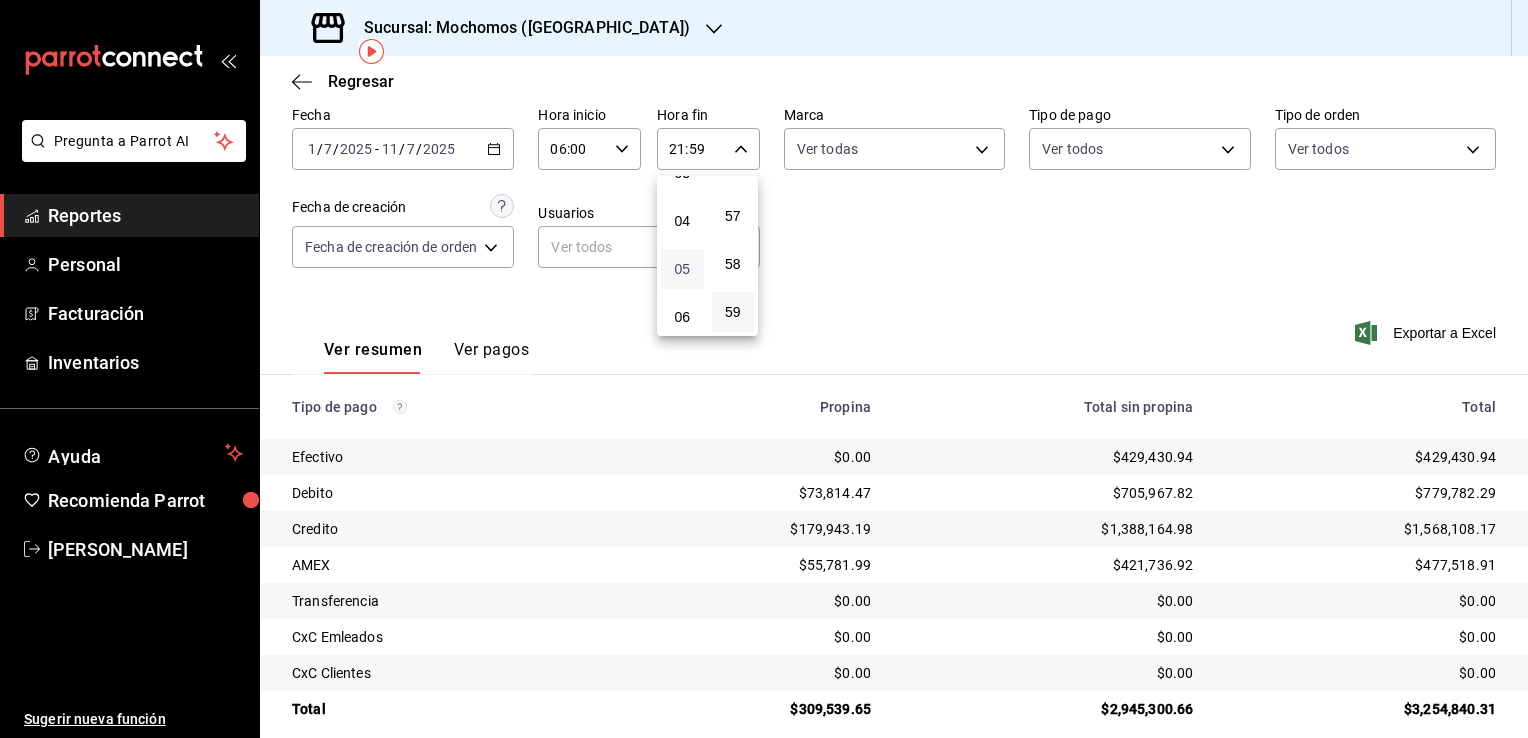 click on "05" at bounding box center [682, 269] 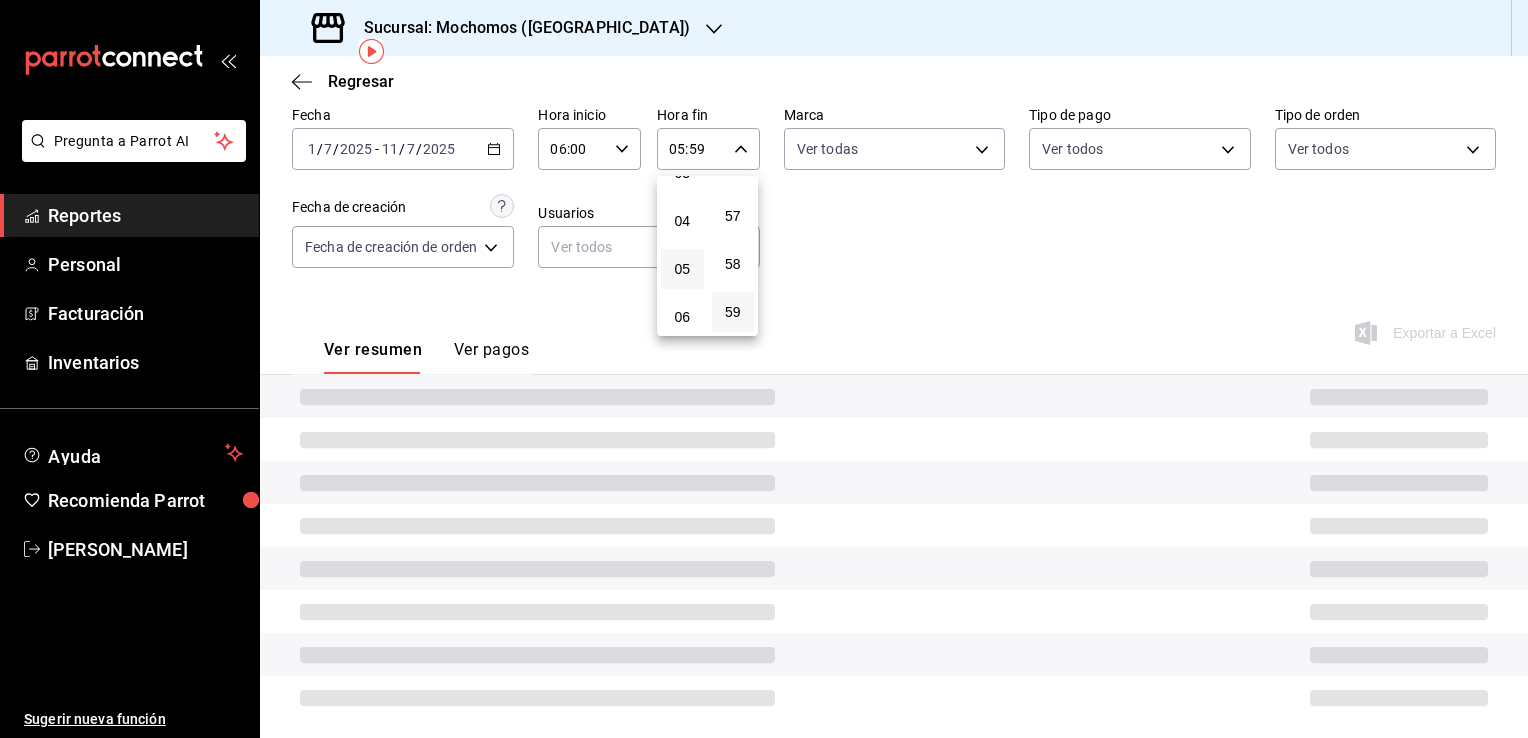 click at bounding box center [764, 369] 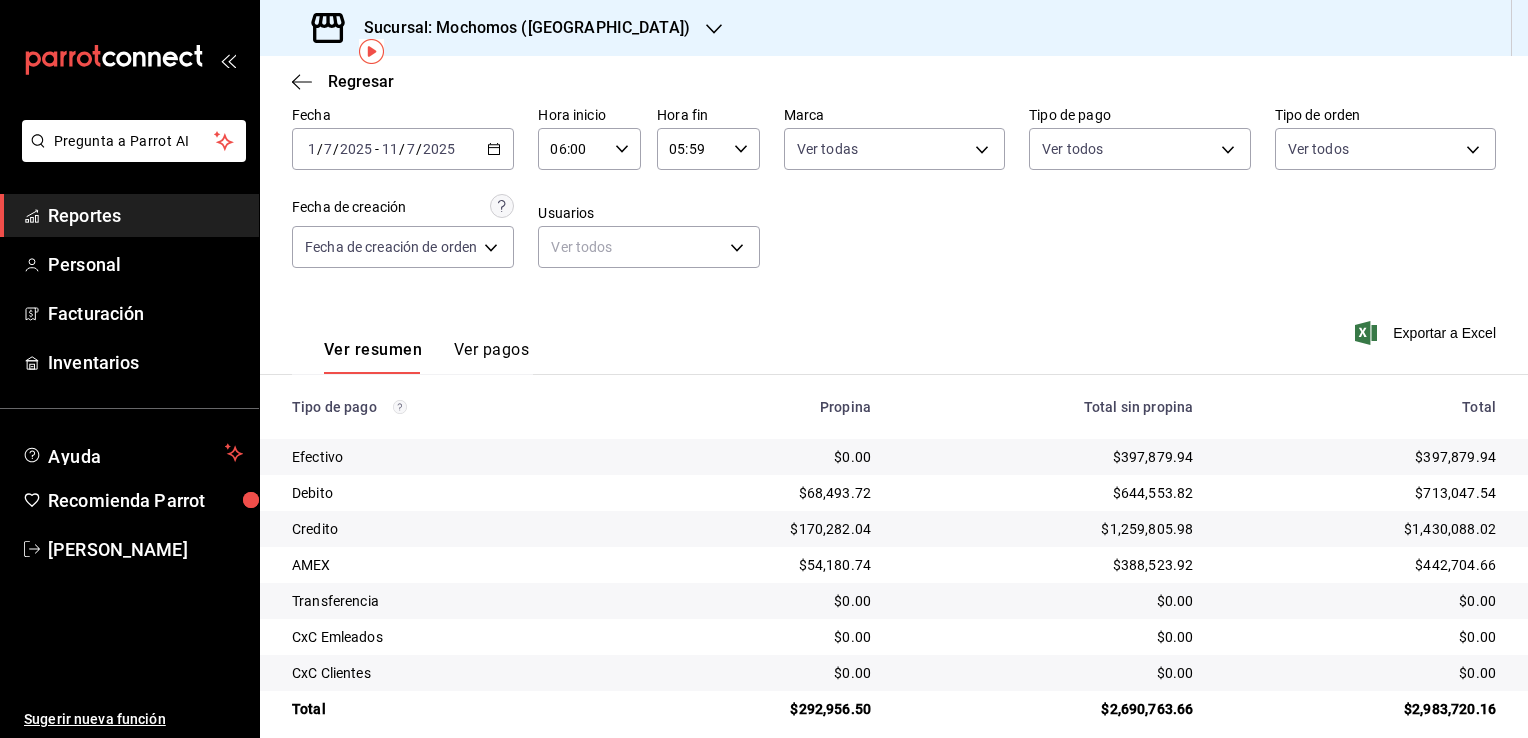 click on "[DATE] [DATE] - [DATE] [DATE]" at bounding box center [403, 149] 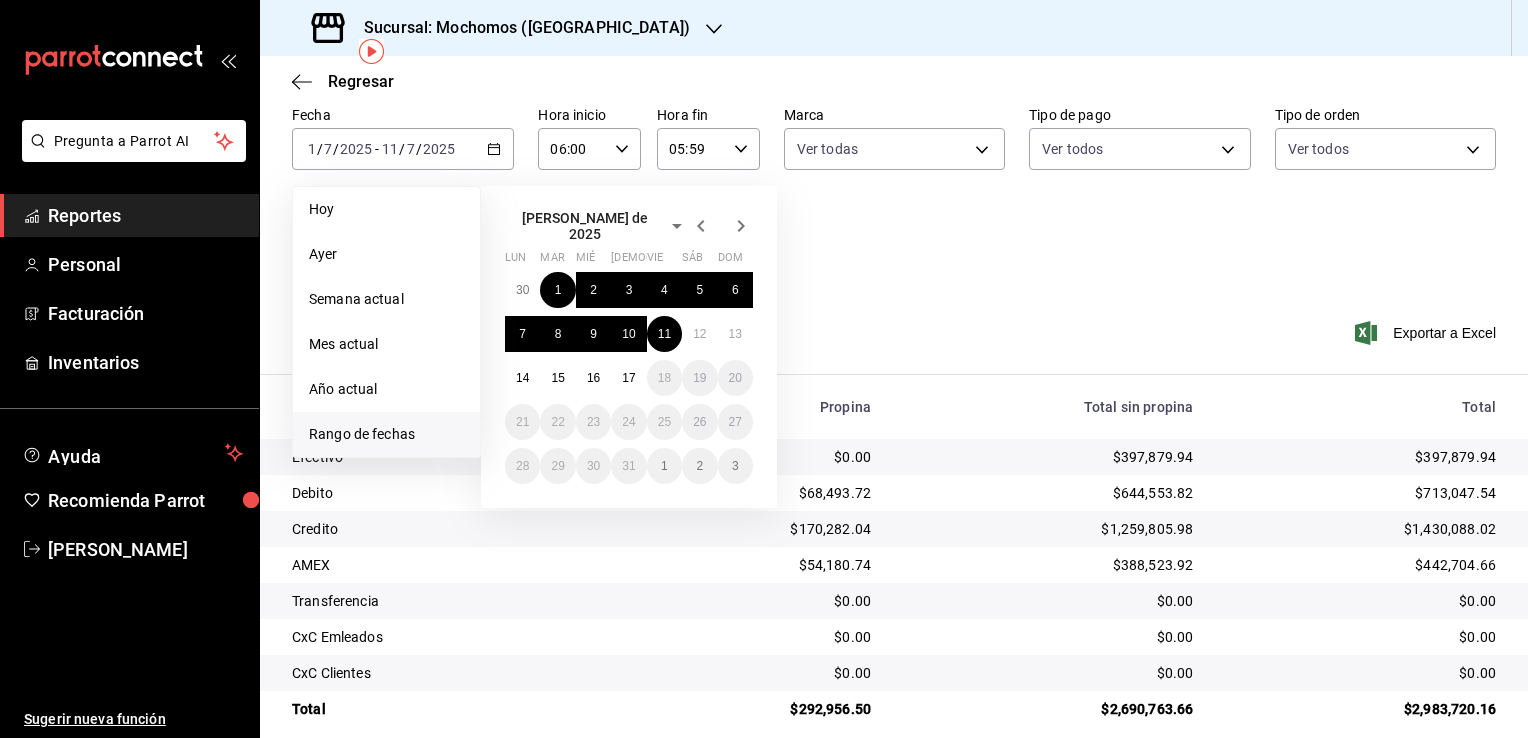 click on "Rango de fechas" at bounding box center (386, 434) 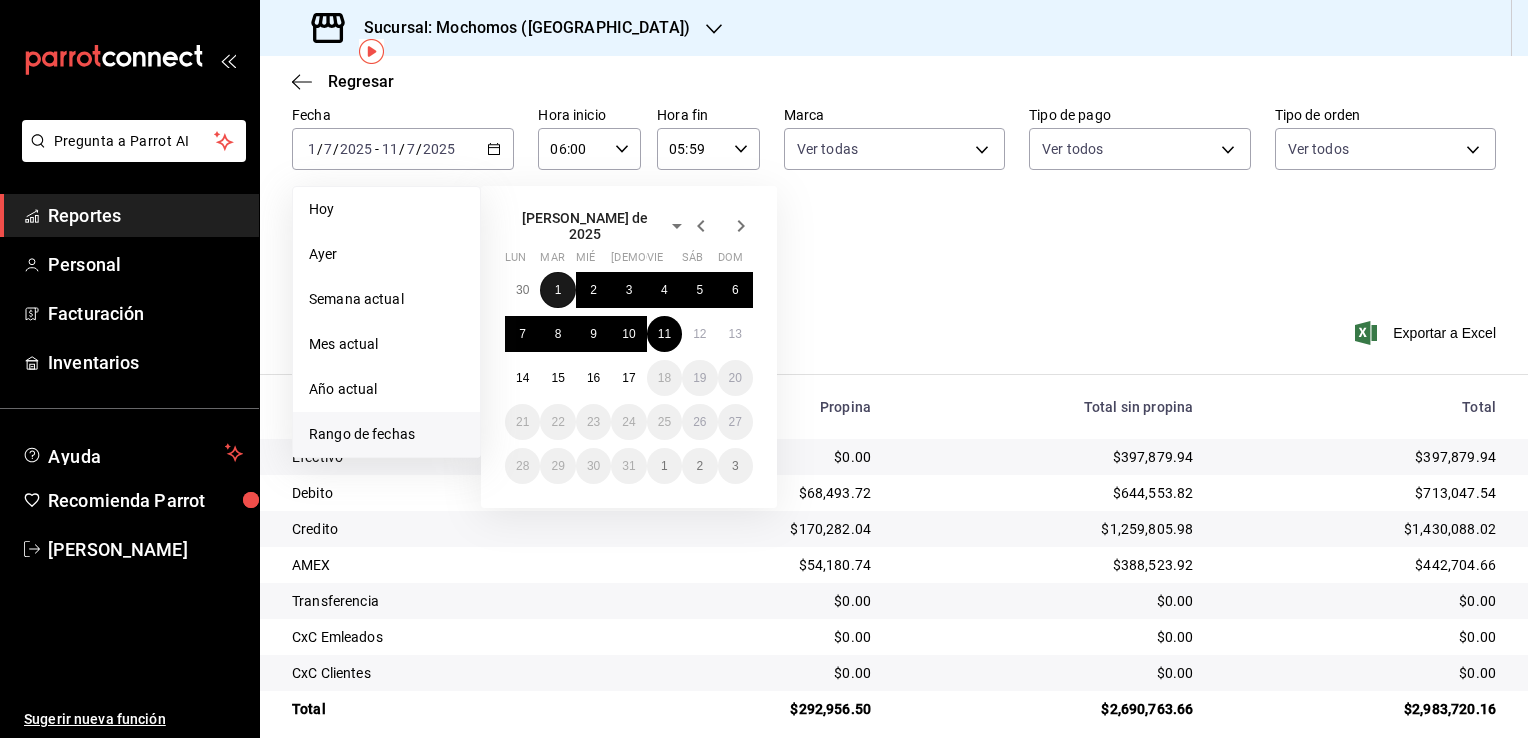 click on "1" at bounding box center [557, 290] 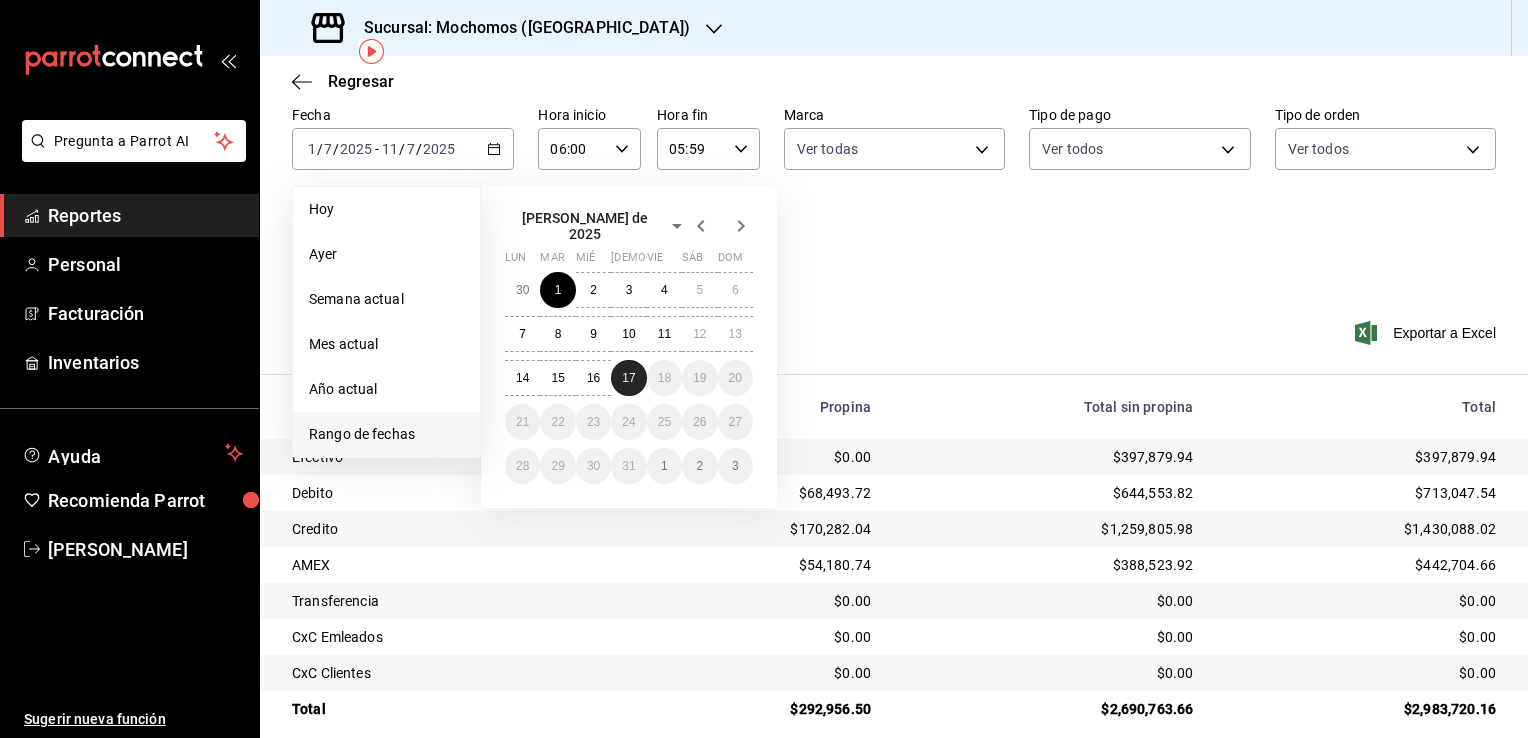 click on "17" at bounding box center [628, 378] 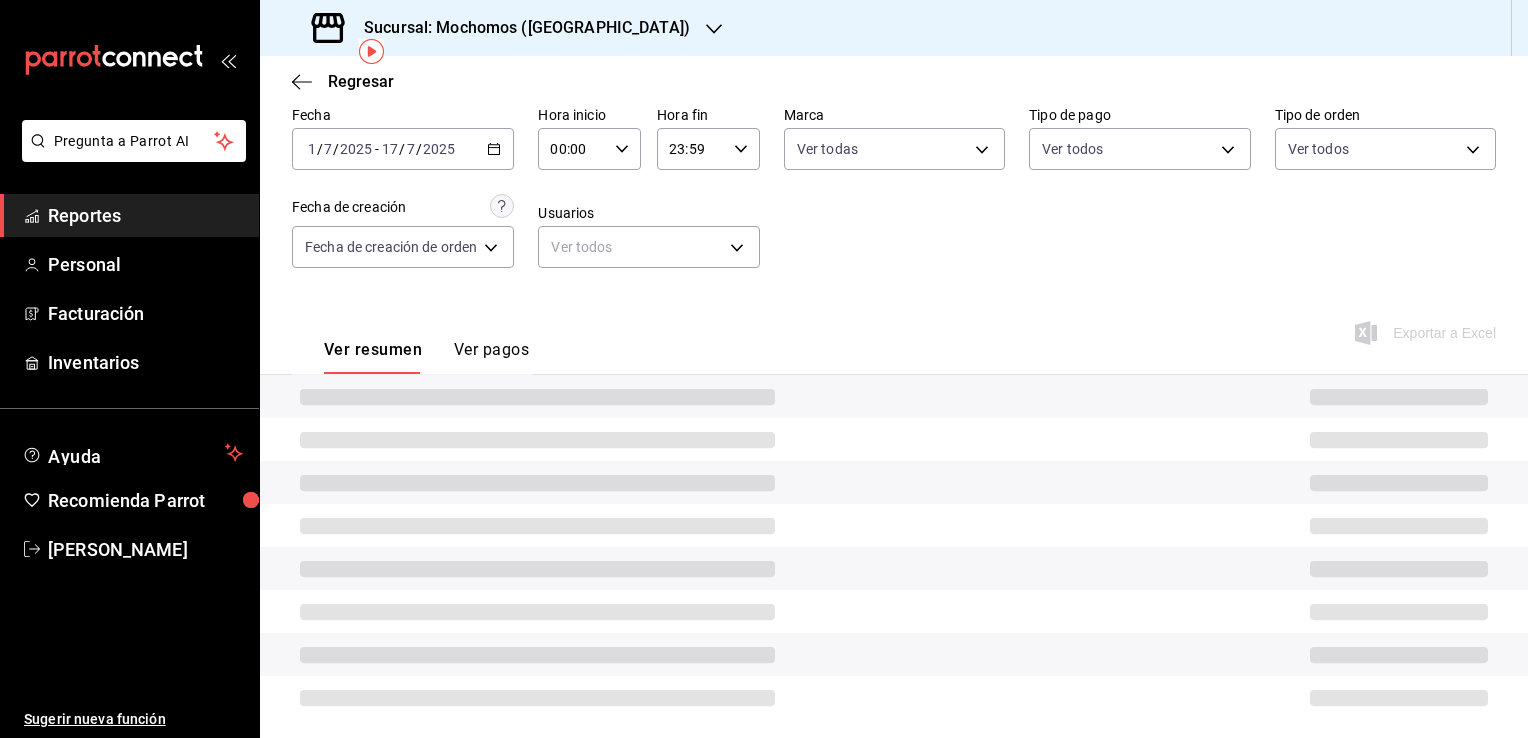 click 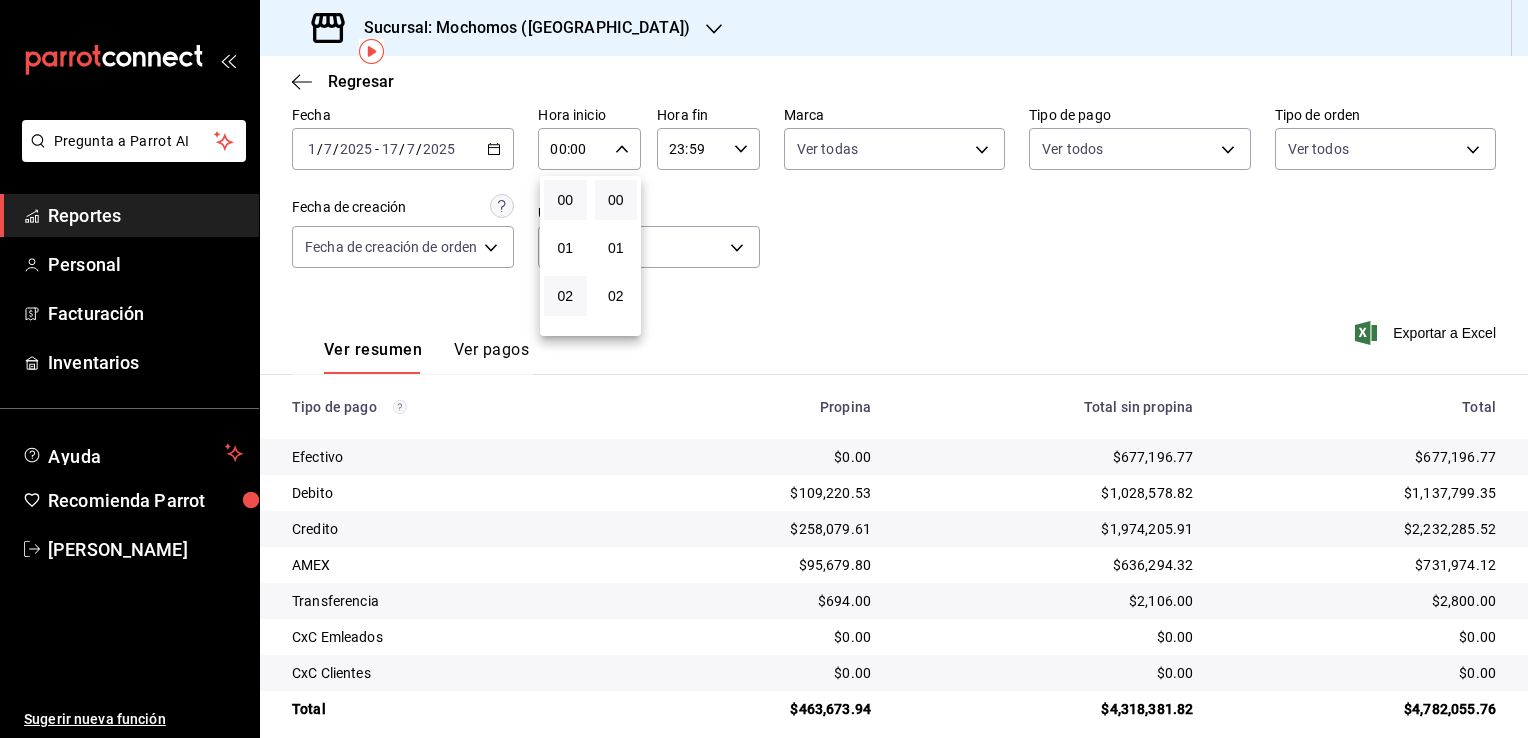 click on "02" at bounding box center (565, 296) 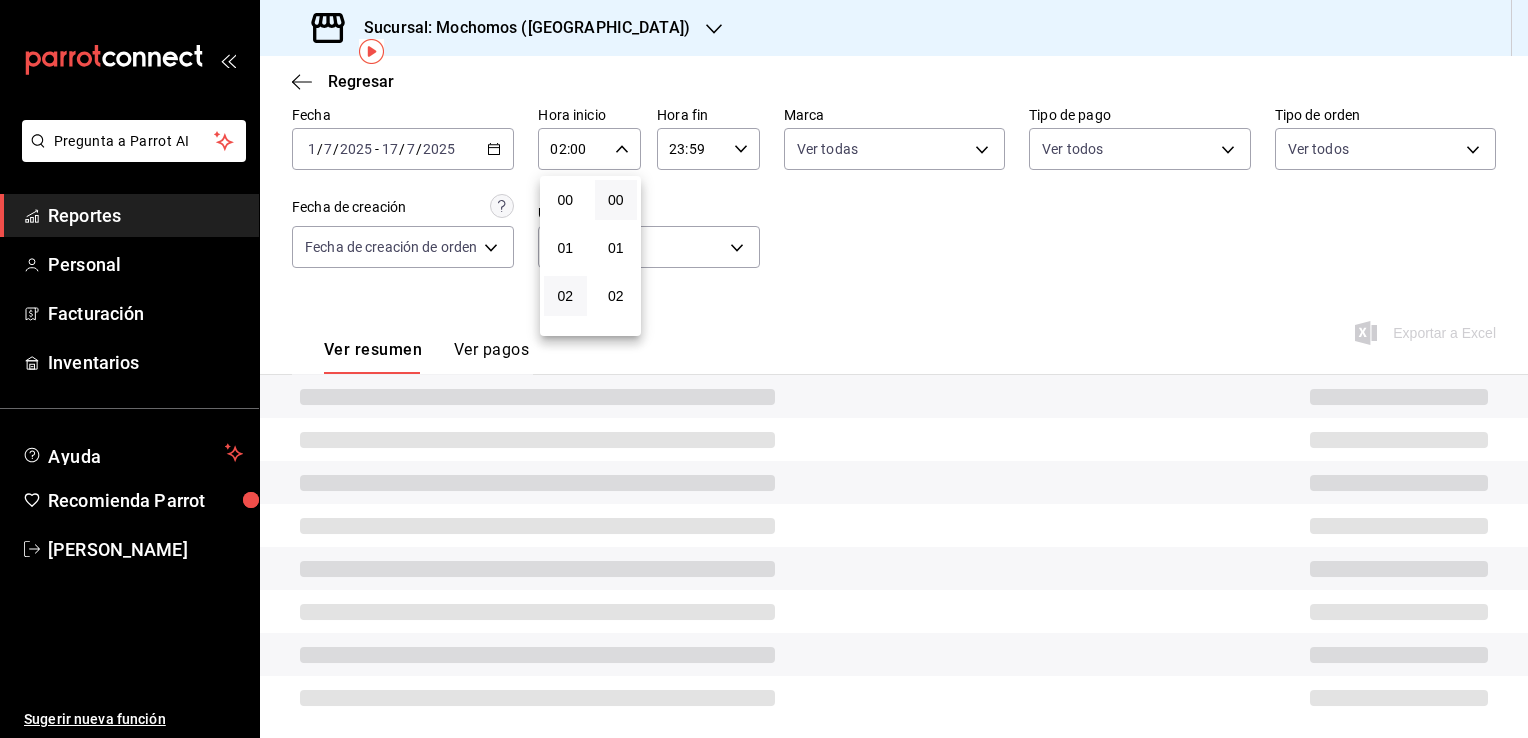 type 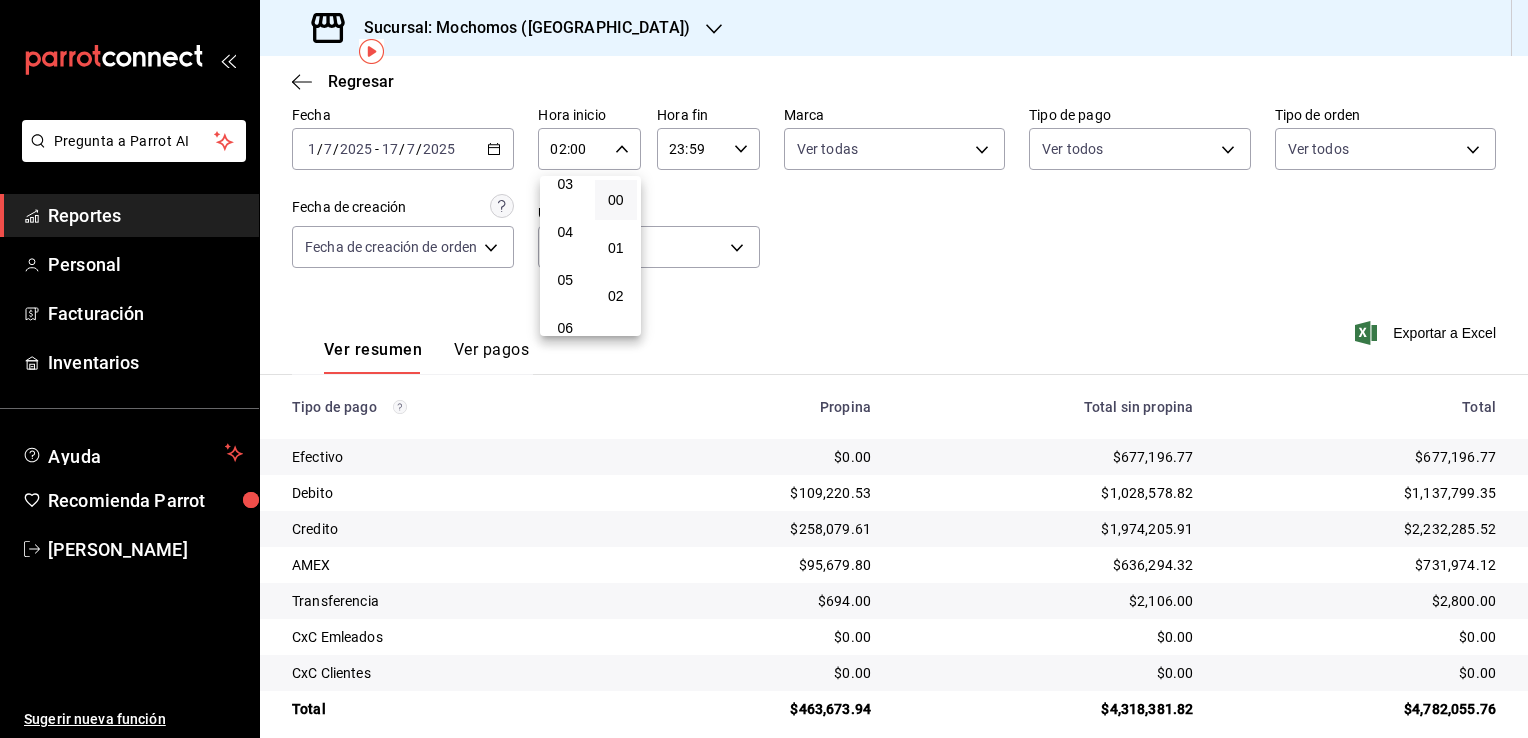 scroll, scrollTop: 200, scrollLeft: 0, axis: vertical 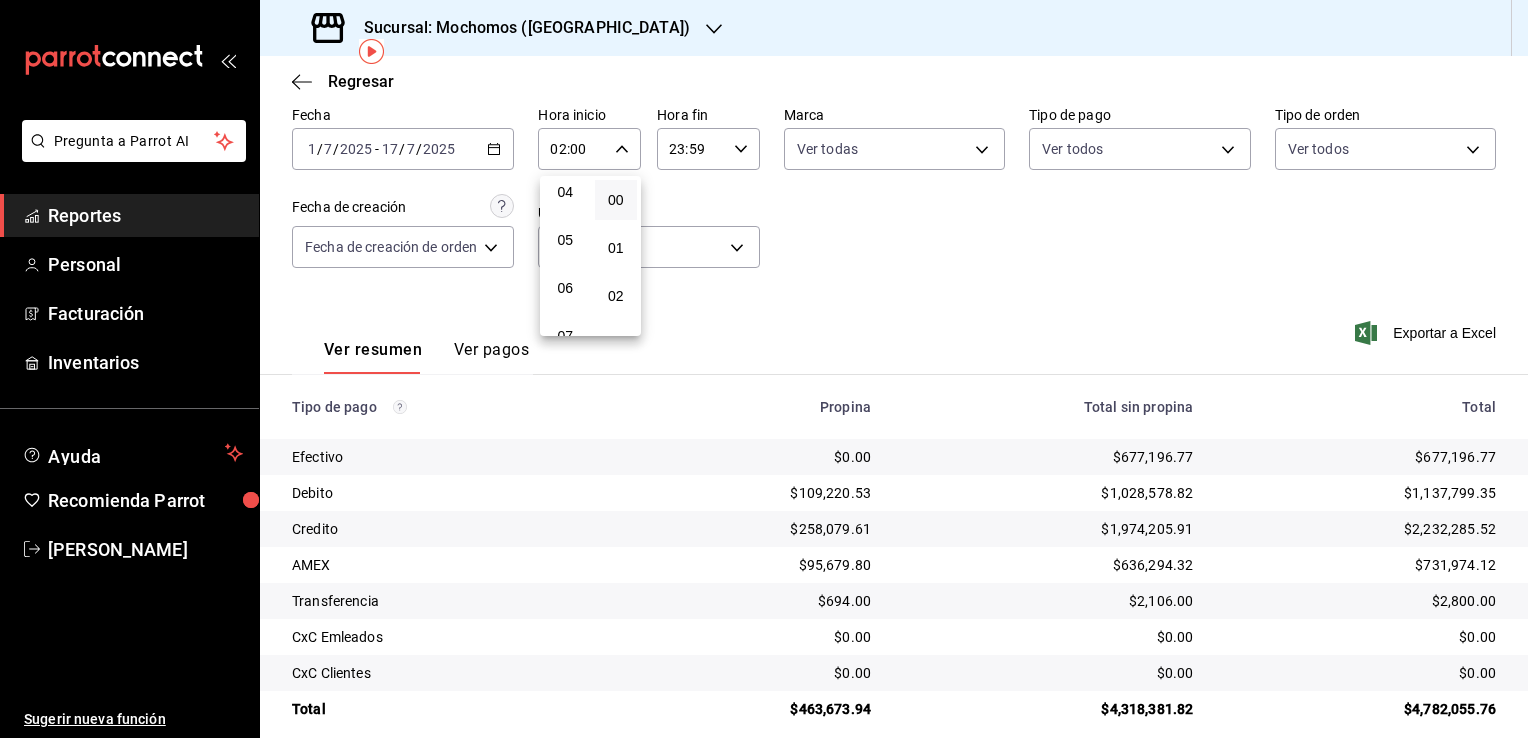 click on "06" at bounding box center (565, 288) 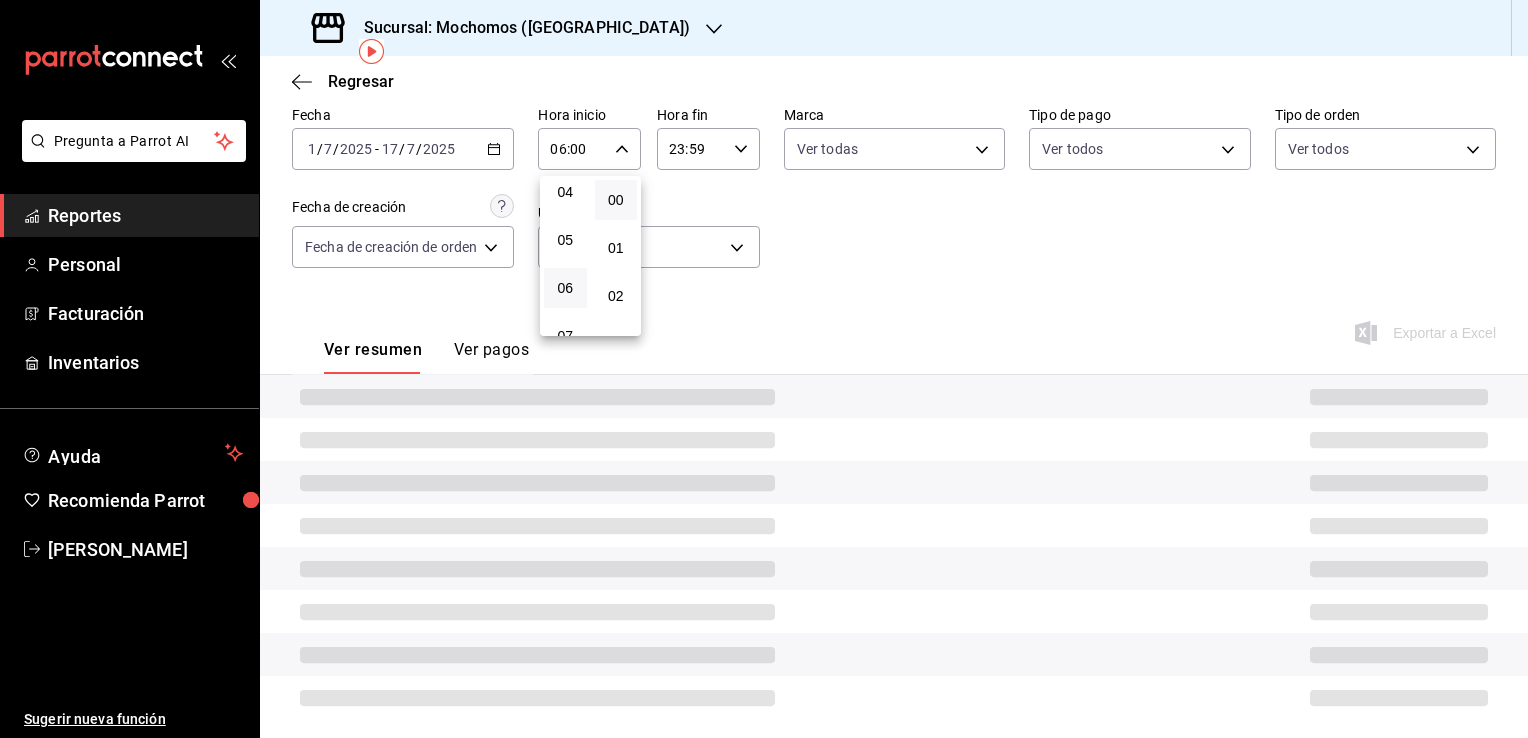 click at bounding box center (764, 369) 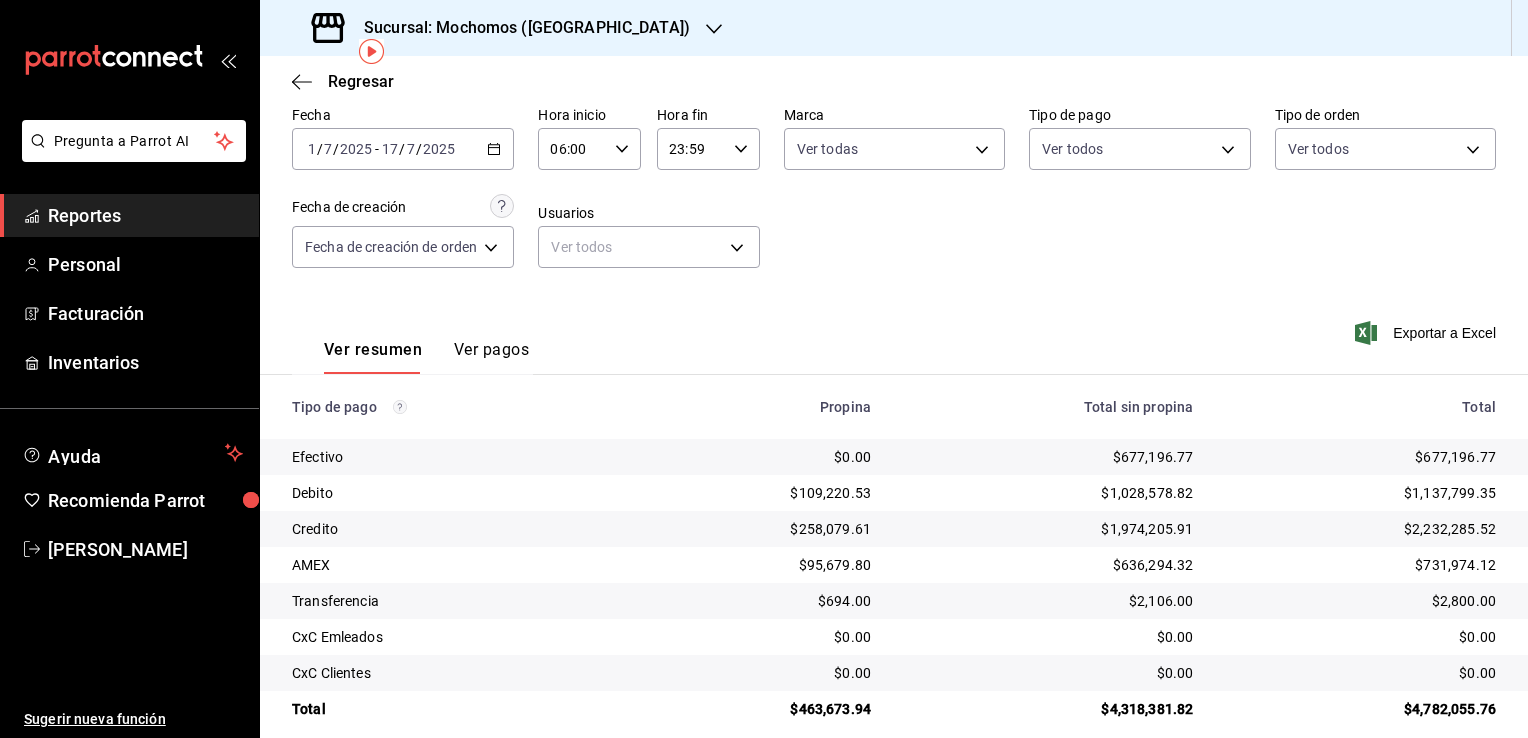 click 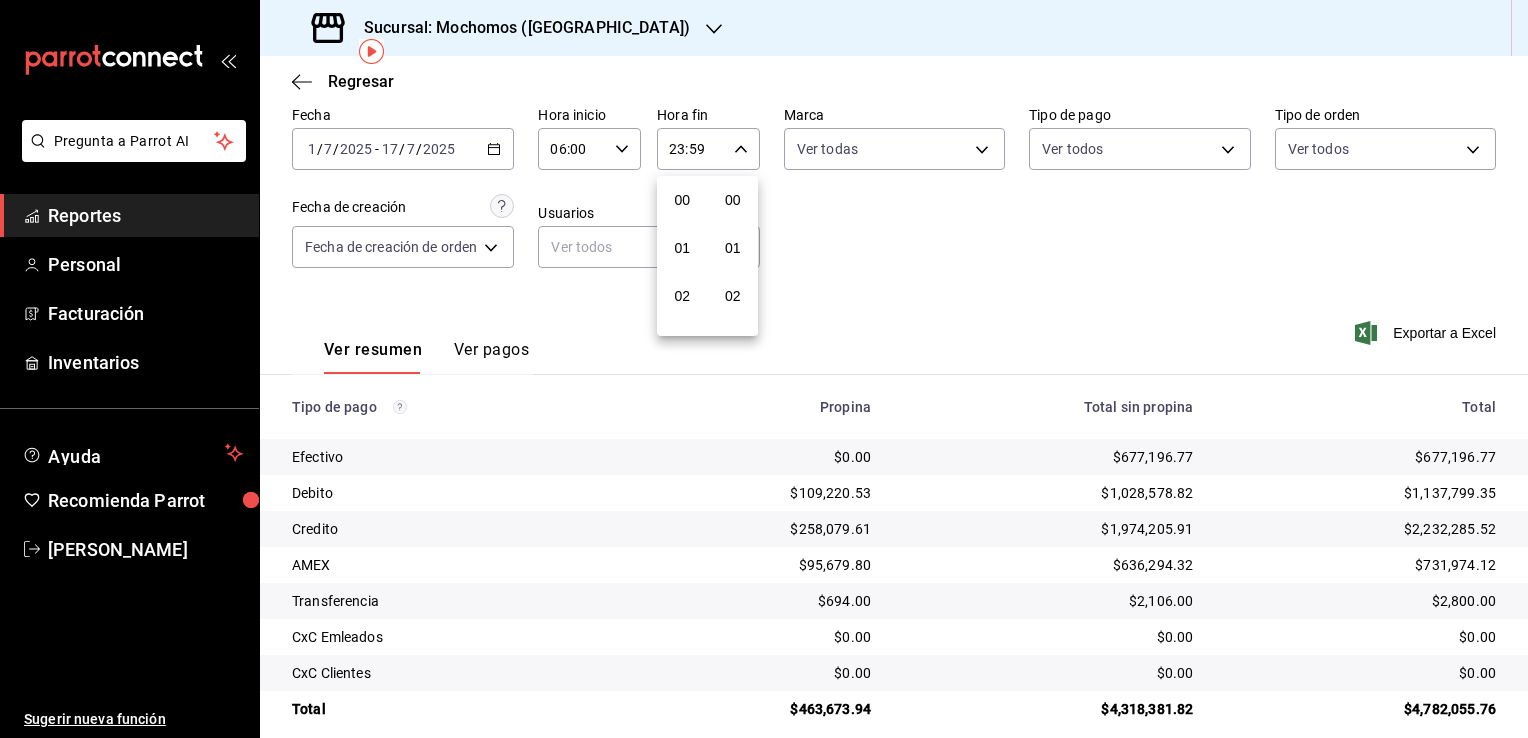 scroll, scrollTop: 1011, scrollLeft: 0, axis: vertical 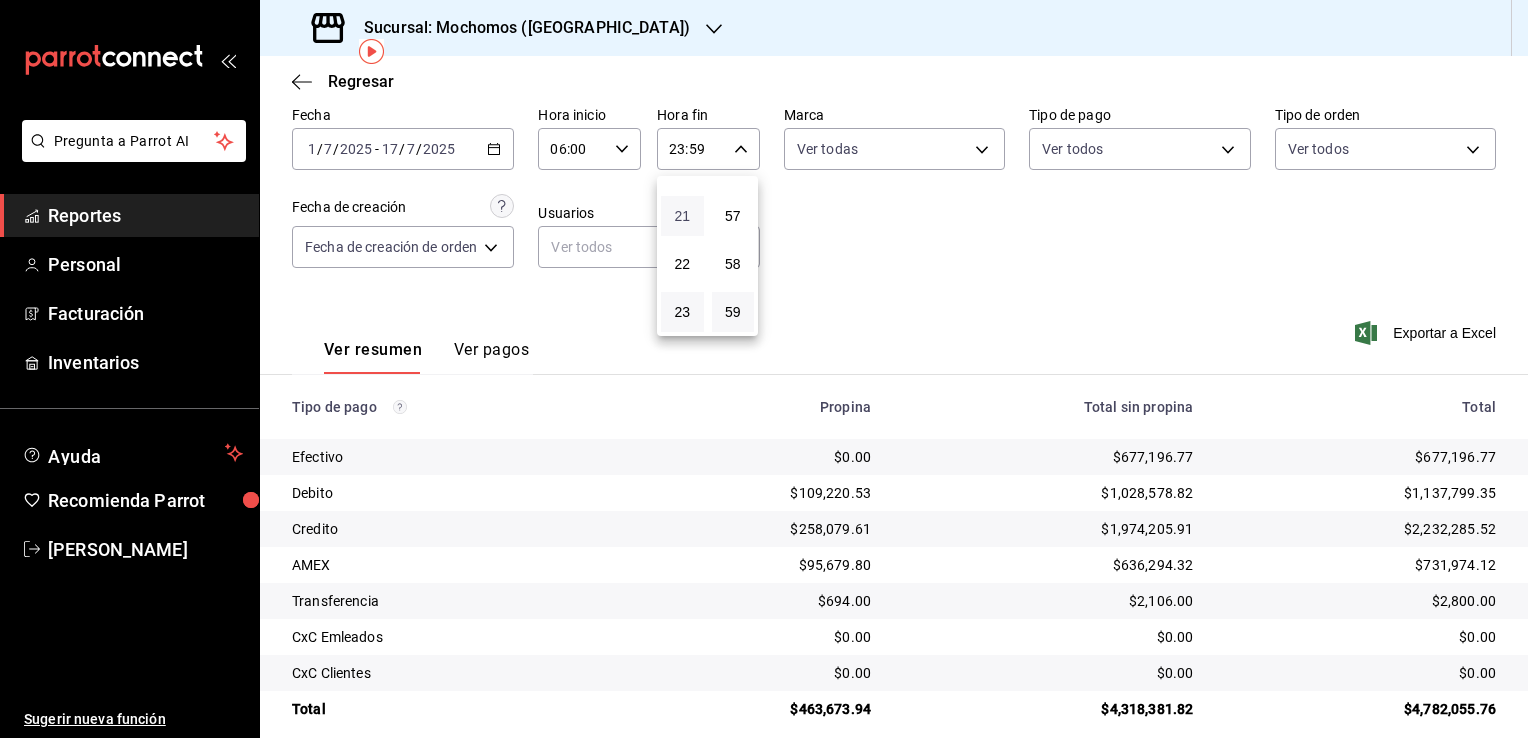 click on "21" at bounding box center [682, 216] 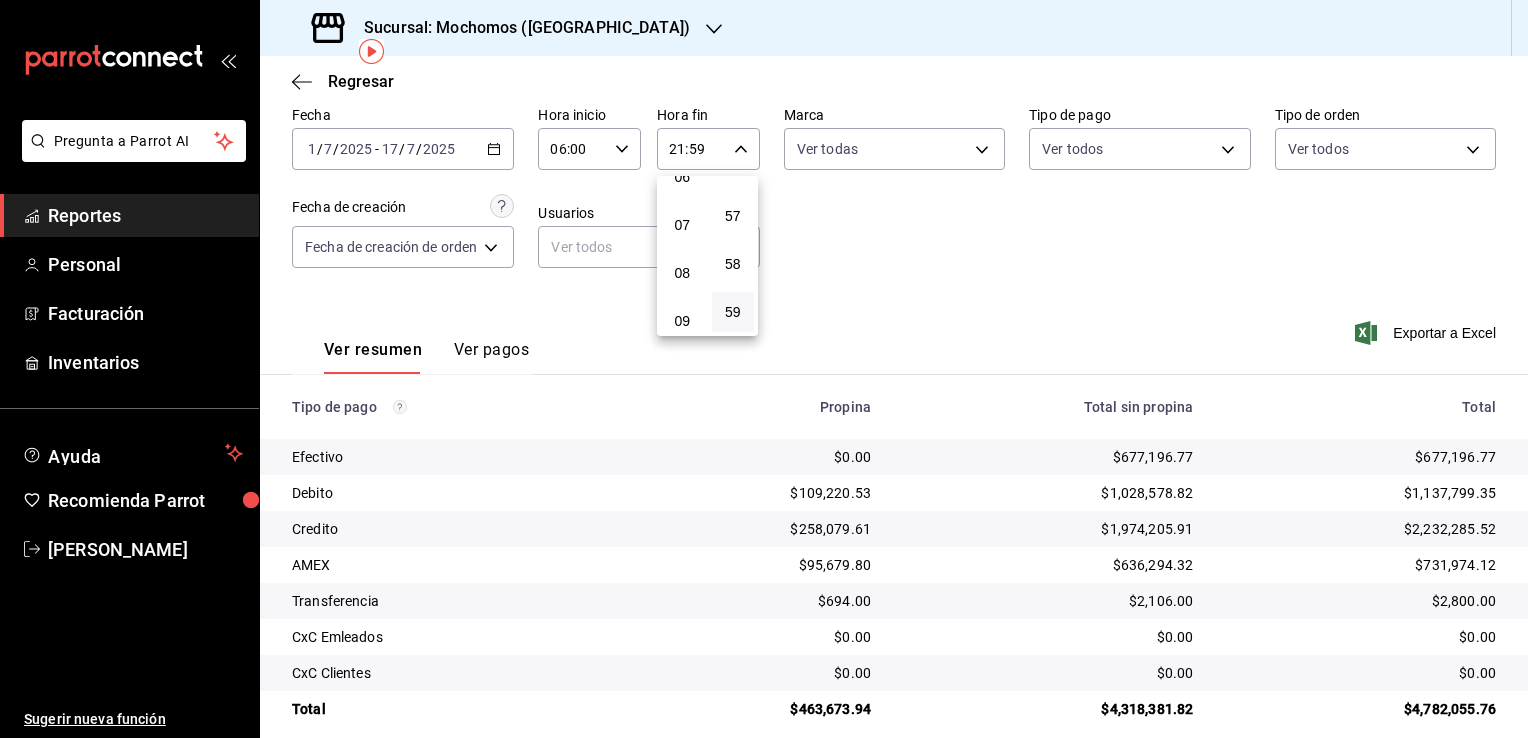 scroll, scrollTop: 171, scrollLeft: 0, axis: vertical 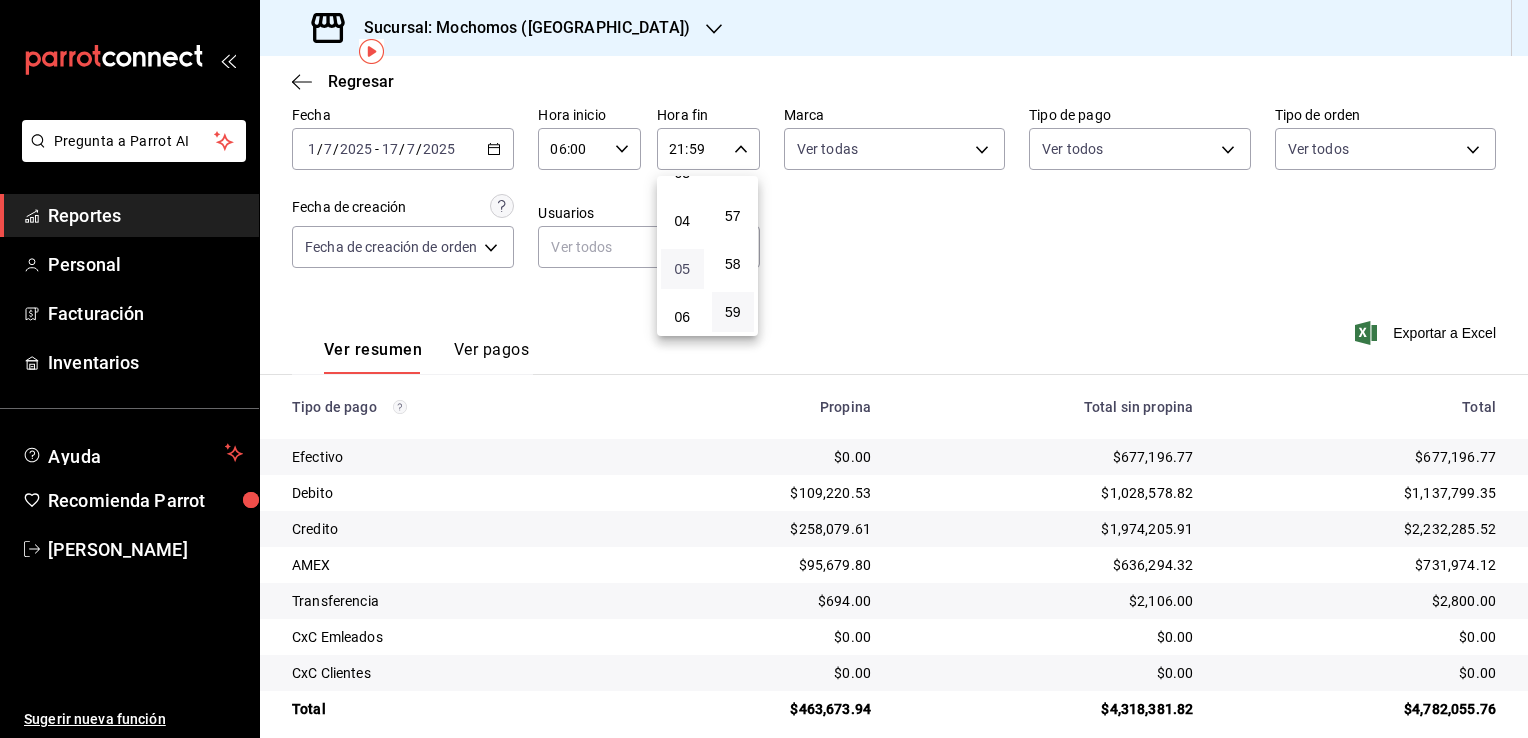 click on "05" at bounding box center (682, 269) 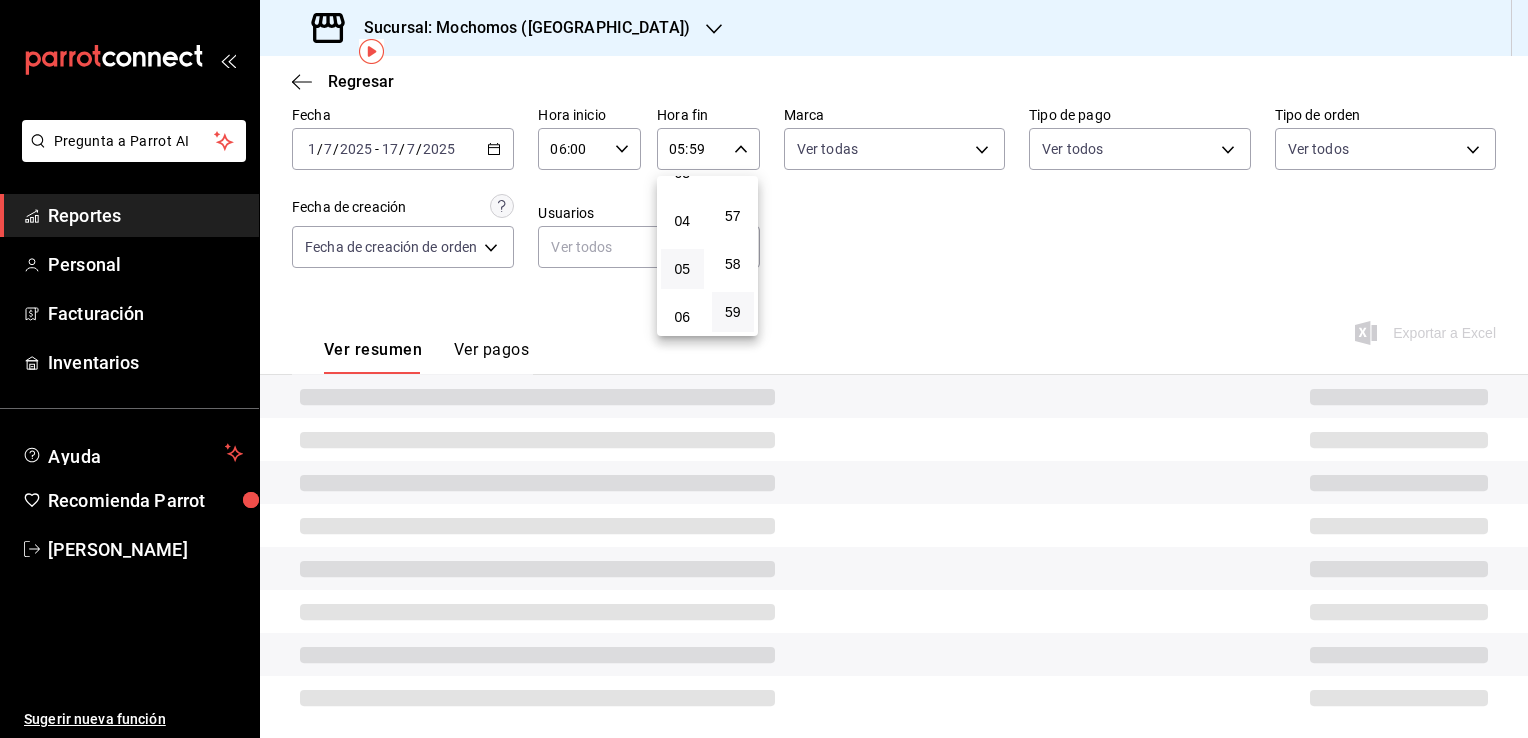 click at bounding box center [764, 369] 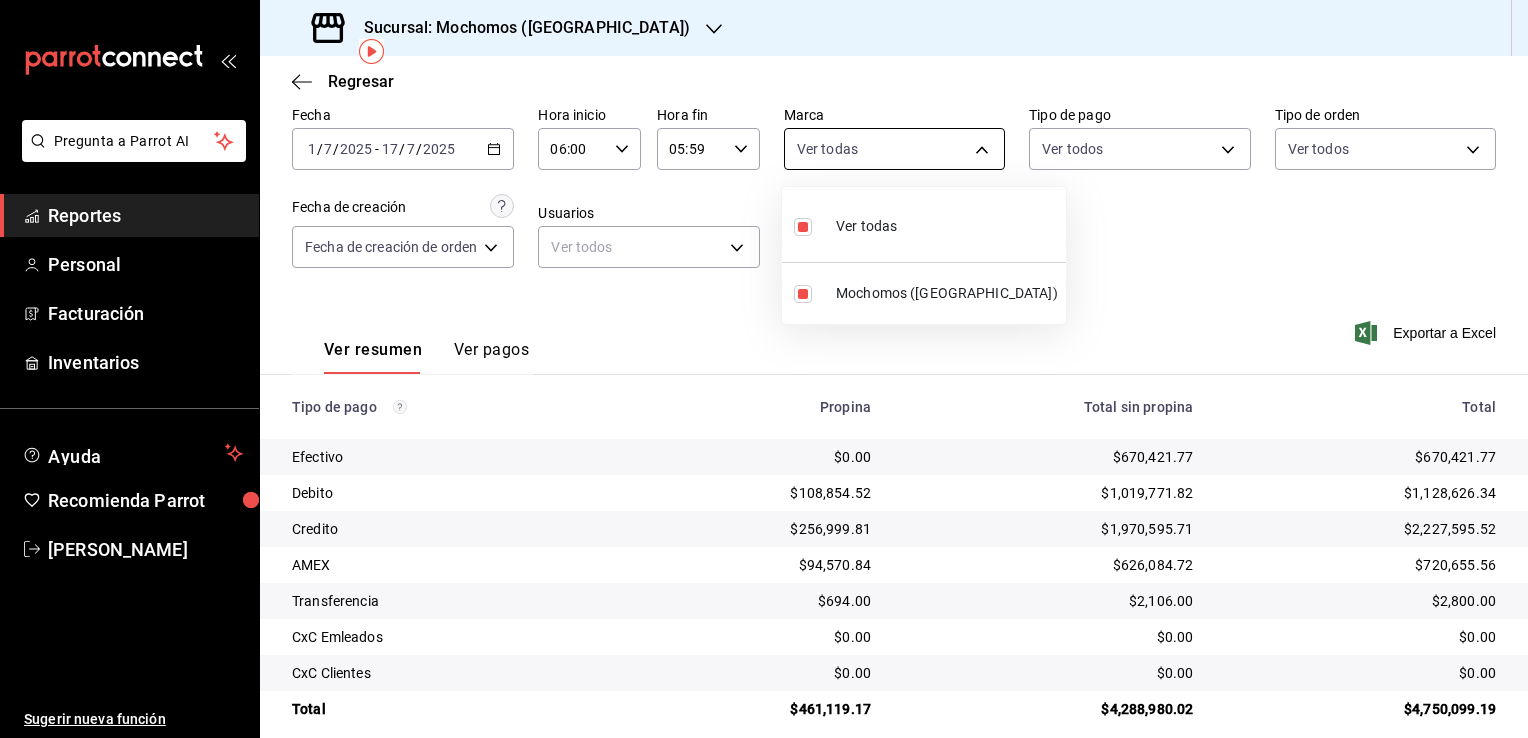 click on "Pregunta a Parrot AI Reportes   Personal   Facturación   Inventarios   Ayuda Recomienda Parrot   [PERSON_NAME]   Sugerir nueva función   Sucursal: Mochomos ([GEOGRAPHIC_DATA]) Regresar Pagos Fecha [DATE] [DATE] - [DATE] [DATE] Hora inicio 06:00 Hora inicio Hora fin 05:59 Hora fin Marca Ver todas 562d5b5b-21a2-4ace-a941-66278f4a6c49 Tipo de pago Ver todos Tipo de orden Ver todos Fecha de creación   Fecha de creación de orden ORDER Usuarios Ver todos null Ver resumen Ver pagos Exportar a Excel Tipo de pago   Propina Total sin propina Total Efectivo $0.00 $670,421.77 $670,421.77 Debito $108,854.52 $1,019,771.82 $1,128,626.34 Credito $256,999.81 $1,970,595.71 $2,227,595.52 AMEX $94,570.84 $626,084.72 $720,655.56 Transferencia $694.00 $2,106.00 $2,800.00 CxC Emleados $0.00 $0.00 $0.00 CxC Clientes $0.00 $0.00 $0.00 Total $461,119.17 $4,288,980.02 $4,750,099.19 GANA 1 MES GRATIS EN TU SUSCRIPCIÓN AQUÍ Ver video tutorial Ir a video Pregunta a Parrot AI Reportes   Personal   Facturación     Ayuda" at bounding box center (764, 369) 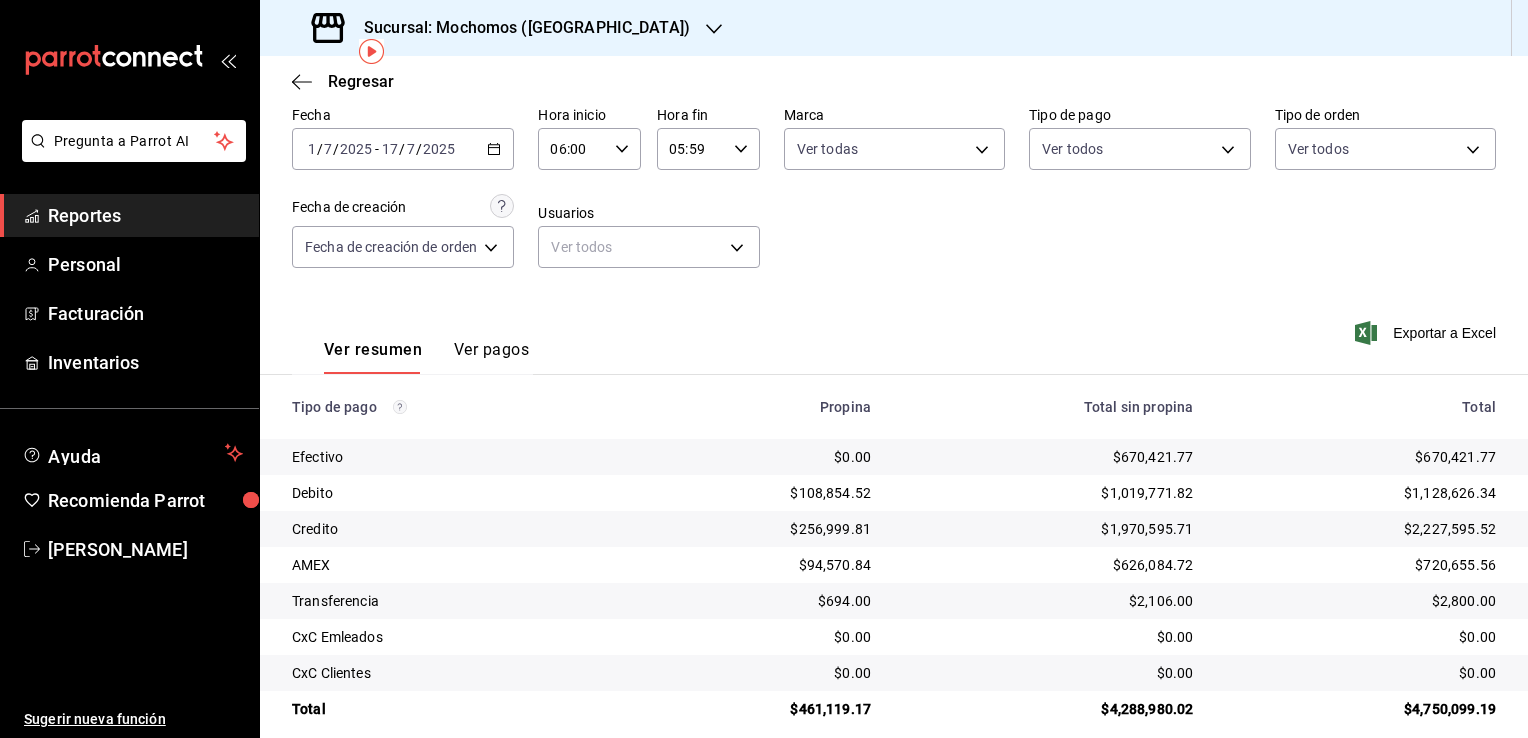 click on "Fecha [DATE] [DATE] - [DATE] [DATE] Hora inicio 06:00 Hora inicio Hora fin 05:59 Hora fin Marca Ver todas 562d5b5b-21a2-4ace-a941-66278f4a6c49 Tipo de pago Ver todos Tipo de orden Ver todos Fecha de creación   Fecha de creación de orden ORDER Usuarios Ver todos null" at bounding box center [894, 195] 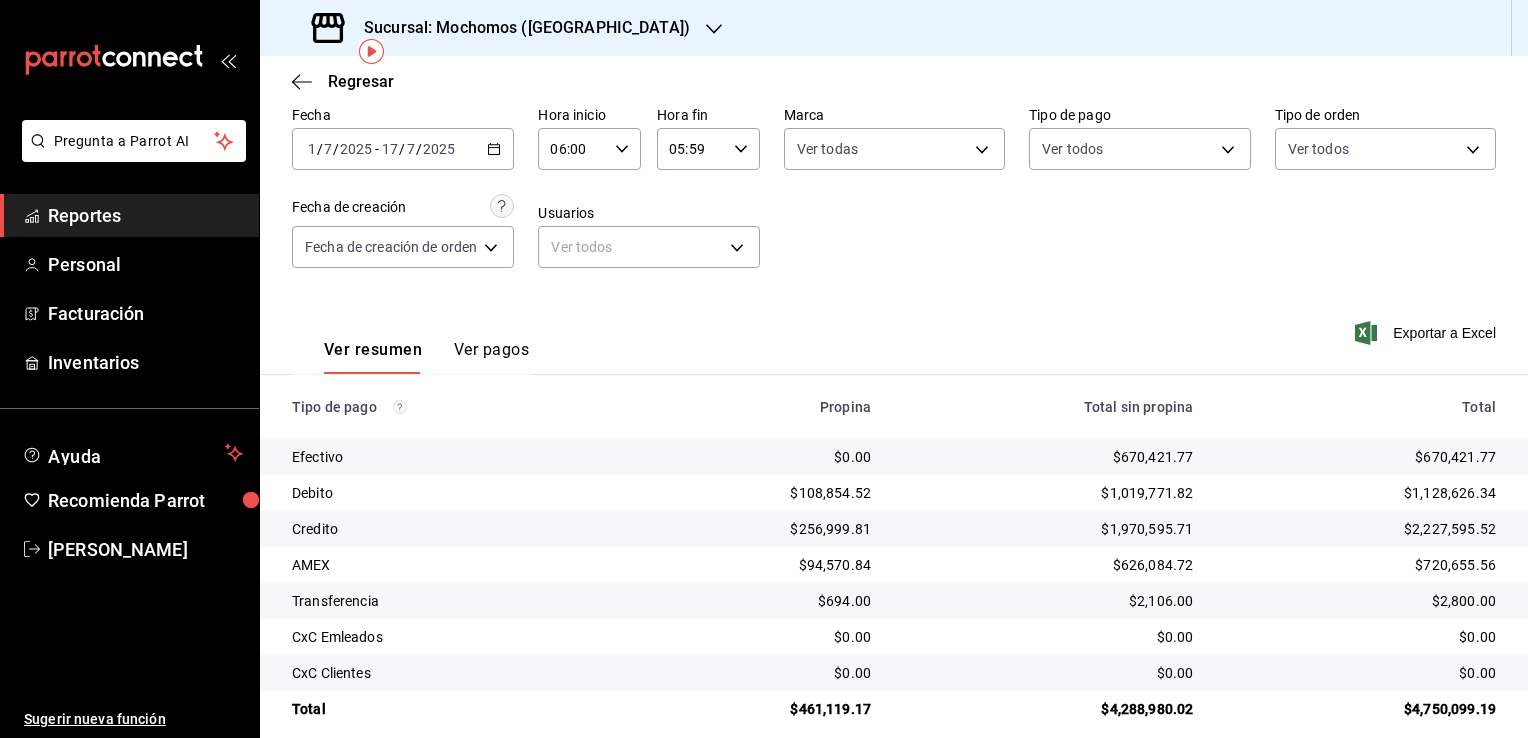 click 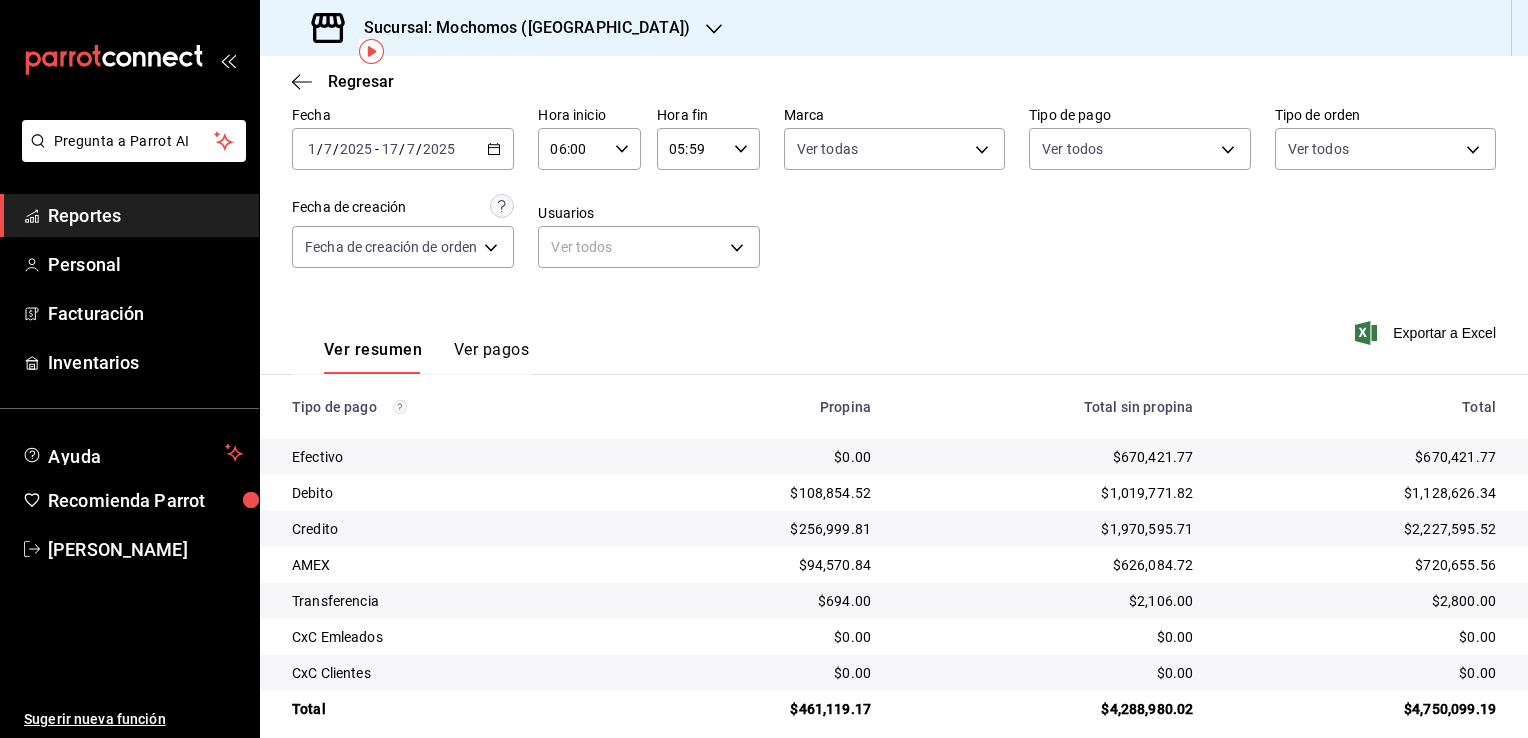click on "Fecha [DATE] [DATE] - [DATE] [DATE] Hora inicio 06:00 Hora inicio Hora fin 05:59 Hora fin Marca Ver todas 562d5b5b-21a2-4ace-a941-66278f4a6c49 Tipo de pago Ver todos Tipo de orden Ver todos Fecha de creación   Fecha de creación de orden ORDER Usuarios Ver todos null" at bounding box center (894, 195) 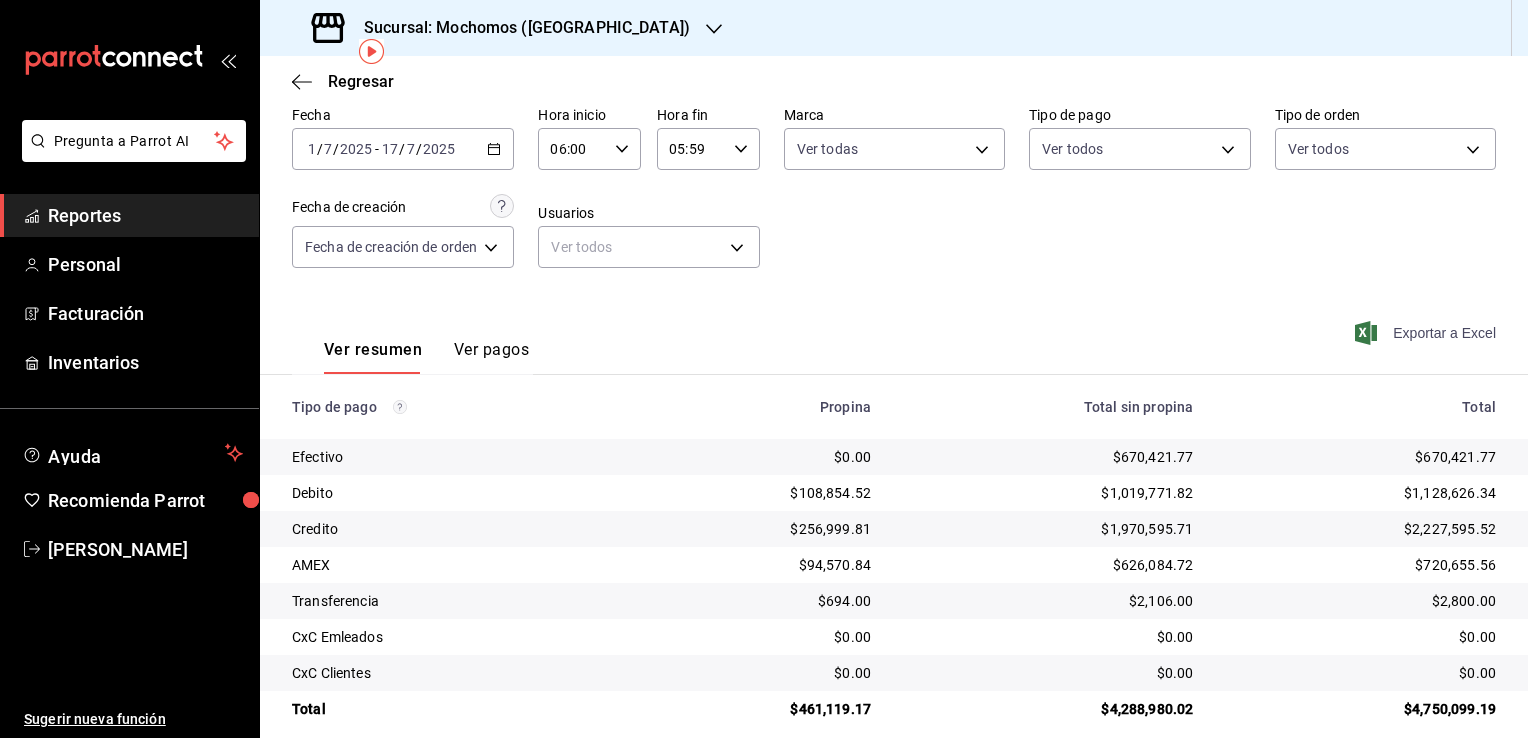 click on "Exportar a Excel" at bounding box center [1427, 333] 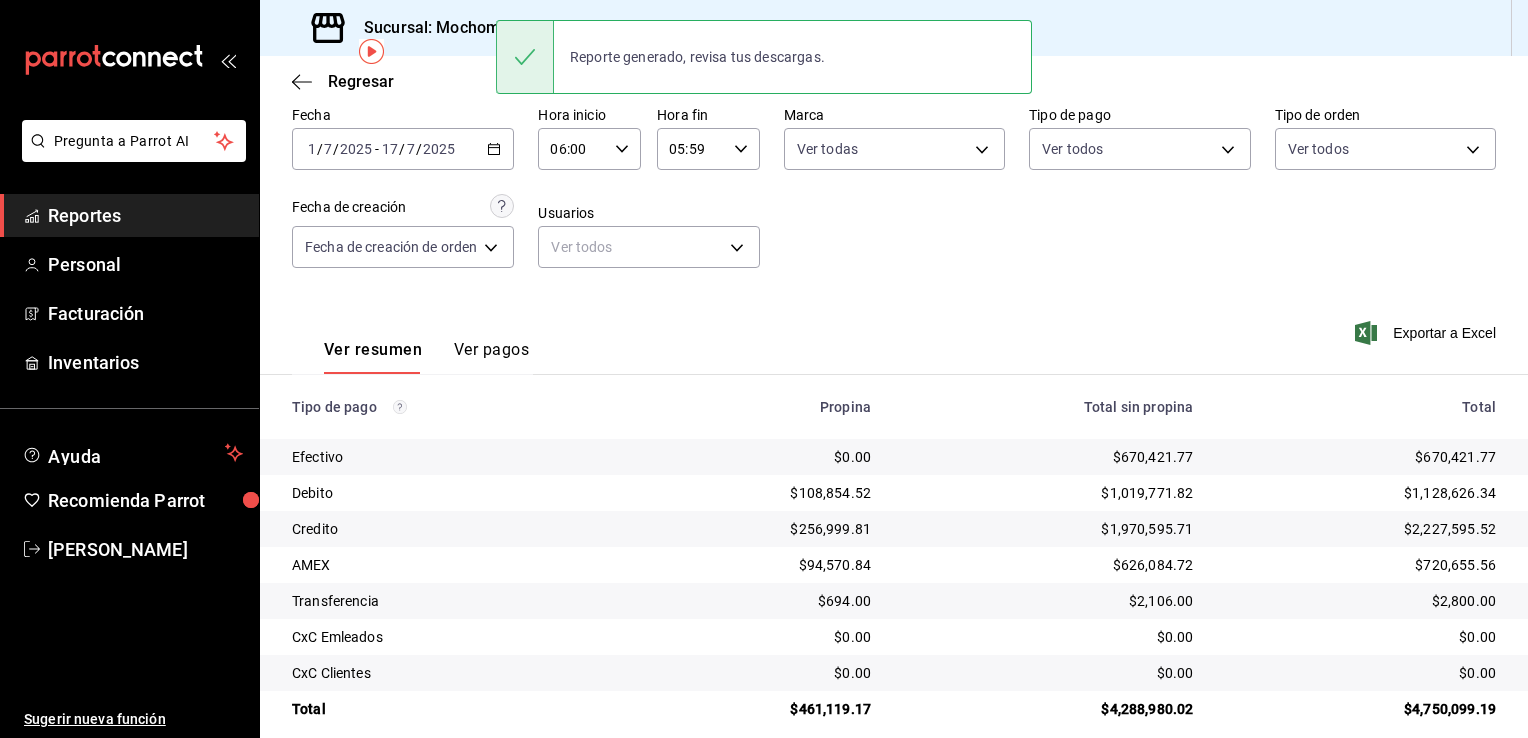 click on "Ver resumen Ver pagos Exportar a Excel" at bounding box center (894, 345) 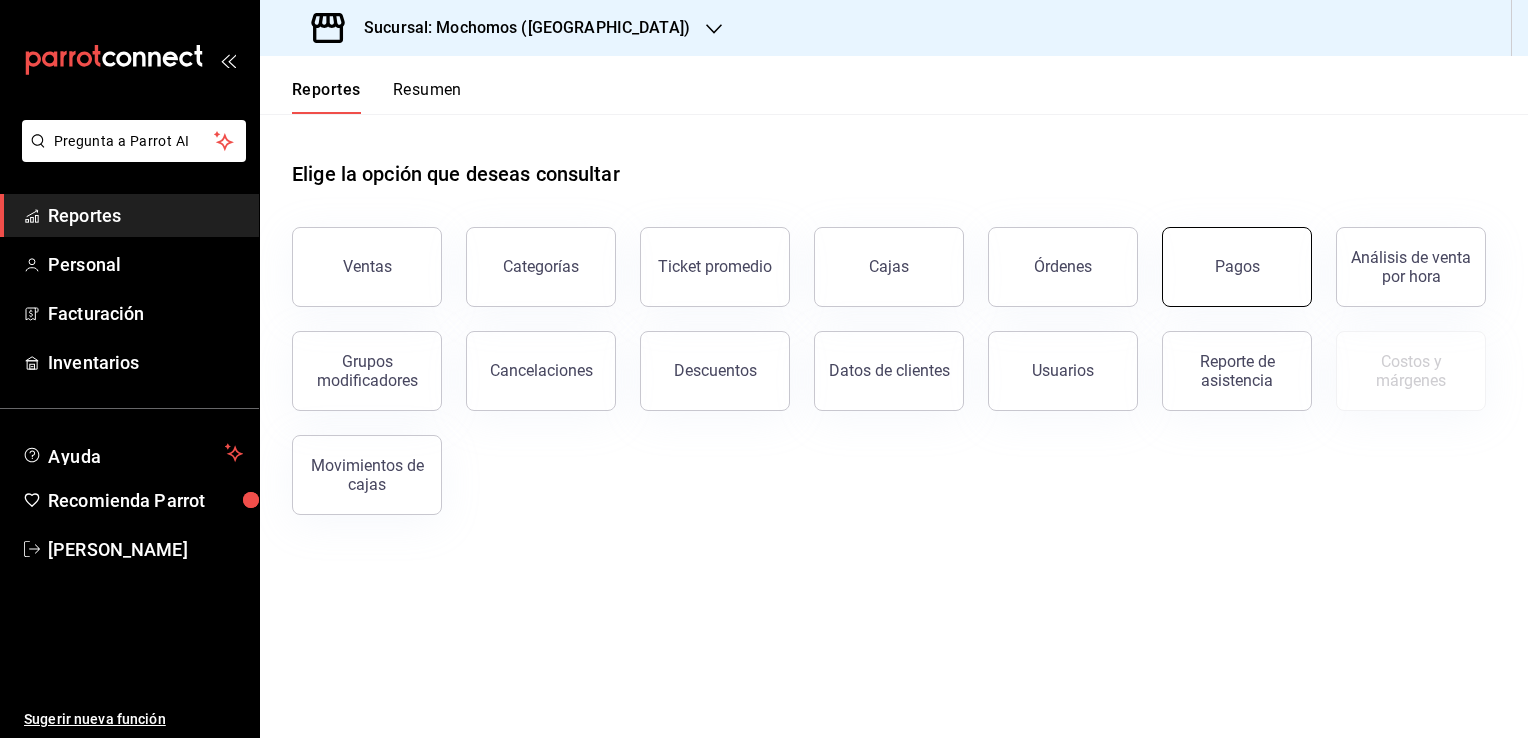 click on "Pagos" at bounding box center (1237, 267) 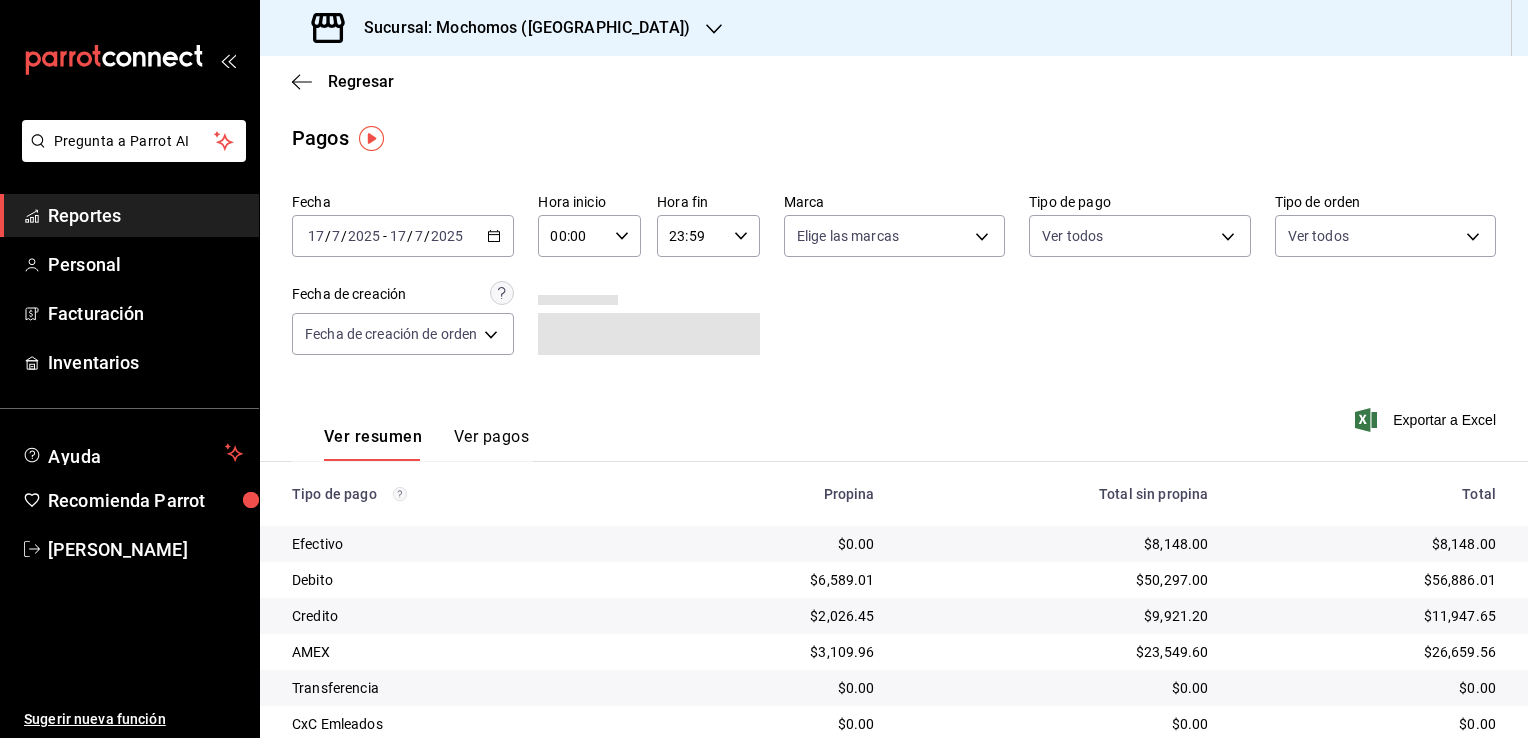 click 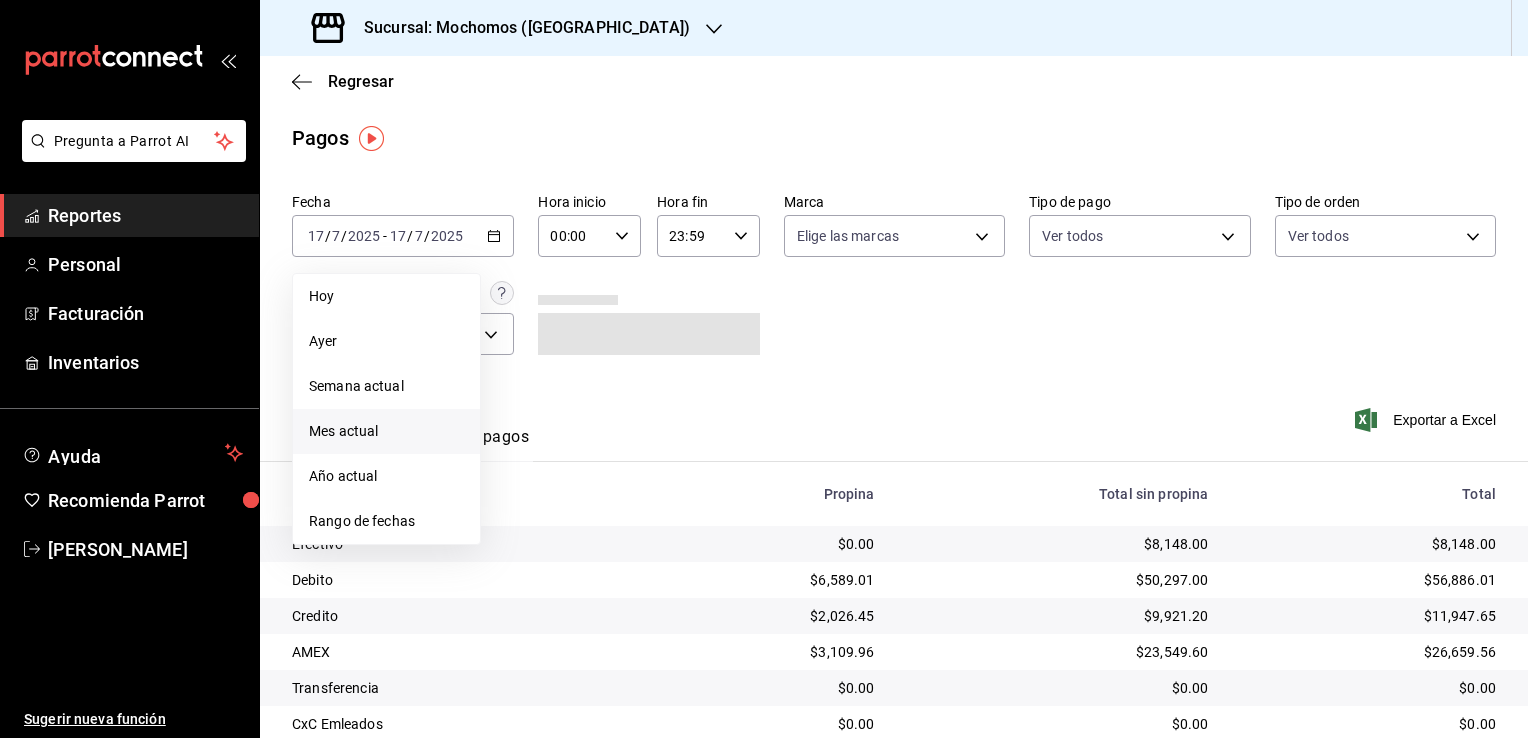 click on "Mes actual" at bounding box center [386, 431] 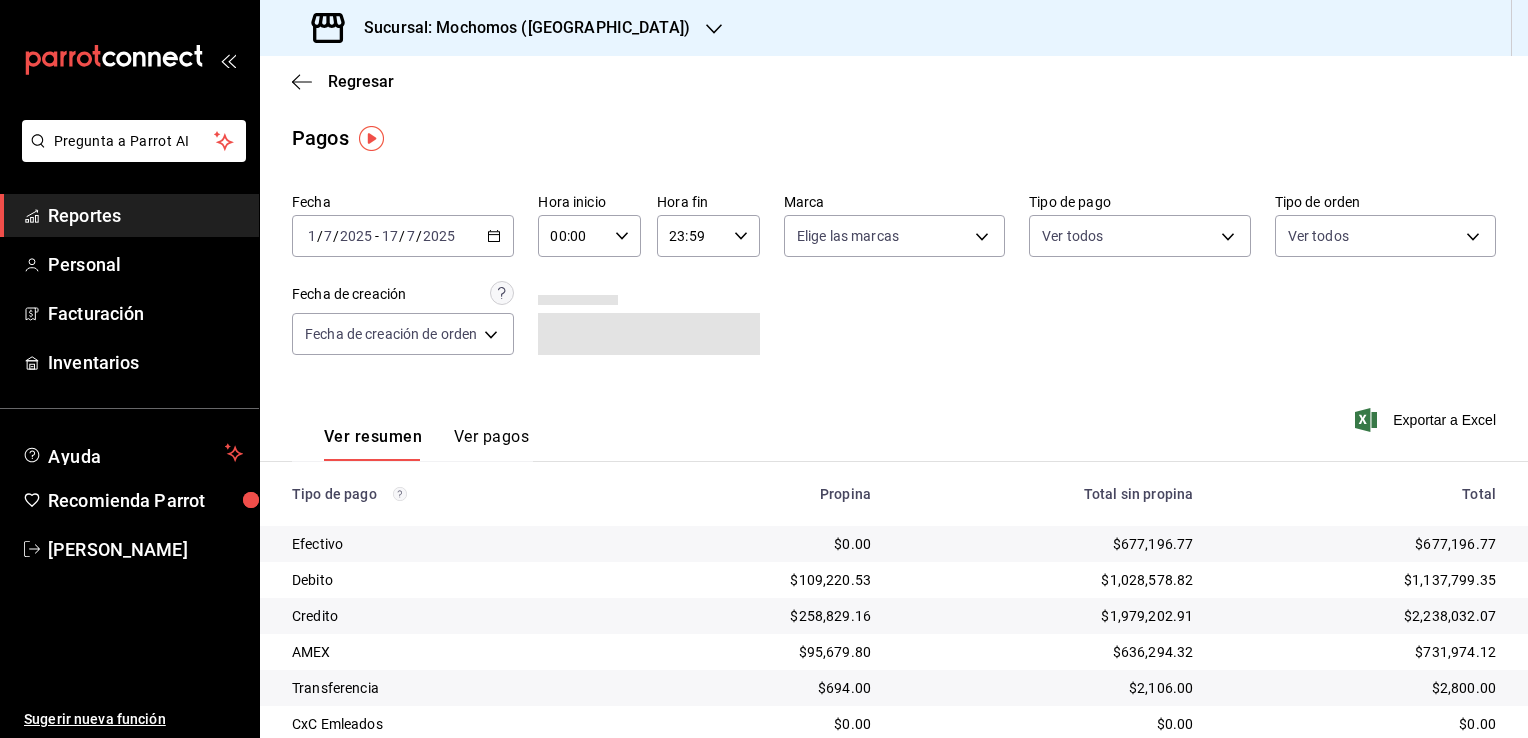 click on "00:00 Hora inicio" at bounding box center [589, 236] 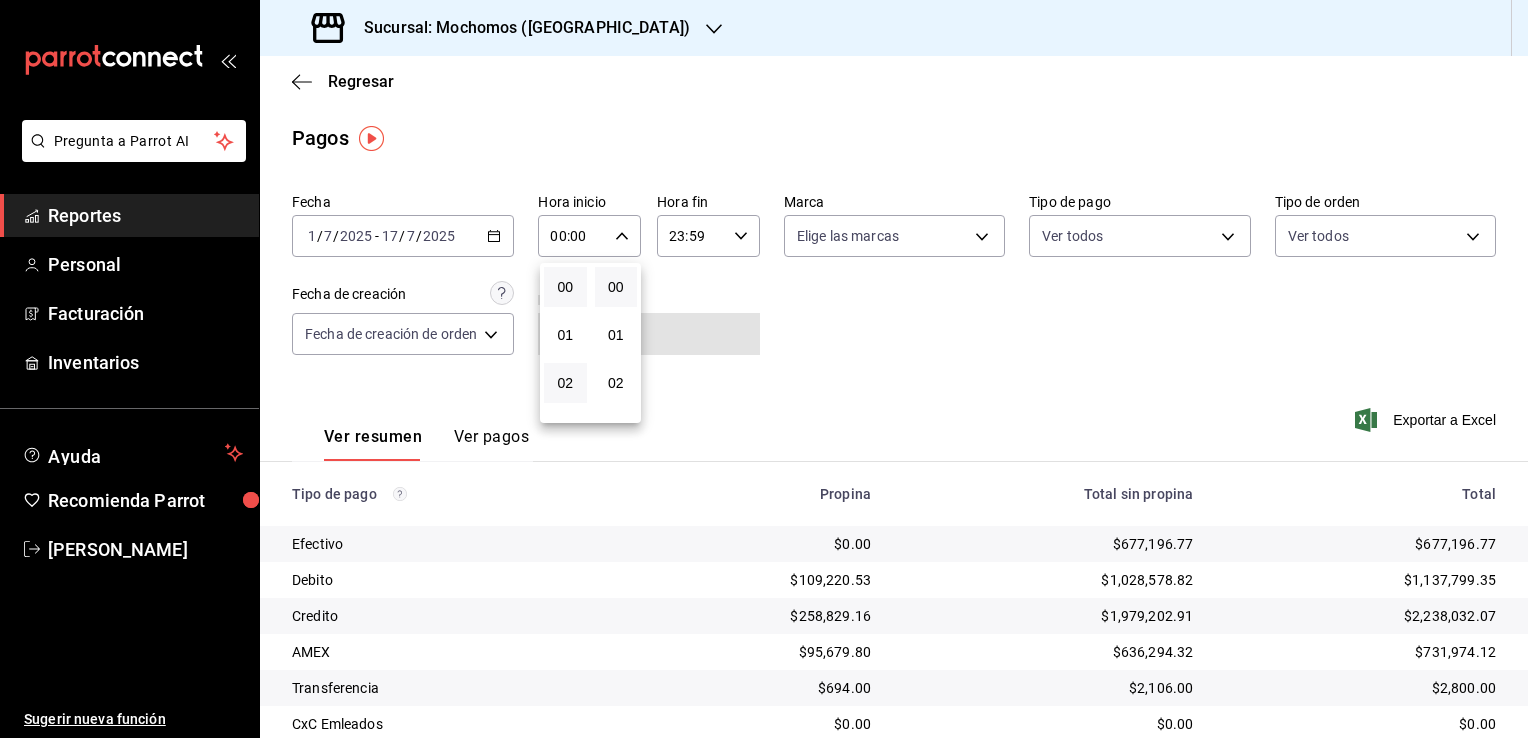 click on "02" at bounding box center (565, 383) 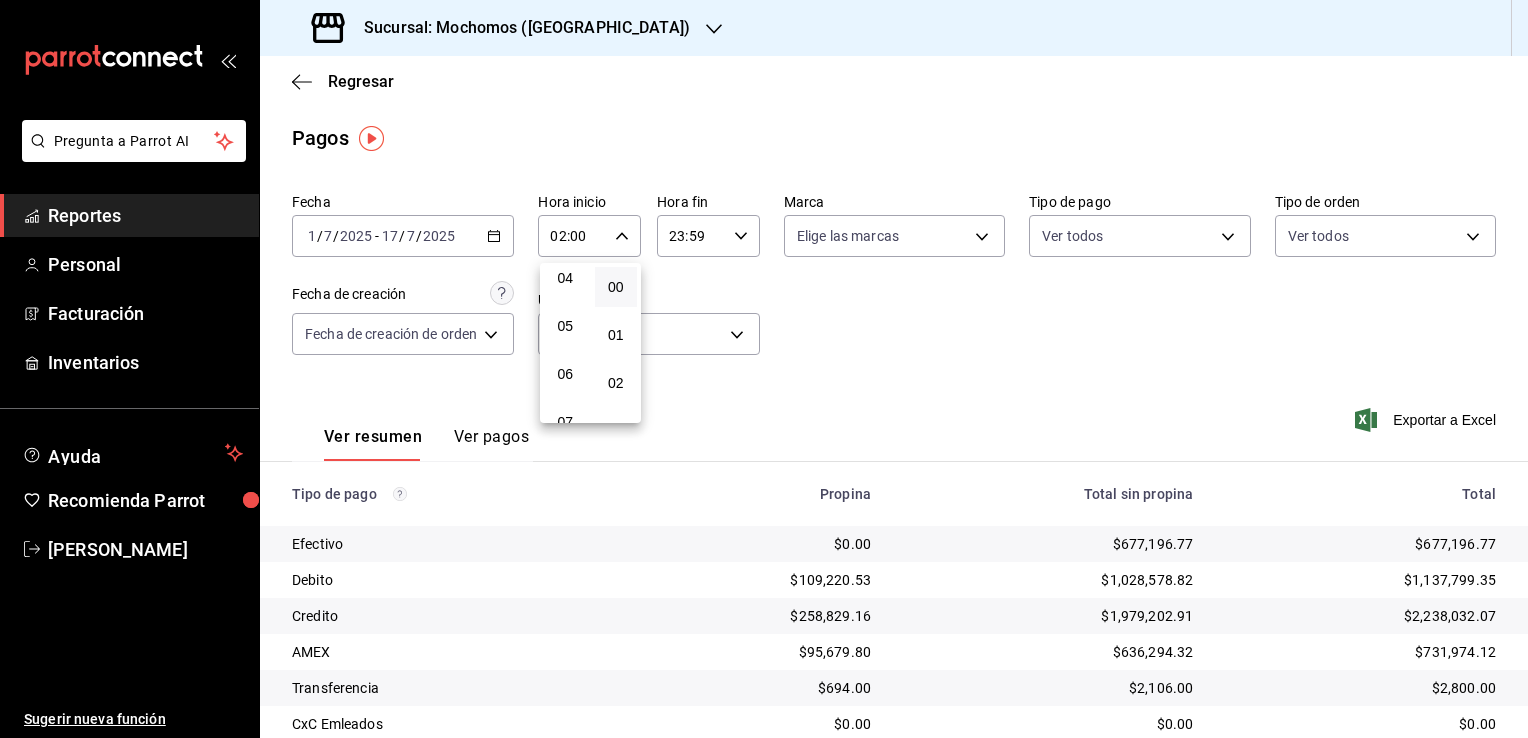 scroll, scrollTop: 240, scrollLeft: 0, axis: vertical 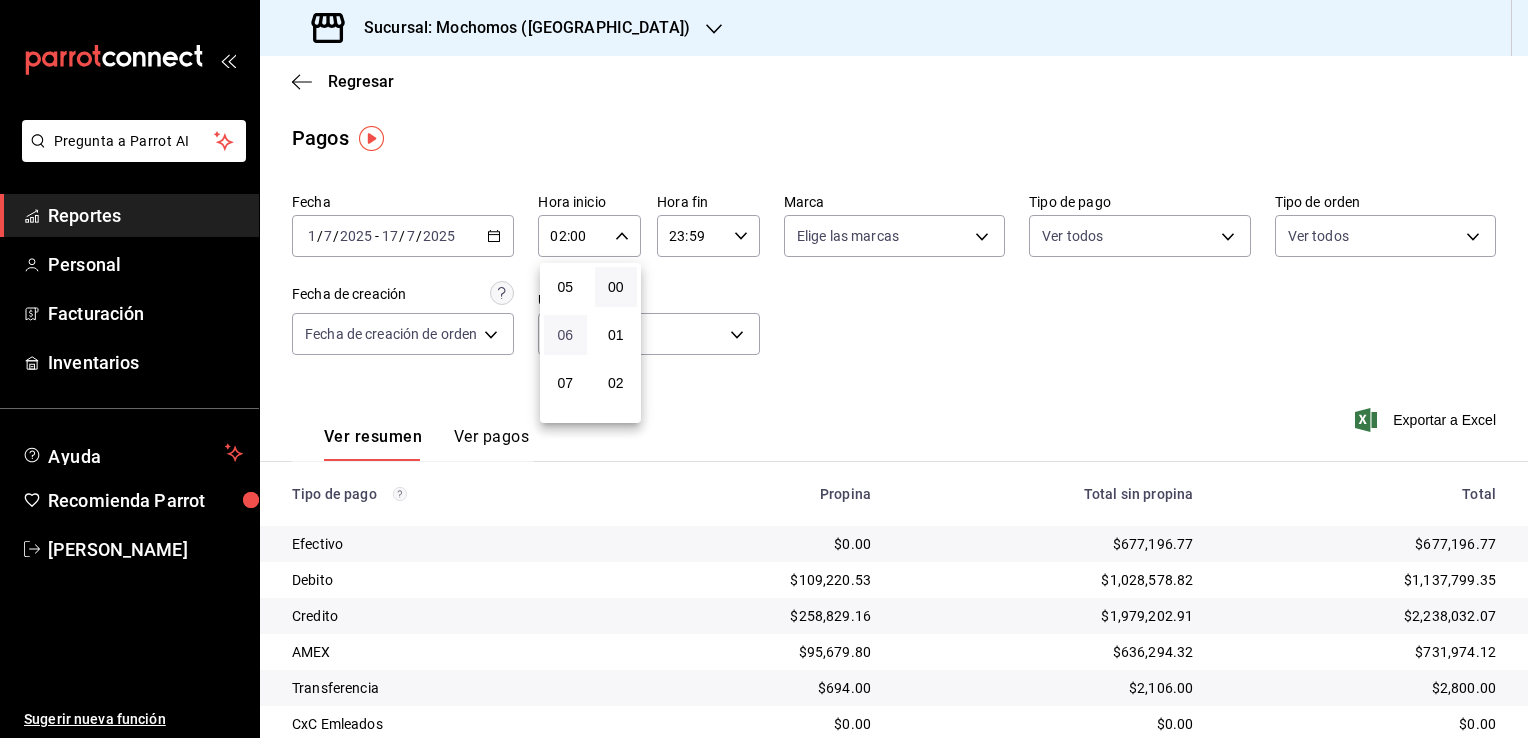 click on "06" at bounding box center [565, 335] 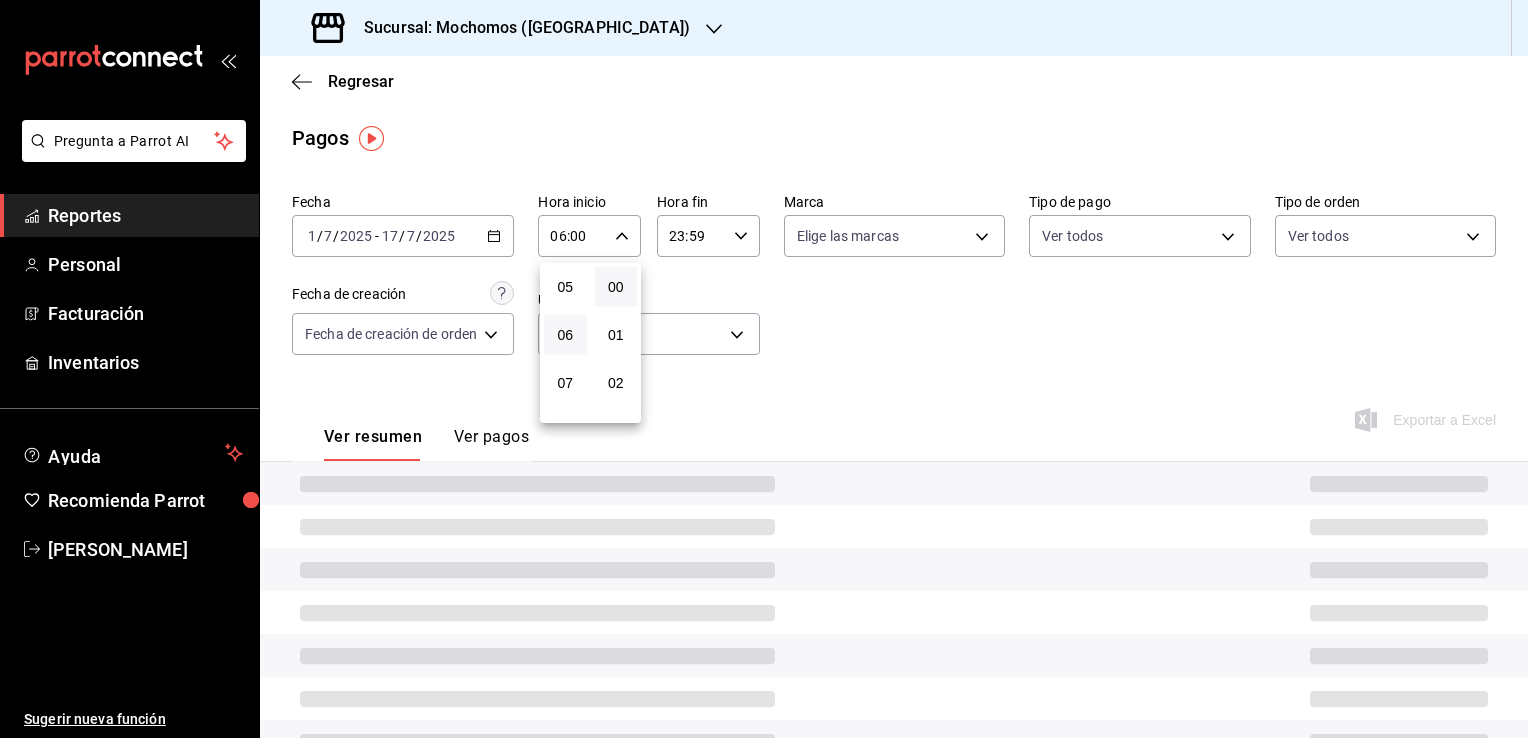 click at bounding box center (764, 369) 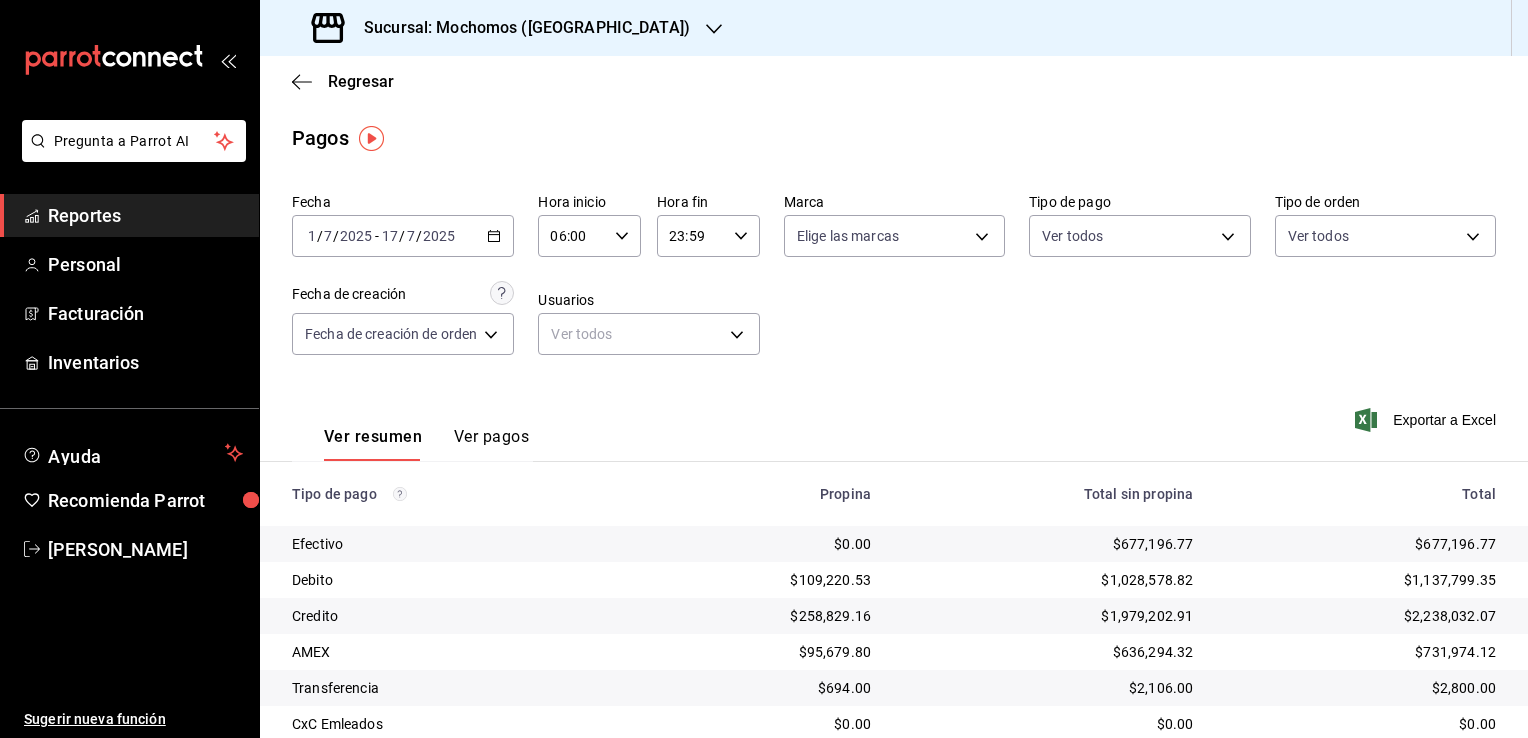 click 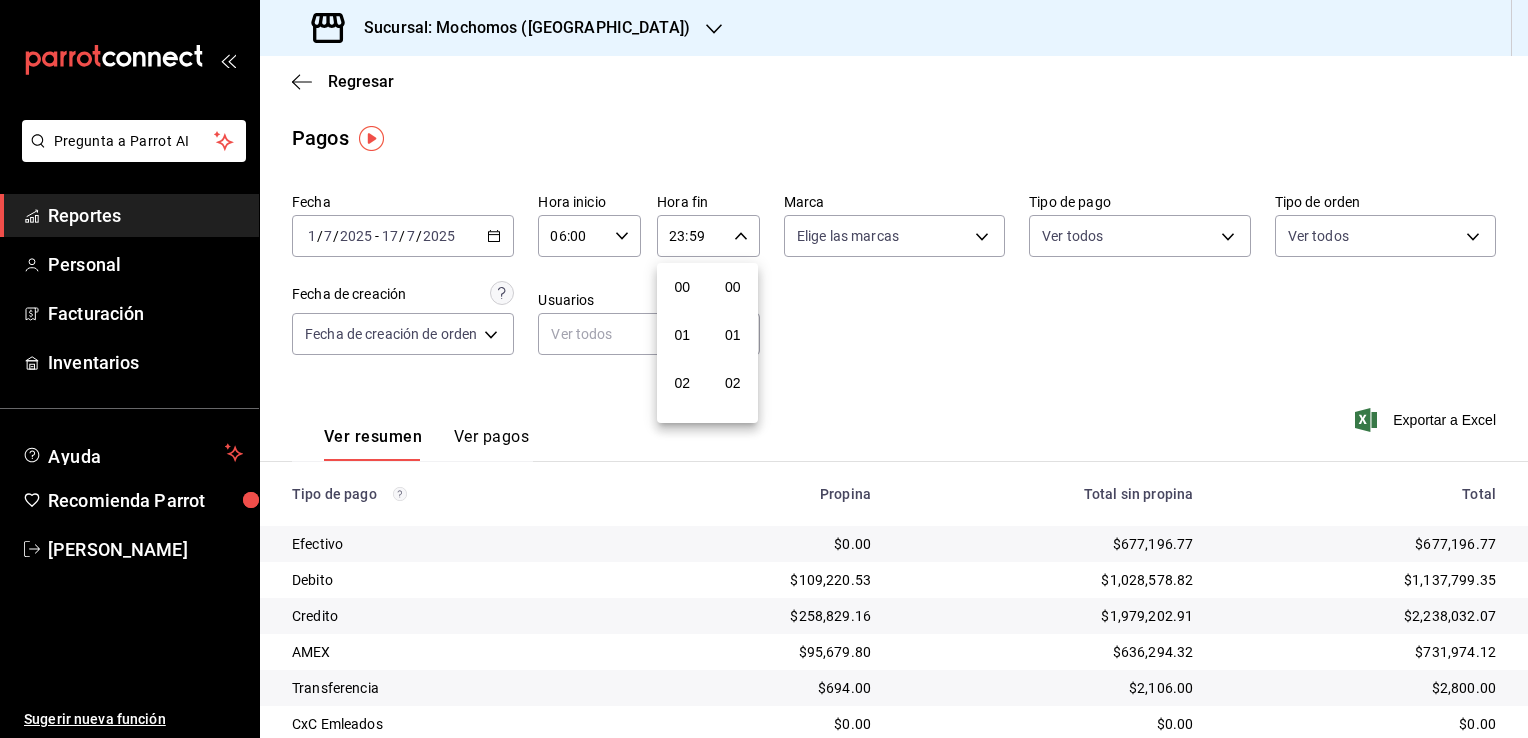 scroll, scrollTop: 1011, scrollLeft: 0, axis: vertical 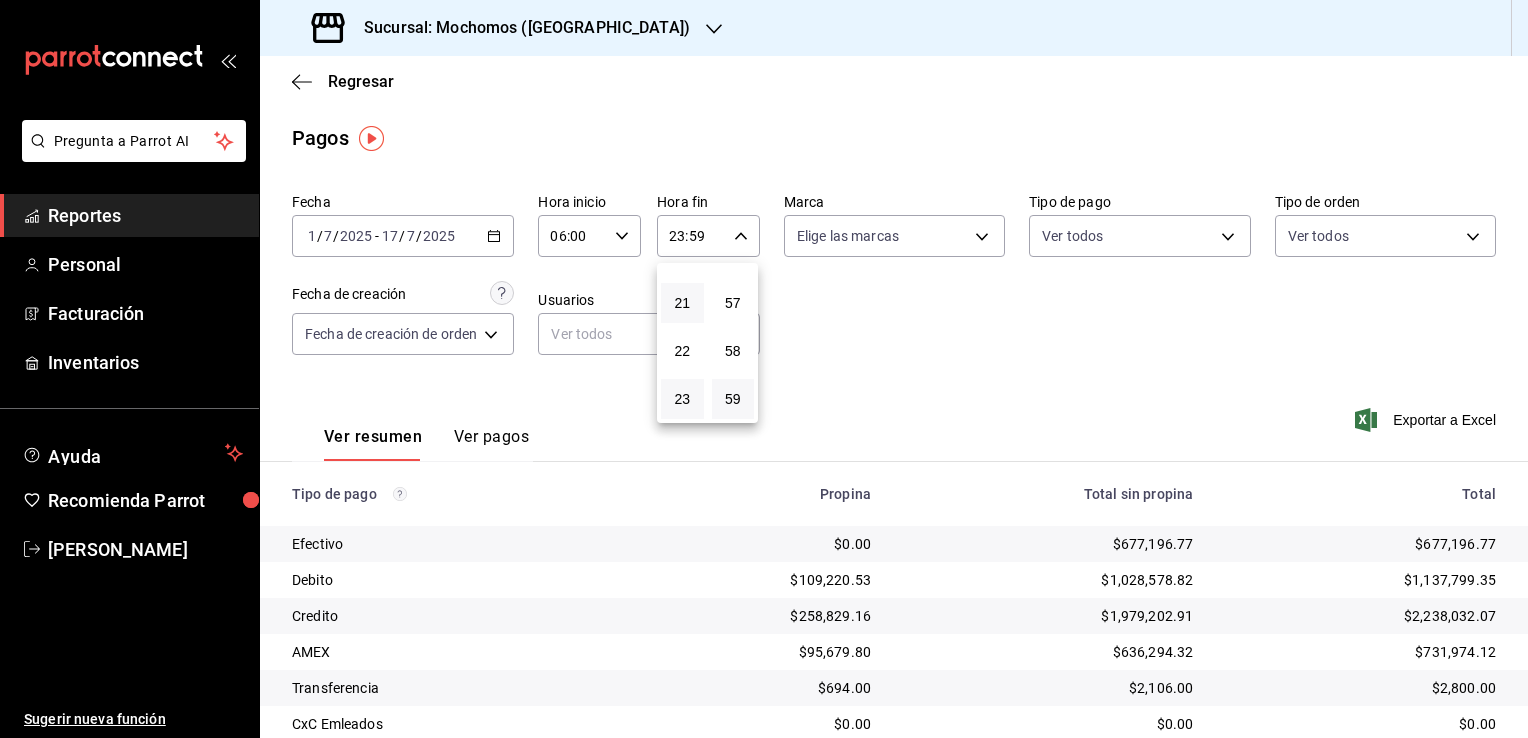 click on "21" at bounding box center [682, 303] 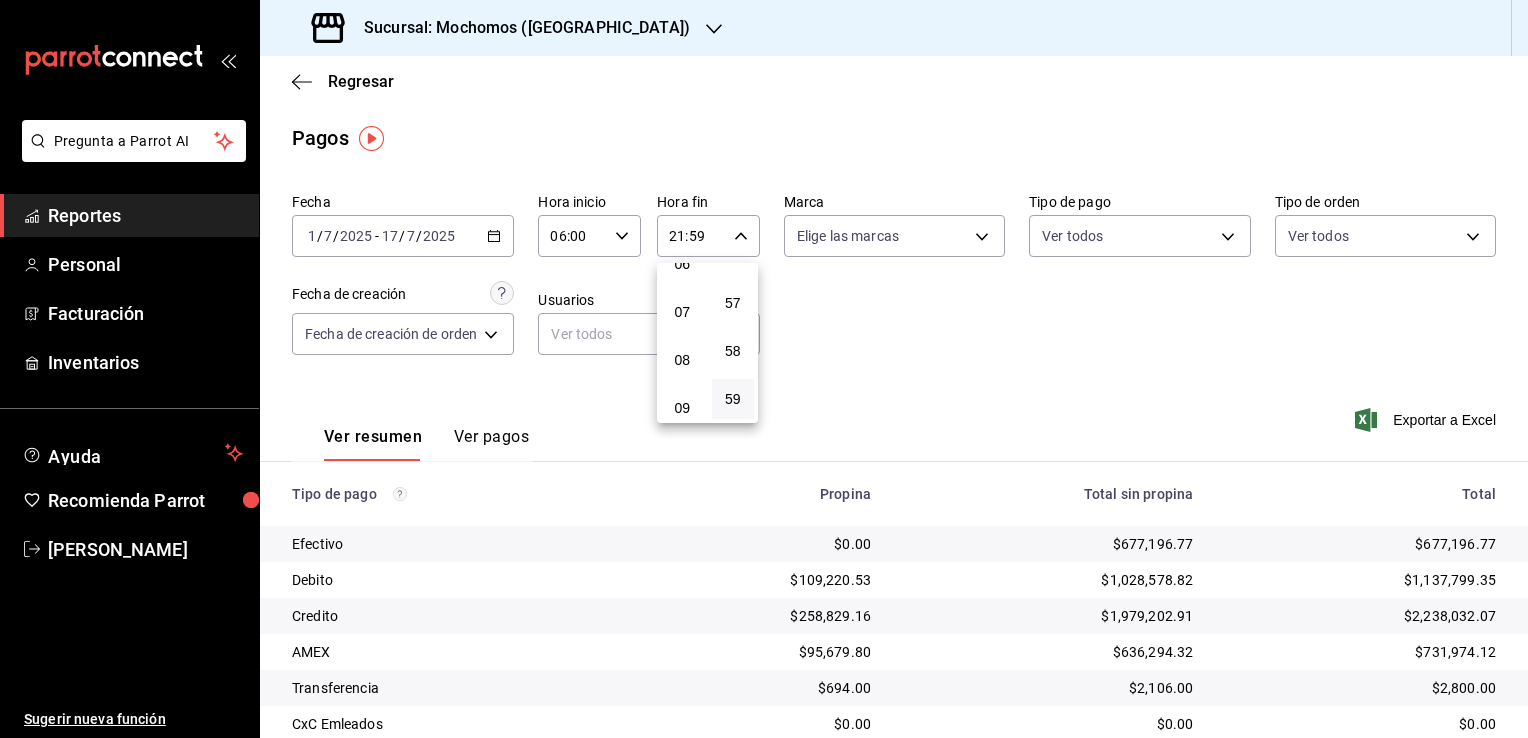 scroll, scrollTop: 171, scrollLeft: 0, axis: vertical 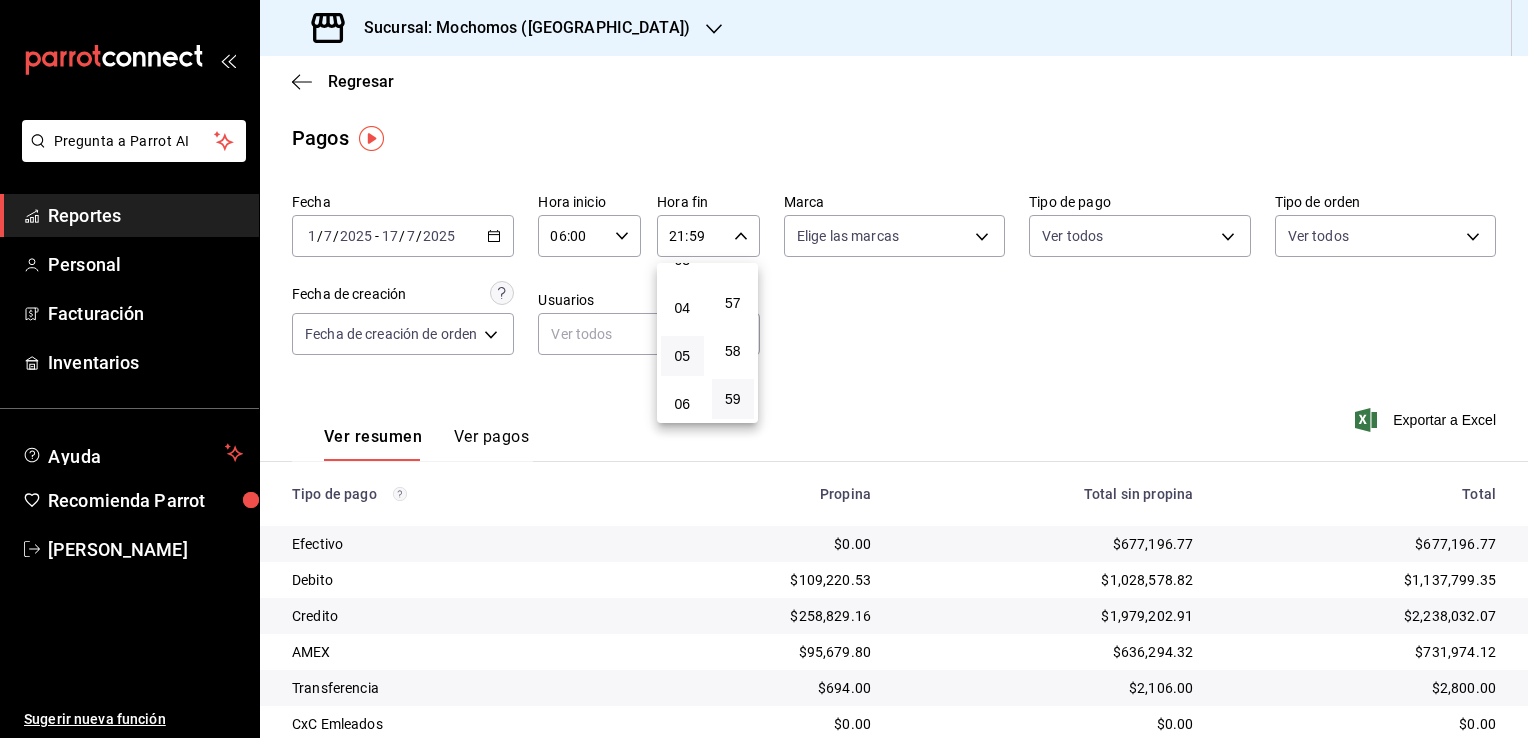 click on "05" at bounding box center [682, 356] 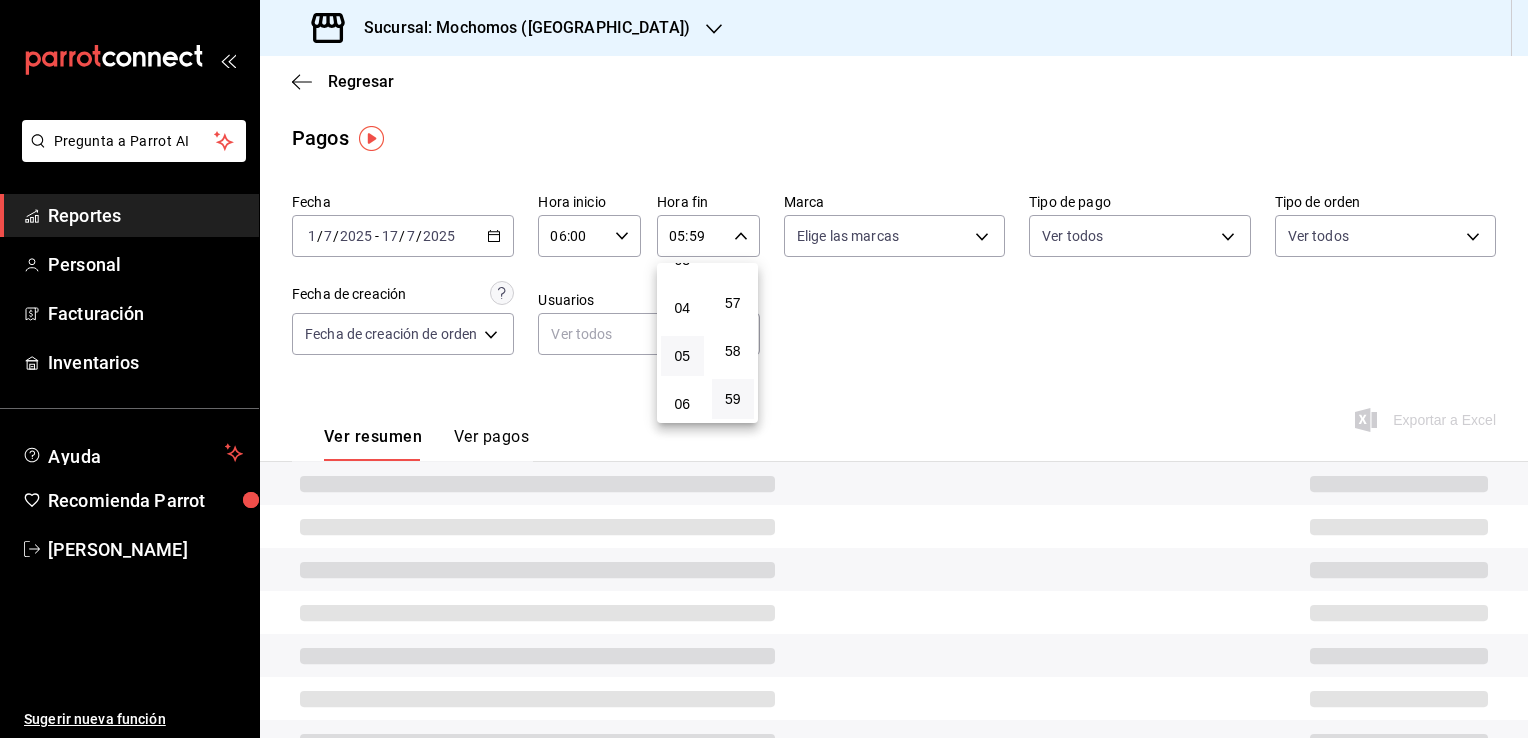 click at bounding box center [764, 369] 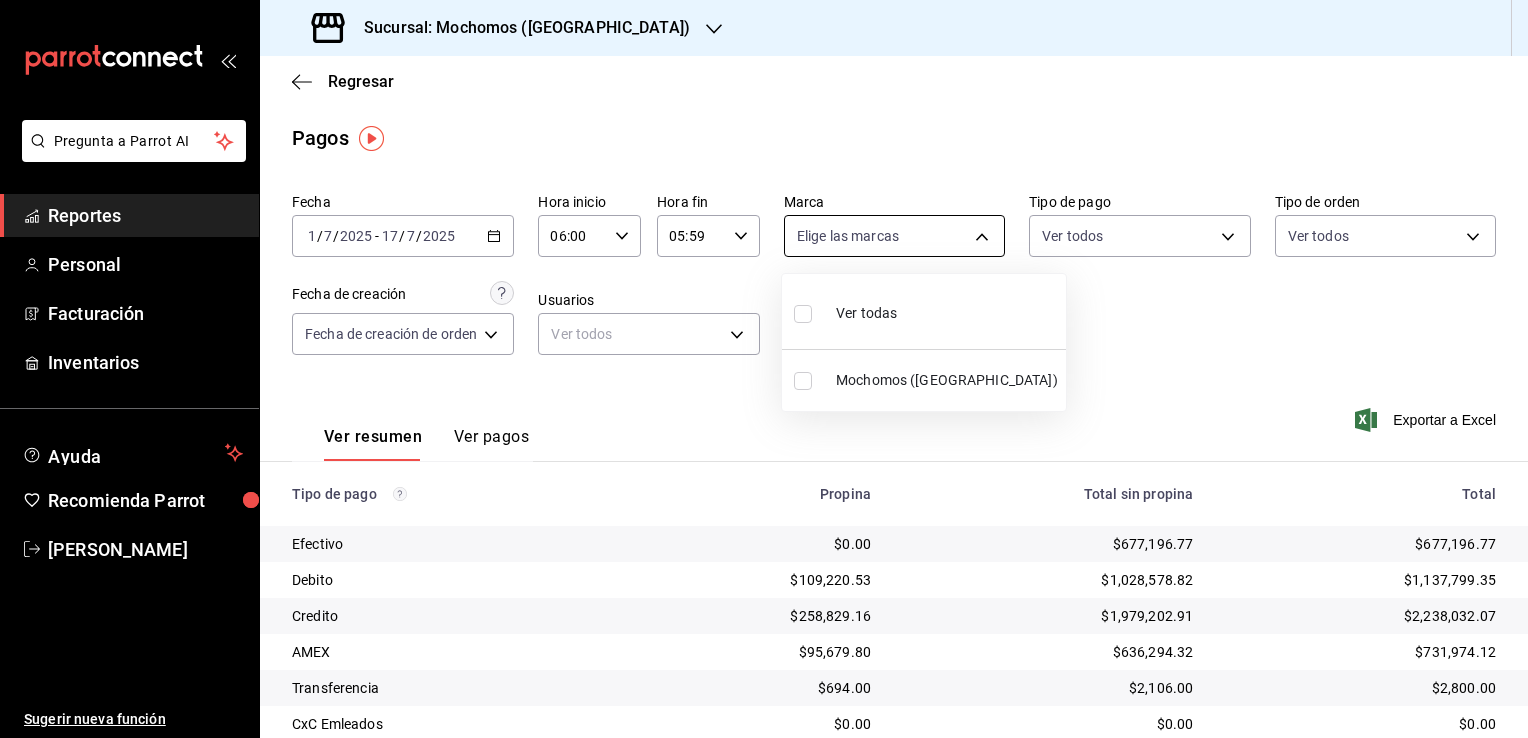 click on "Pregunta a Parrot AI Reportes   Personal   Facturación   Inventarios   Ayuda Recomienda Parrot   [PERSON_NAME]   Sugerir nueva función   Sucursal: Mochomos ([GEOGRAPHIC_DATA]) Regresar Pagos Fecha [DATE] [DATE] - [DATE] [DATE] Hora inicio 06:00 Hora inicio Hora fin 05:59 Hora fin Marca Elige las marcas Tipo de pago Ver todos Tipo de orden Ver todos Fecha de creación   Fecha de creación de orden ORDER Usuarios Ver todos null Ver resumen Ver pagos Exportar a Excel Tipo de pago   Propina Total sin propina Total Efectivo $0.00 $677,196.77 $677,196.77 Debito $109,220.53 $1,028,578.82 $1,137,799.35 Credito $258,829.16 $1,979,202.91 $2,238,032.07 AMEX $95,679.80 $636,294.32 $731,974.12 Transferencia $694.00 $2,106.00 $2,800.00 CxC Emleados $0.00 $0.00 $0.00 CxC Clientes $0.00 $0.00 $0.00 Total $464,423.49 $4,323,378.82 $4,787,802.31 GANA 1 MES GRATIS EN TU SUSCRIPCIÓN AQUÍ Ver video tutorial Ir a video Pregunta a Parrot AI Reportes   Personal   Facturación   Inventarios   Ayuda Recomienda Parrot" at bounding box center (764, 369) 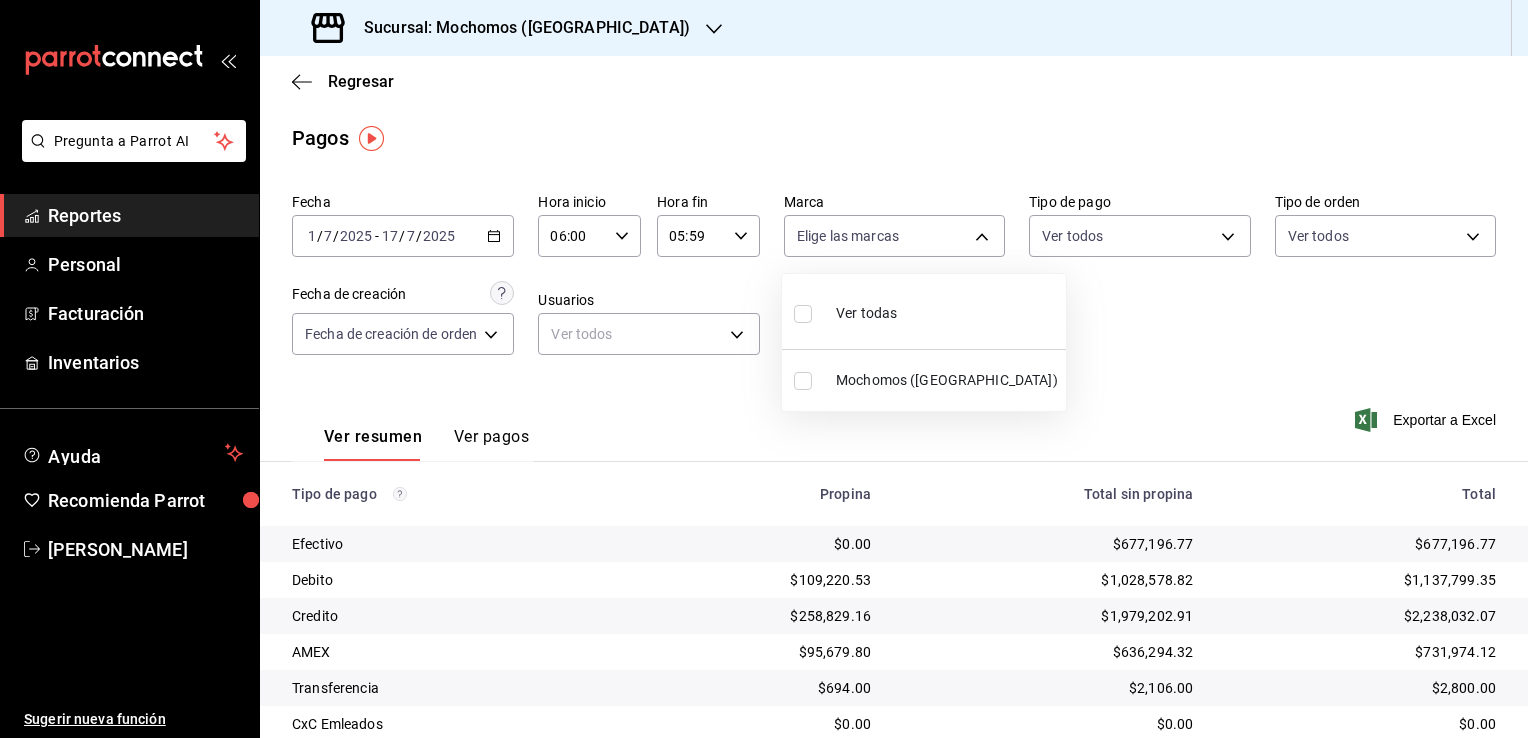 click on "Ver todas" at bounding box center (866, 313) 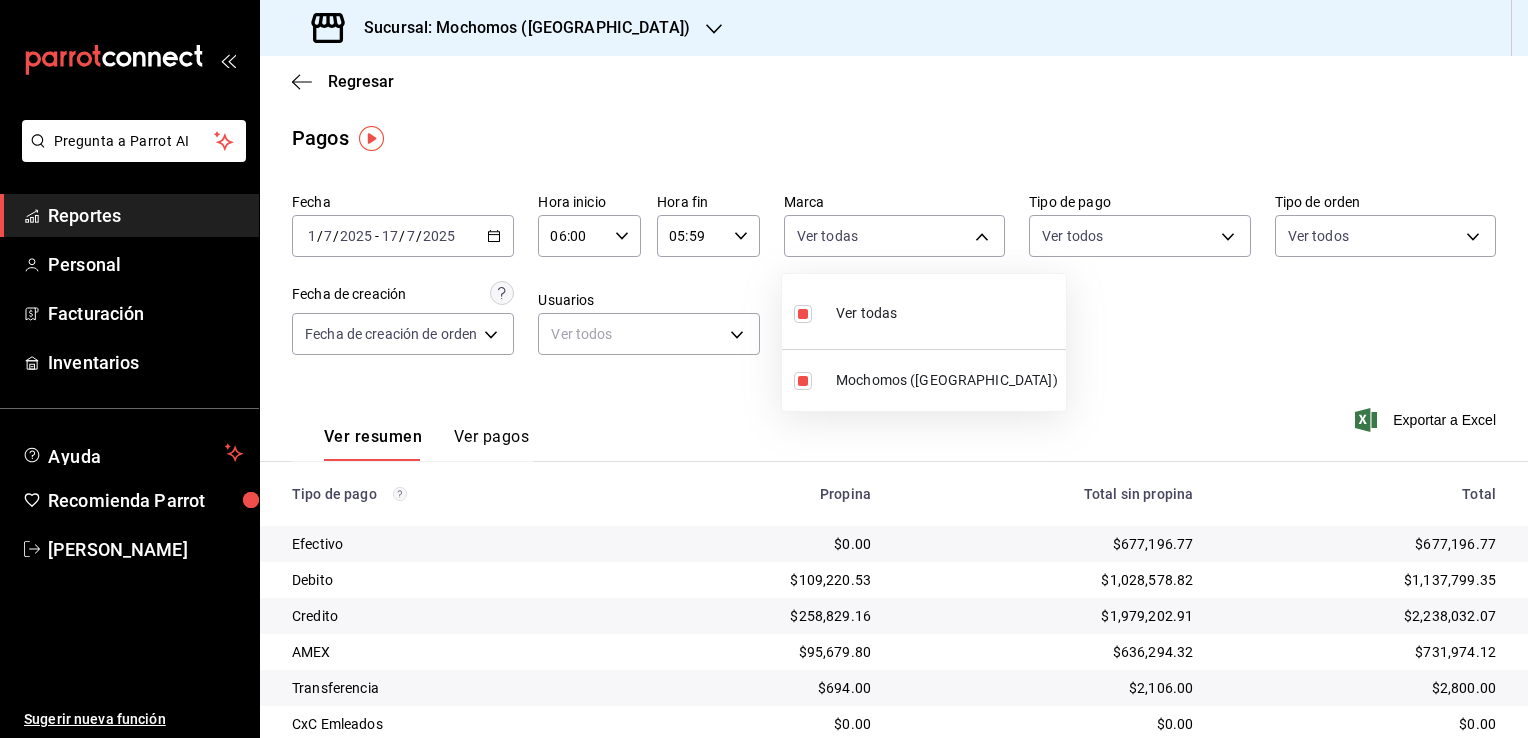 click at bounding box center (764, 369) 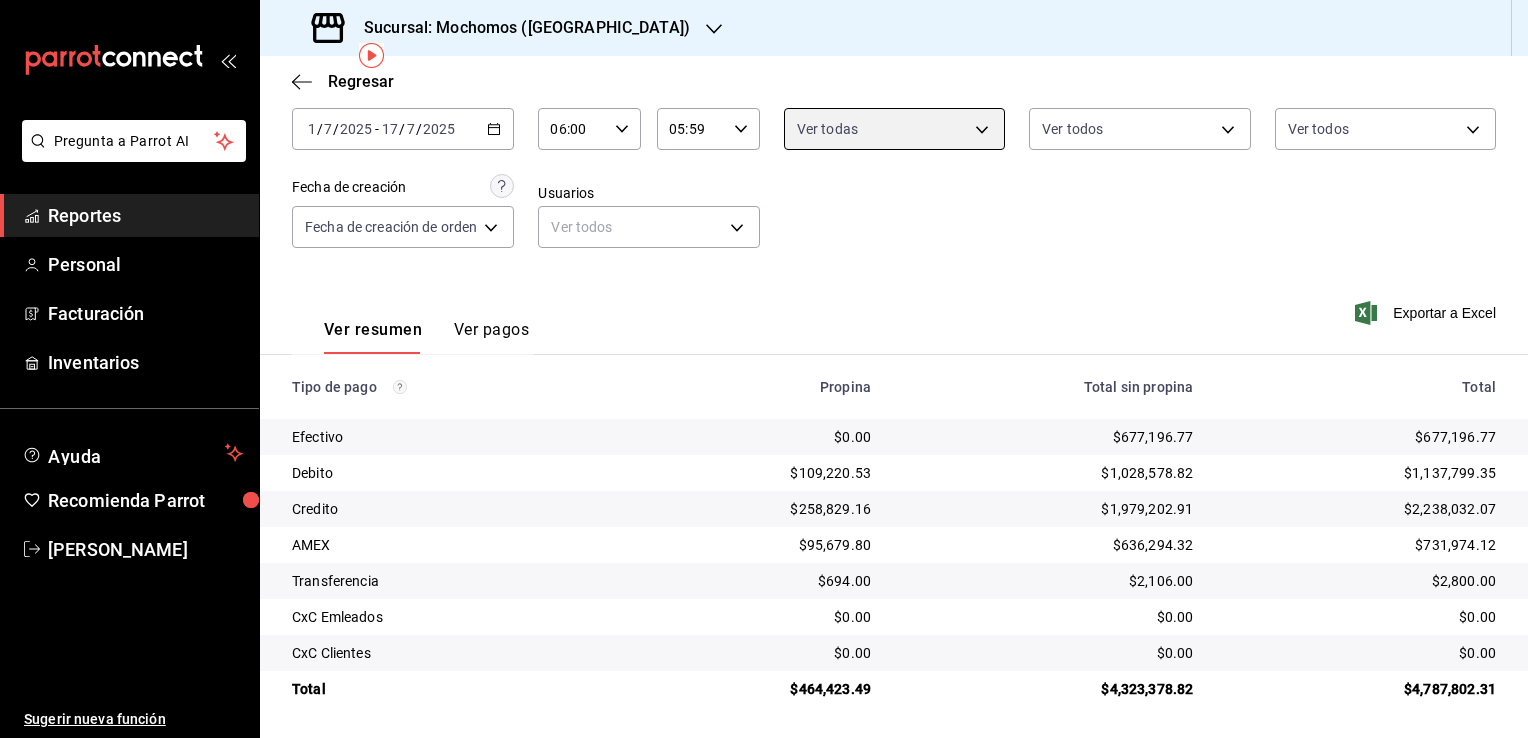 scroll, scrollTop: 108, scrollLeft: 0, axis: vertical 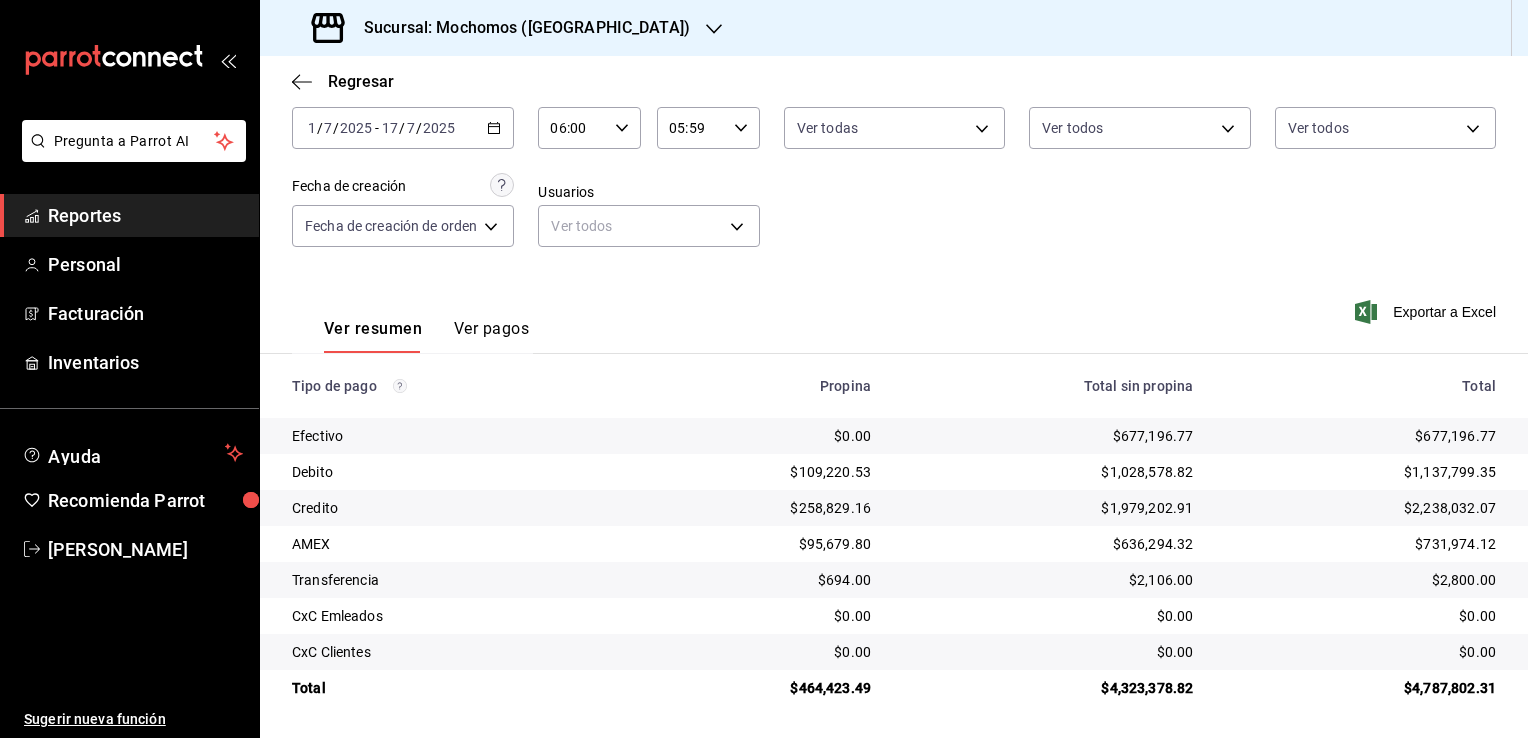 click 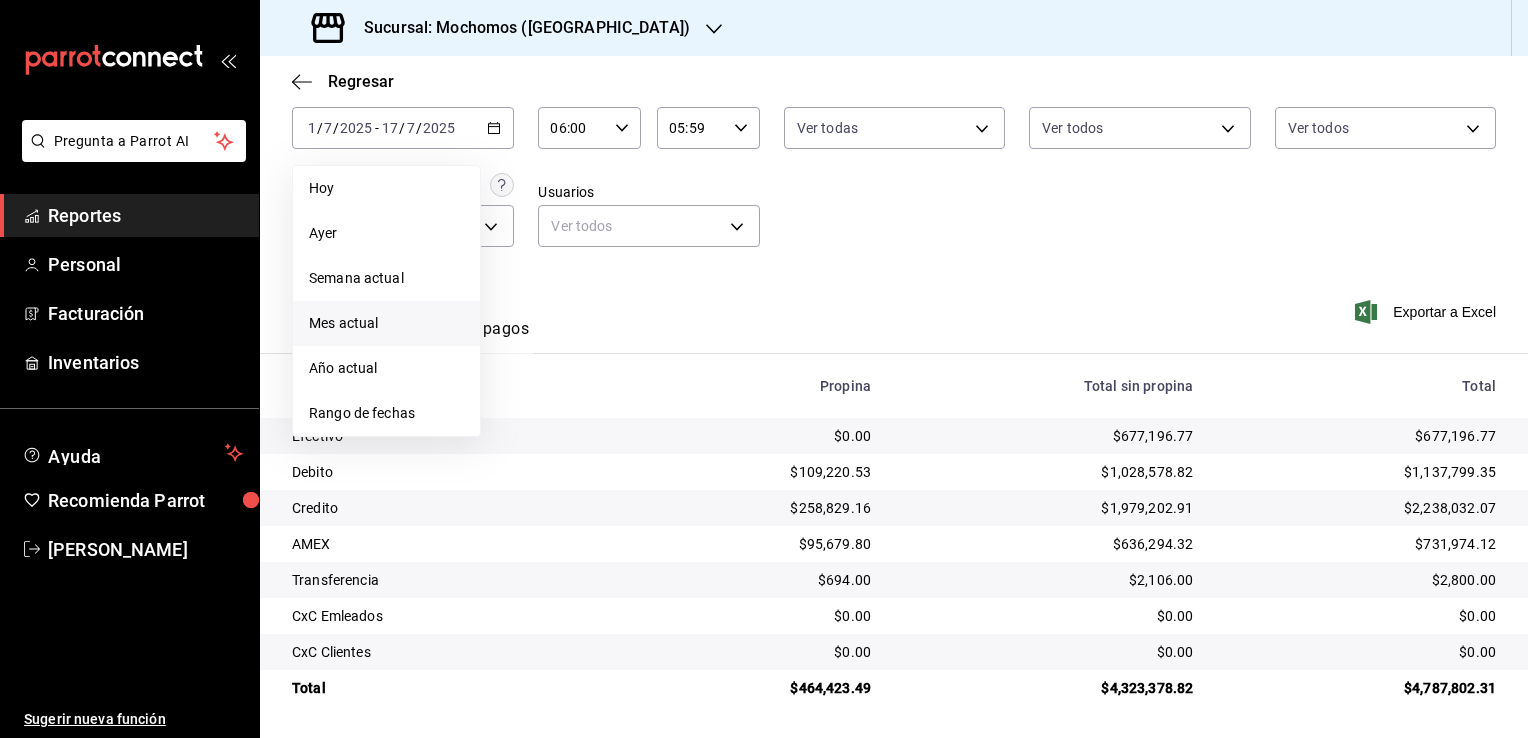 click on "Mes actual" at bounding box center (386, 323) 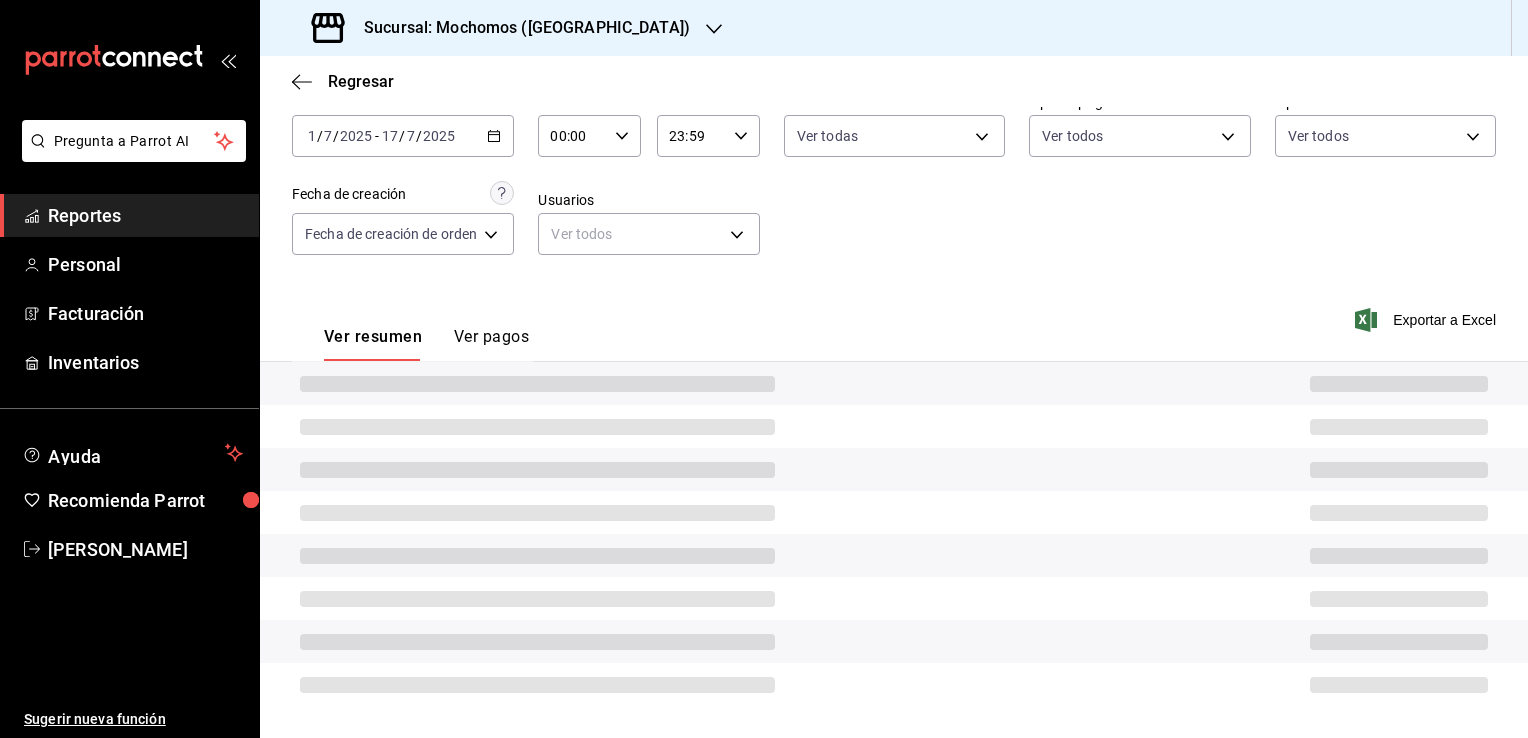 scroll, scrollTop: 100, scrollLeft: 0, axis: vertical 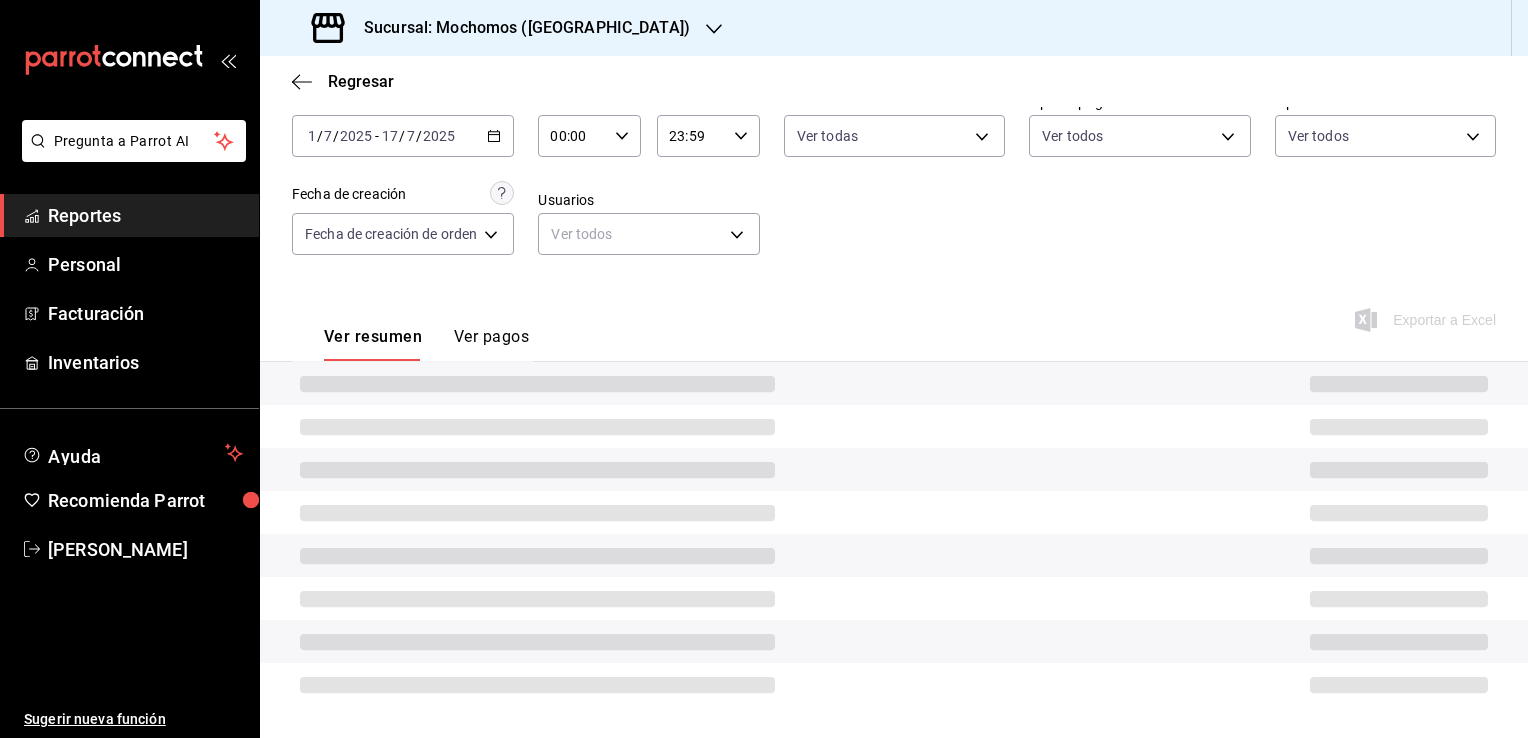 click 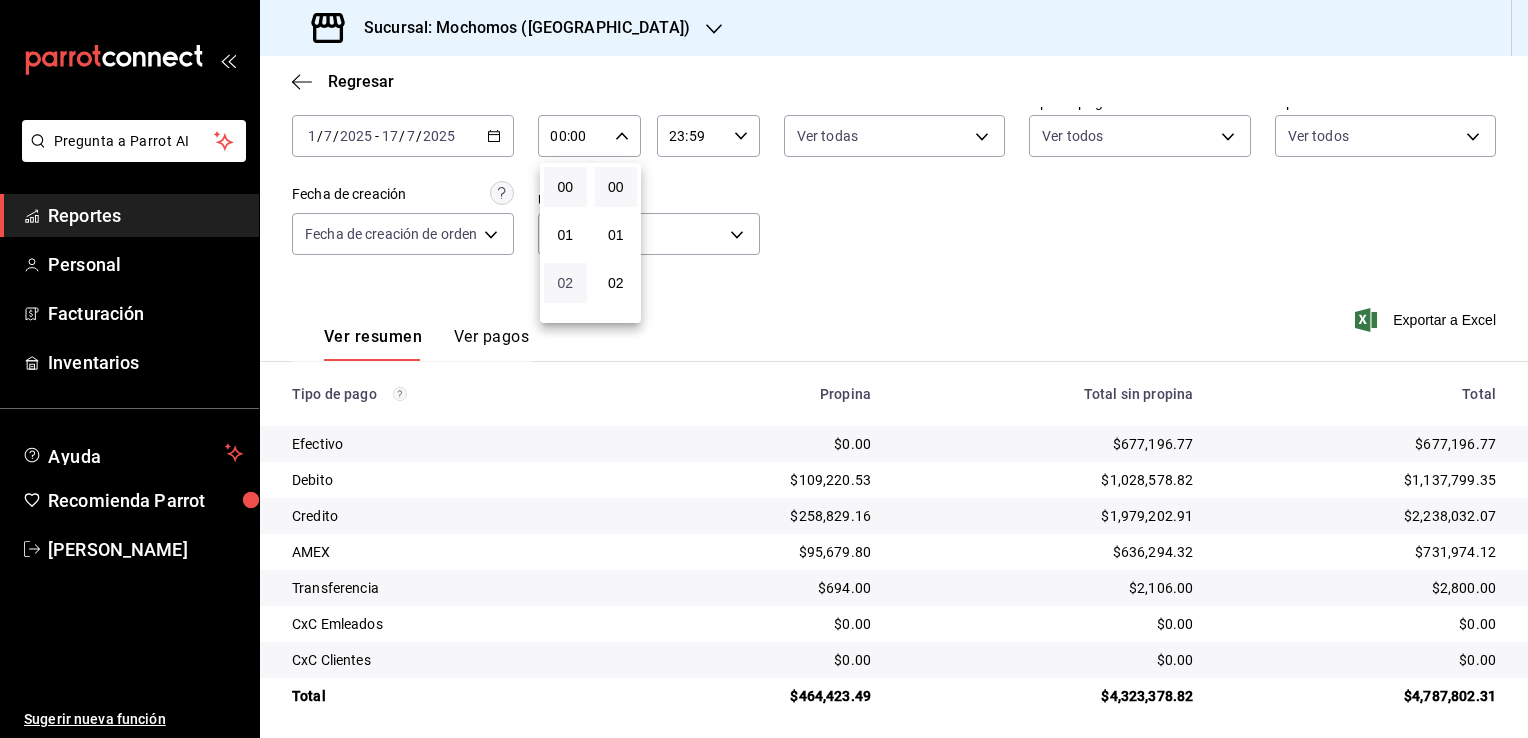 click on "02" at bounding box center [565, 283] 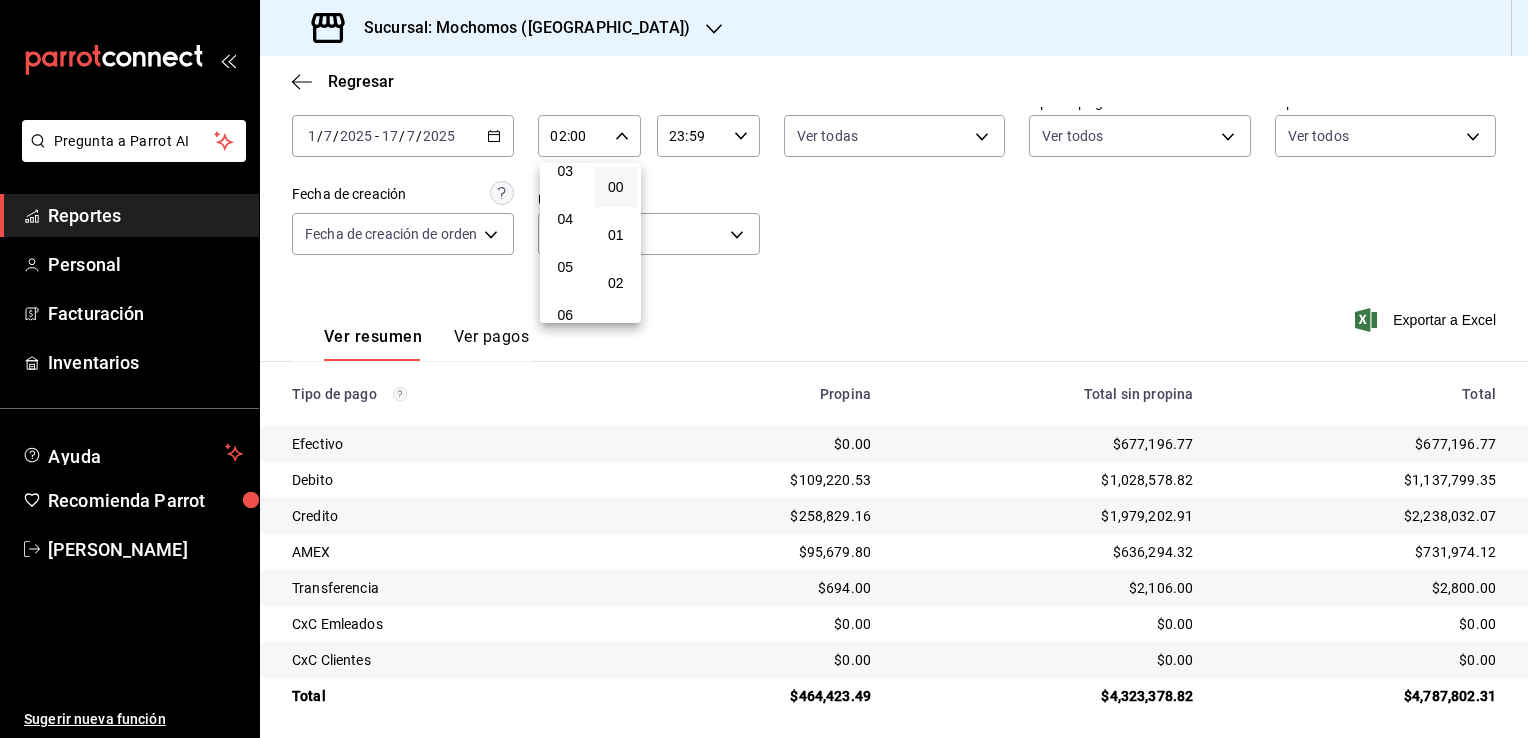 scroll, scrollTop: 200, scrollLeft: 0, axis: vertical 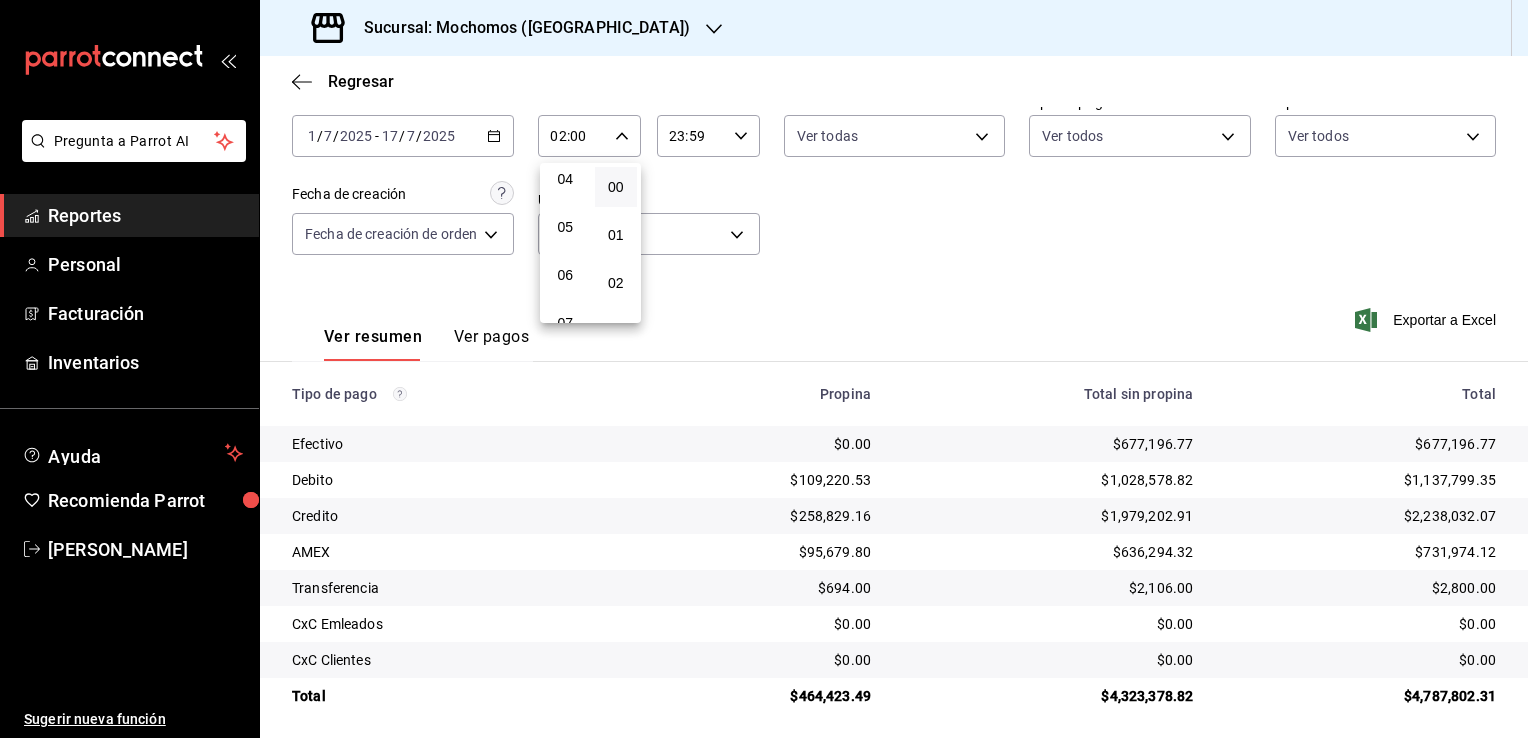 click on "06" at bounding box center [565, 275] 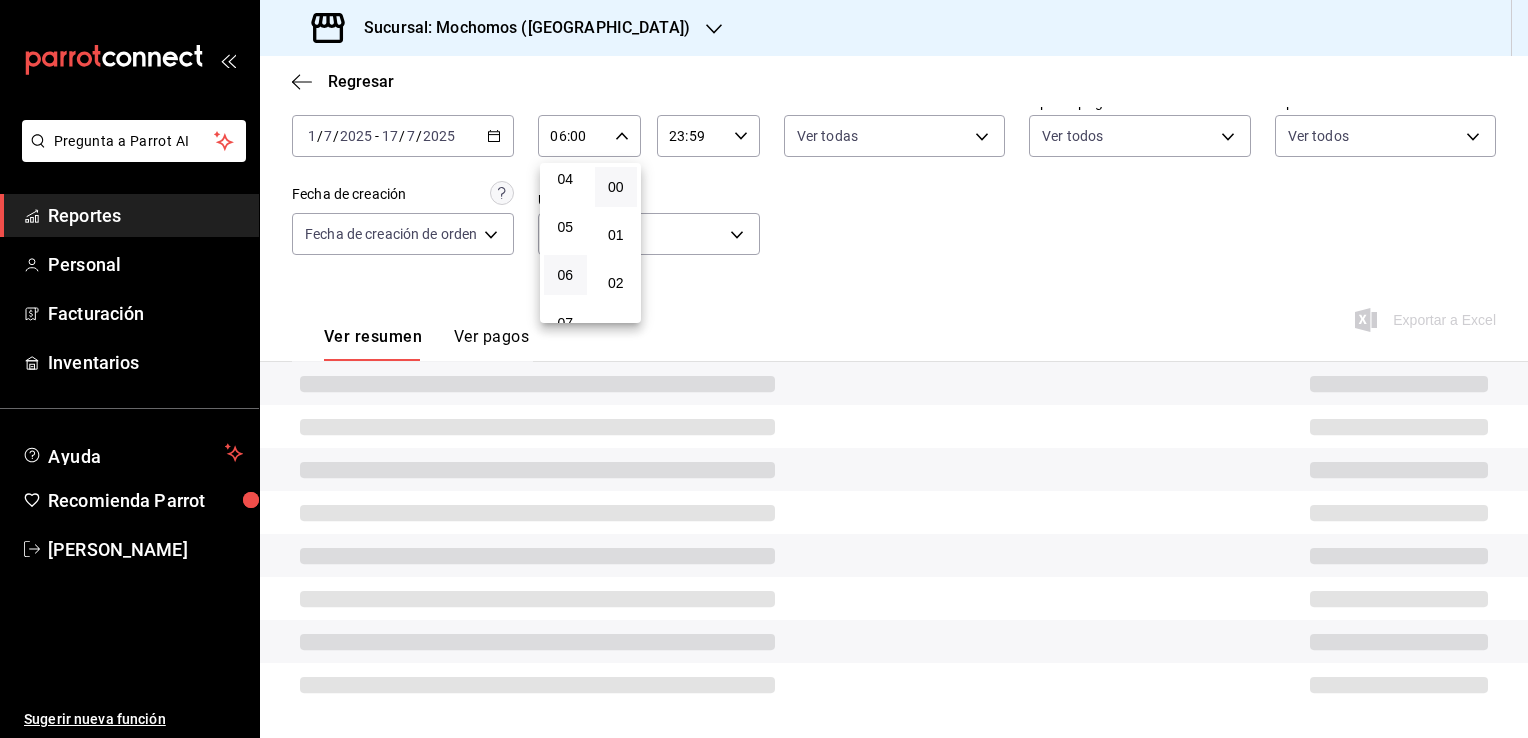 click at bounding box center (764, 369) 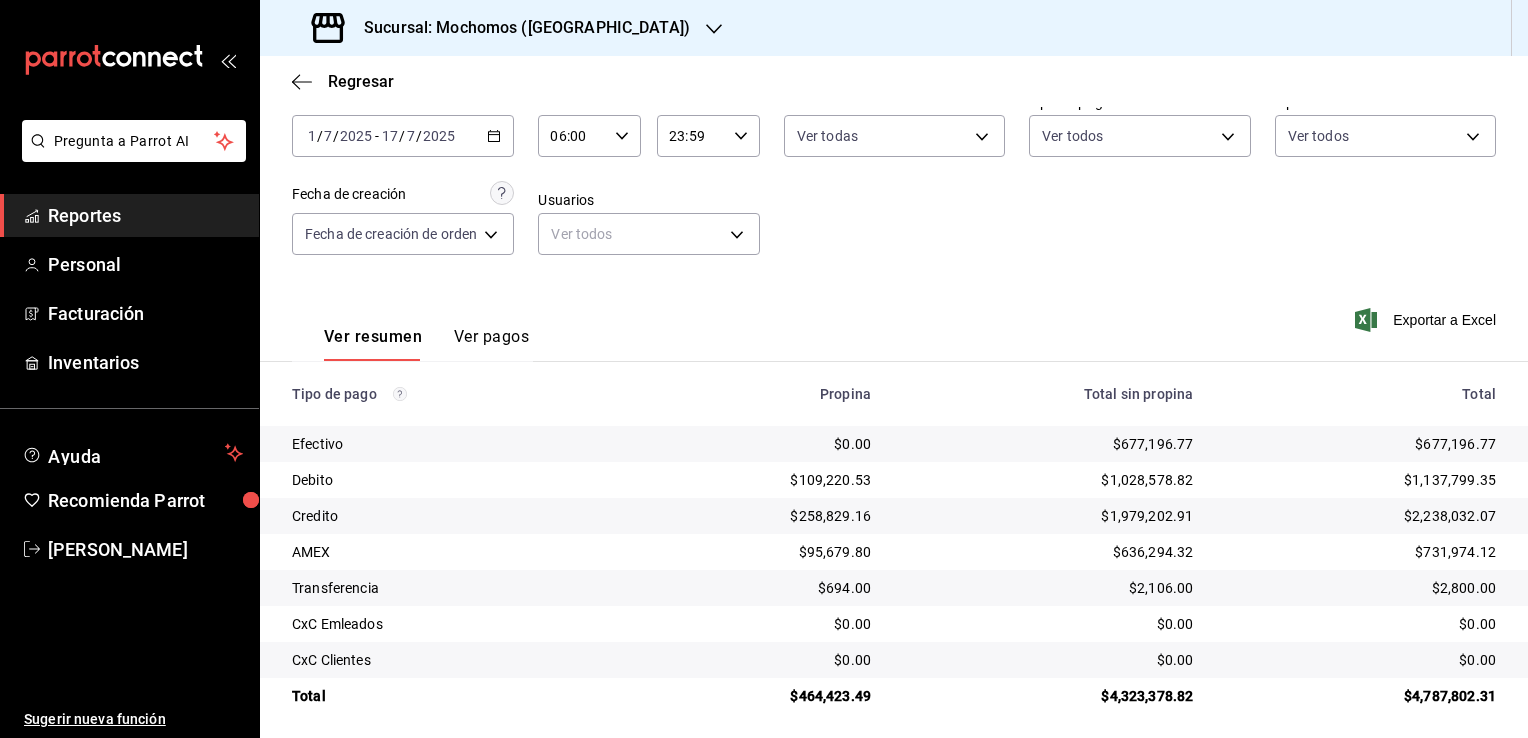click 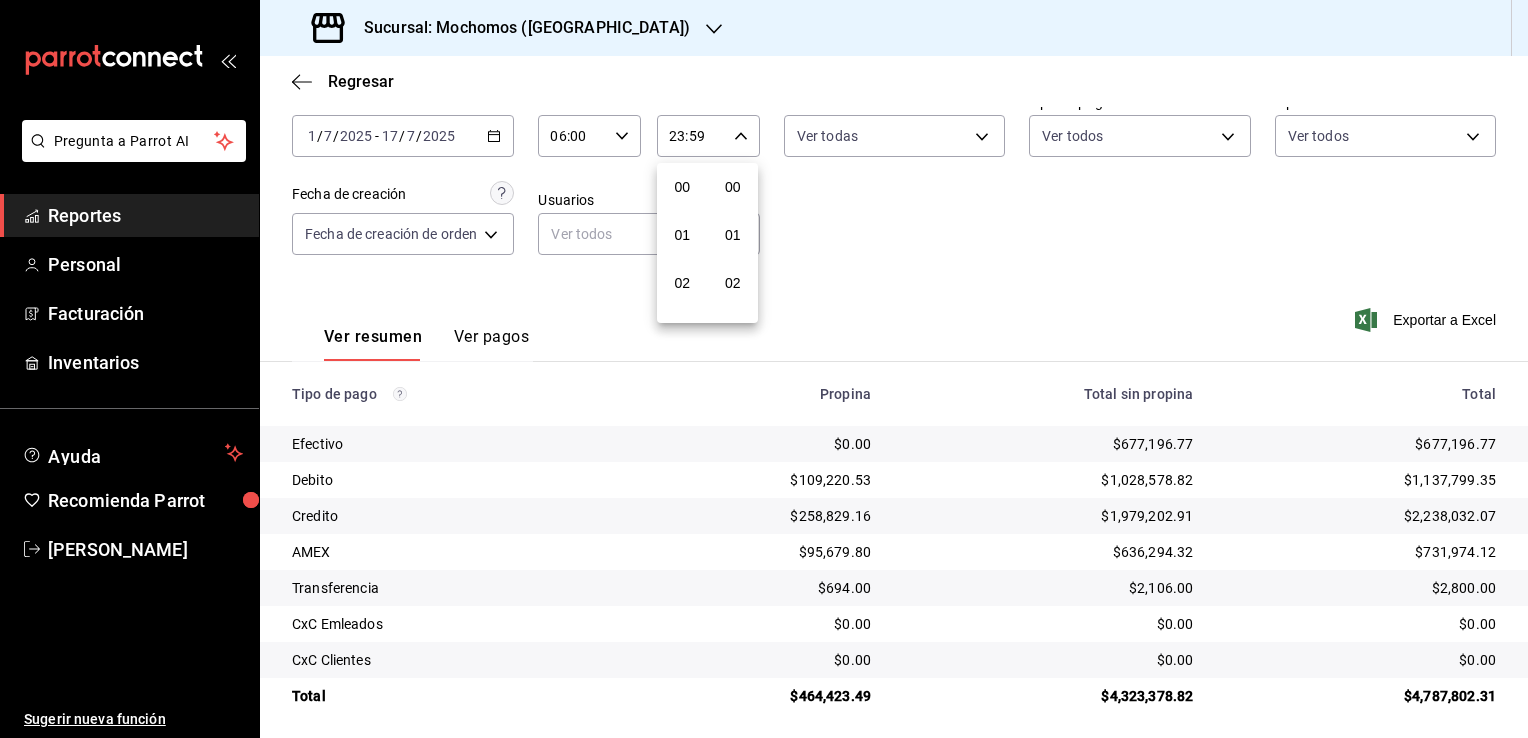 scroll, scrollTop: 1011, scrollLeft: 0, axis: vertical 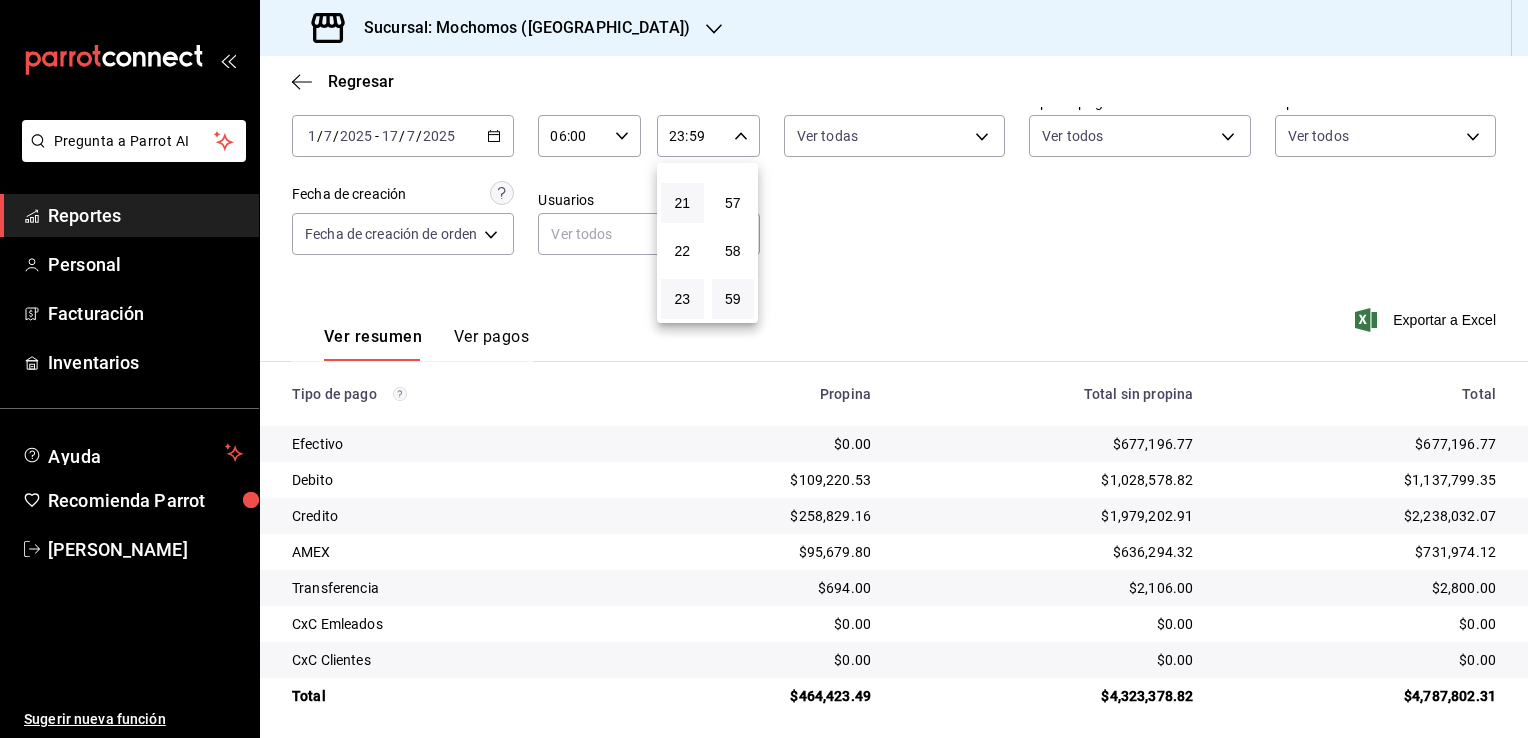 click on "21" at bounding box center [682, 203] 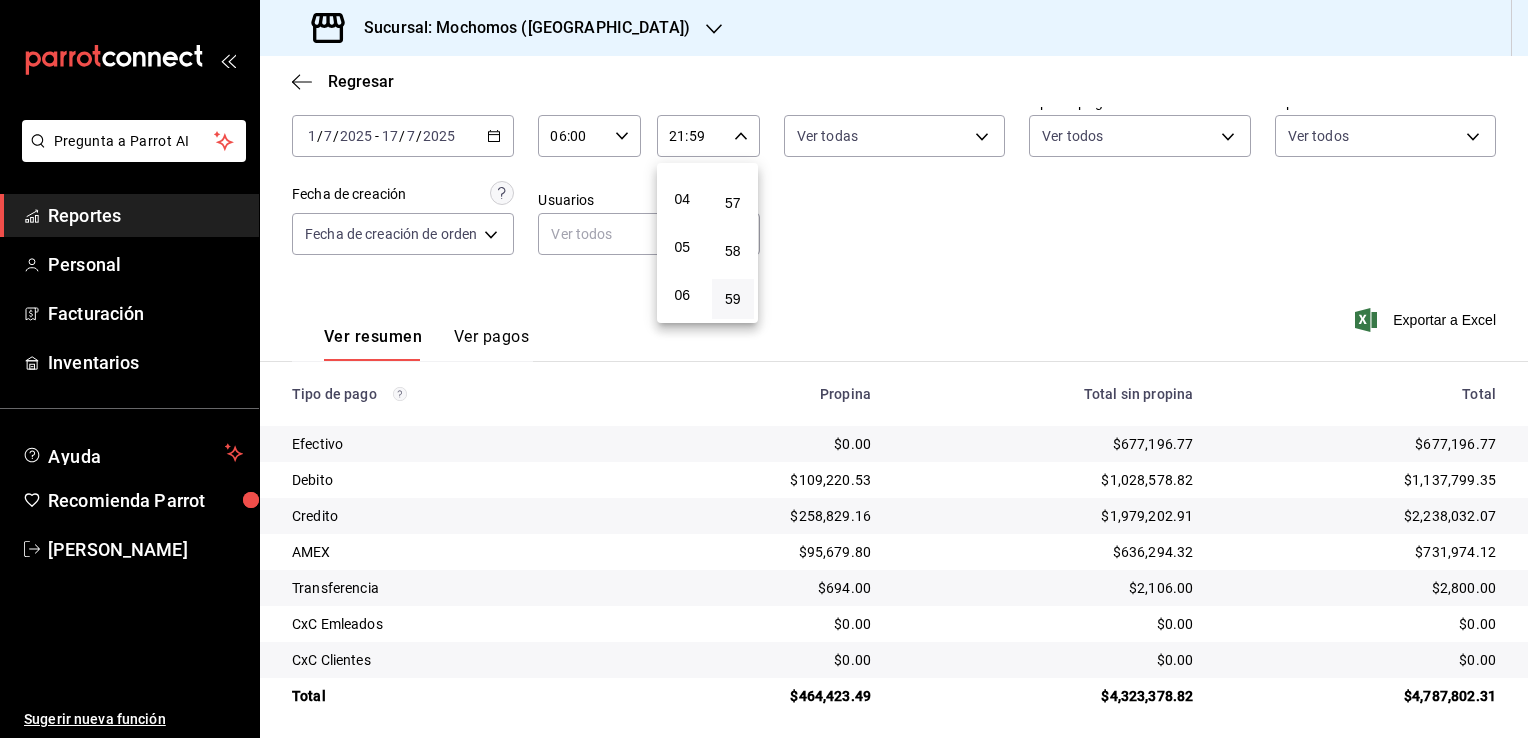 scroll, scrollTop: 171, scrollLeft: 0, axis: vertical 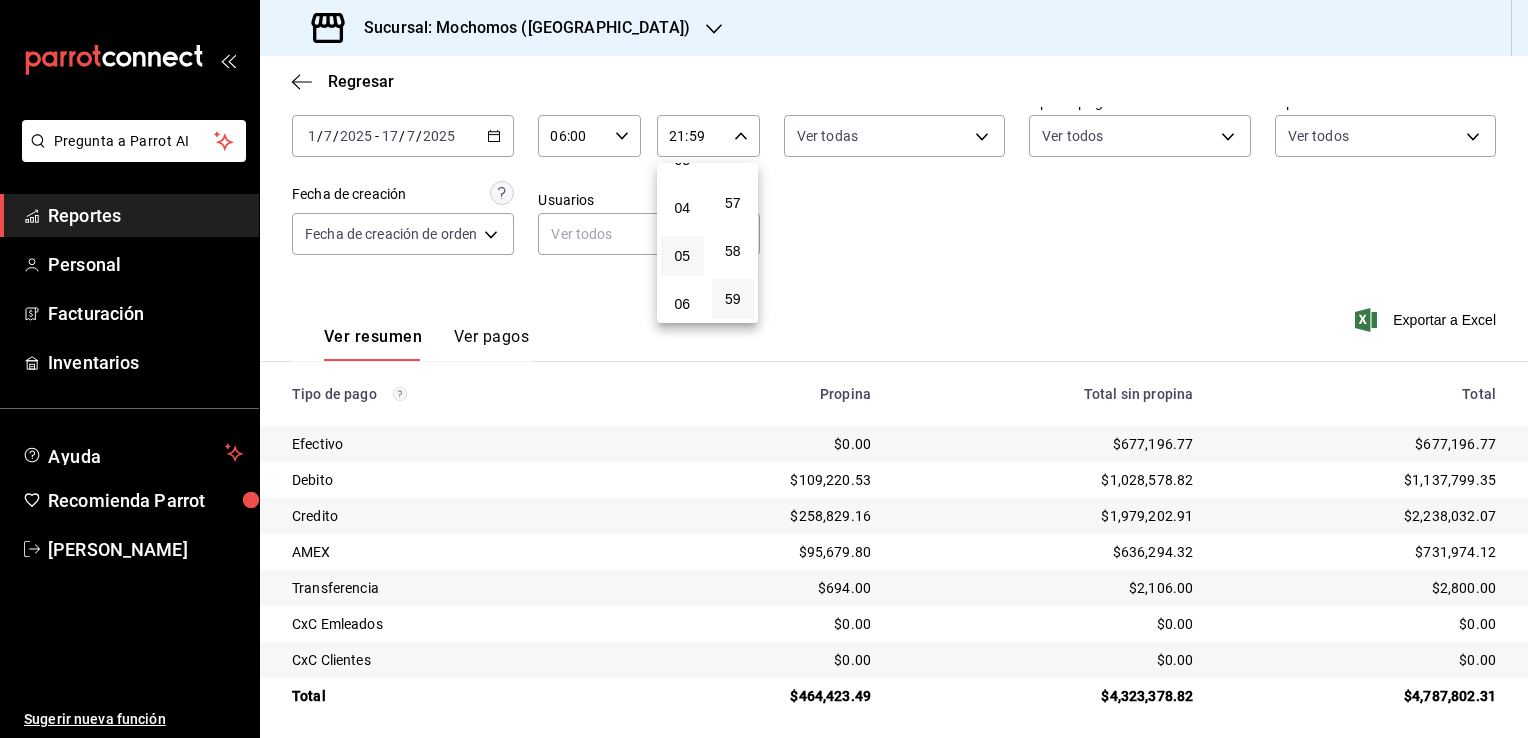 click on "05" at bounding box center (682, 256) 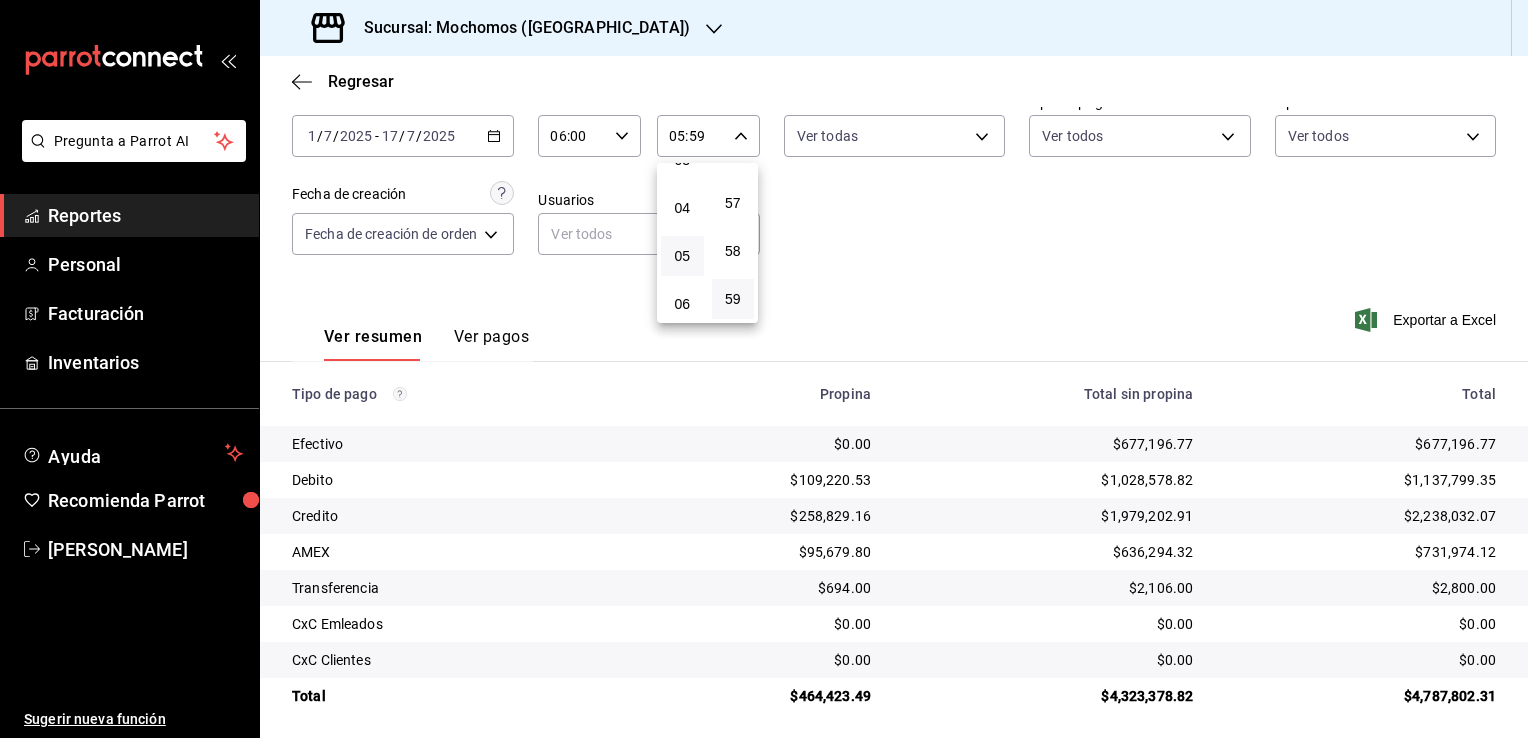 click at bounding box center (764, 369) 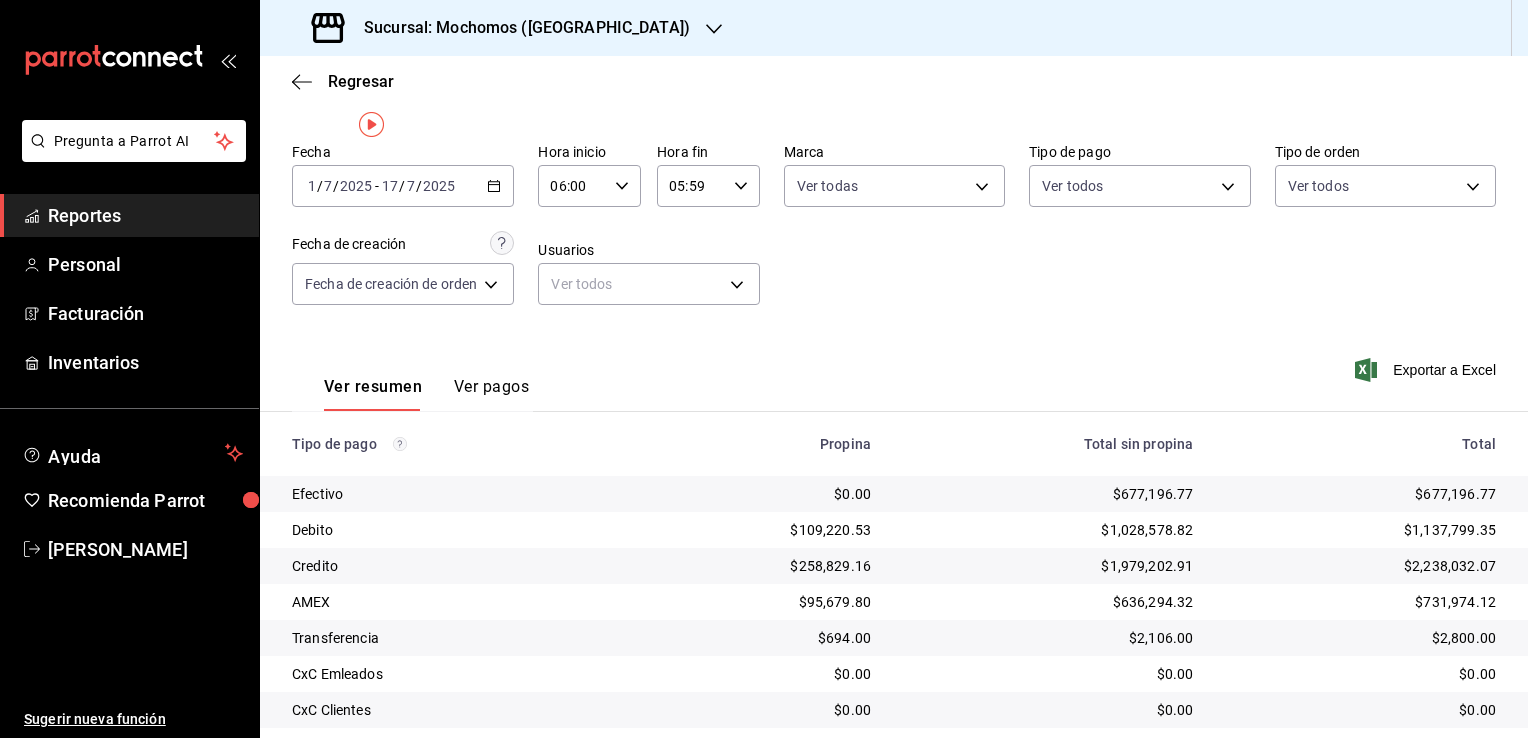 scroll, scrollTop: 0, scrollLeft: 0, axis: both 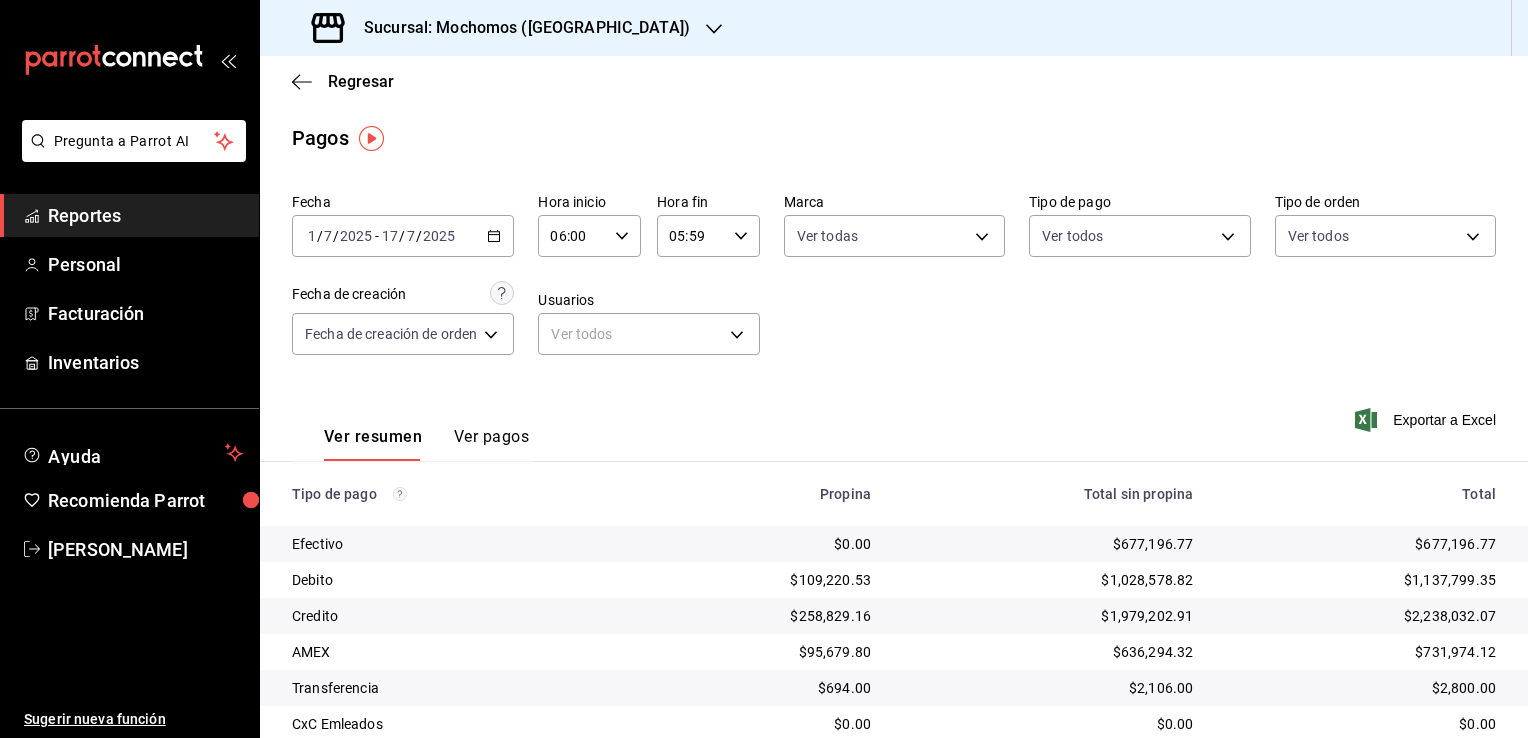 click 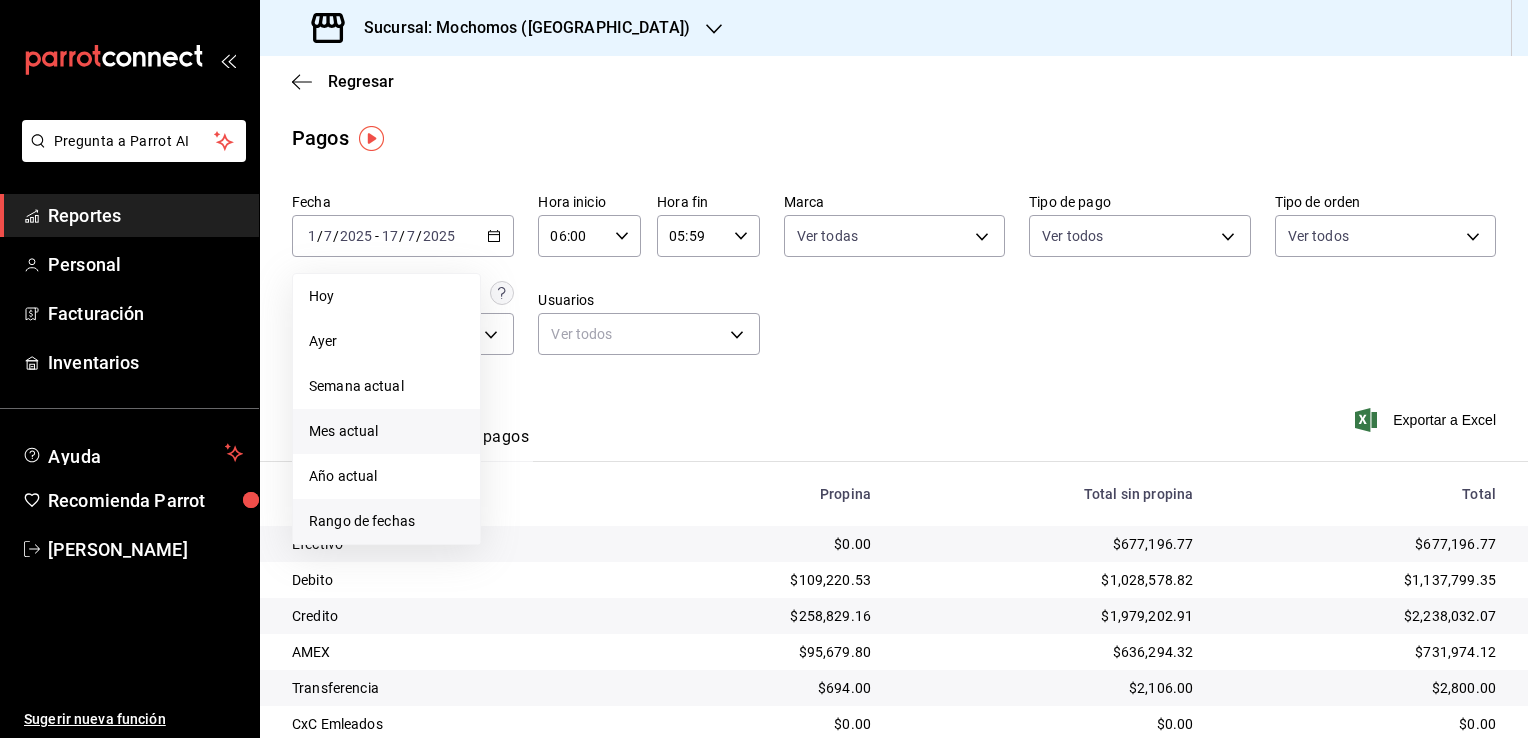 click on "Rango de fechas" at bounding box center [386, 521] 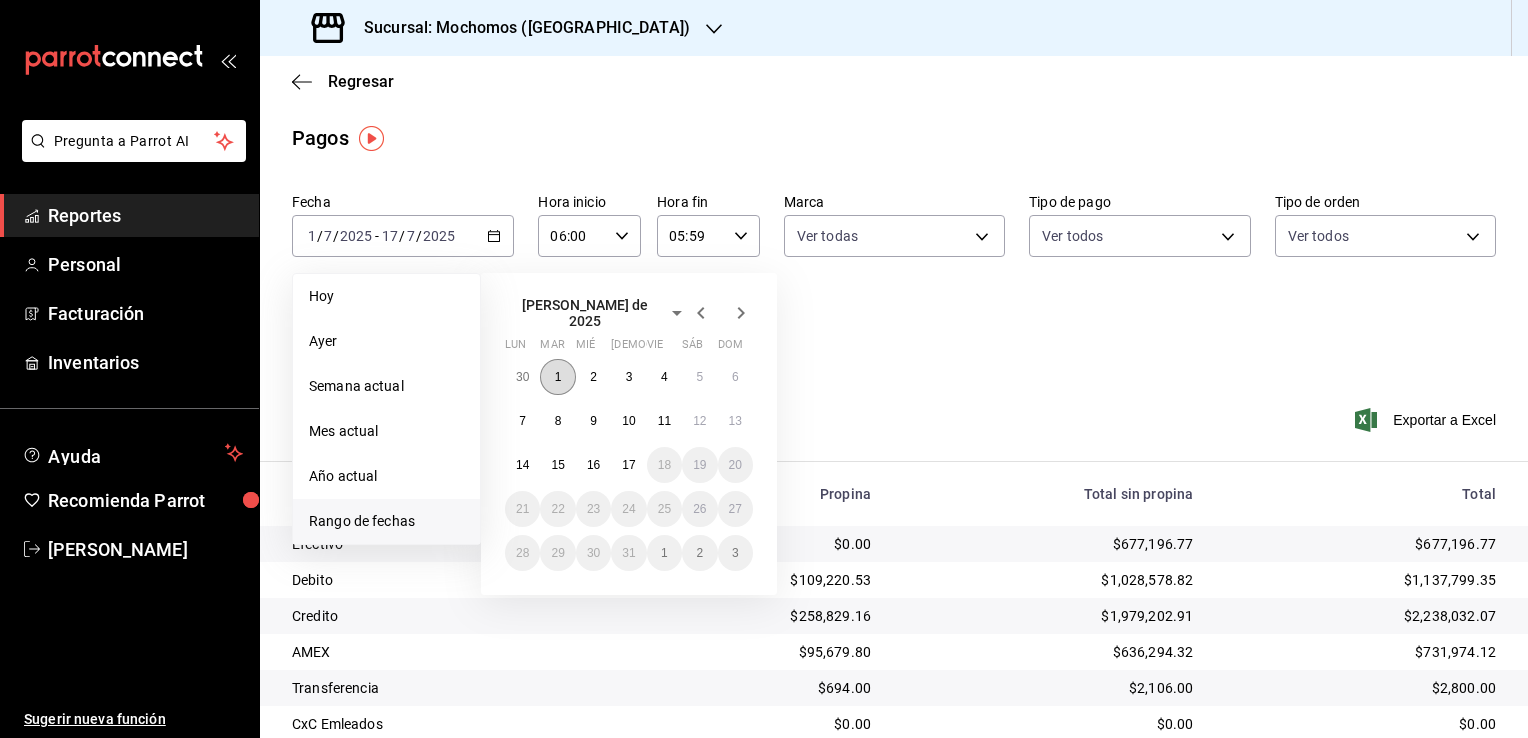 click on "1" at bounding box center [558, 377] 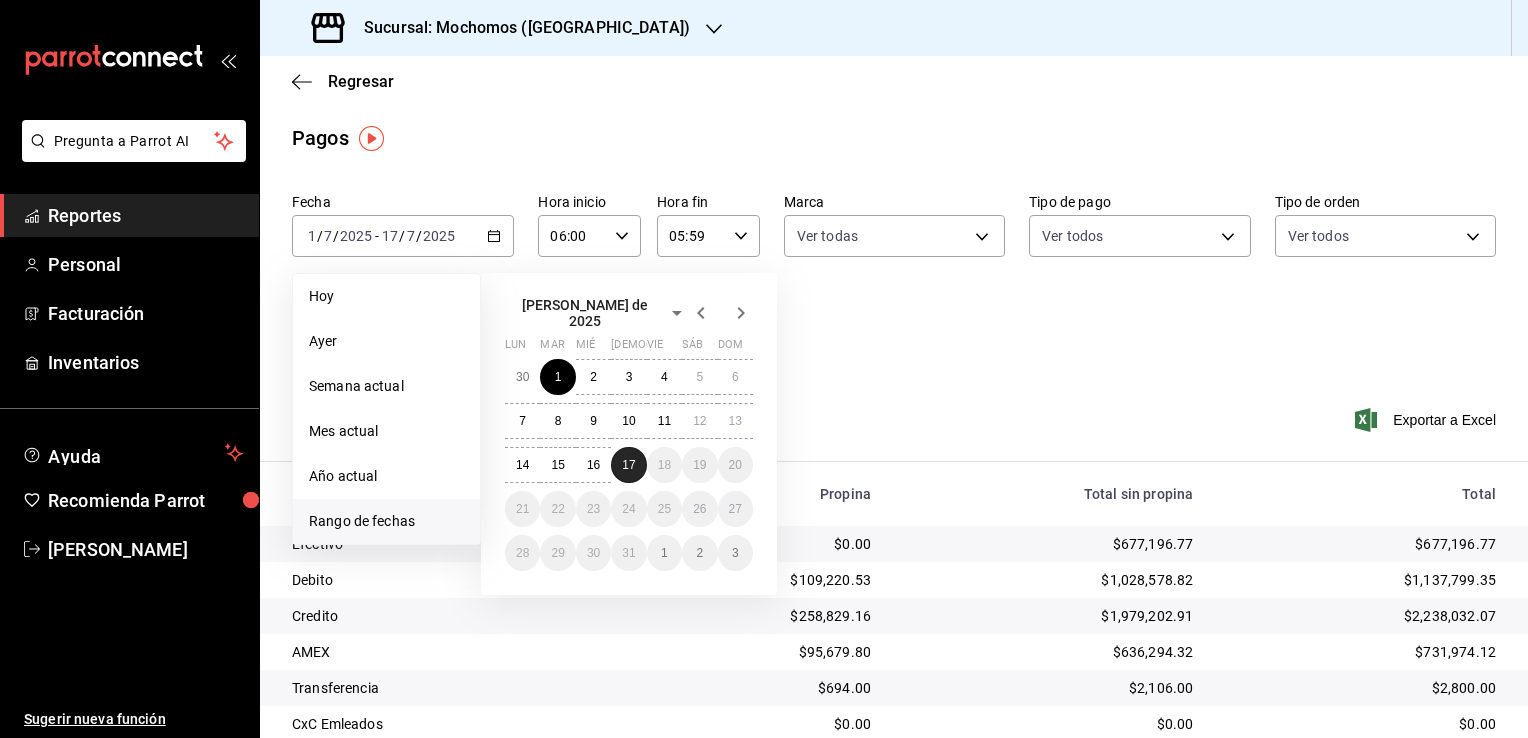 click on "17" at bounding box center [628, 465] 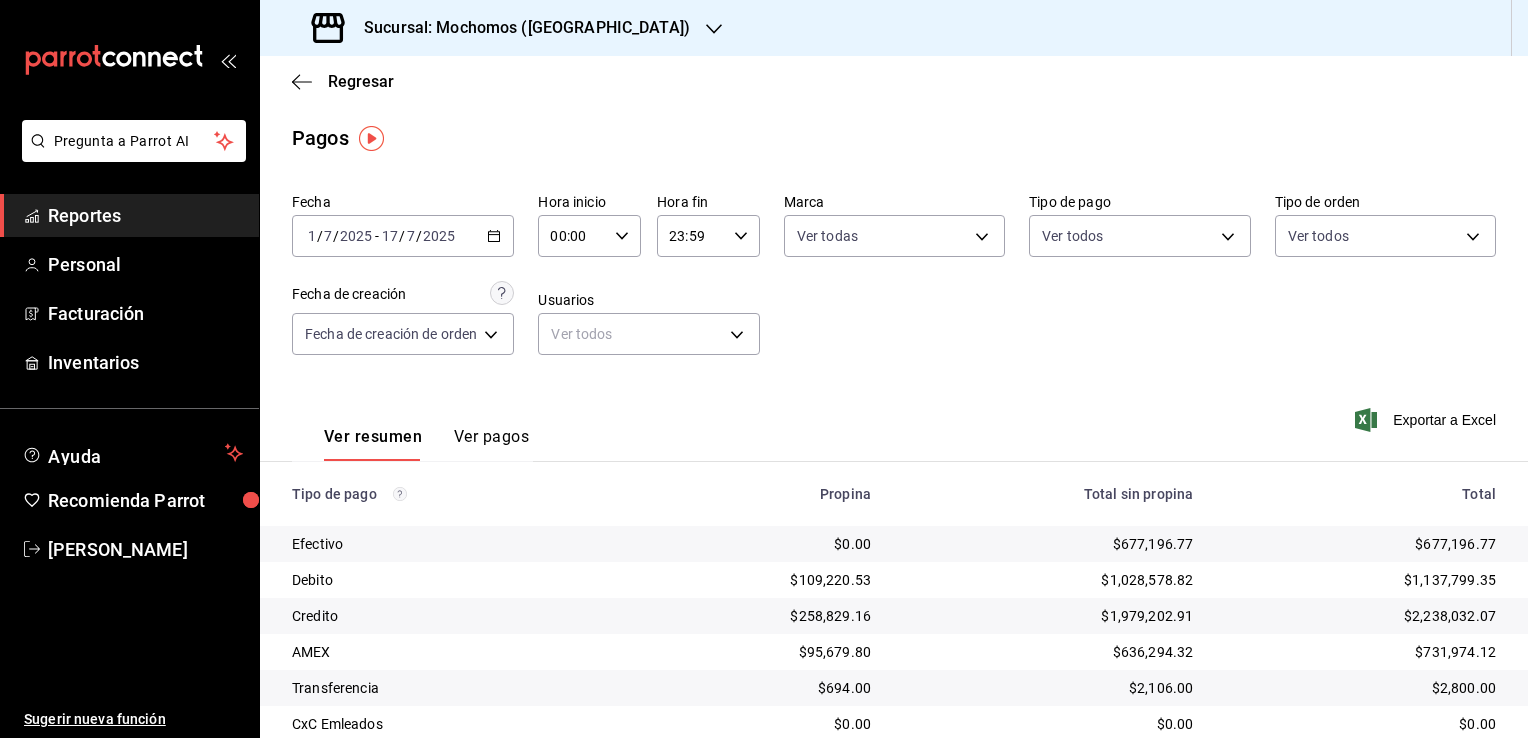 click 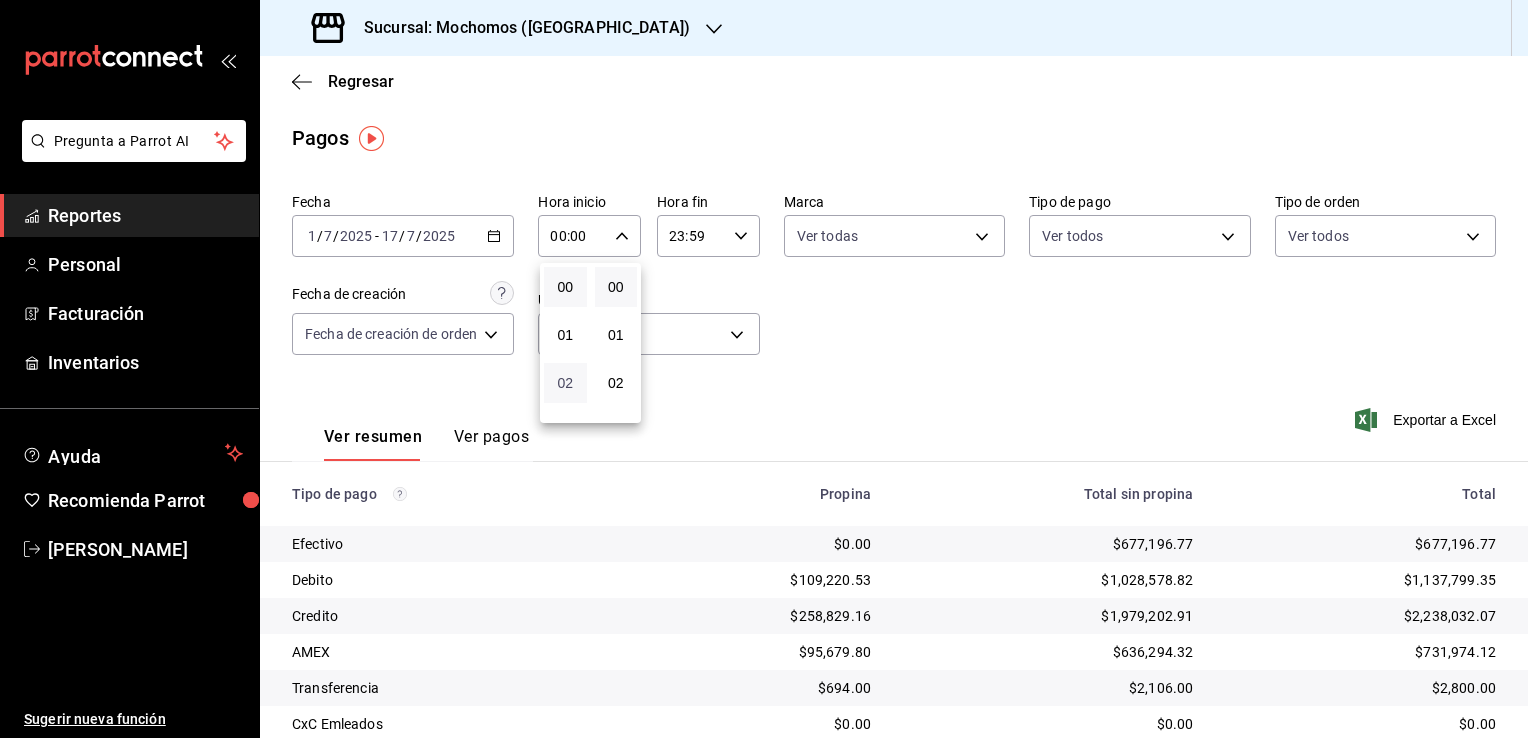 click on "02" at bounding box center (565, 383) 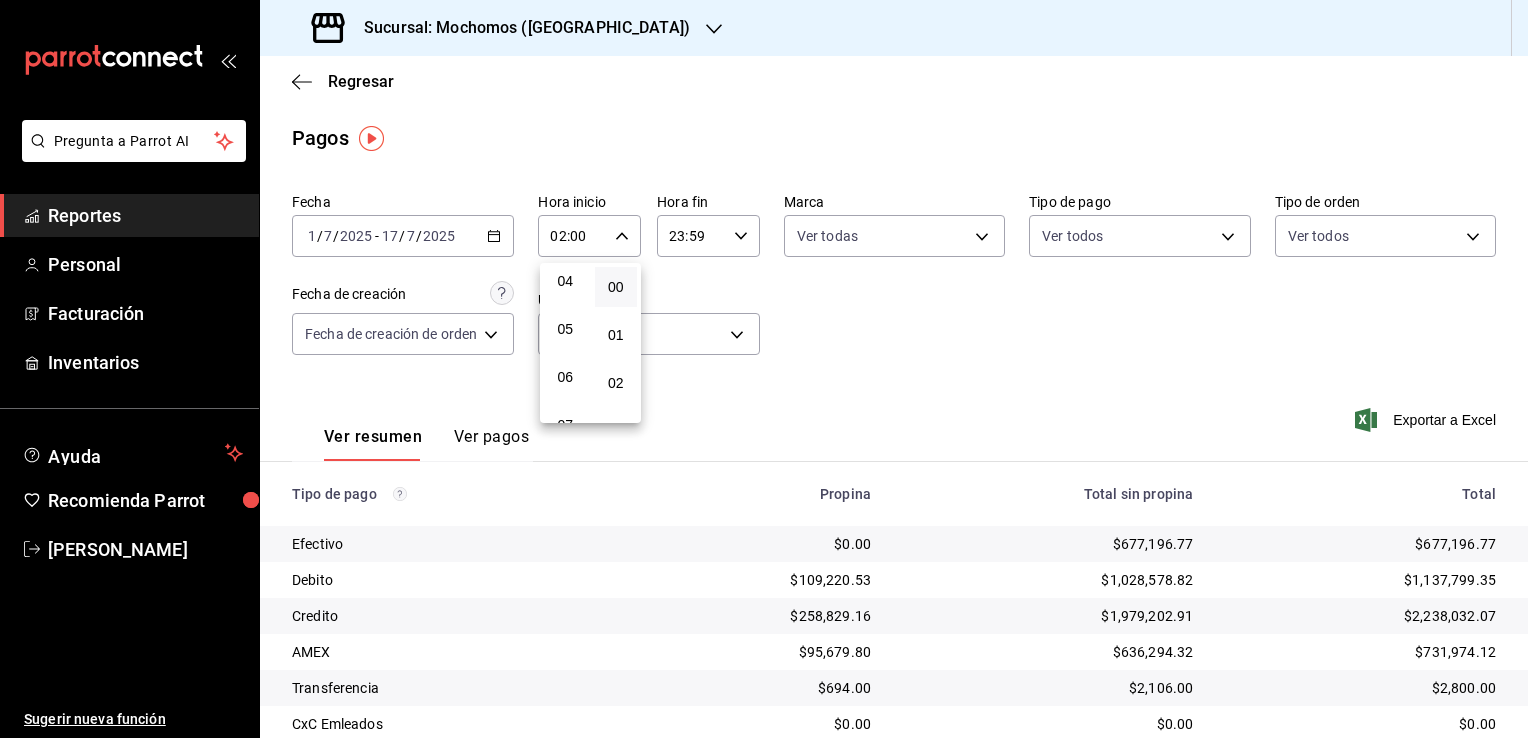 scroll, scrollTop: 200, scrollLeft: 0, axis: vertical 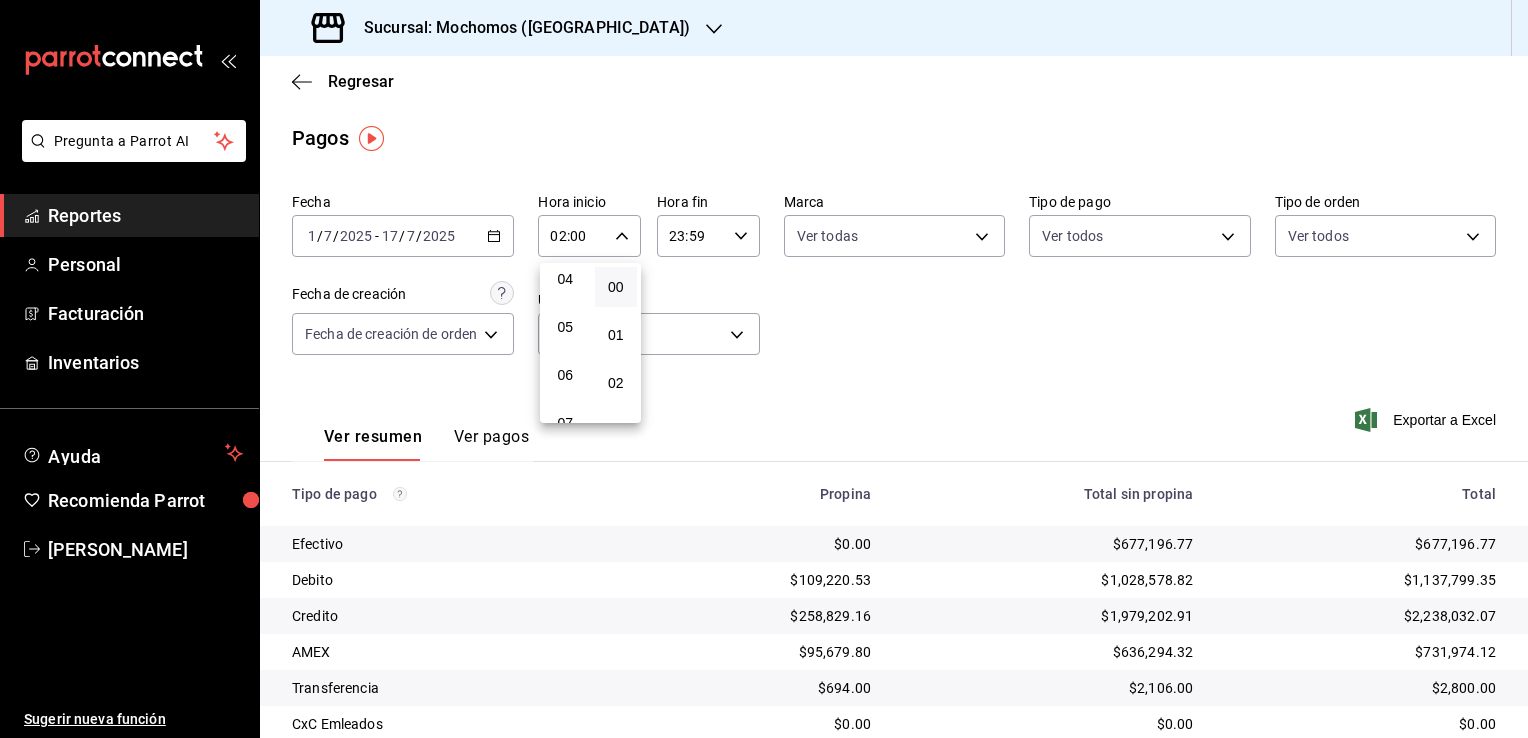 click on "06" at bounding box center (565, 375) 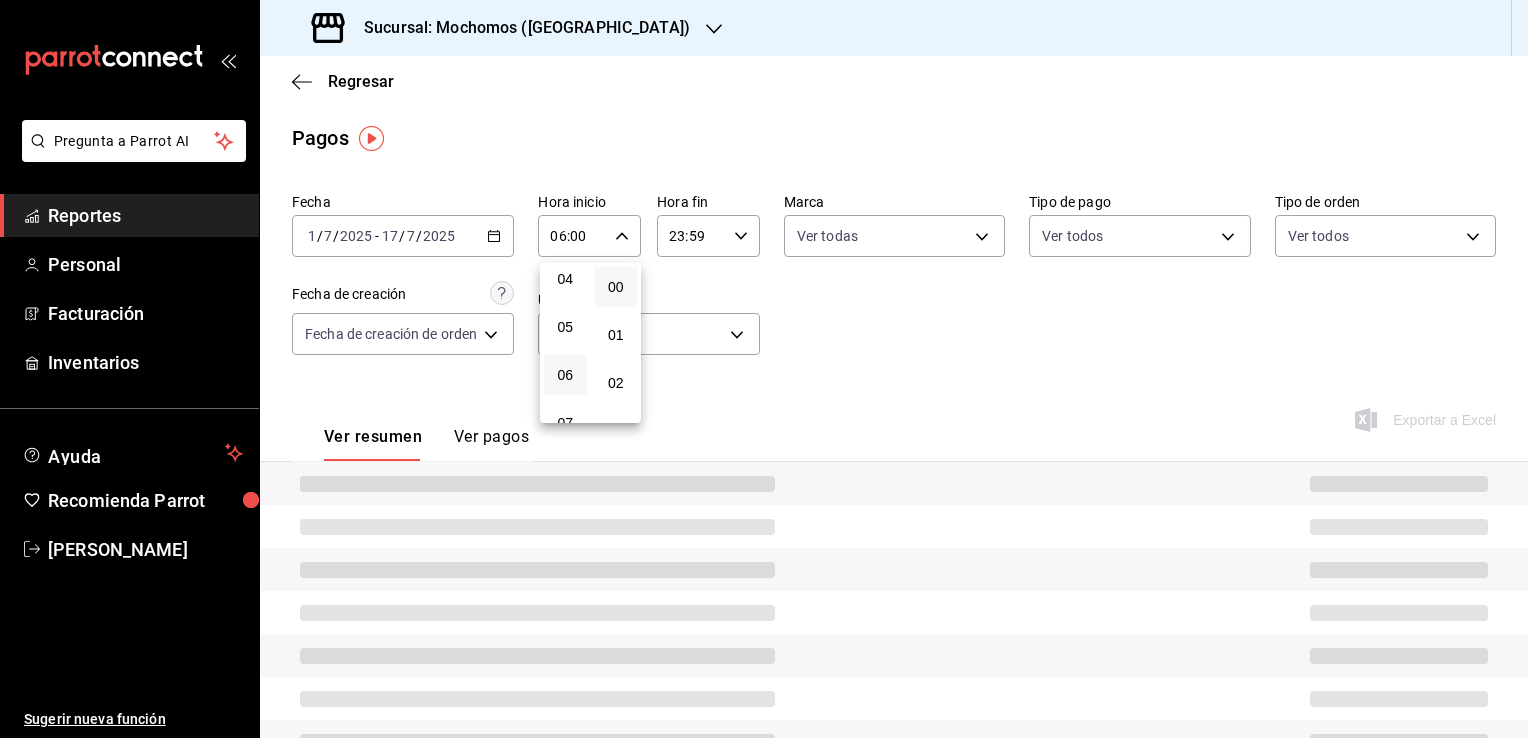 click at bounding box center (764, 369) 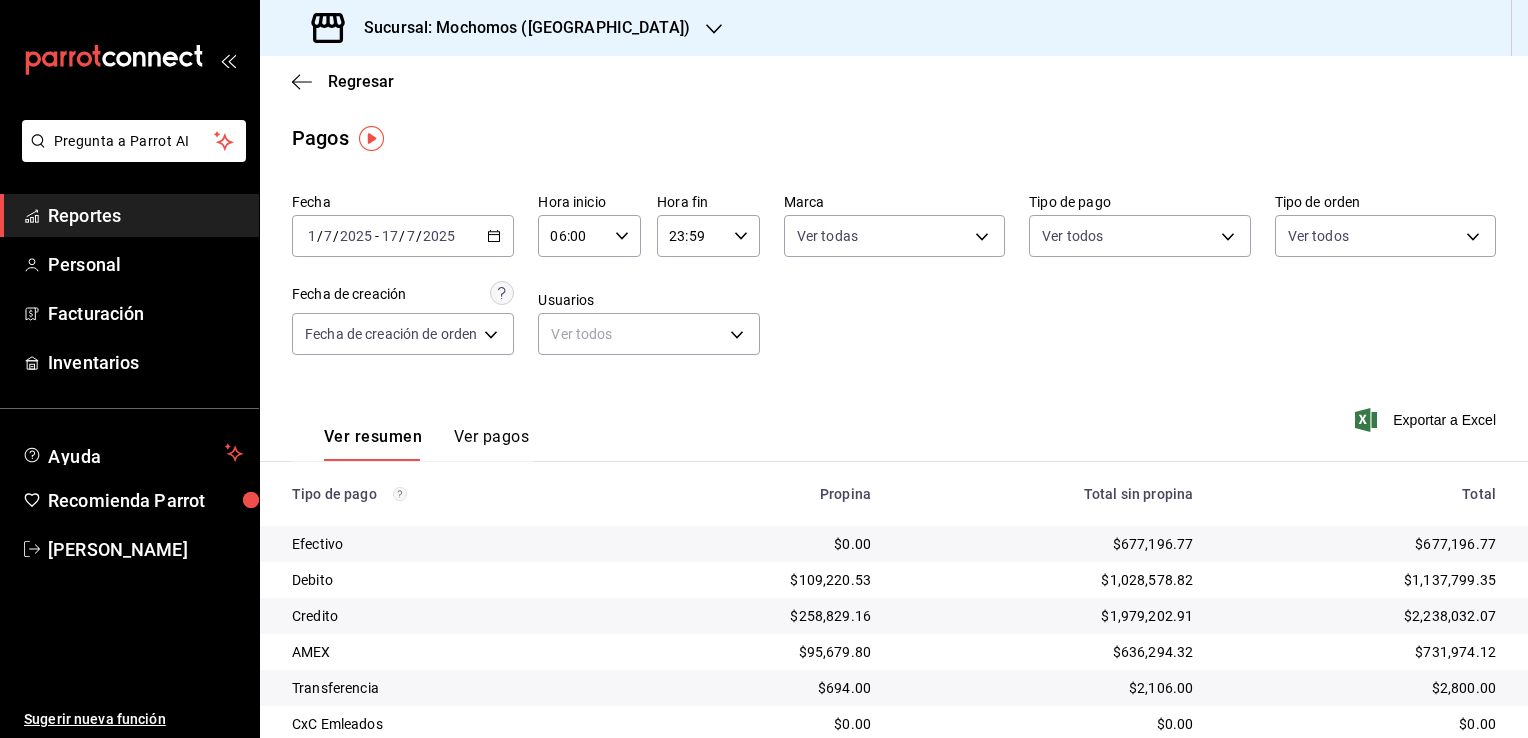 click 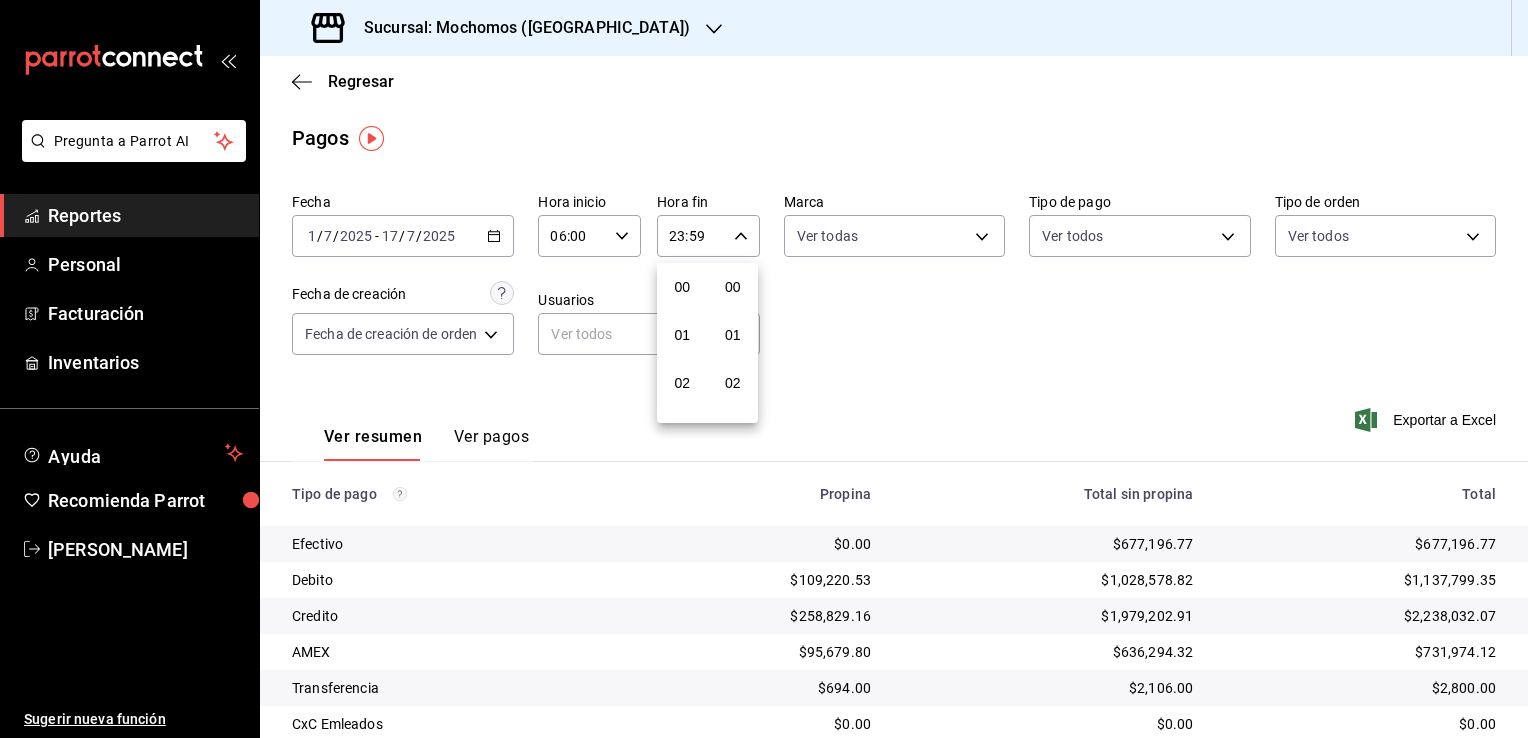 scroll, scrollTop: 1011, scrollLeft: 0, axis: vertical 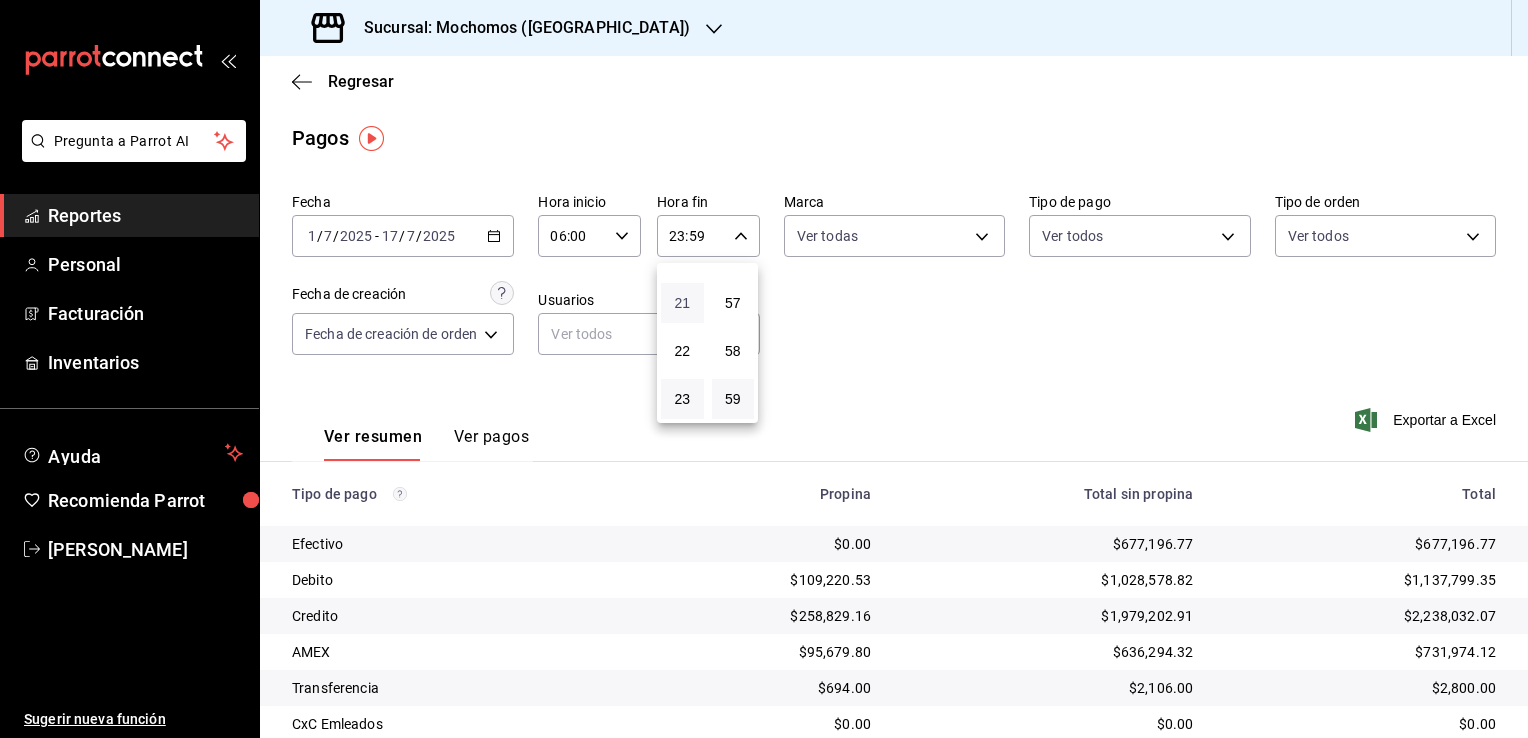 click on "21" at bounding box center [682, 303] 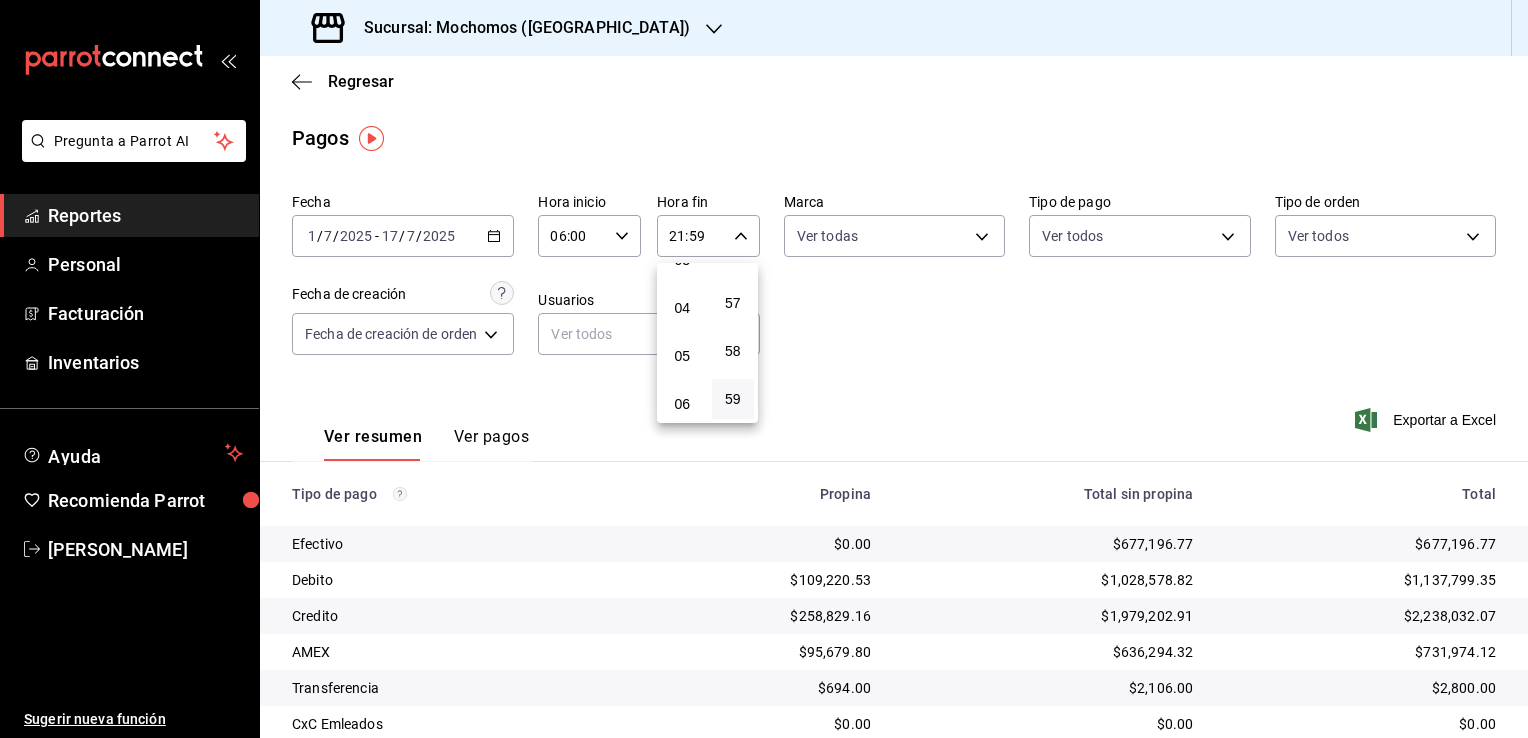 scroll, scrollTop: 31, scrollLeft: 0, axis: vertical 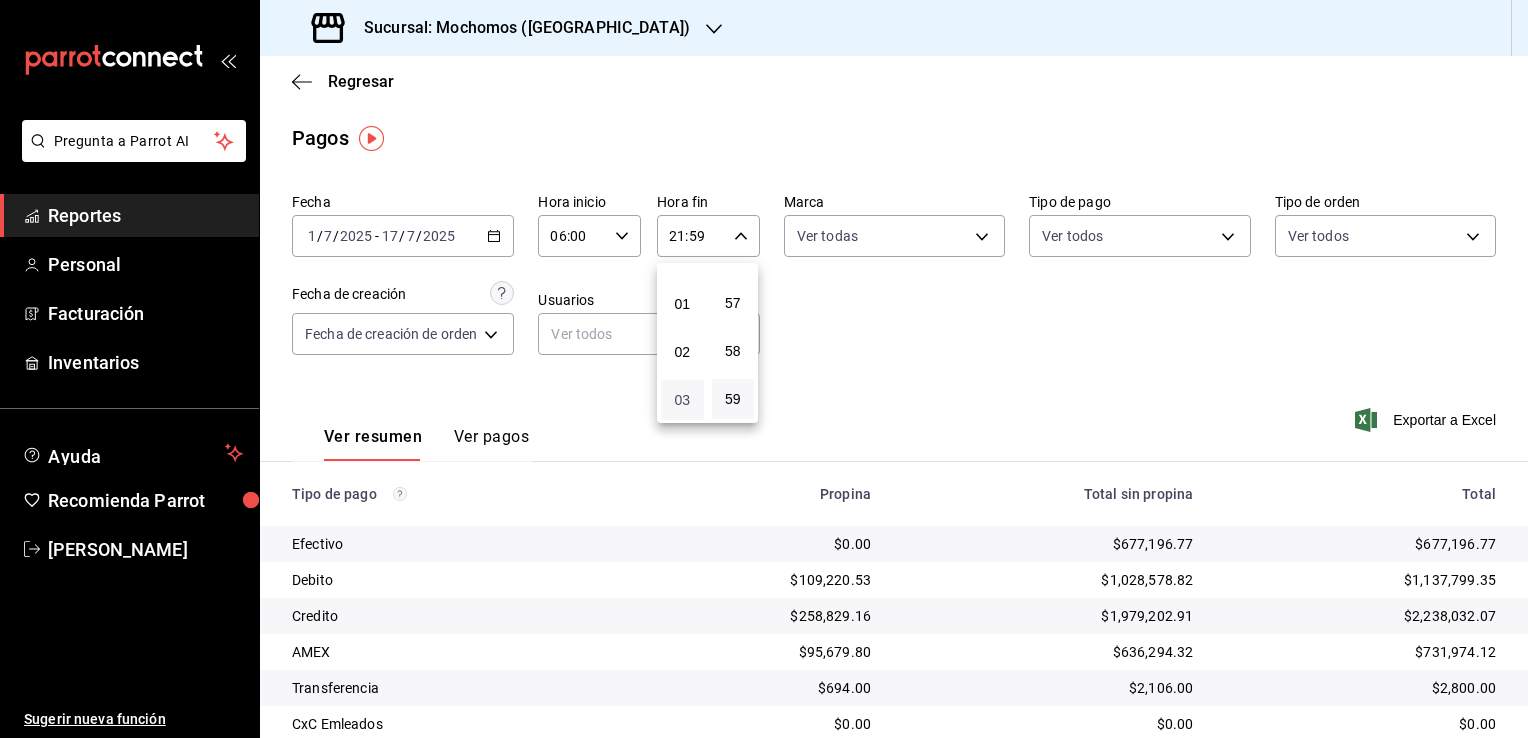 click on "03" at bounding box center [682, 400] 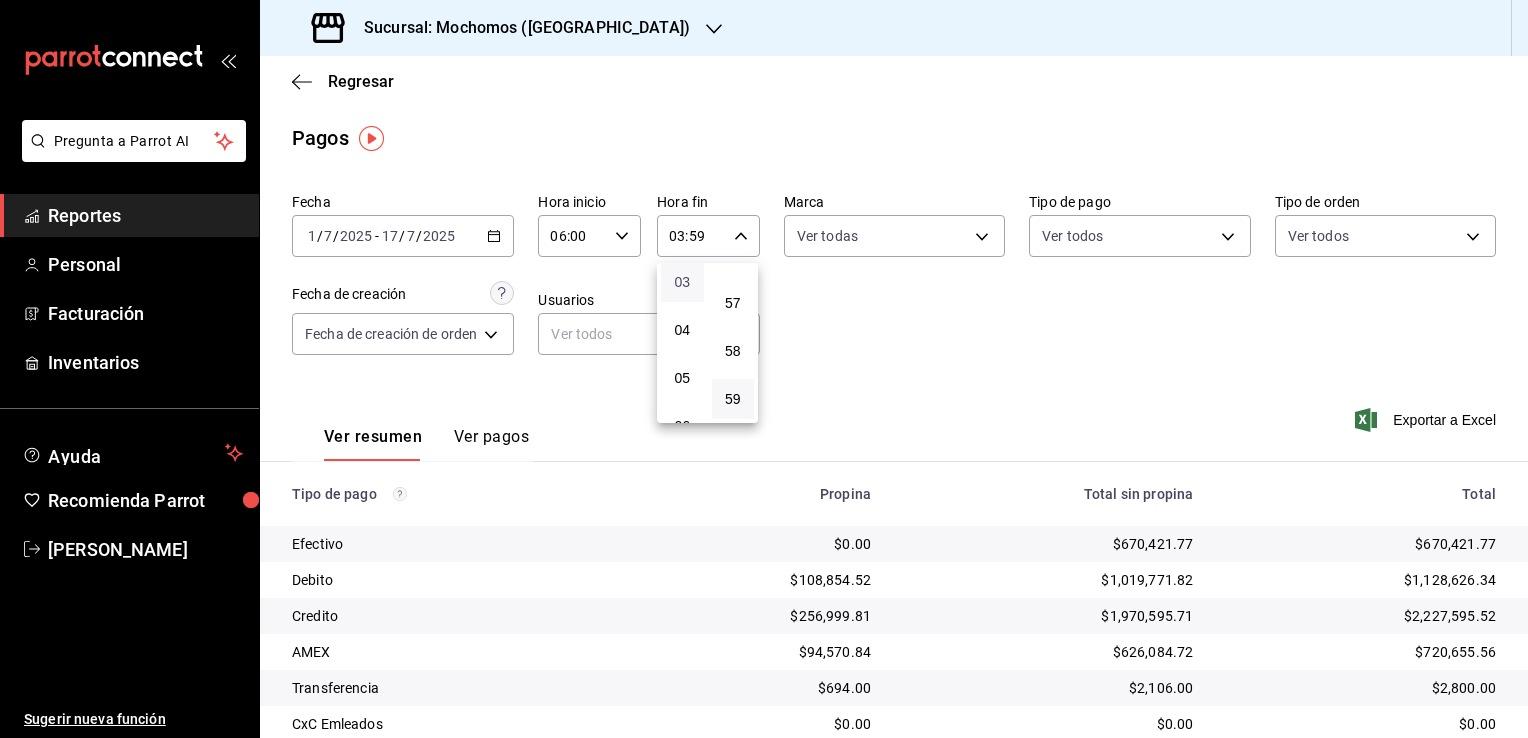 scroll, scrollTop: 151, scrollLeft: 0, axis: vertical 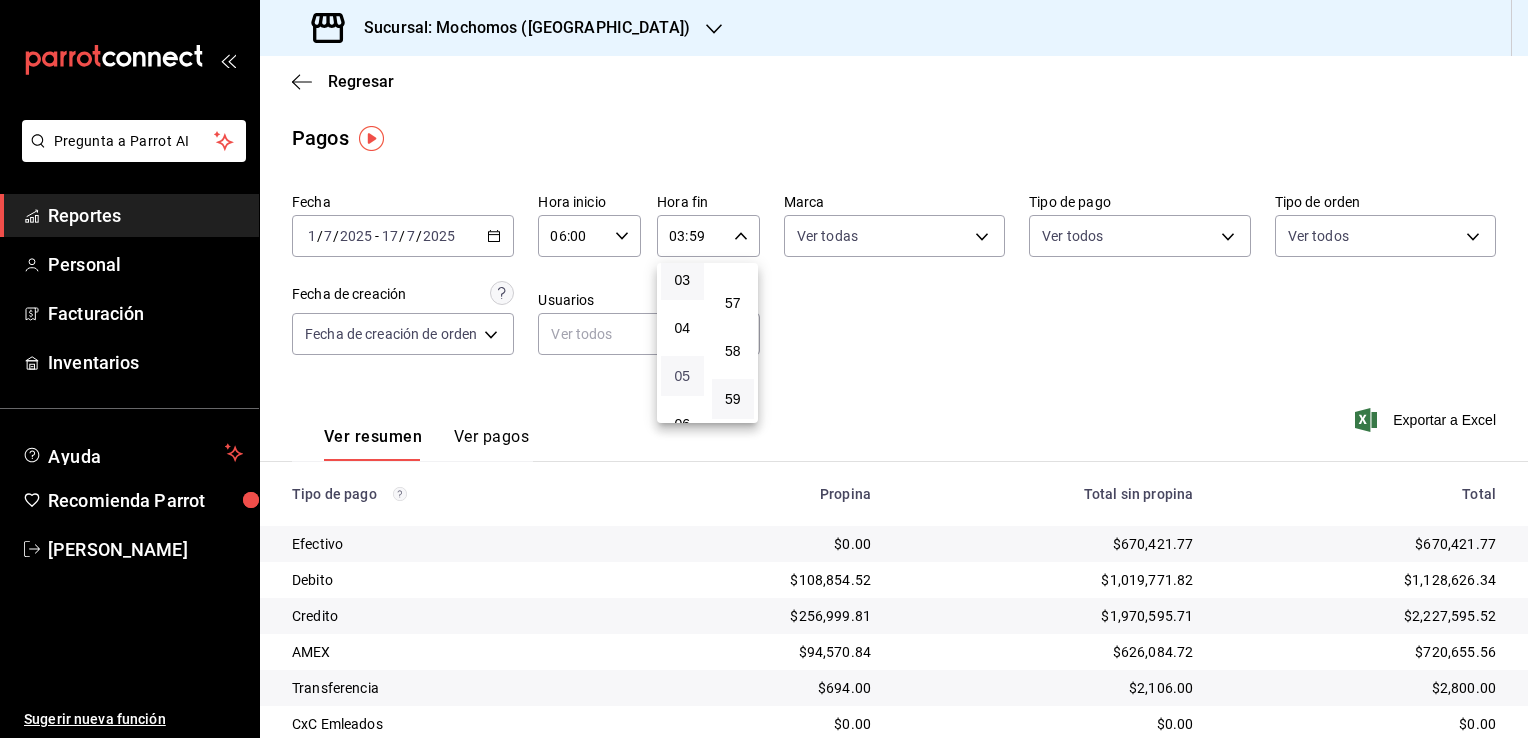 click on "05" at bounding box center [682, 376] 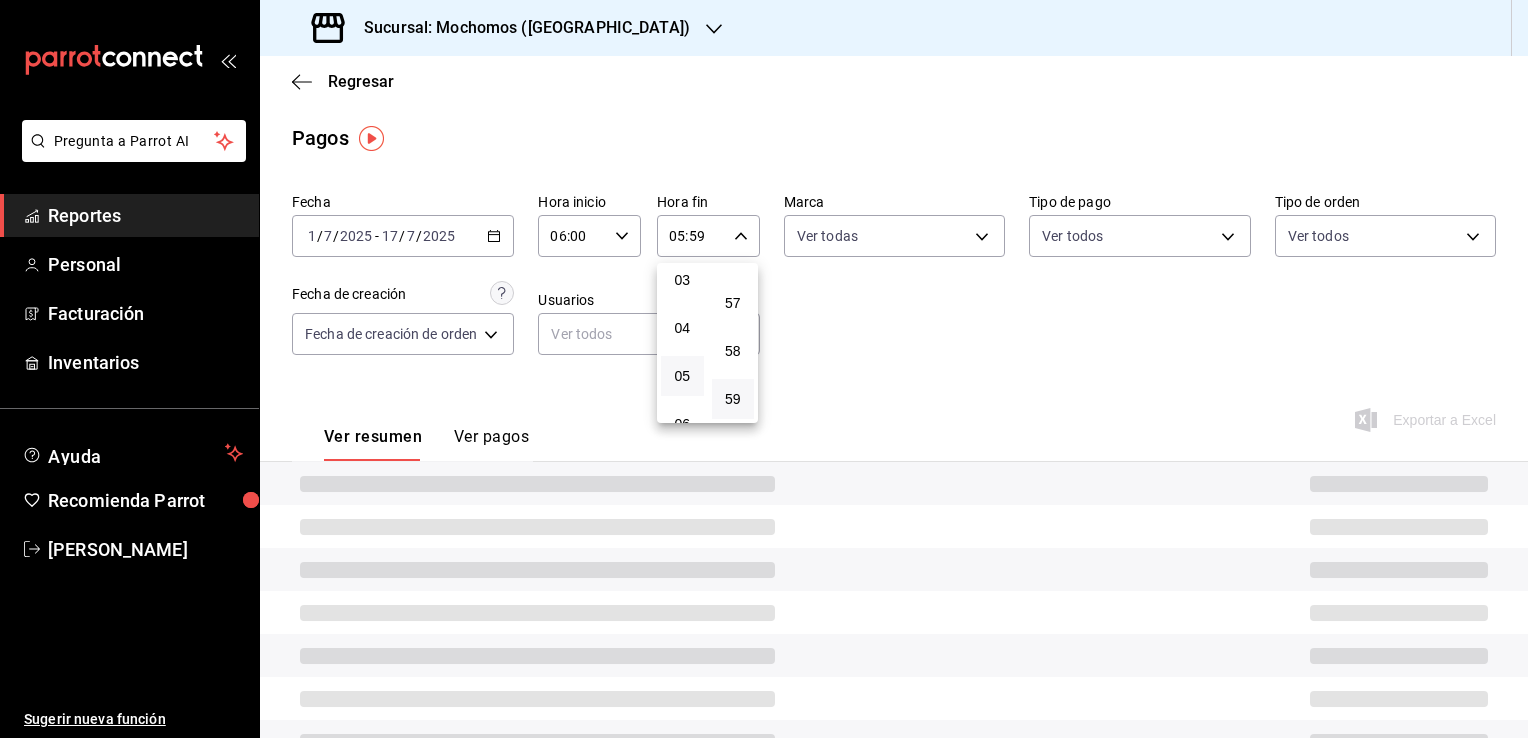 click at bounding box center [764, 369] 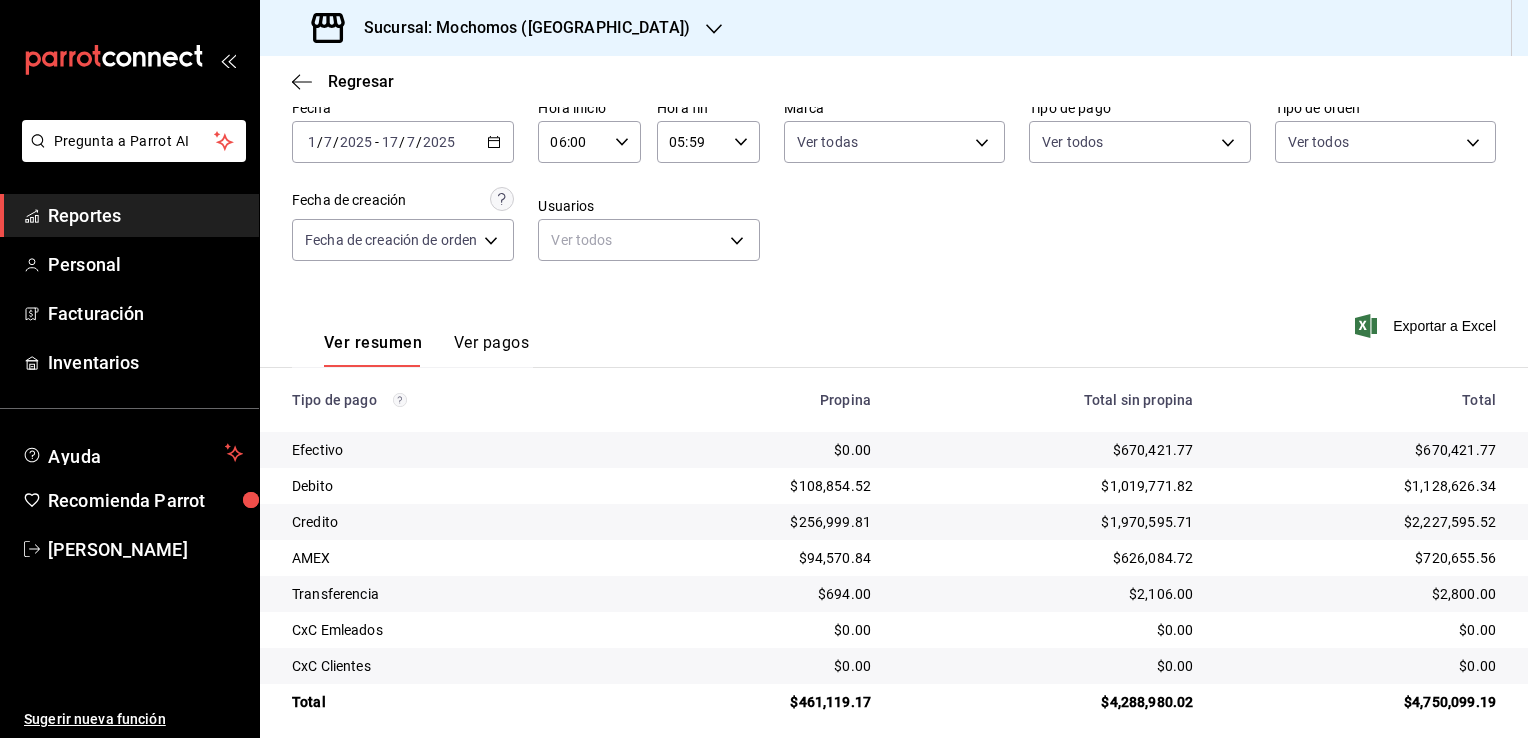 scroll, scrollTop: 108, scrollLeft: 0, axis: vertical 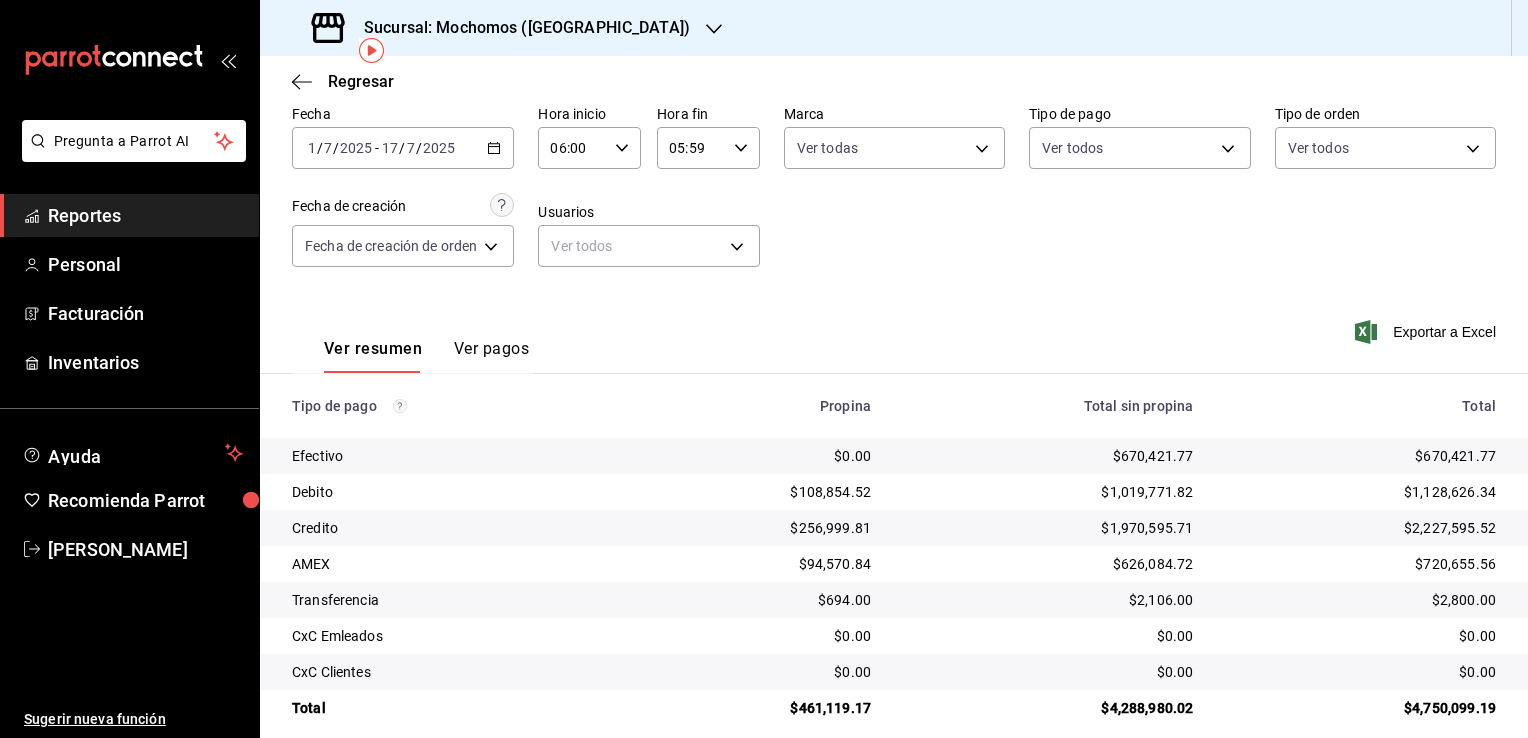 click on "Reportes" at bounding box center [145, 215] 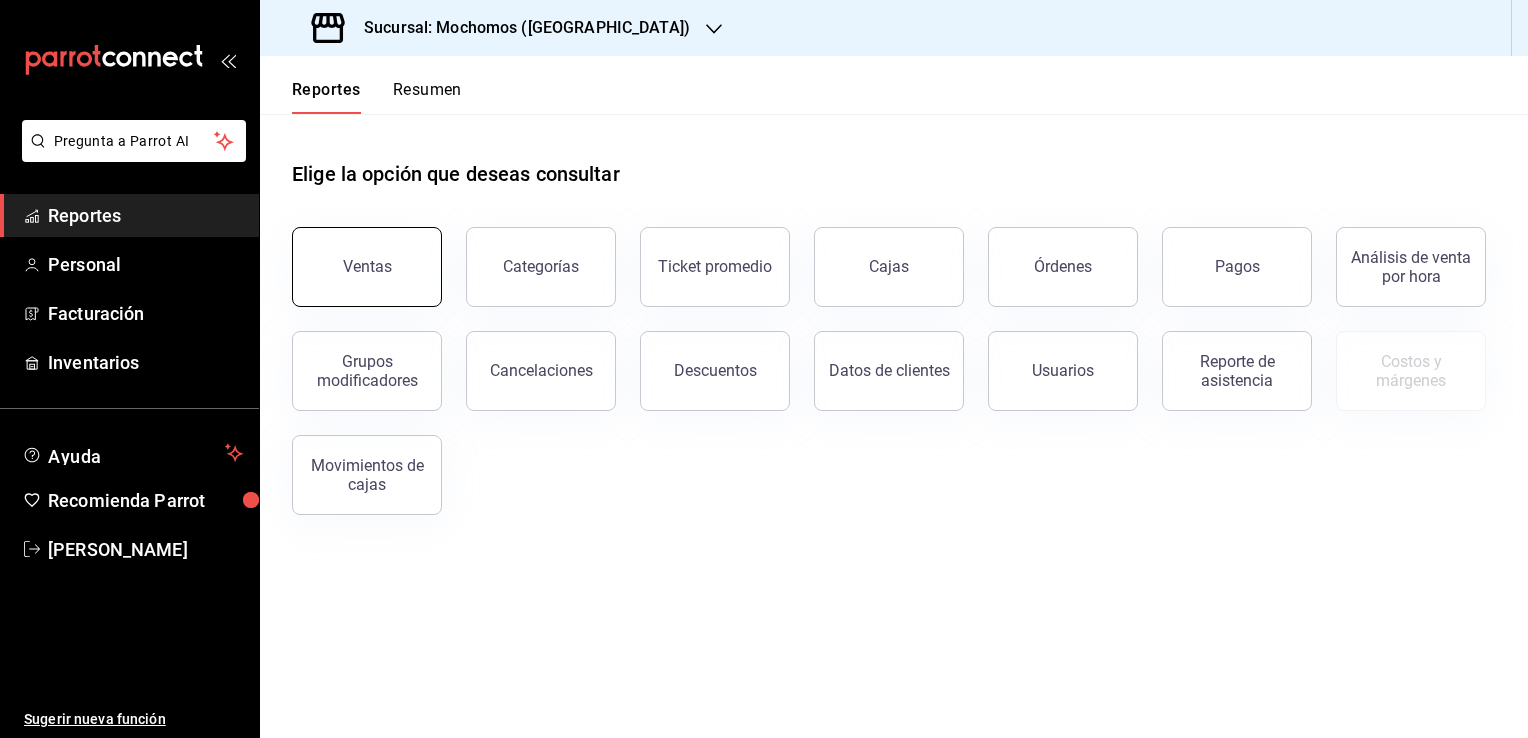 click on "Ventas" at bounding box center (367, 267) 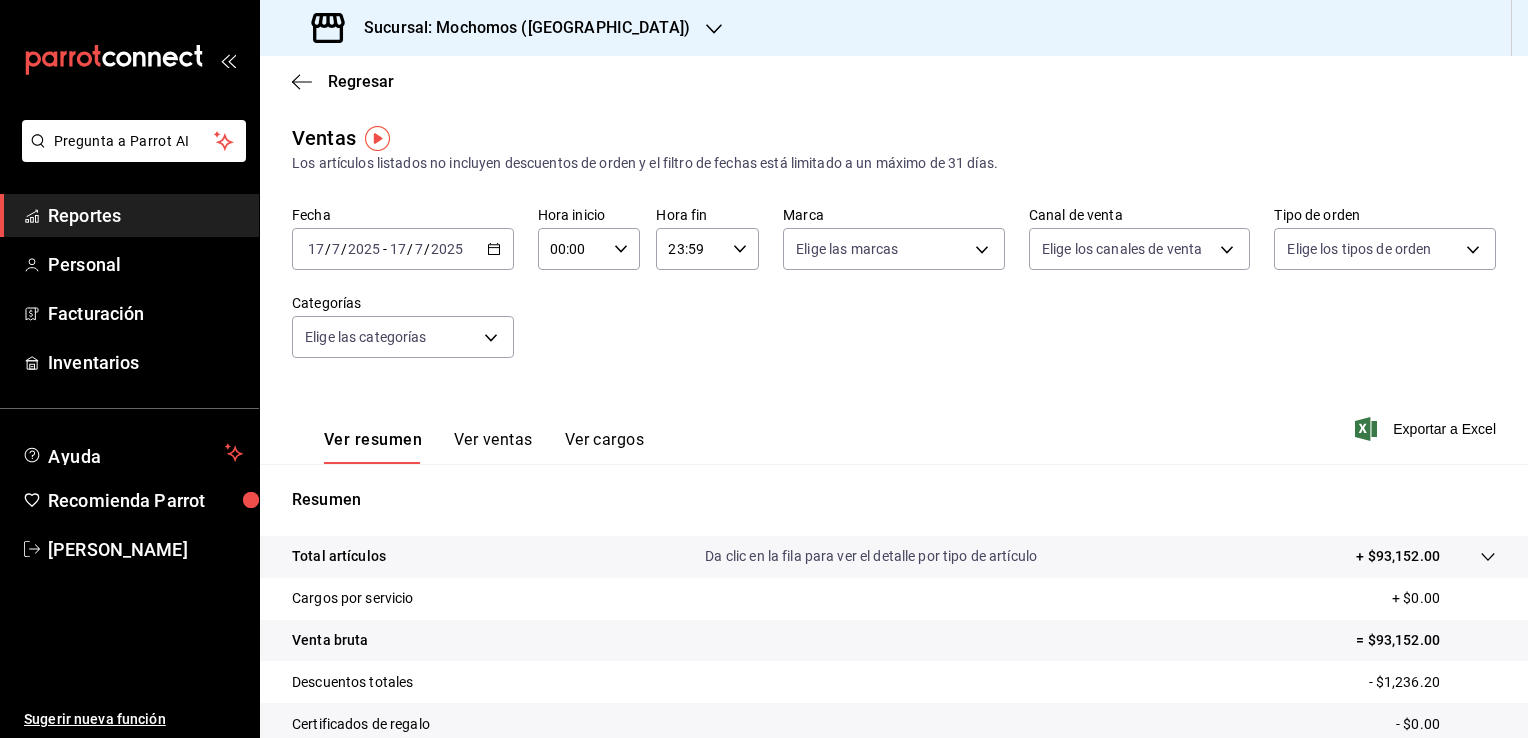 click 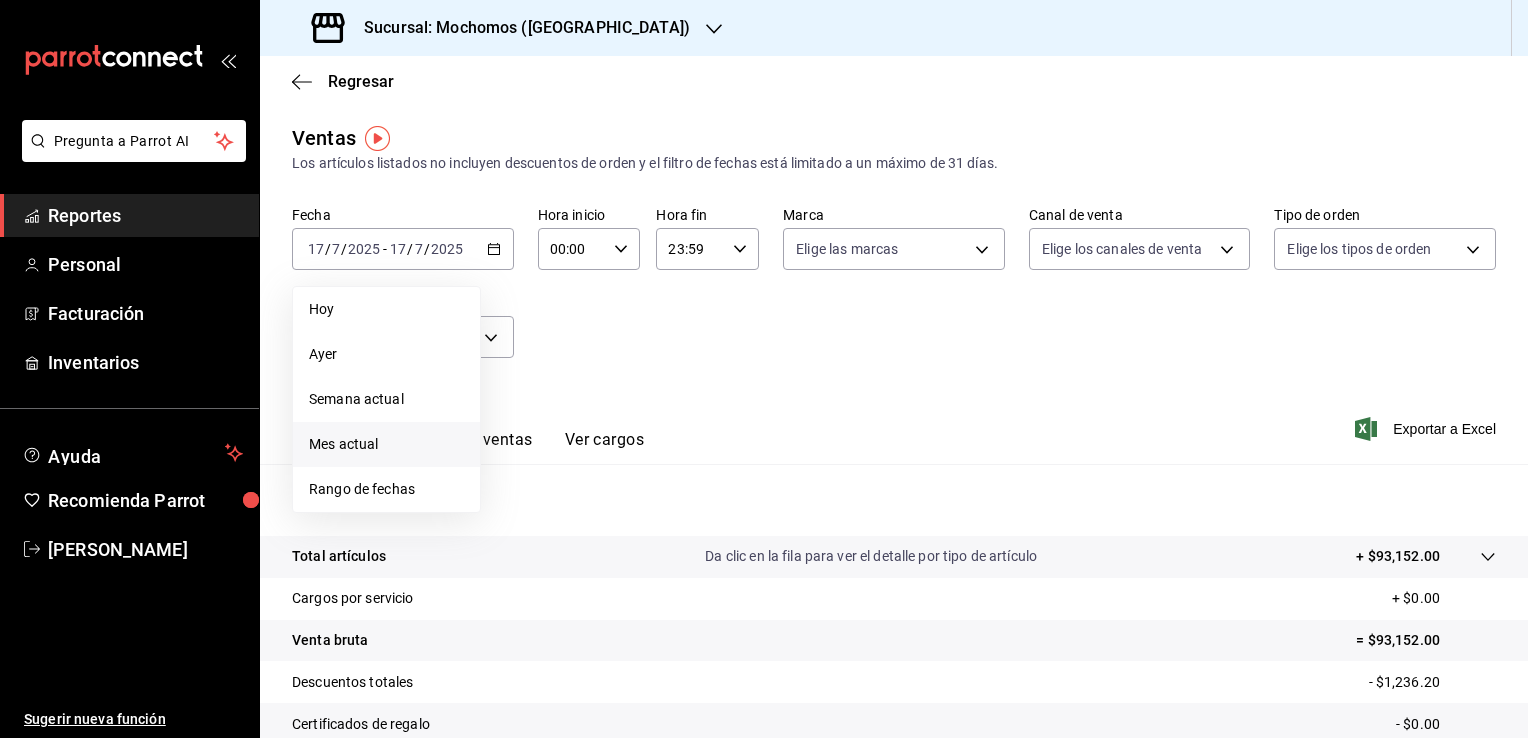 click on "Mes actual" at bounding box center (386, 444) 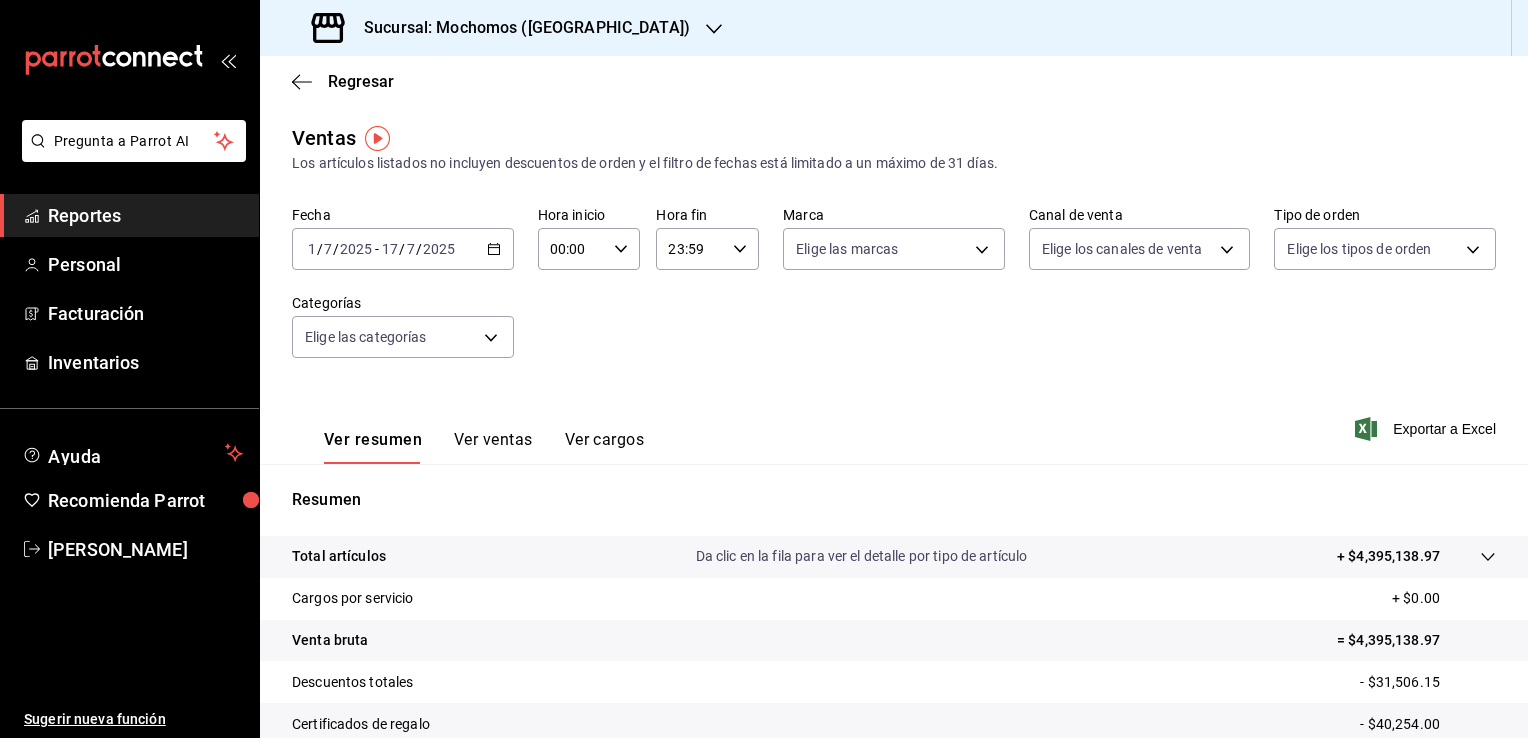click 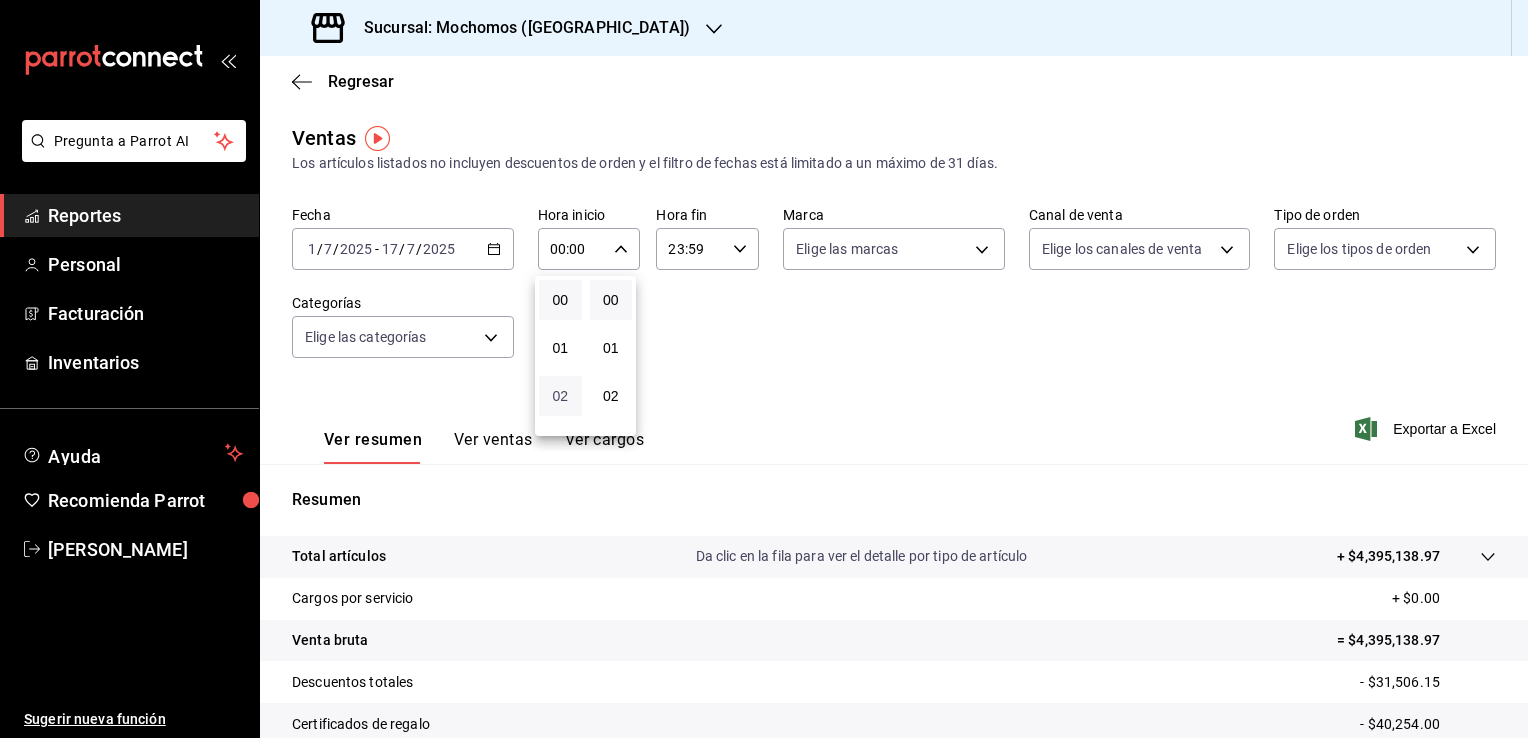 click on "02" at bounding box center [560, 396] 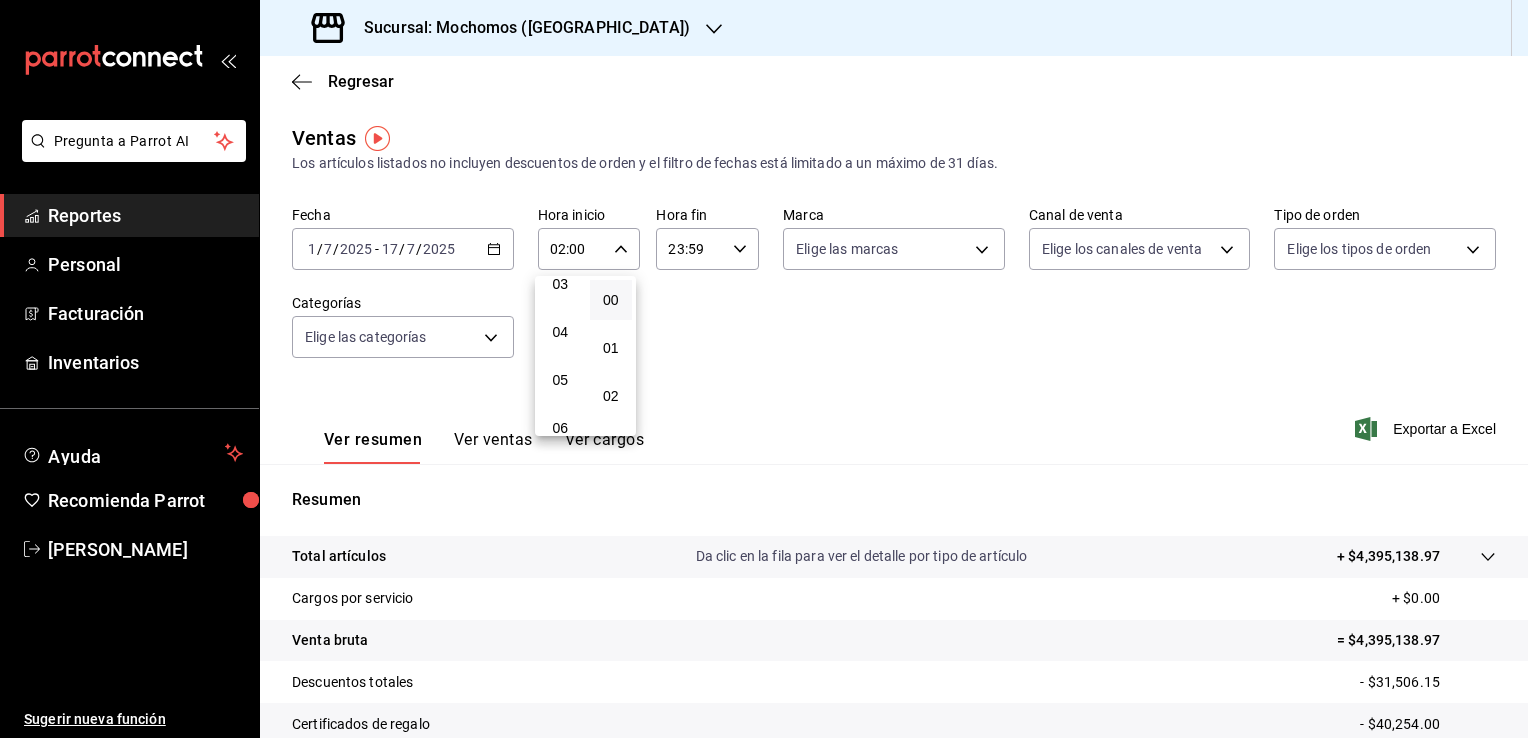 scroll, scrollTop: 200, scrollLeft: 0, axis: vertical 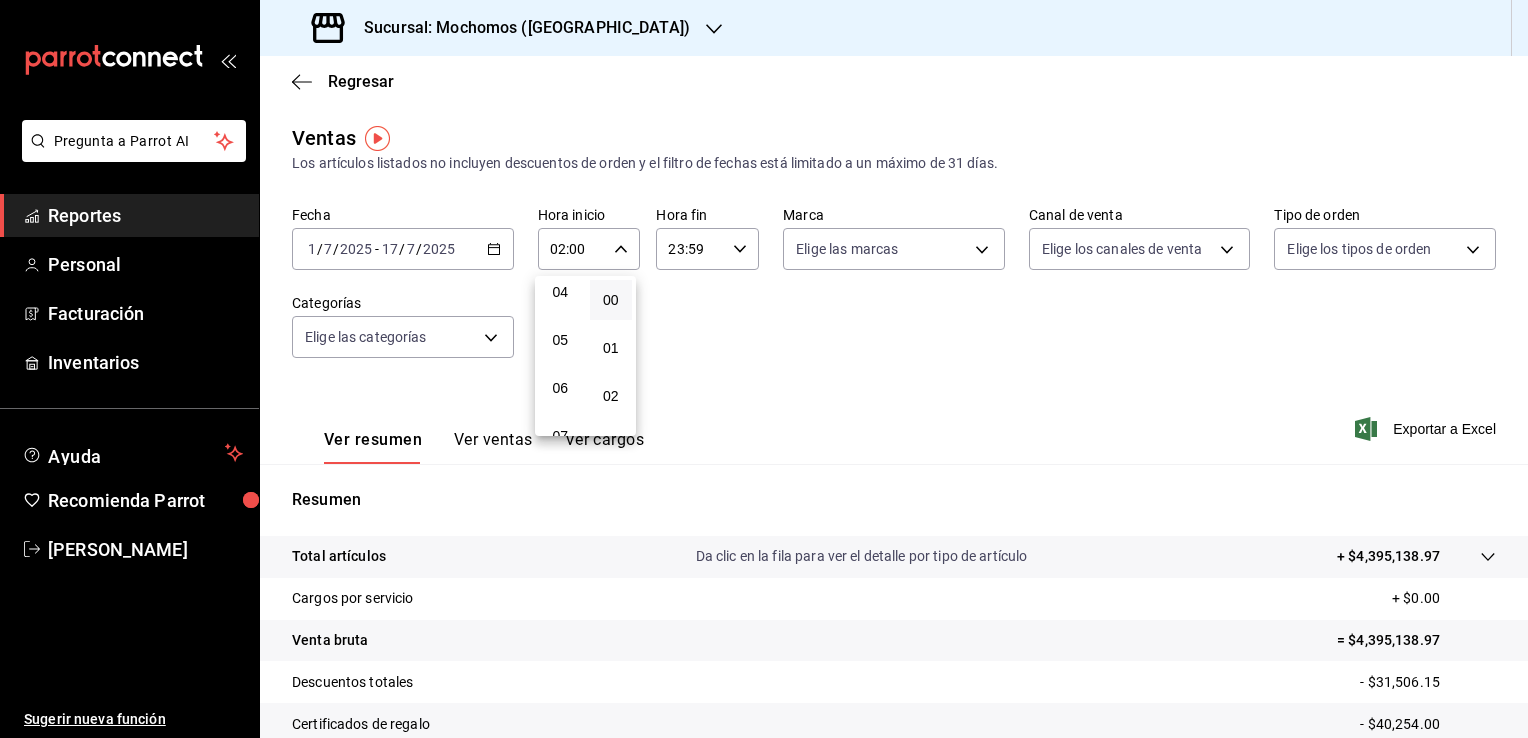 click on "06" at bounding box center [560, 388] 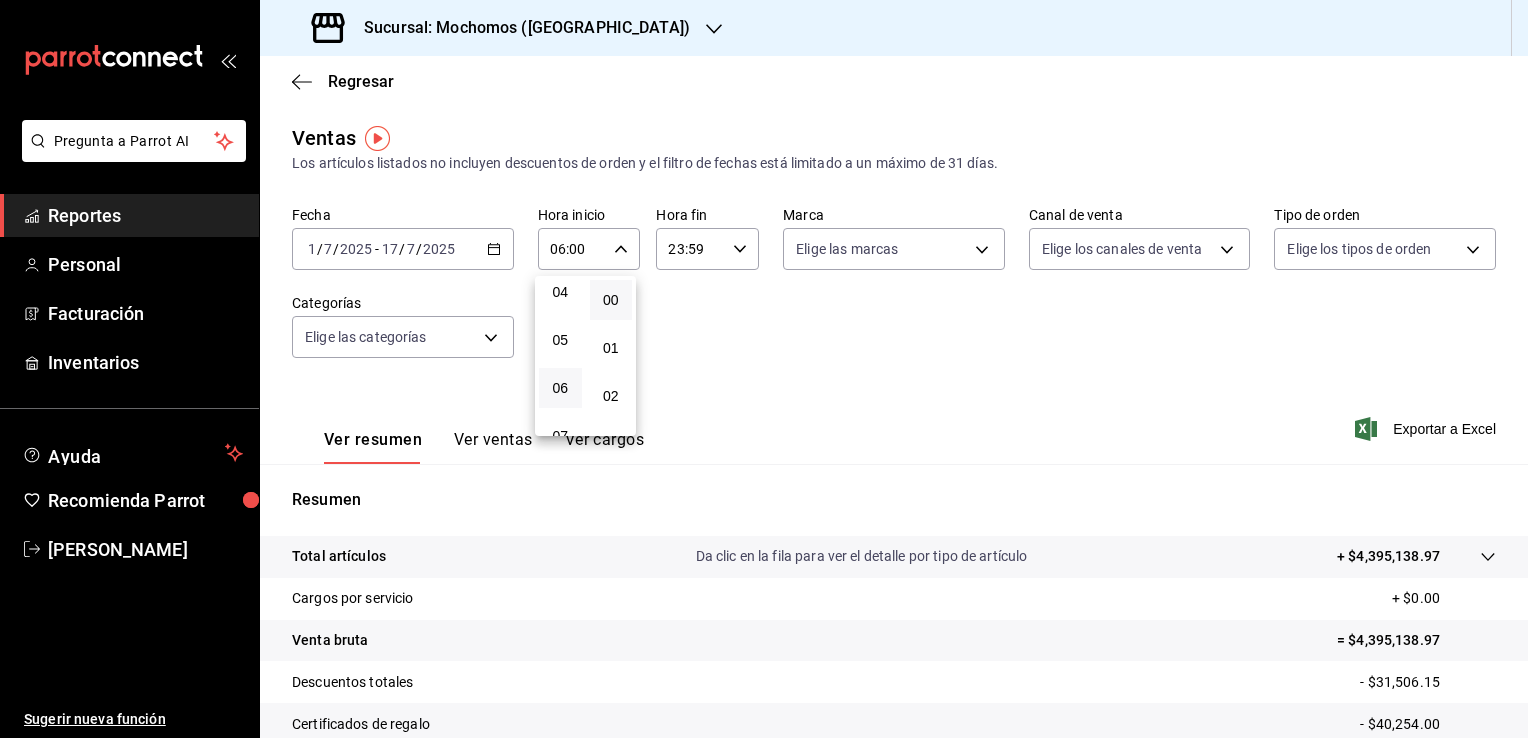 click at bounding box center (764, 369) 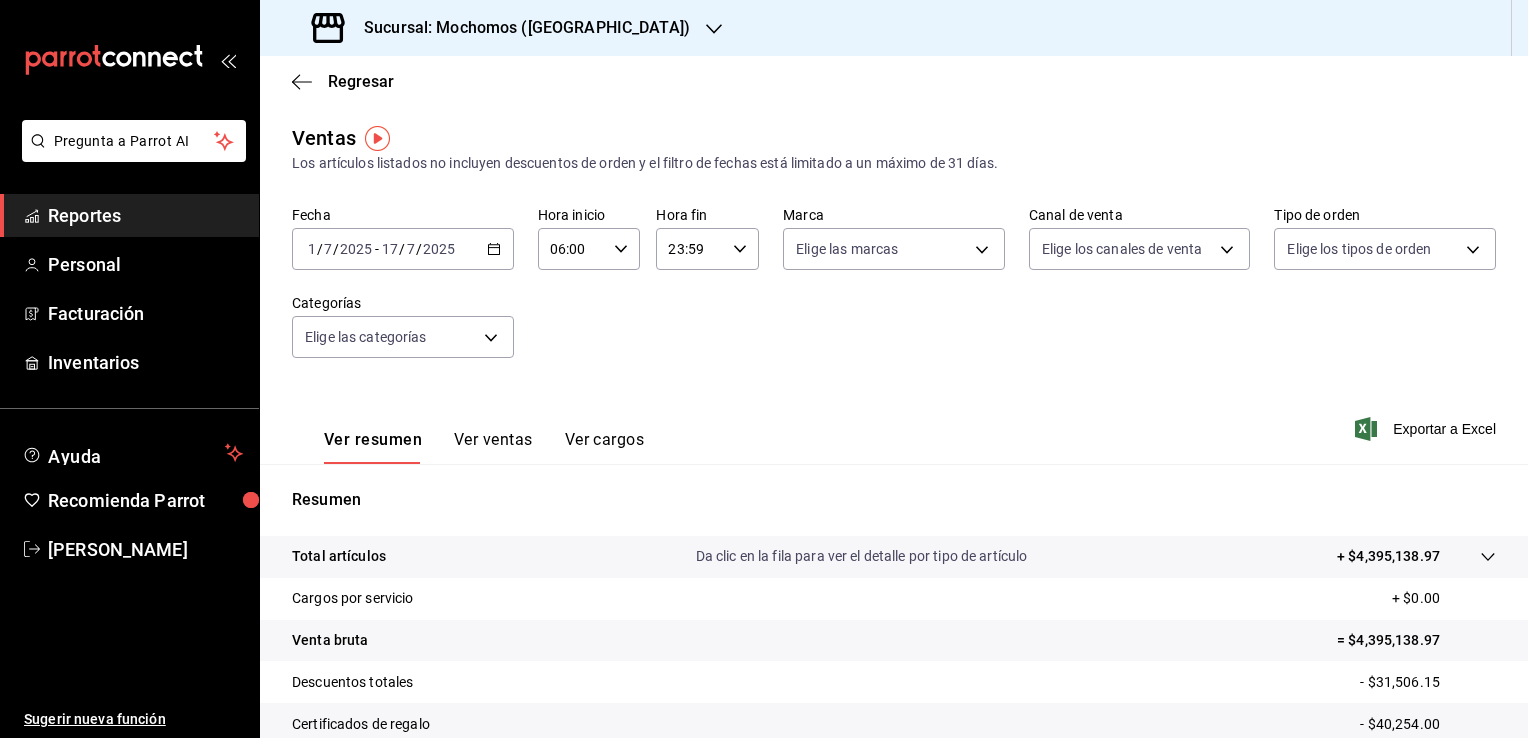 click 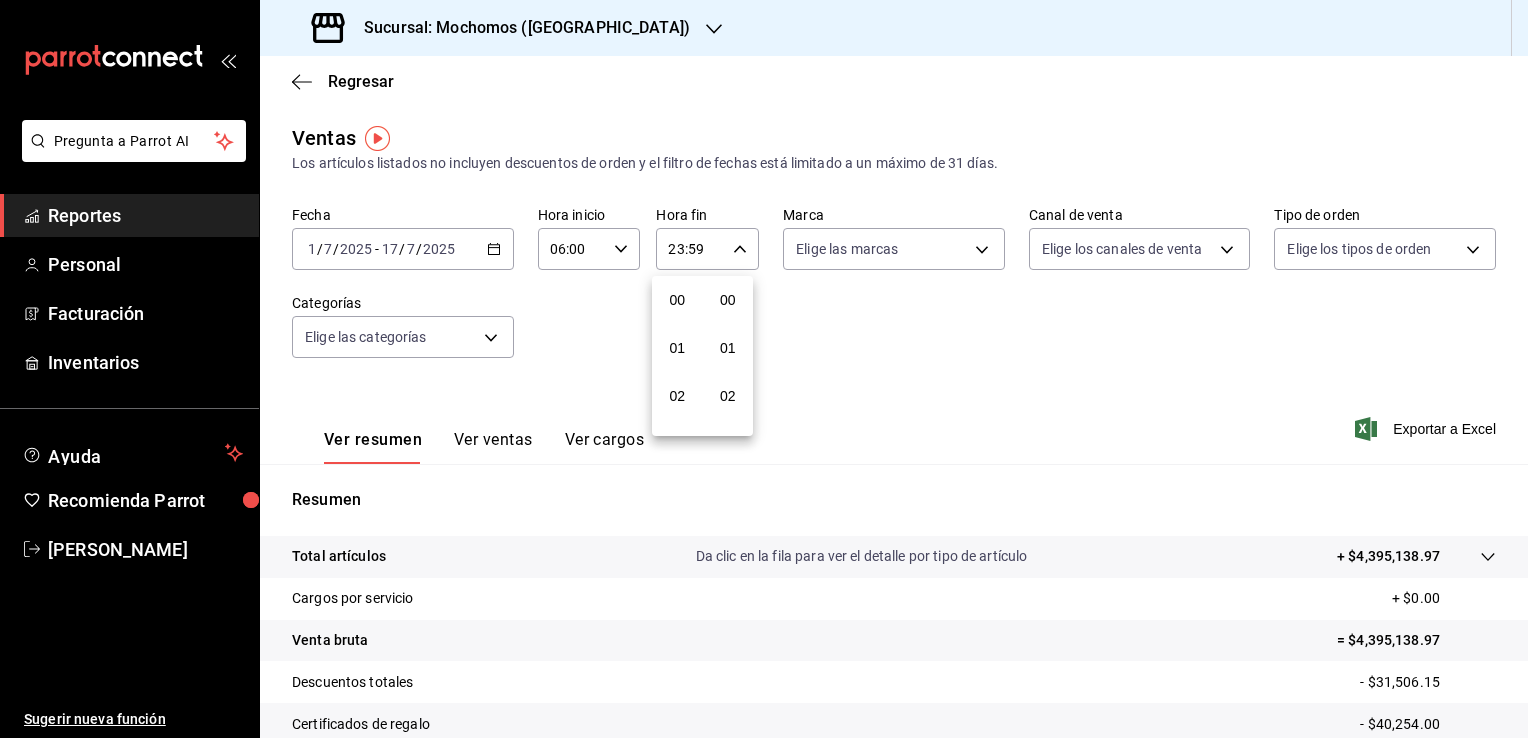 scroll, scrollTop: 1011, scrollLeft: 0, axis: vertical 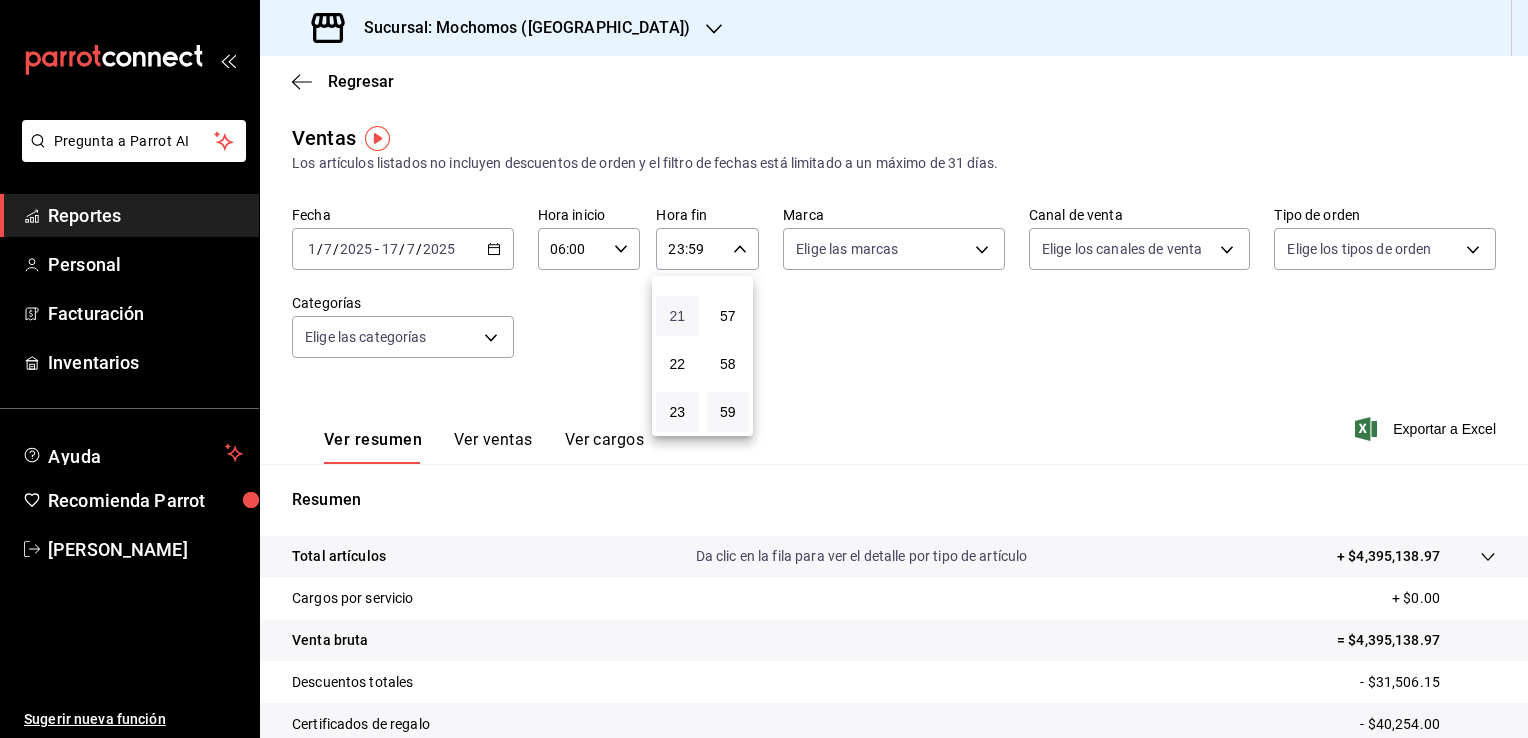 click on "21" at bounding box center (677, 316) 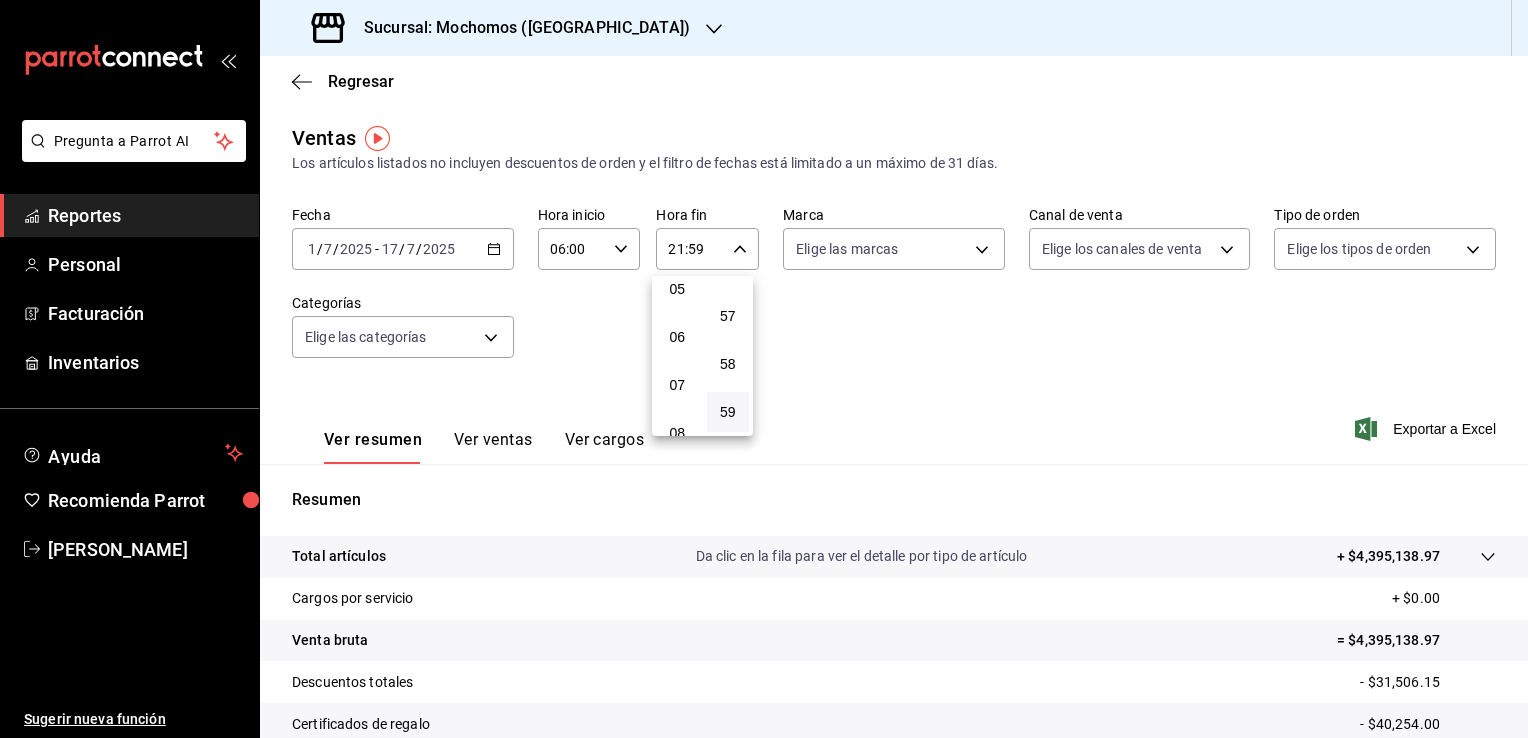 scroll, scrollTop: 211, scrollLeft: 0, axis: vertical 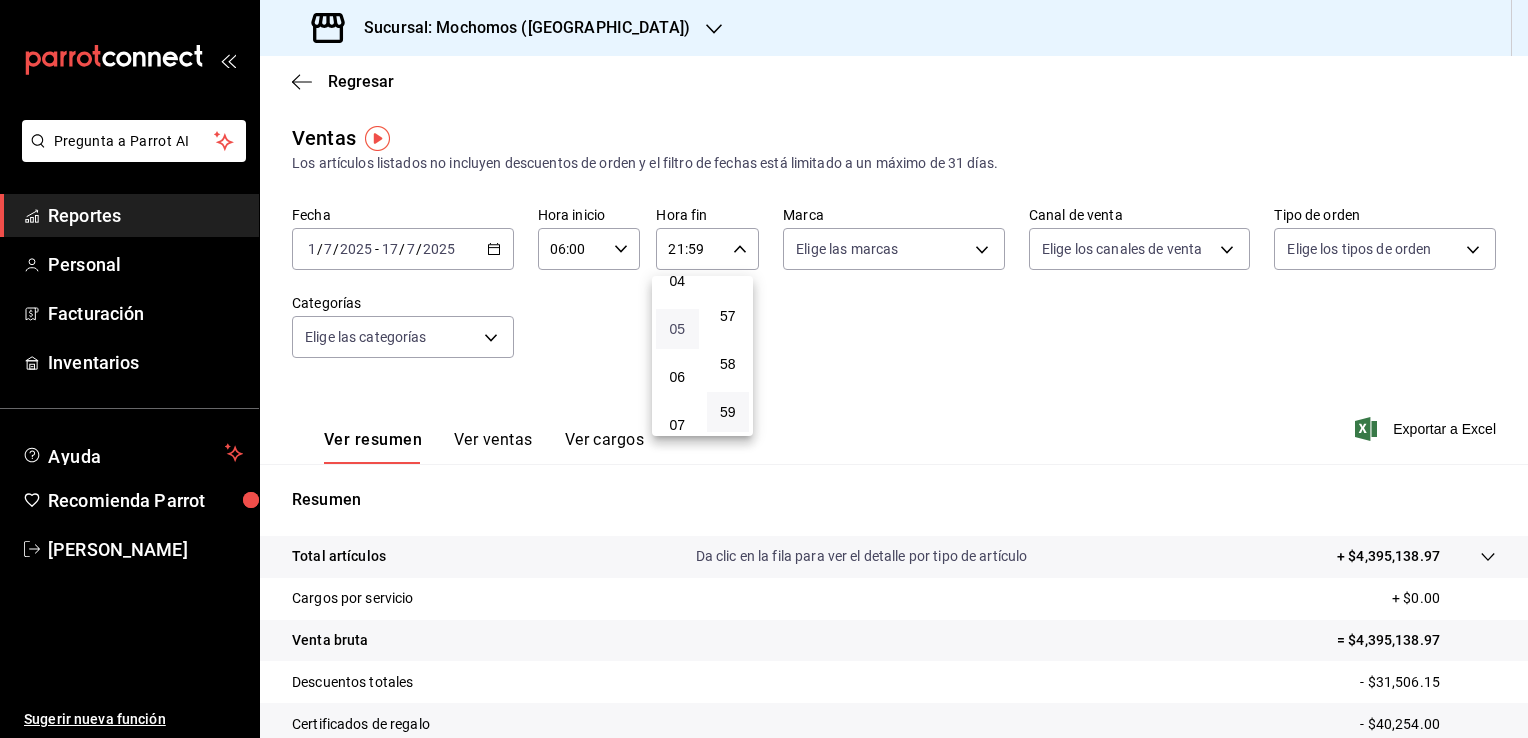 click on "05" at bounding box center (677, 329) 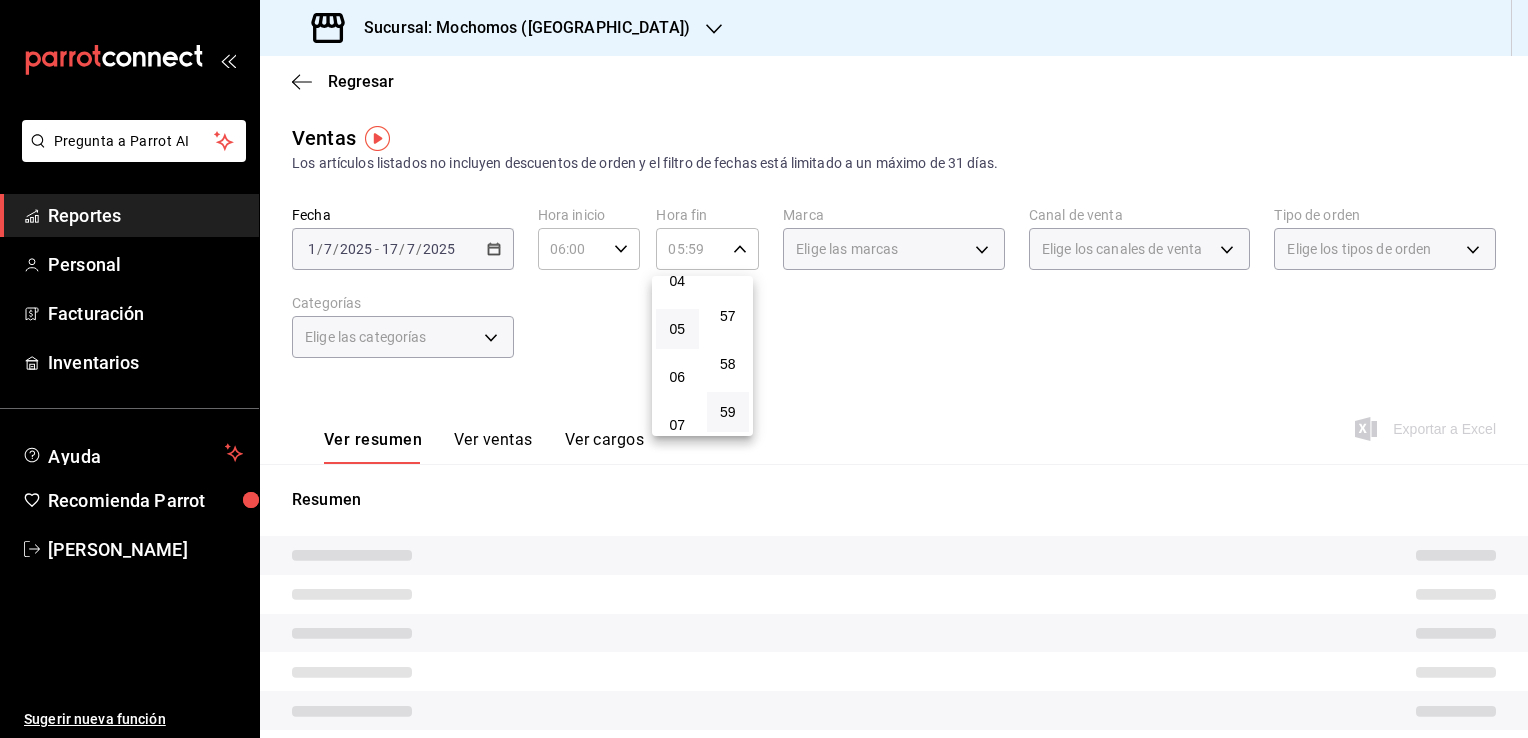 click at bounding box center [764, 369] 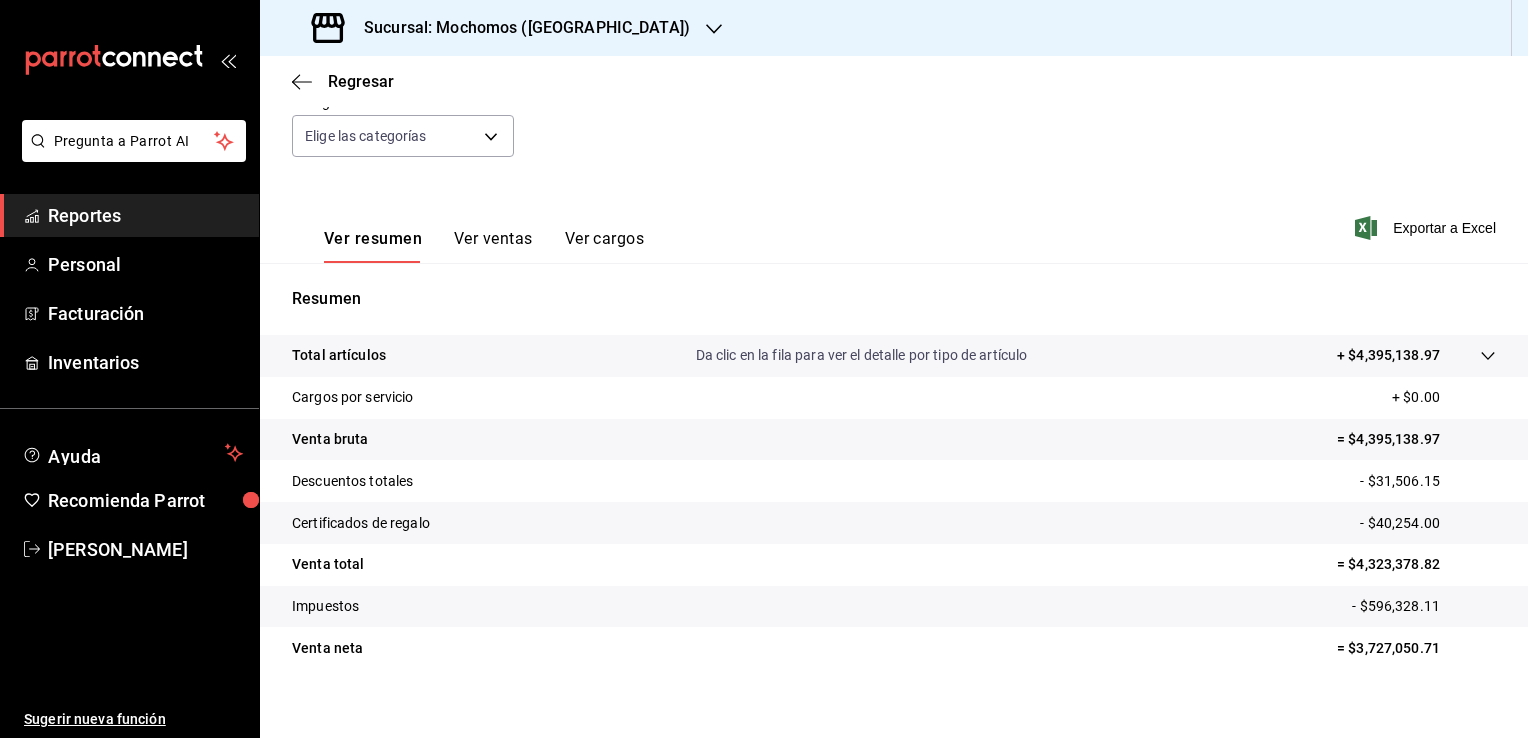 scroll, scrollTop: 220, scrollLeft: 0, axis: vertical 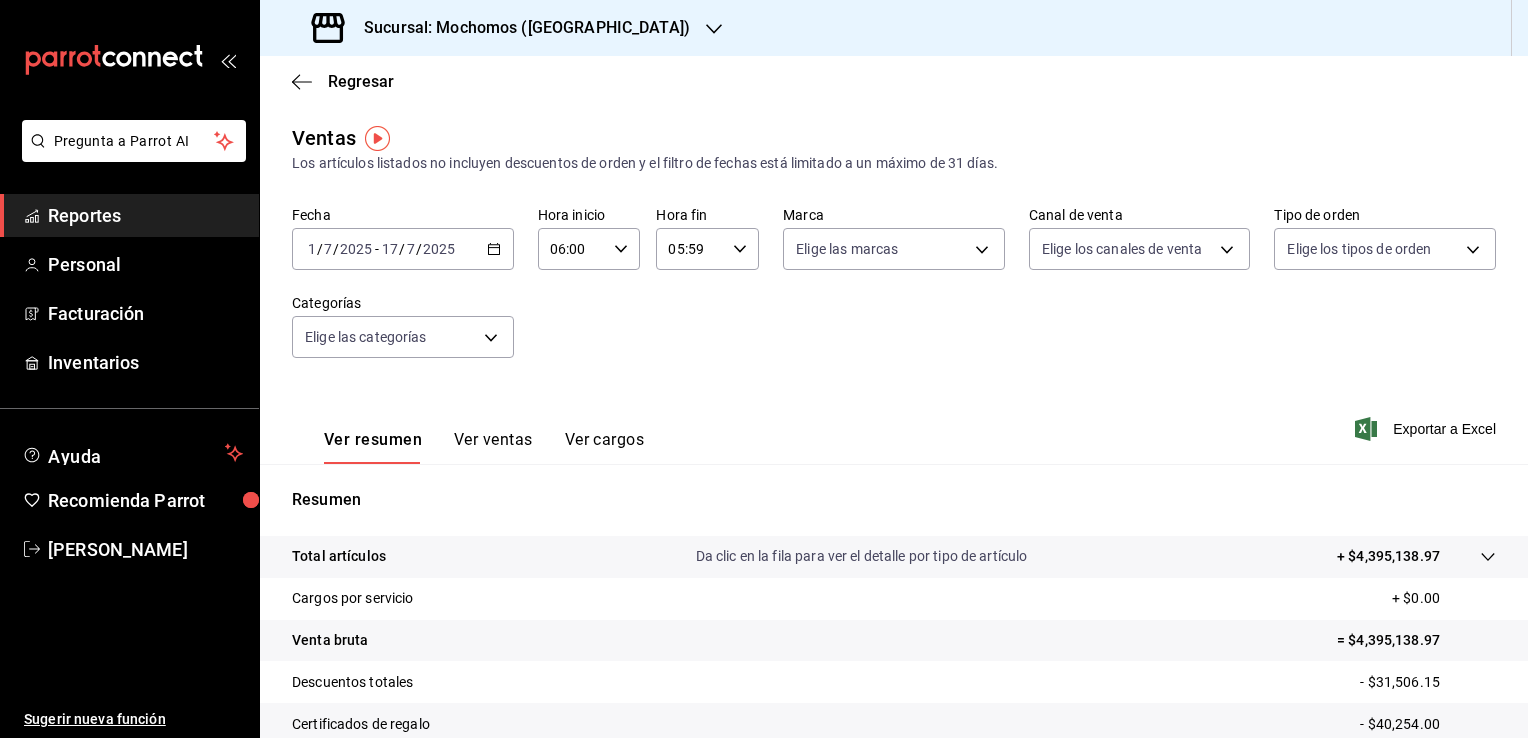 click on "[DATE] [DATE] - [DATE] [DATE]" at bounding box center (403, 249) 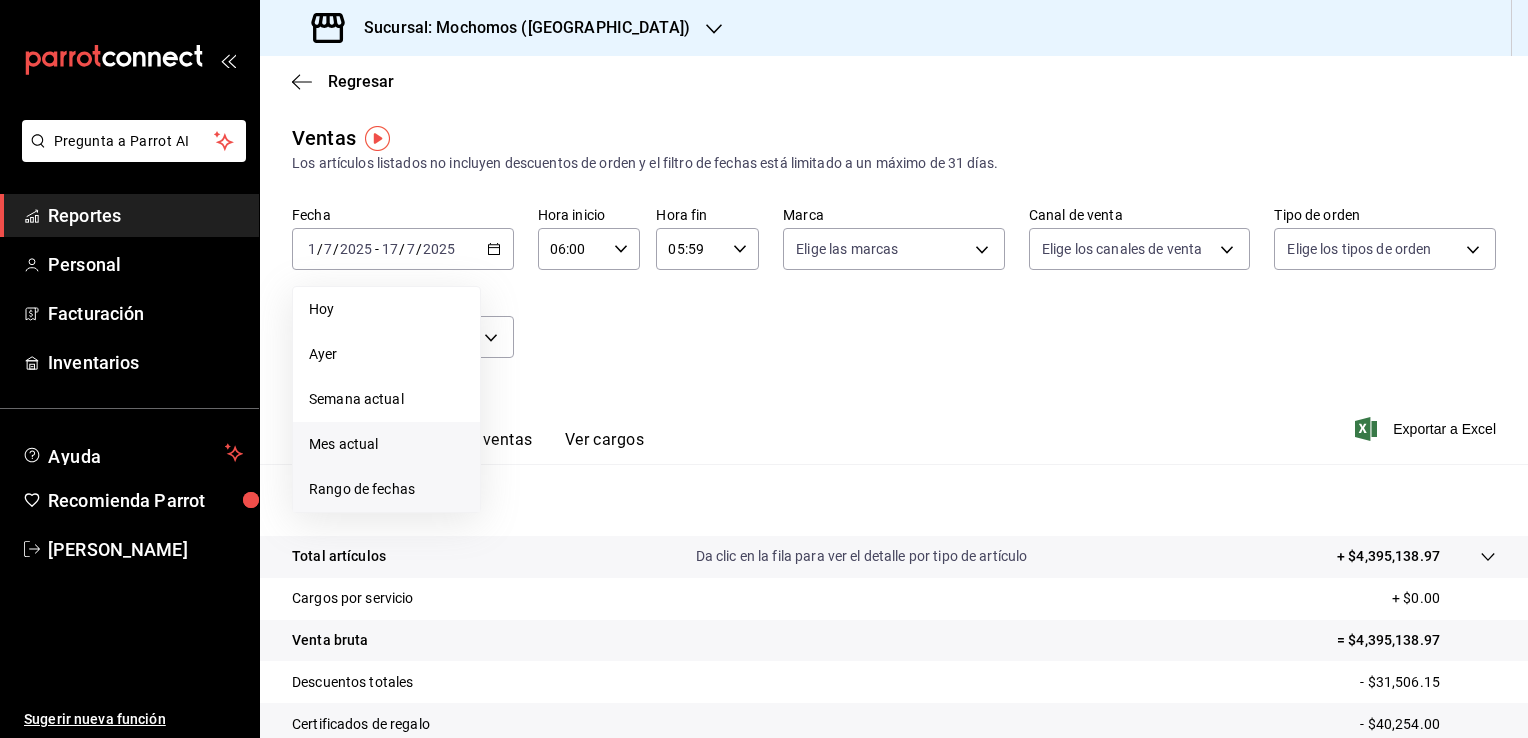 click on "Rango de fechas" at bounding box center [386, 489] 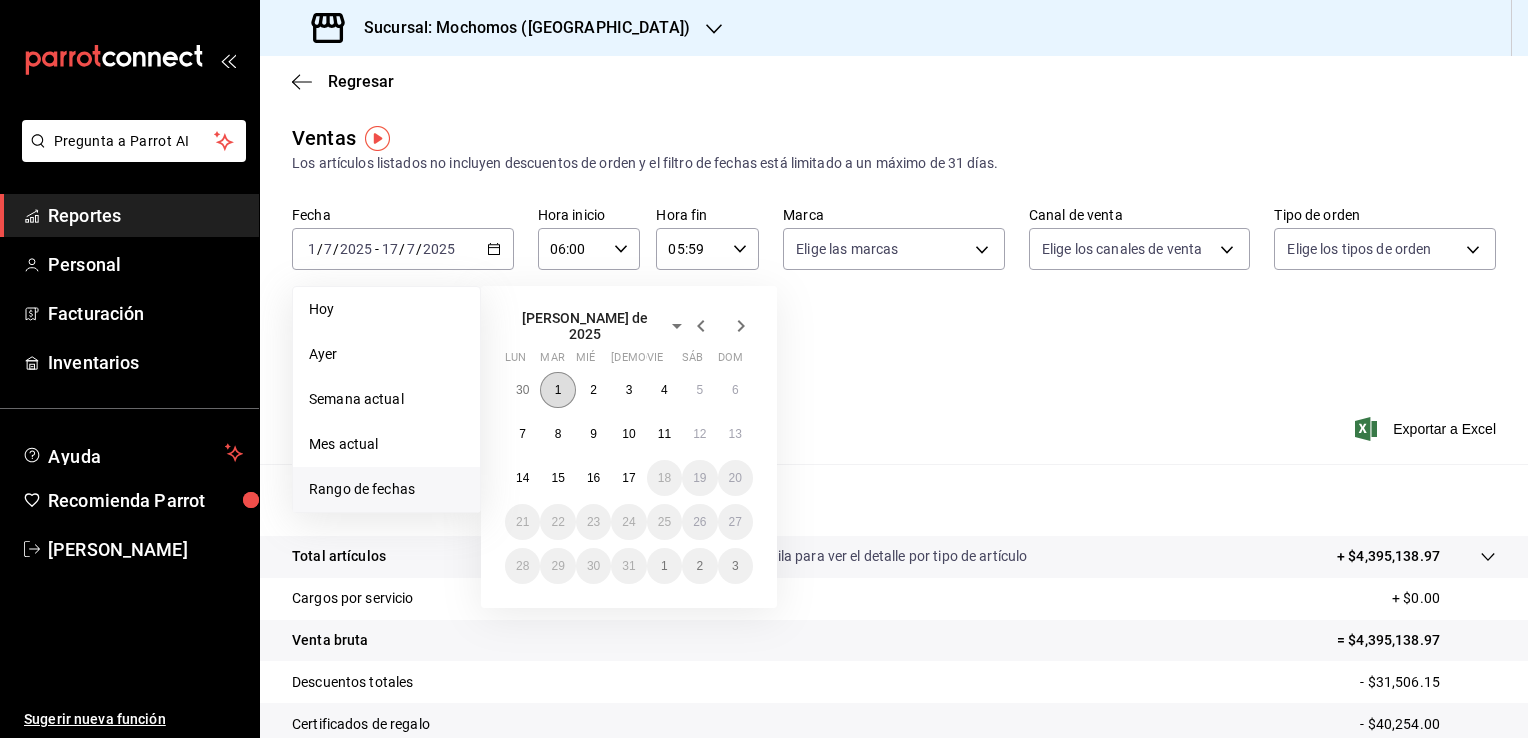 click on "1" at bounding box center (558, 390) 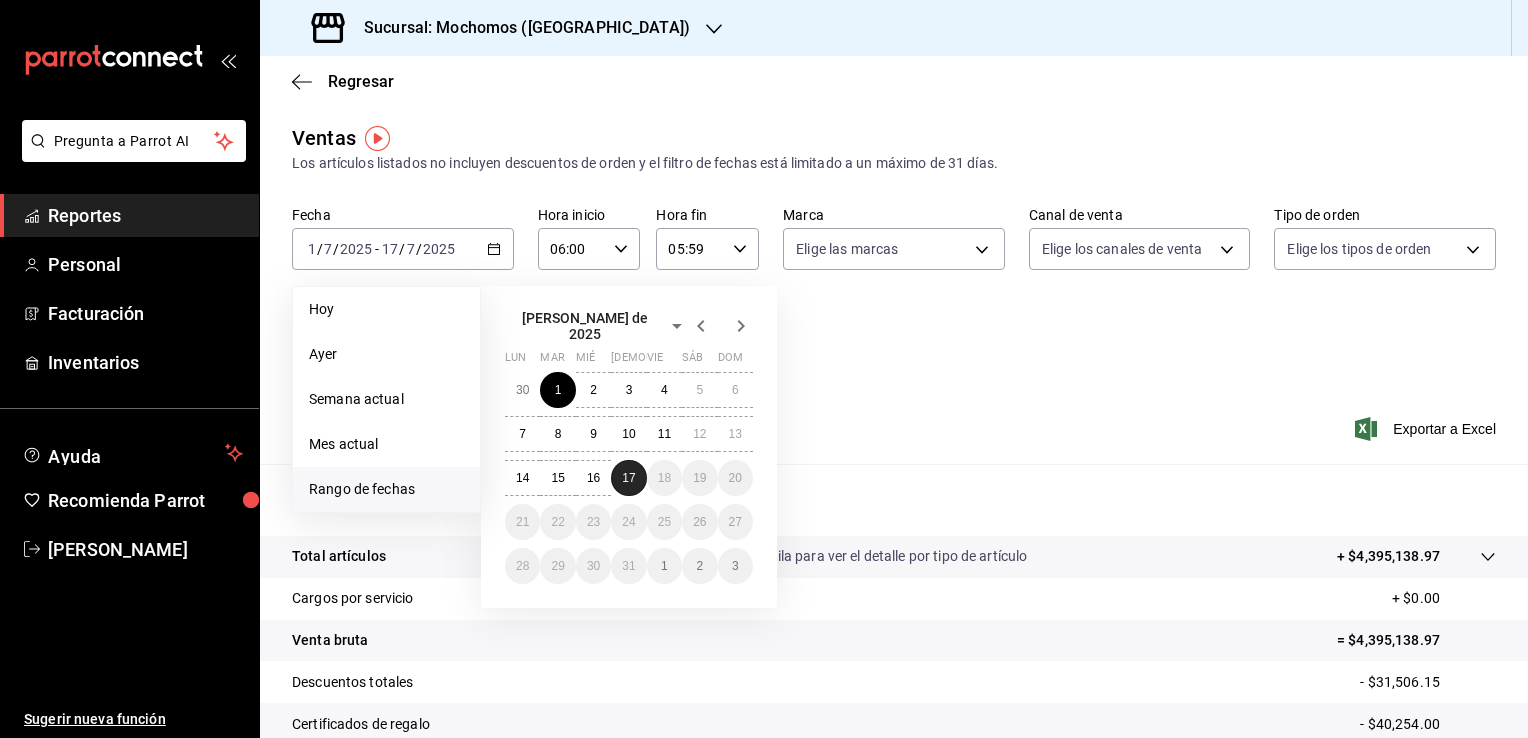 click on "17" at bounding box center [628, 478] 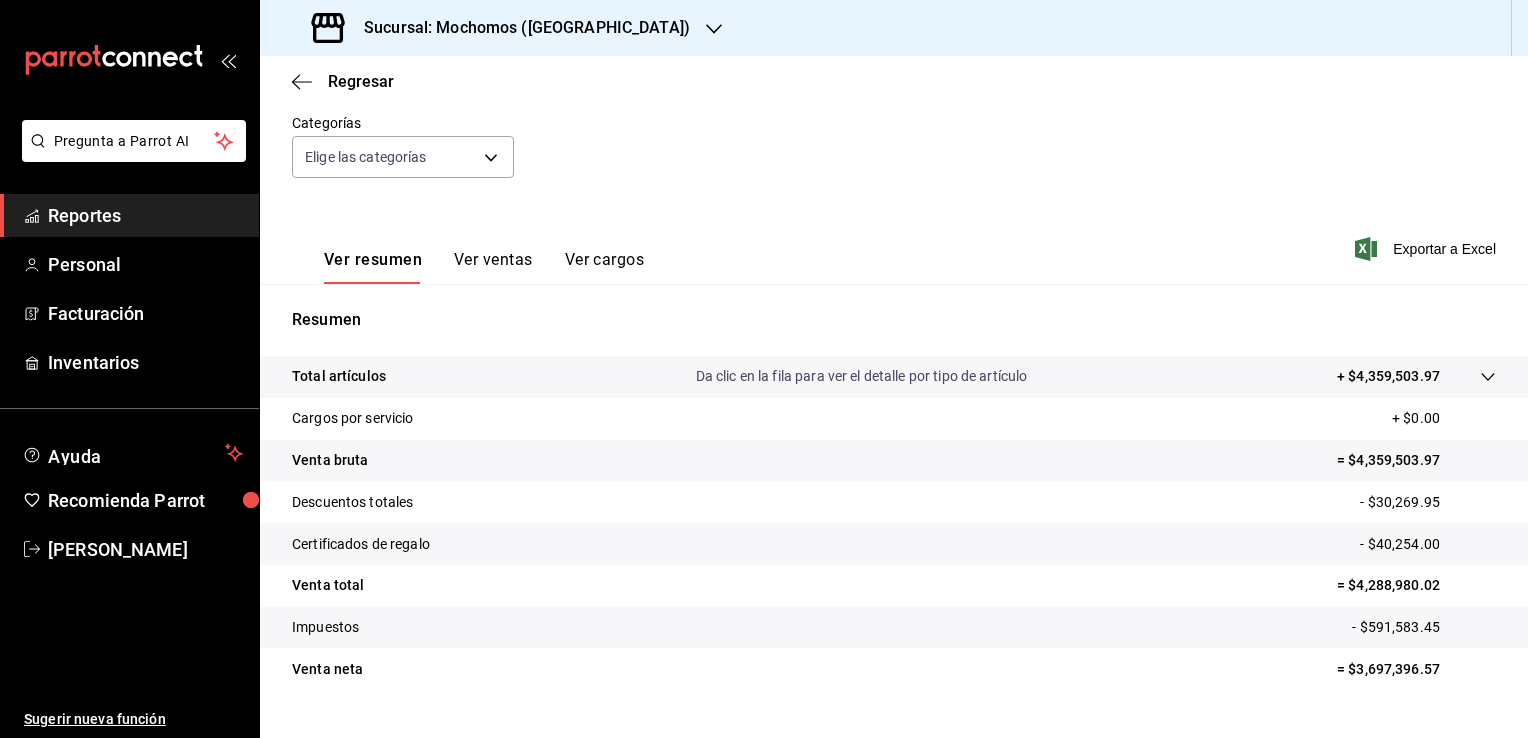 scroll, scrollTop: 220, scrollLeft: 0, axis: vertical 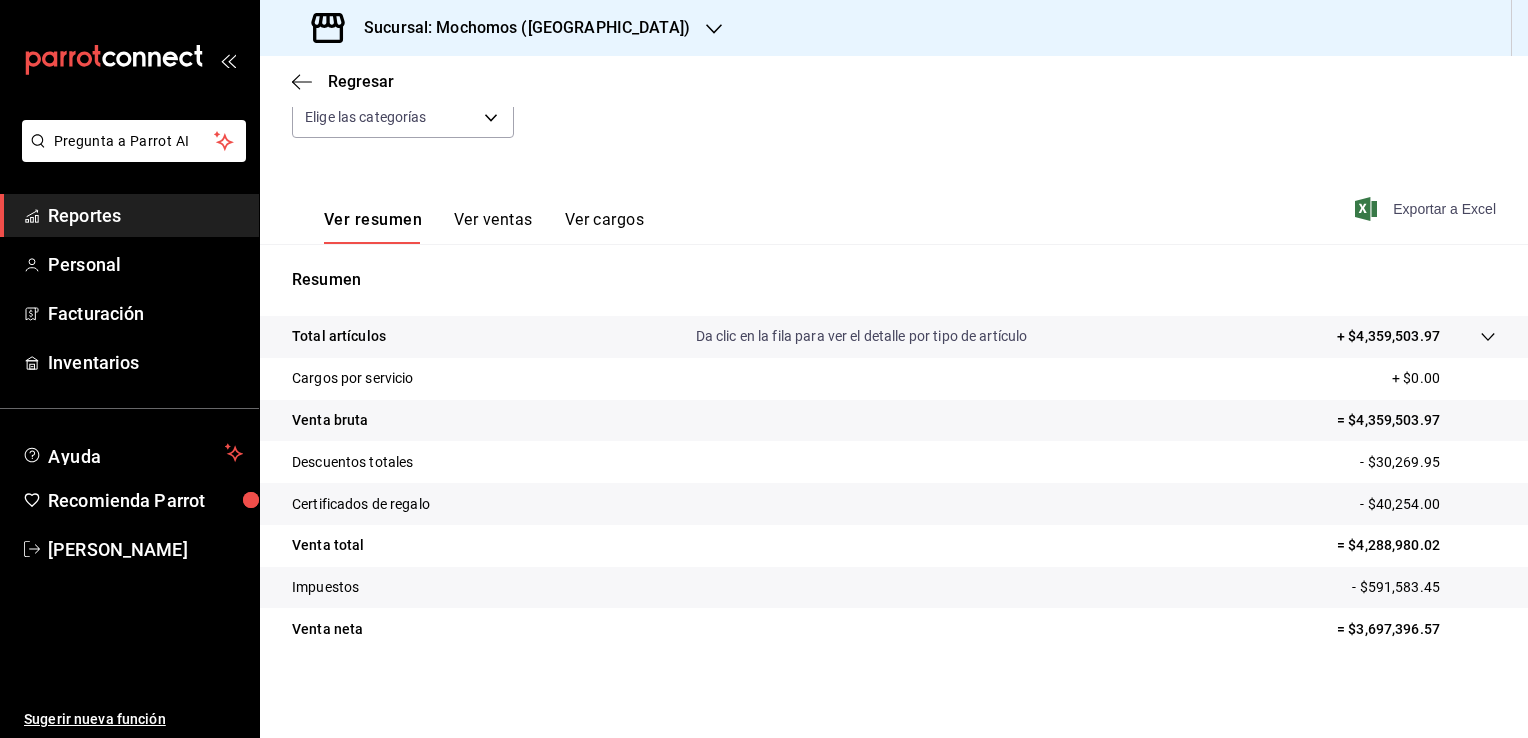 click on "Exportar a Excel" at bounding box center (1427, 209) 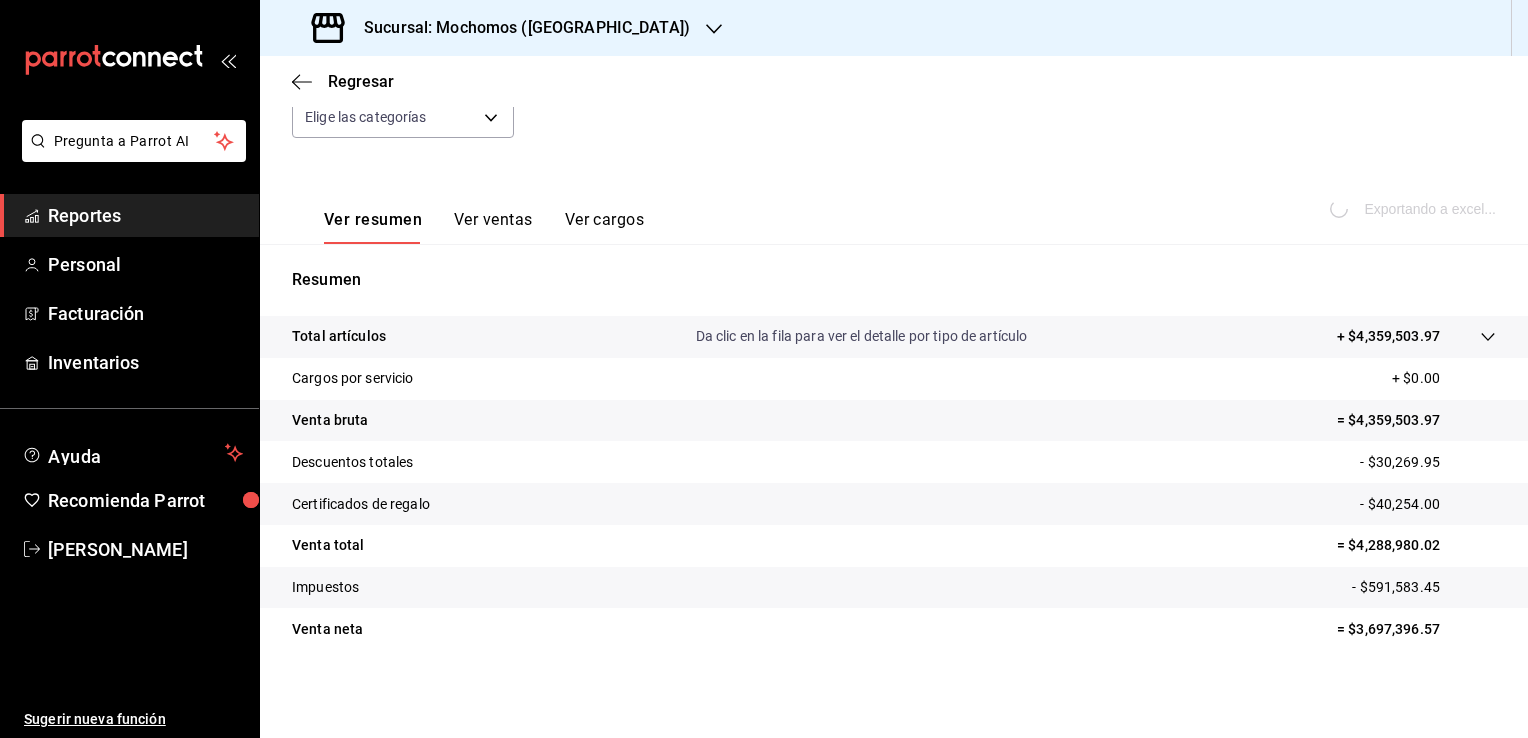 click on "Exportando a excel..." at bounding box center [1415, 209] 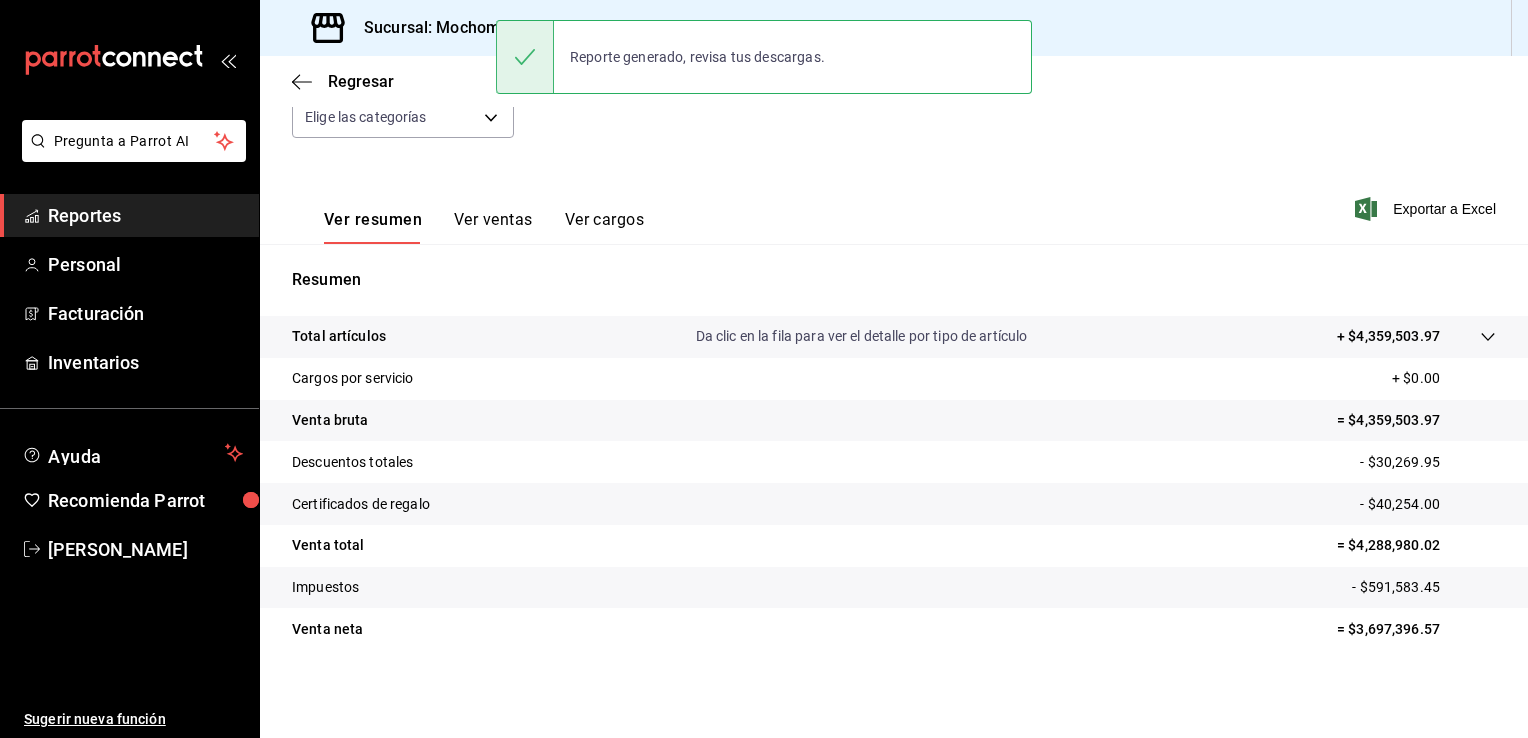 click on "Ver resumen Ver ventas Ver cargos Exportar a Excel" at bounding box center [894, 203] 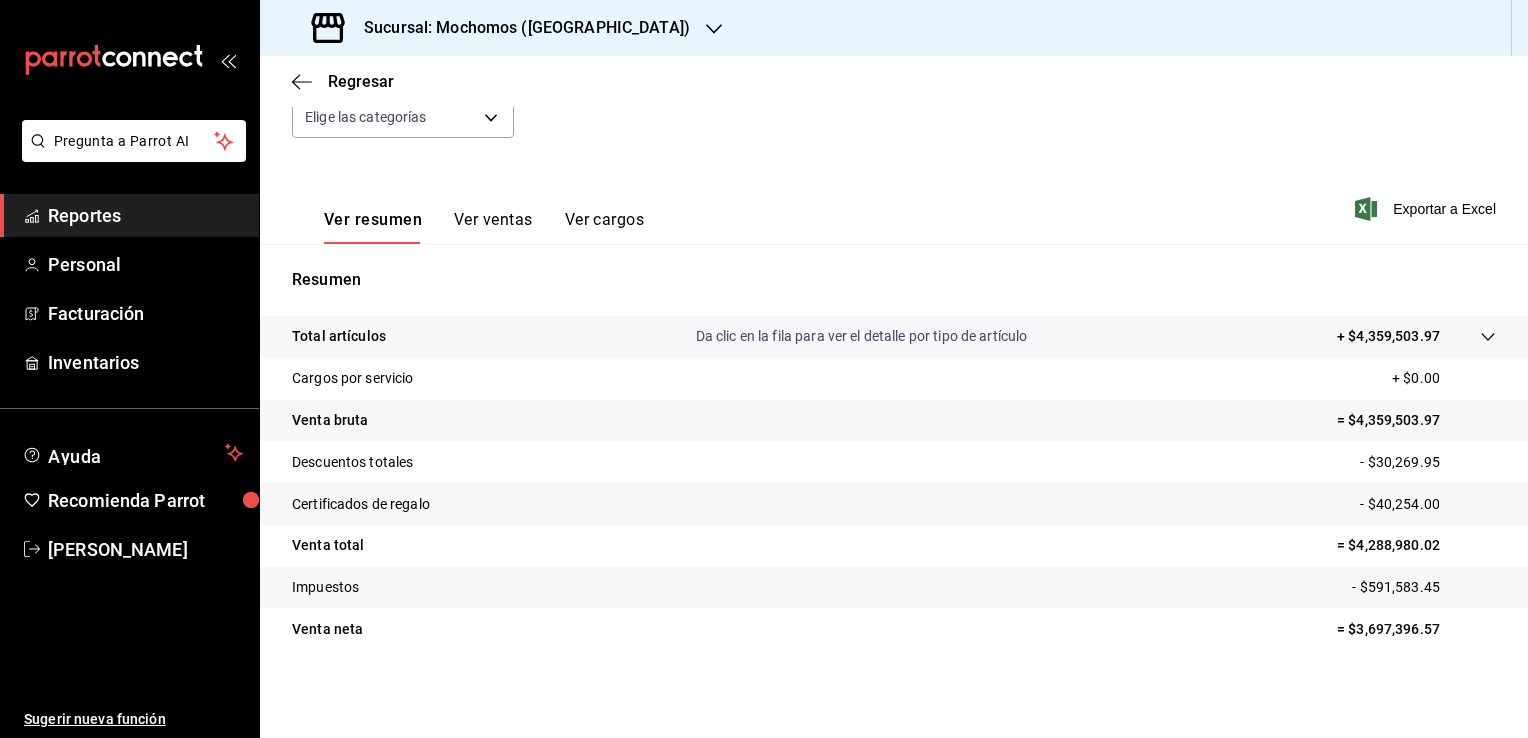 click on "Reportes" at bounding box center [145, 215] 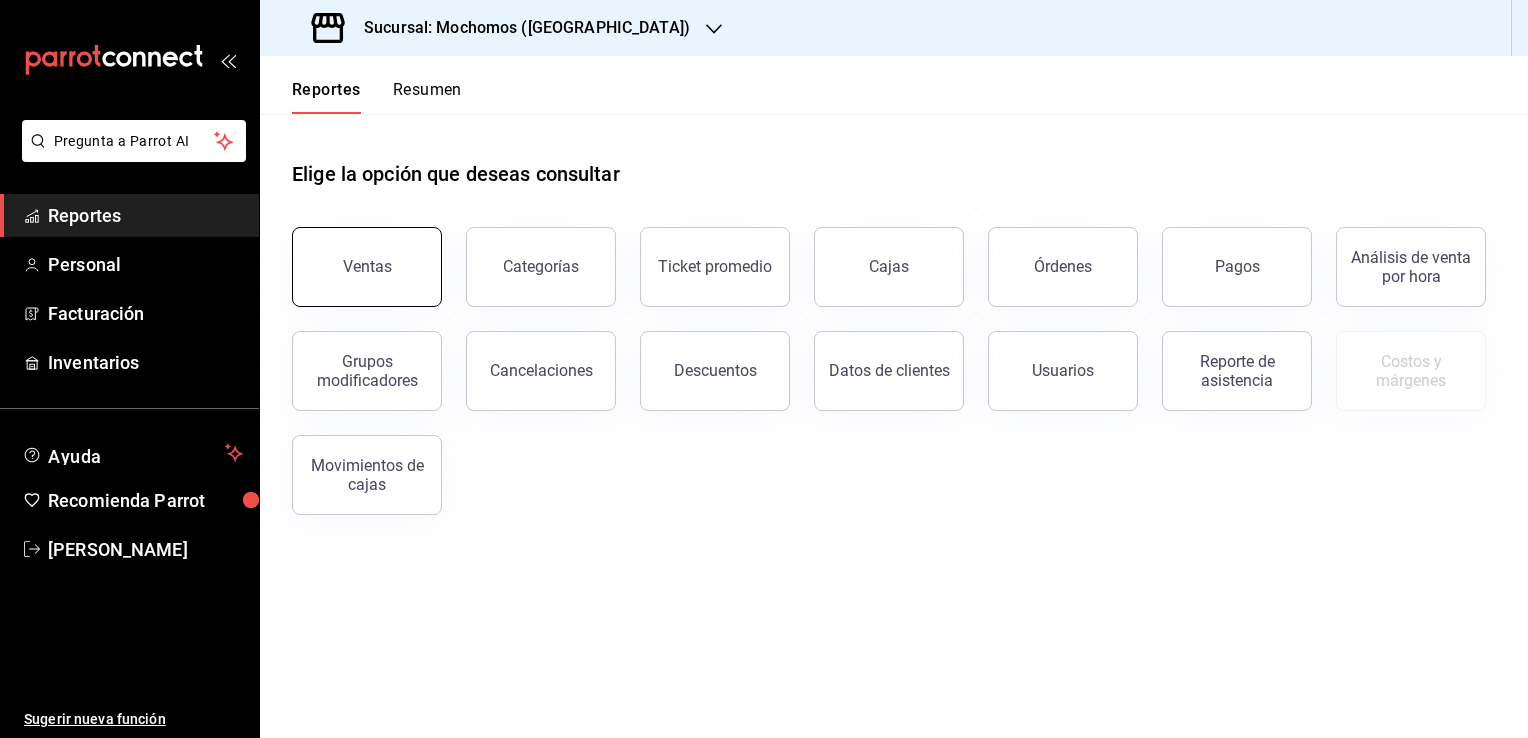 click on "Ventas" at bounding box center [367, 266] 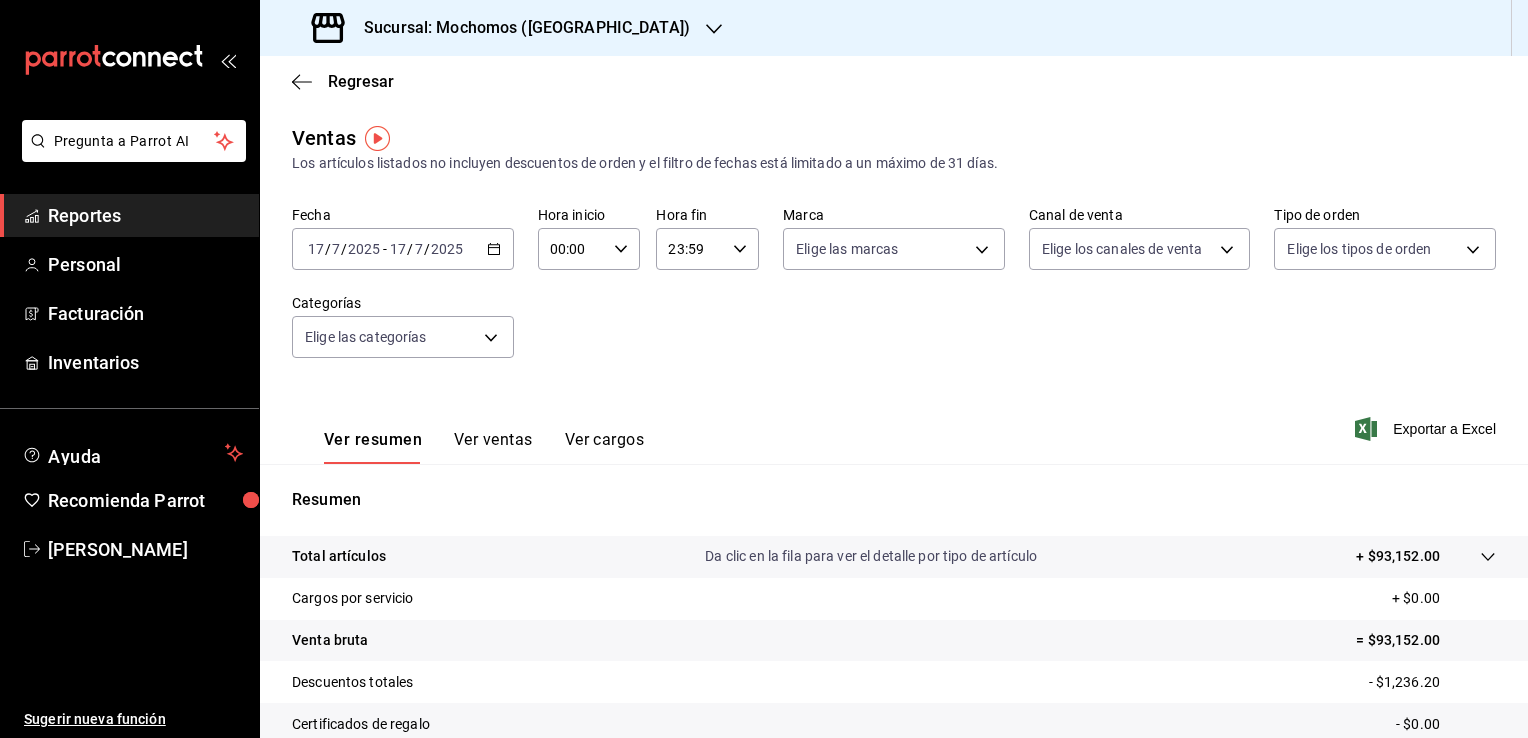click 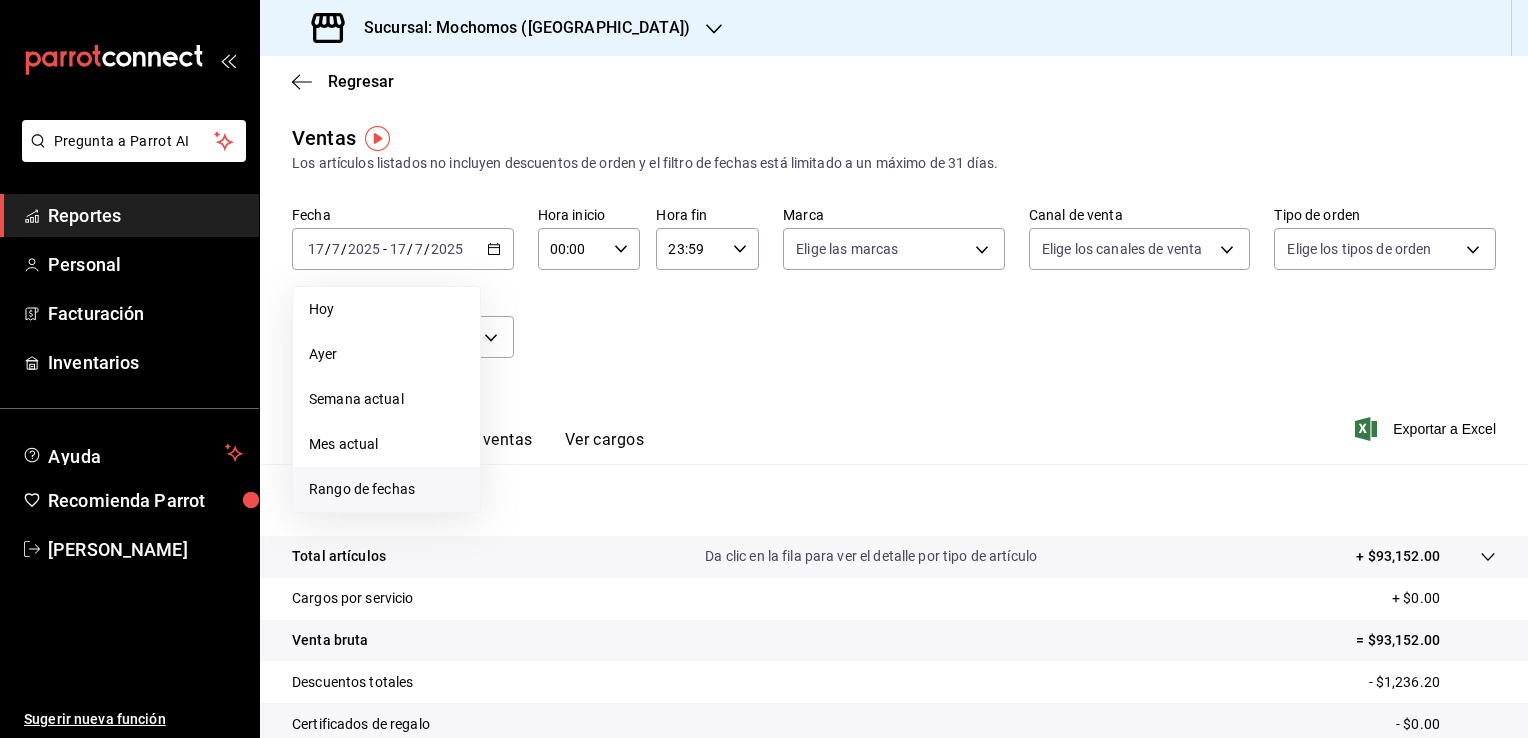 click on "Rango de fechas" at bounding box center (386, 489) 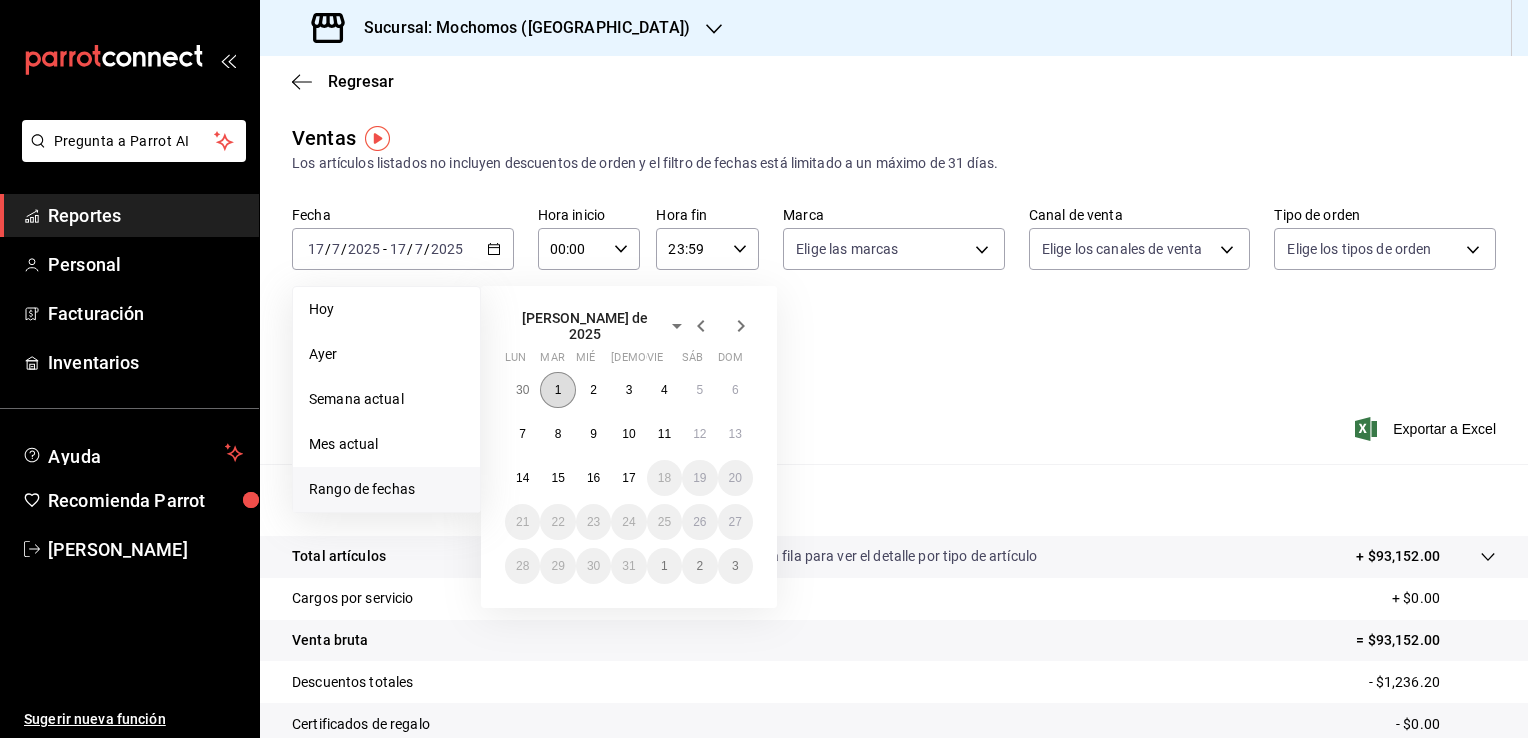 click on "1" at bounding box center (557, 390) 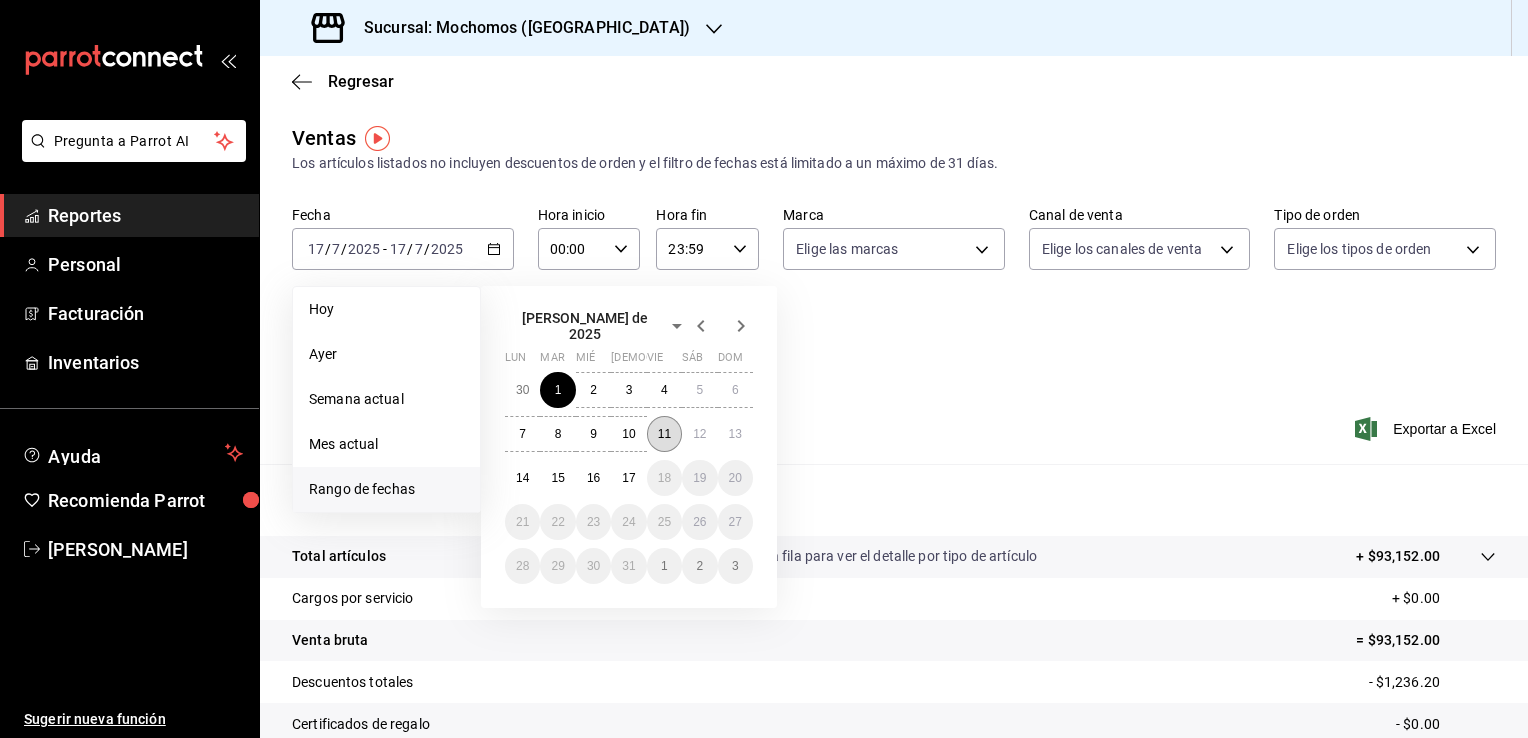 click on "11" at bounding box center (664, 434) 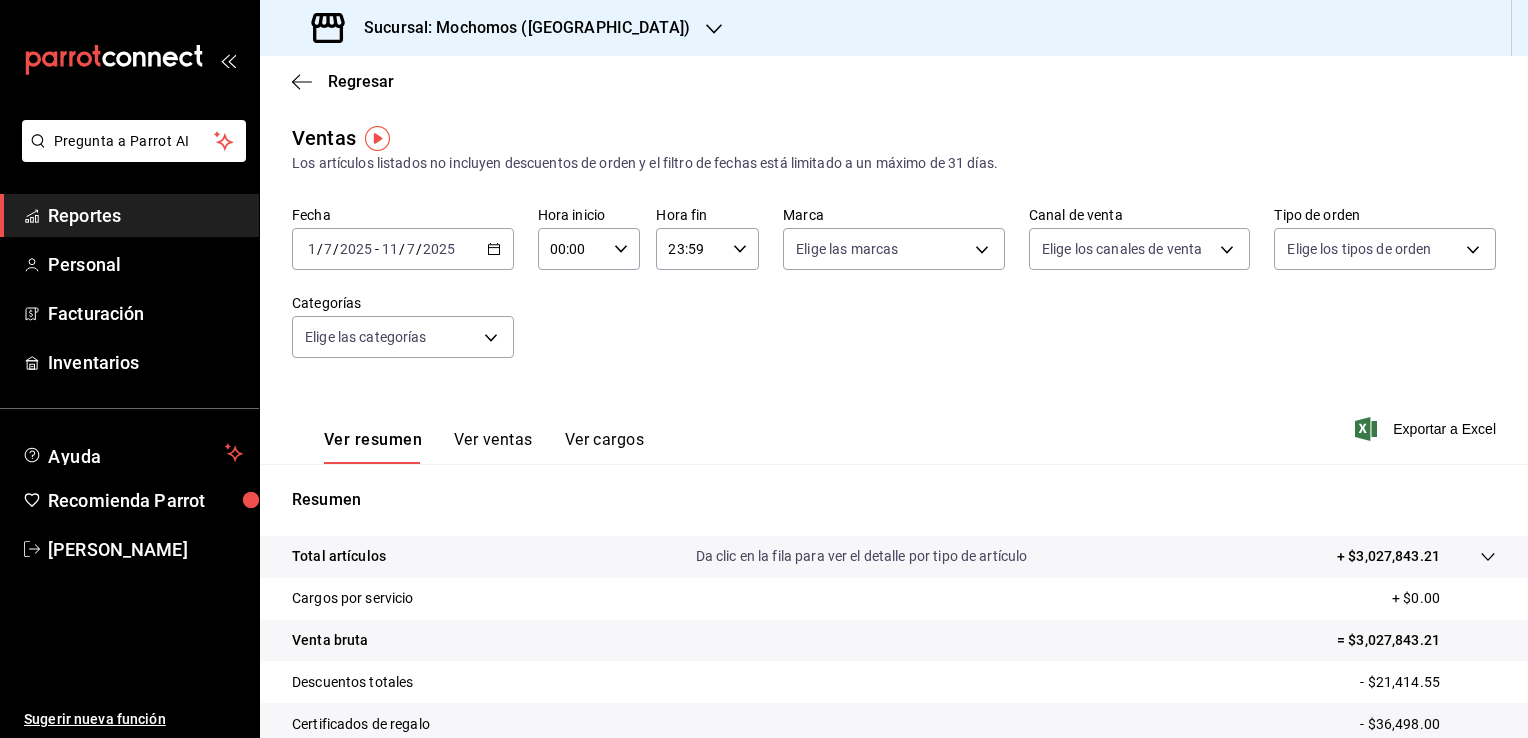click 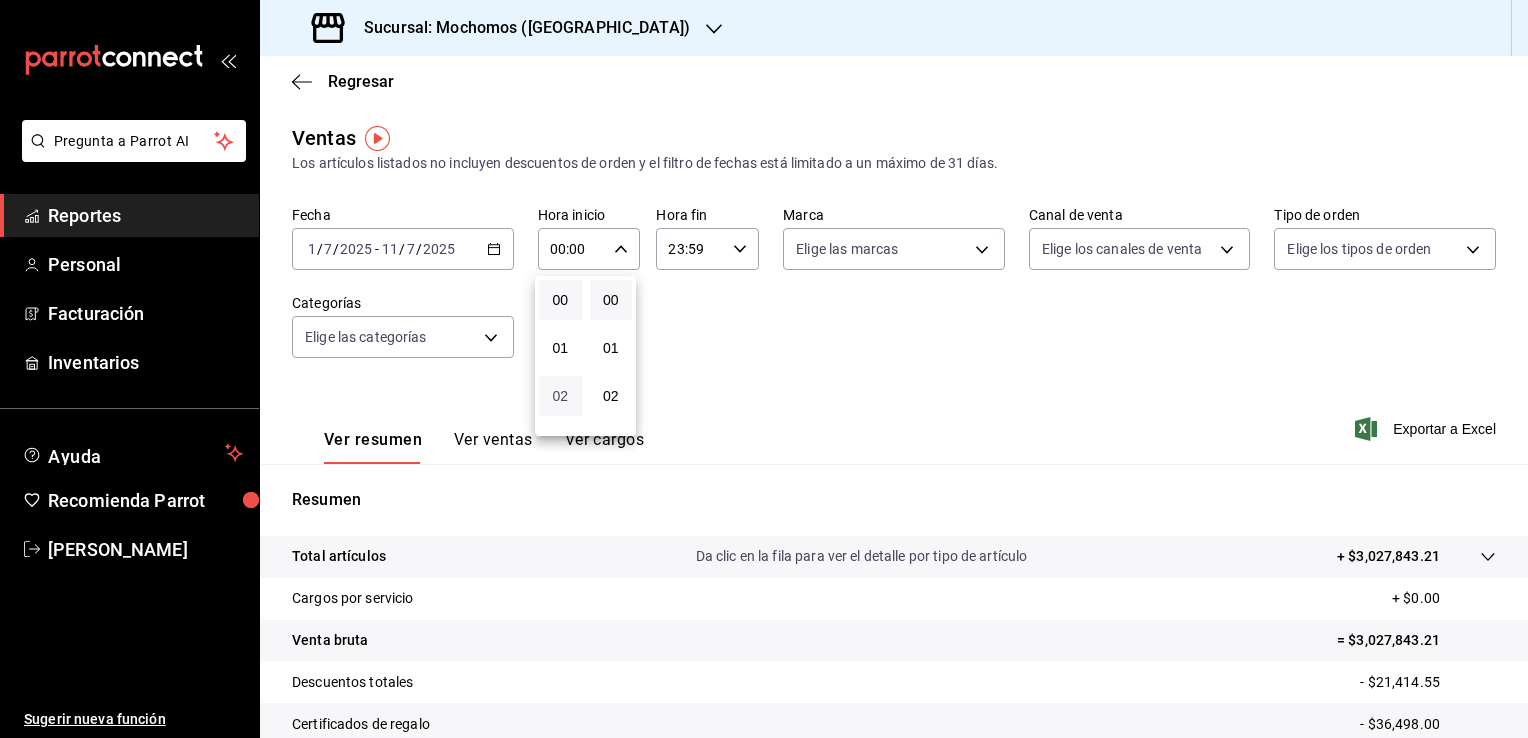 click on "02" at bounding box center [560, 396] 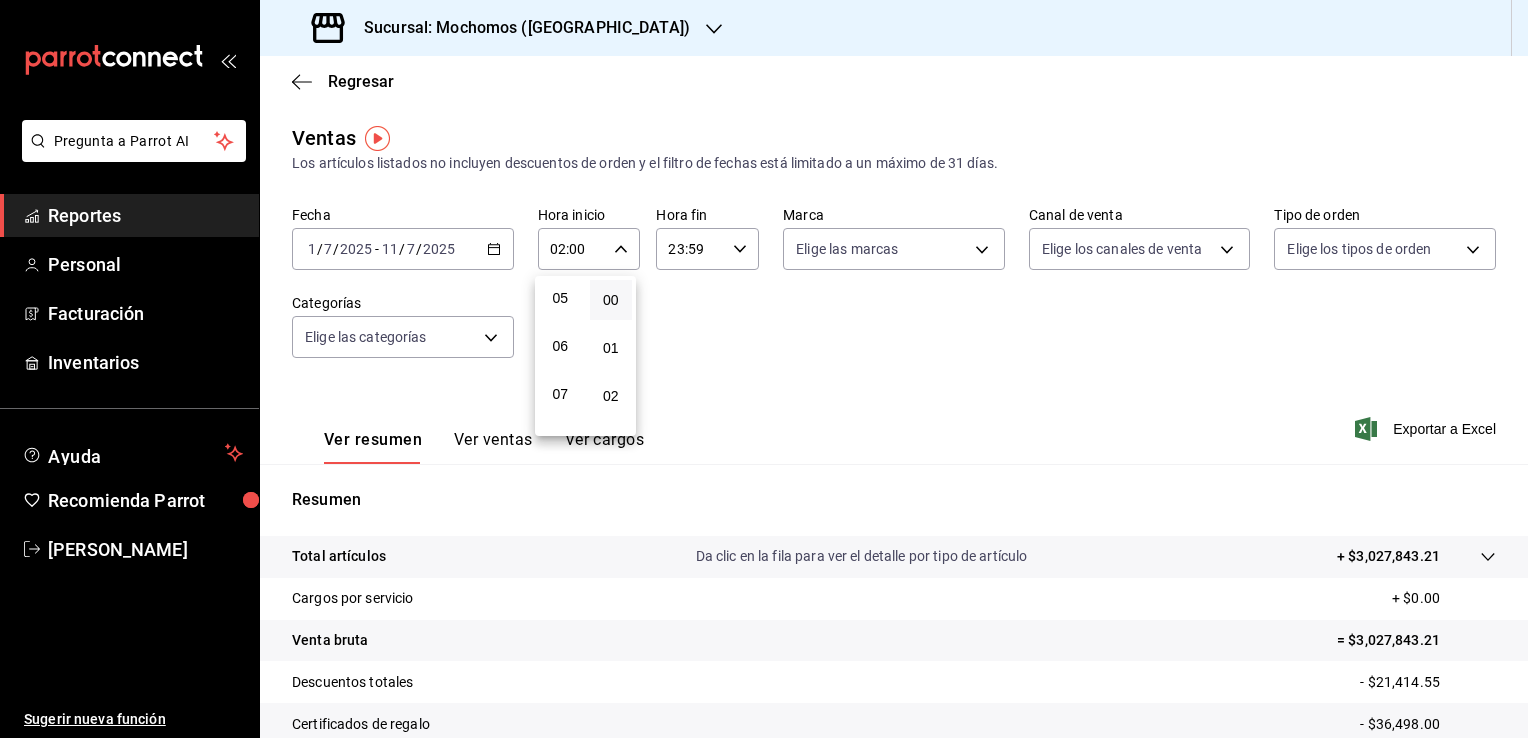 scroll, scrollTop: 280, scrollLeft: 0, axis: vertical 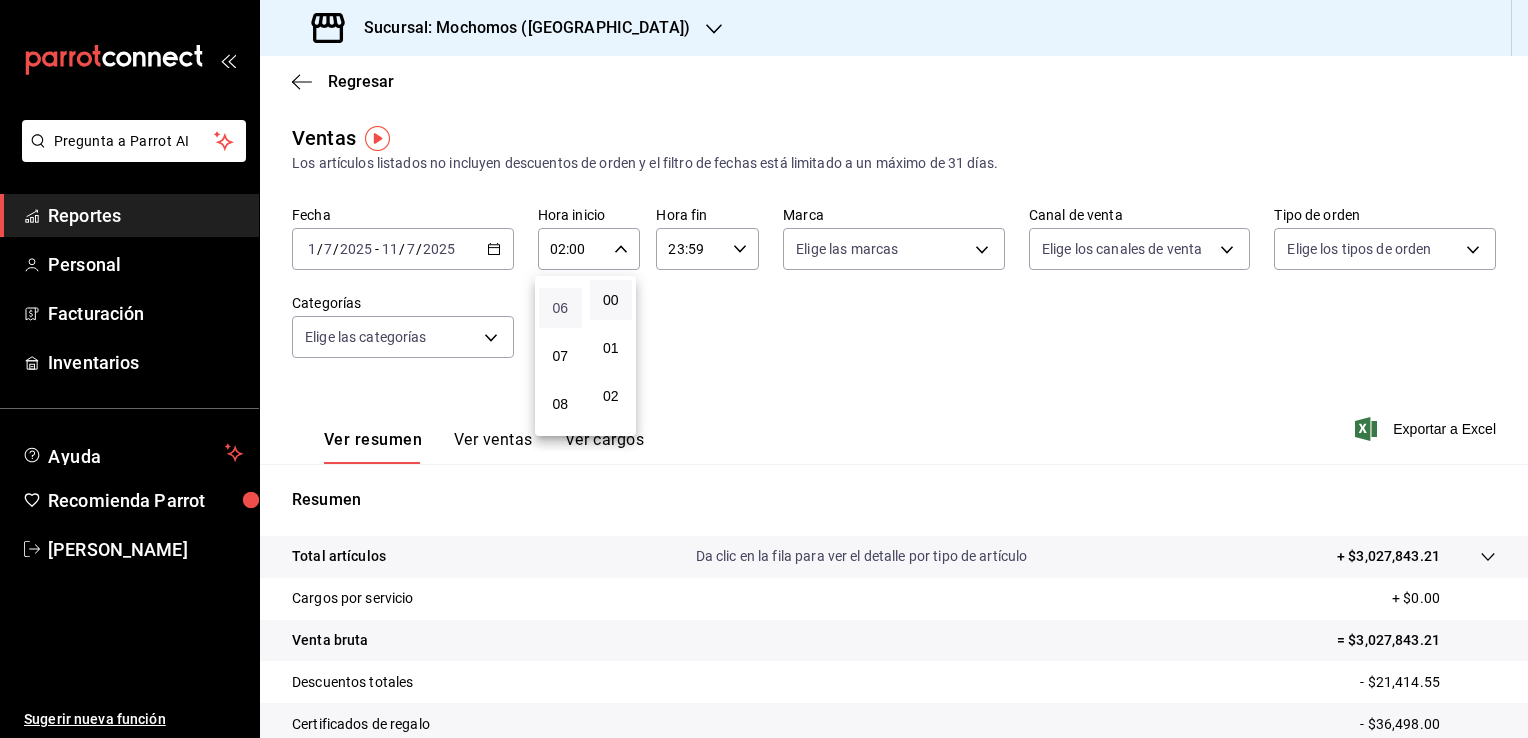 click on "06" at bounding box center [560, 308] 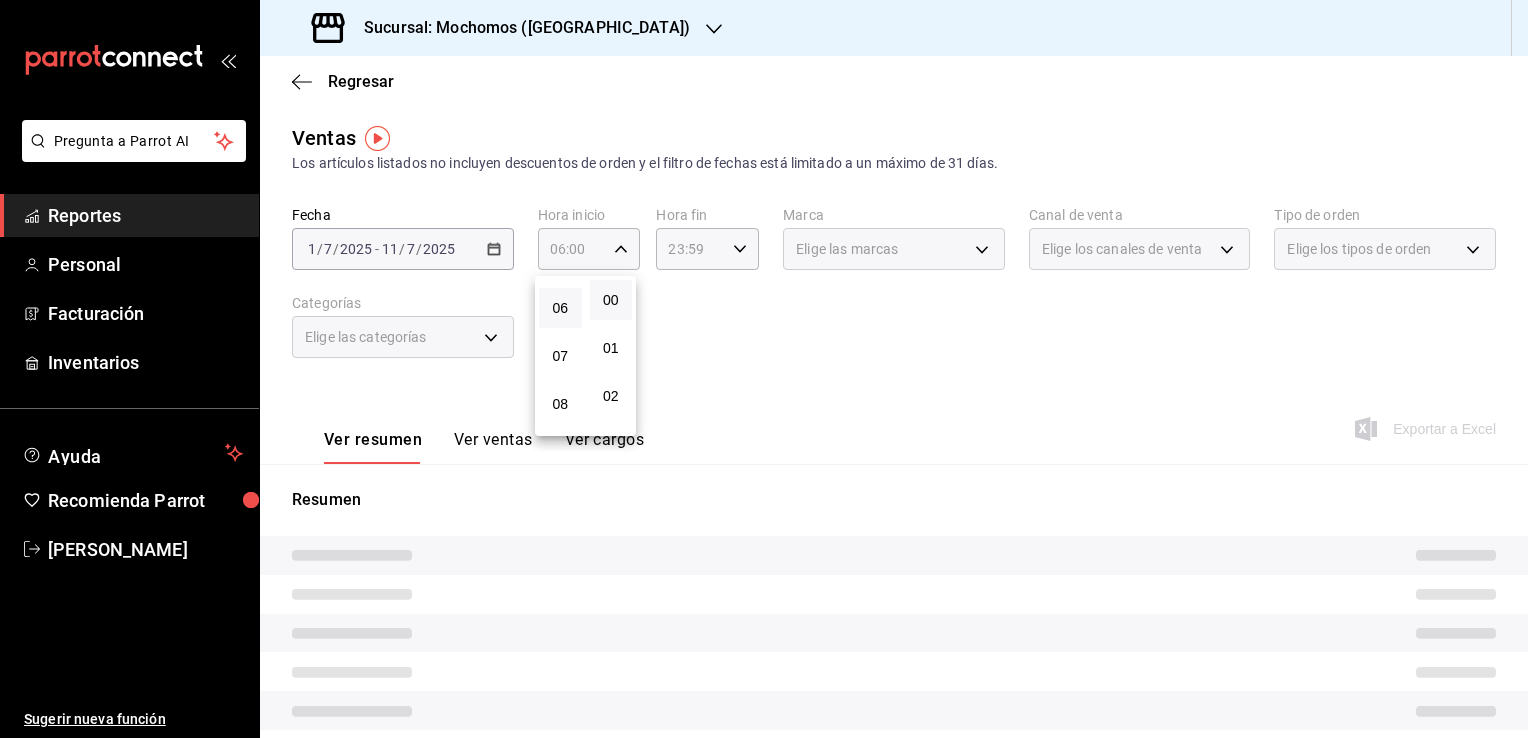 click at bounding box center (764, 369) 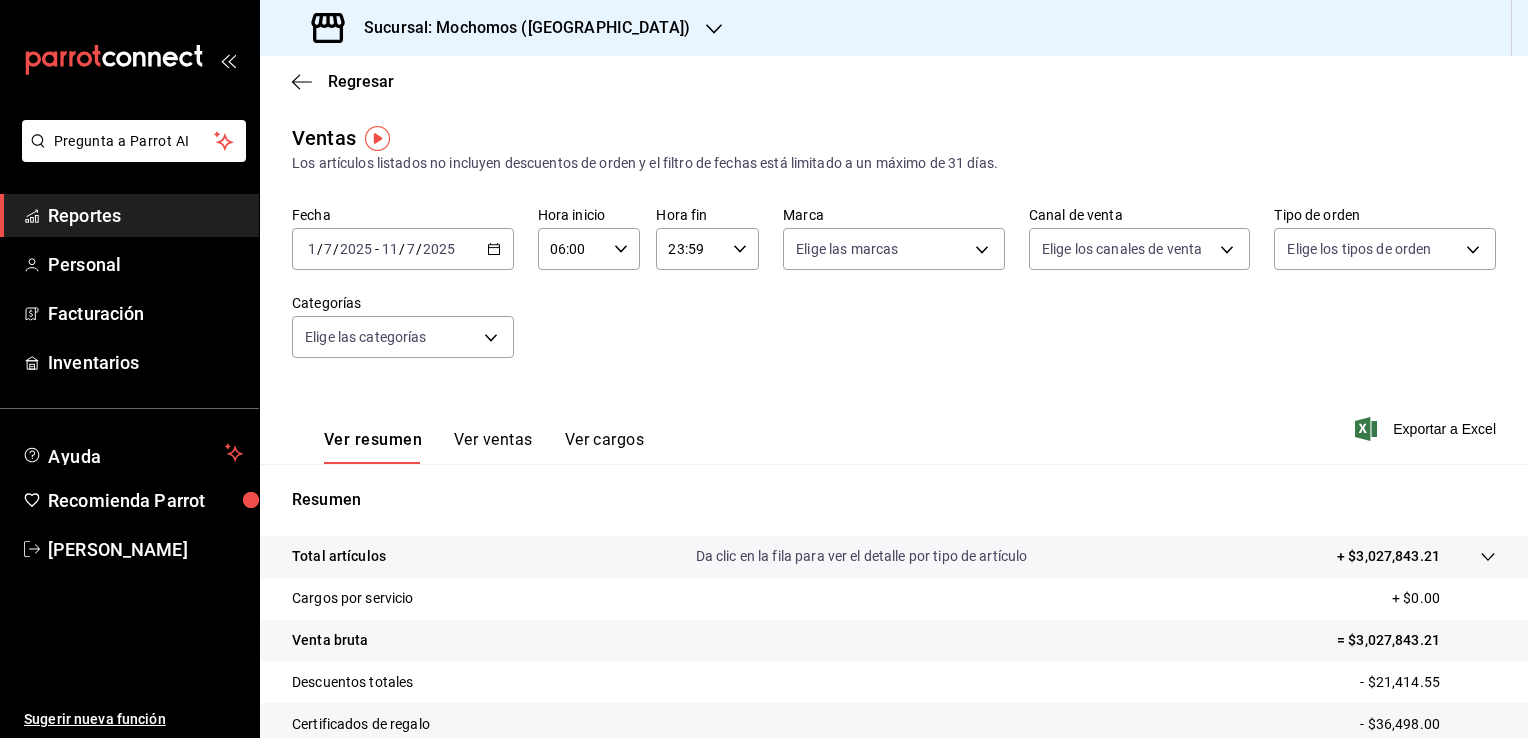 click 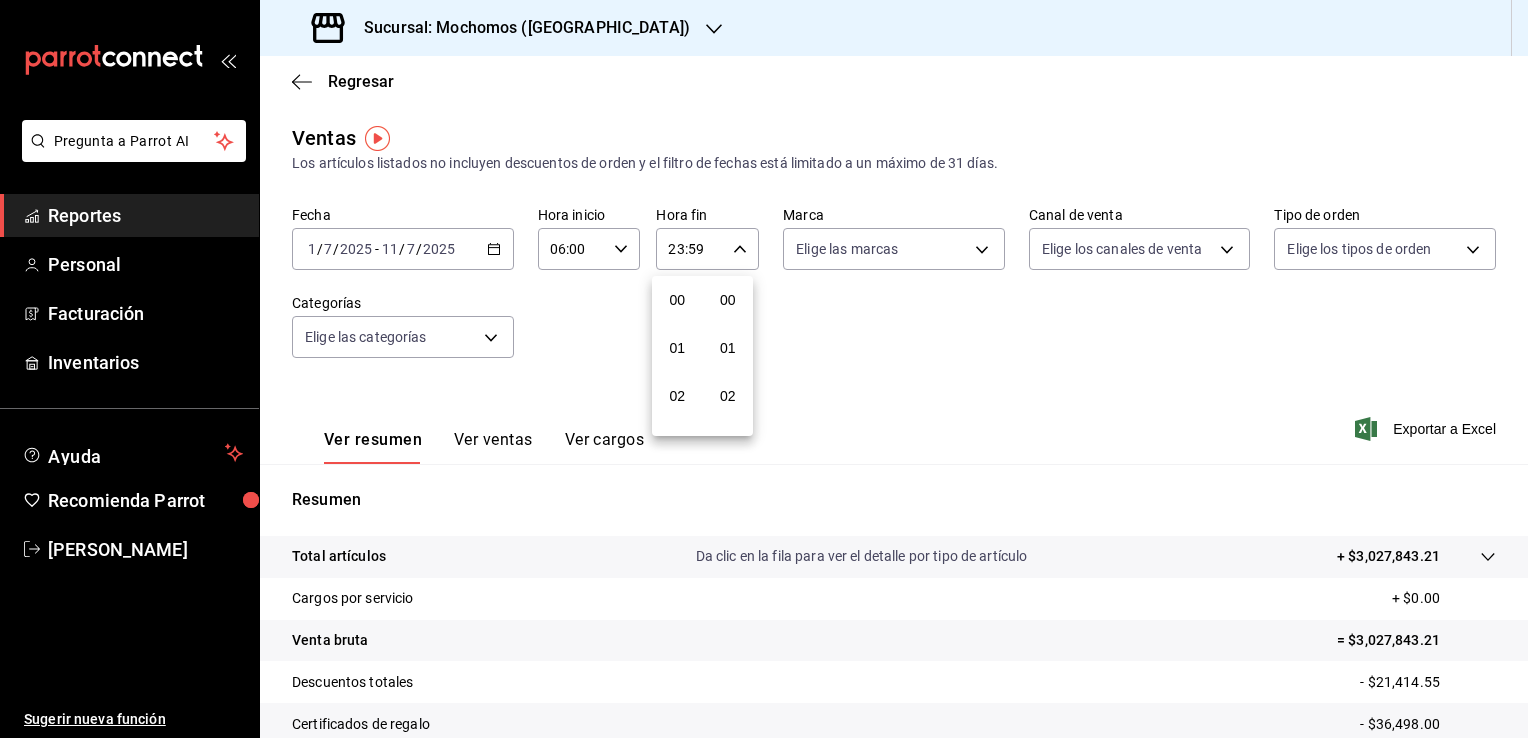 scroll, scrollTop: 1011, scrollLeft: 0, axis: vertical 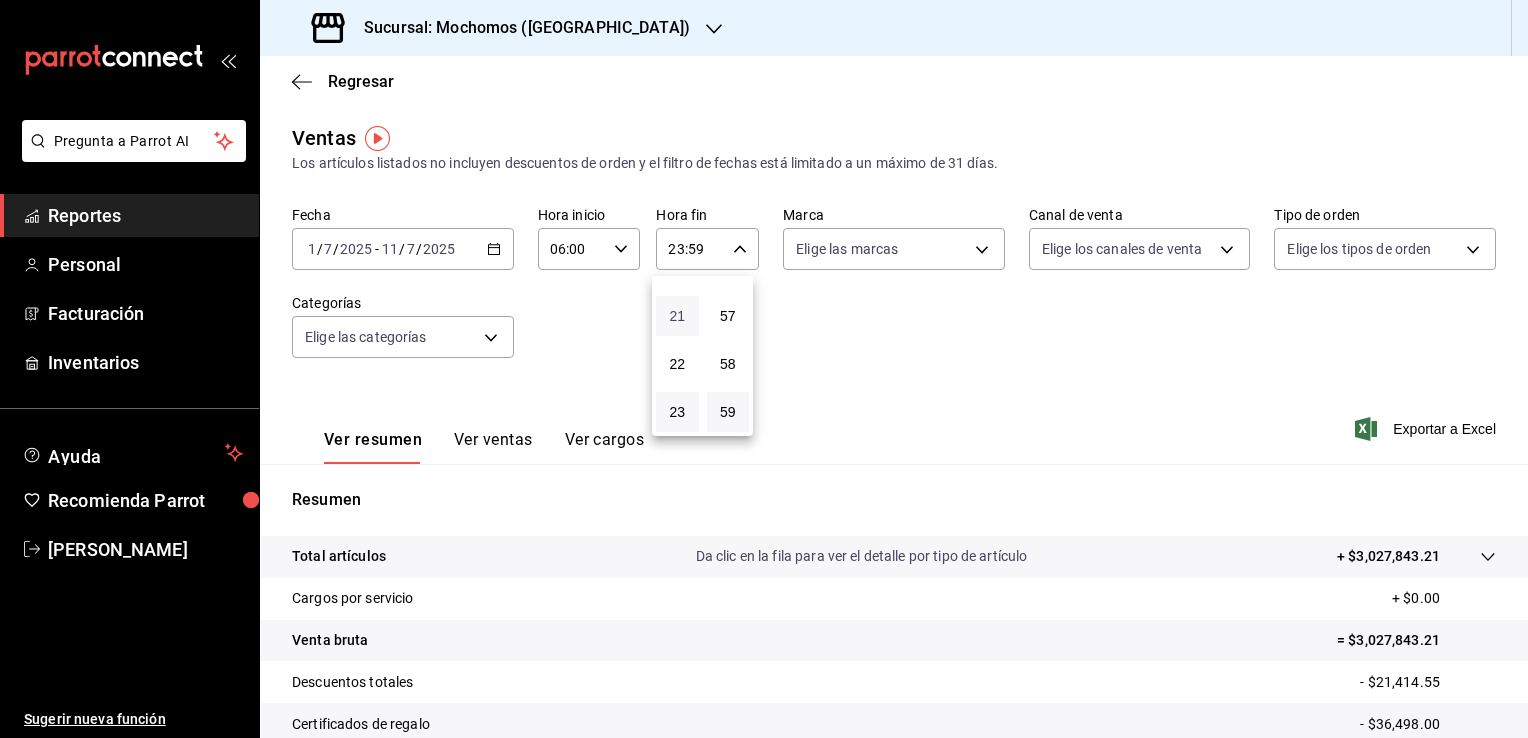 click on "21" at bounding box center [677, 316] 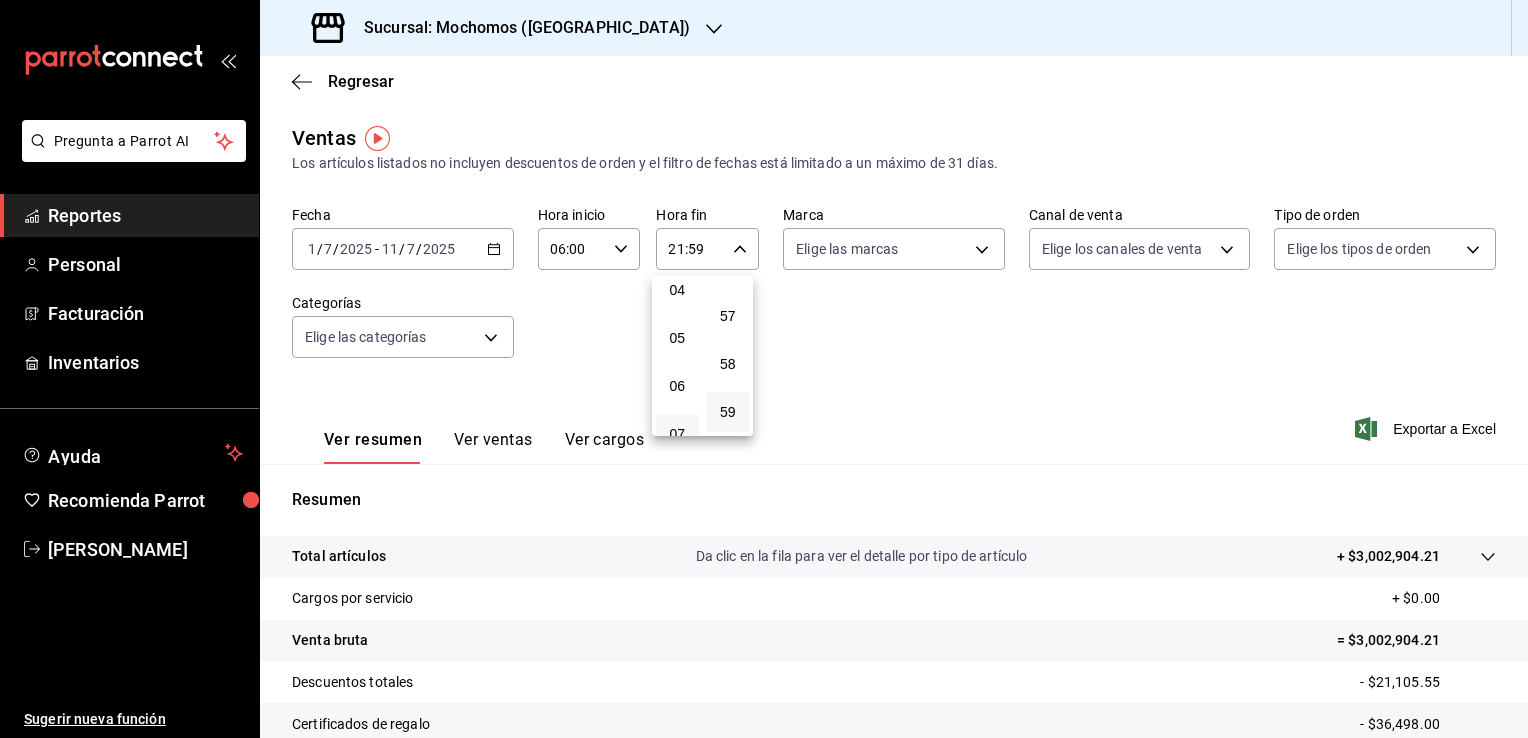 scroll, scrollTop: 191, scrollLeft: 0, axis: vertical 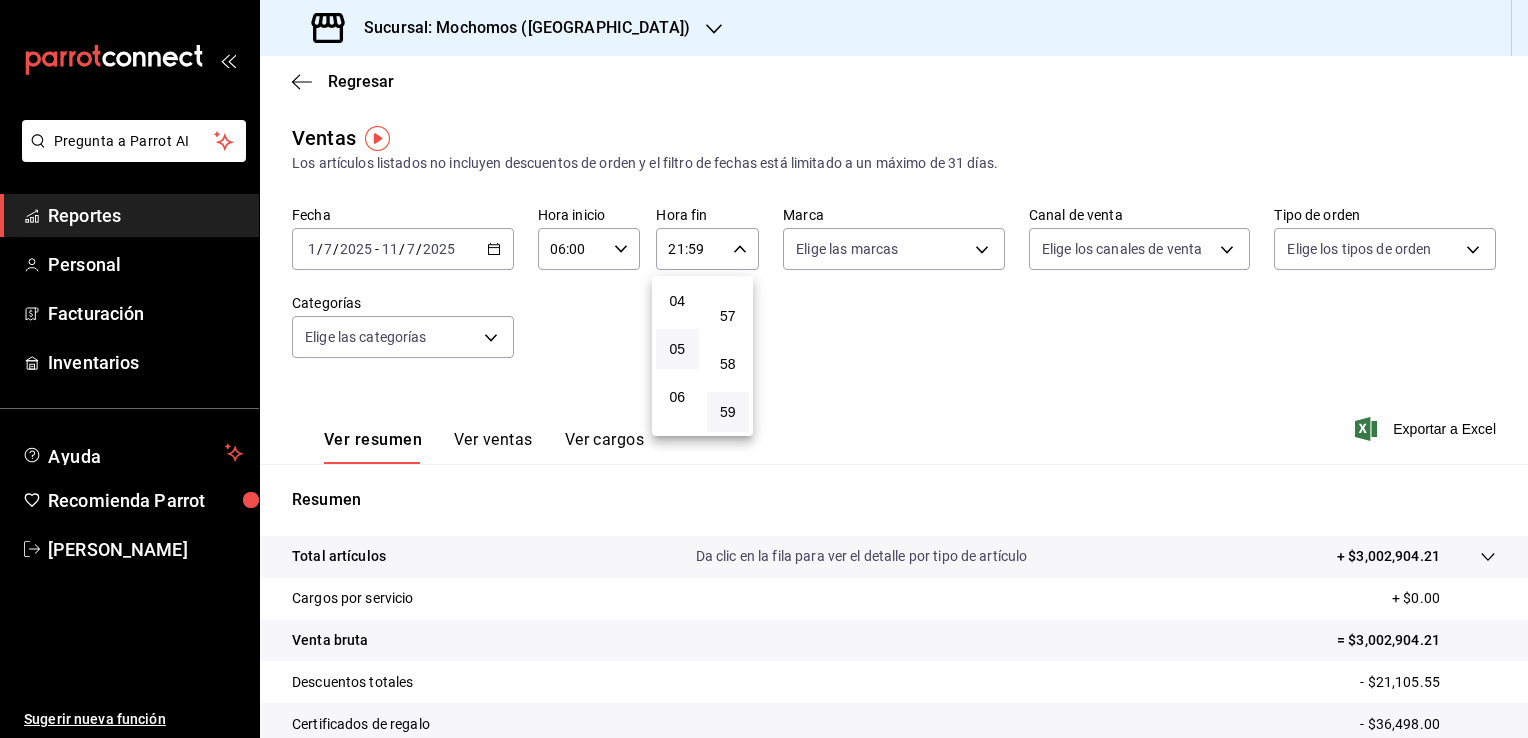 click on "05" at bounding box center [677, 349] 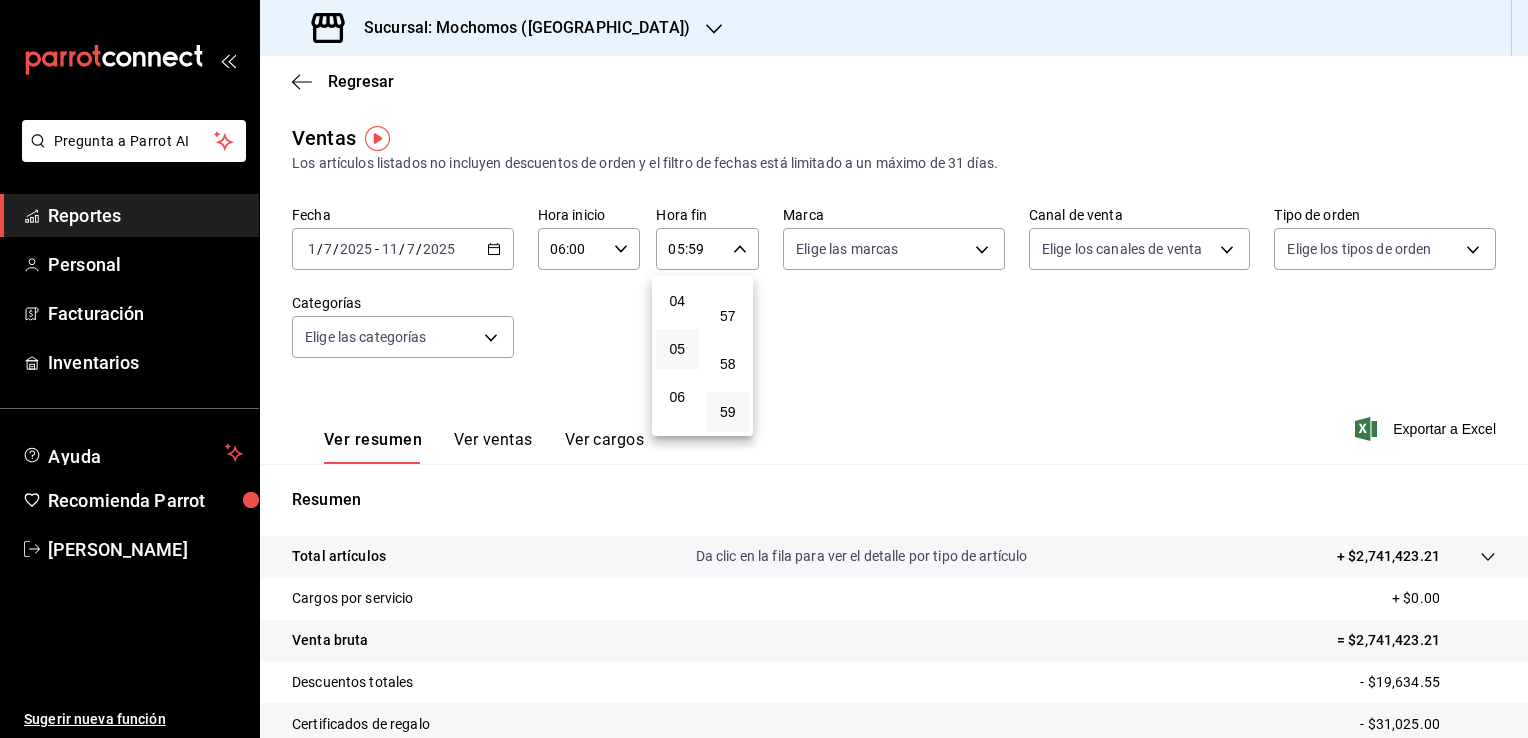 click at bounding box center [764, 369] 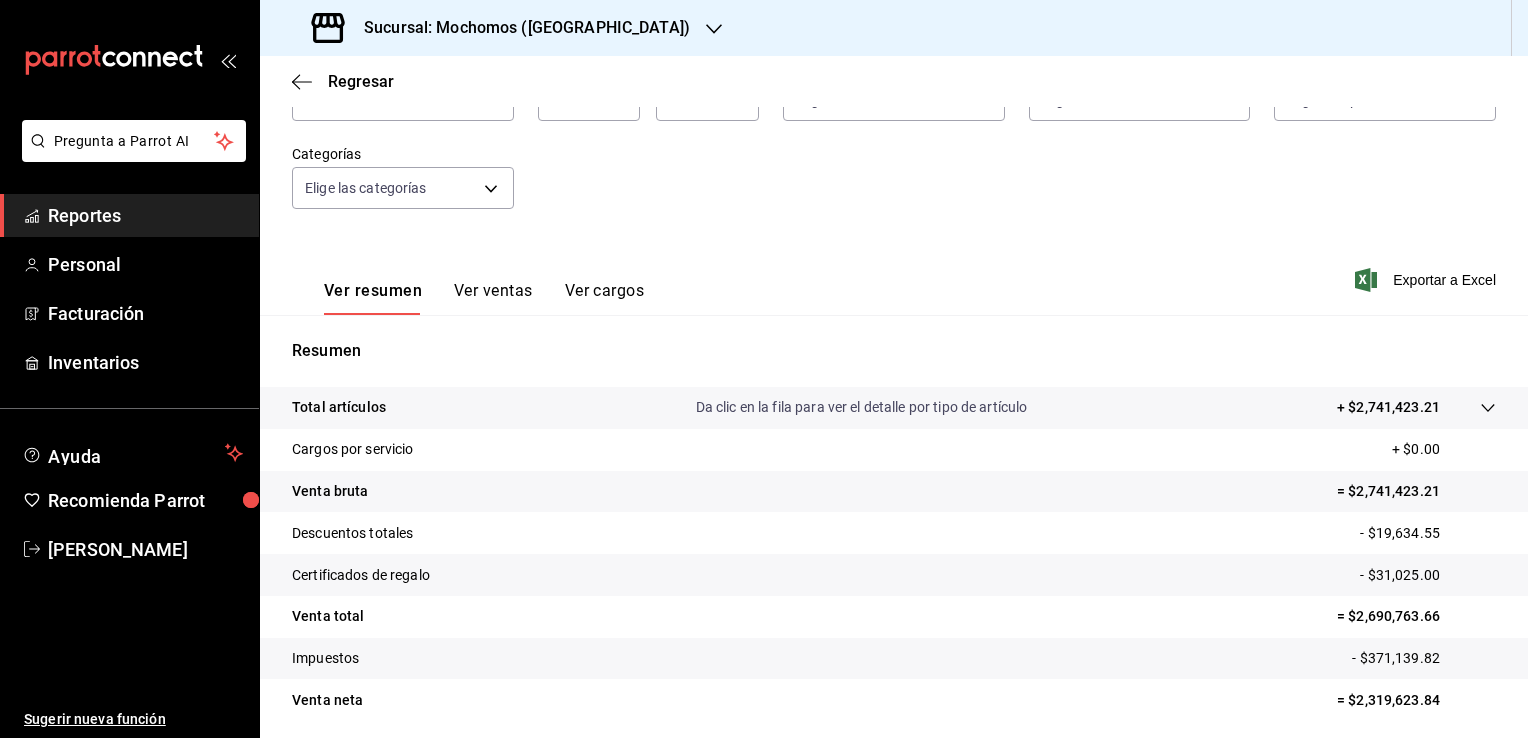 scroll, scrollTop: 152, scrollLeft: 0, axis: vertical 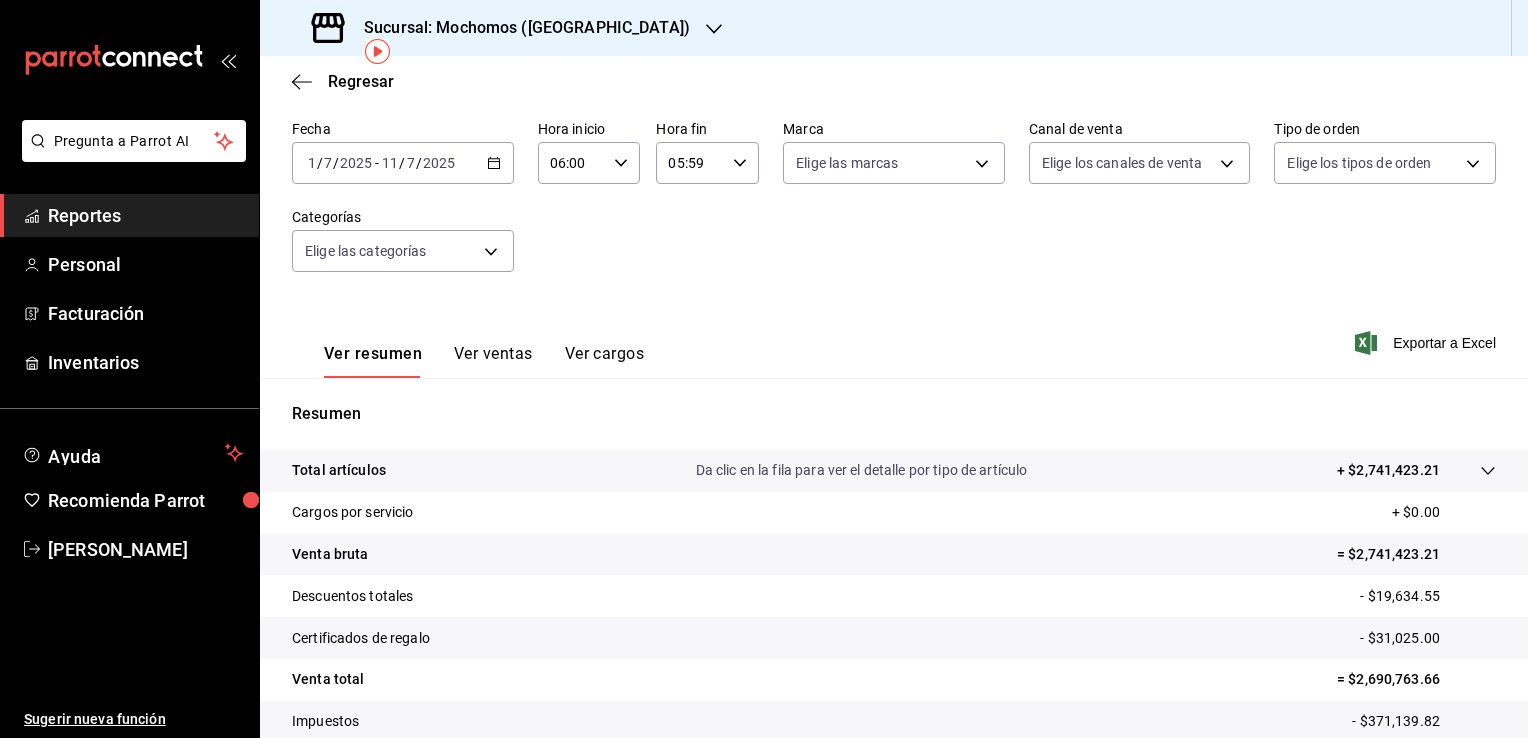 click on "[DATE] [DATE] - [DATE] [DATE]" at bounding box center [403, 163] 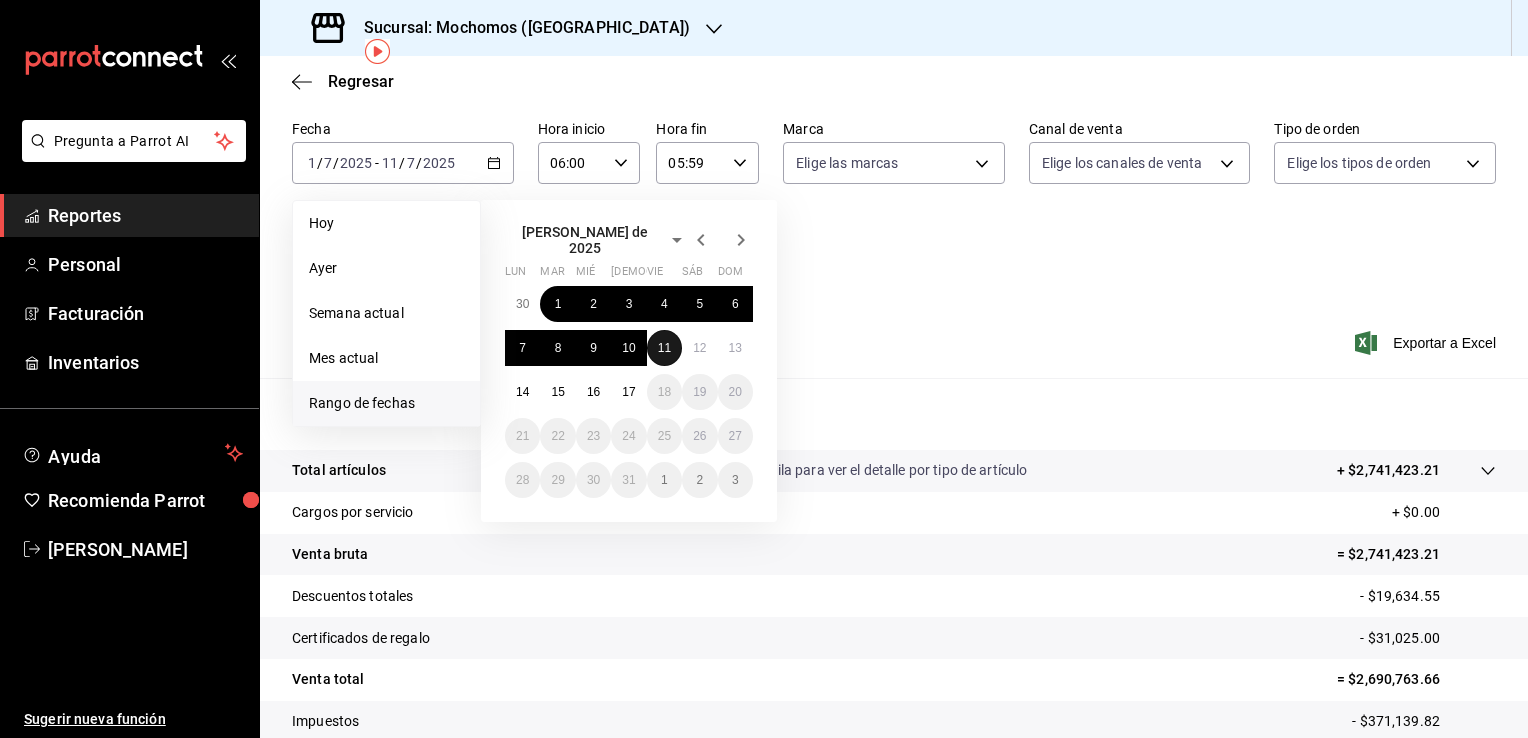 click on "11" at bounding box center [664, 348] 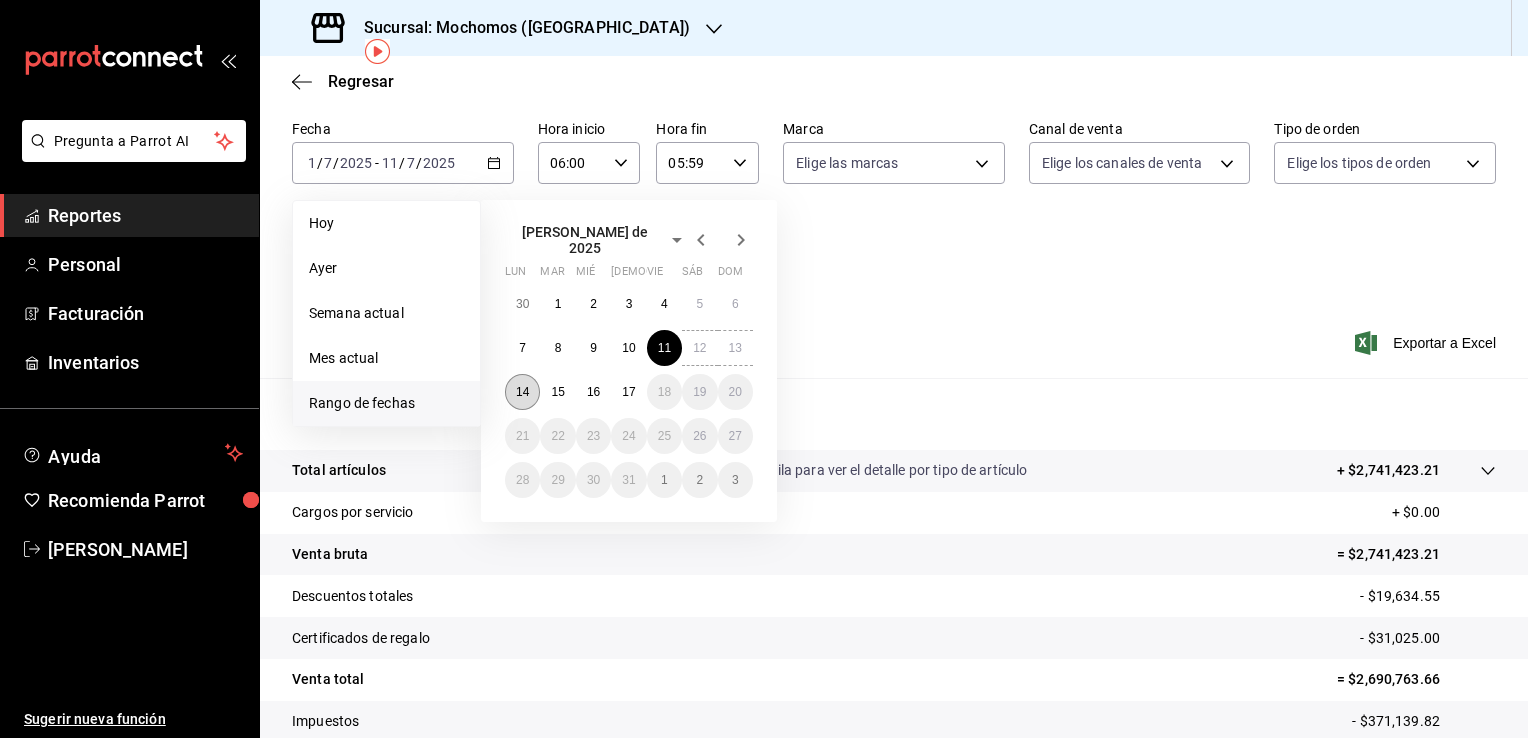 click on "14" at bounding box center (522, 392) 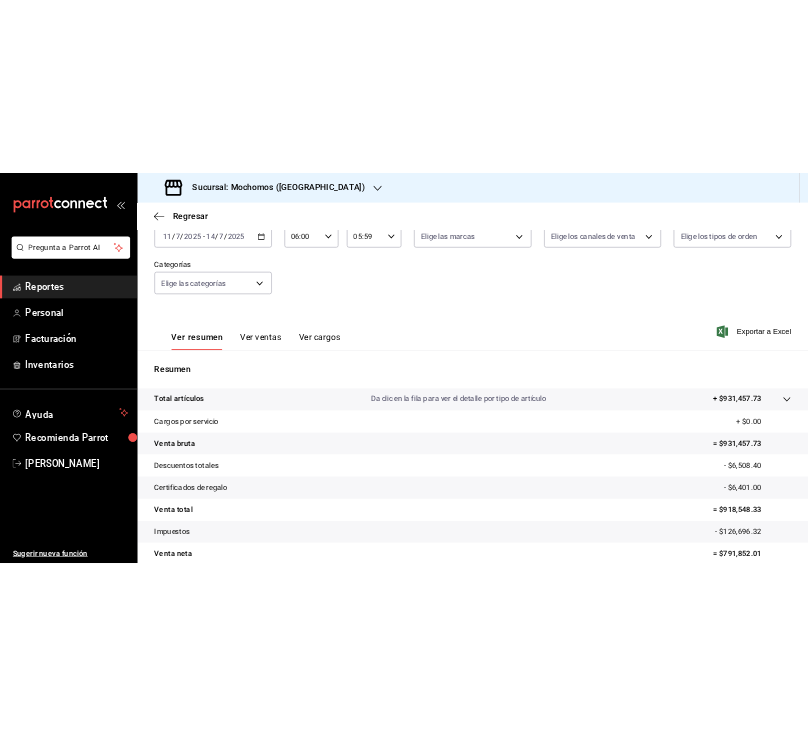 scroll, scrollTop: 131, scrollLeft: 0, axis: vertical 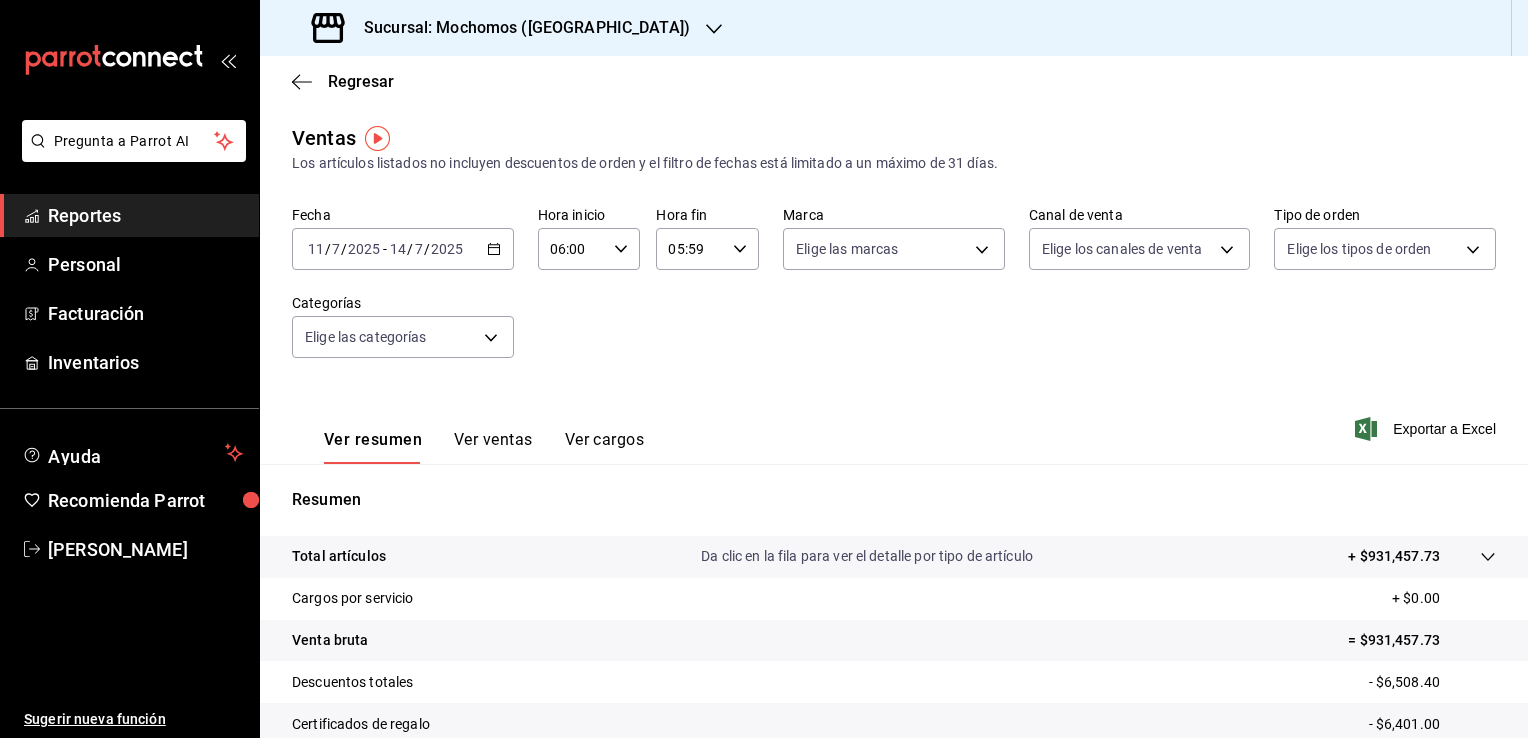 click 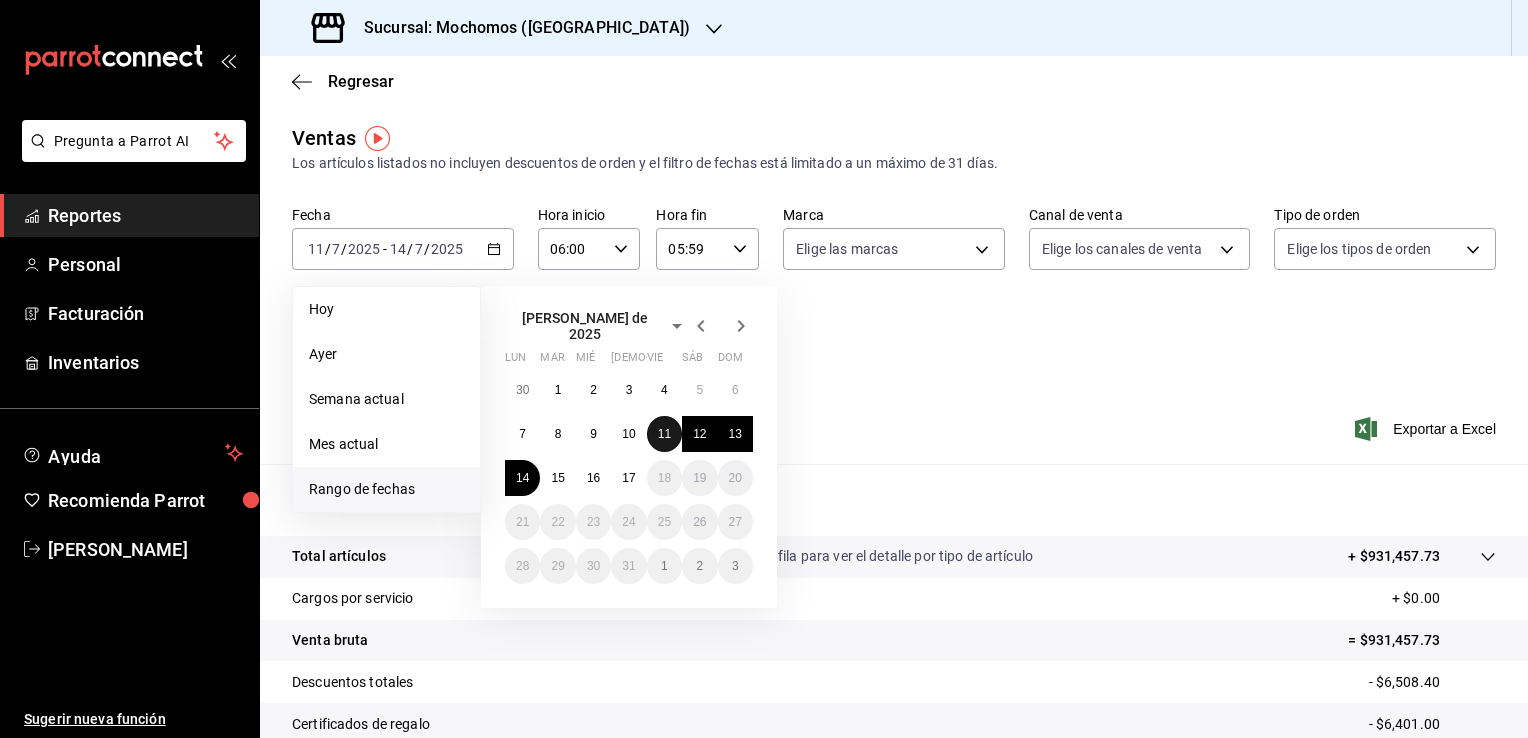 click on "11" at bounding box center (664, 434) 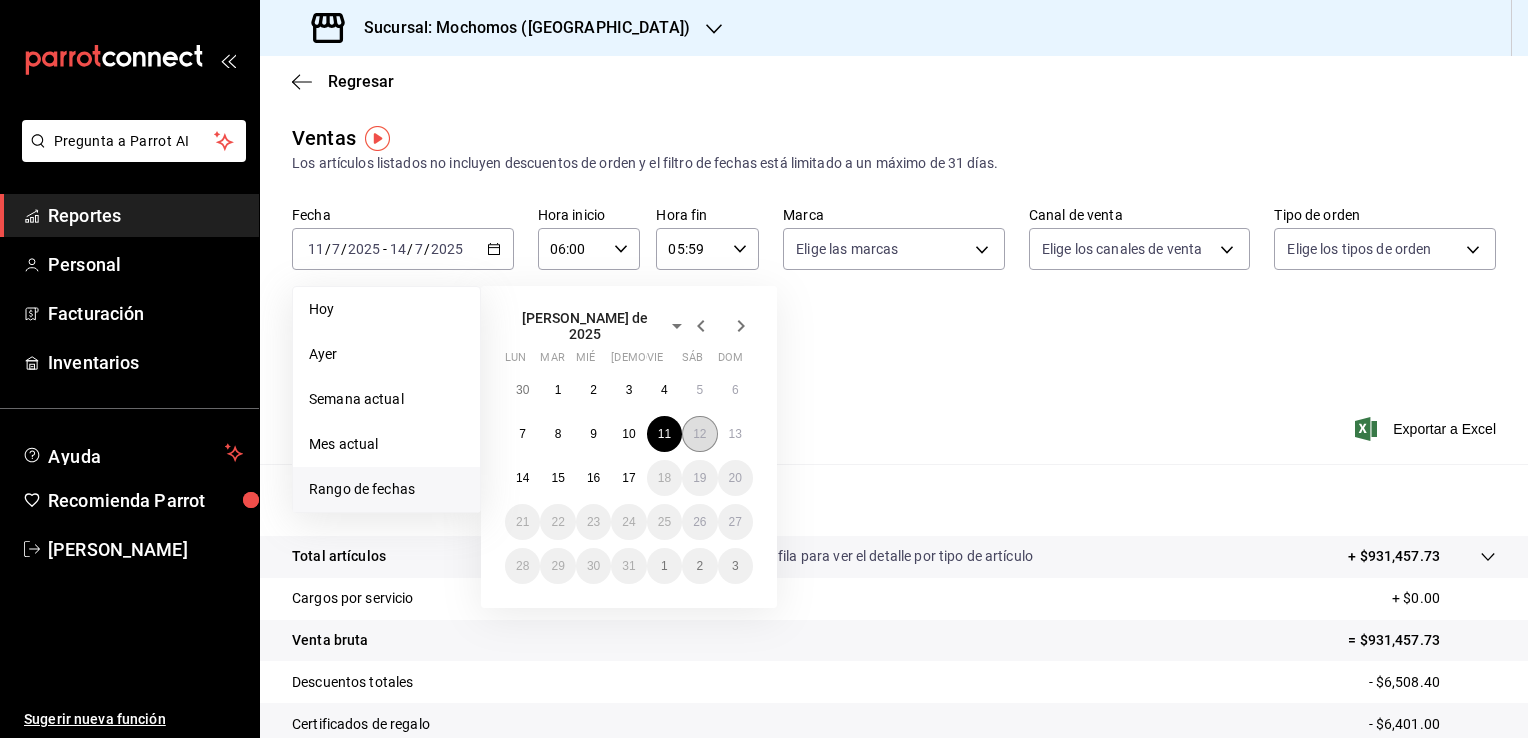 click on "12" at bounding box center (699, 434) 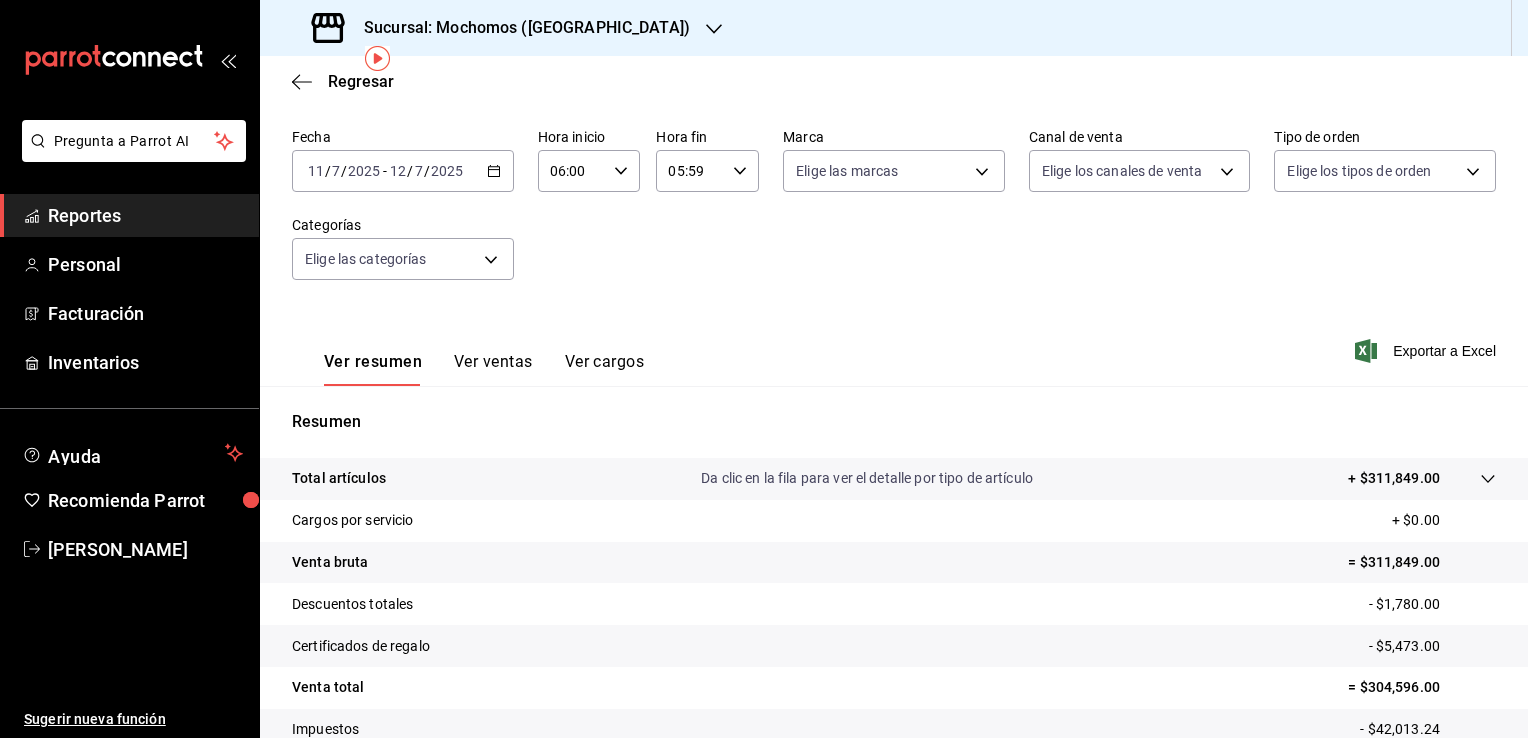 scroll, scrollTop: 80, scrollLeft: 0, axis: vertical 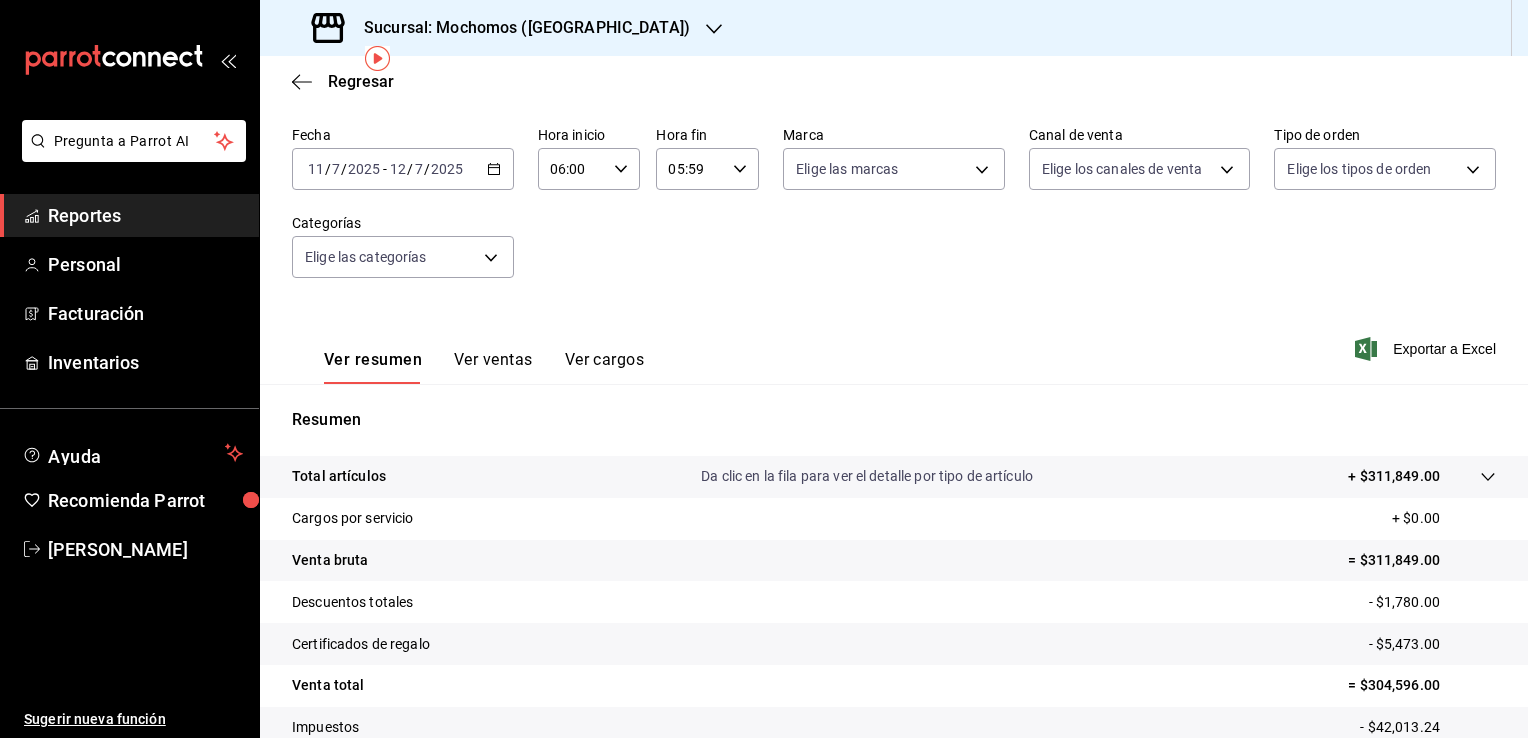 click 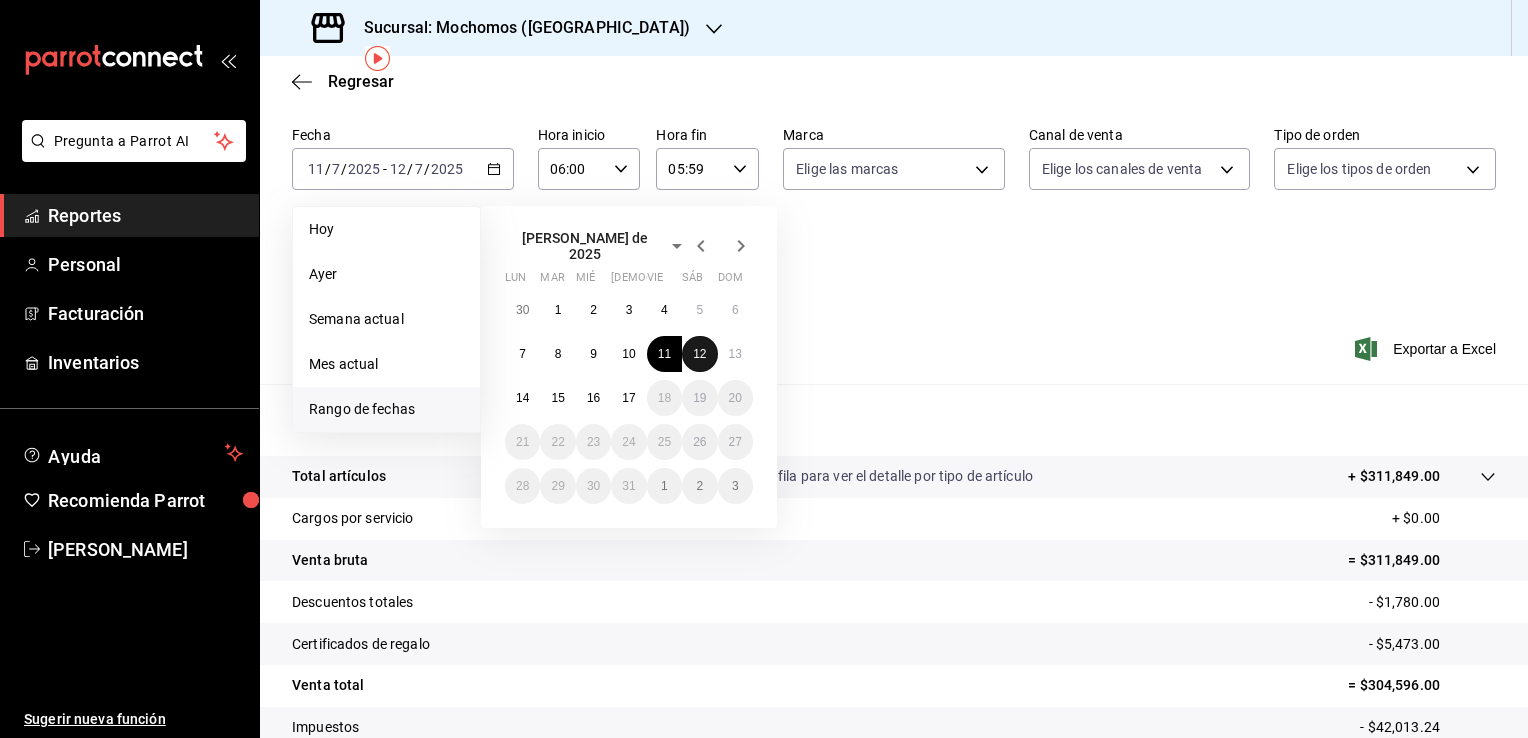 click on "12" at bounding box center [699, 354] 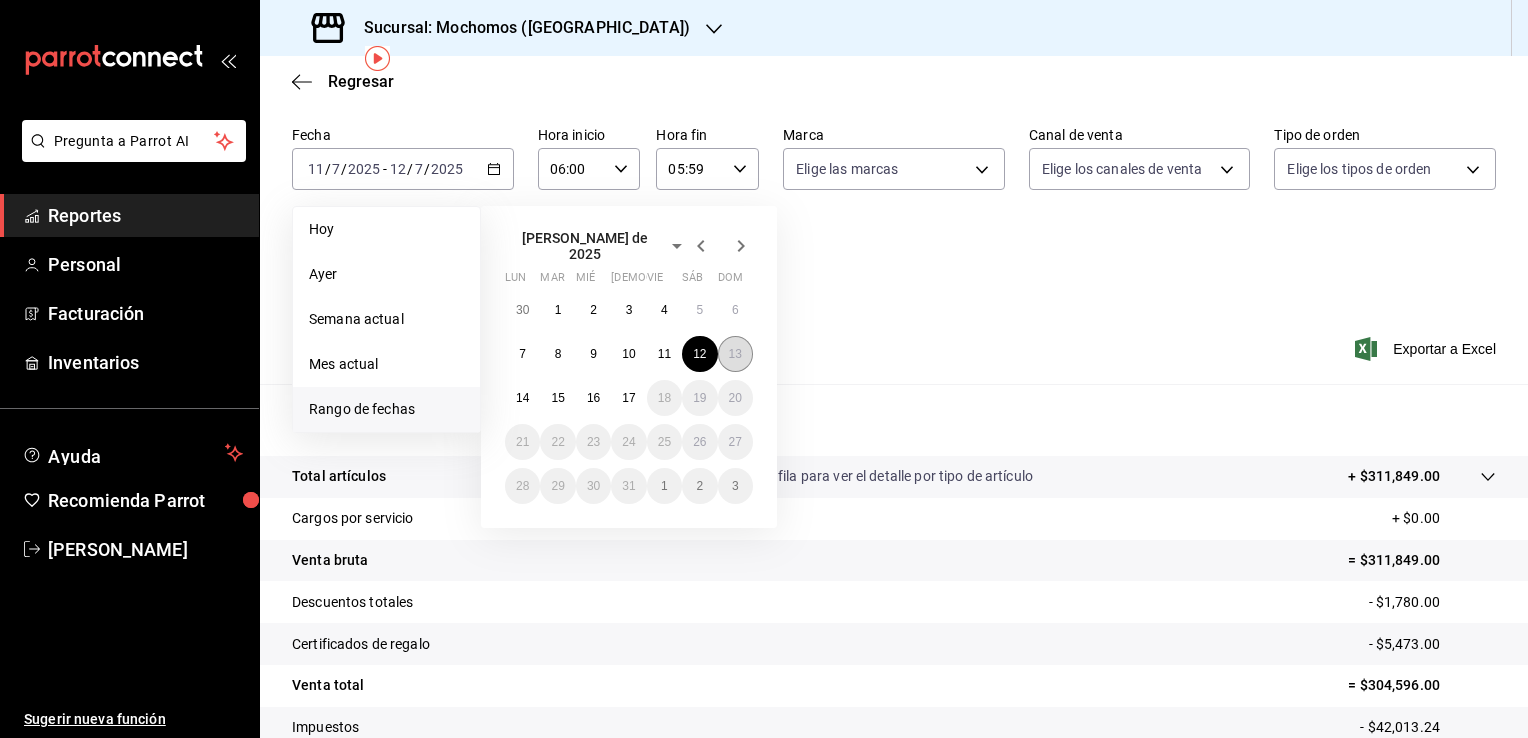click on "13" at bounding box center (735, 354) 